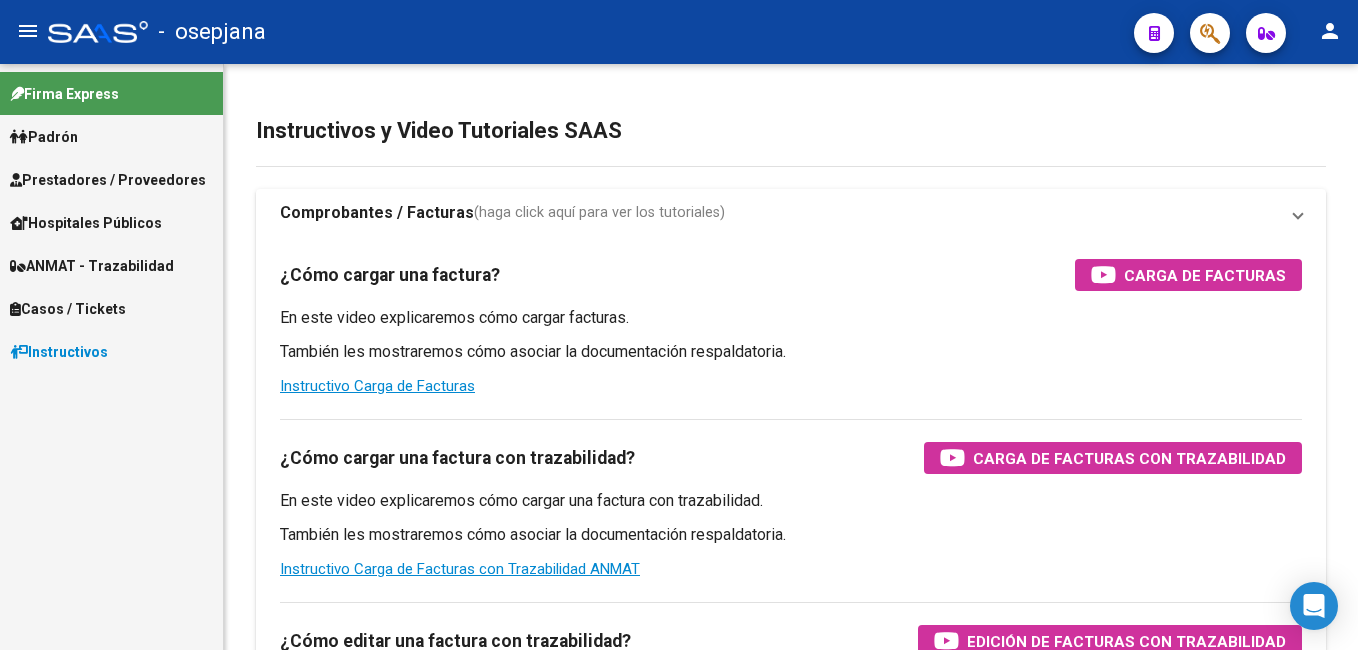 scroll, scrollTop: 0, scrollLeft: 0, axis: both 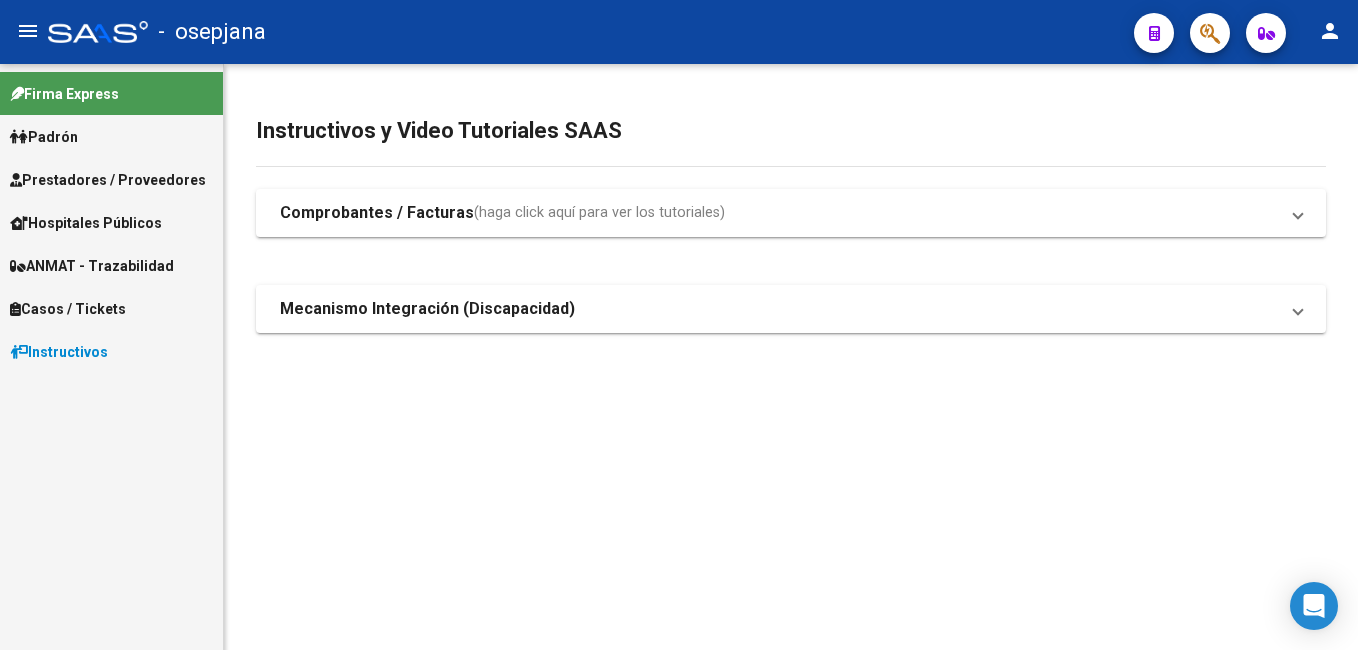 click on "Prestadores / Proveedores" at bounding box center (108, 180) 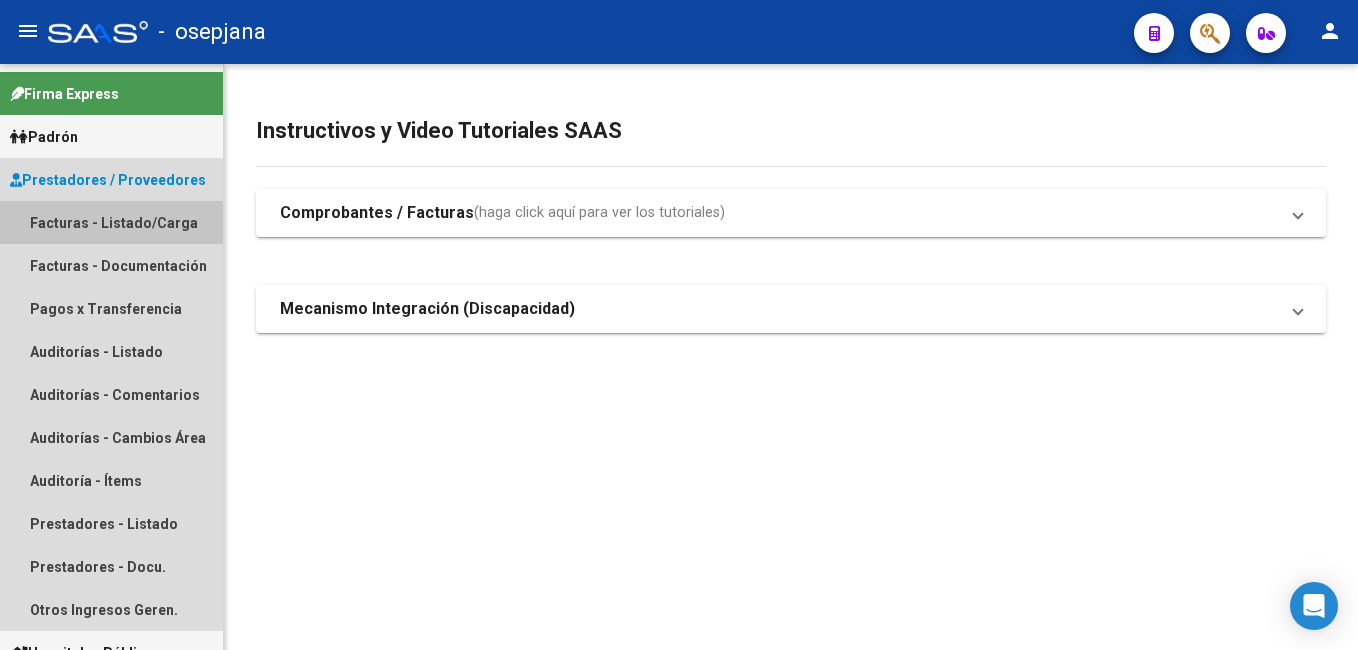 click on "Facturas - Listado/Carga" at bounding box center [111, 222] 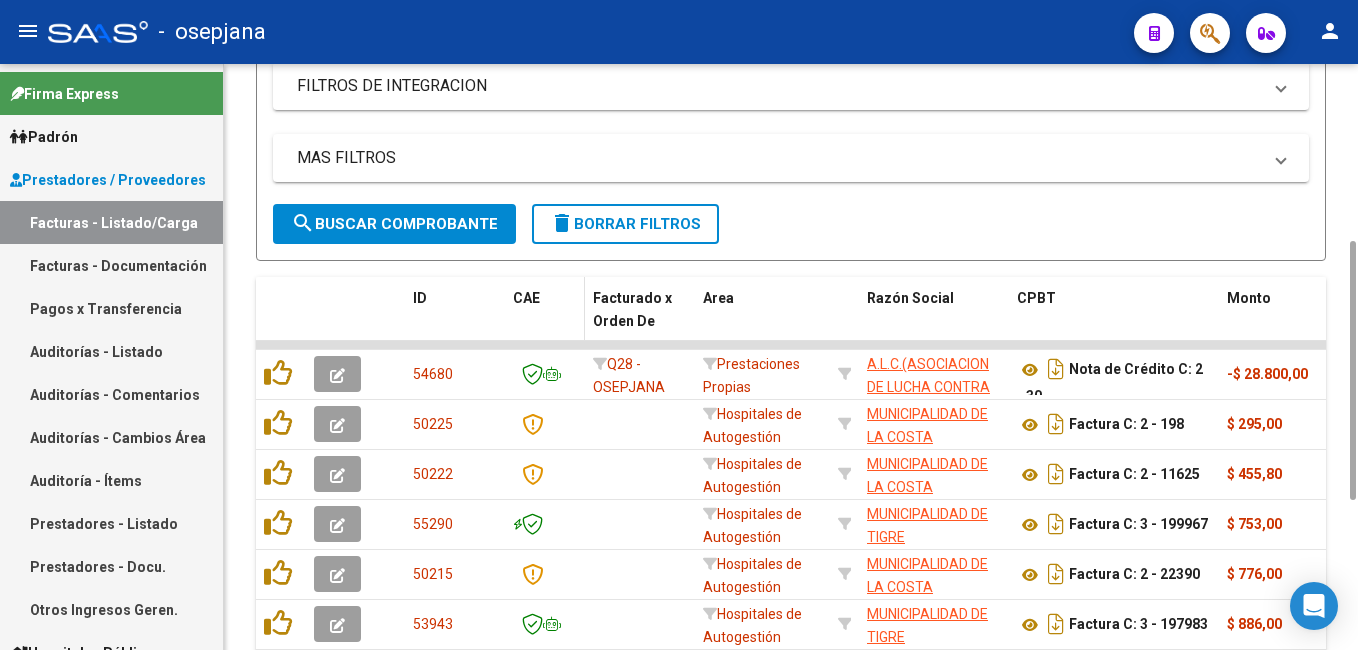 scroll, scrollTop: 200, scrollLeft: 0, axis: vertical 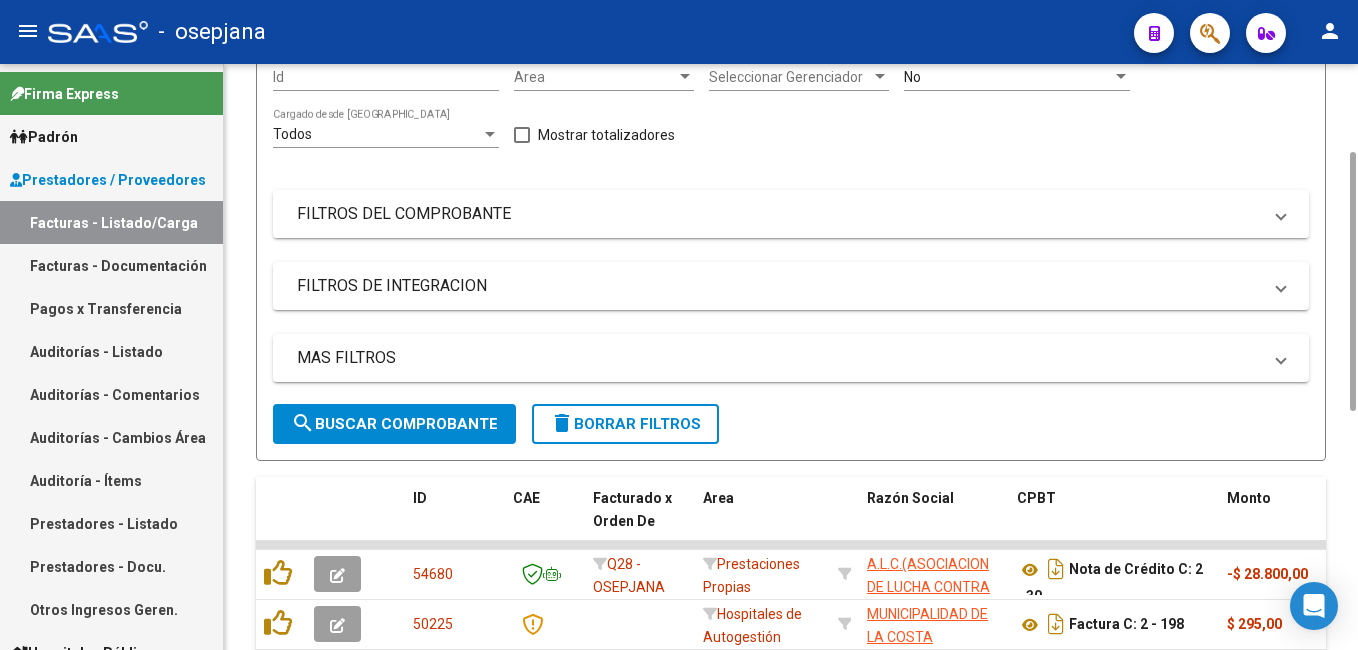 click on "FILTROS DEL COMPROBANTE" at bounding box center (791, 214) 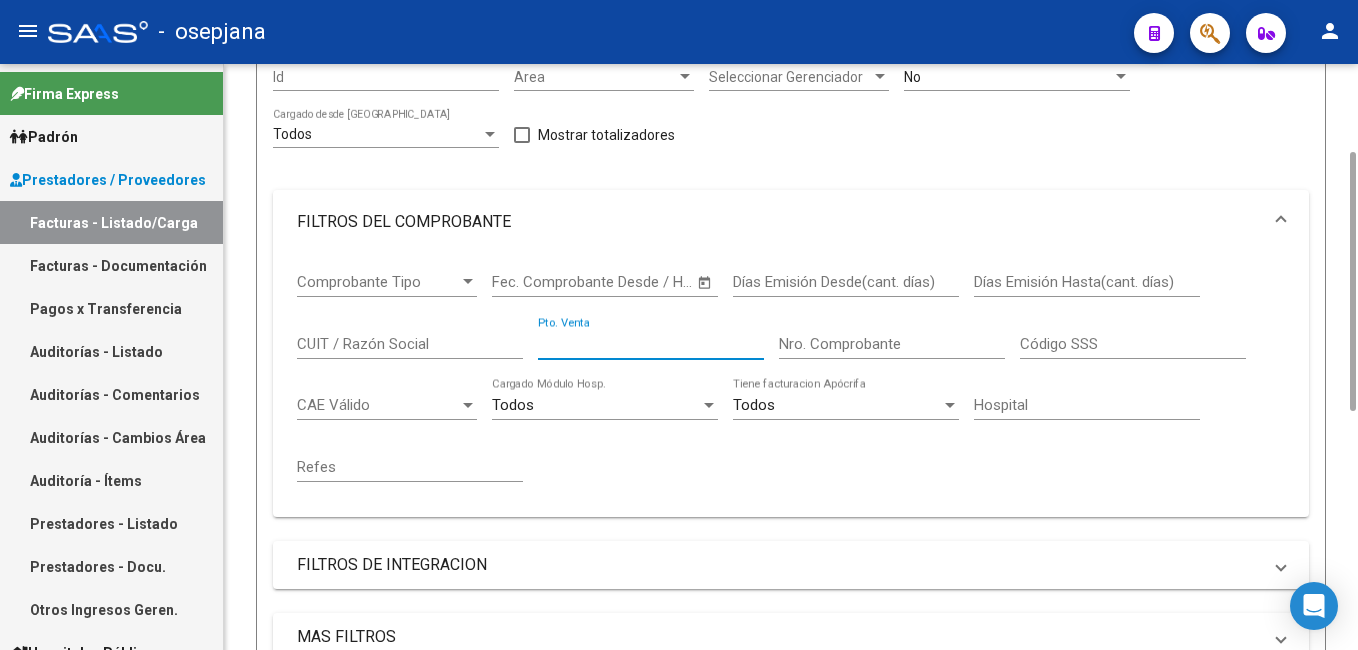 click on "Pto. Venta" at bounding box center (651, 344) 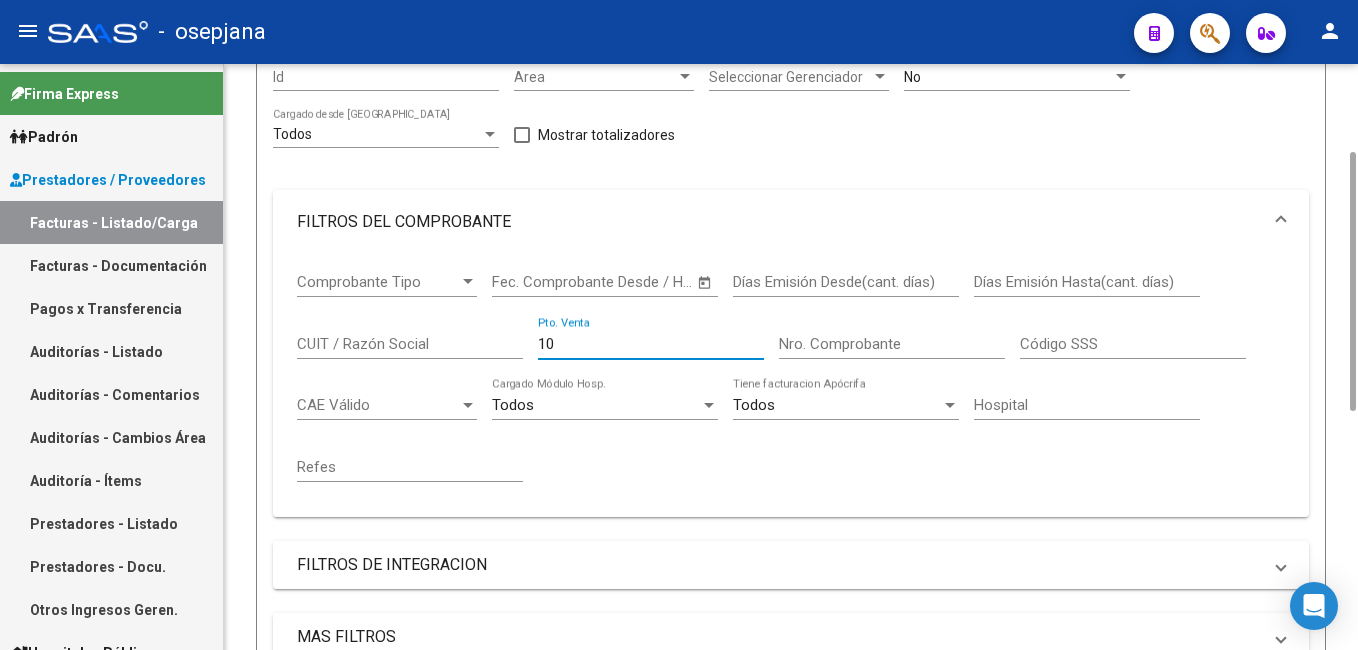 type on "10" 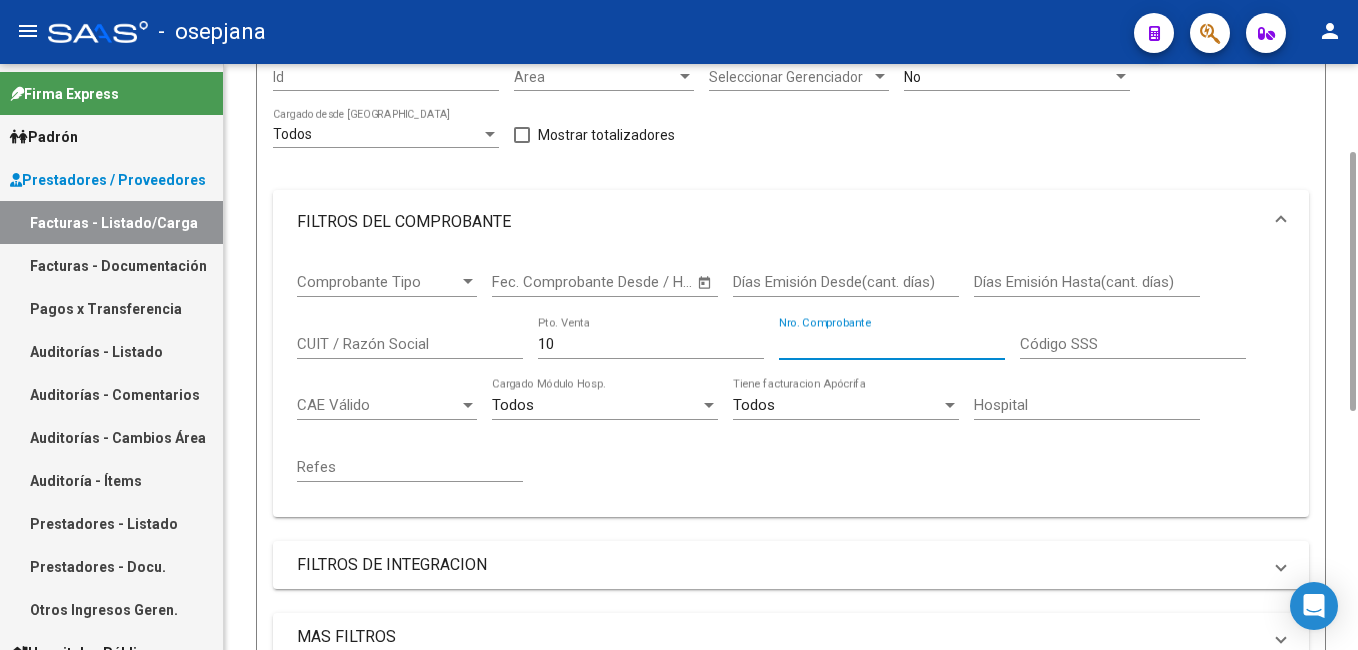 click on "Nro. Comprobante" at bounding box center [892, 344] 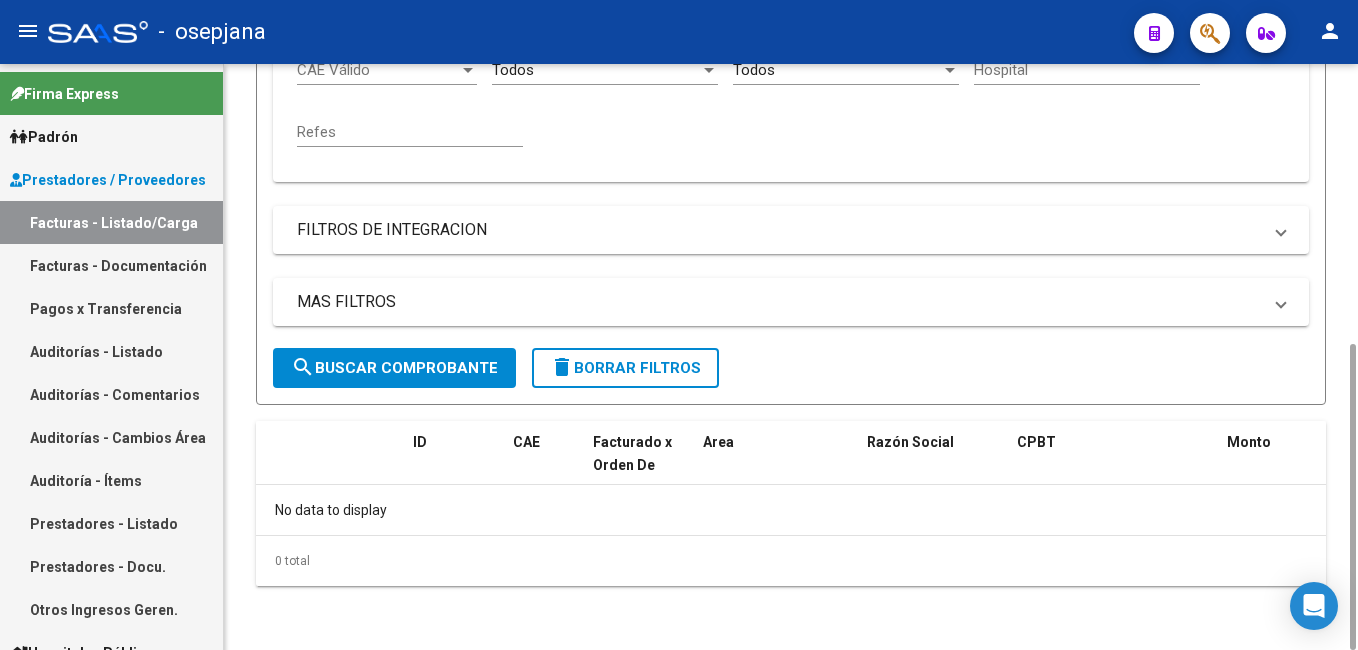 scroll, scrollTop: 135, scrollLeft: 0, axis: vertical 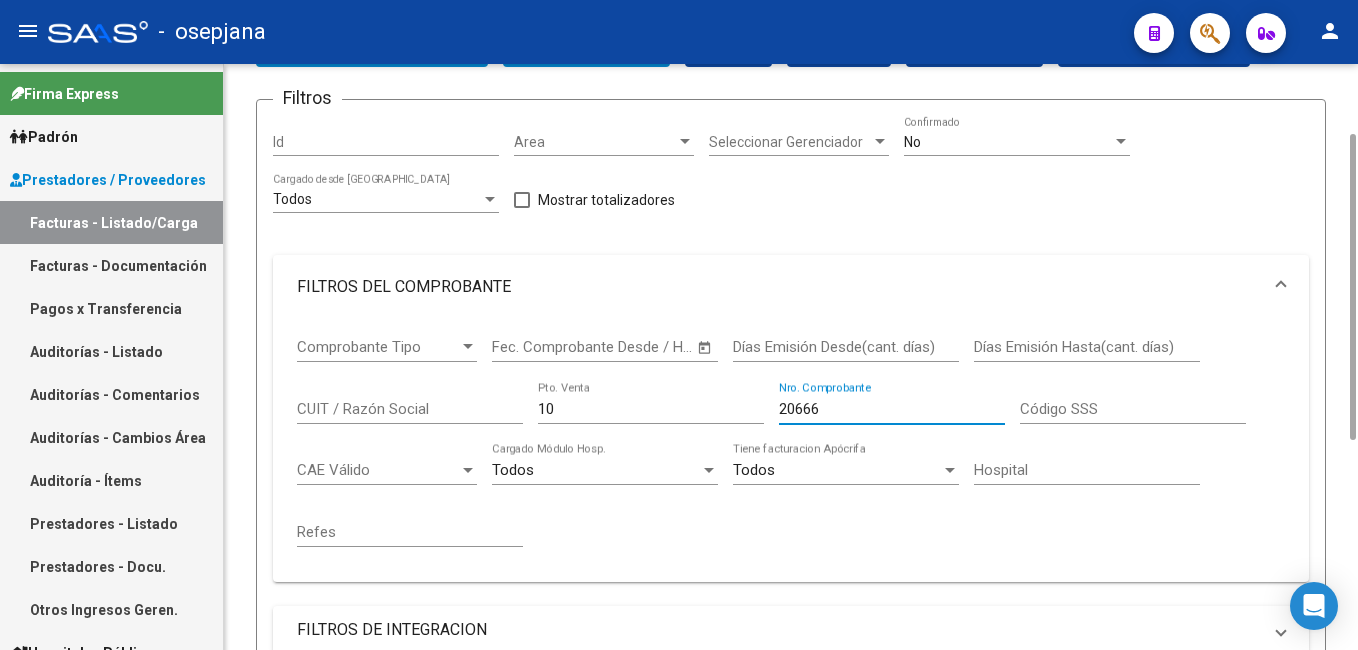 type on "20666" 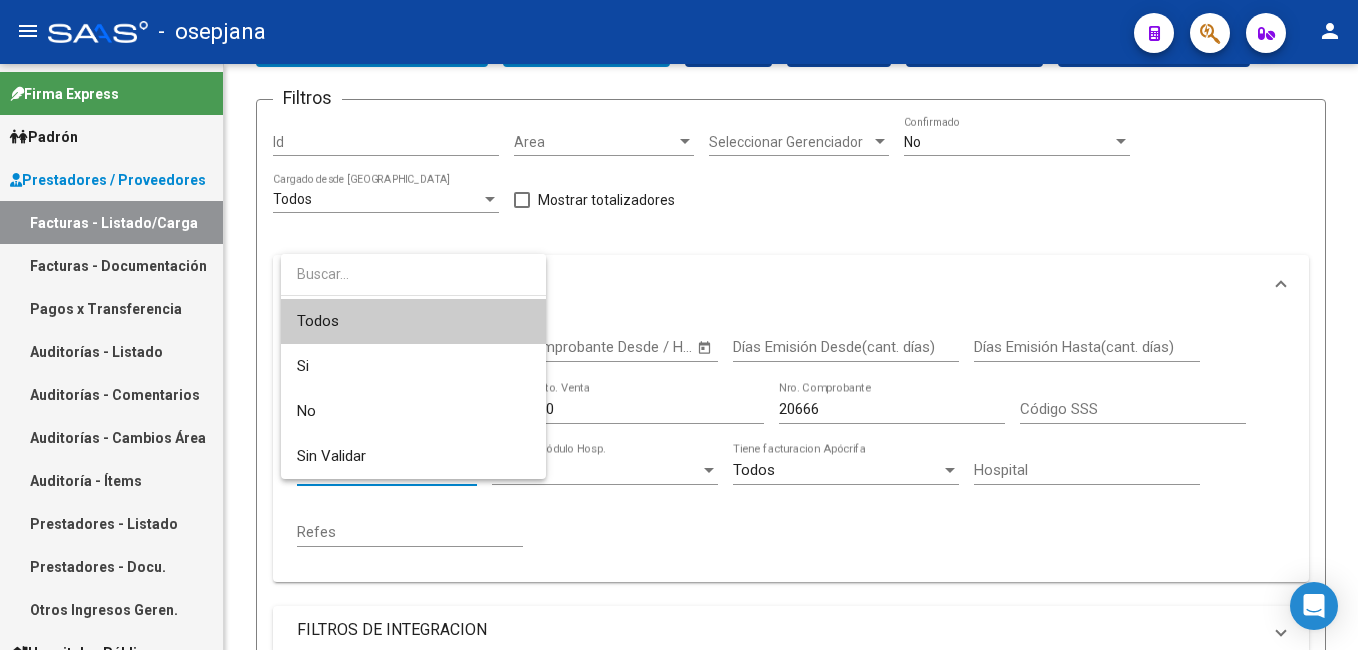 click at bounding box center (679, 325) 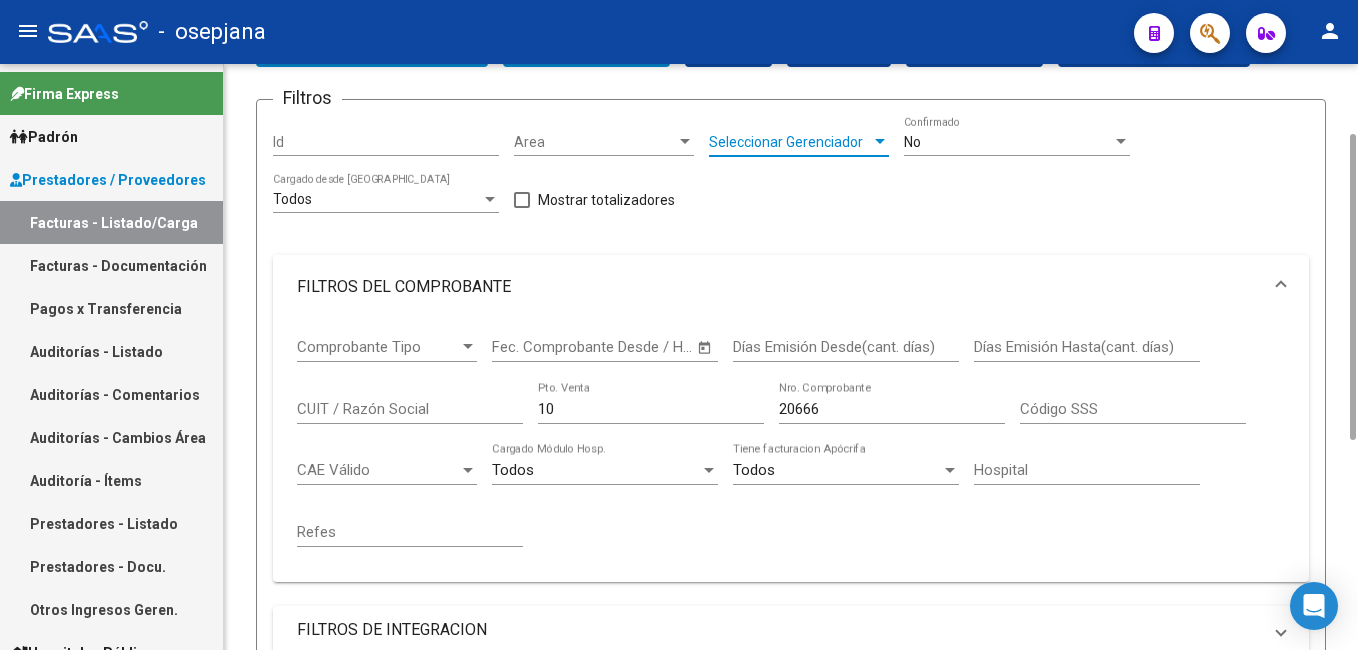 click on "Seleccionar Gerenciador" at bounding box center [790, 142] 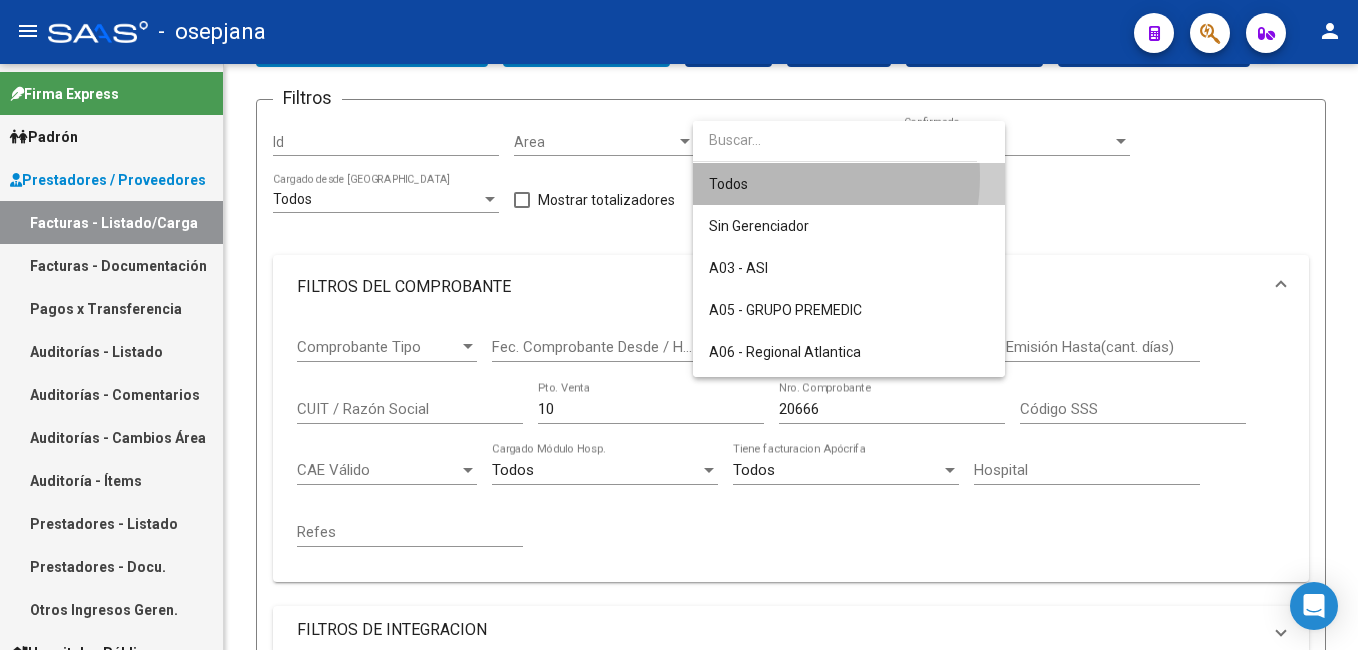 click on "Todos" at bounding box center [849, 184] 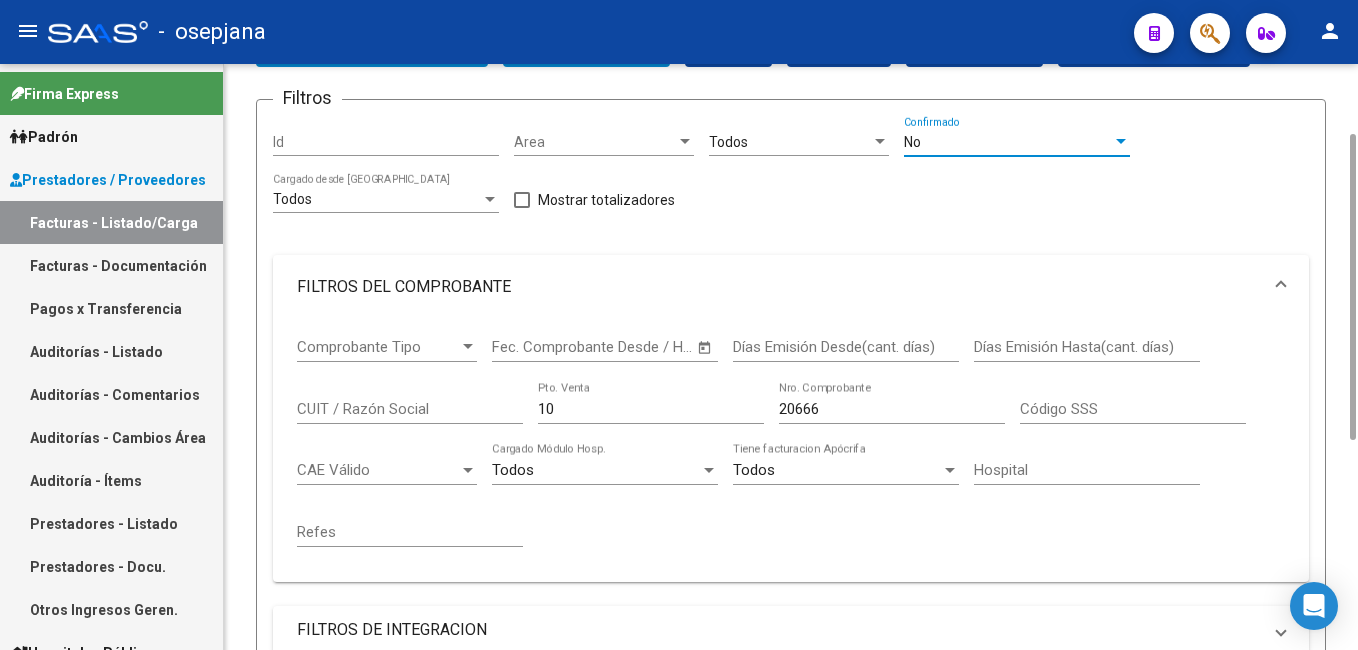 click on "No" at bounding box center [912, 142] 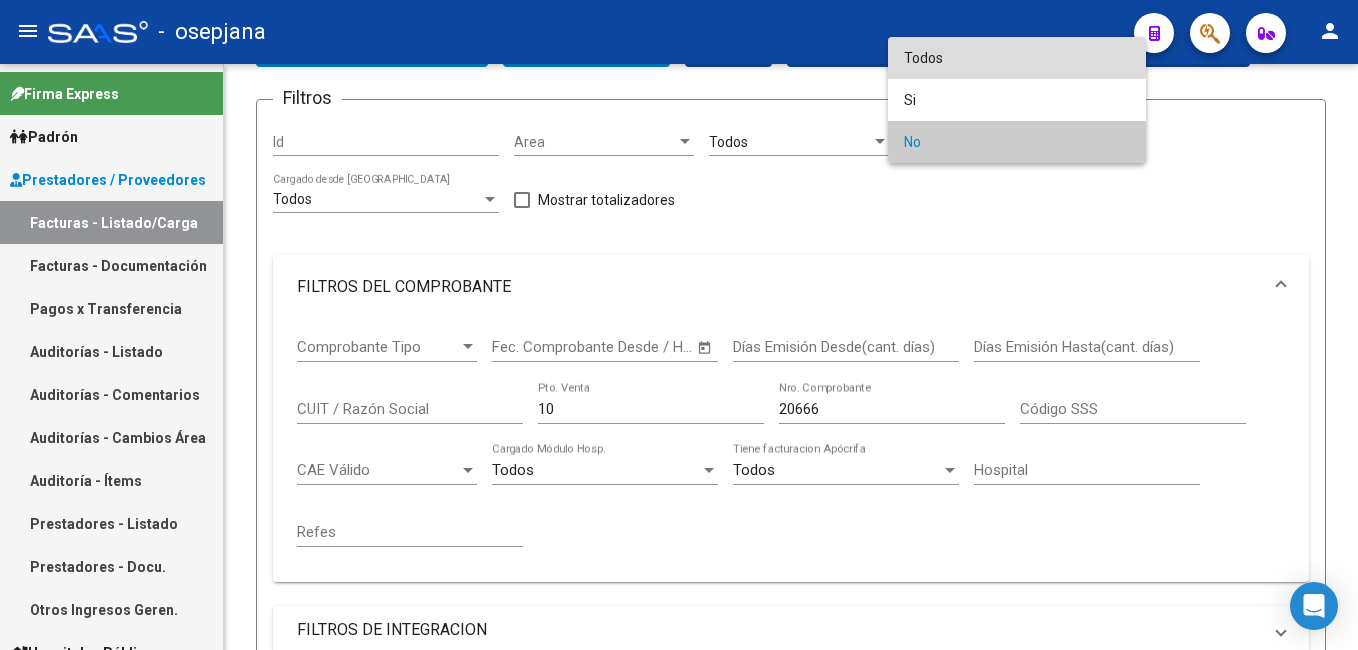 click on "Todos" at bounding box center (1017, 58) 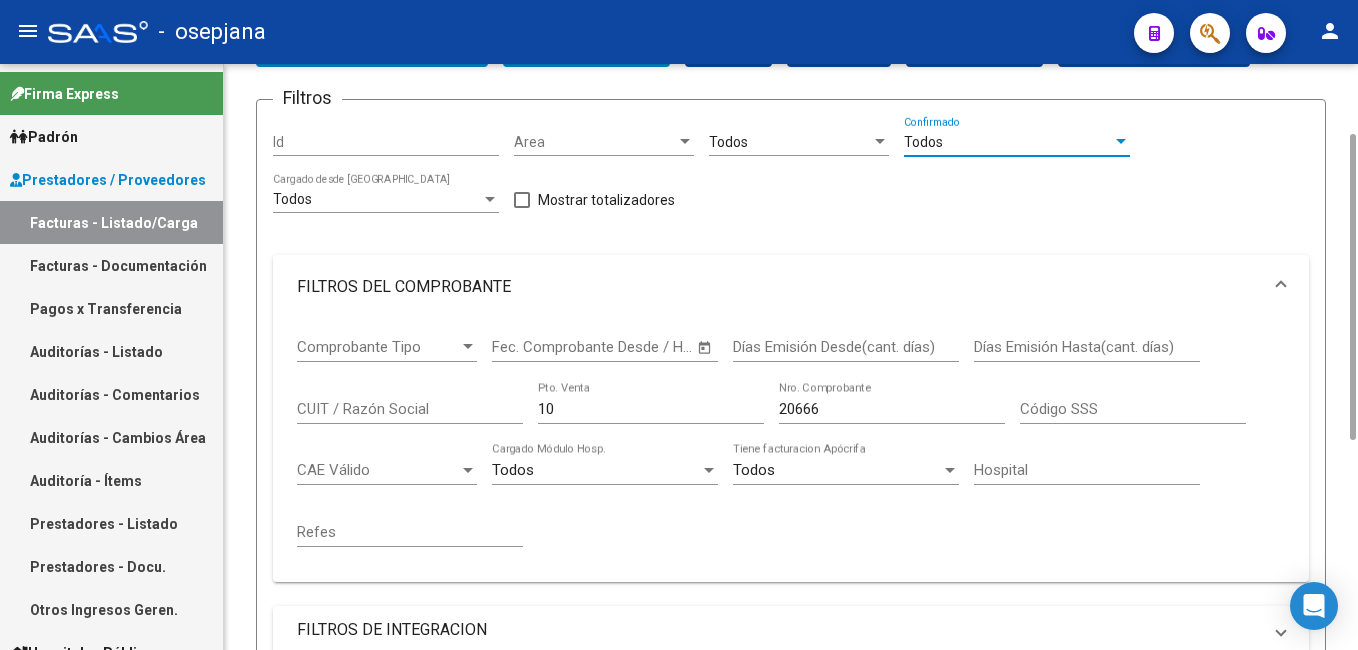 click on "CAE Válido" at bounding box center [378, 470] 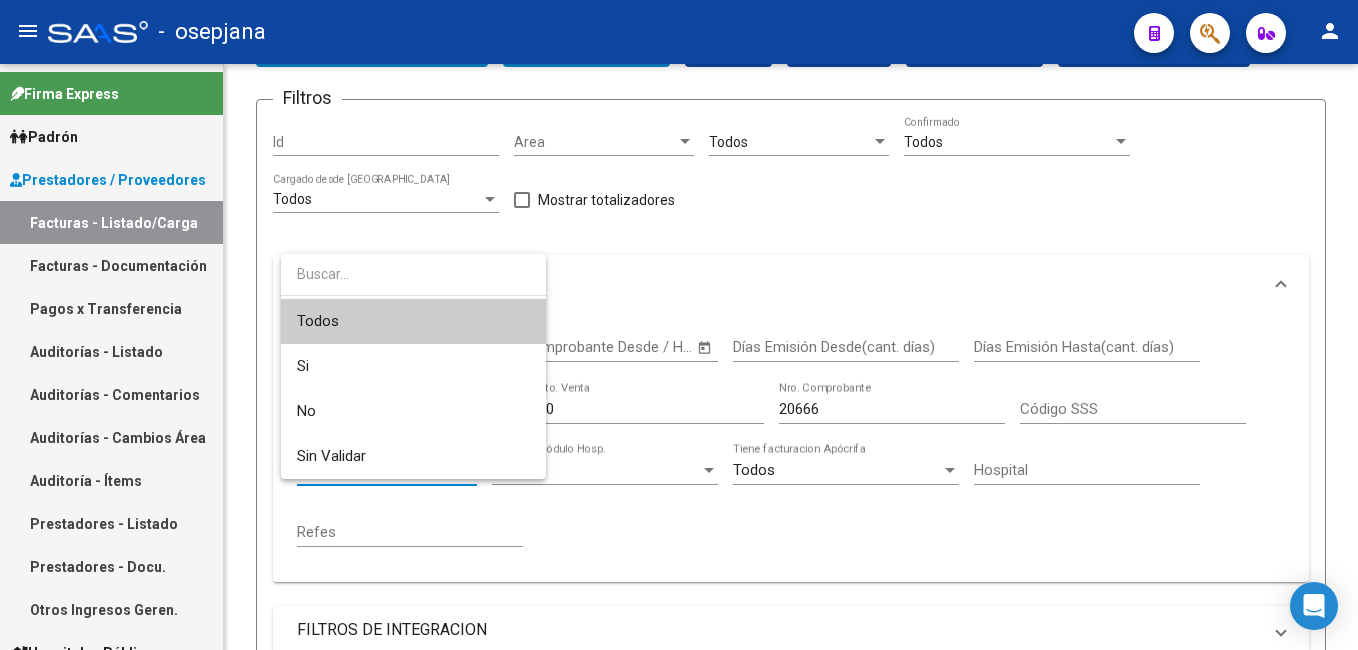 click on "Todos" at bounding box center (413, 321) 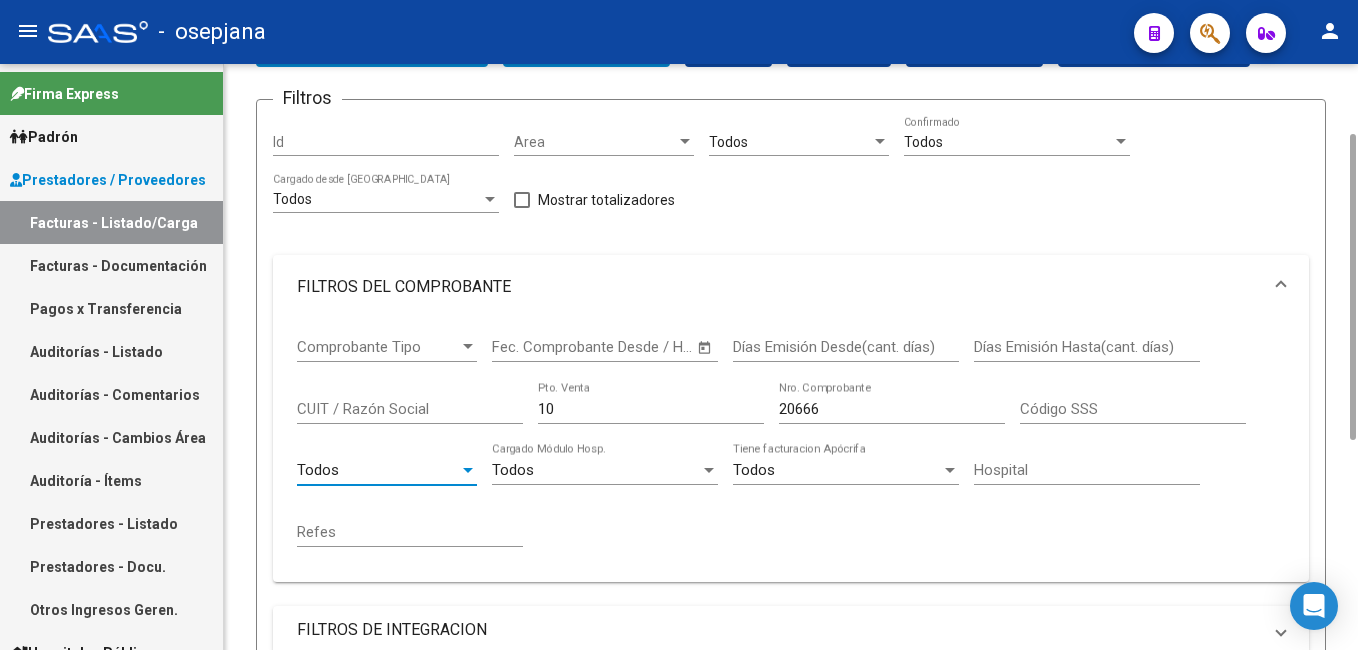 scroll, scrollTop: 535, scrollLeft: 0, axis: vertical 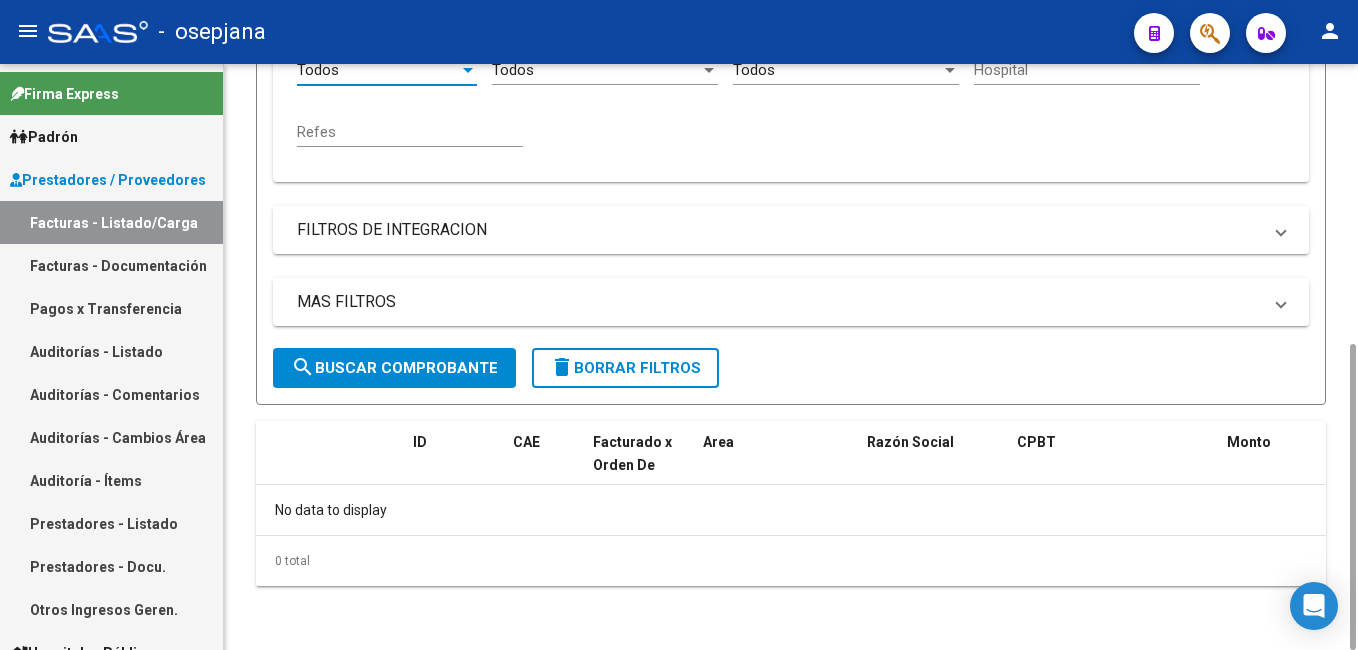 click on "search  Buscar Comprobante" 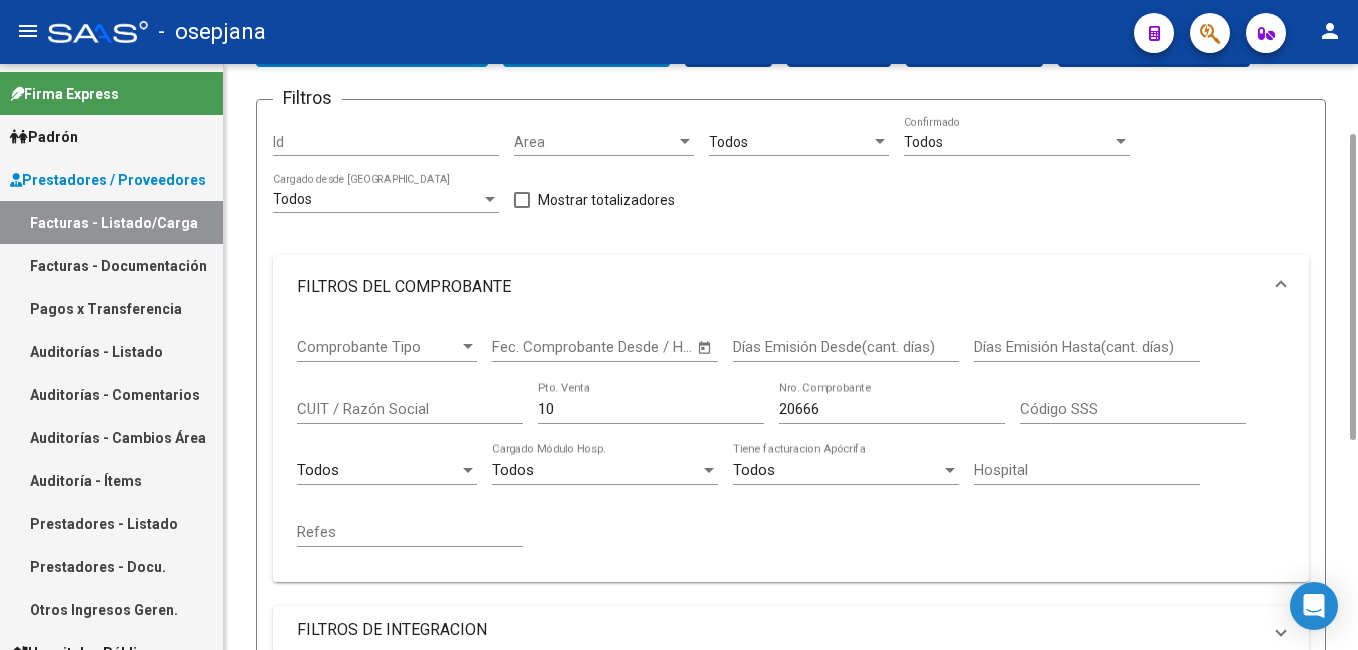 scroll, scrollTop: 0, scrollLeft: 0, axis: both 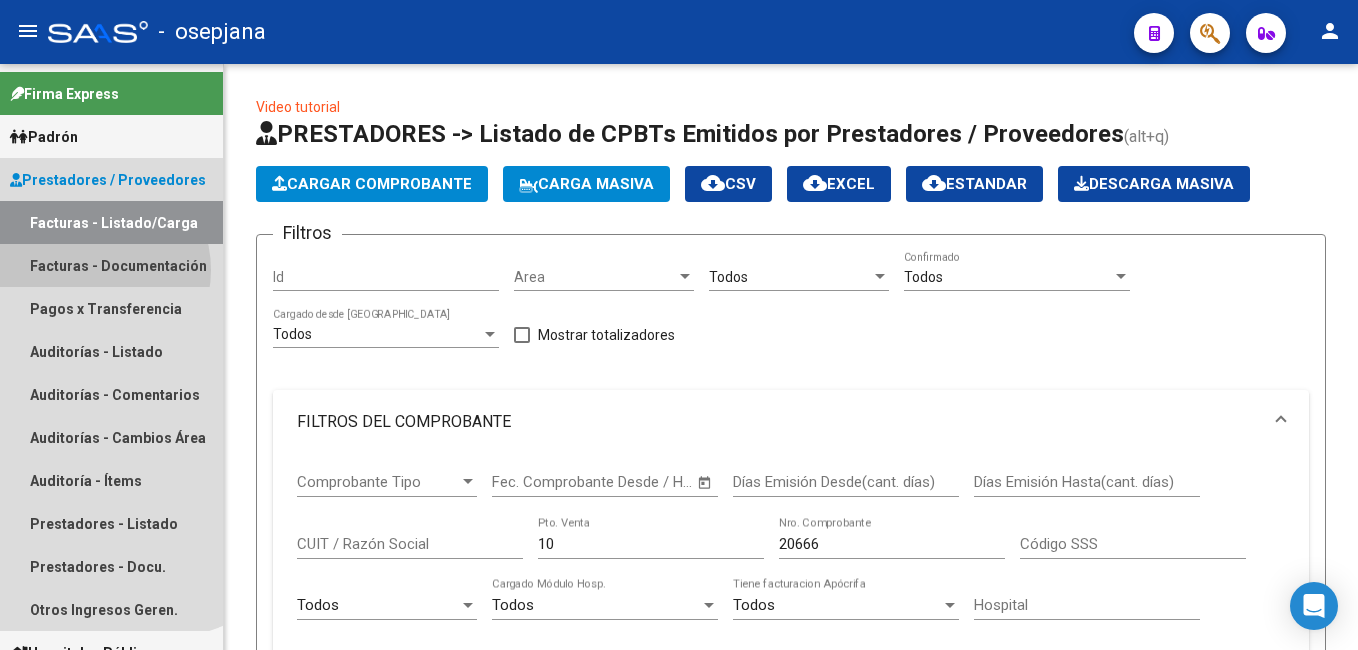 click on "Facturas - Documentación" at bounding box center (111, 265) 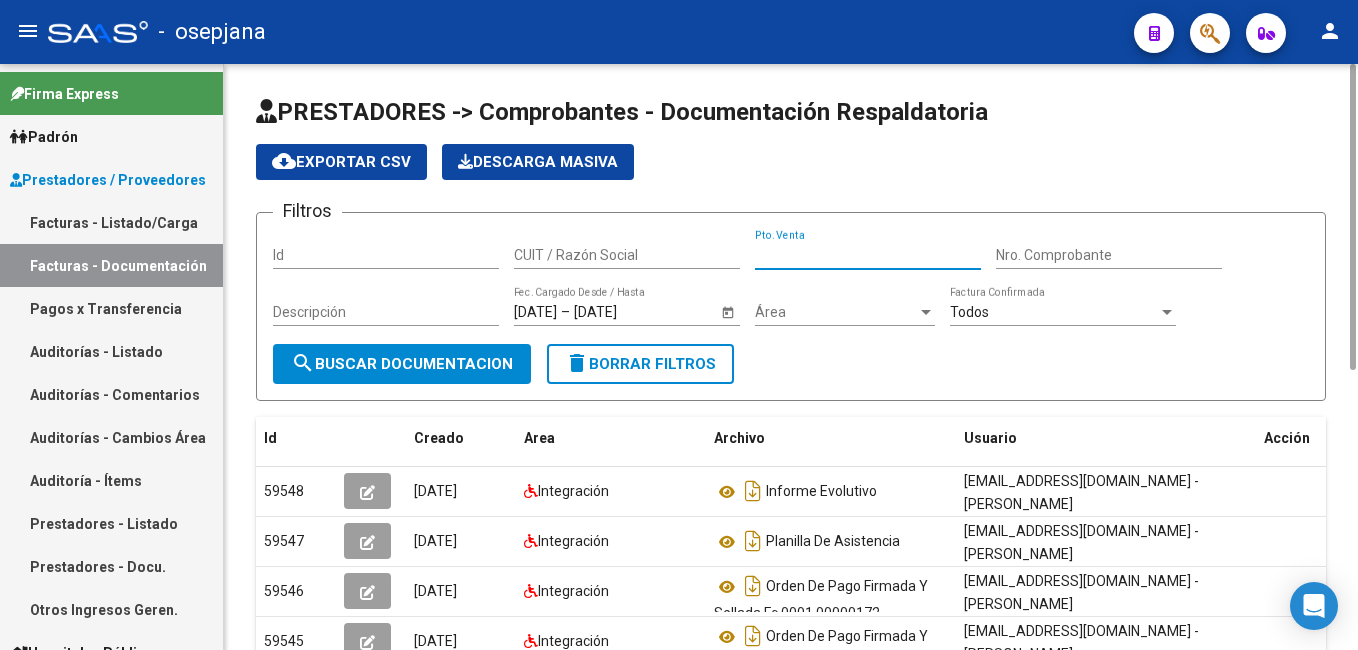 click on "Pto. Venta" at bounding box center [868, 255] 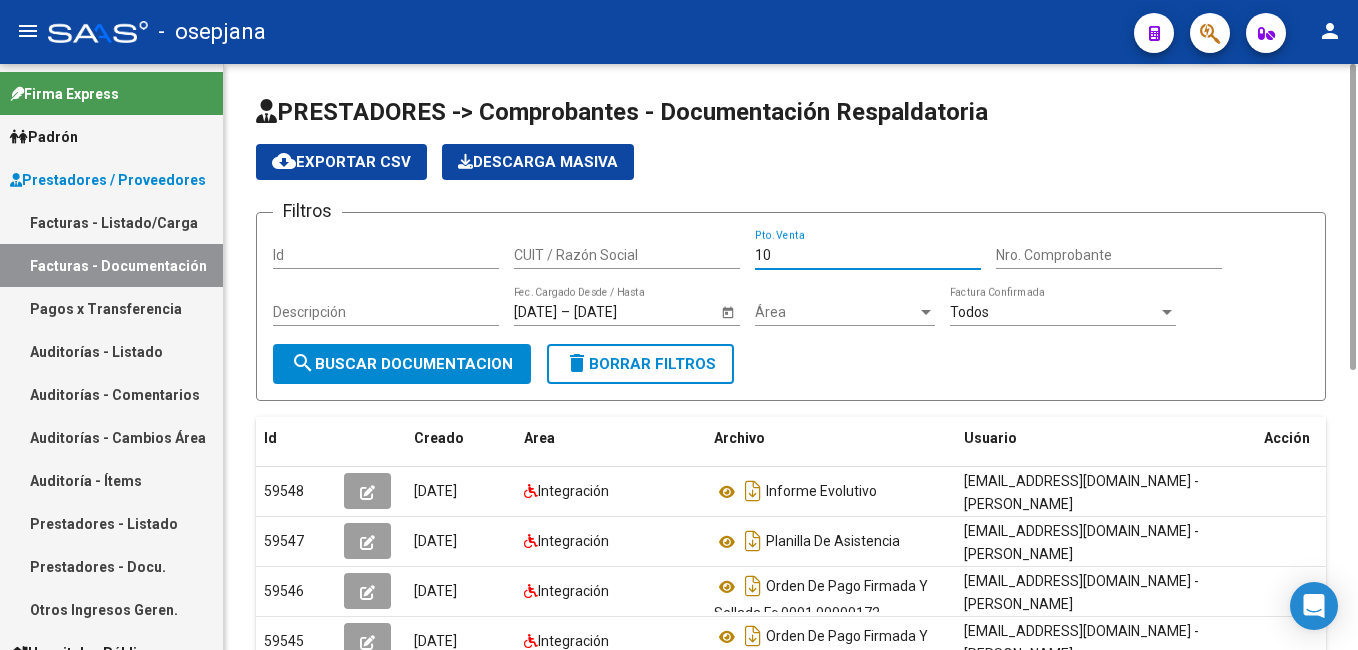 type on "10" 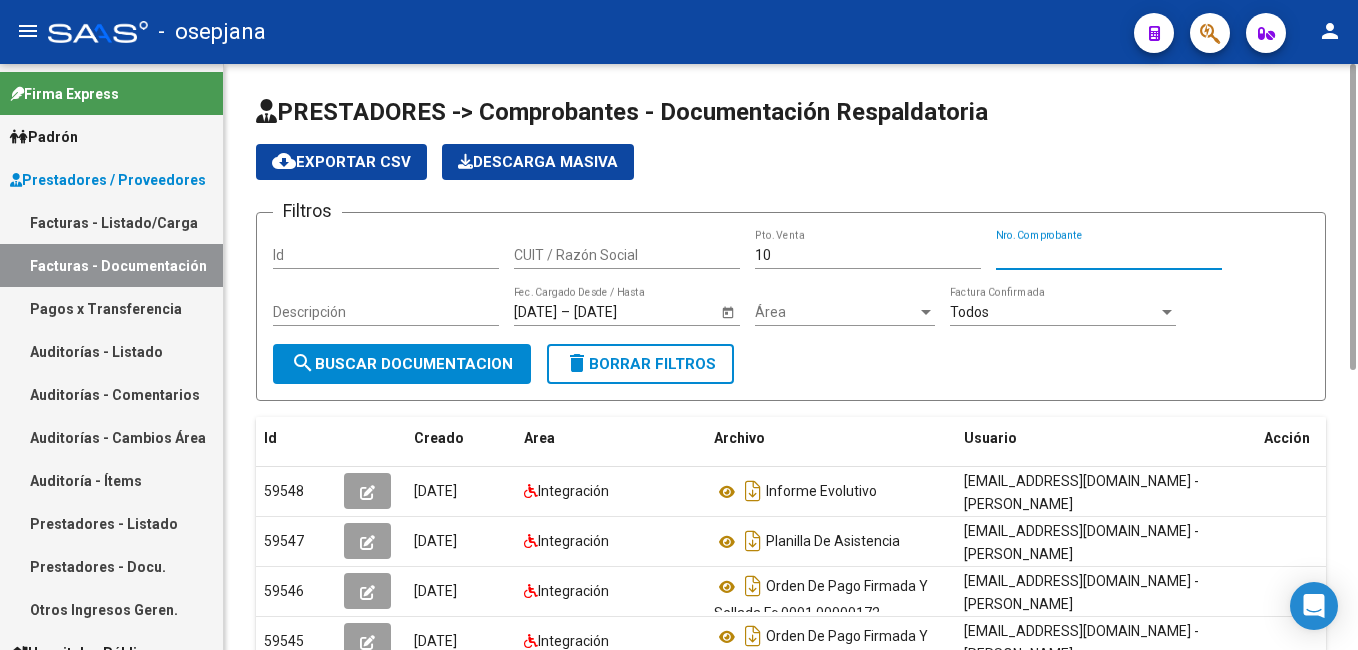 click on "Nro. Comprobante" at bounding box center [1109, 255] 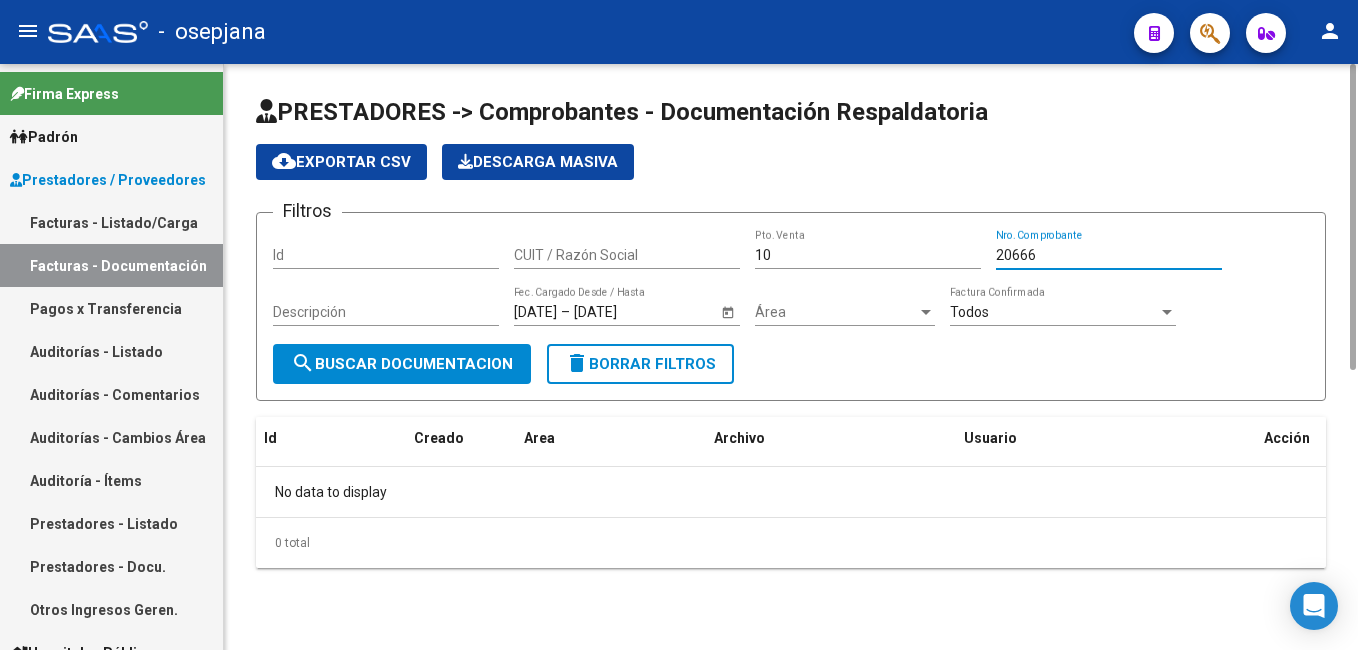 type on "20666" 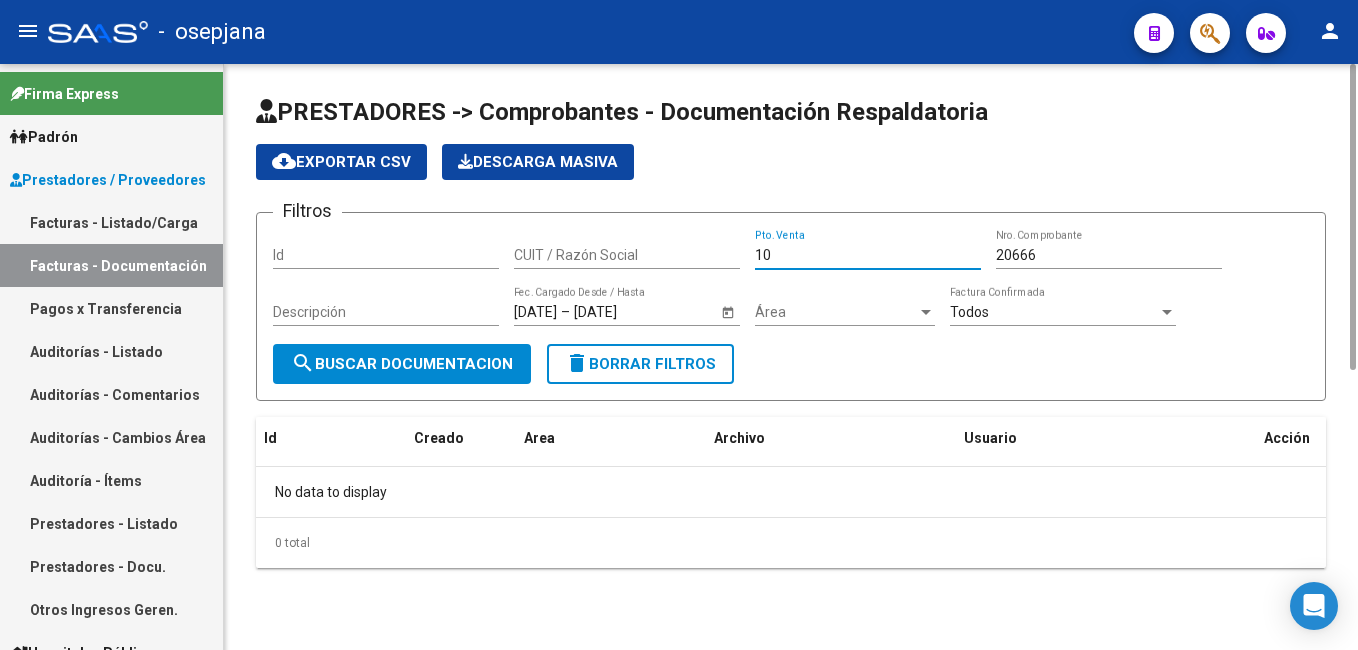 drag, startPoint x: 870, startPoint y: 247, endPoint x: 228, endPoint y: 293, distance: 643.6459 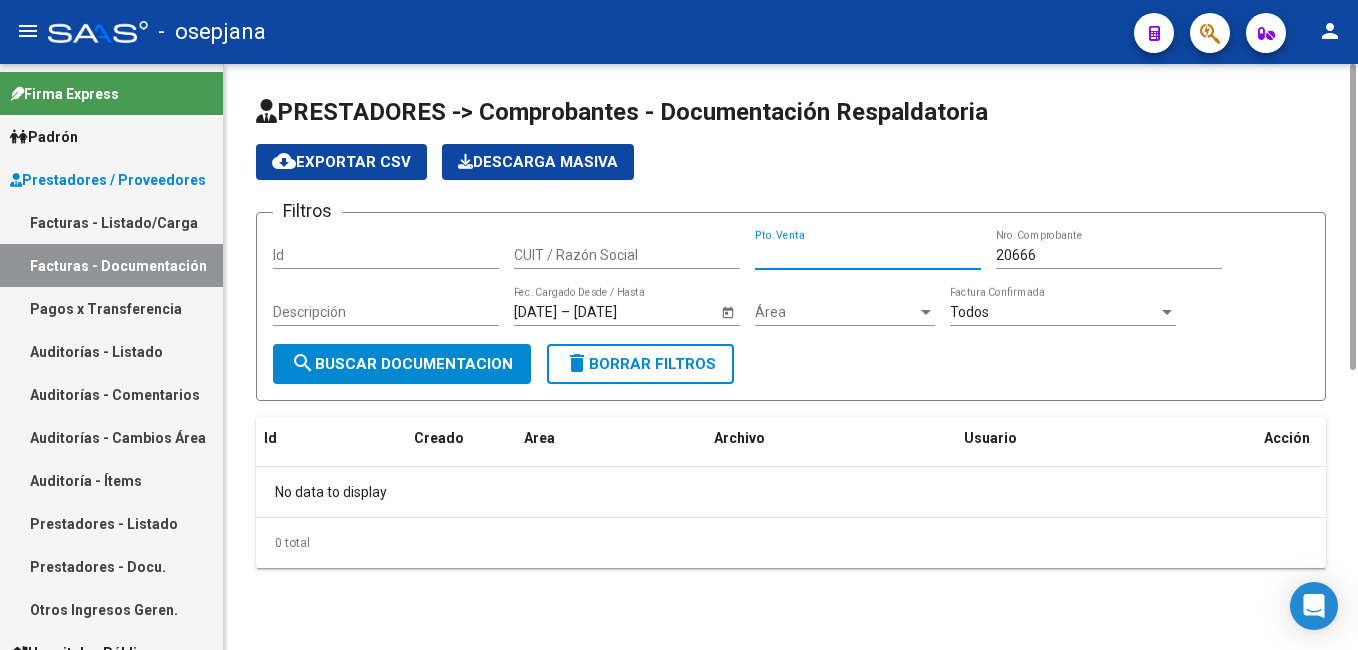 type 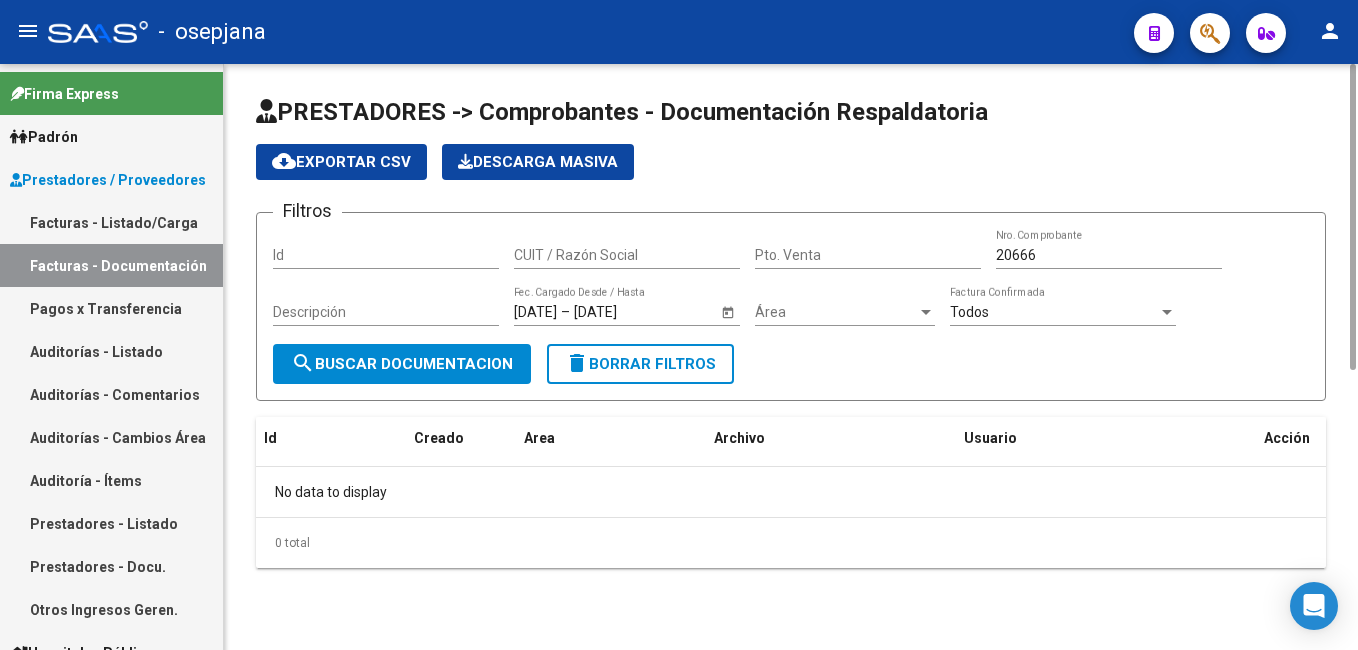 drag, startPoint x: 1092, startPoint y: 237, endPoint x: 1078, endPoint y: 245, distance: 16.124516 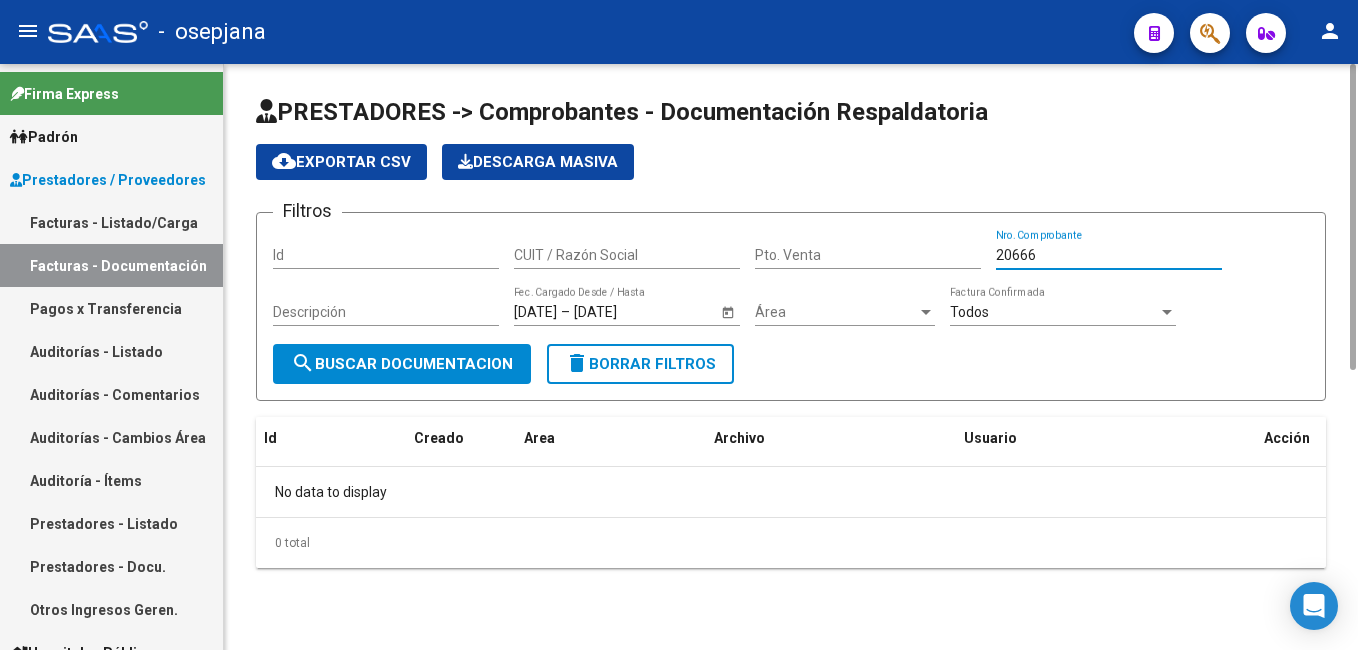 drag, startPoint x: 1073, startPoint y: 248, endPoint x: 822, endPoint y: 262, distance: 251.39014 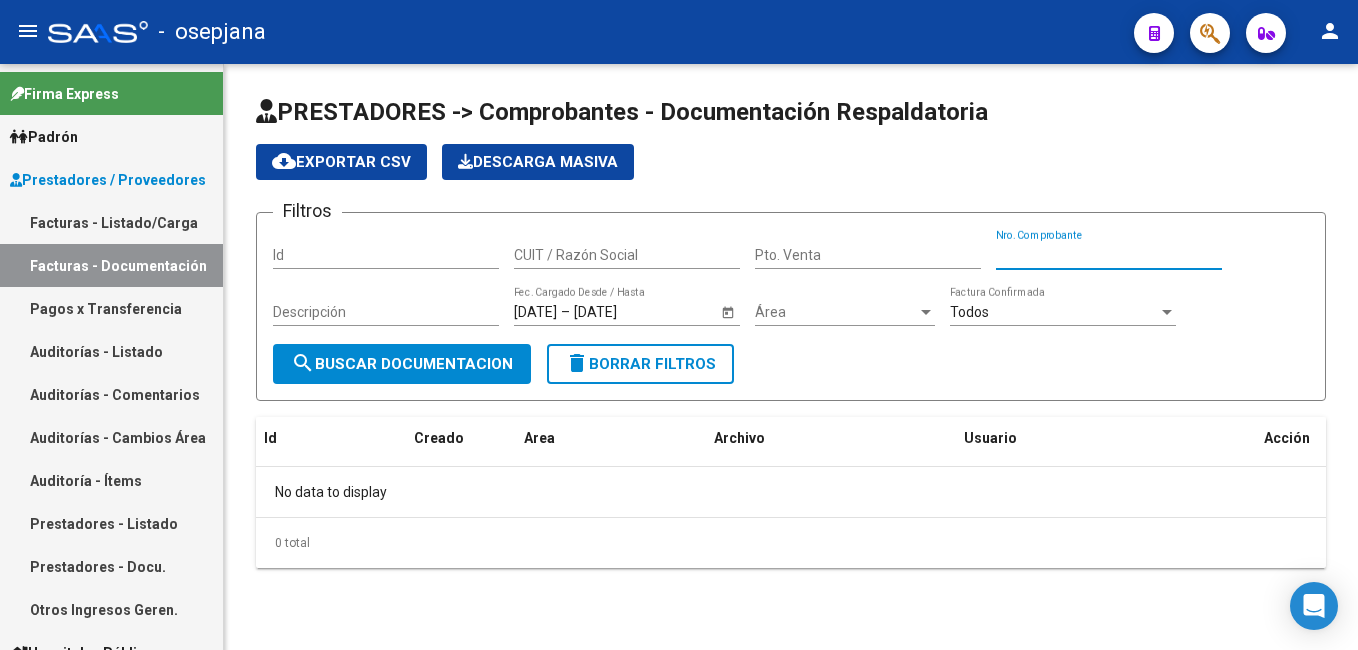 type 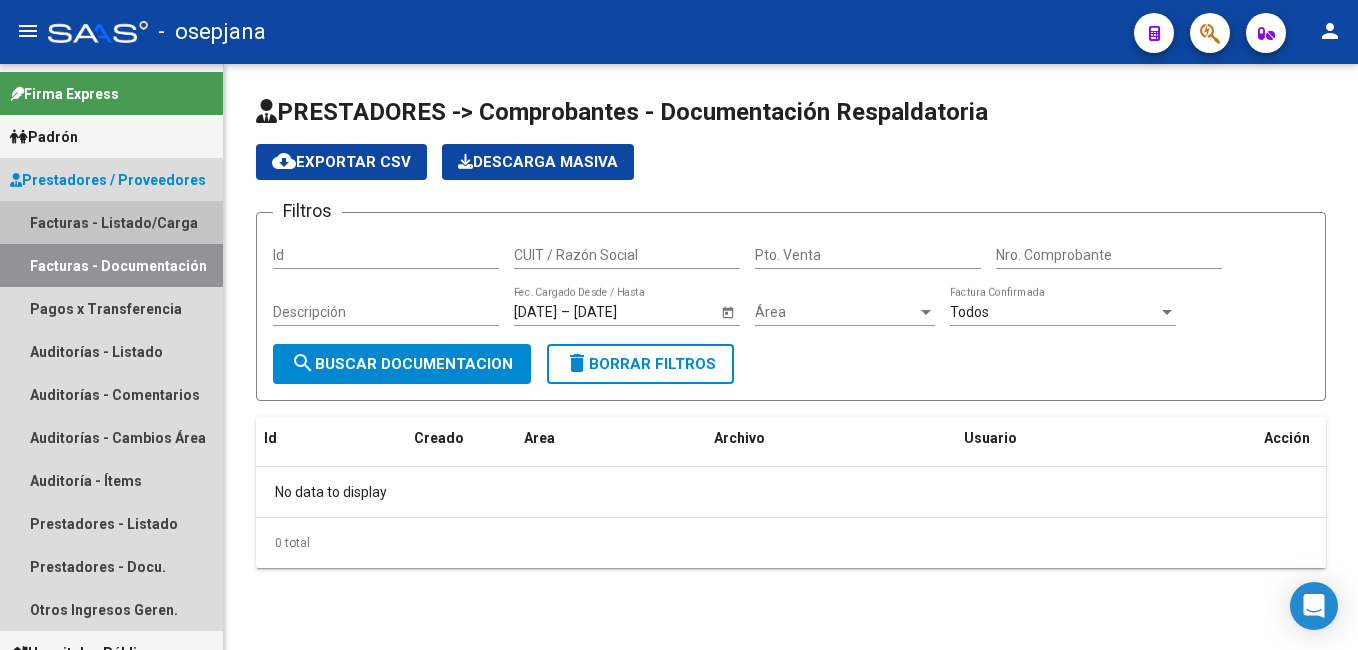 click on "Facturas - Listado/Carga" at bounding box center (111, 222) 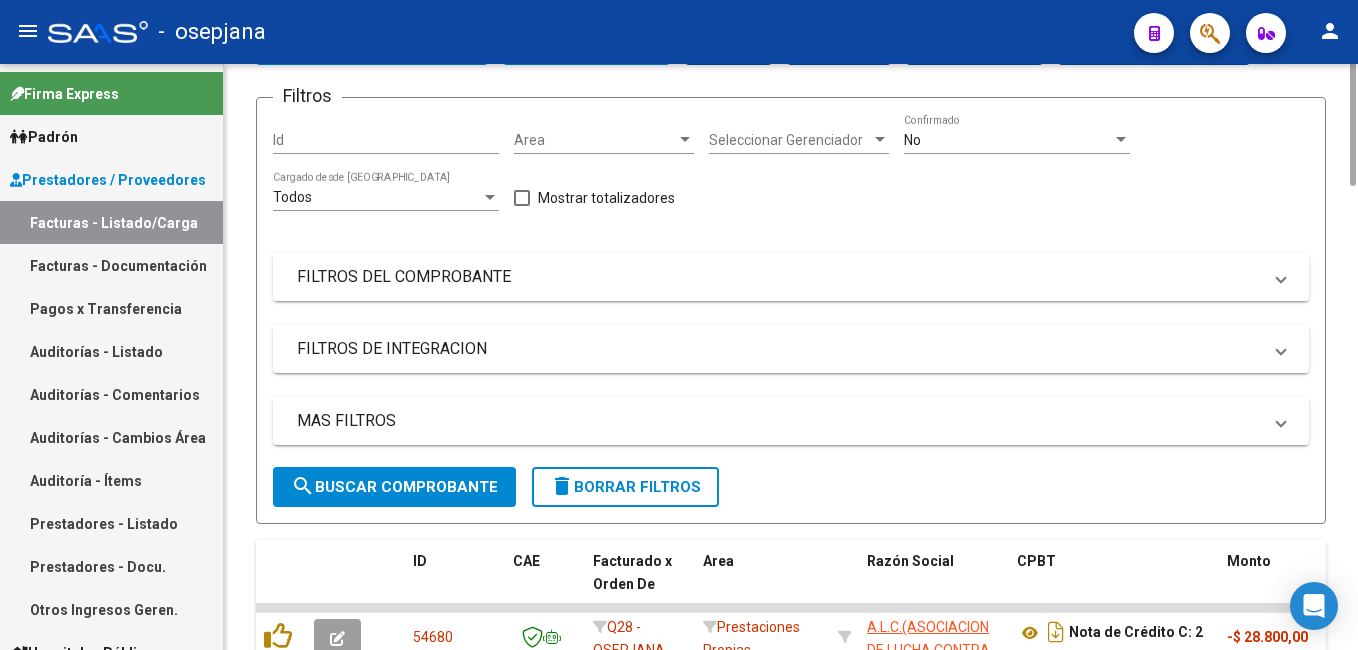 scroll, scrollTop: 0, scrollLeft: 0, axis: both 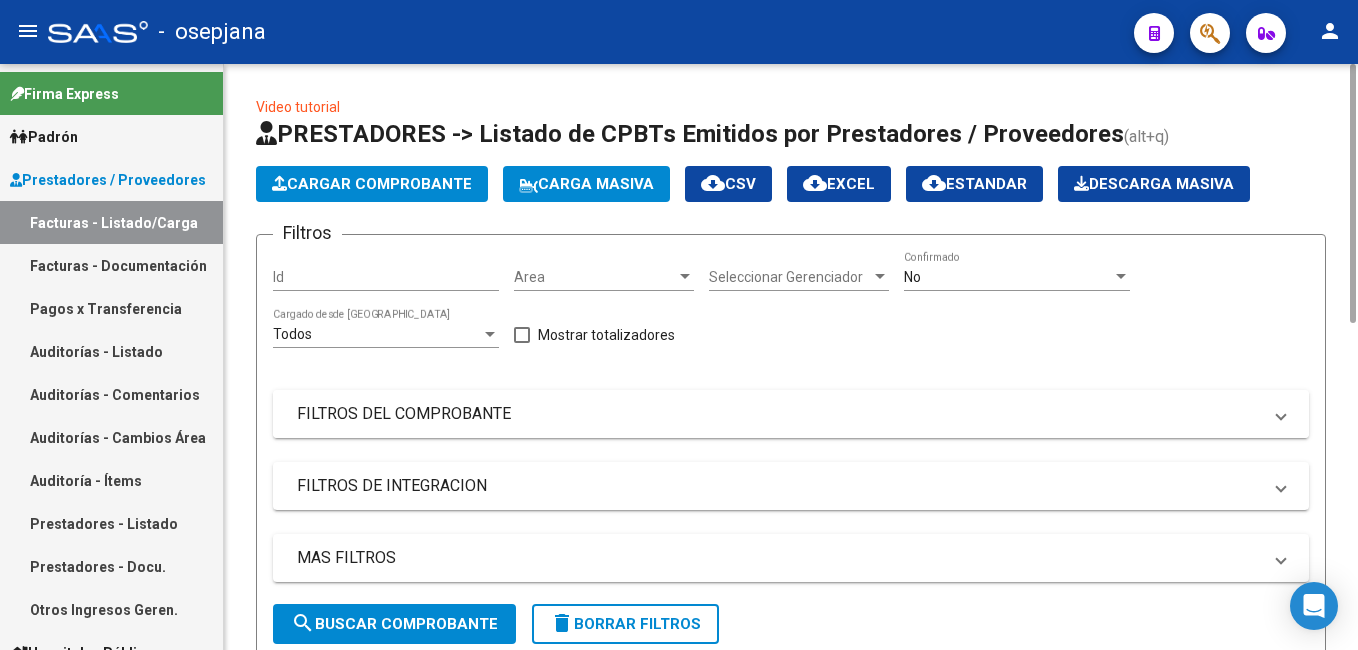 click on "FILTROS DEL COMPROBANTE" at bounding box center (779, 414) 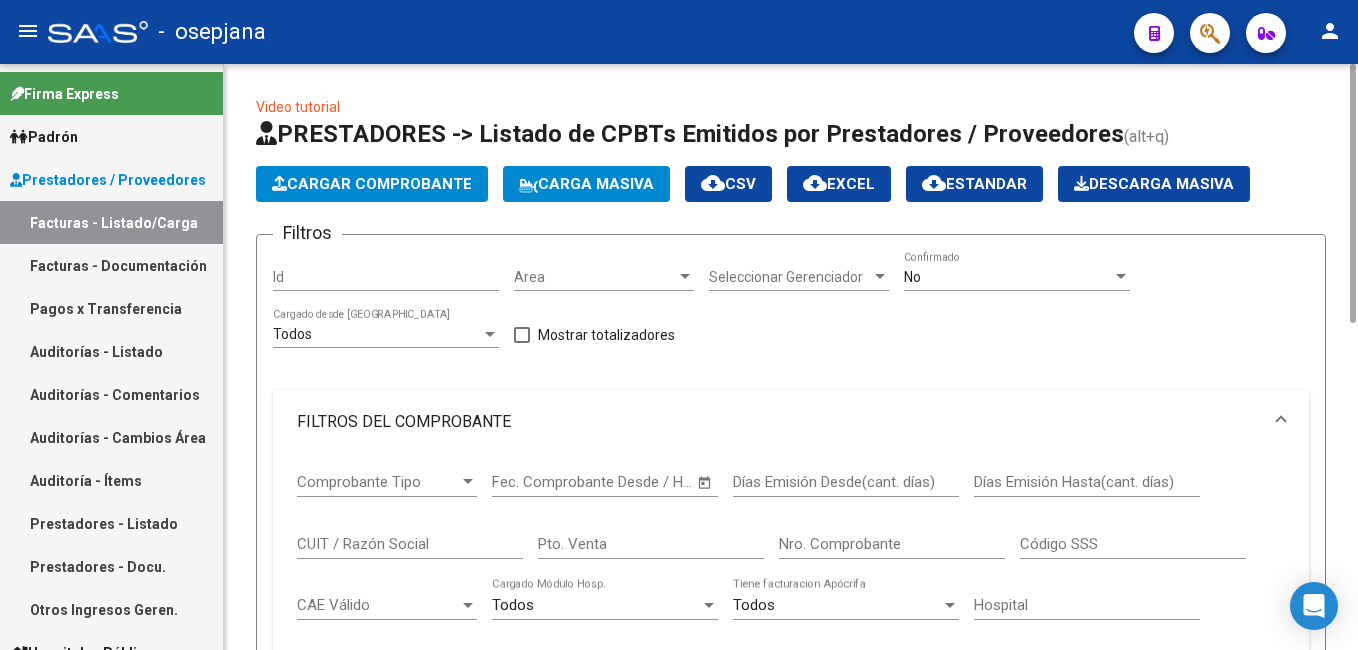 scroll, scrollTop: 200, scrollLeft: 0, axis: vertical 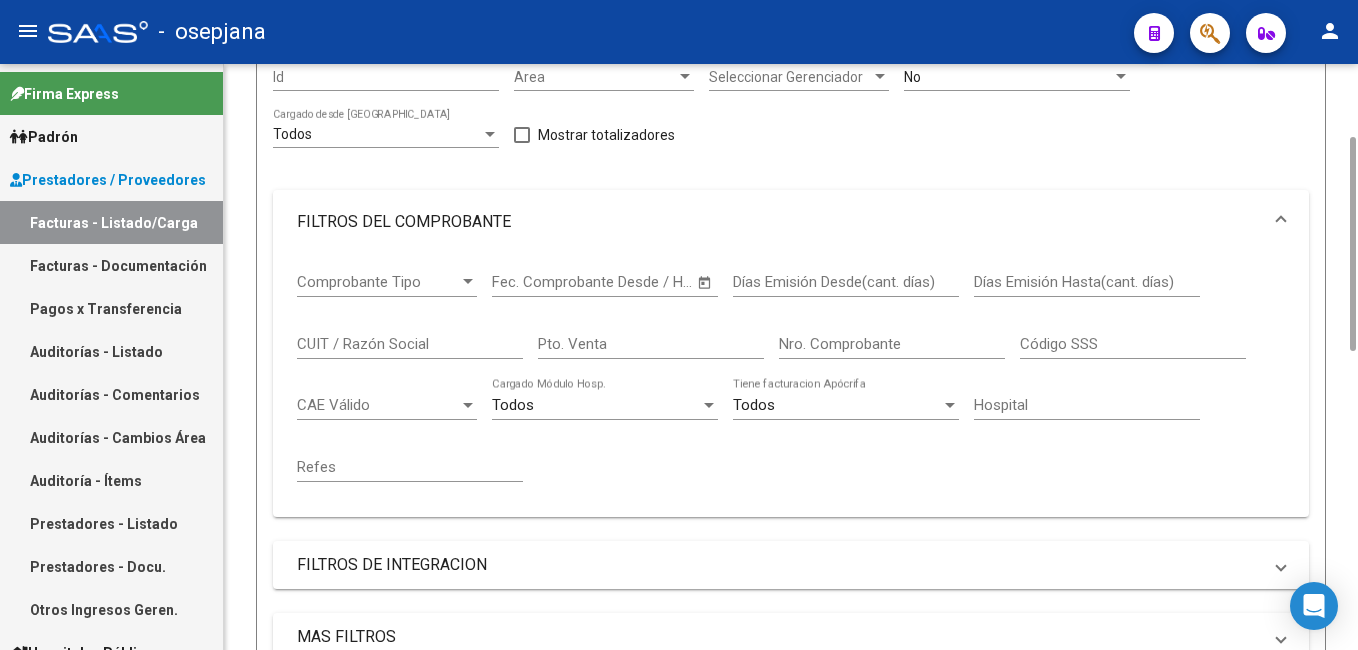 click on "CUIT / Razón Social" 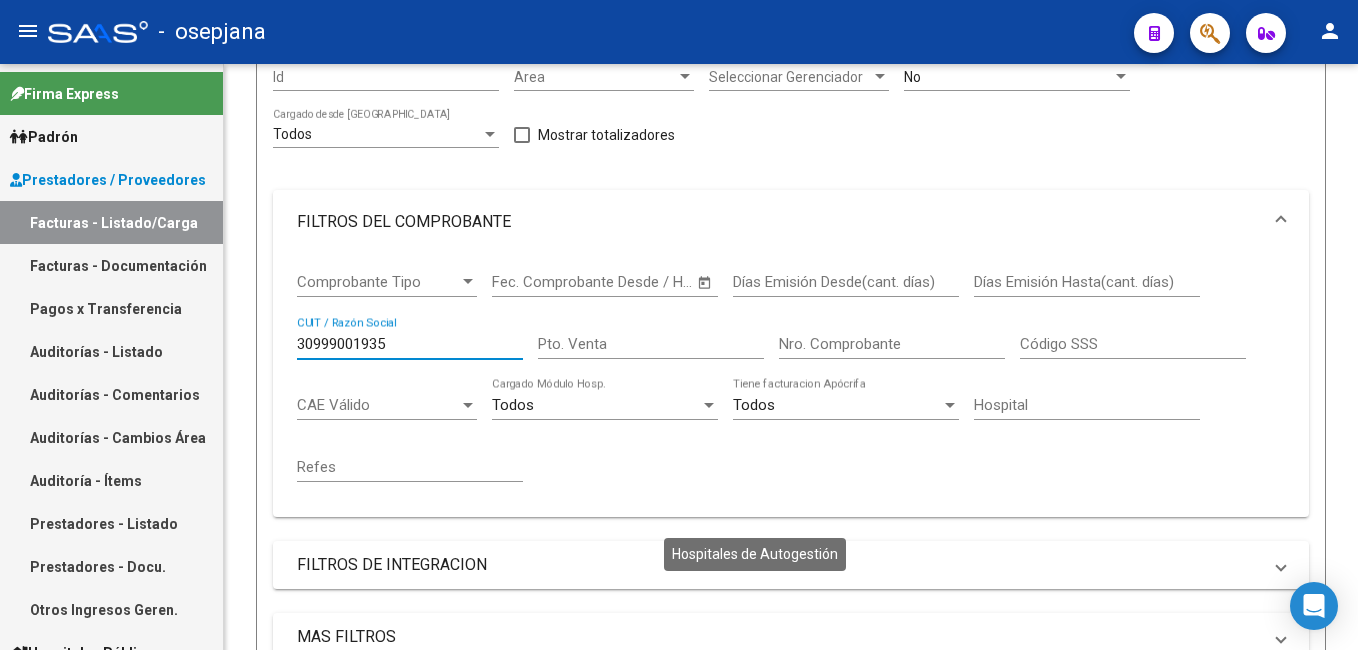 scroll, scrollTop: 766, scrollLeft: 0, axis: vertical 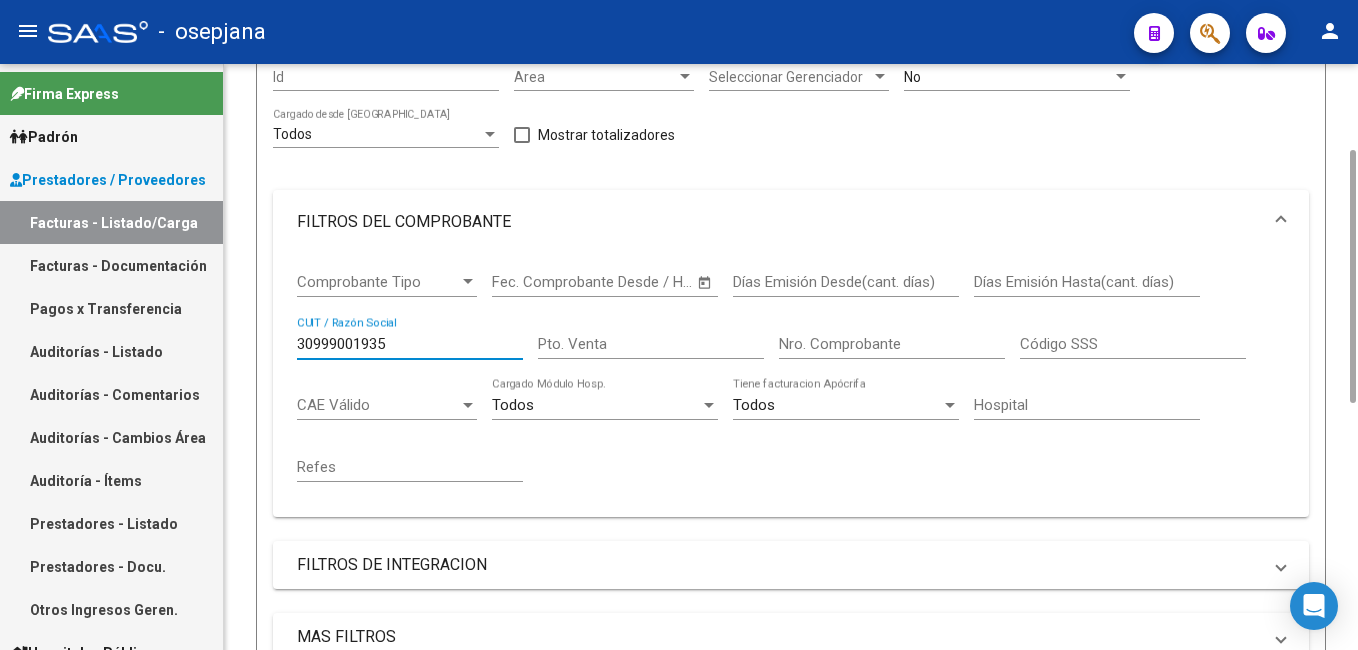 type on "30999001935" 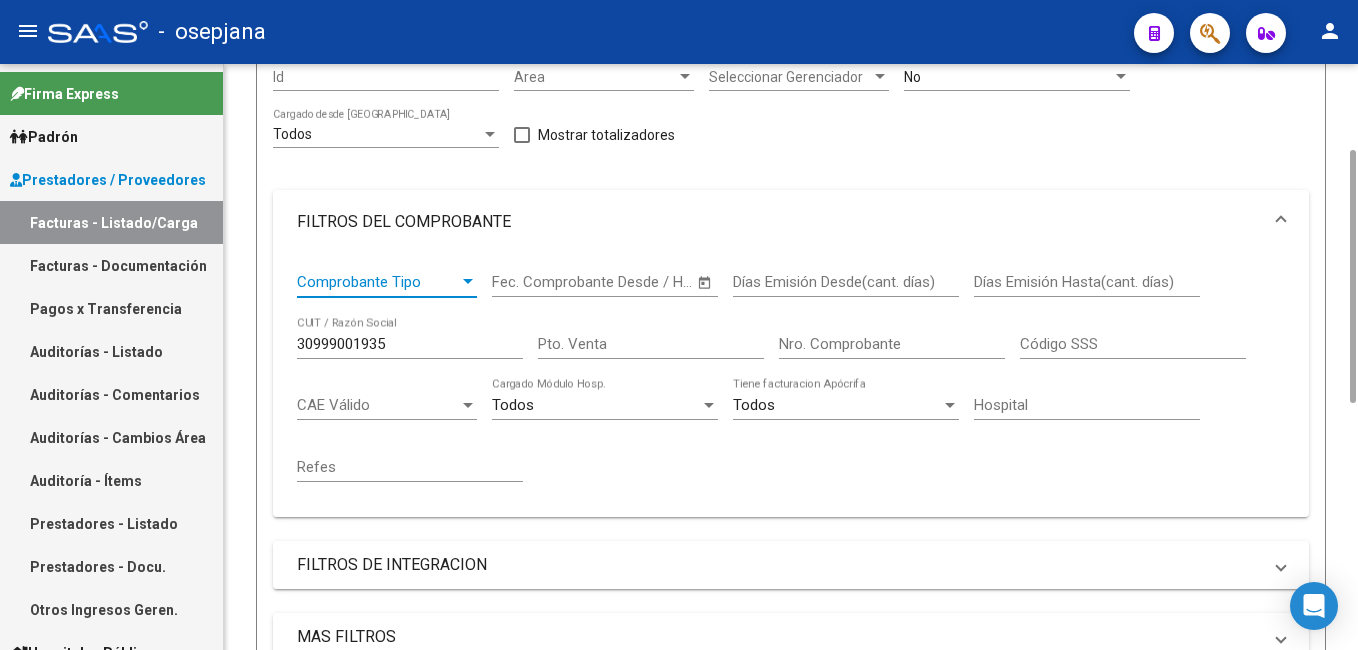 click on "Comprobante Tipo" at bounding box center (378, 282) 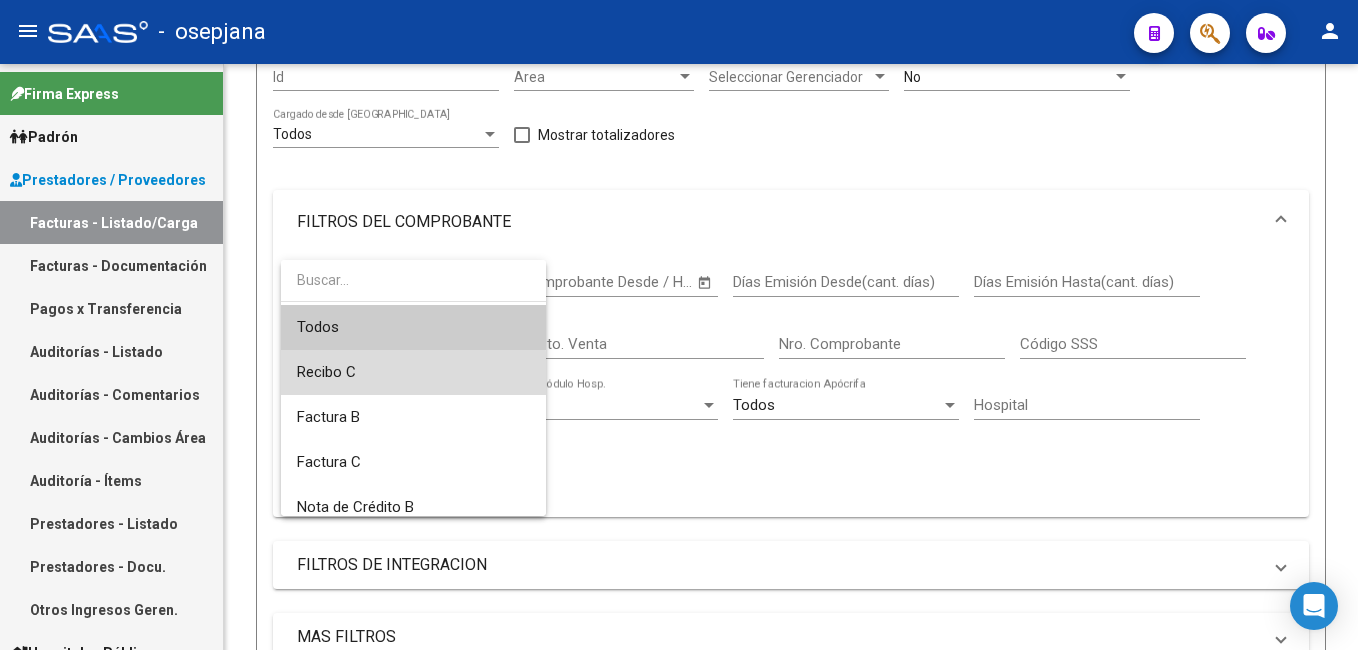 click on "Recibo C" at bounding box center [413, 372] 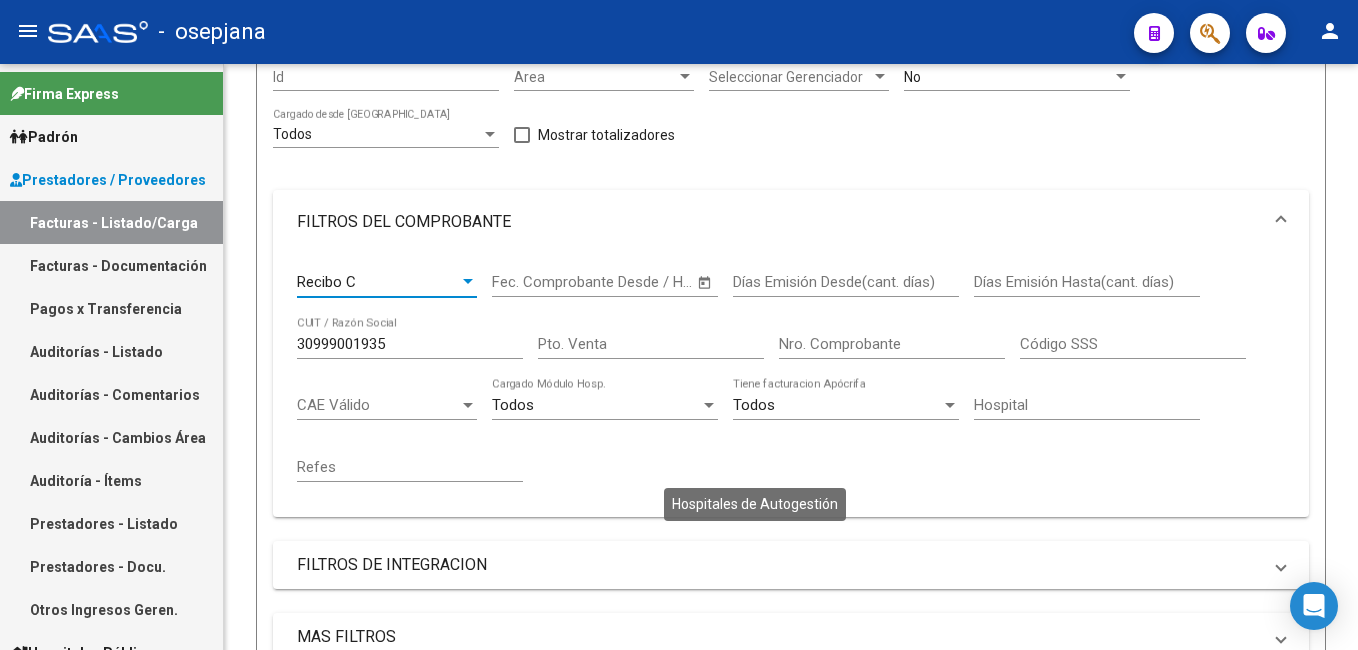 scroll, scrollTop: 766, scrollLeft: 0, axis: vertical 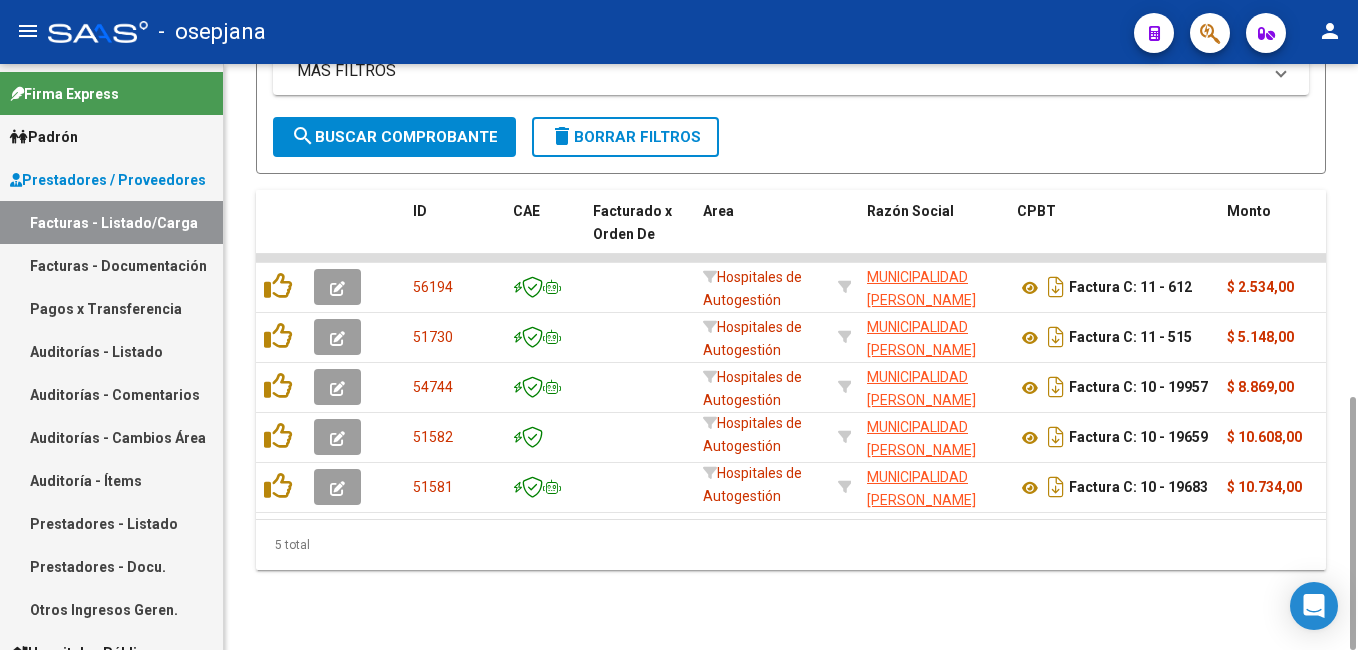 click on "search  Buscar Comprobante" 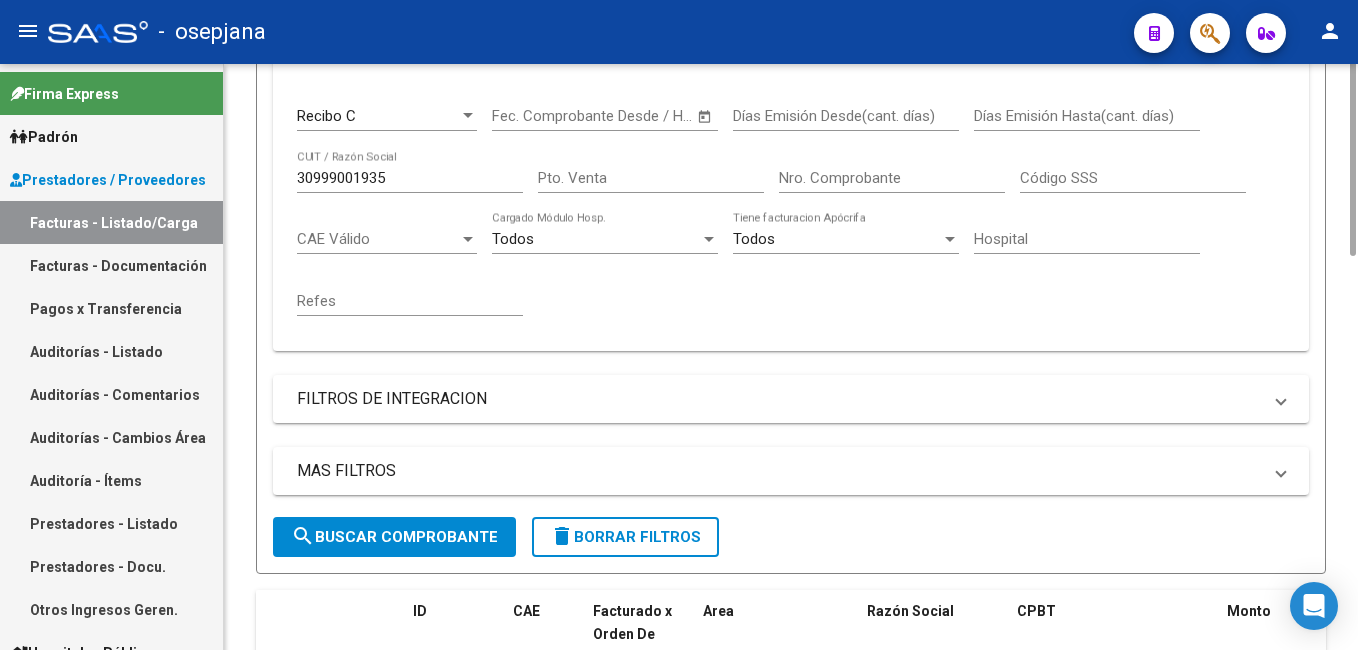 scroll, scrollTop: 0, scrollLeft: 0, axis: both 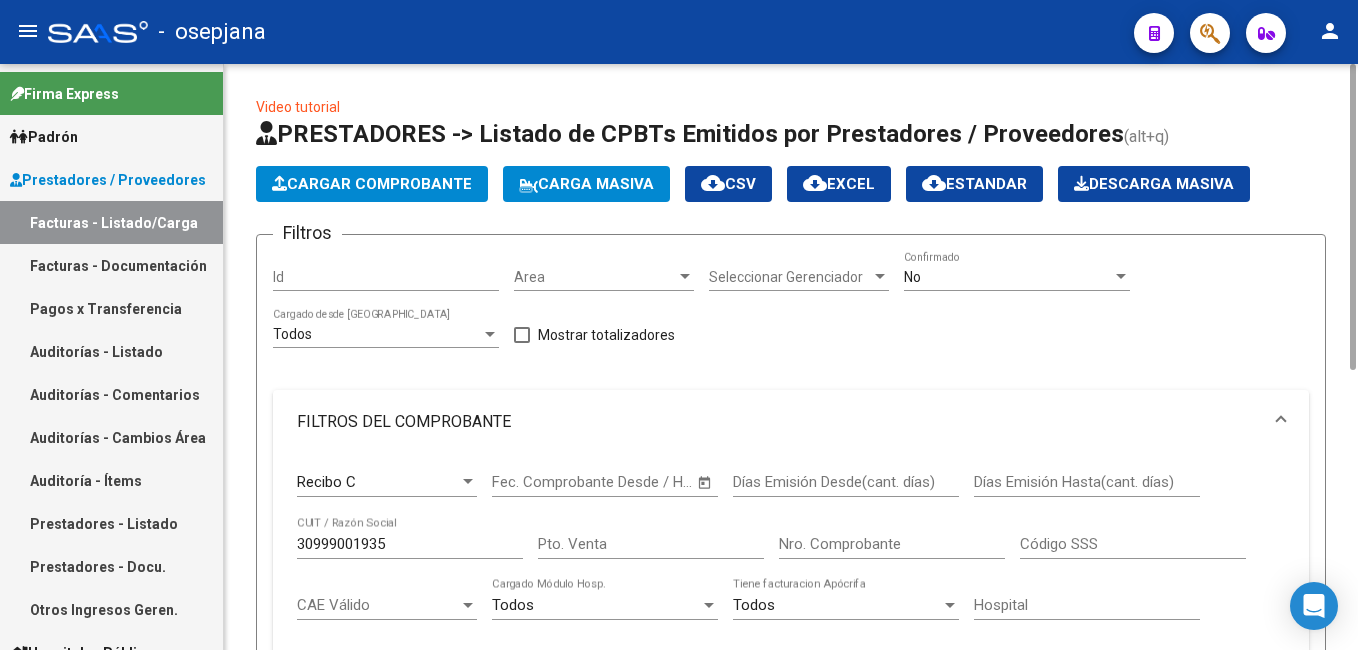 click on "Seleccionar Gerenciador Seleccionar Gerenciador" 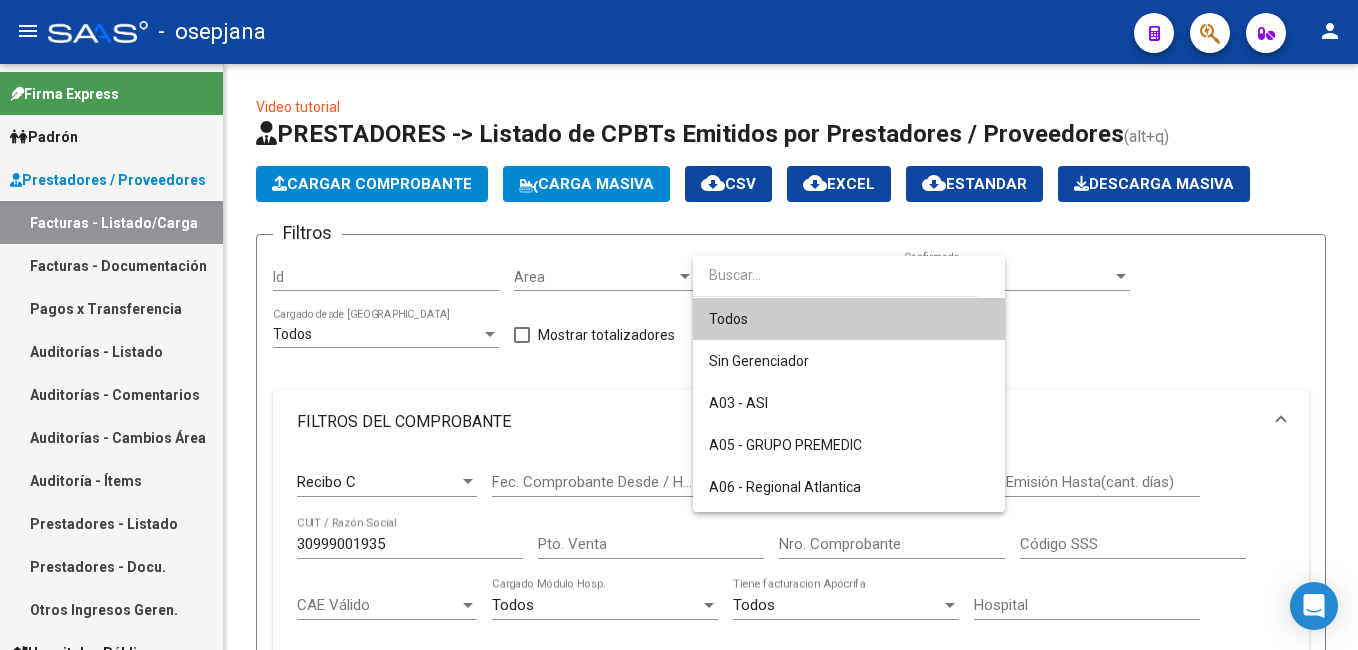 click on "Todos" at bounding box center (849, 319) 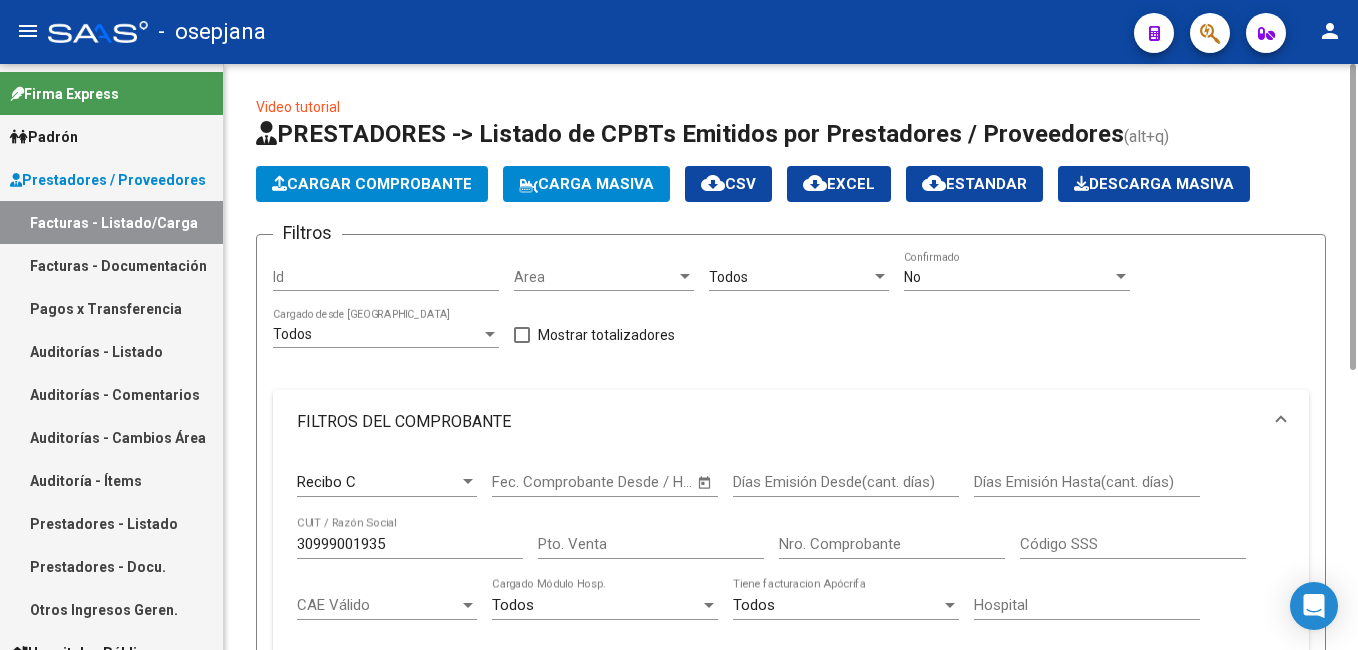 click on "No  Confirmado" 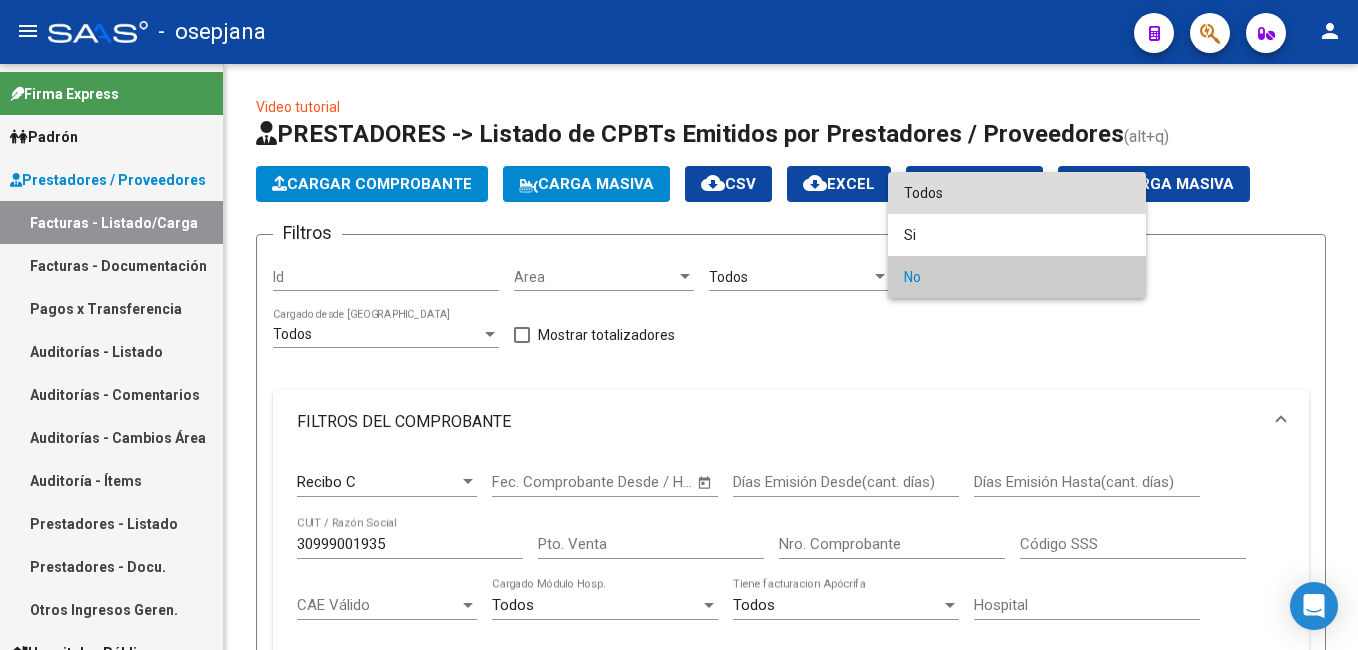 click on "Todos" at bounding box center (1017, 193) 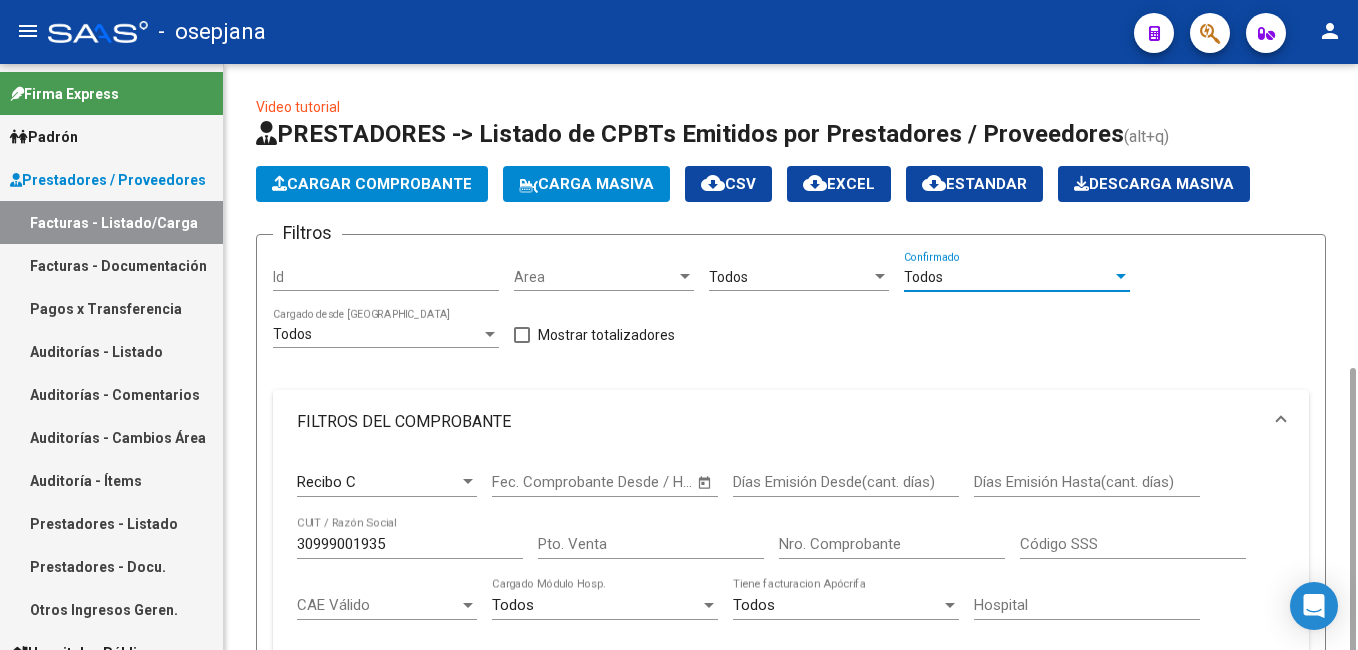 scroll, scrollTop: 535, scrollLeft: 0, axis: vertical 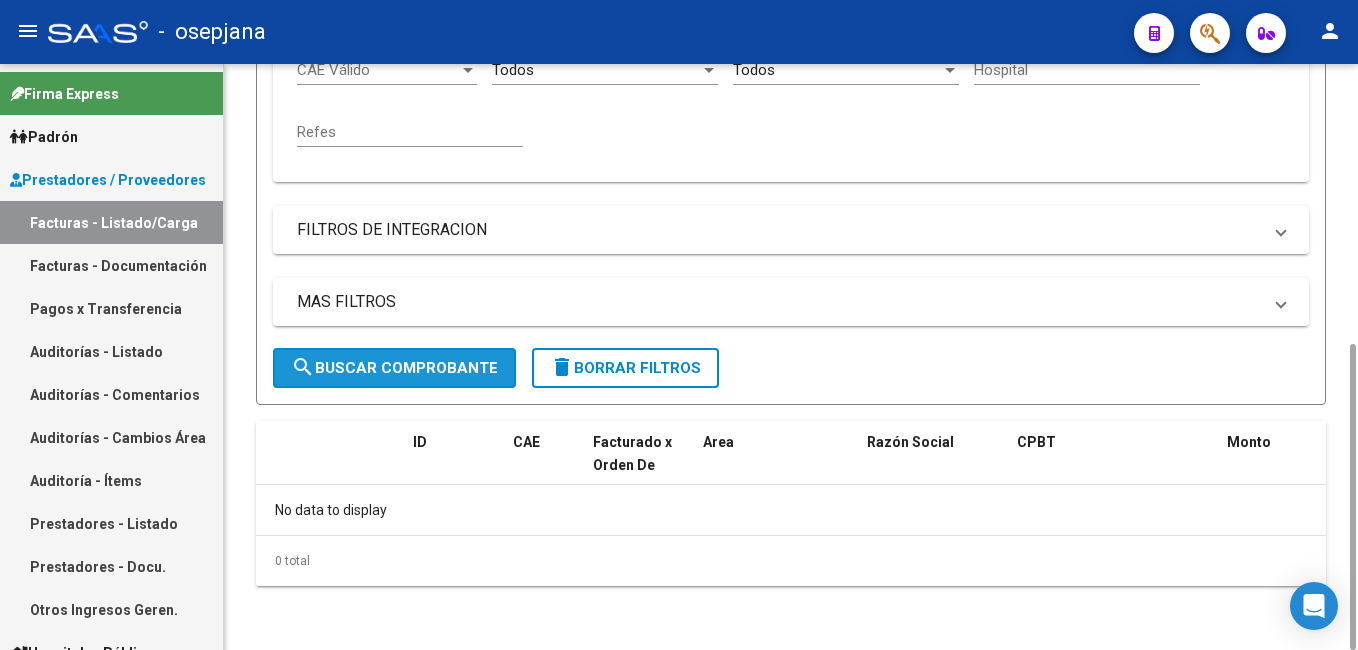 click on "search  Buscar Comprobante" 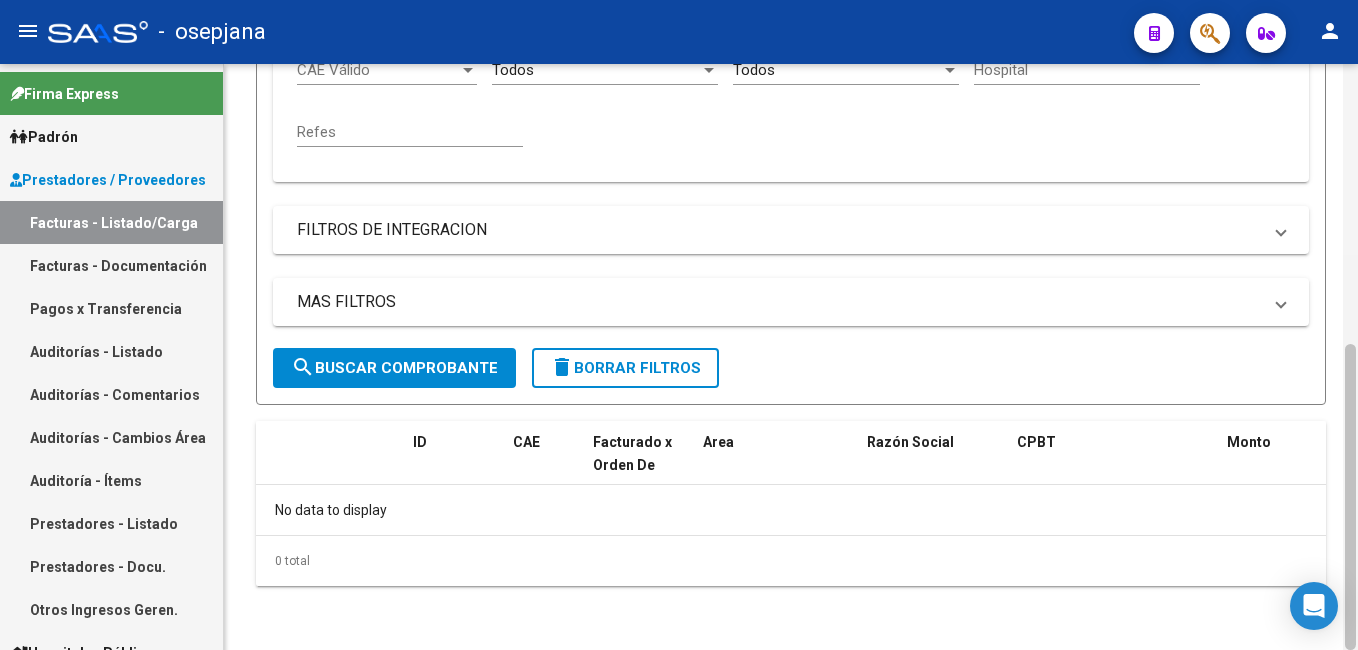 scroll, scrollTop: 0, scrollLeft: 0, axis: both 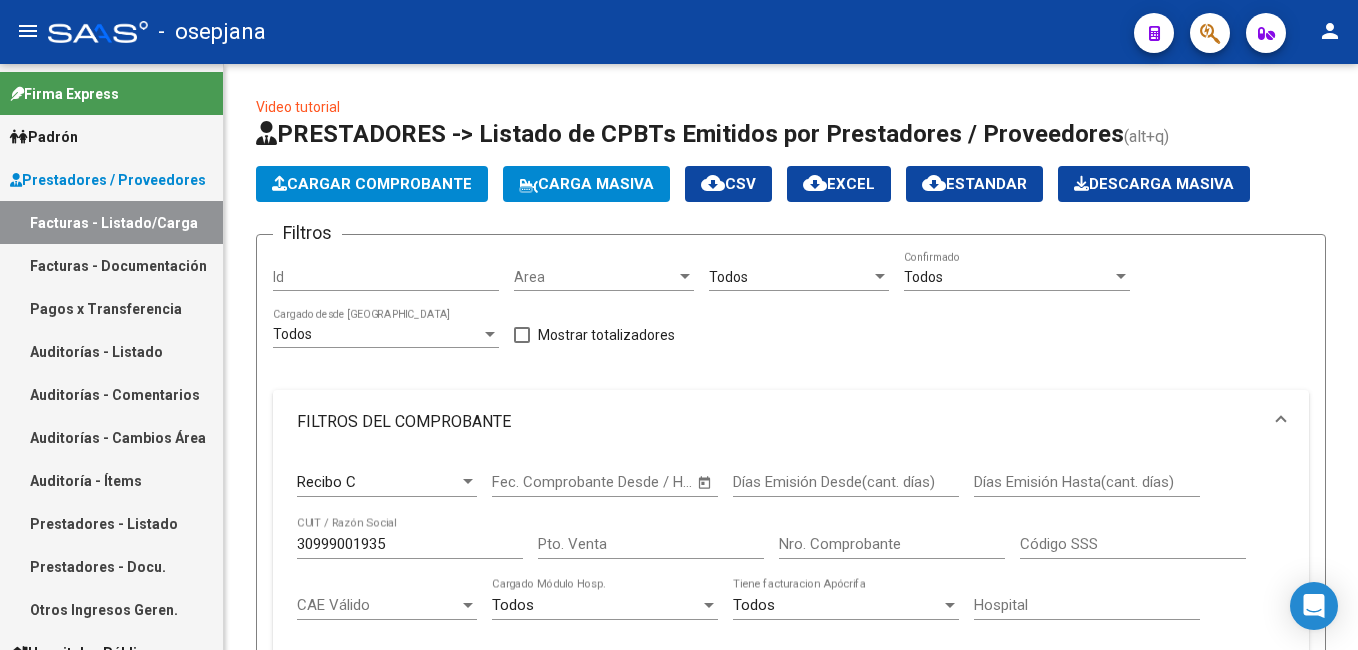 click on "Facturas - Listado/Carga" at bounding box center [111, 222] 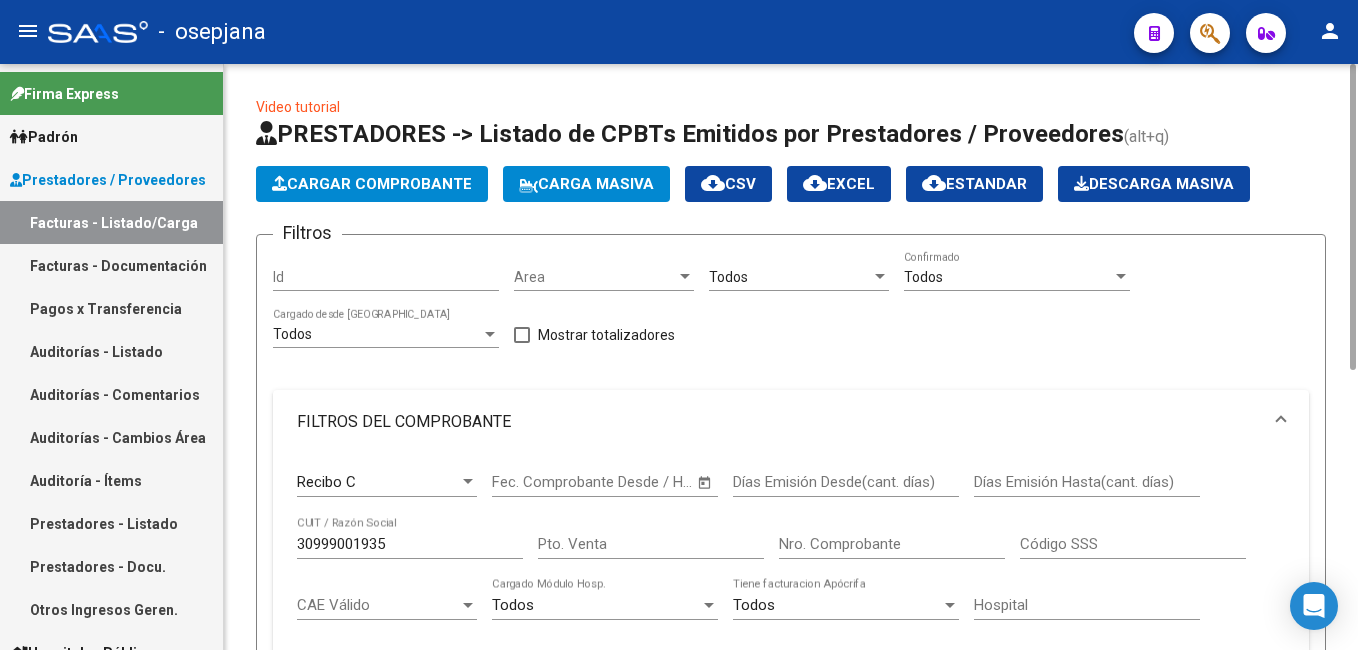 click on "Cargar Comprobante" 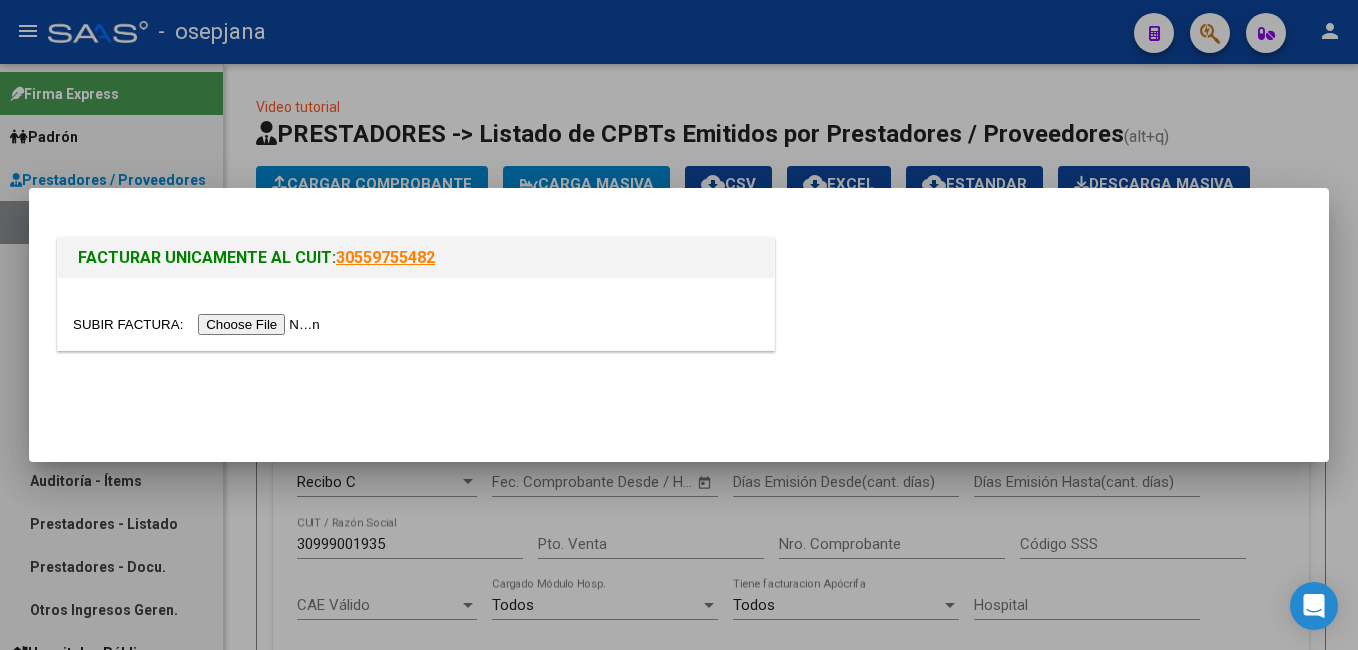 click at bounding box center [416, 314] 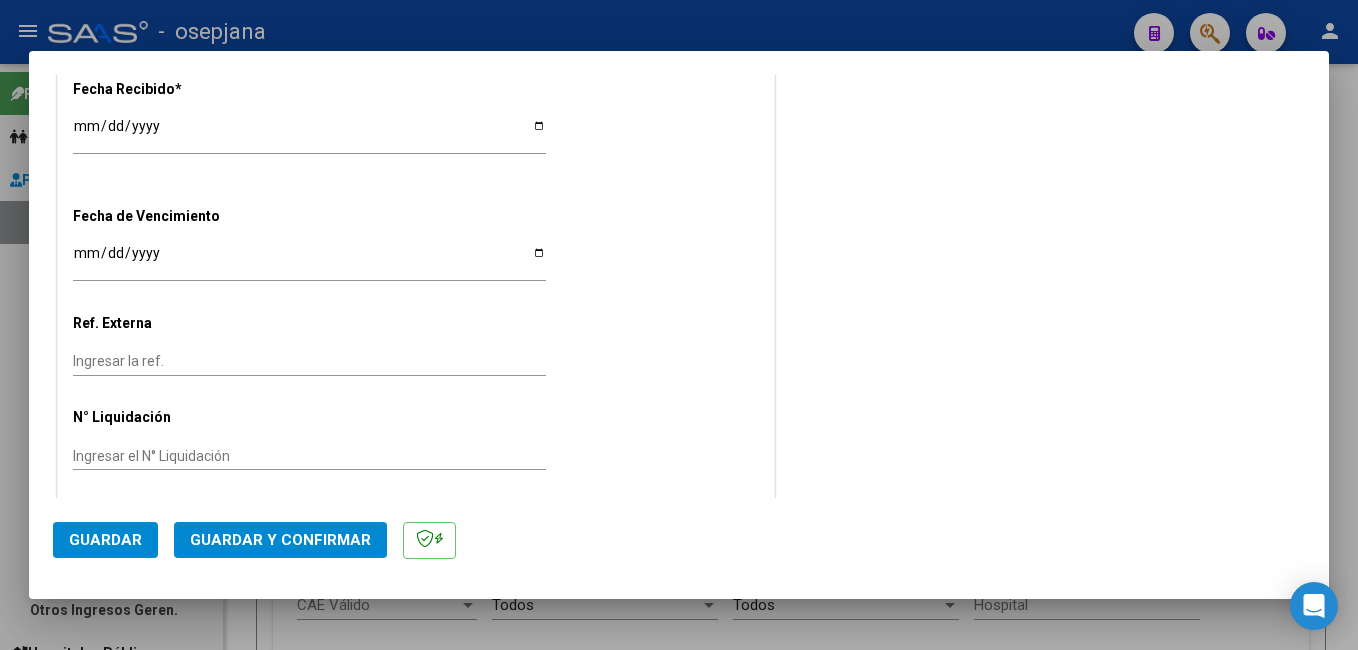 scroll, scrollTop: 1151, scrollLeft: 0, axis: vertical 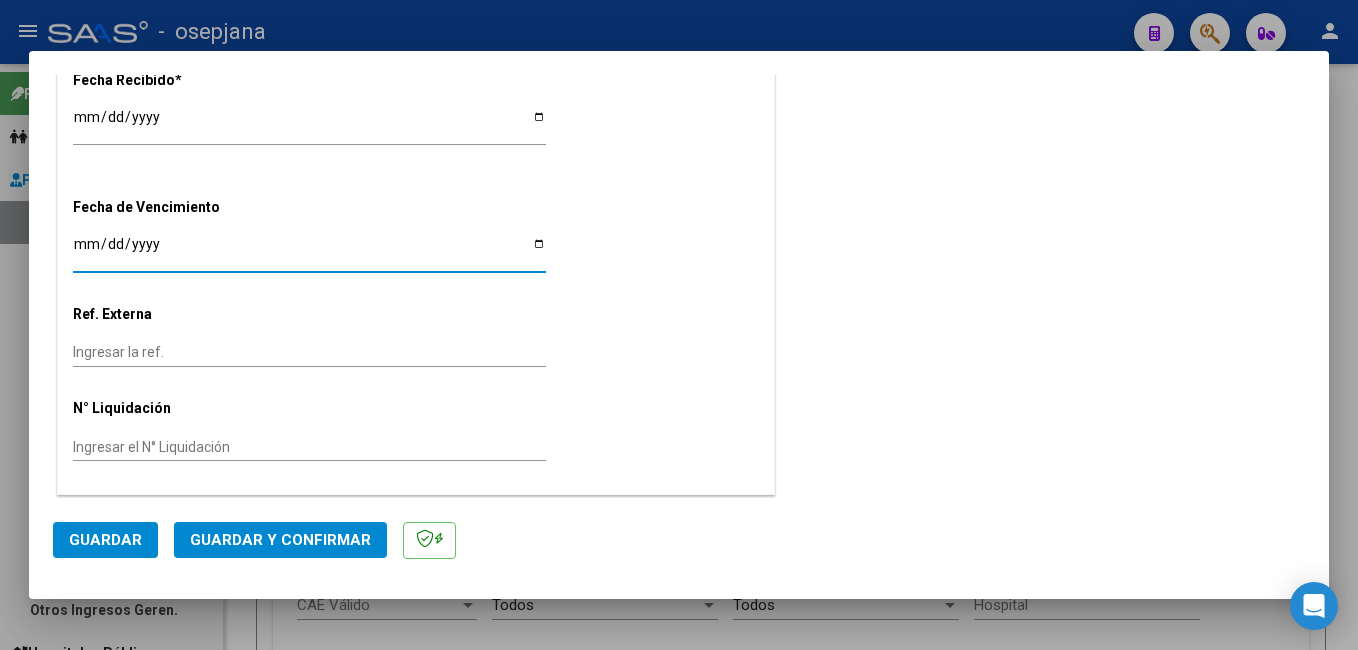 click on "Ingresar la fecha" at bounding box center (309, 251) 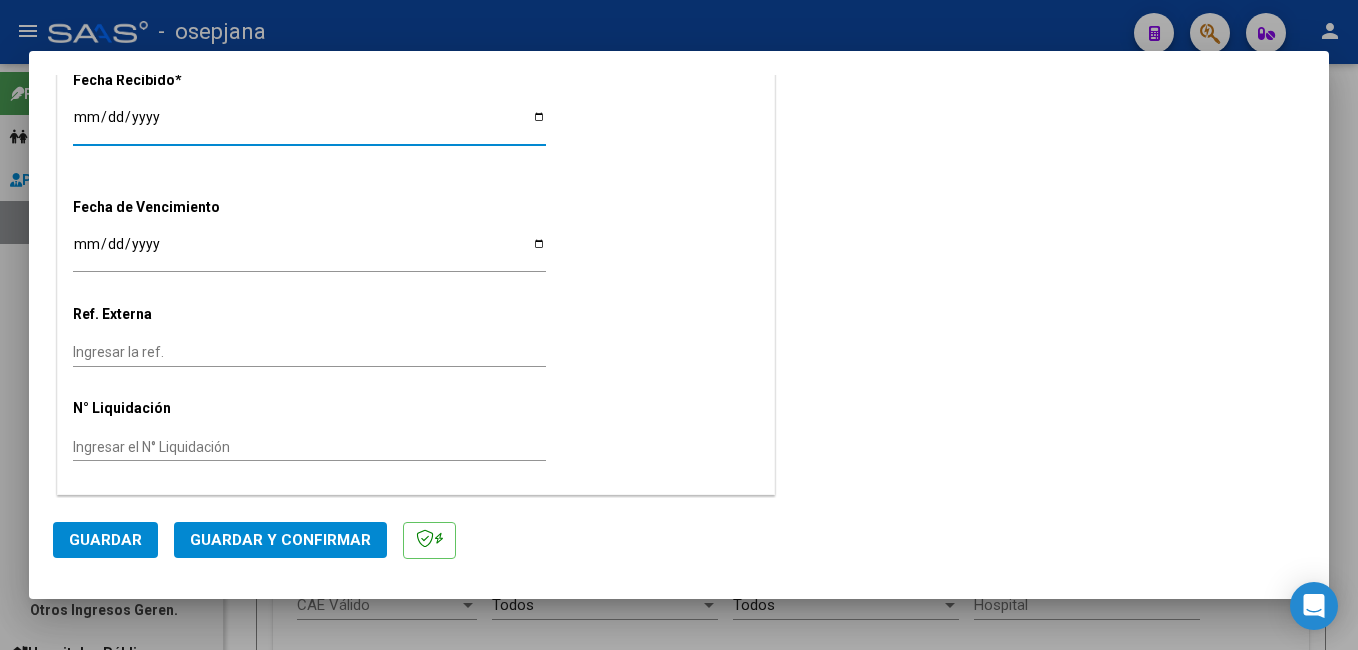 click on "[DATE]" at bounding box center (309, 124) 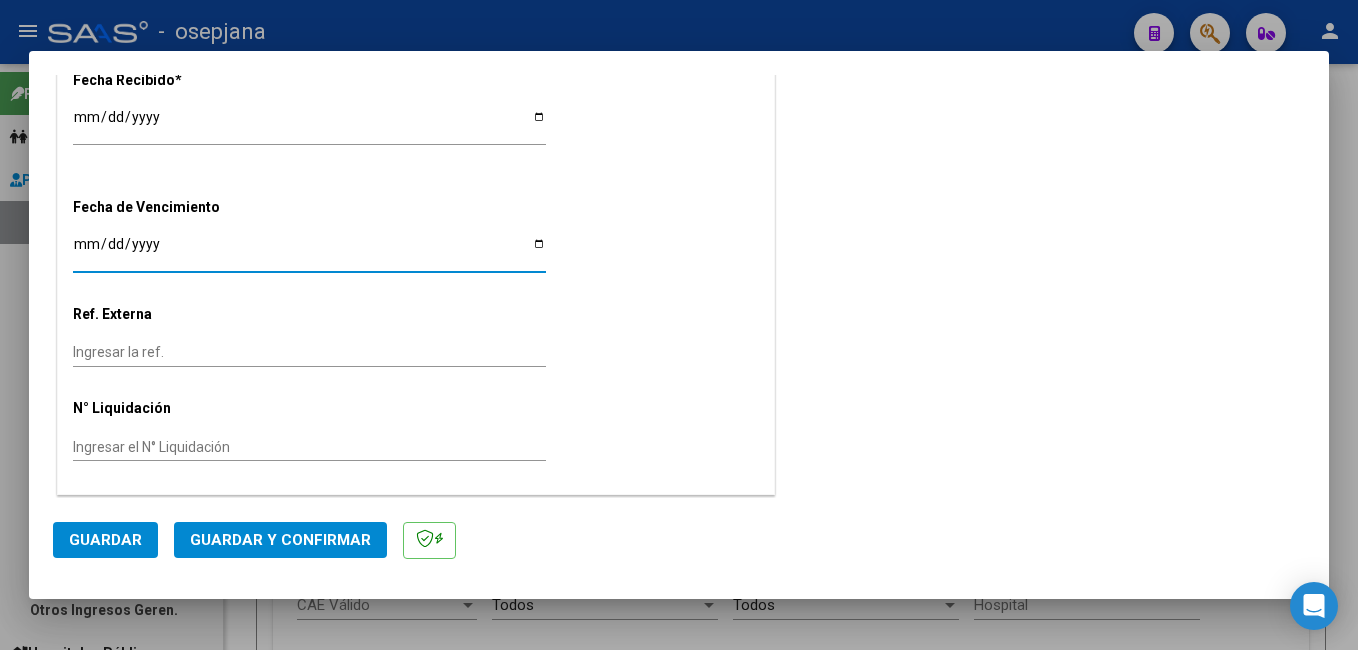 click on "Ingresar la fecha" at bounding box center (309, 251) 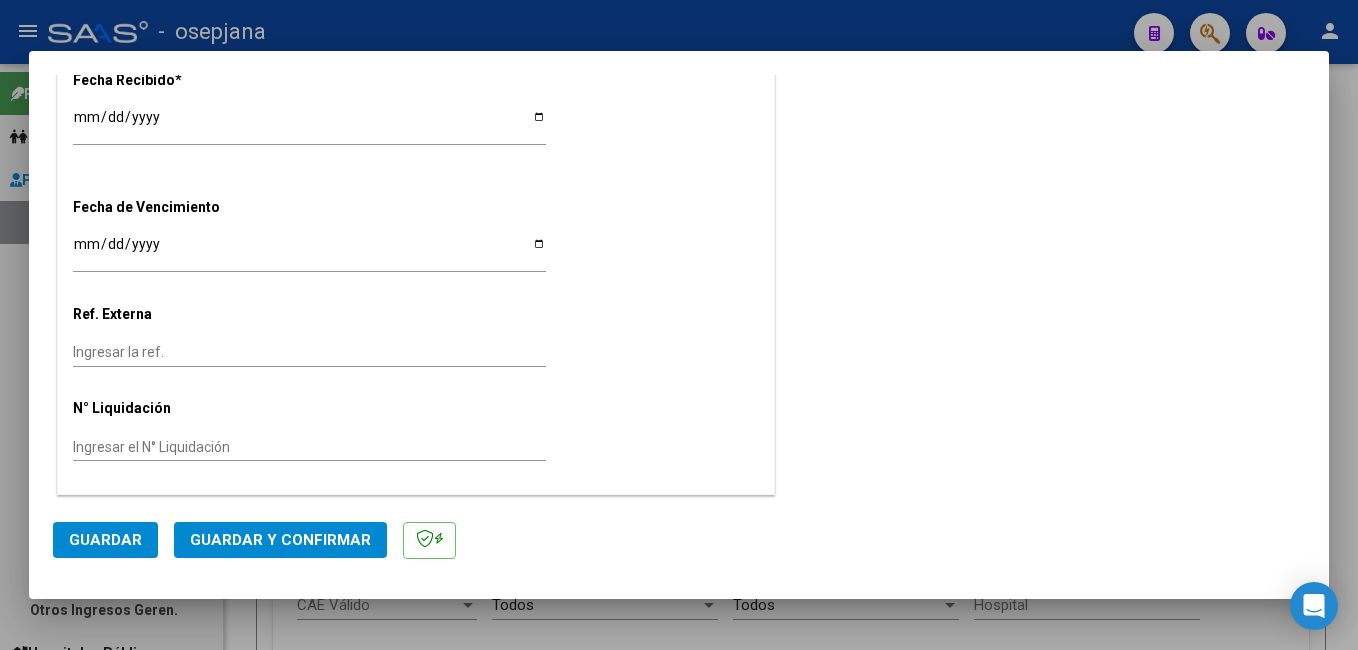click on "Ingresar la ref." 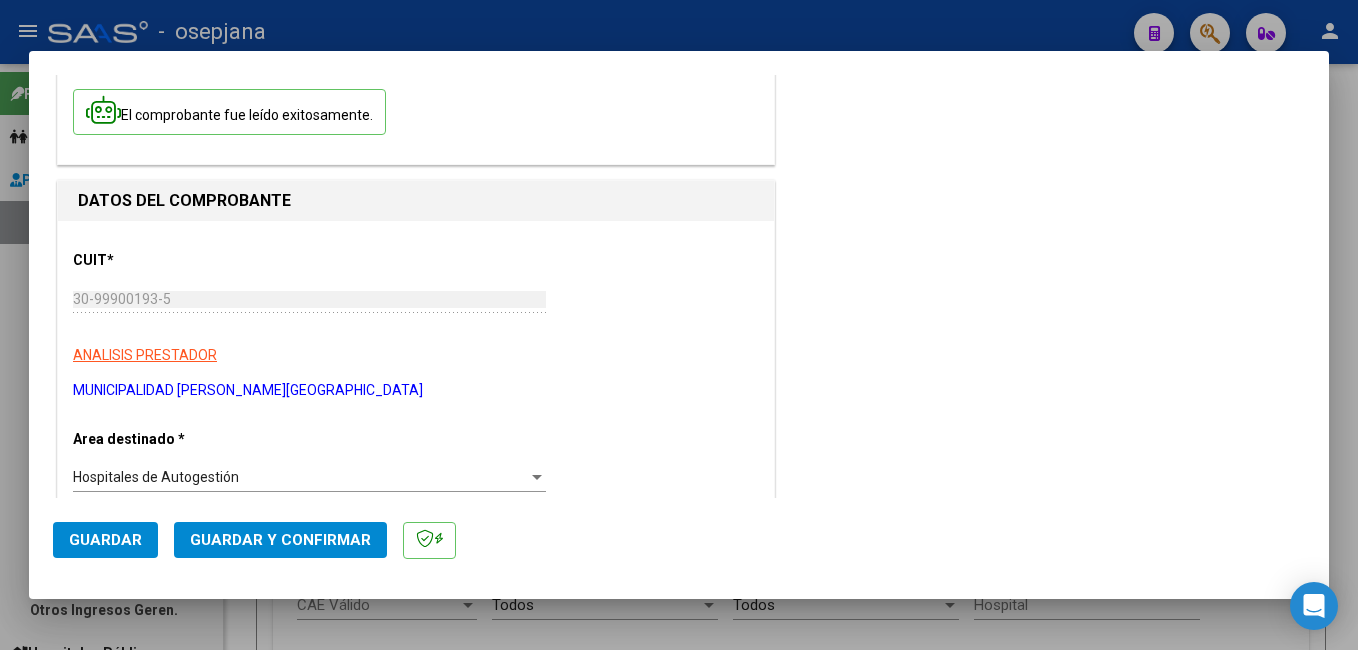 scroll, scrollTop: 0, scrollLeft: 0, axis: both 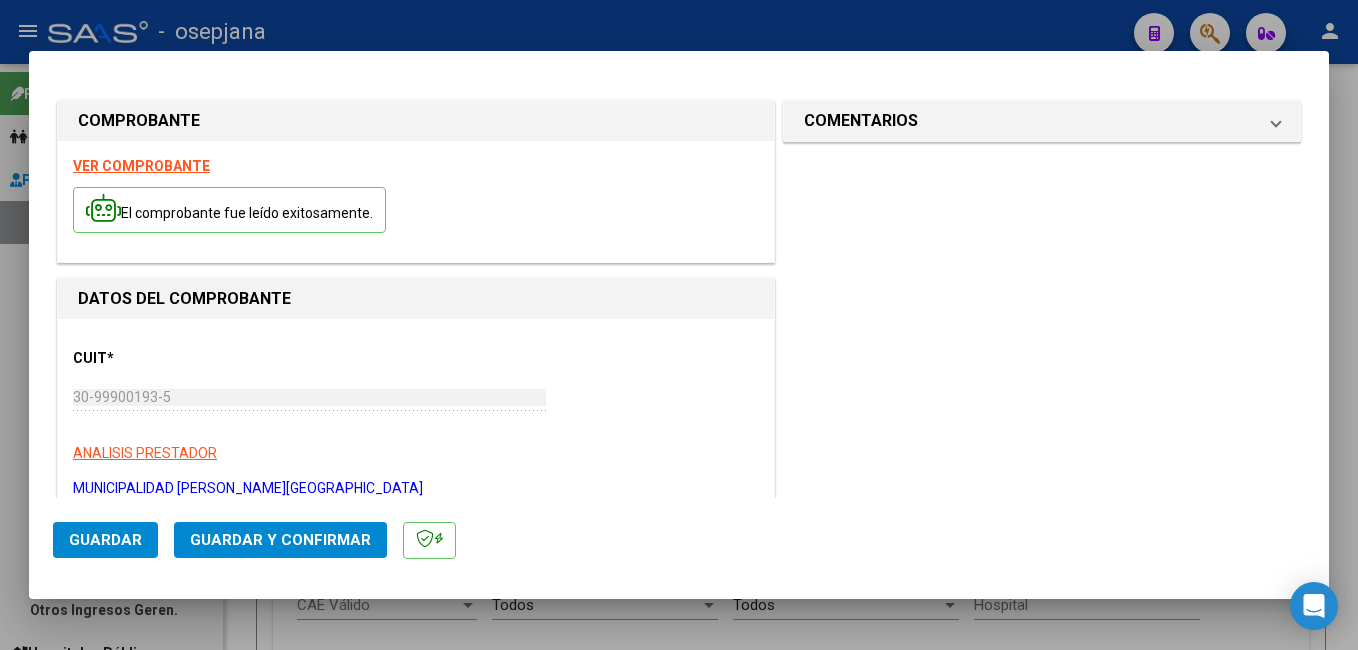 type on "30929" 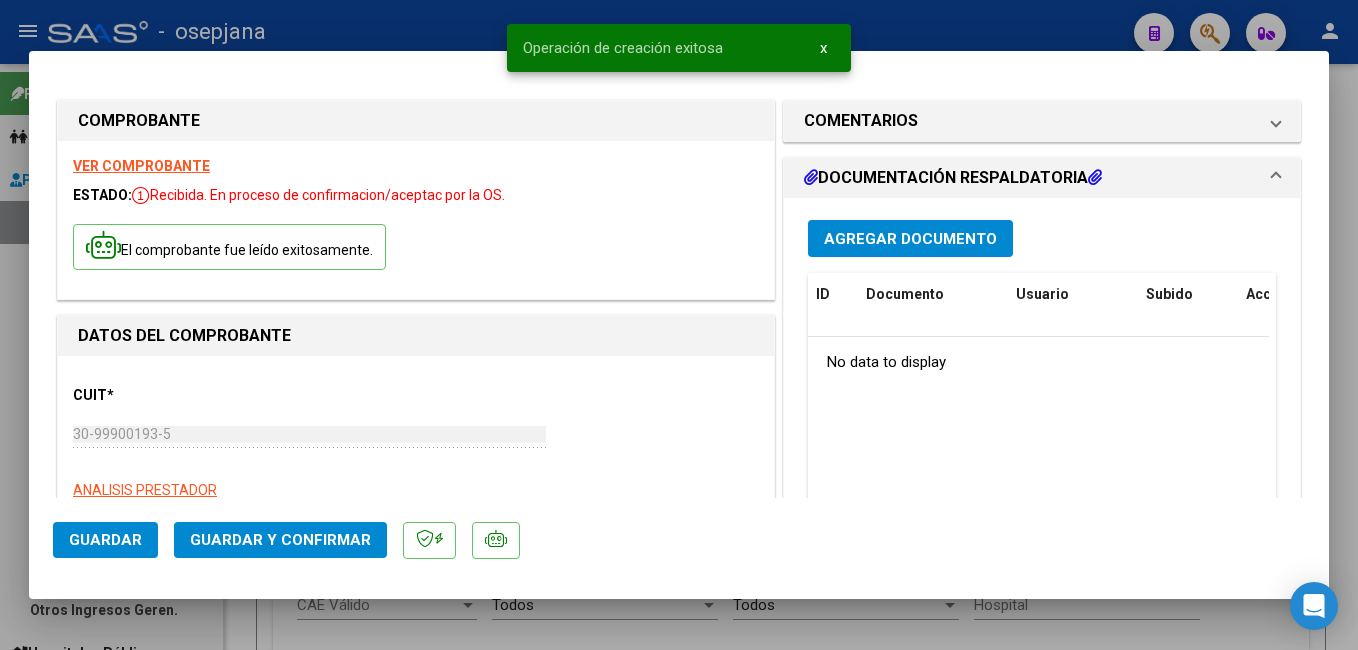 click on "Agregar Documento" at bounding box center [910, 239] 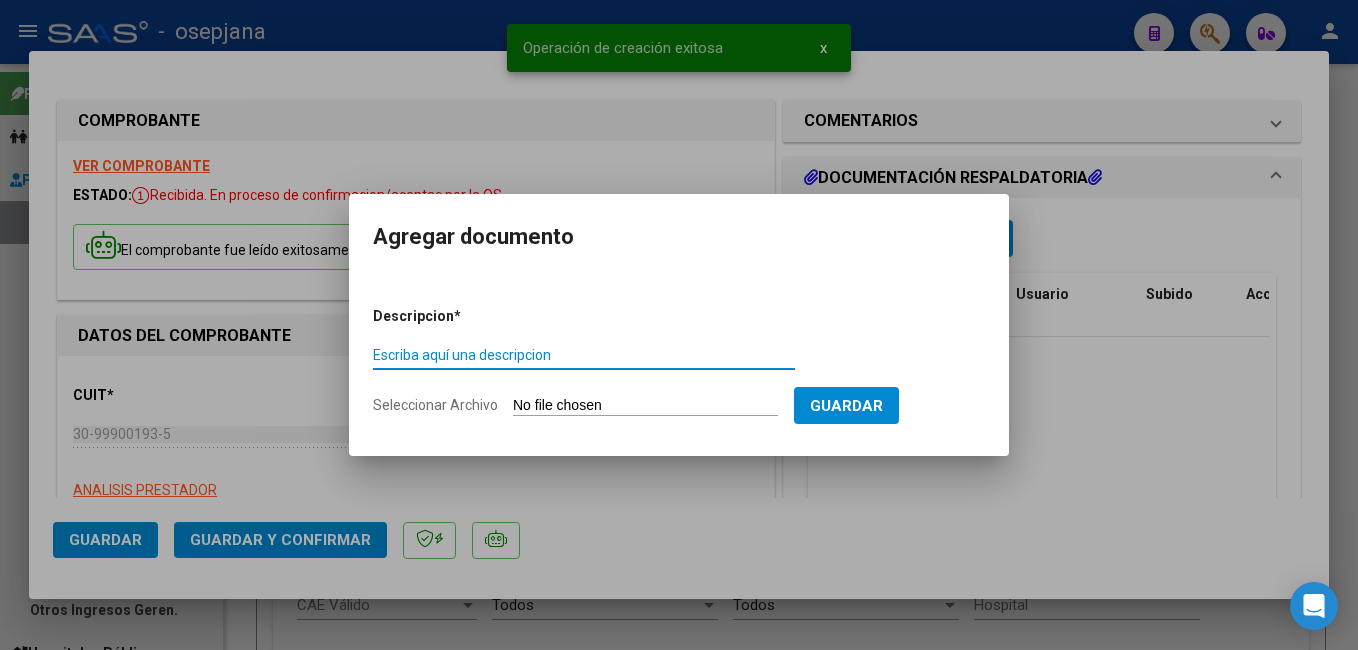 click on "Seleccionar Archivo" at bounding box center (645, 406) 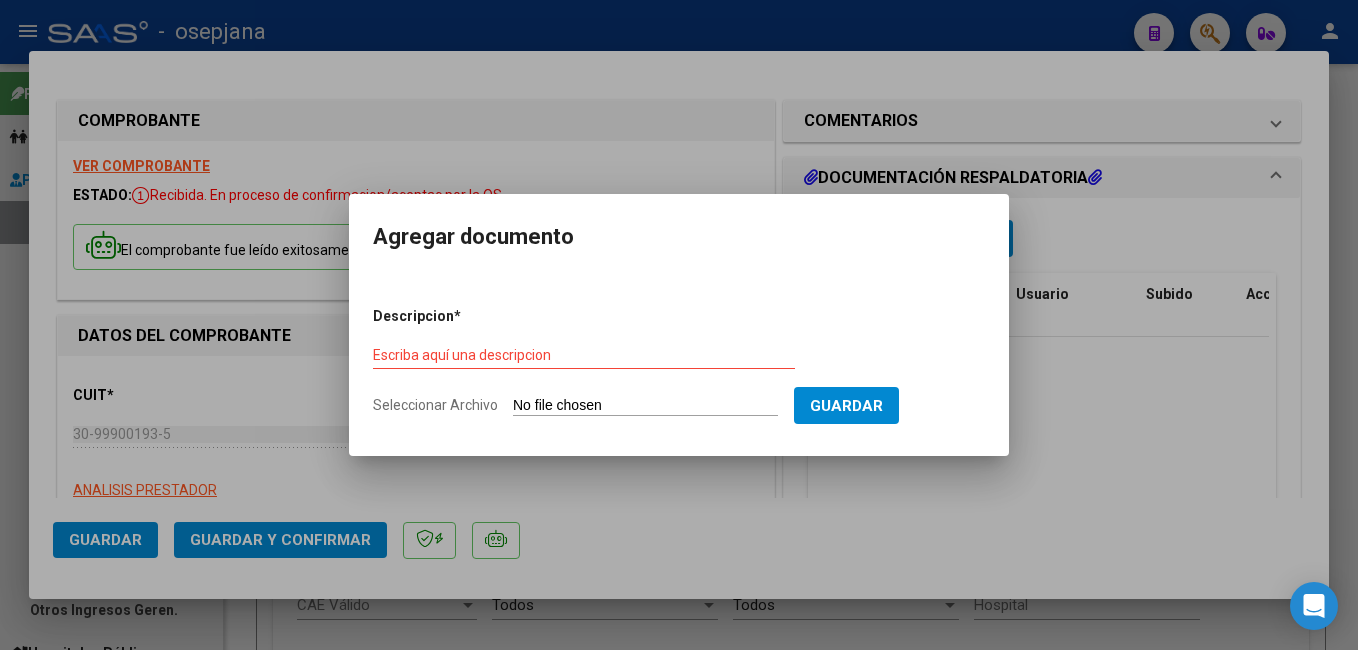 type on "C:\fakepath\MUNI DE [PERSON_NAME] Nº 20666.pdf" 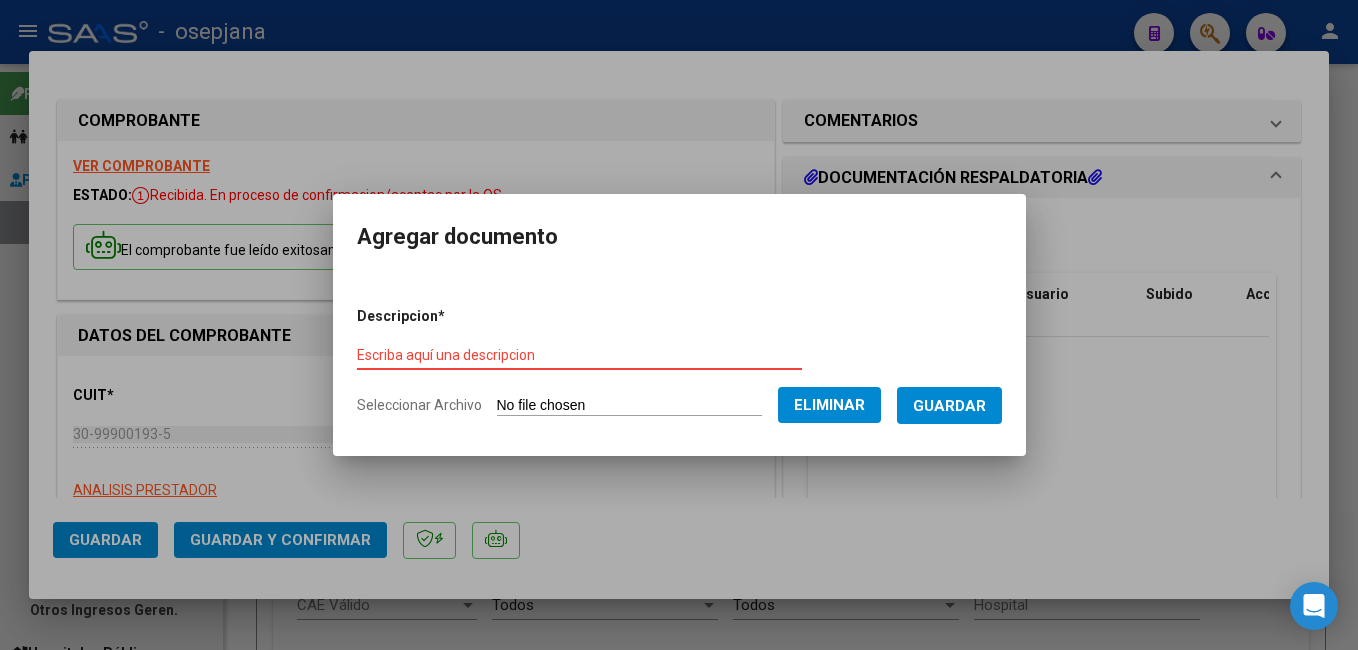 click on "Escriba aquí una descripcion" at bounding box center [579, 355] 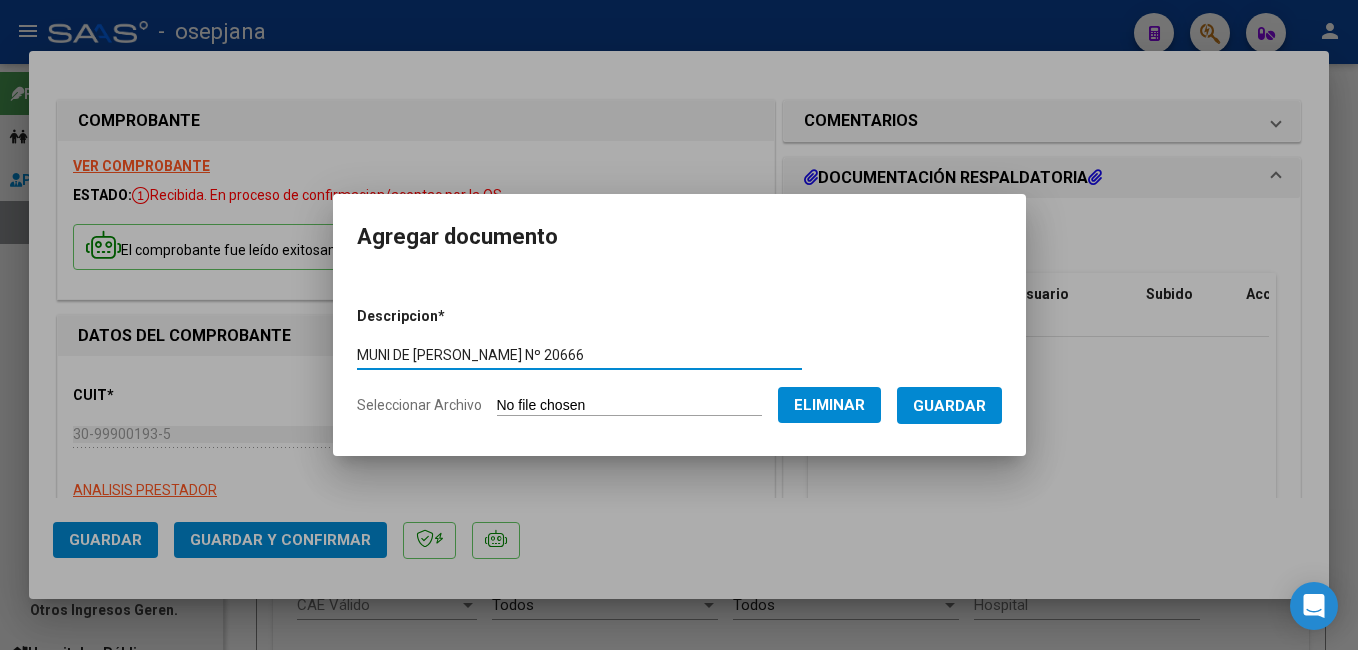 type on "MUNI DE [PERSON_NAME] Nº 20666" 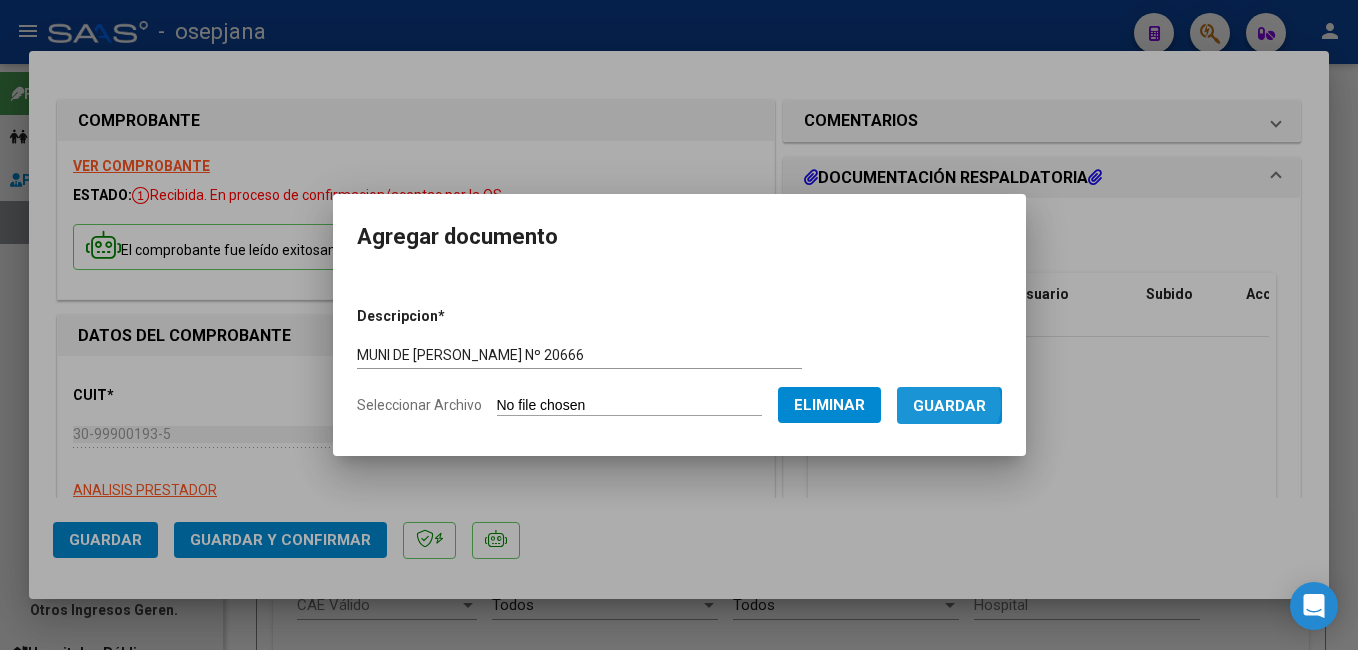 click on "Guardar" at bounding box center (949, 406) 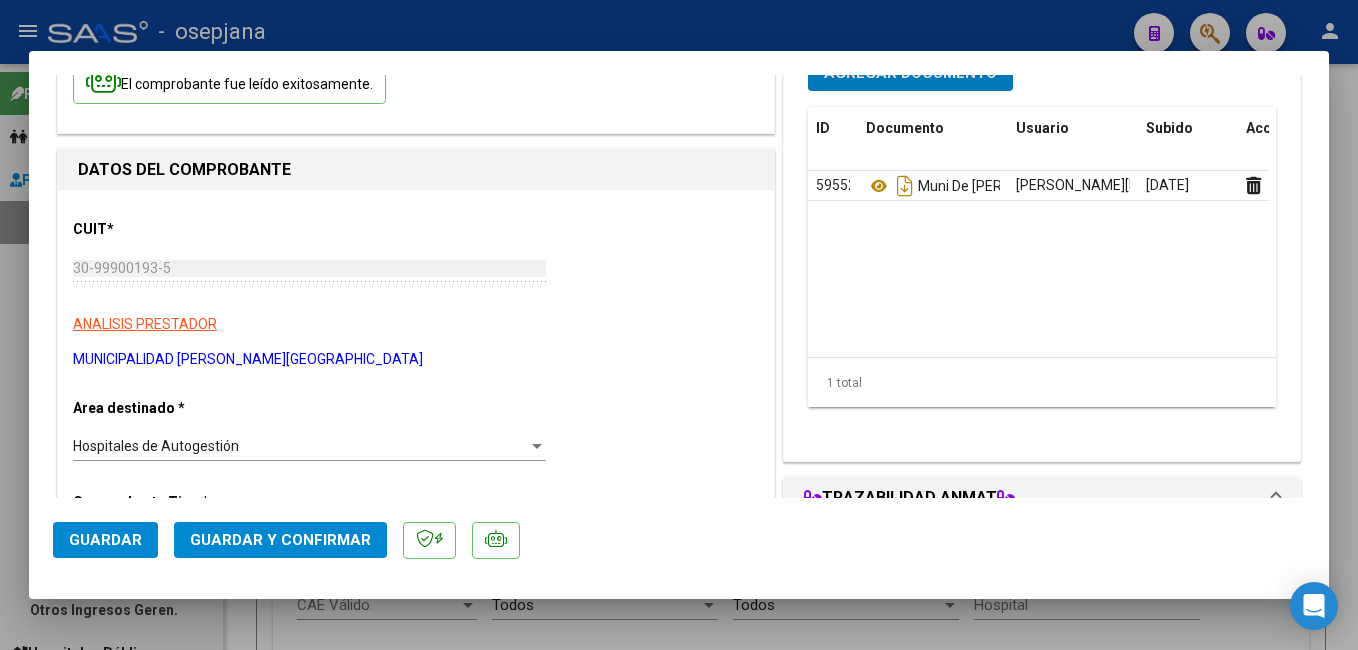 scroll, scrollTop: 200, scrollLeft: 0, axis: vertical 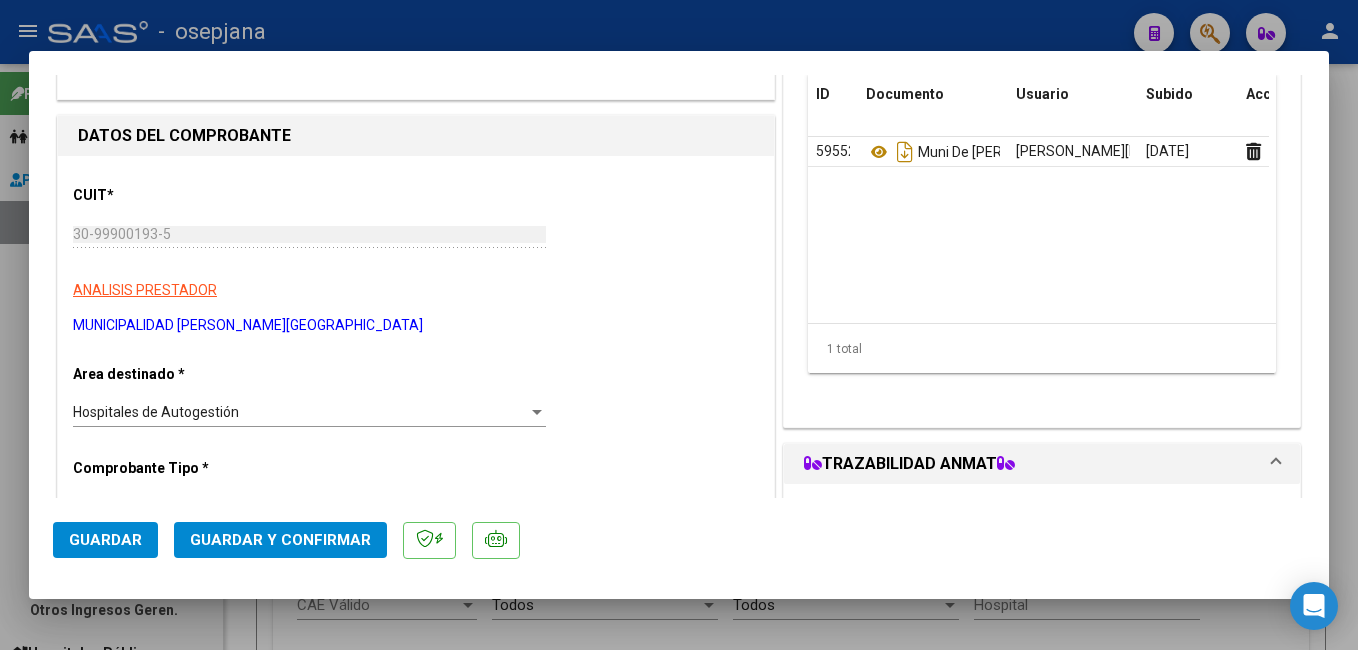 click on "Guardar y Confirmar" 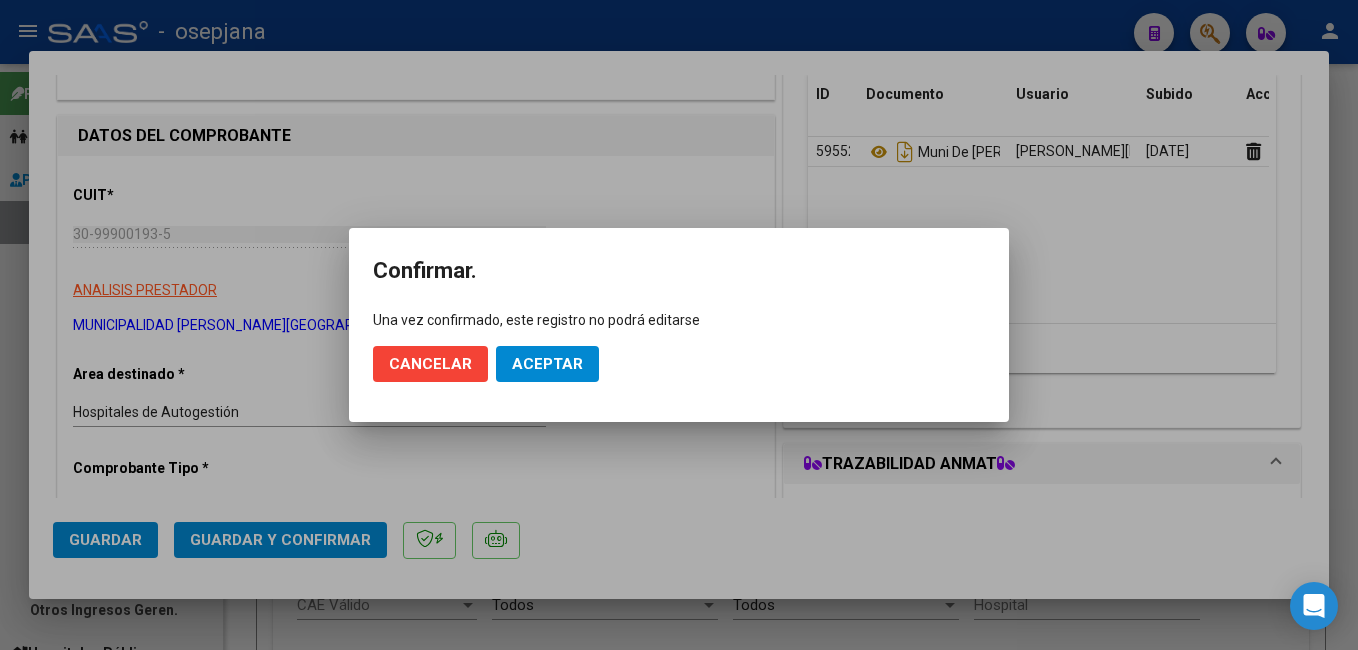 click on "Cancelar Aceptar" 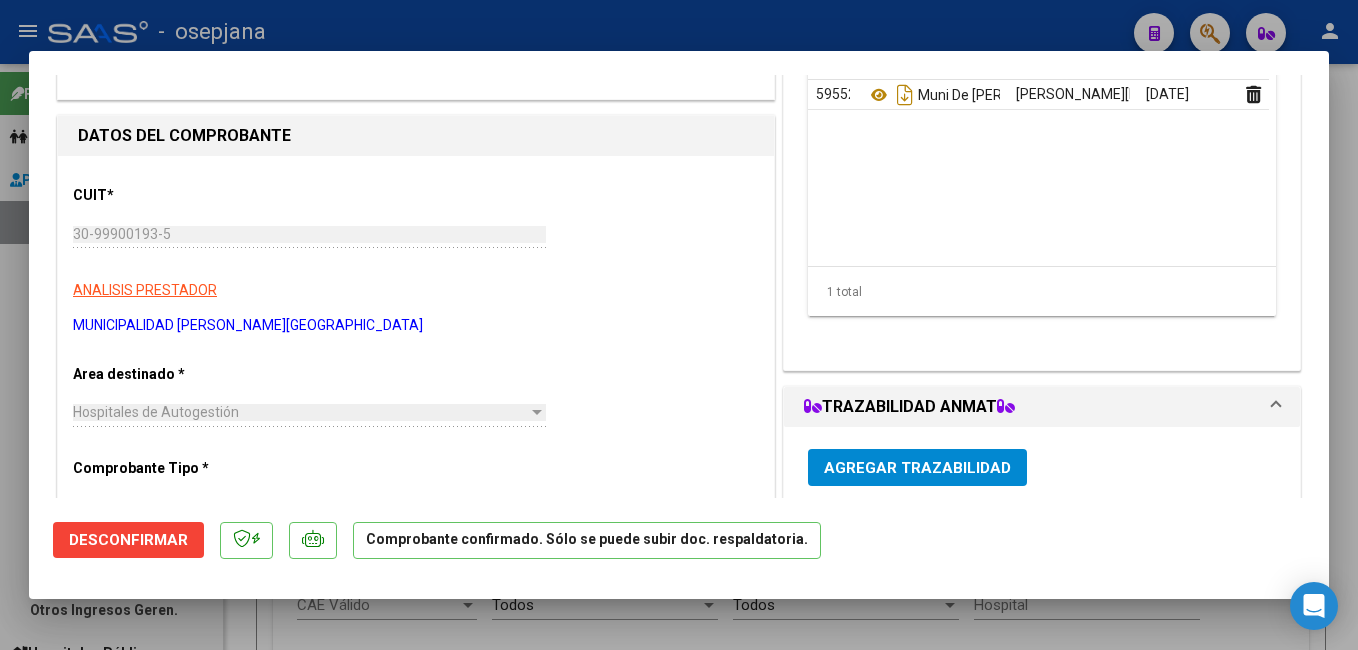 click at bounding box center (679, 325) 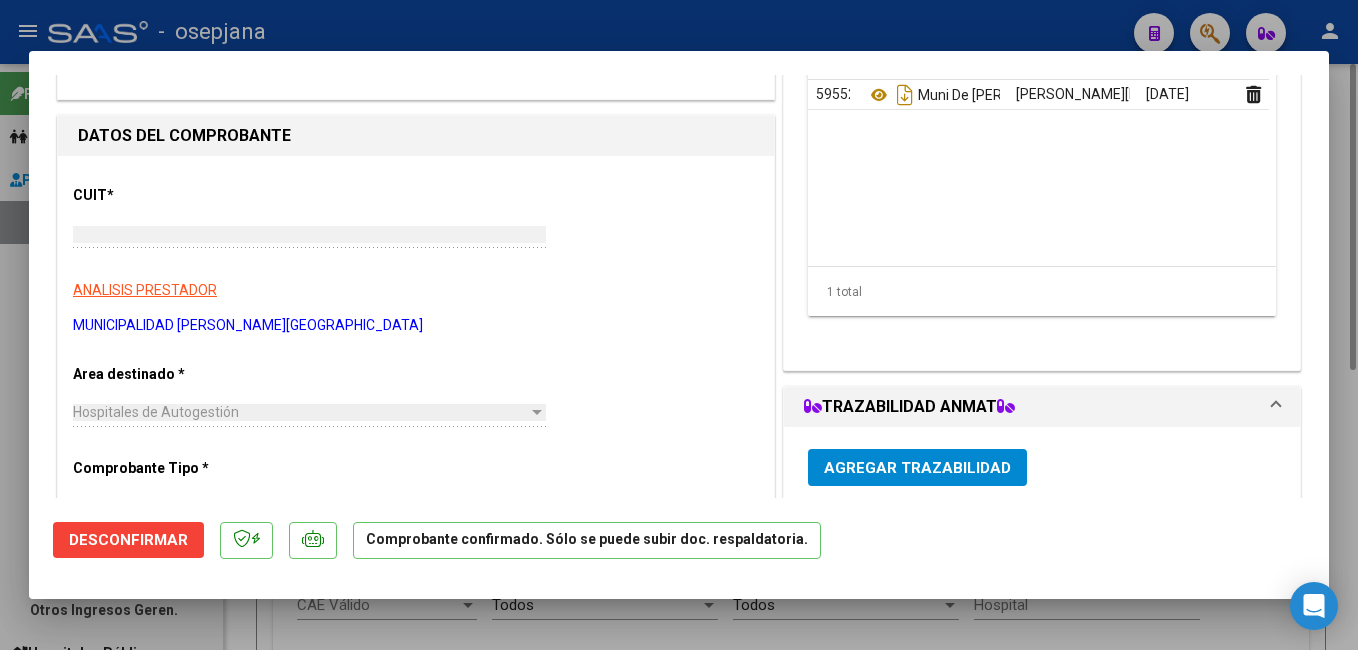 scroll, scrollTop: 0, scrollLeft: 0, axis: both 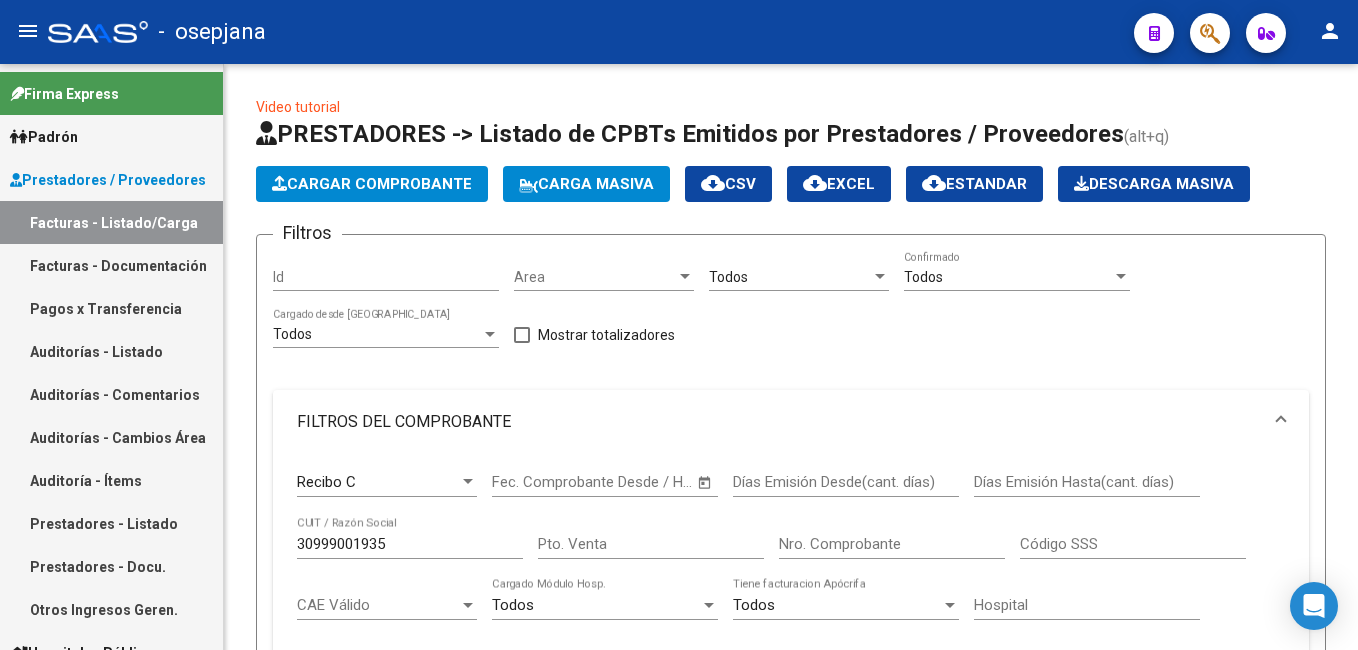 click on "Auditorías - Listado" at bounding box center (111, 351) 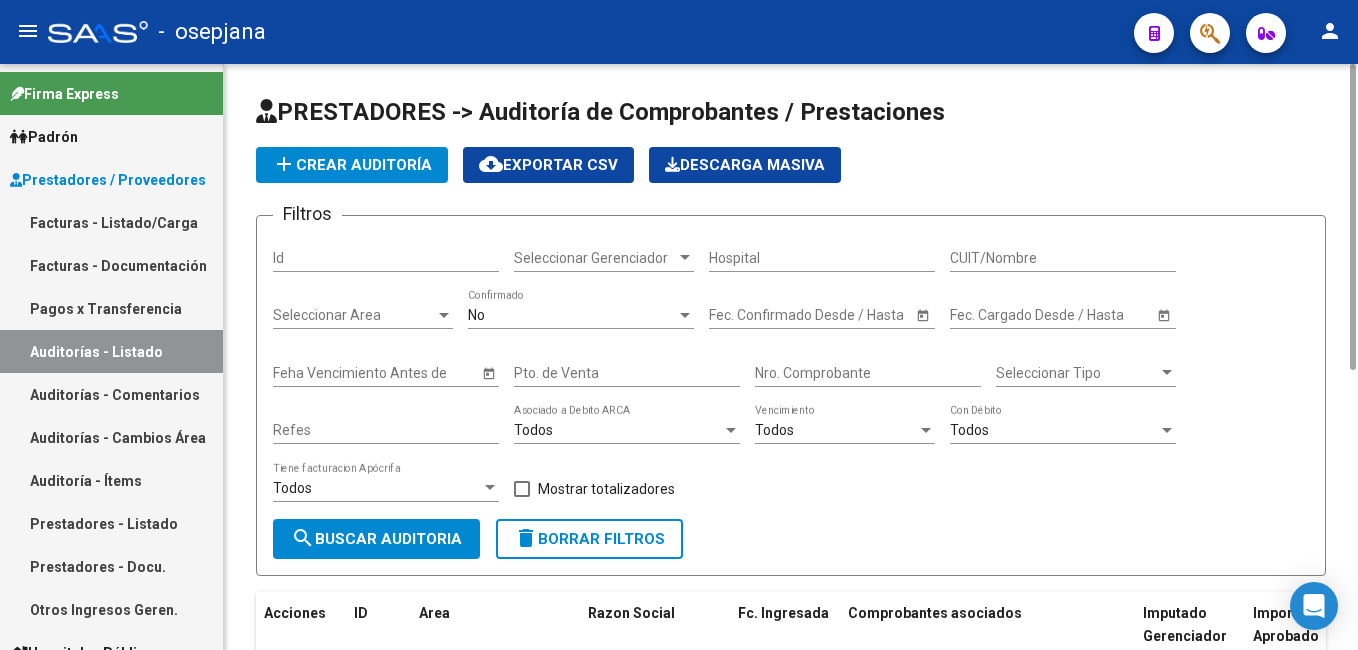click on "add  Crear Auditoría" 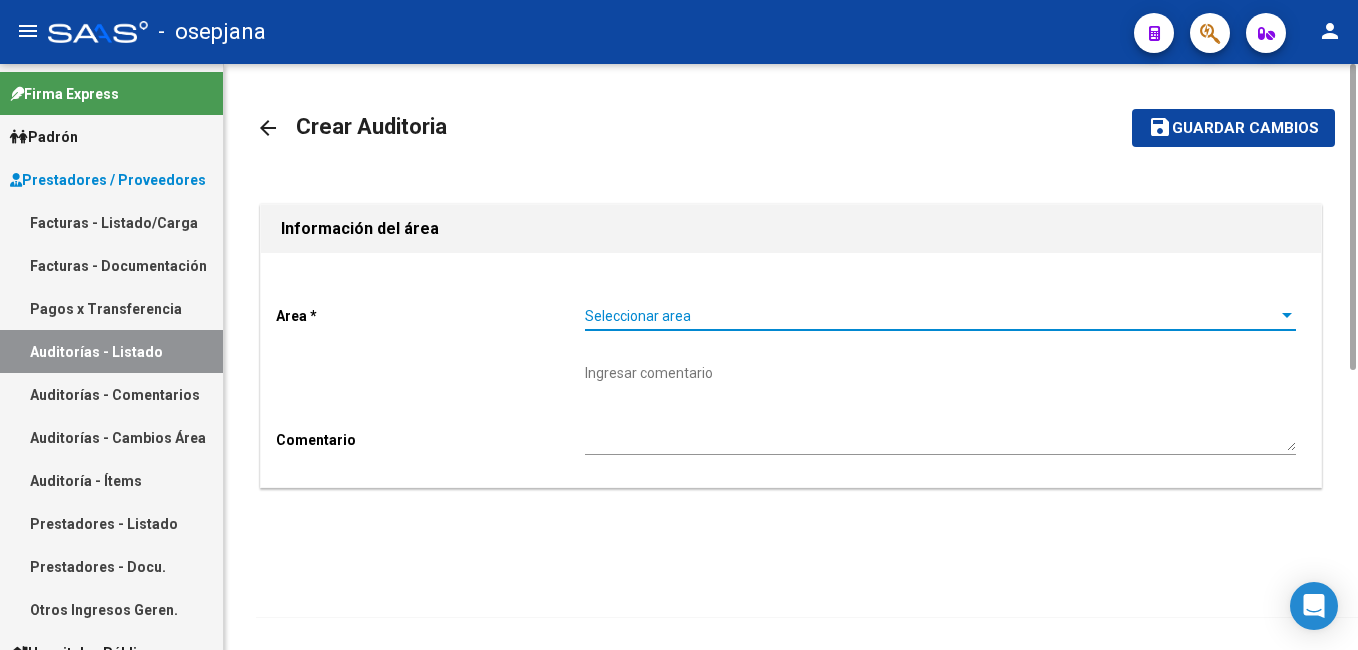 click on "Seleccionar area" at bounding box center (931, 316) 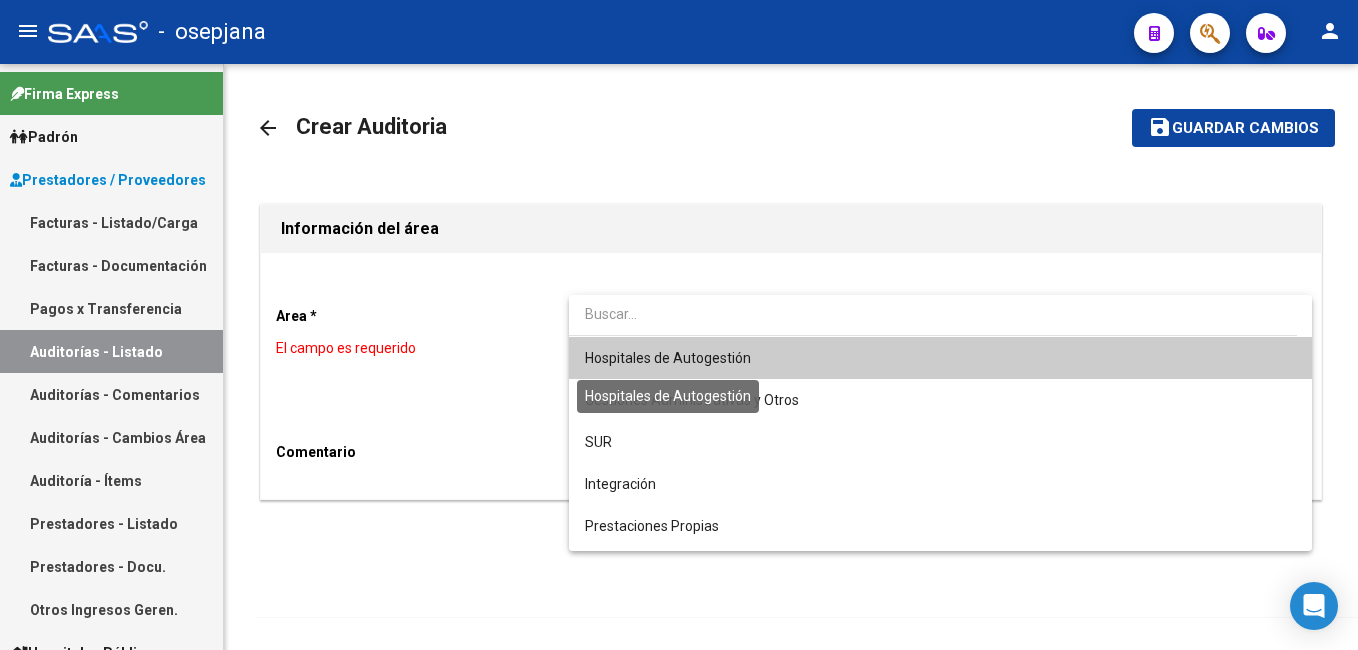 click on "Hospitales de Autogestión" at bounding box center (668, 358) 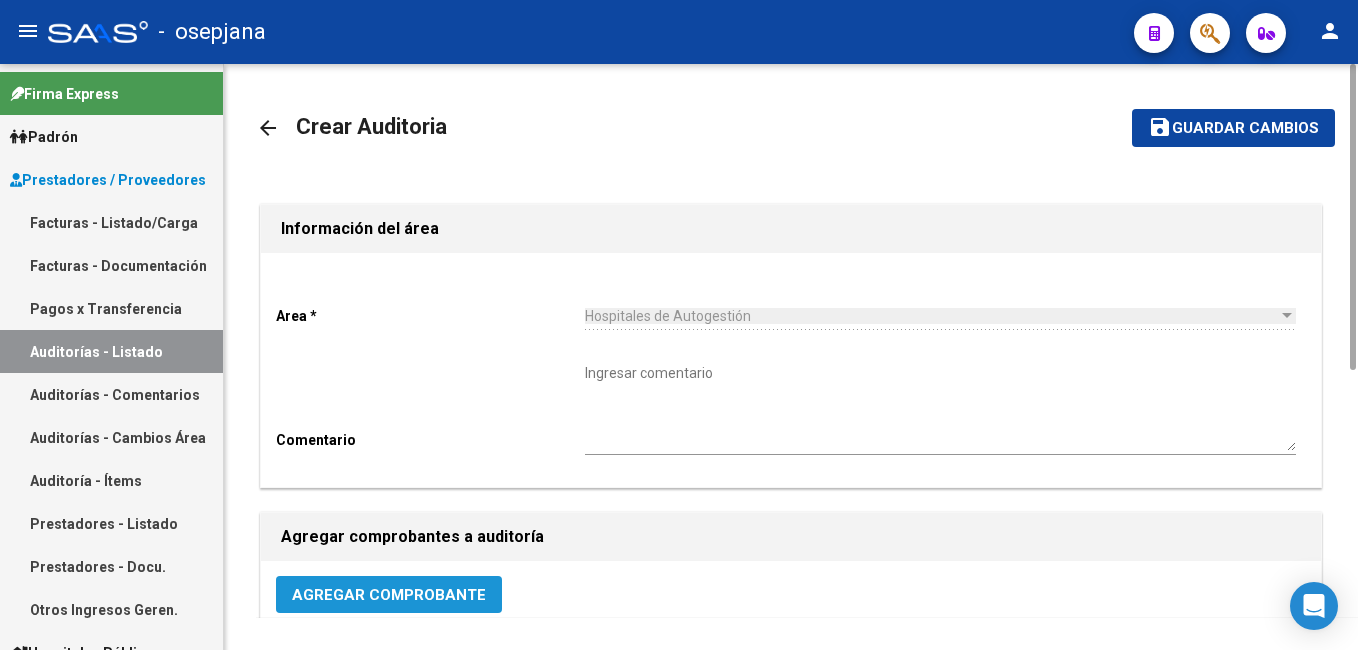 click on "Agregar Comprobante" 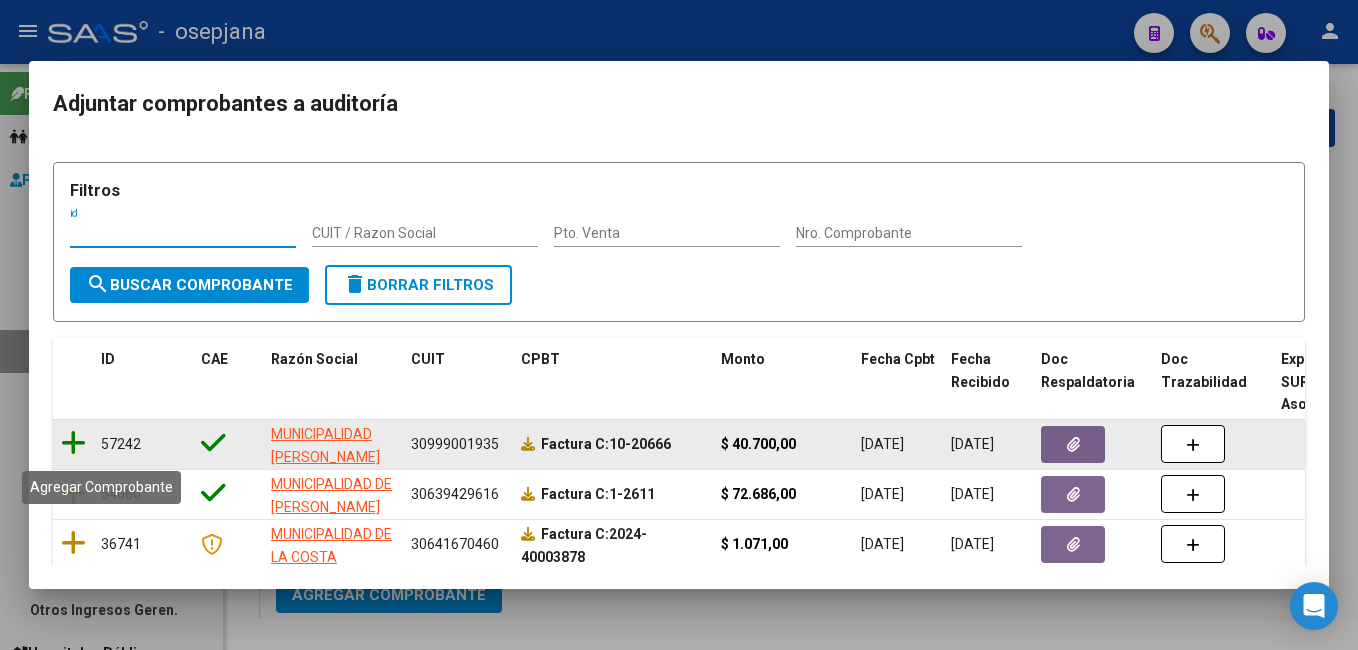 click 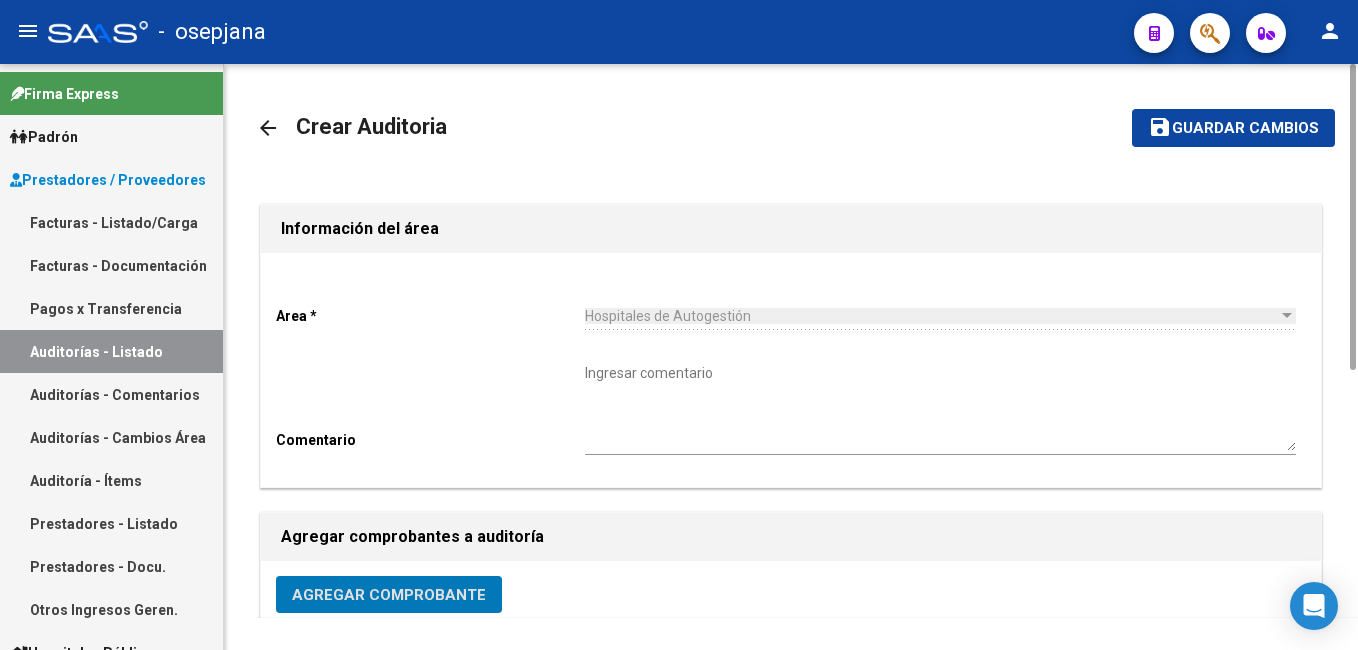 click on "save Guardar cambios" 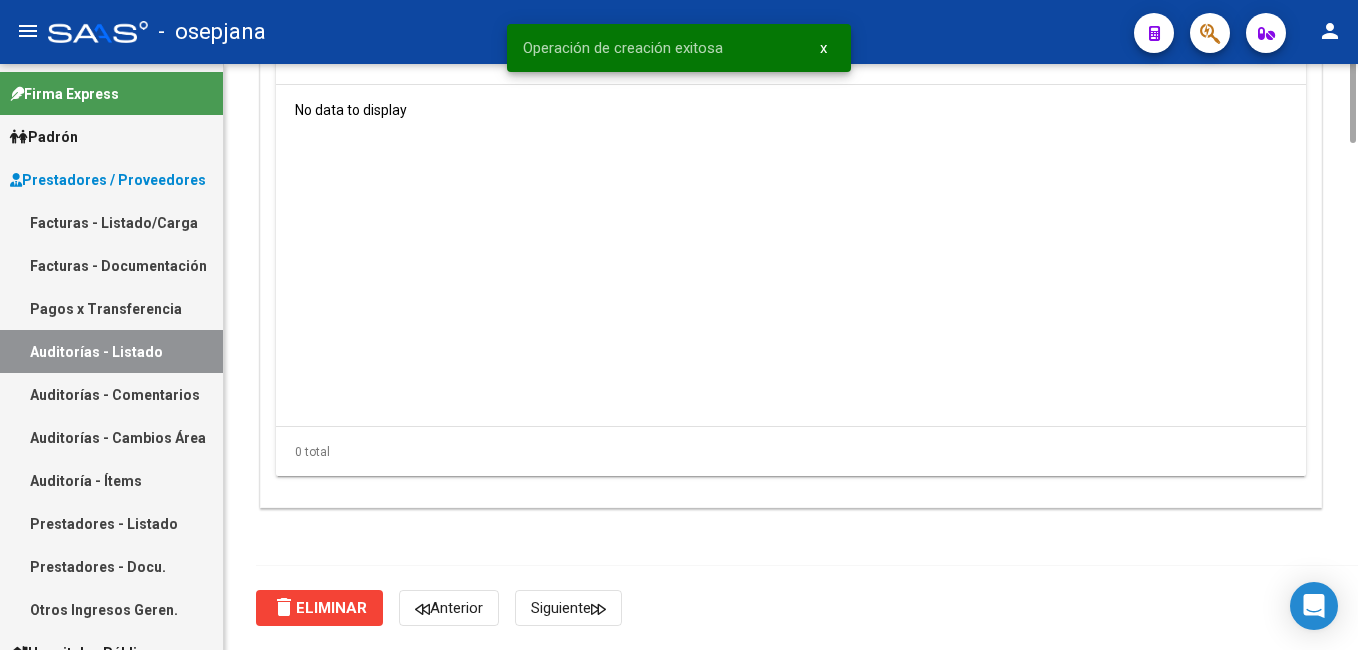 scroll, scrollTop: 1220, scrollLeft: 0, axis: vertical 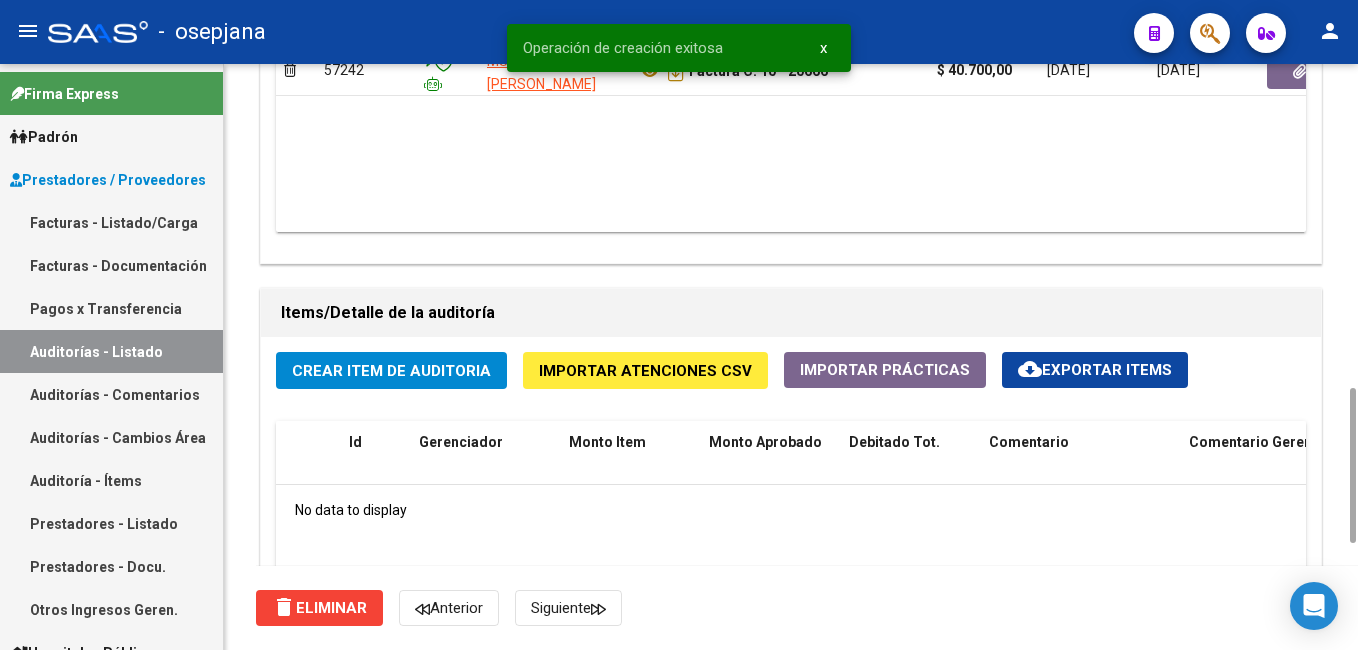 click on "Crear Item de Auditoria" 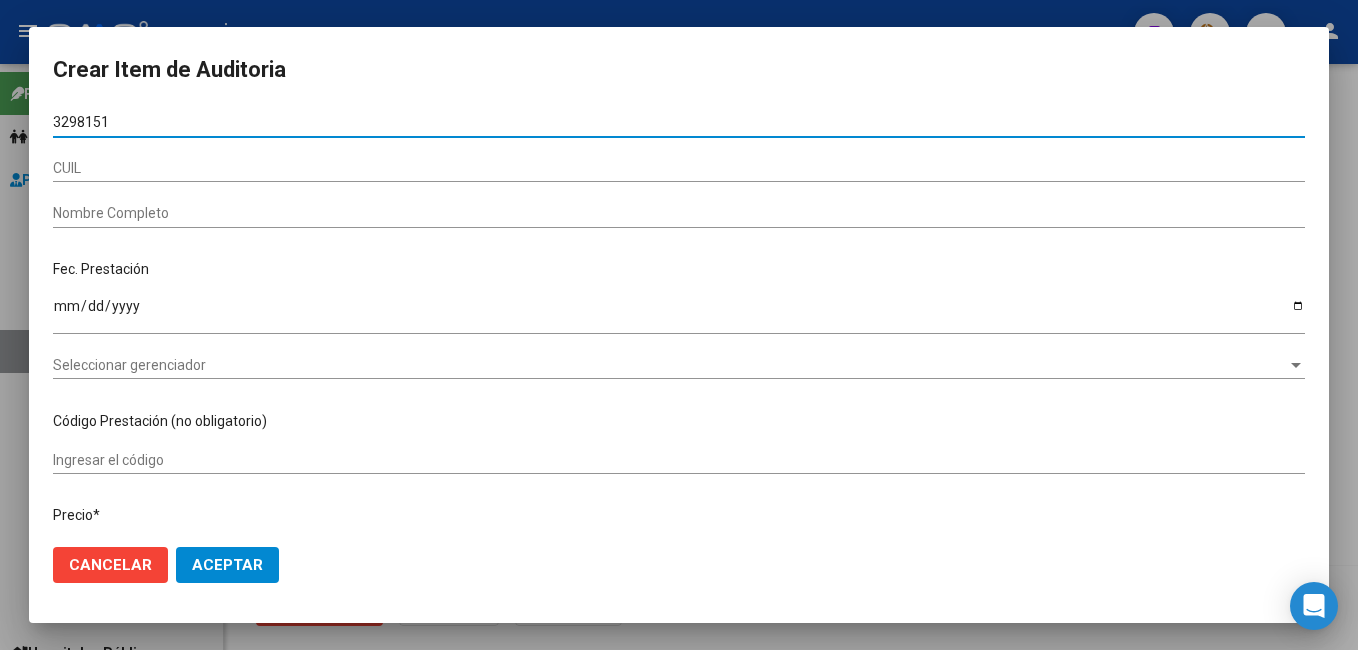 type on "32981519" 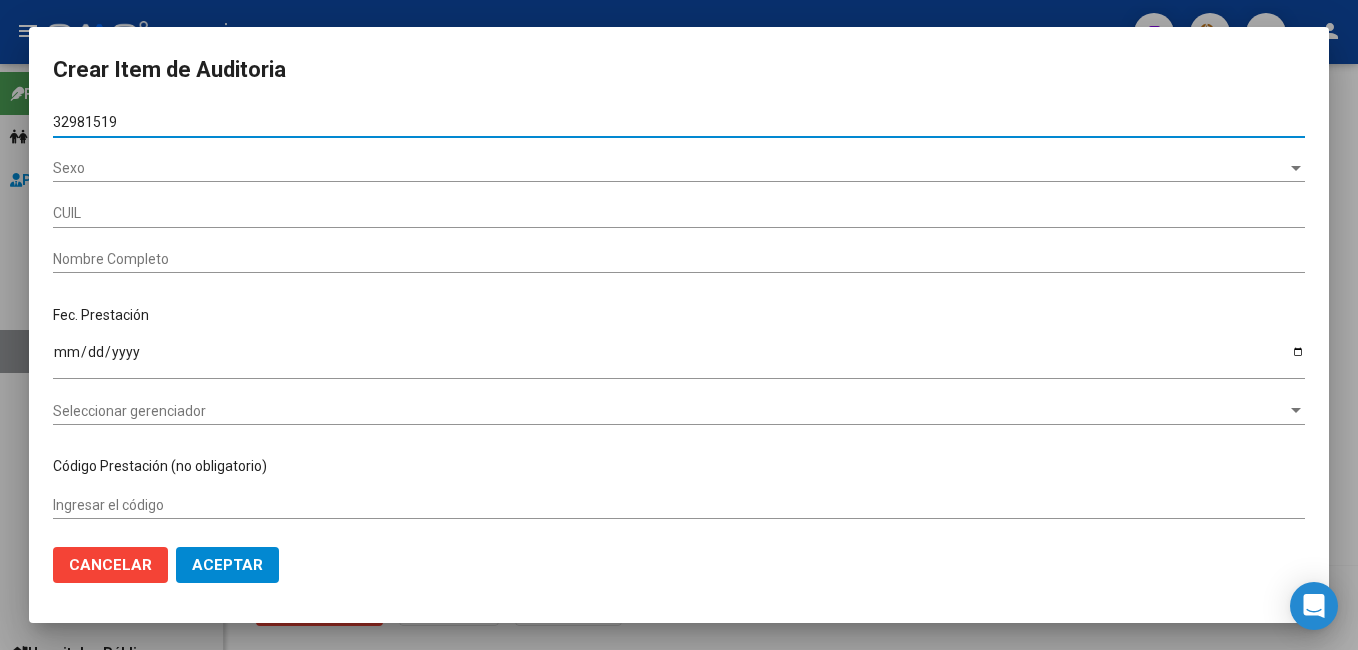 type on "20329815197" 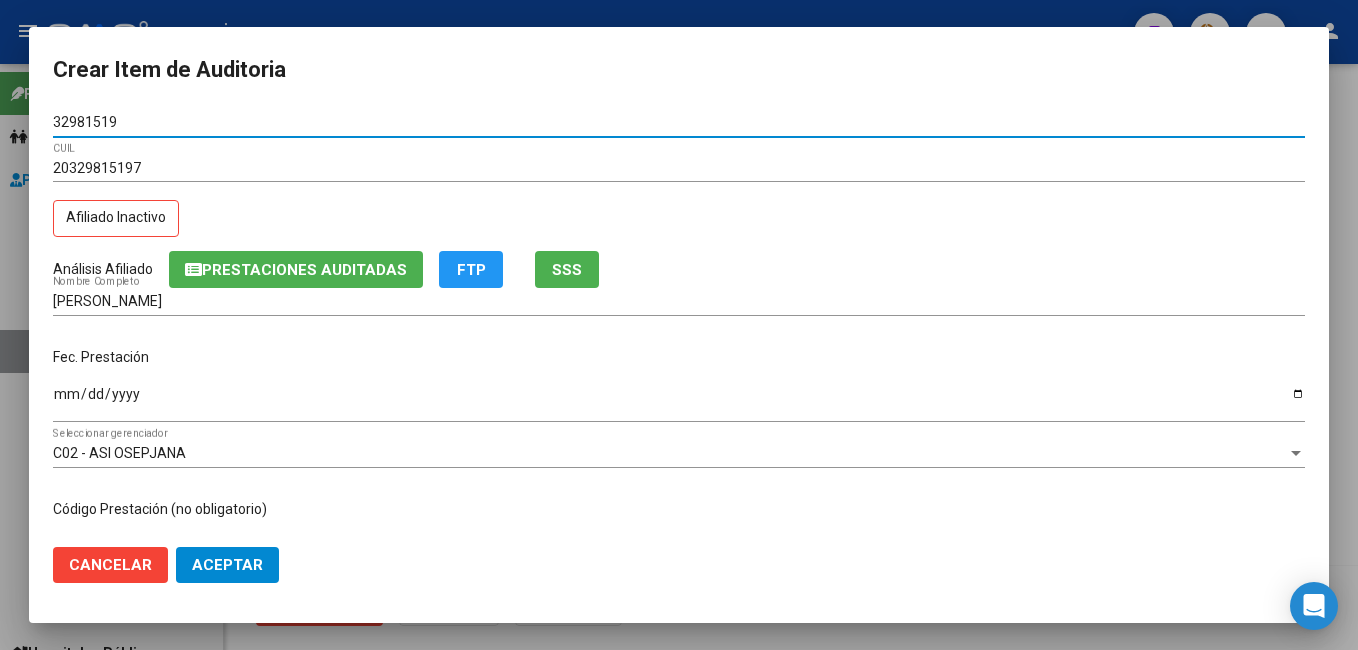 type on "32981519" 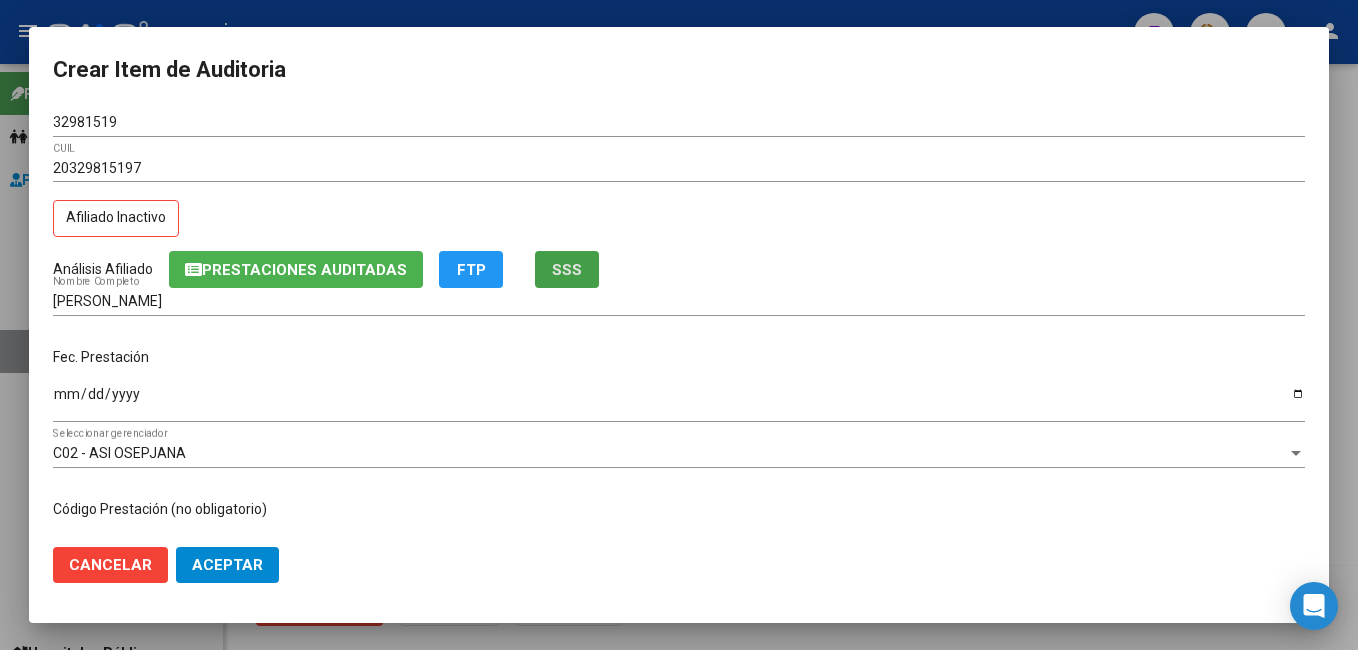 click on "SSS" 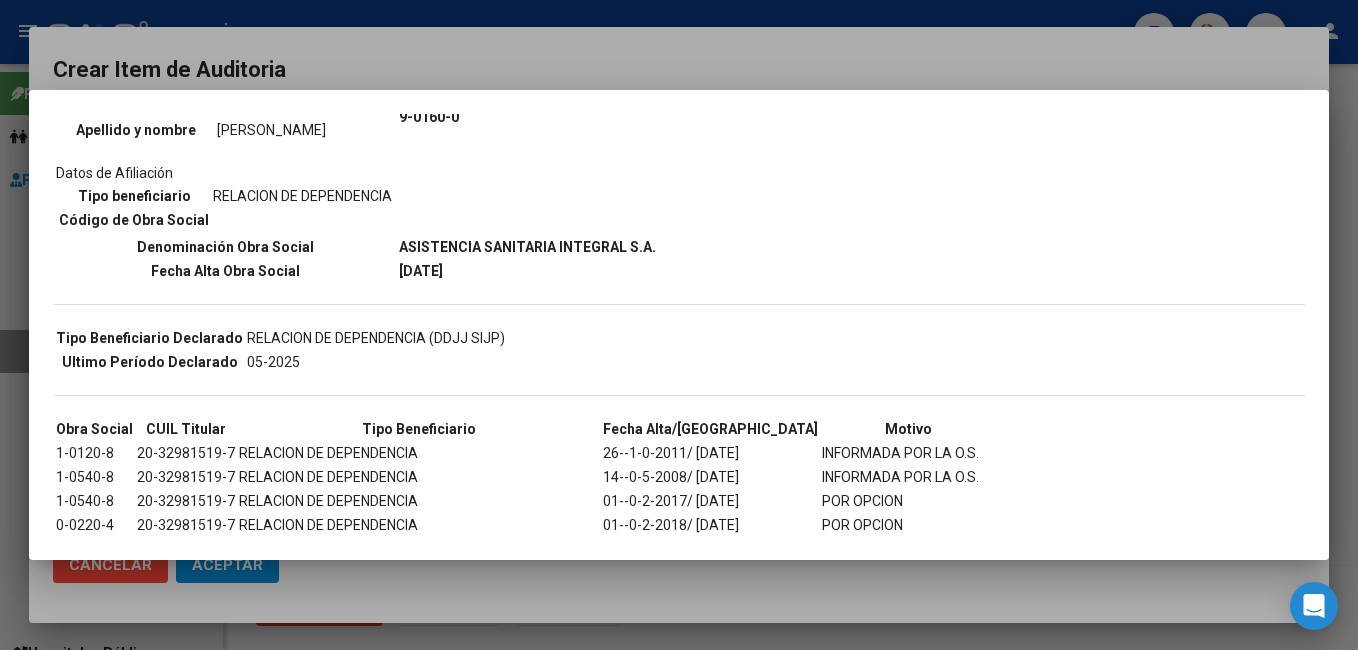 scroll, scrollTop: 300, scrollLeft: 0, axis: vertical 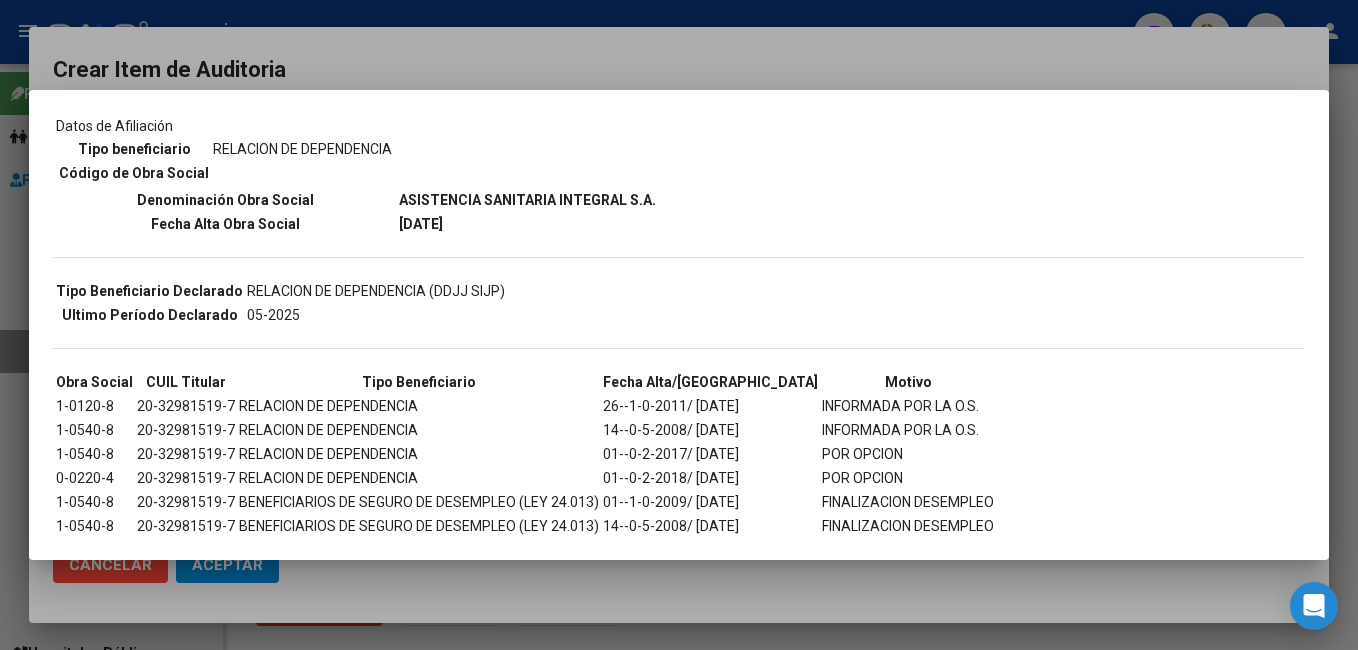 click at bounding box center [679, 325] 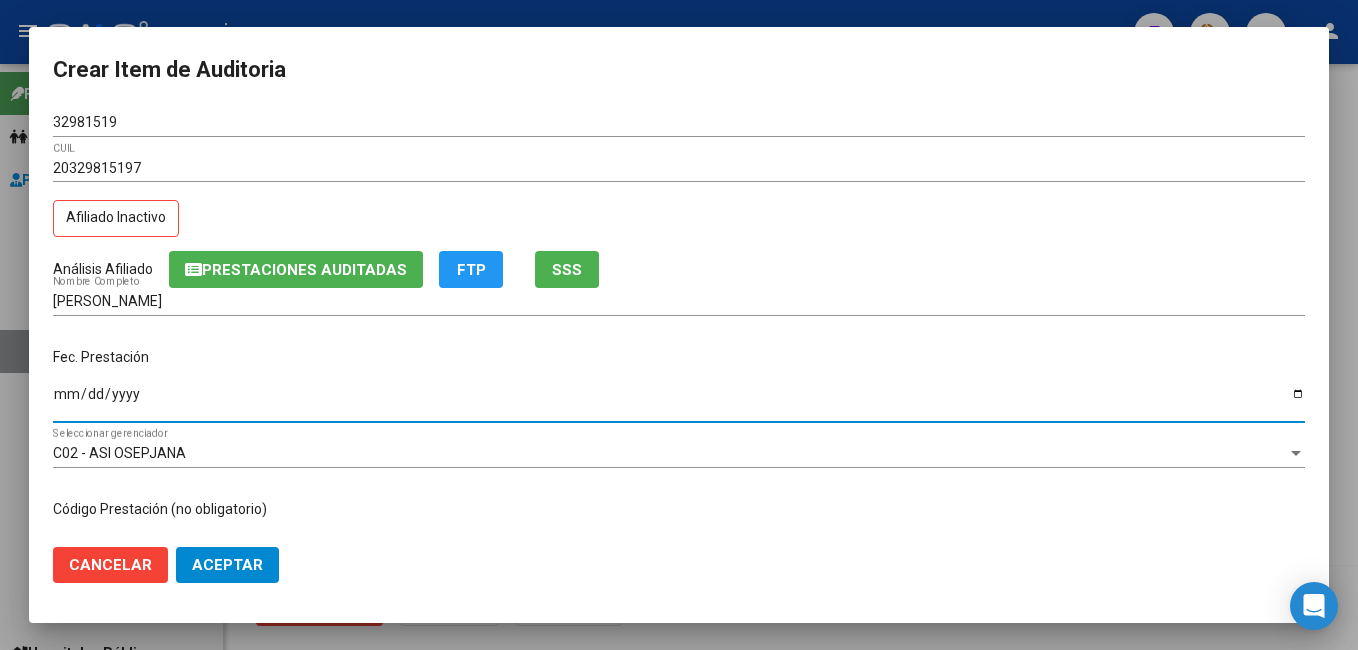 click on "Ingresar la fecha" at bounding box center (679, 401) 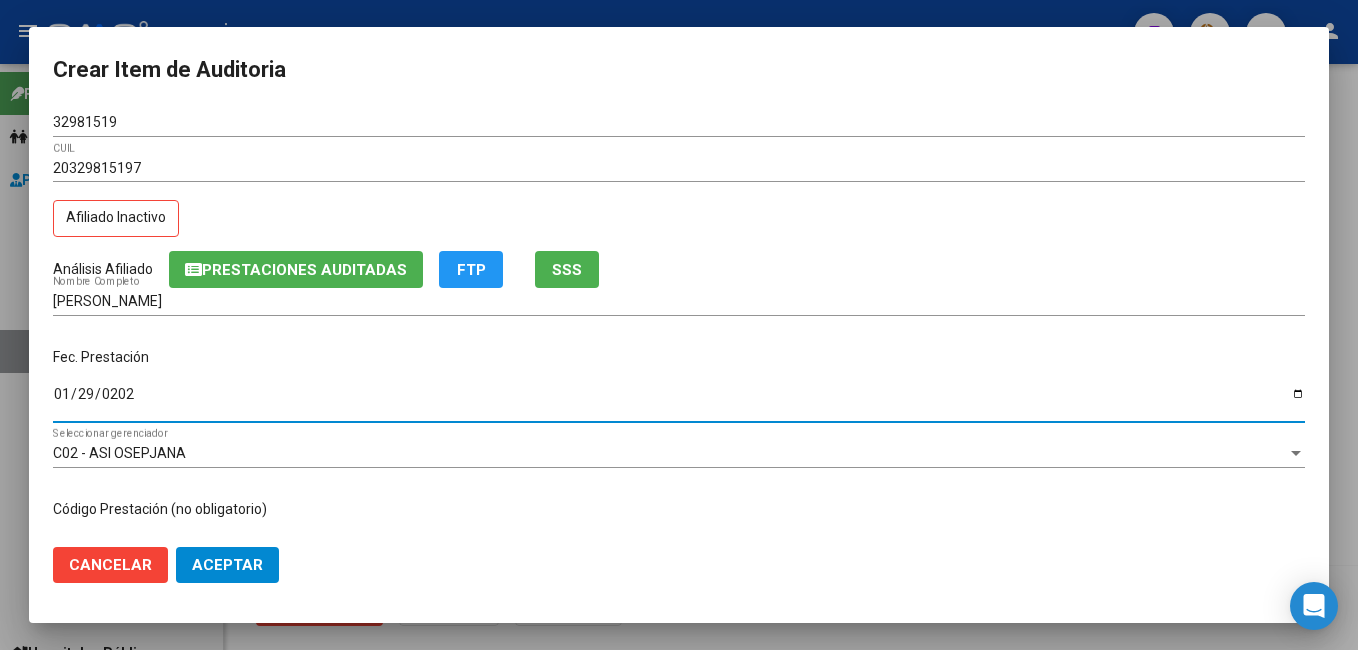 type on "[DATE]" 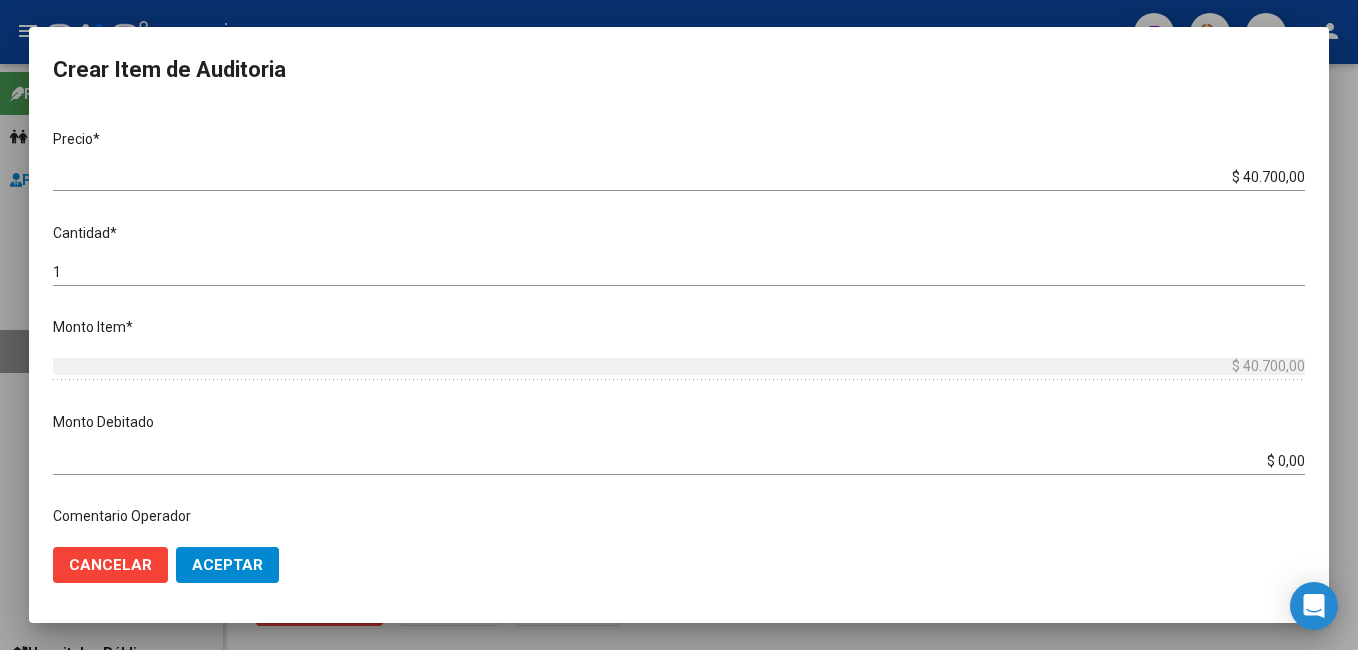 scroll, scrollTop: 500, scrollLeft: 0, axis: vertical 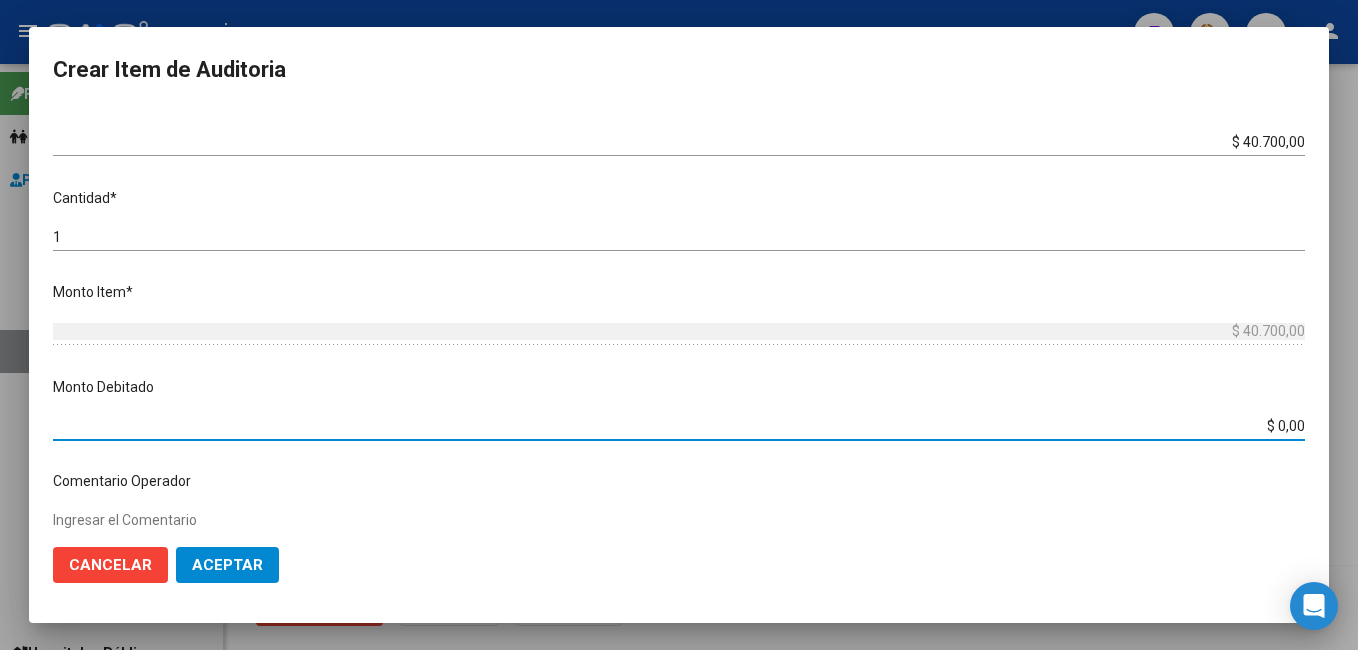 drag, startPoint x: 1264, startPoint y: 424, endPoint x: 1357, endPoint y: 430, distance: 93.193344 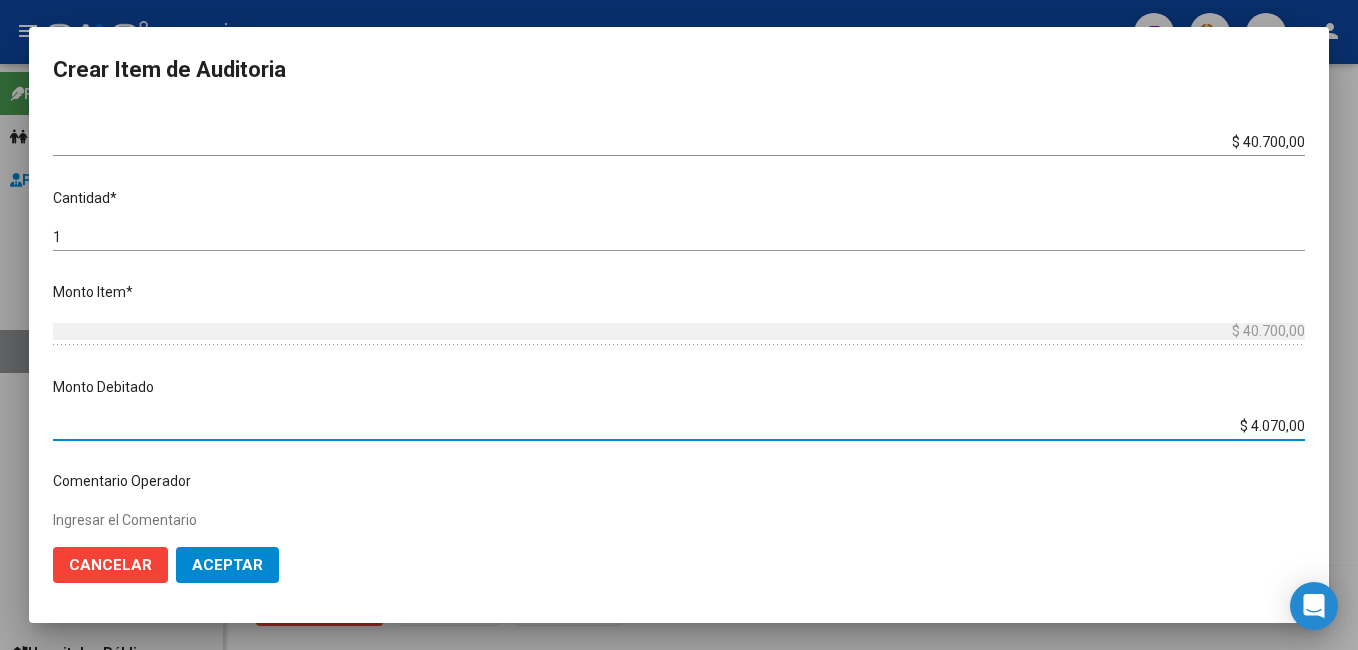 type on "$ 40.700,00" 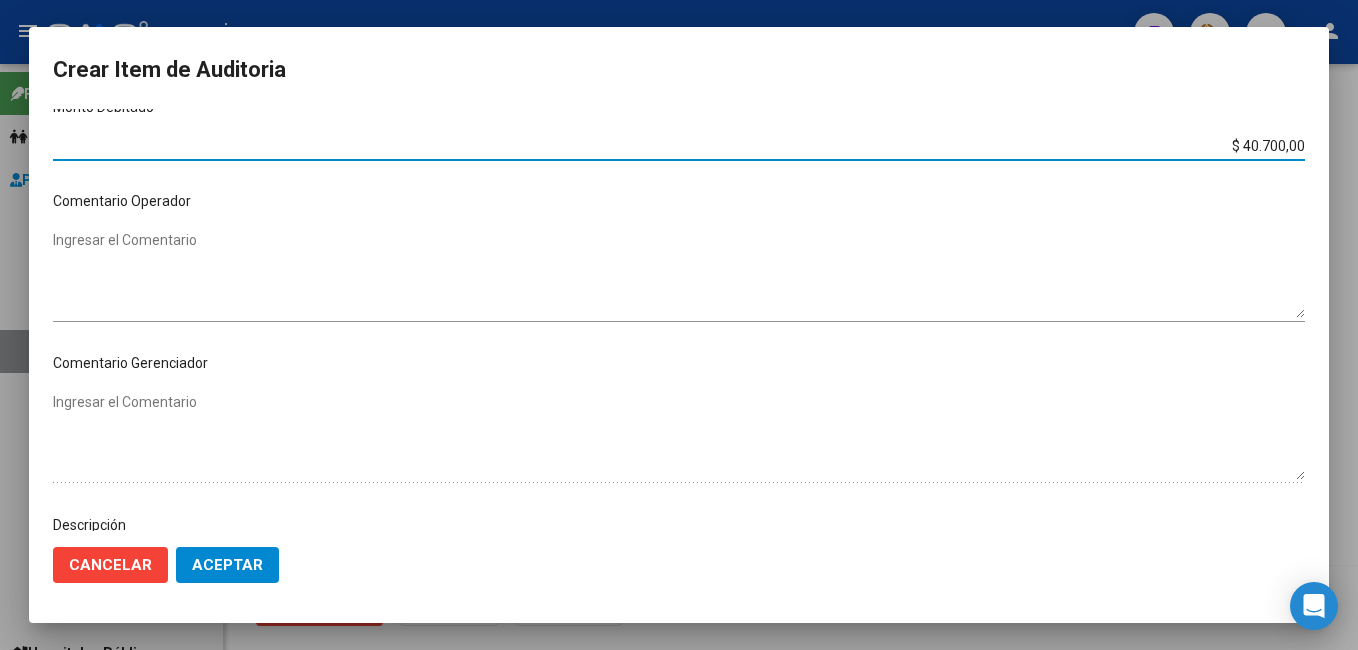 scroll, scrollTop: 1000, scrollLeft: 0, axis: vertical 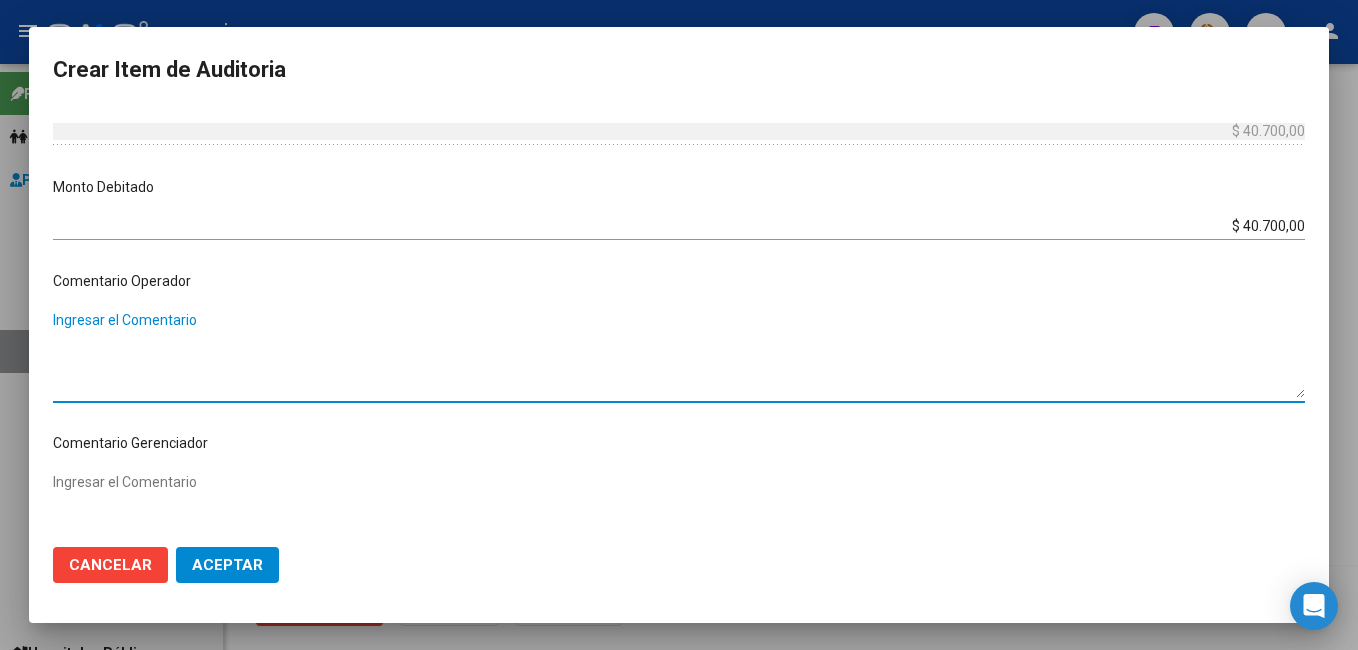 click on "Ingresar el Comentario" at bounding box center (679, 354) 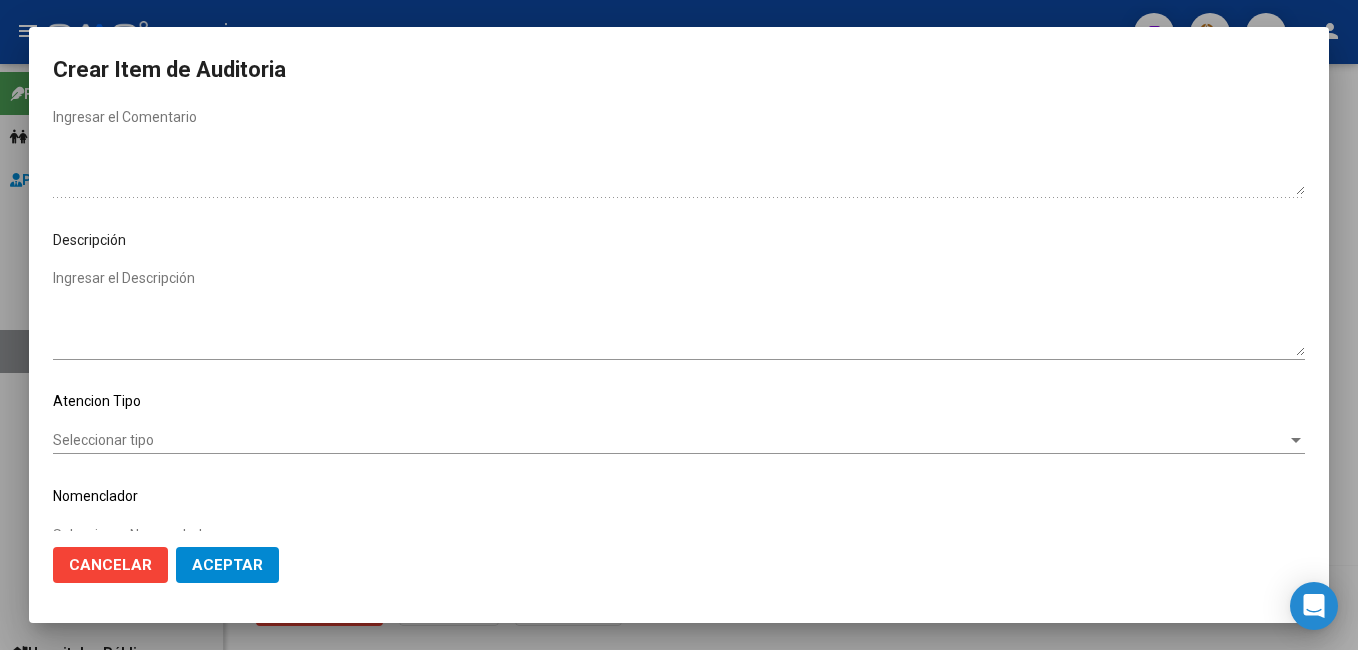 scroll, scrollTop: 1100, scrollLeft: 0, axis: vertical 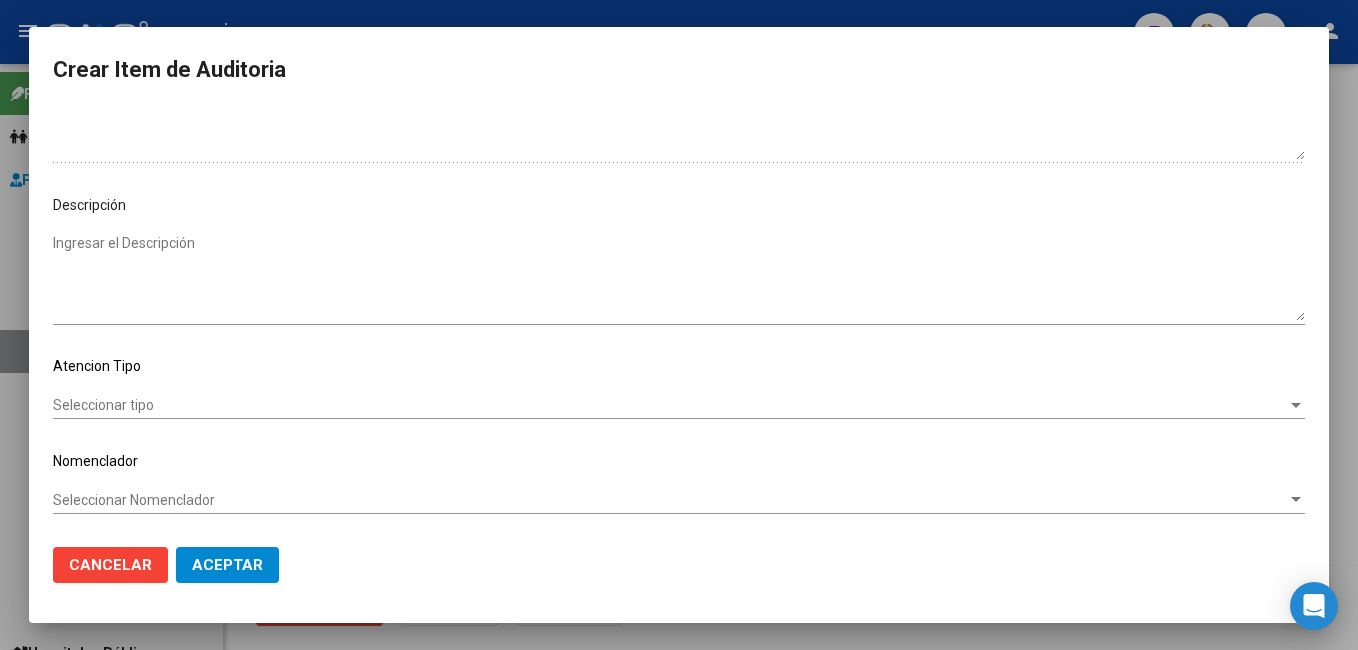 type on "SEGUN AUD/ADM AFIL CON ALCANCE RESOLUCION 01/2025 CORRESPONDE FACTURAR POR ASI." 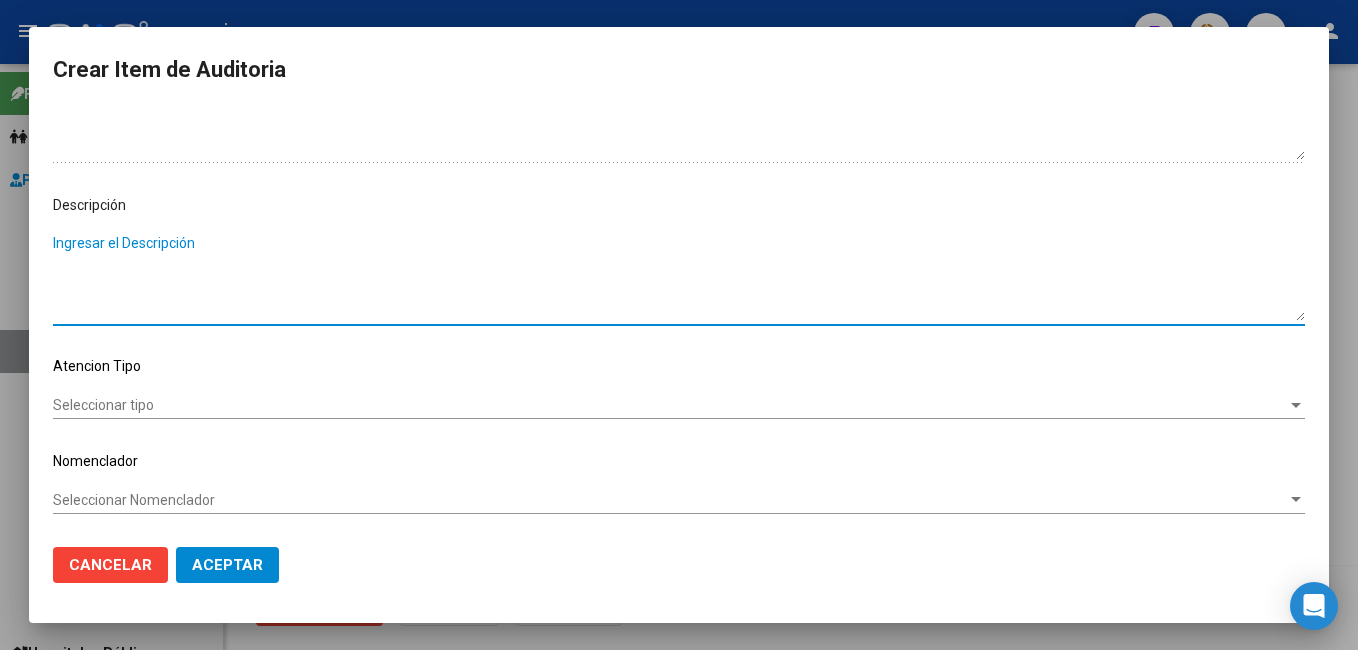 click on "Ingresar el Descripción" at bounding box center [679, 277] 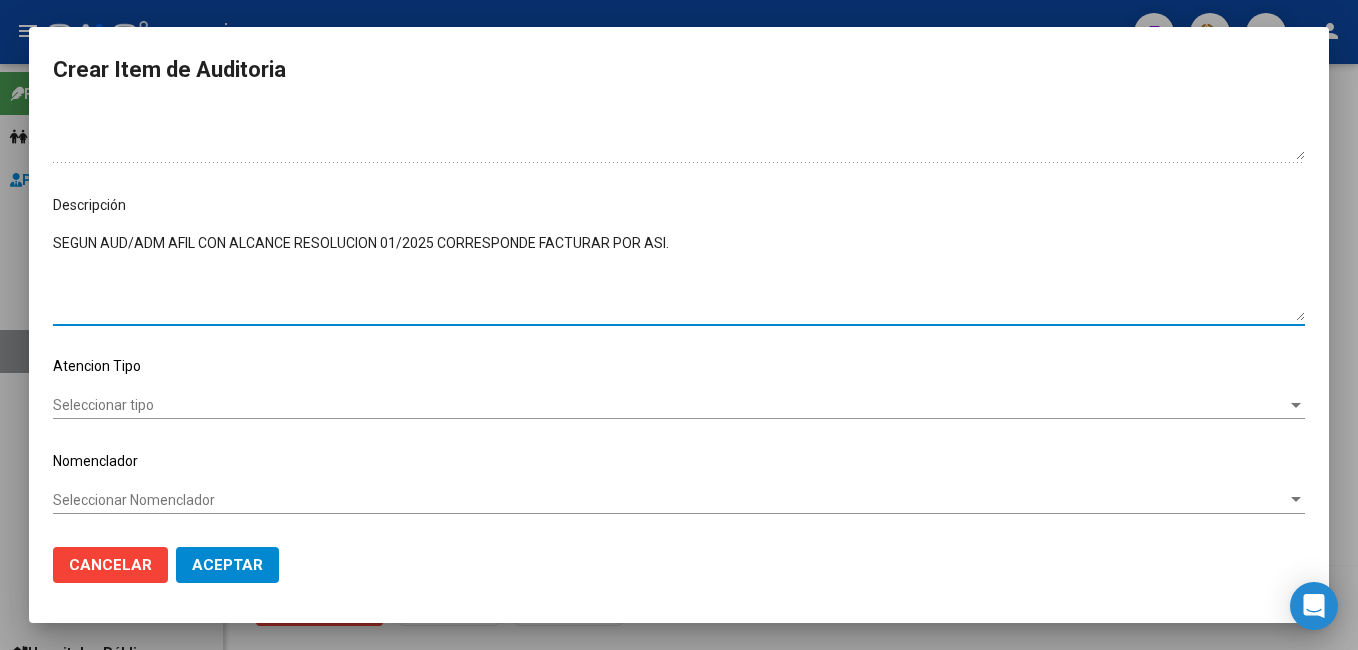 type on "SEGUN AUD/ADM AFIL CON ALCANCE RESOLUCION 01/2025 CORRESPONDE FACTURAR POR ASI." 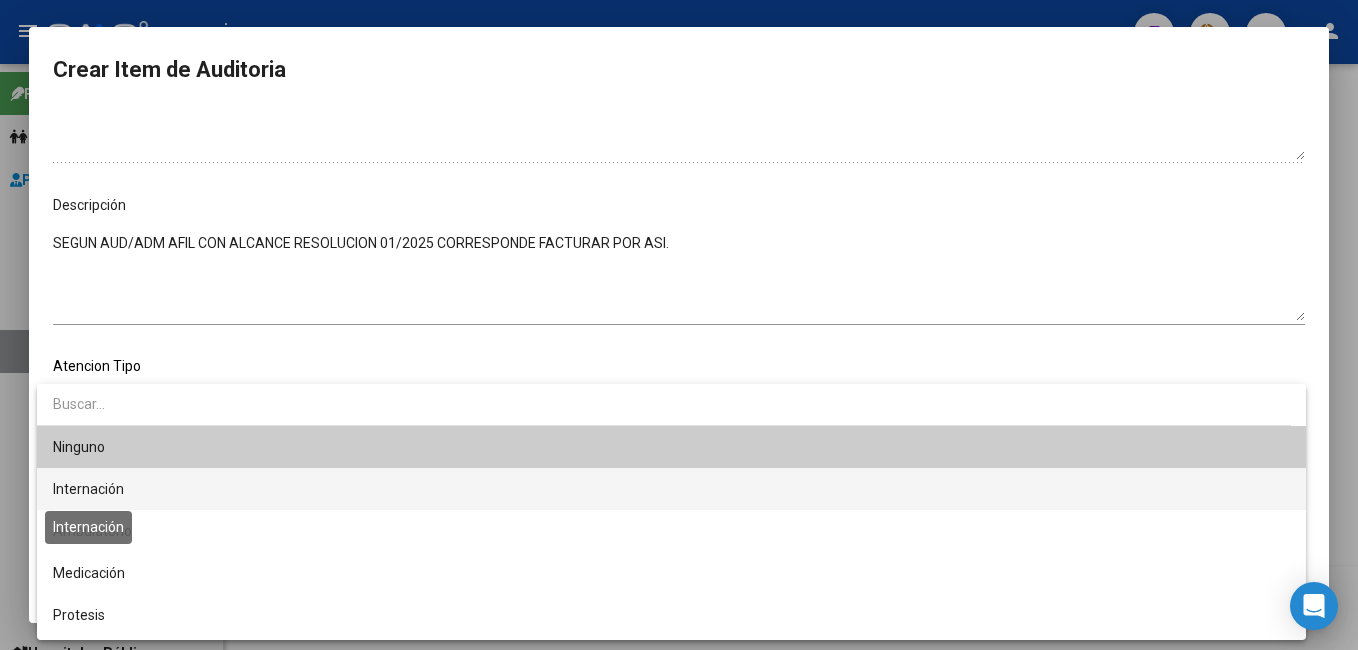click on "Internación" at bounding box center [88, 489] 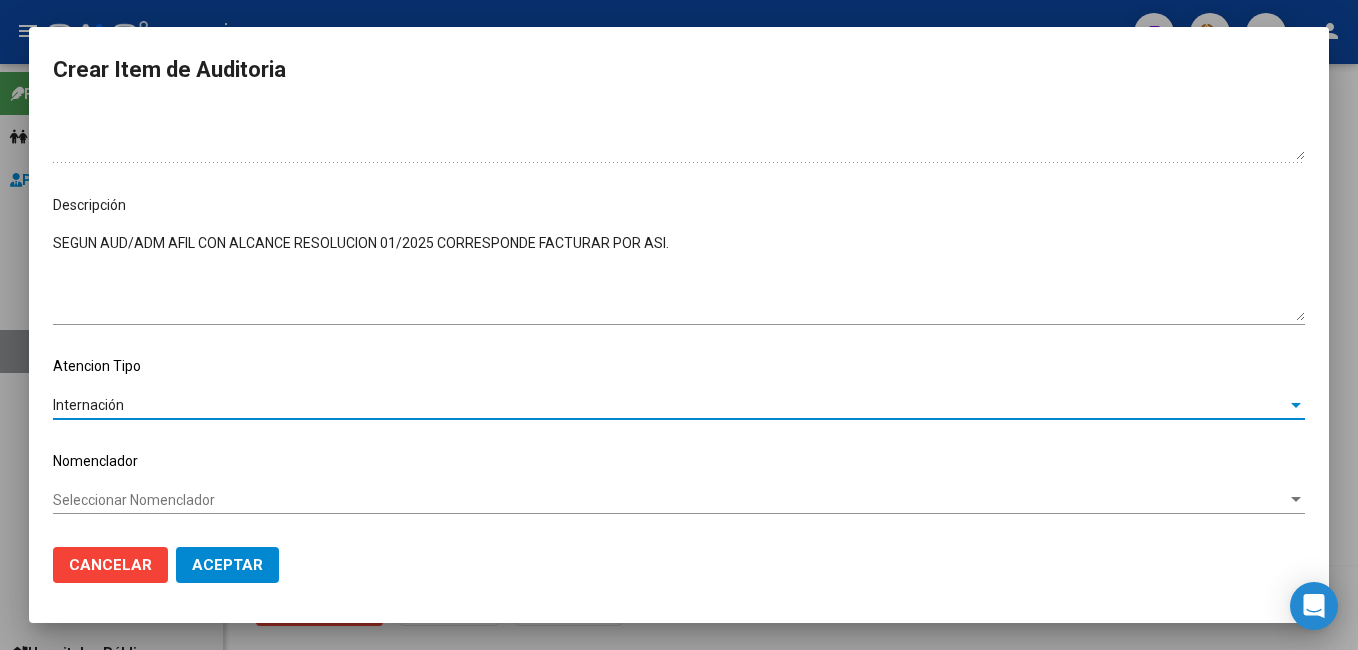 click on "Seleccionar Nomenclador" at bounding box center [670, 500] 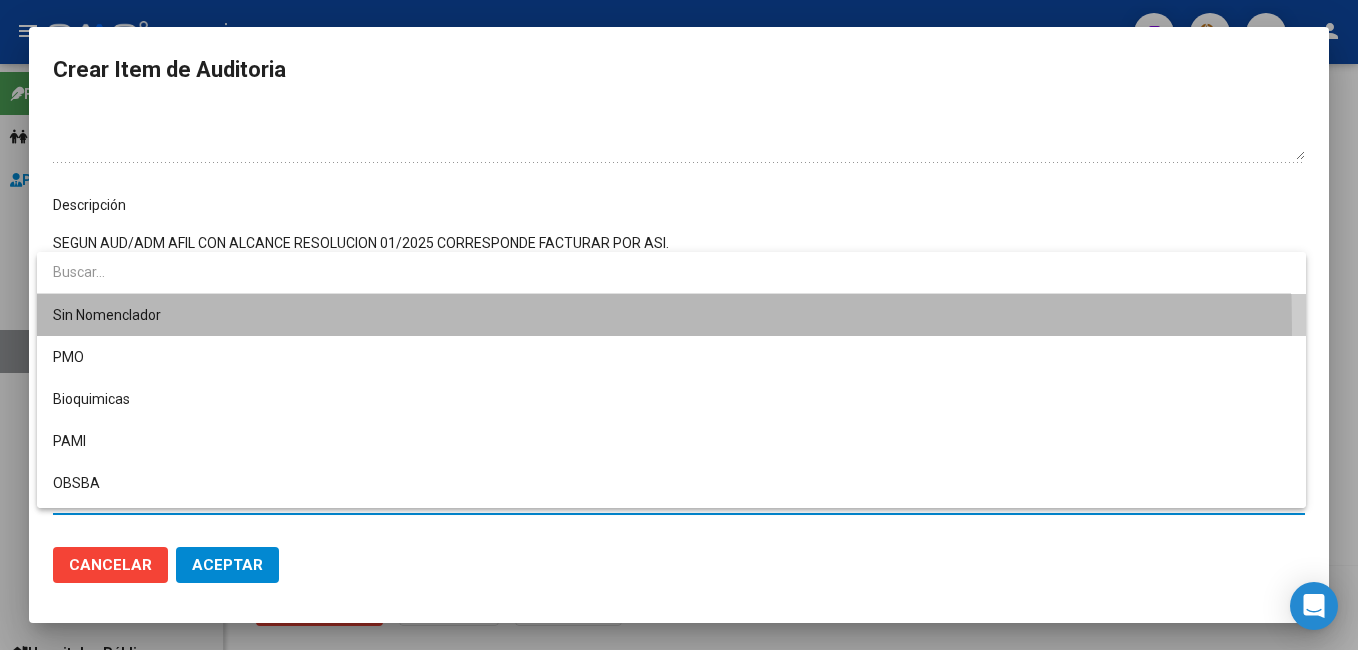 click on "Sin Nomenclador" at bounding box center (671, 315) 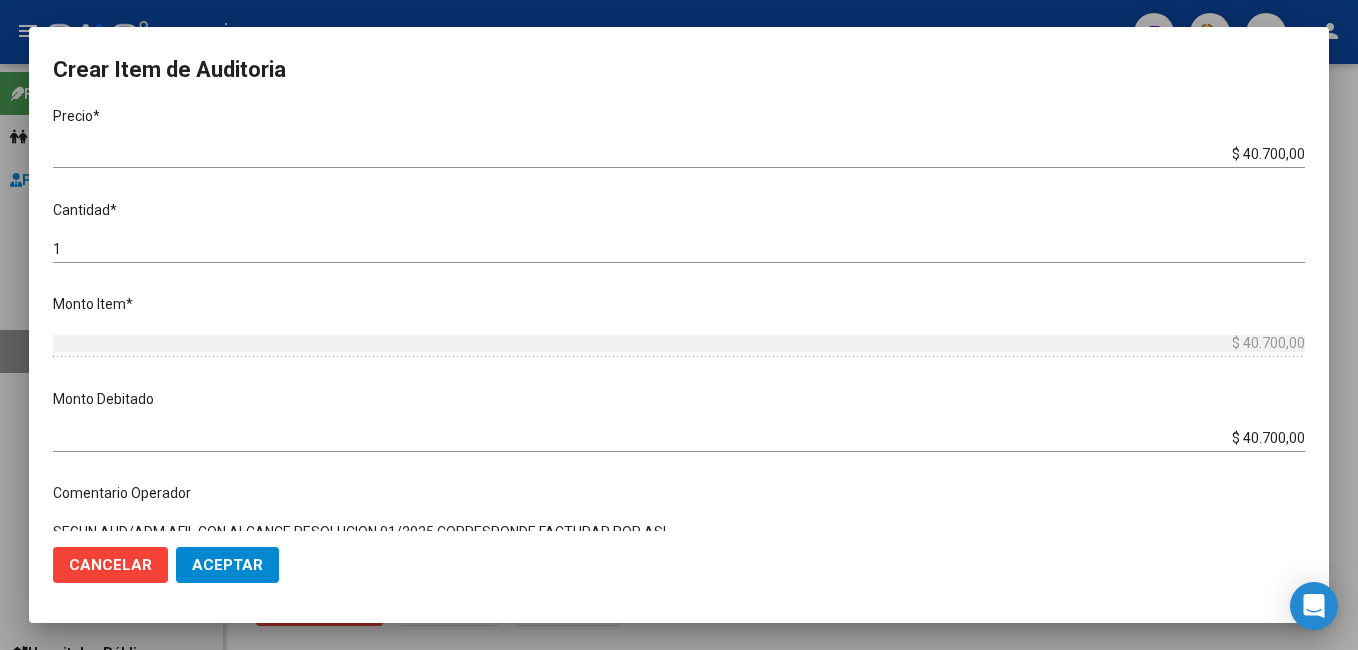 scroll, scrollTop: 500, scrollLeft: 0, axis: vertical 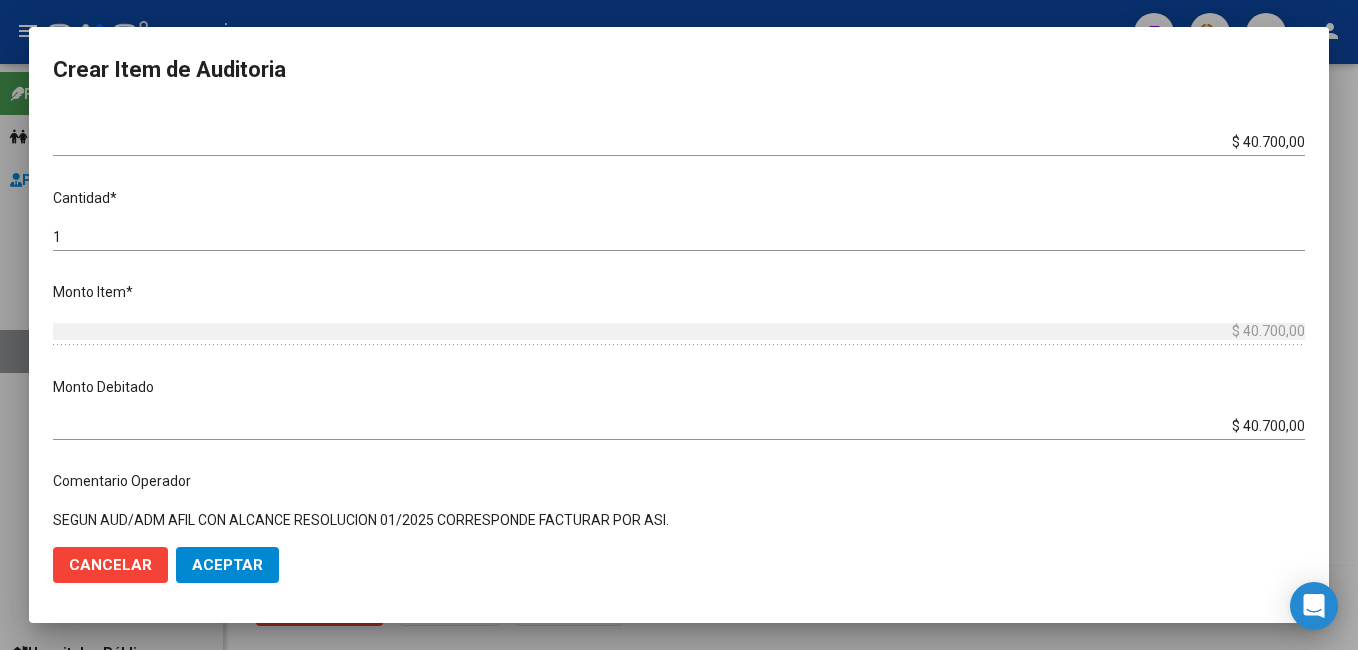 click on "Aceptar" 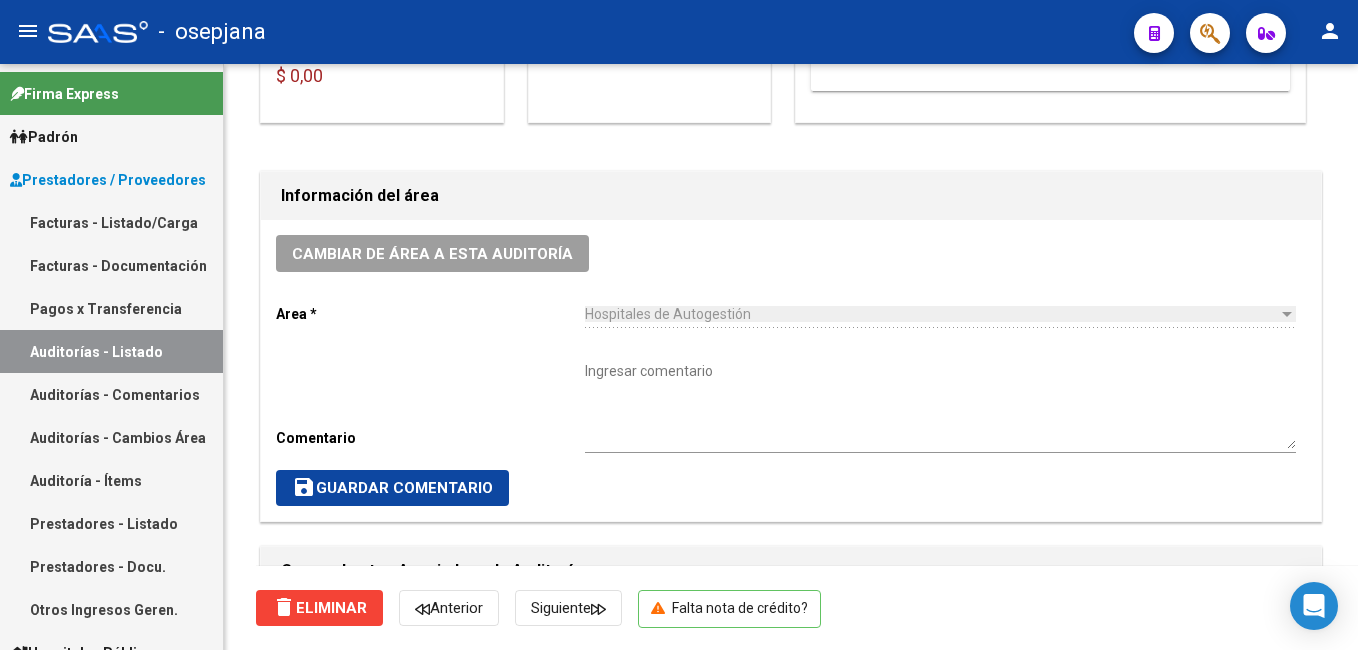 scroll, scrollTop: 0, scrollLeft: 0, axis: both 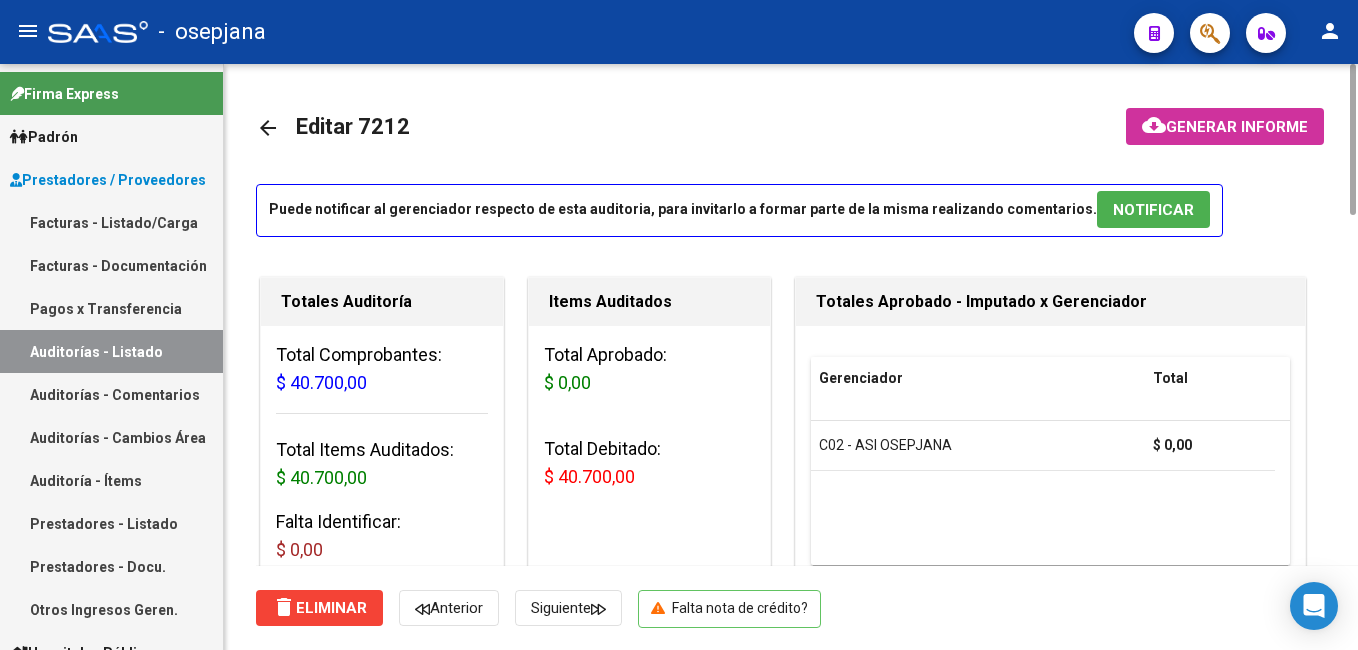 click on "arrow_back Editar 7212" 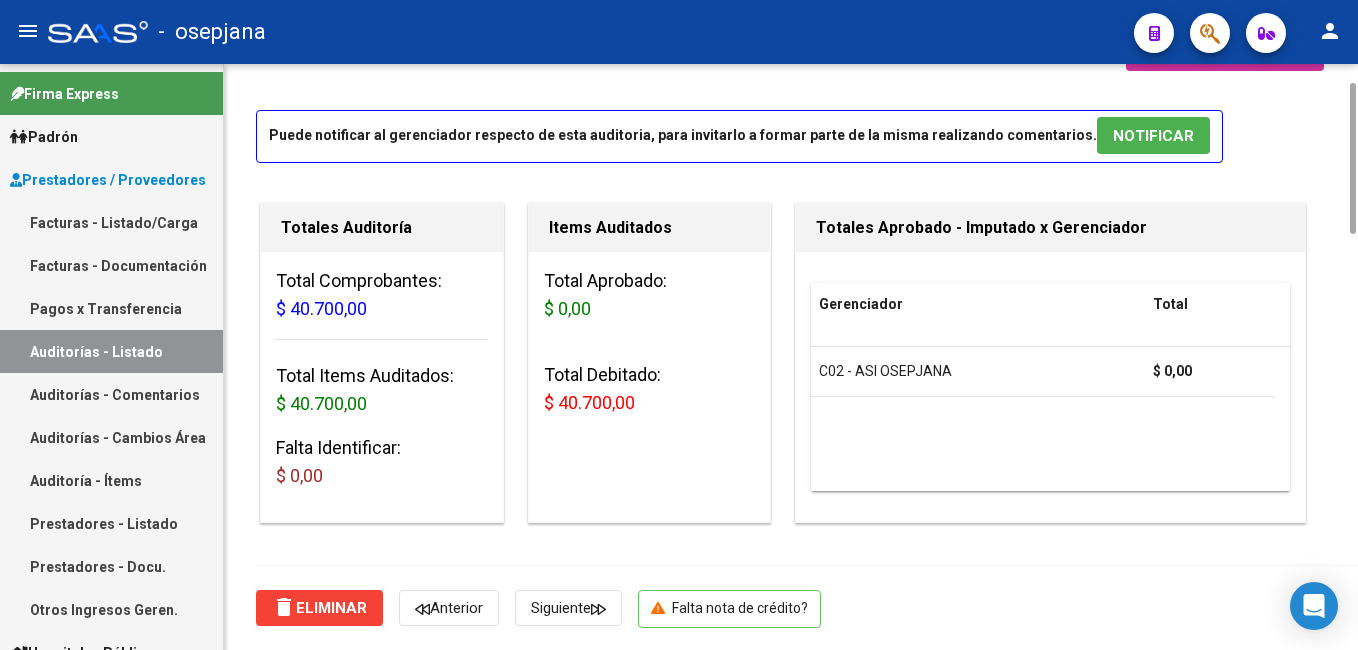 scroll, scrollTop: 0, scrollLeft: 0, axis: both 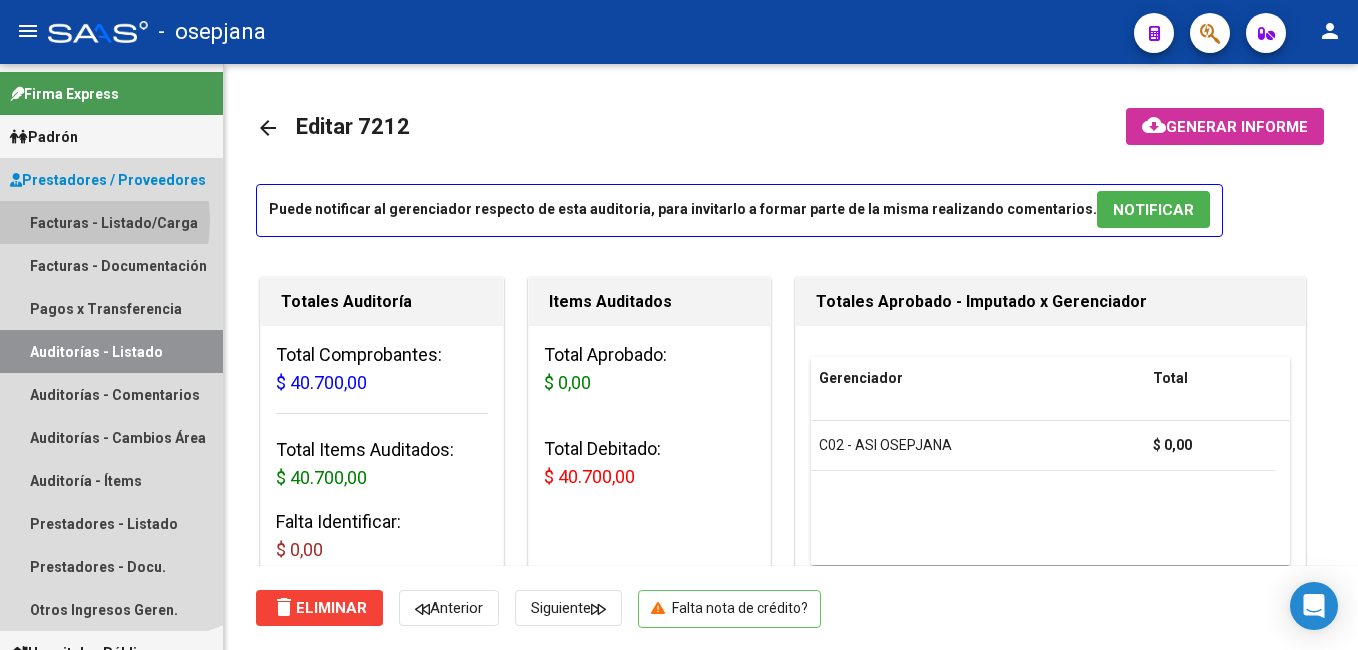 click on "Facturas - Listado/Carga" at bounding box center [111, 222] 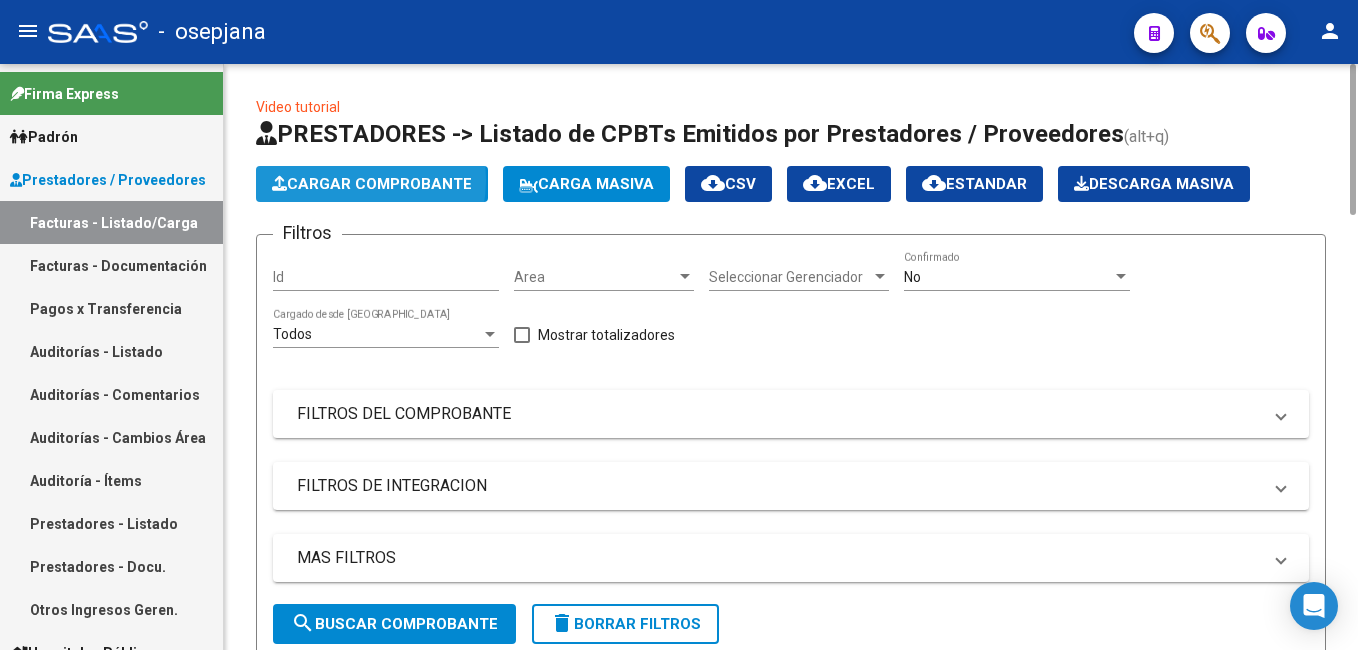 click on "Cargar Comprobante" 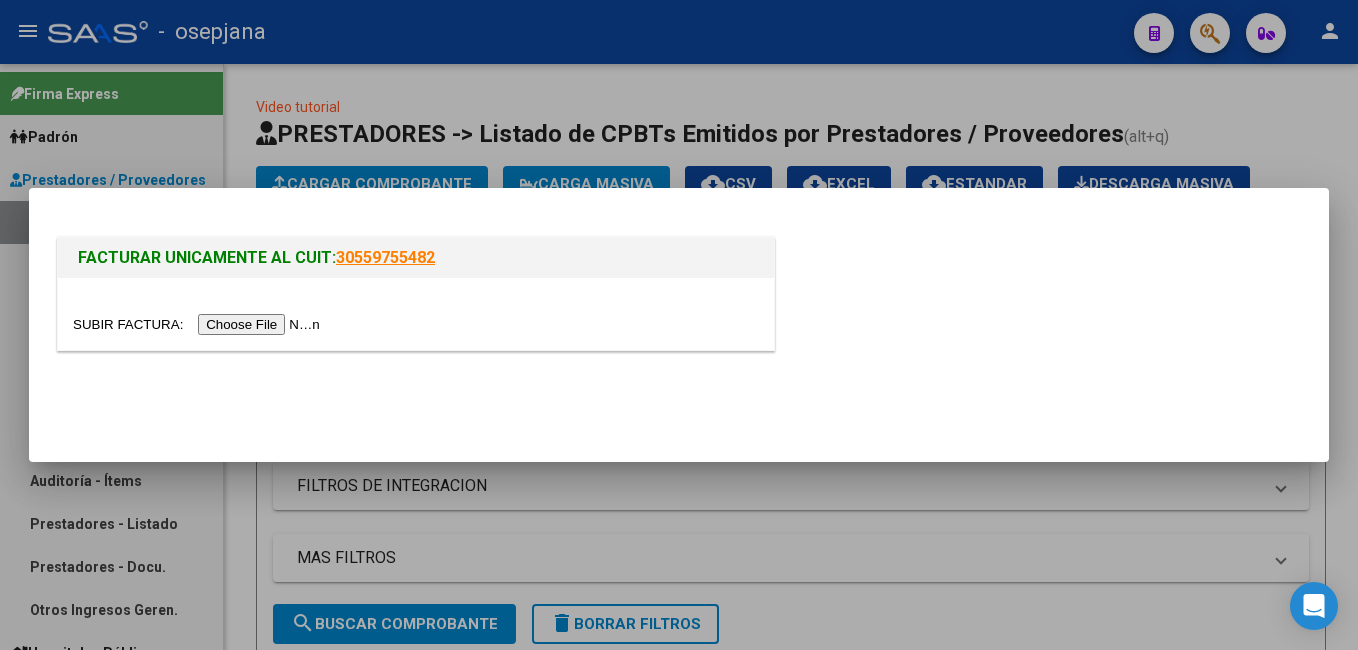 click at bounding box center (199, 324) 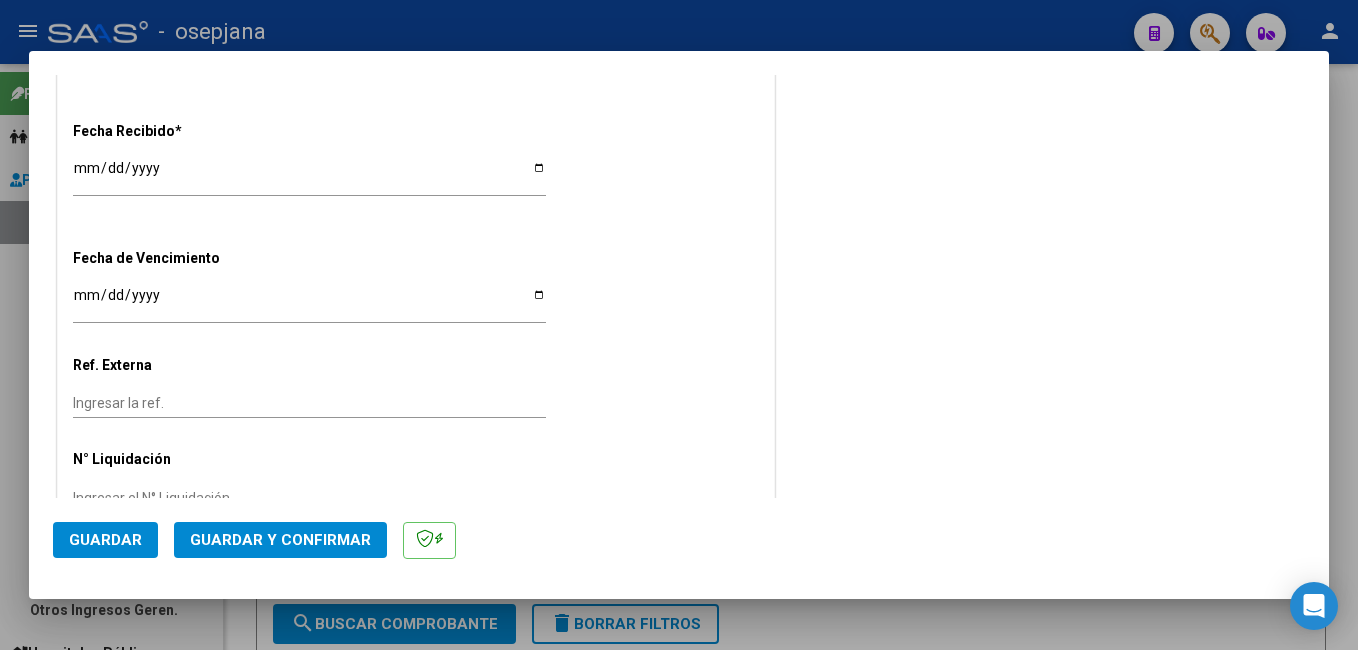 scroll, scrollTop: 1000, scrollLeft: 0, axis: vertical 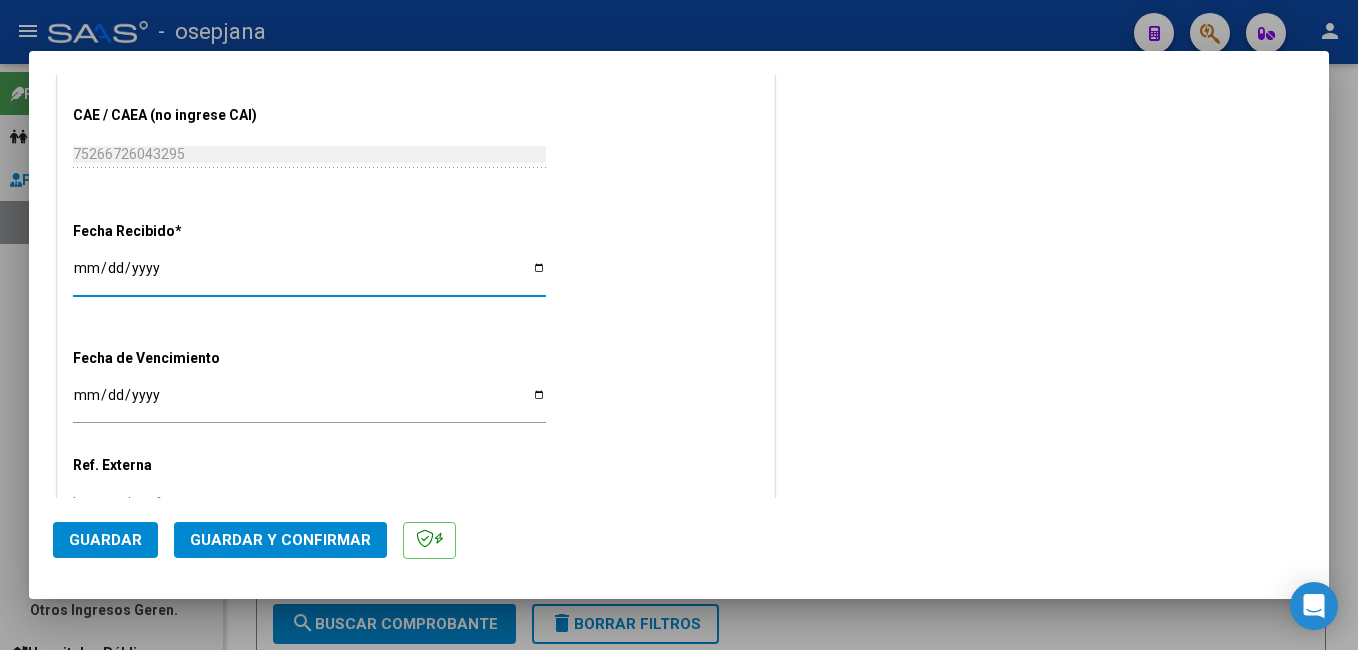 click on "[DATE]" at bounding box center [309, 275] 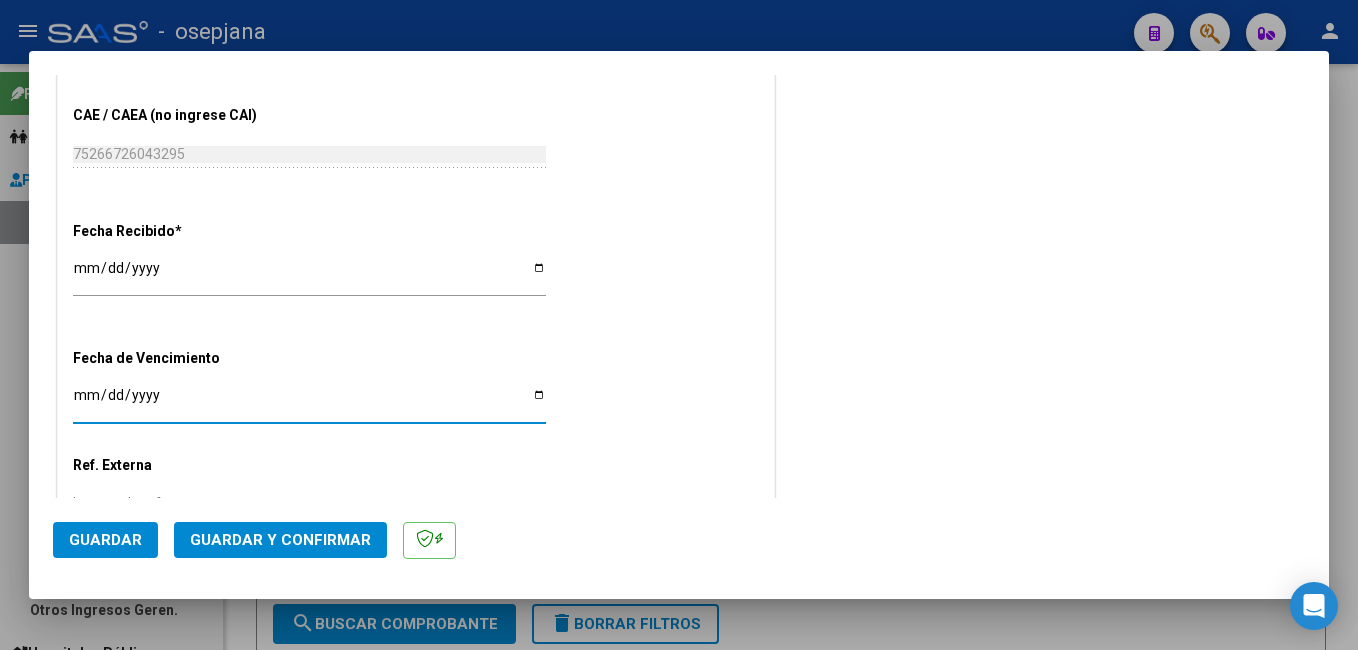 click on "[DATE]" at bounding box center [309, 402] 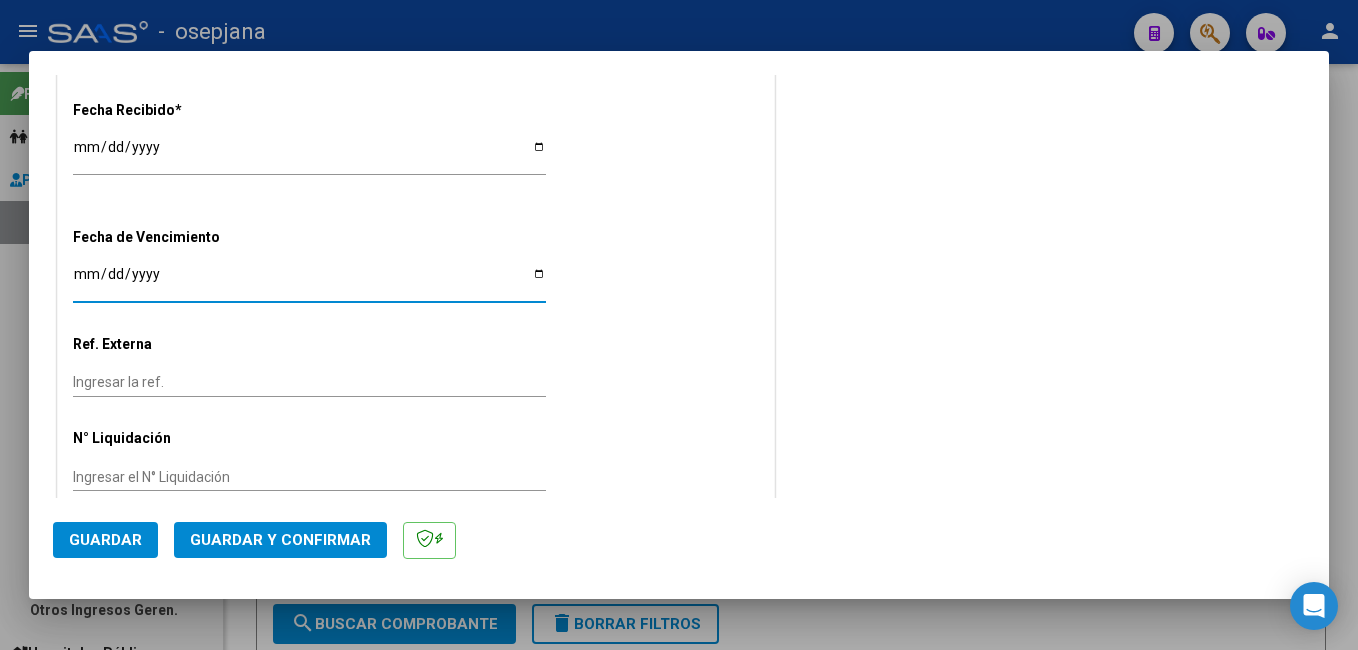 scroll, scrollTop: 1151, scrollLeft: 0, axis: vertical 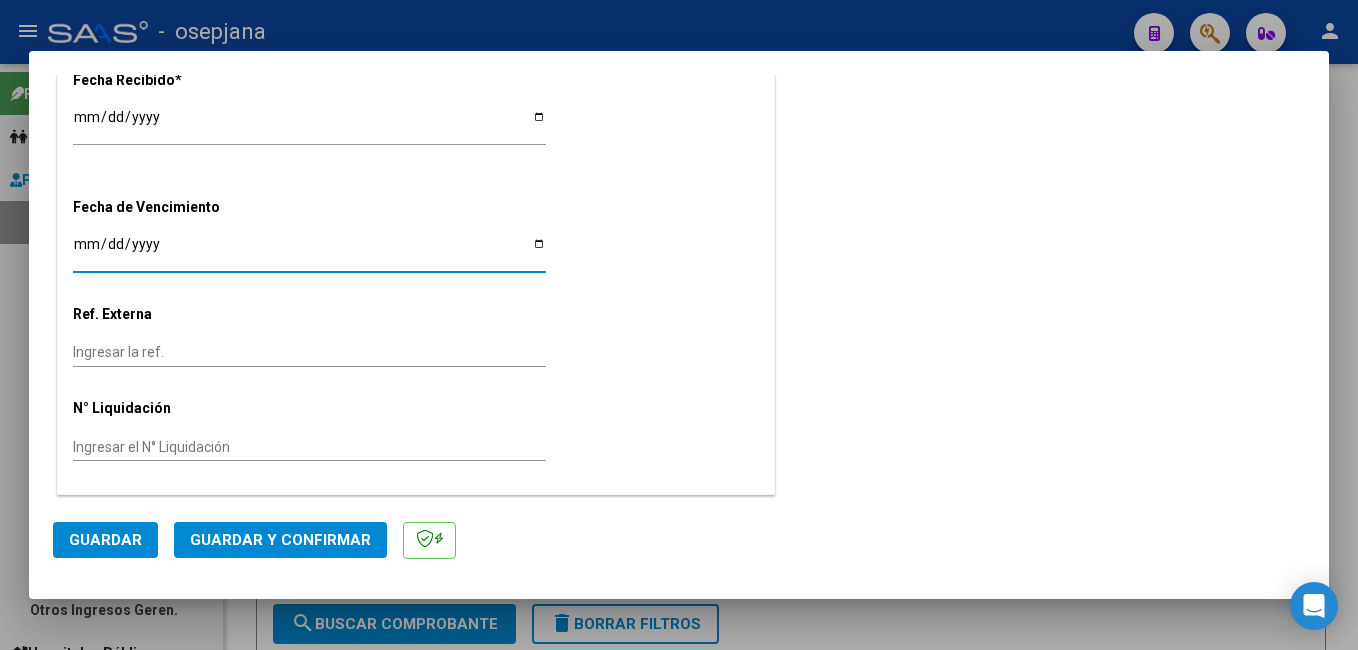 click on "Ingresar la ref." at bounding box center [309, 352] 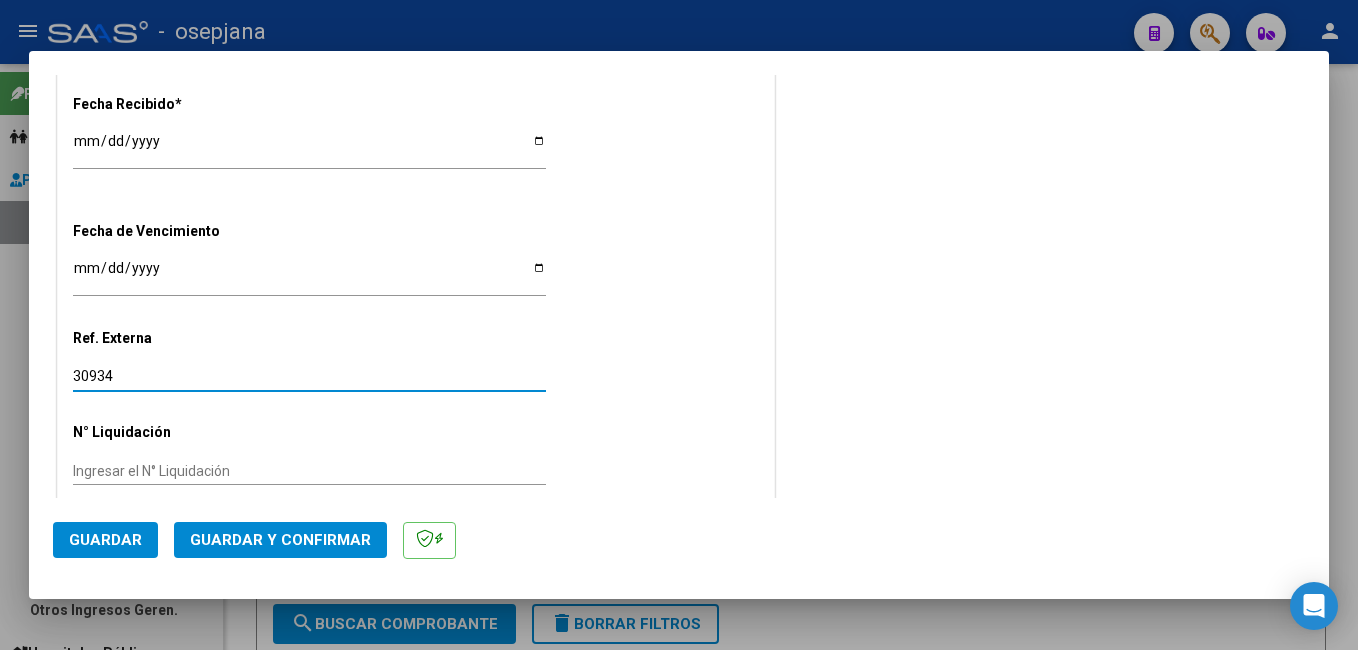 scroll, scrollTop: 1151, scrollLeft: 0, axis: vertical 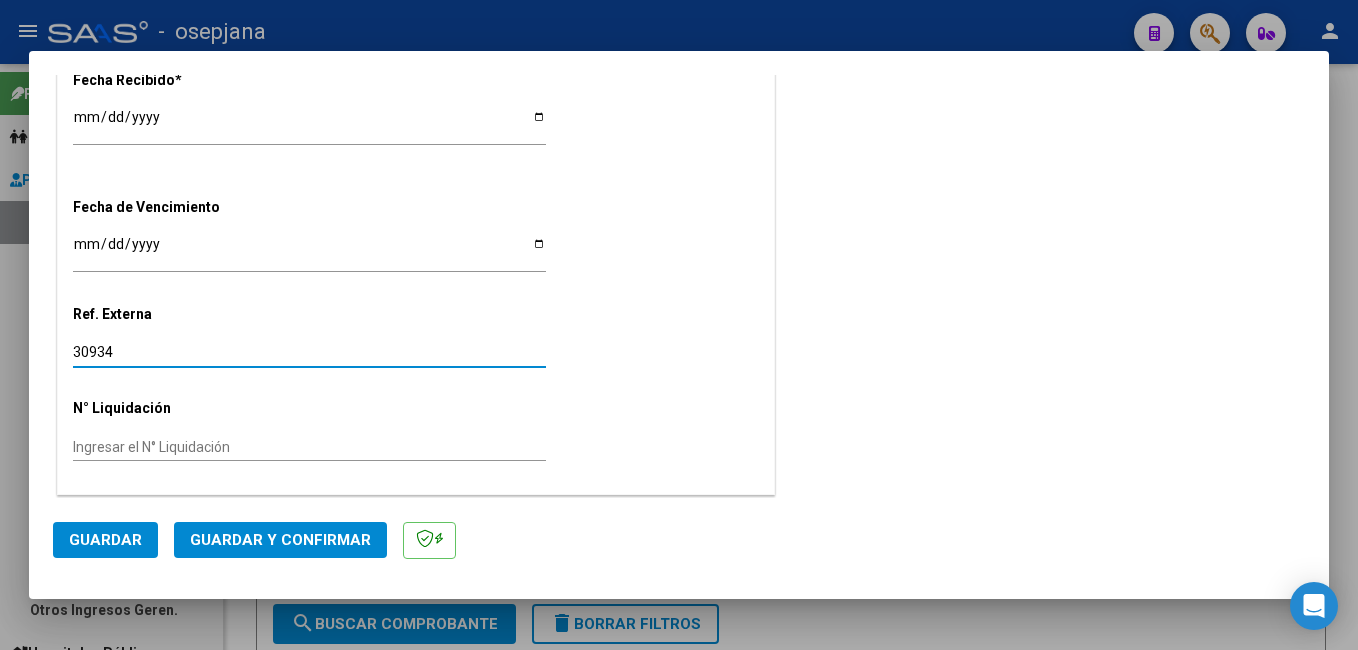 type on "30934" 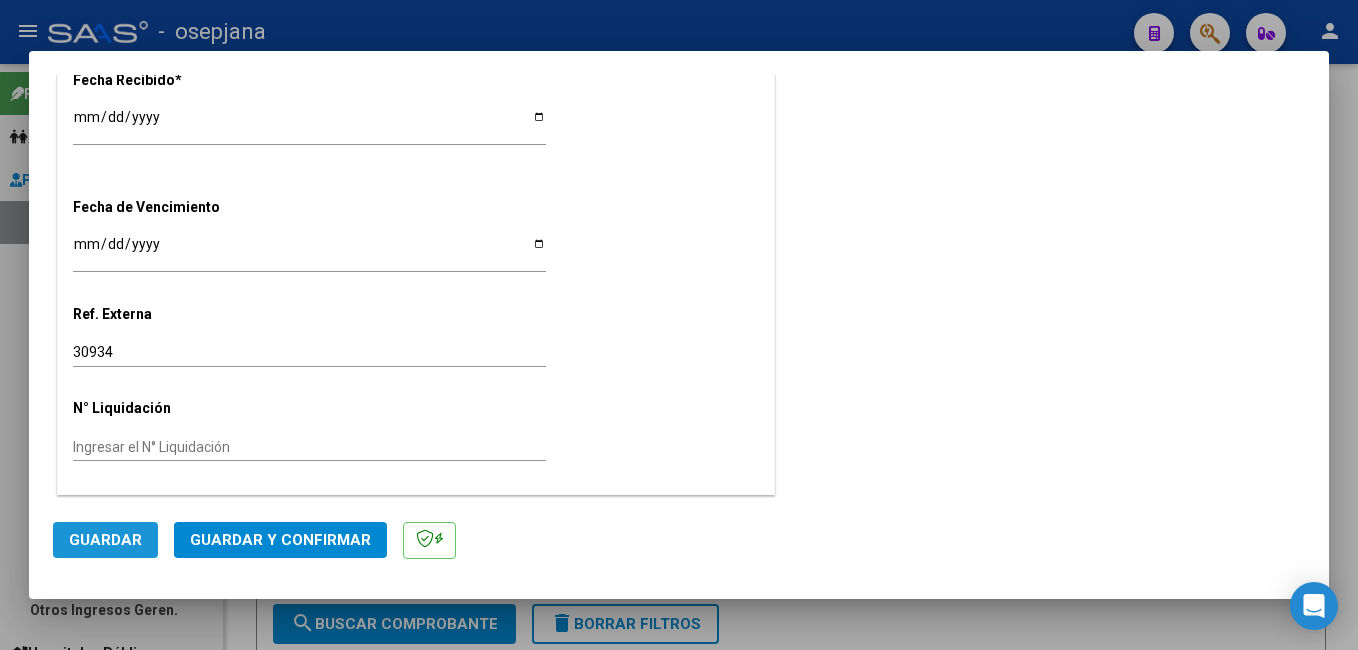 click on "Guardar" 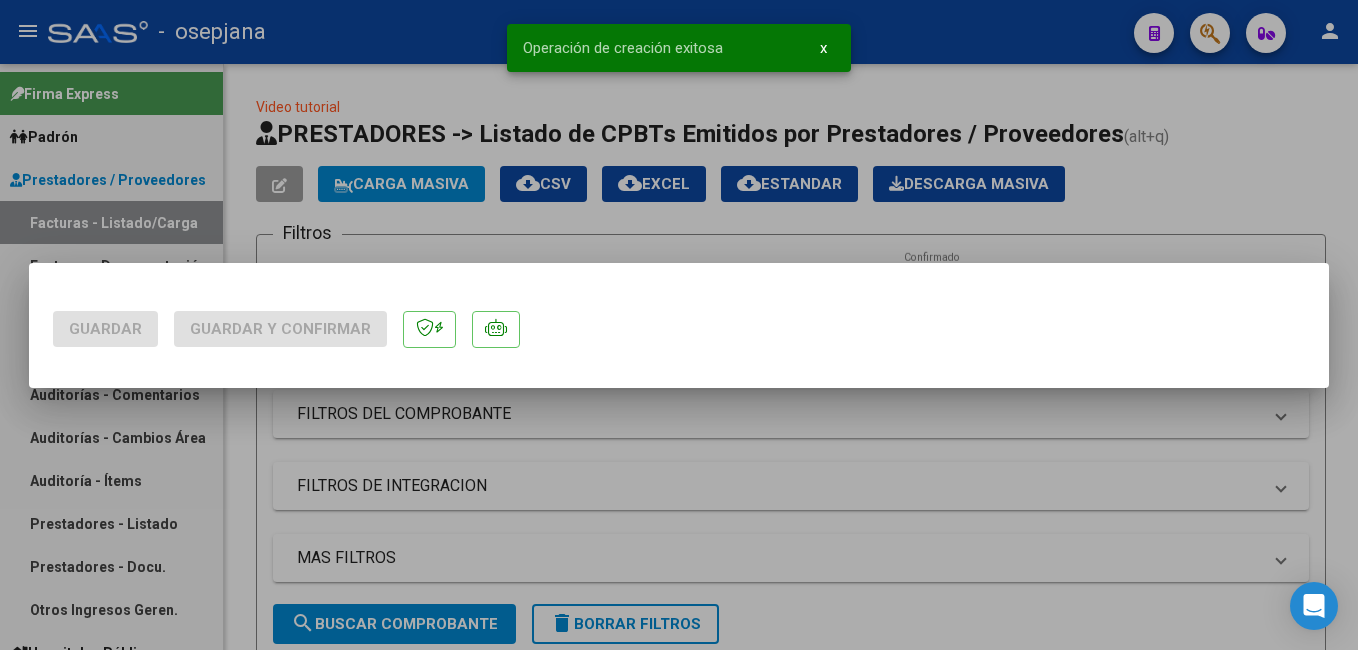 scroll, scrollTop: 0, scrollLeft: 0, axis: both 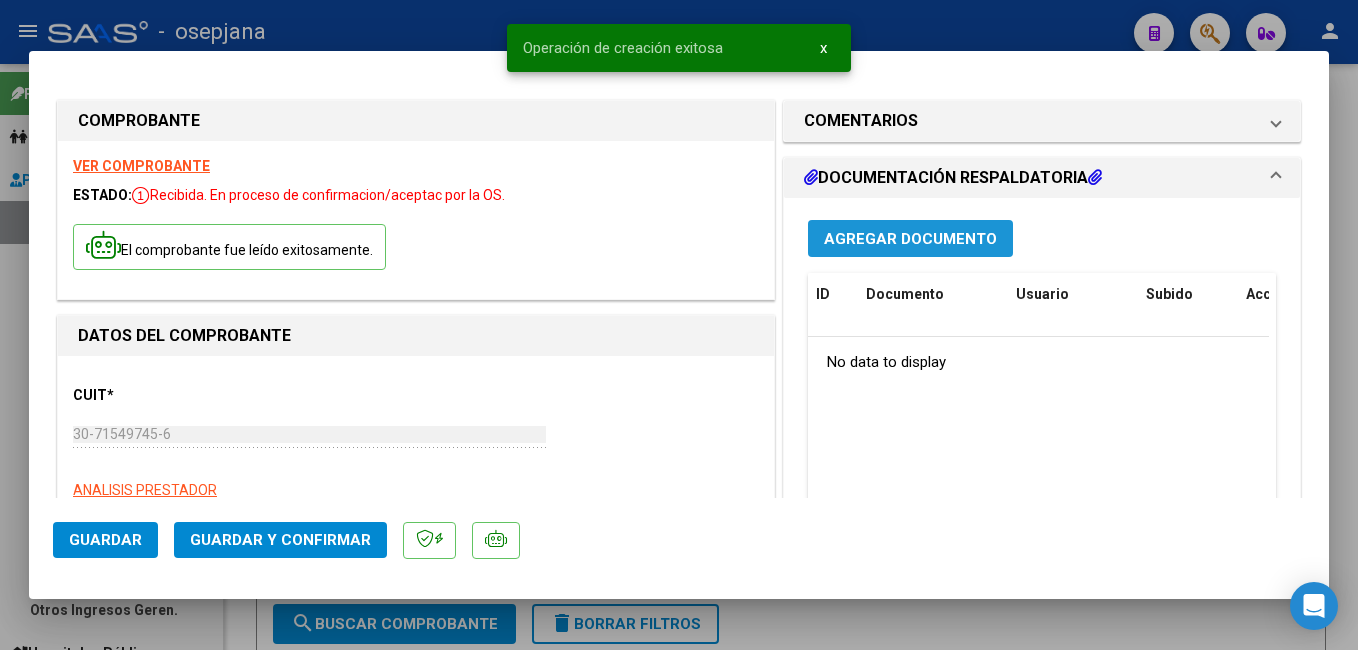 click on "Agregar Documento" at bounding box center [910, 238] 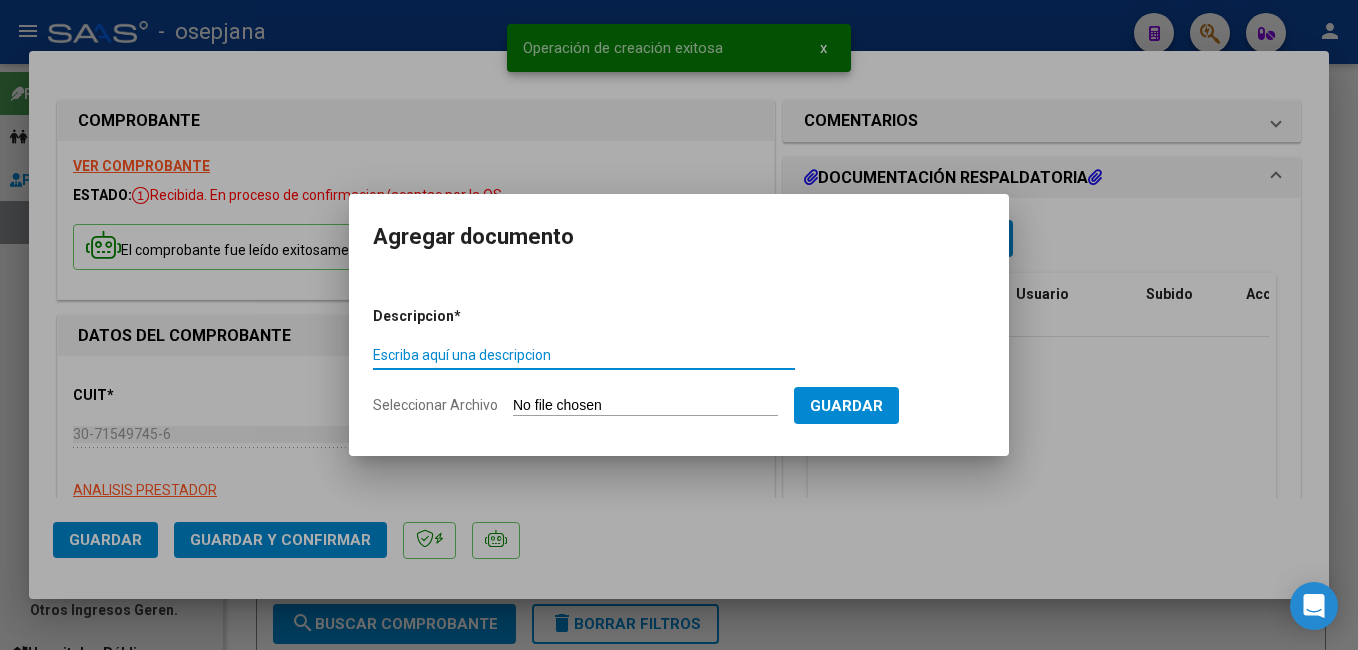 click on "Seleccionar Archivo" at bounding box center (645, 406) 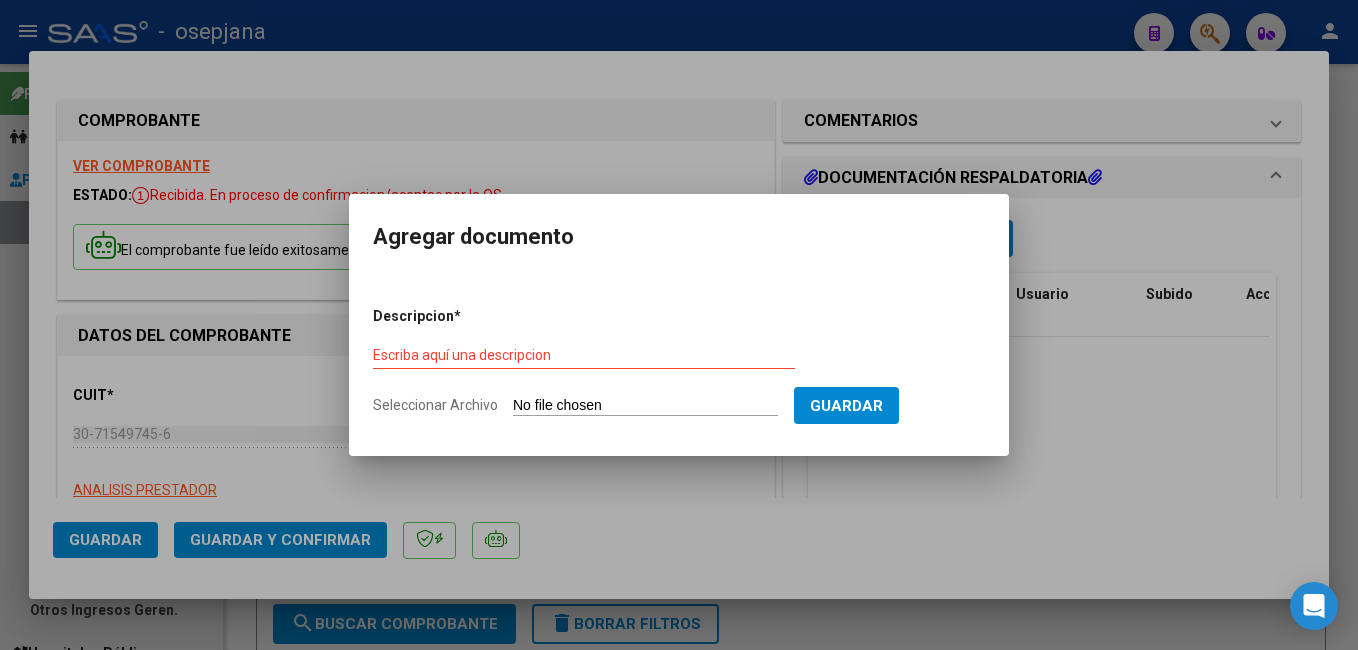 type on "C:\fakepath\FACOEP FC Nº 82090.pdf" 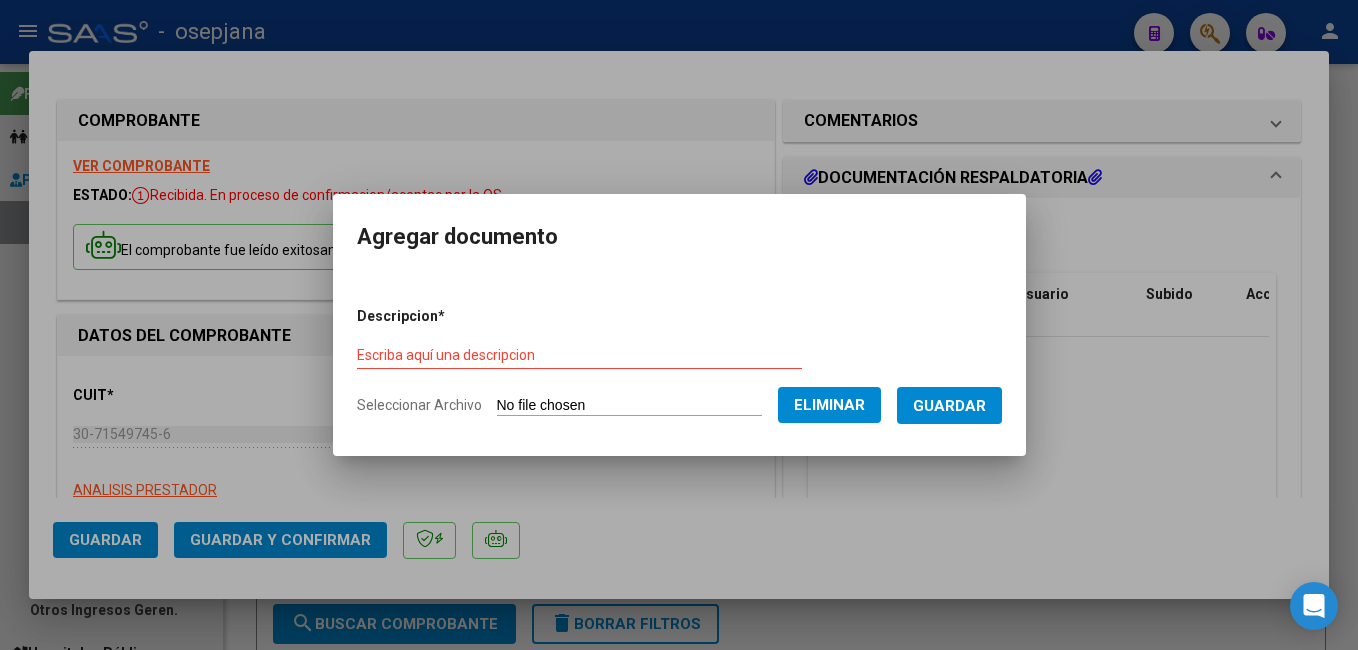 click on "Descripcion  *   Escriba aquí una descripcion  Seleccionar Archivo Eliminar Guardar" at bounding box center [679, 361] 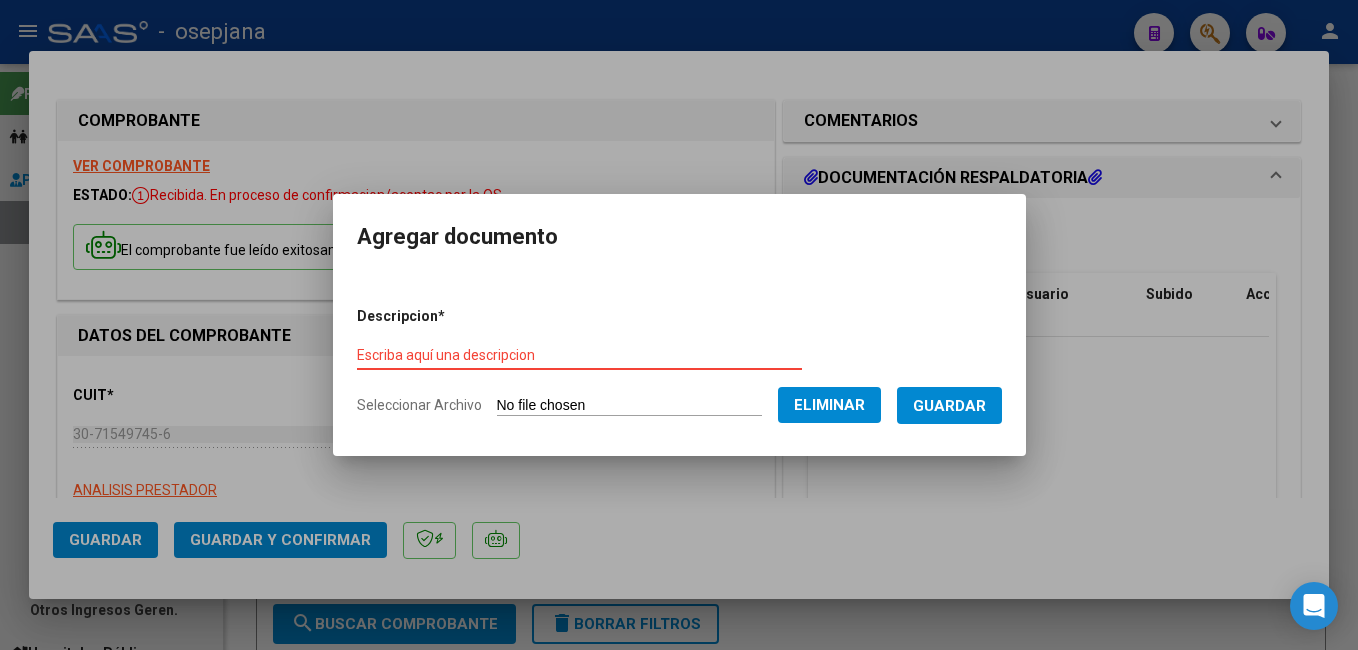 click on "Escriba aquí una descripcion" at bounding box center (579, 355) 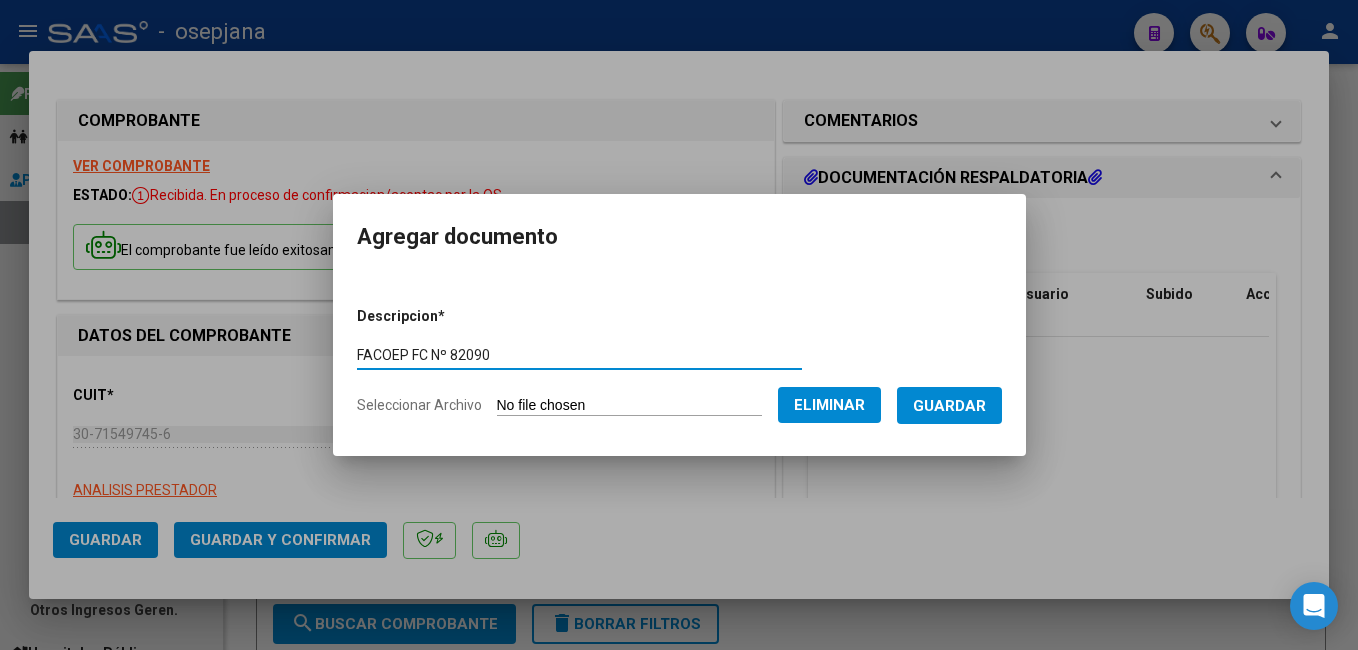 type on "FACOEP FC Nº 82090" 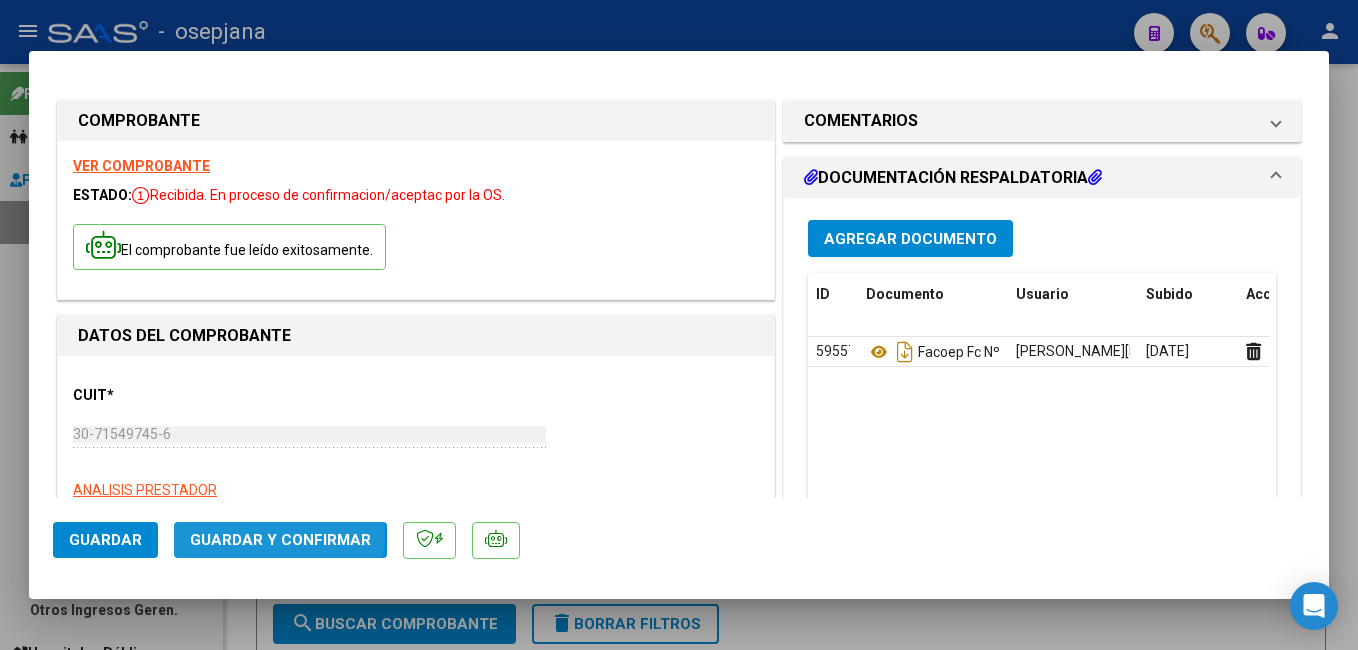 click on "Guardar y Confirmar" 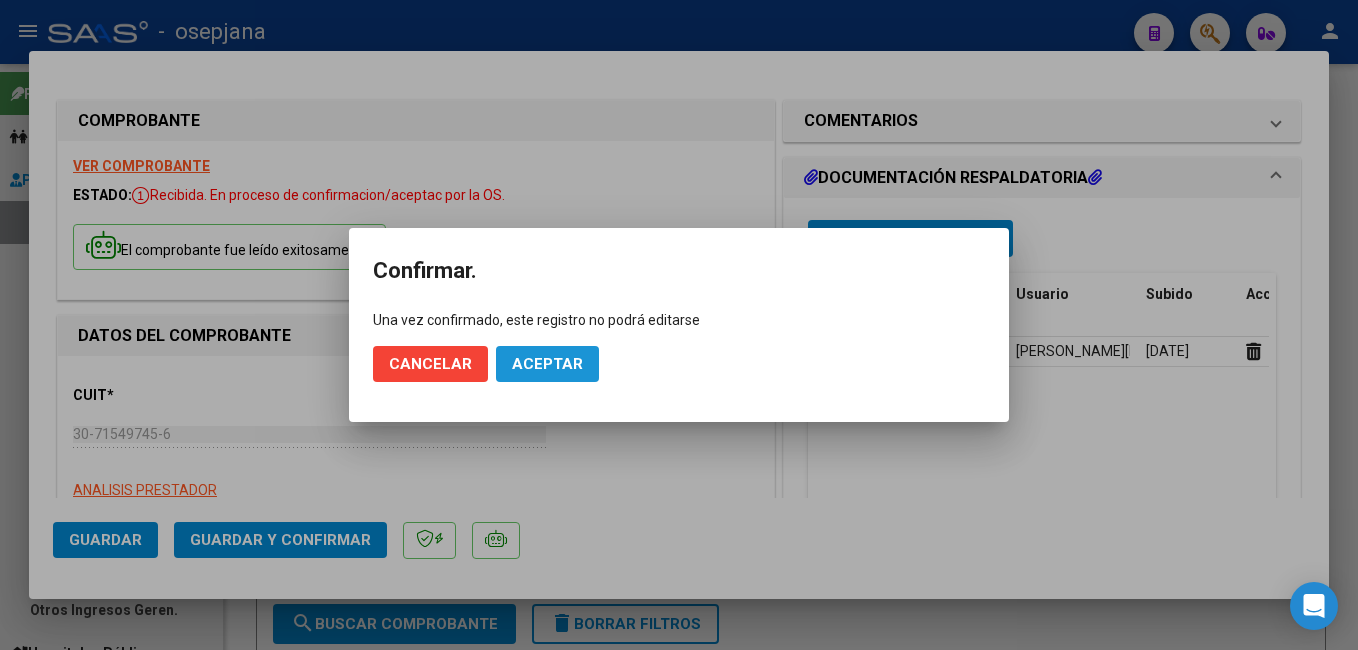 click on "Aceptar" 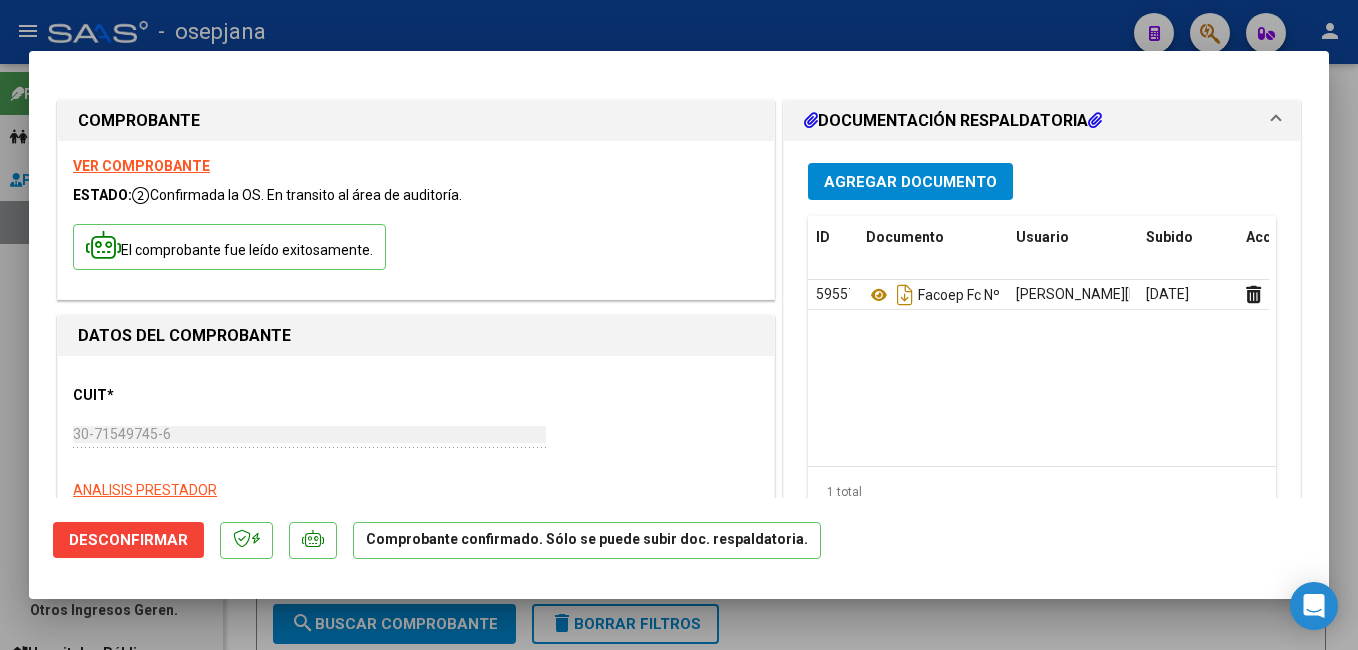 click at bounding box center [679, 325] 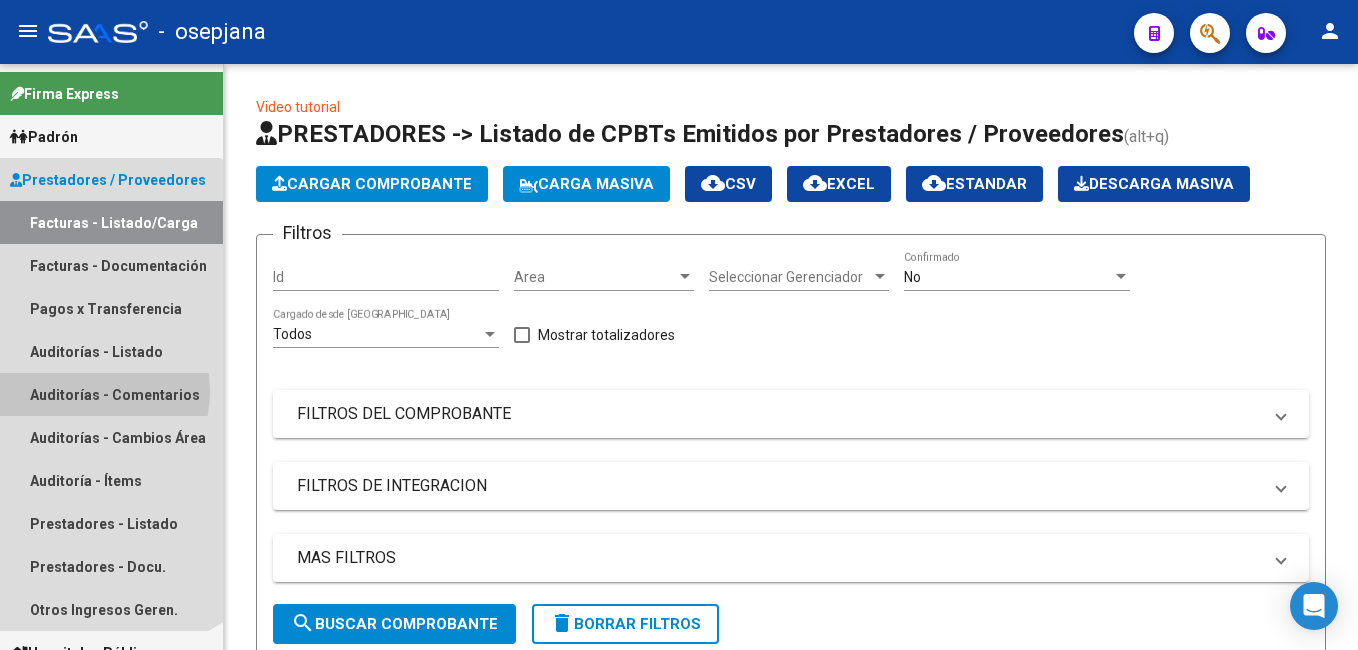 click on "Auditorías - Comentarios" at bounding box center (111, 394) 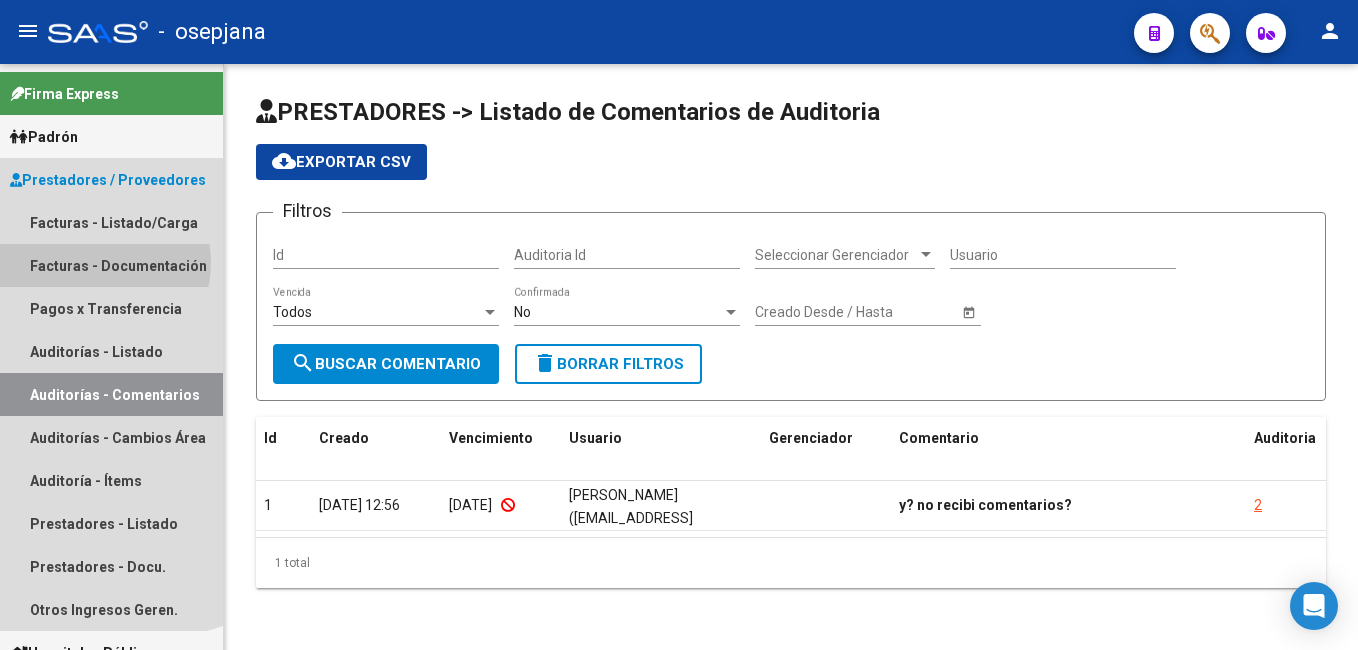 click on "Facturas - Documentación" at bounding box center (111, 265) 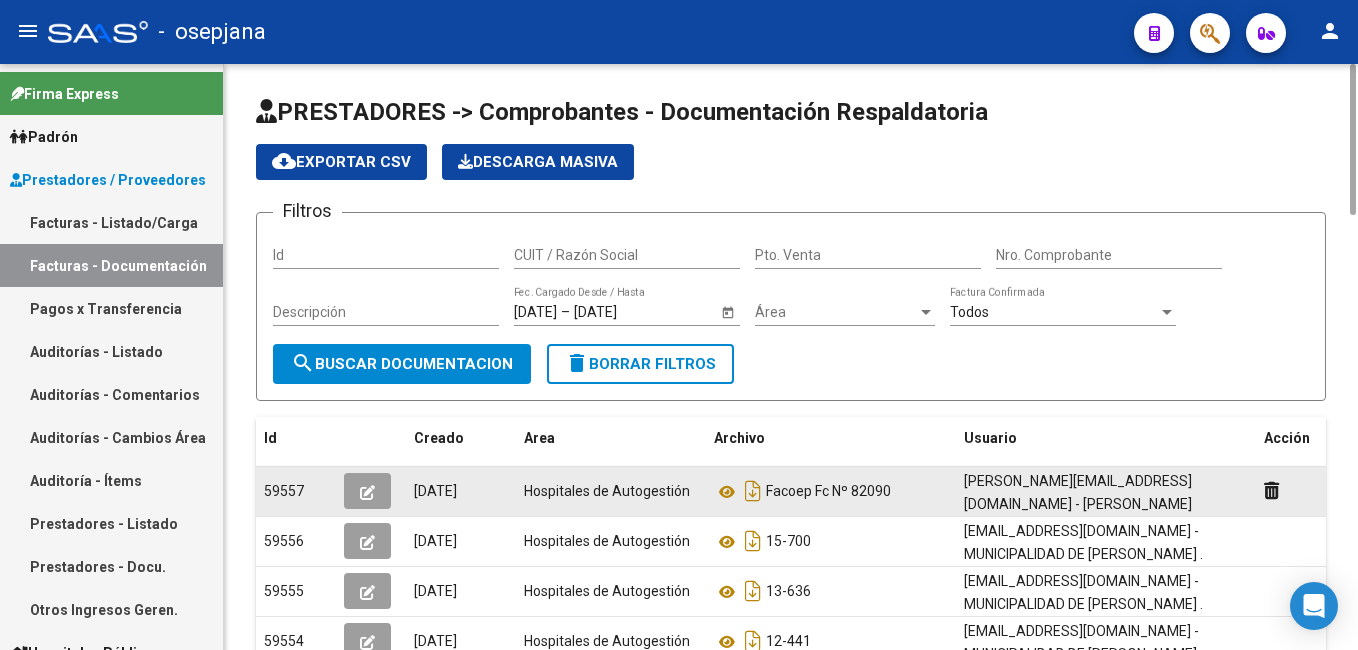click 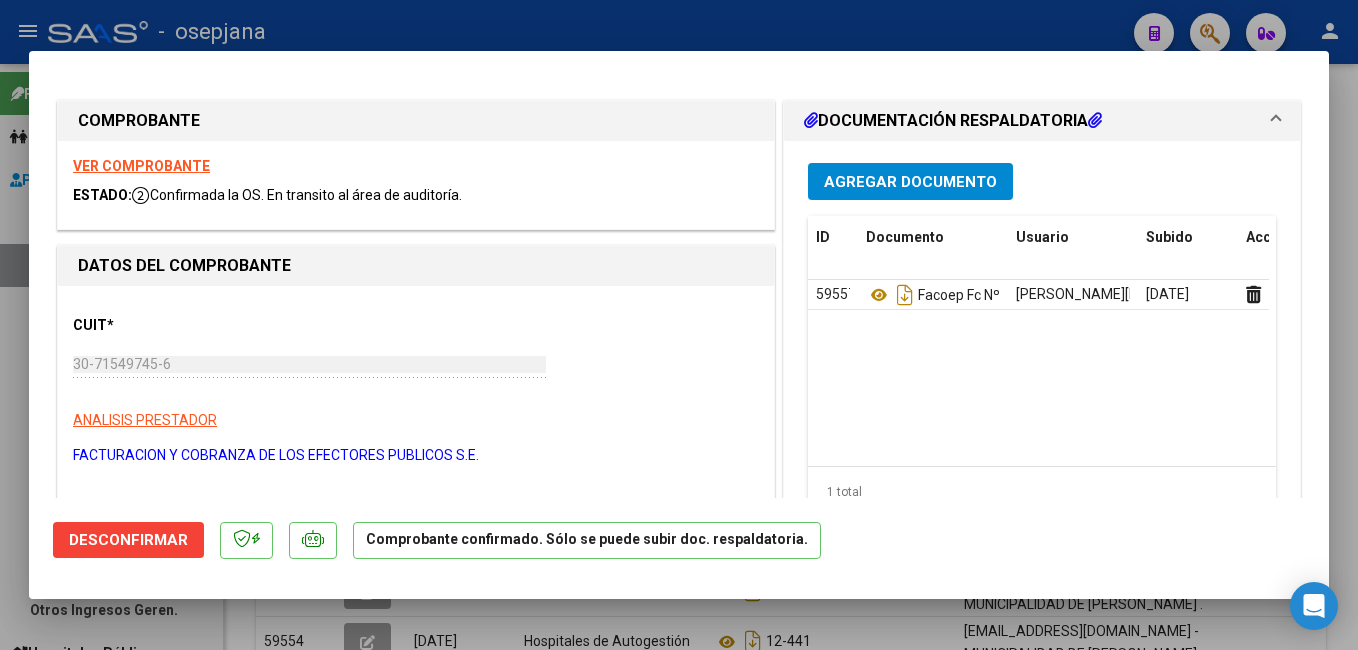 click at bounding box center (679, 325) 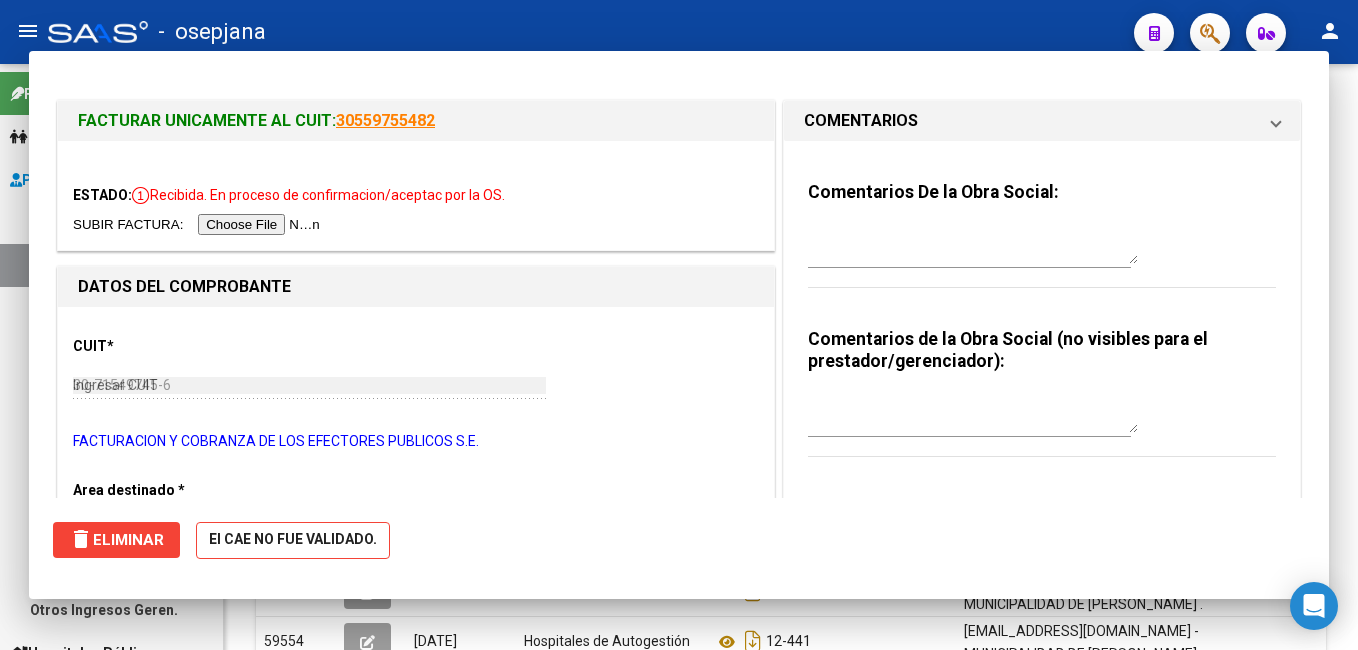 type 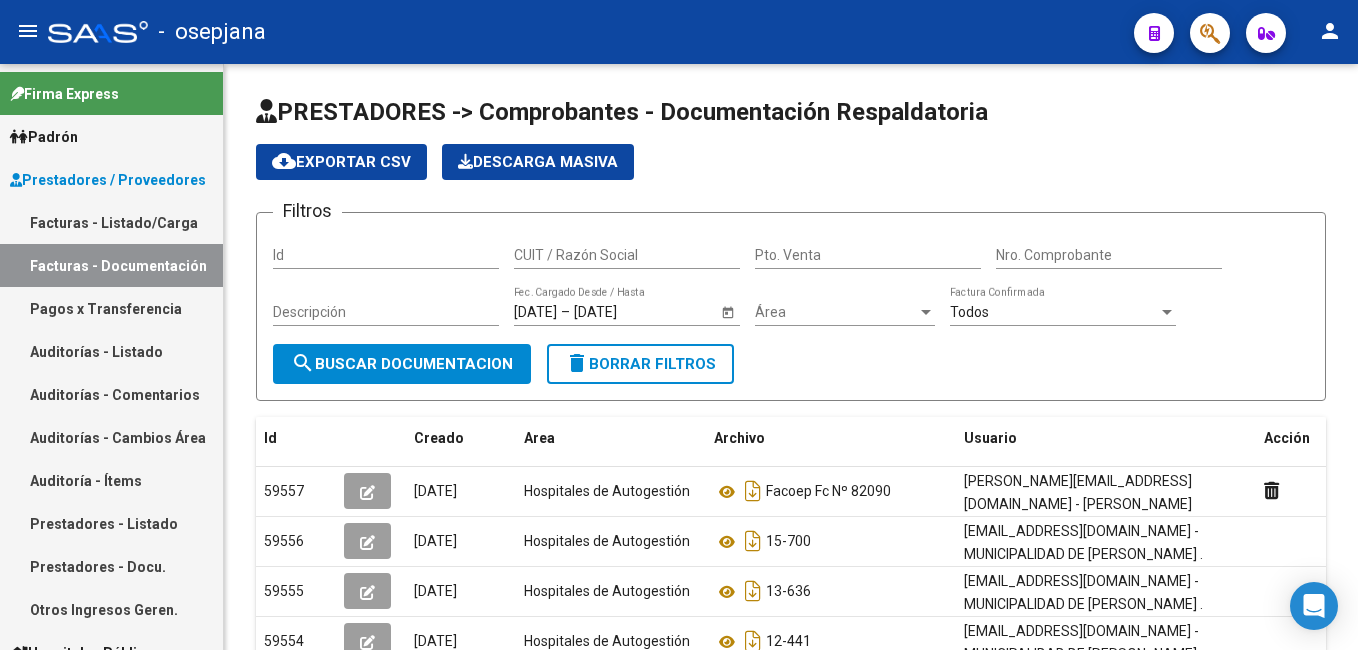 click on "Auditorías - Comentarios" at bounding box center (111, 394) 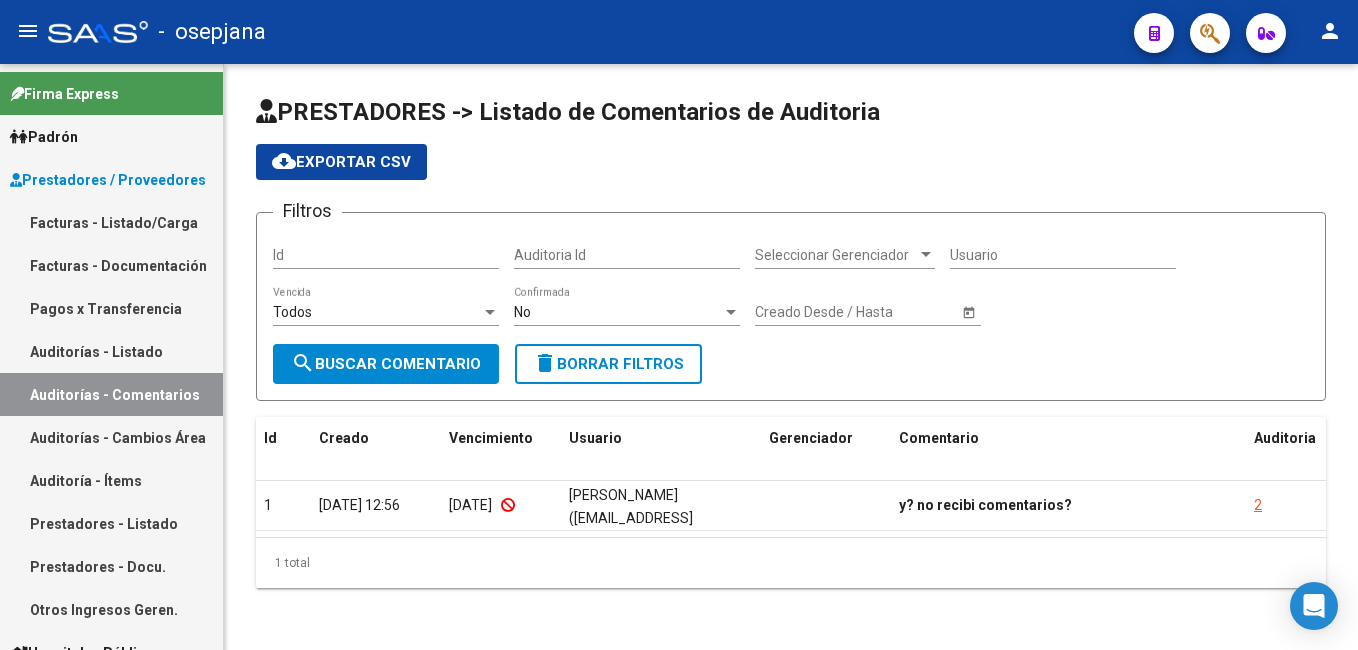 click on "Auditorías - Listado" at bounding box center [111, 351] 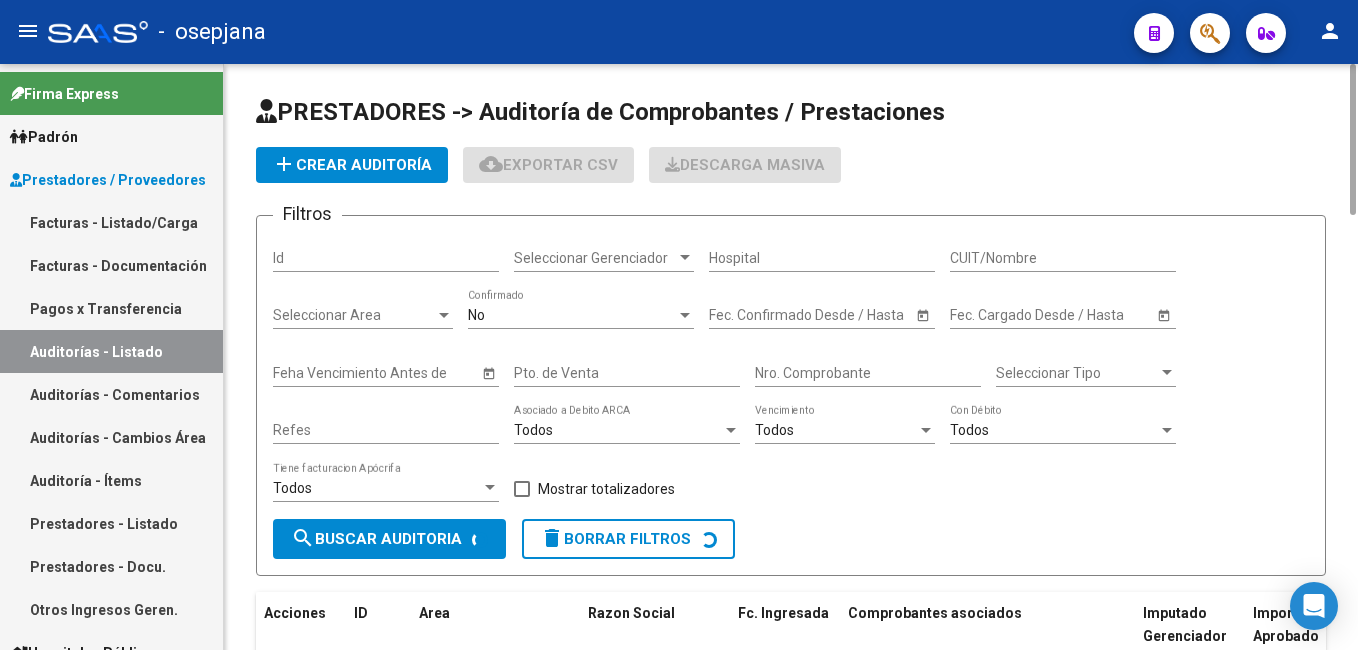 click on "add  Crear Auditoría" 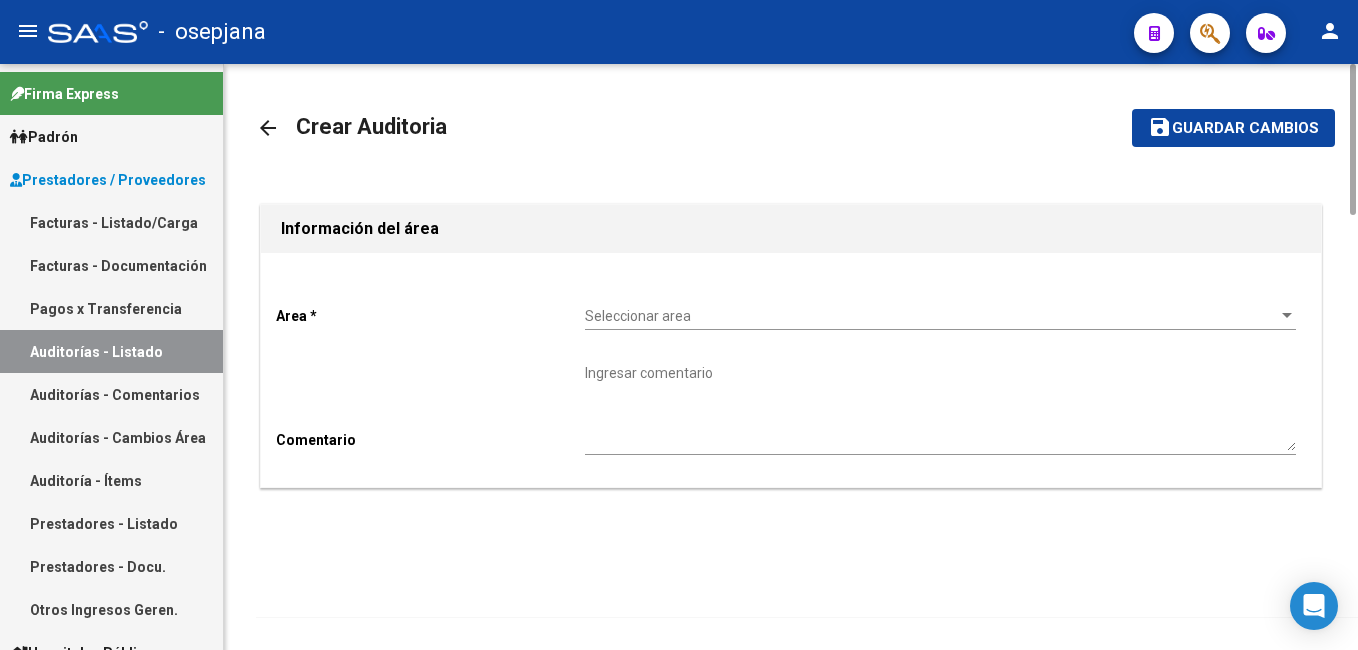 click on "Seleccionar area" at bounding box center (931, 316) 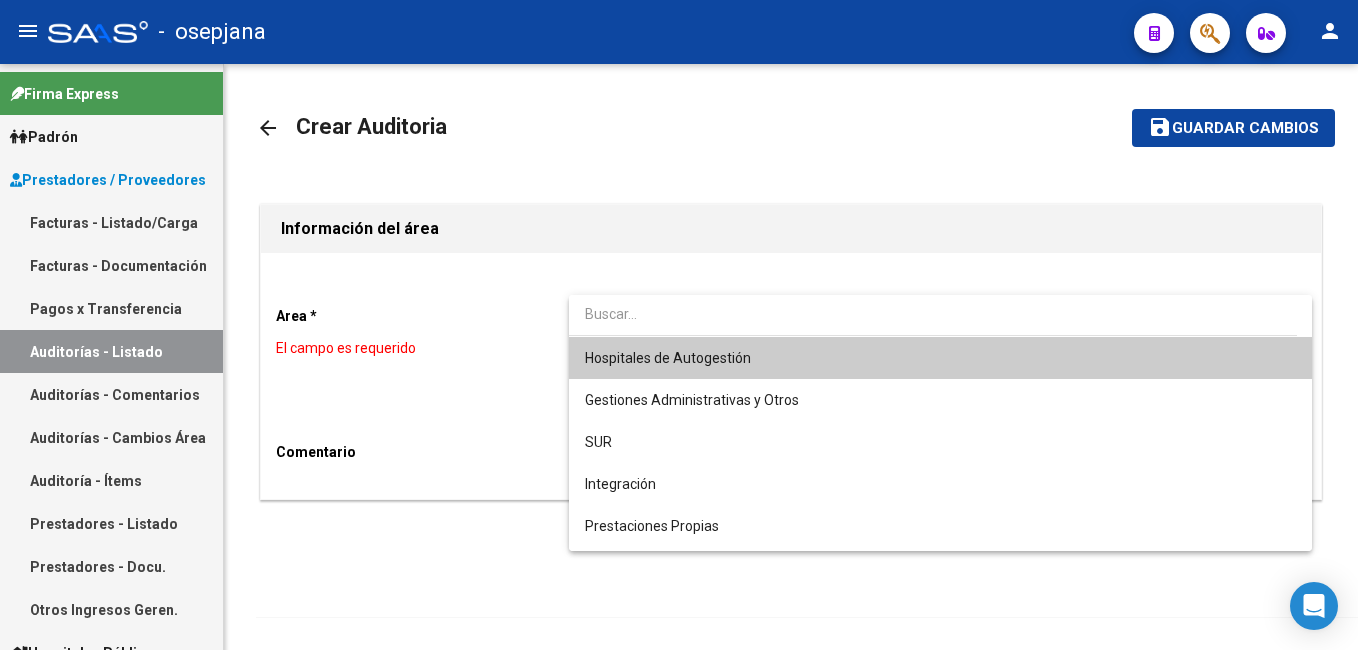 click at bounding box center [933, 316] 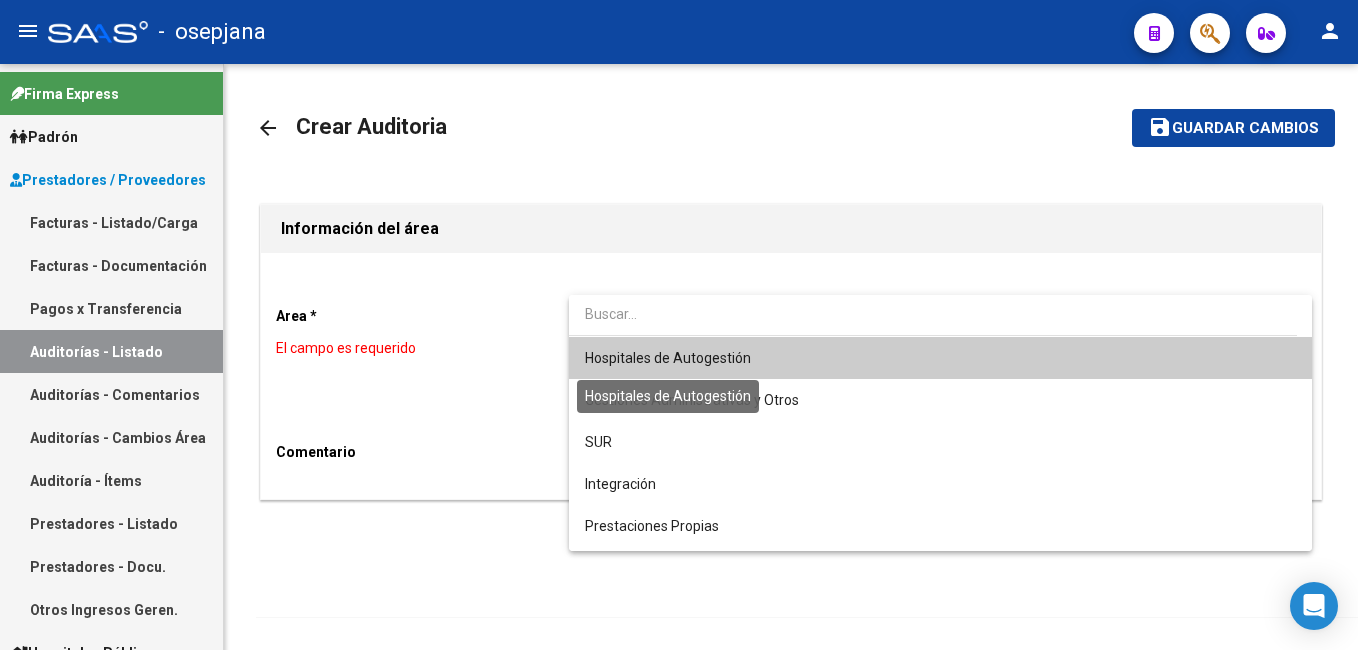 click on "Hospitales de Autogestión" at bounding box center (668, 358) 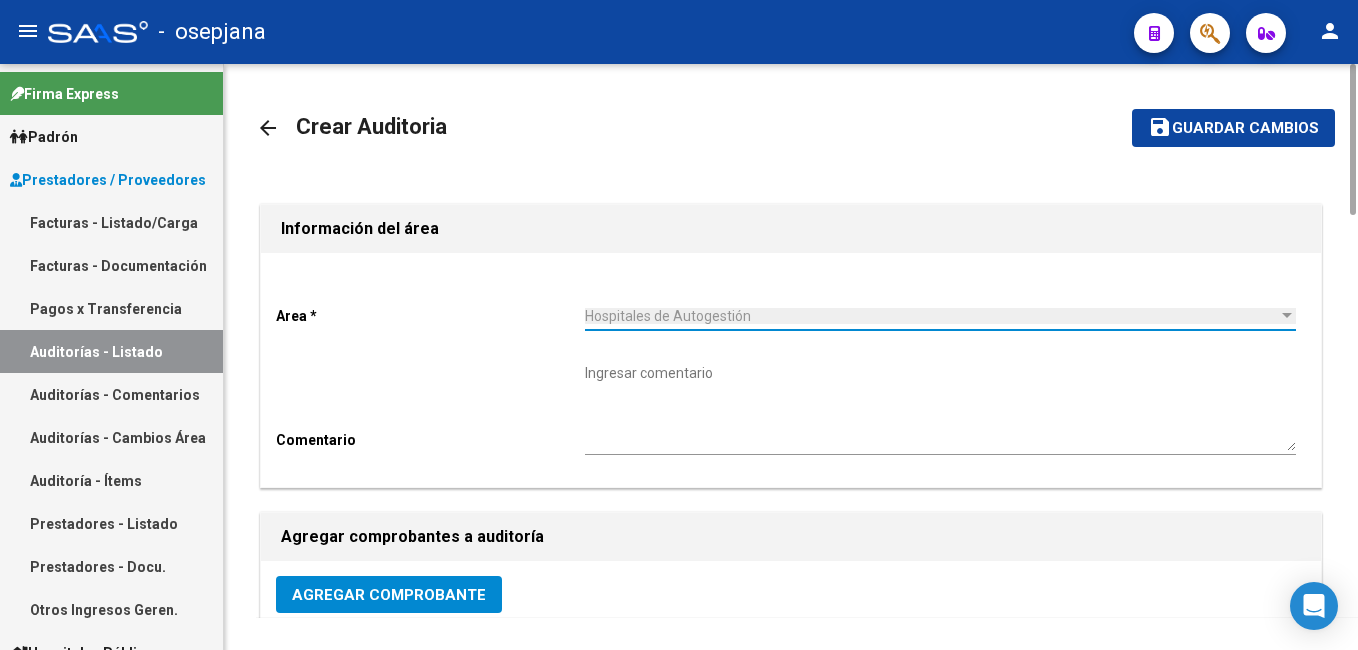 click on "Agregar Comprobante" 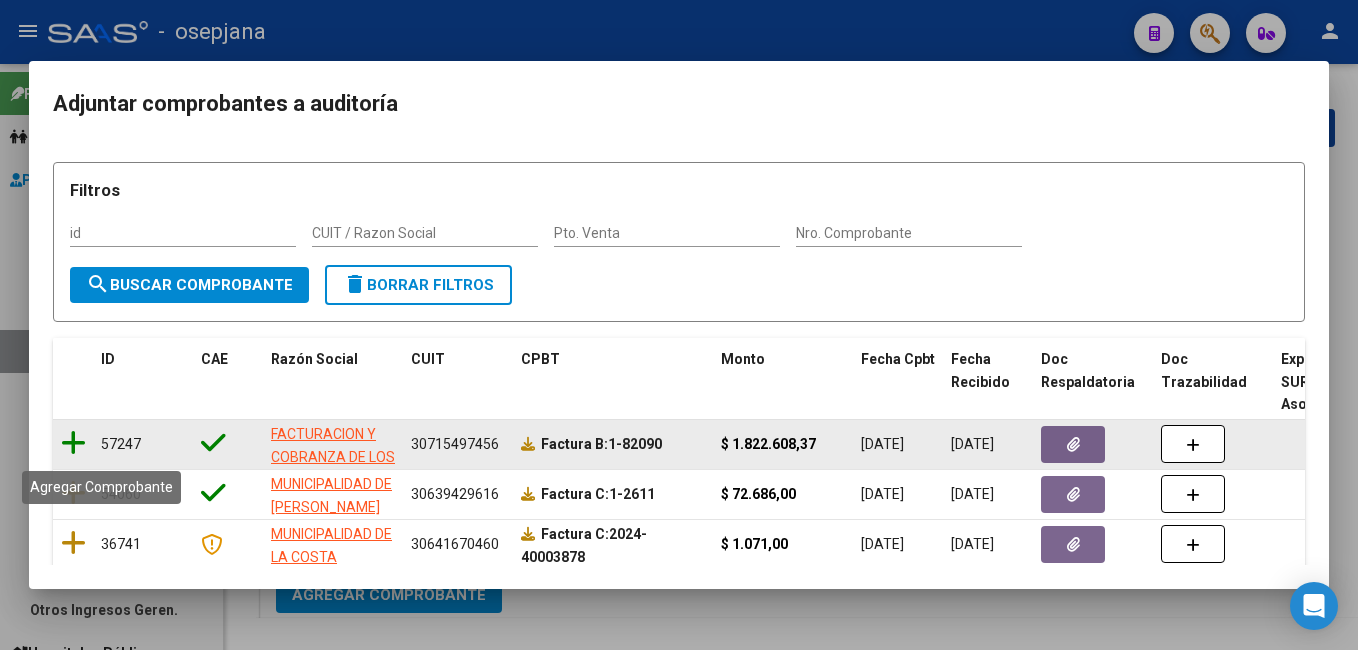 click 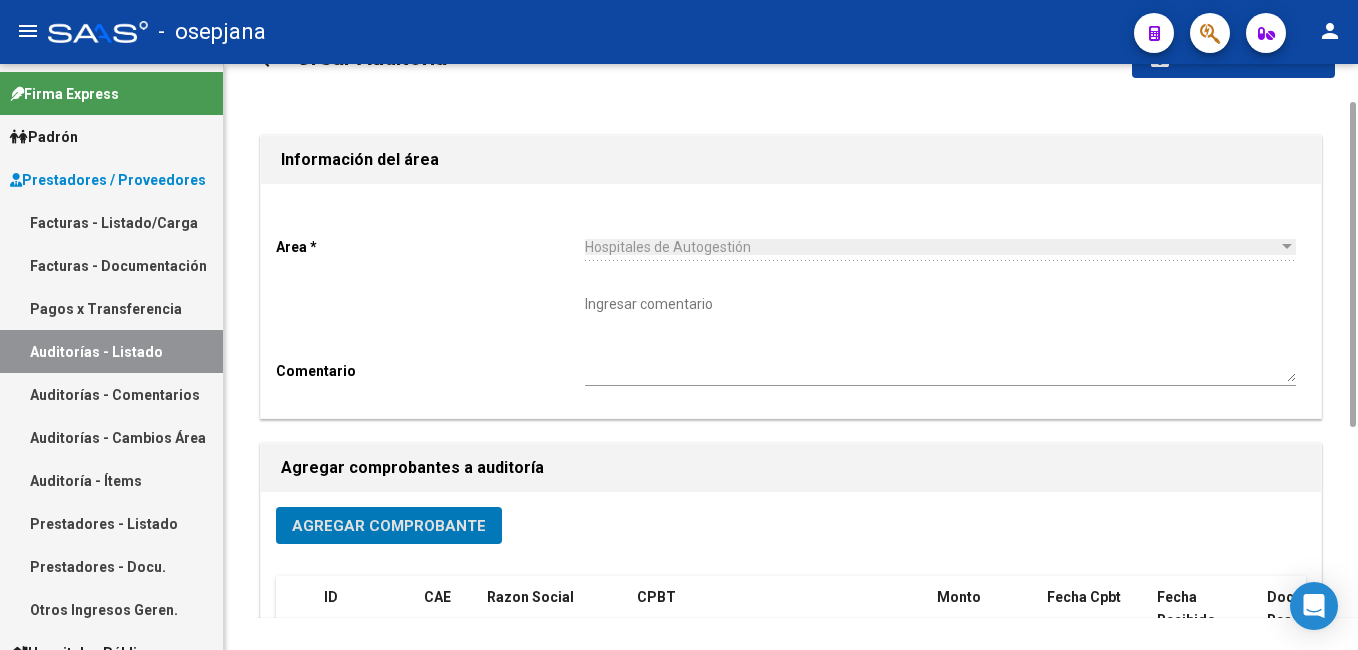 scroll, scrollTop: 0, scrollLeft: 0, axis: both 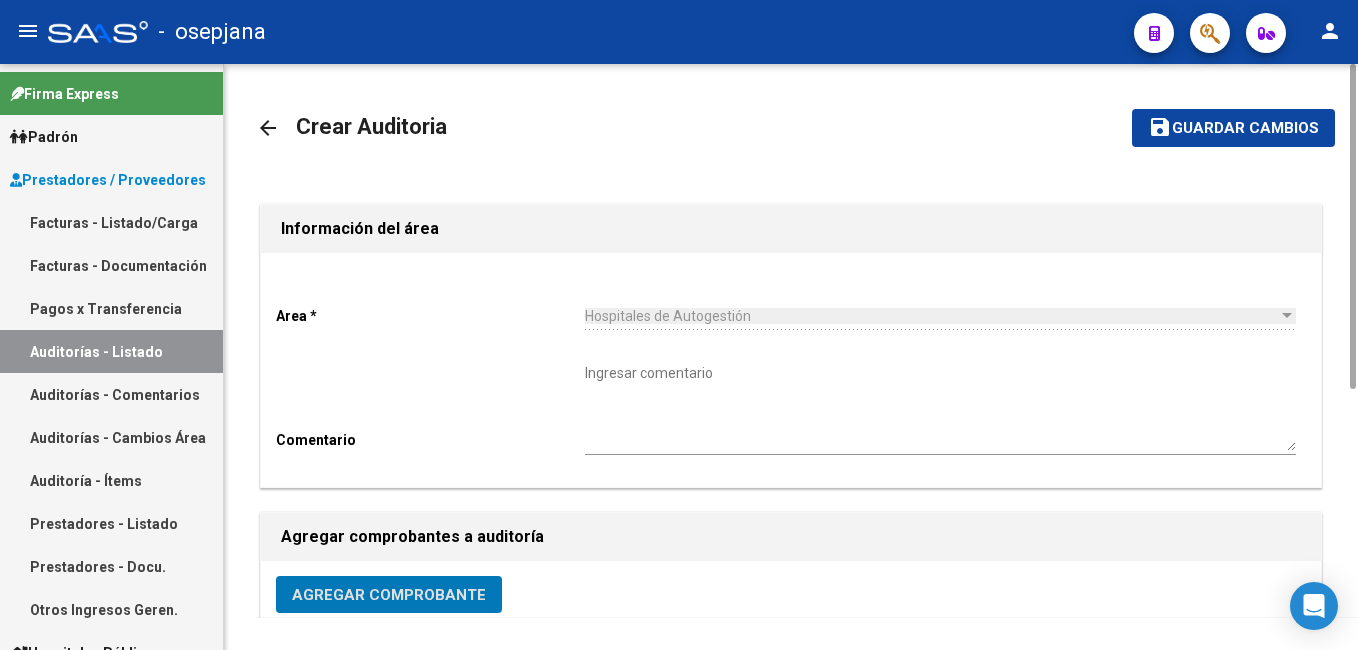 click on "Guardar cambios" 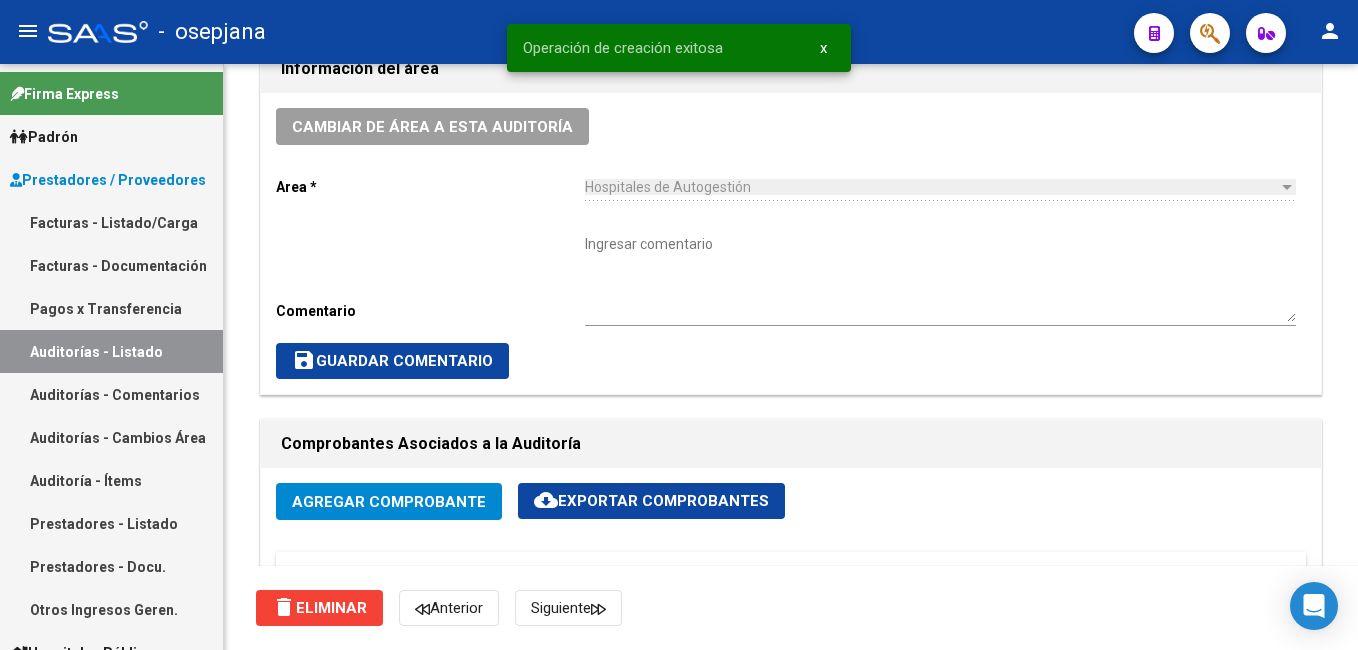 scroll, scrollTop: 1400, scrollLeft: 0, axis: vertical 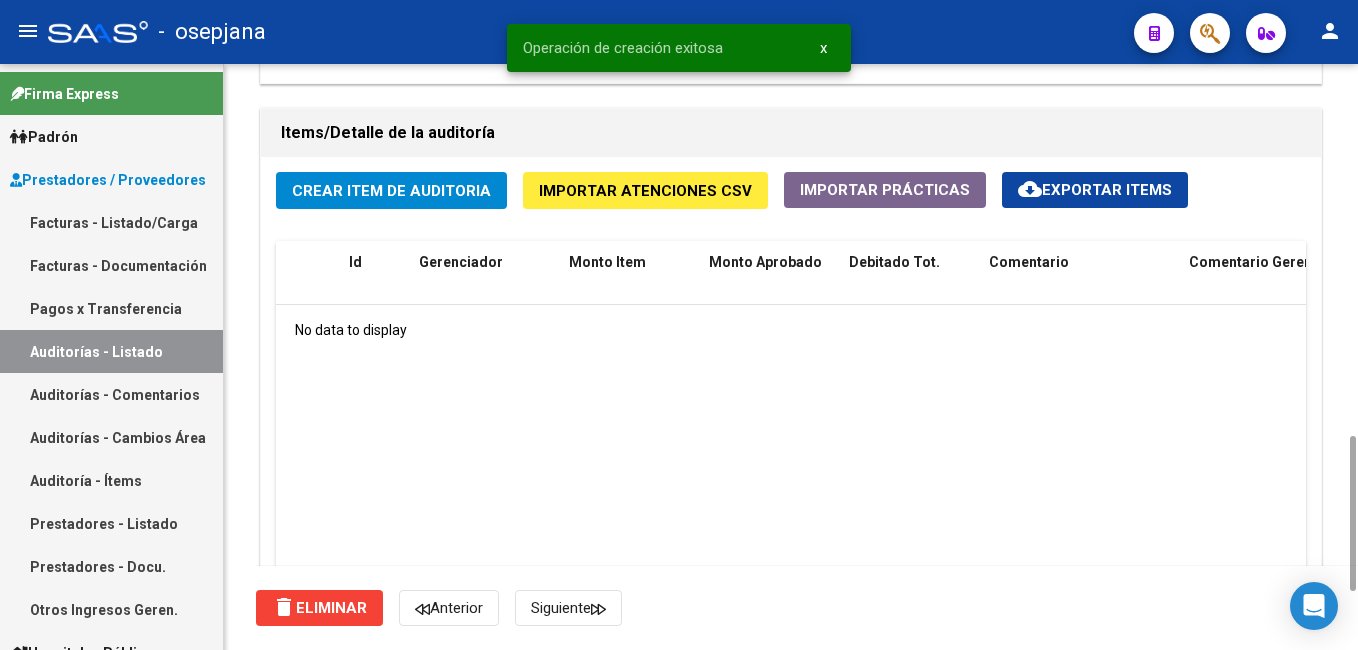 click on "Crear Item de Auditoria" 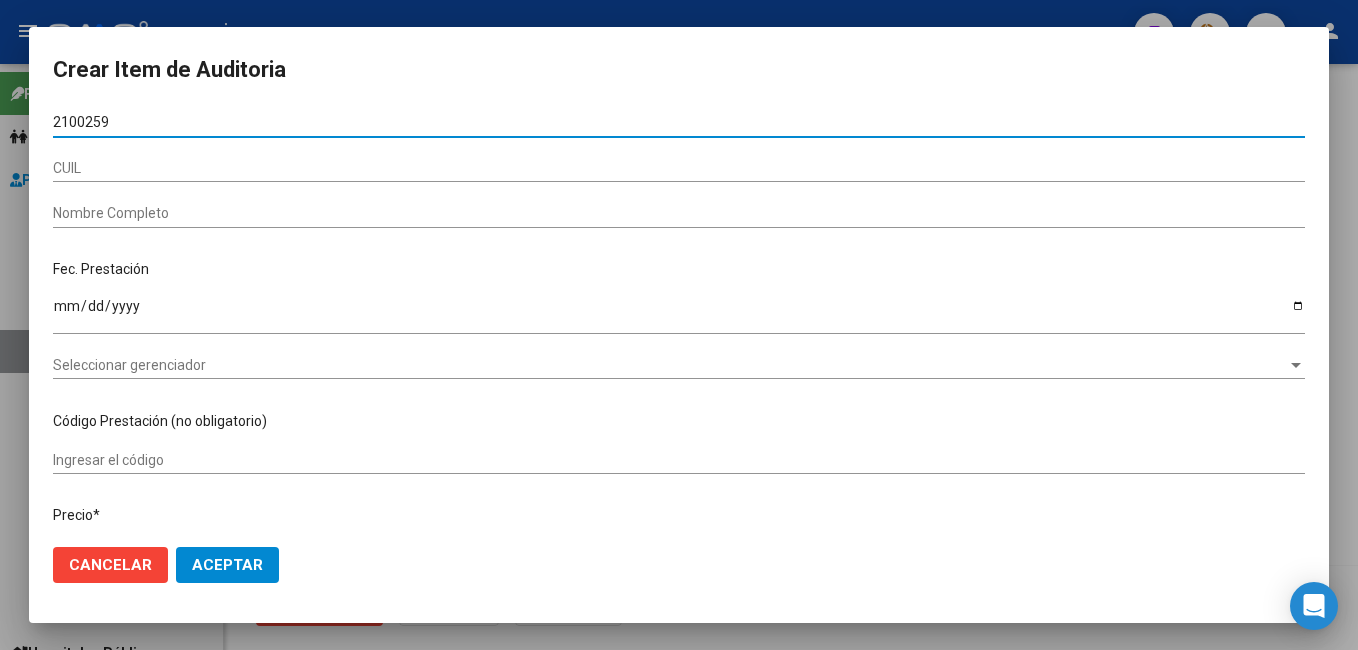 type on "21002599" 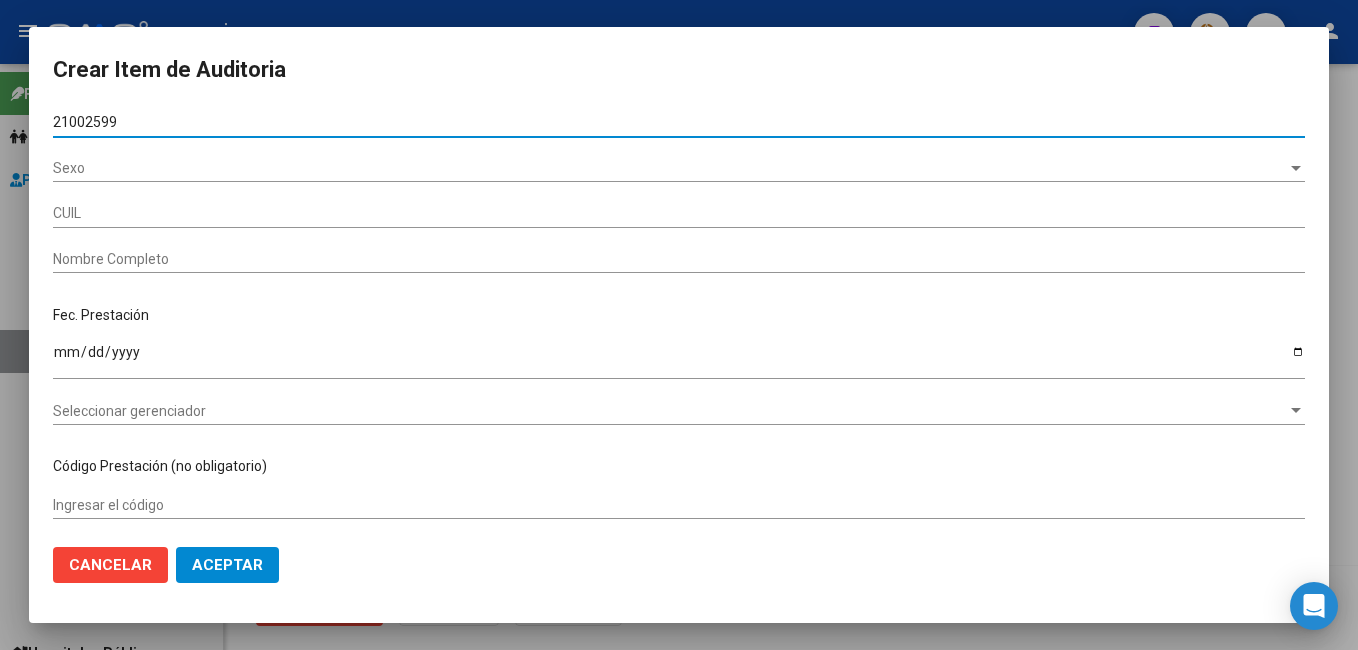 type on "20210025996" 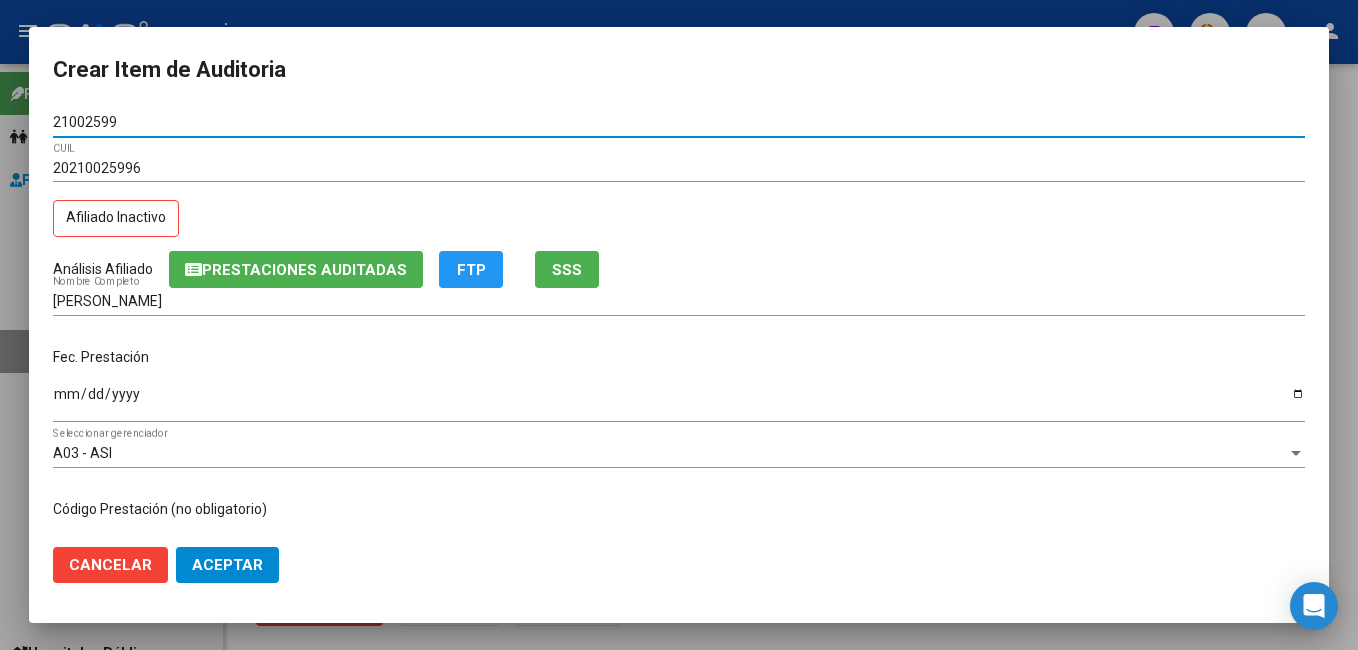 type on "21002599" 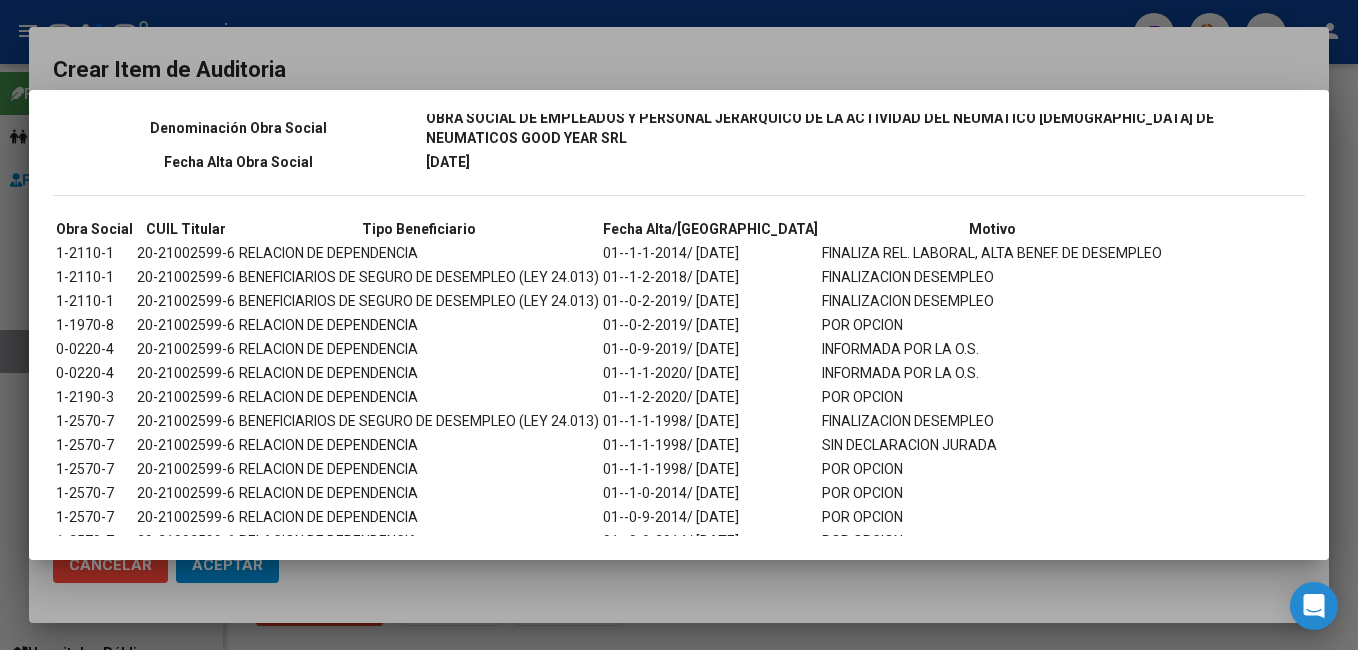 scroll, scrollTop: 1788, scrollLeft: 0, axis: vertical 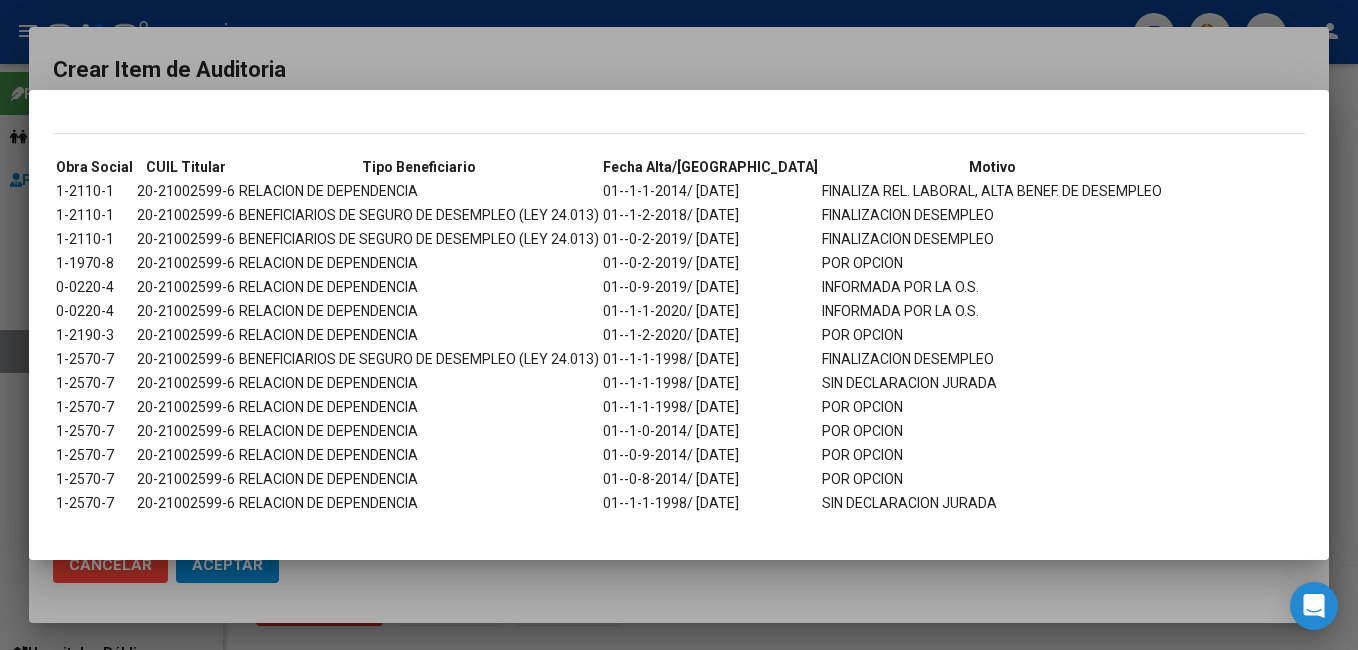 drag, startPoint x: 65, startPoint y: 293, endPoint x: 941, endPoint y: 296, distance: 876.0051 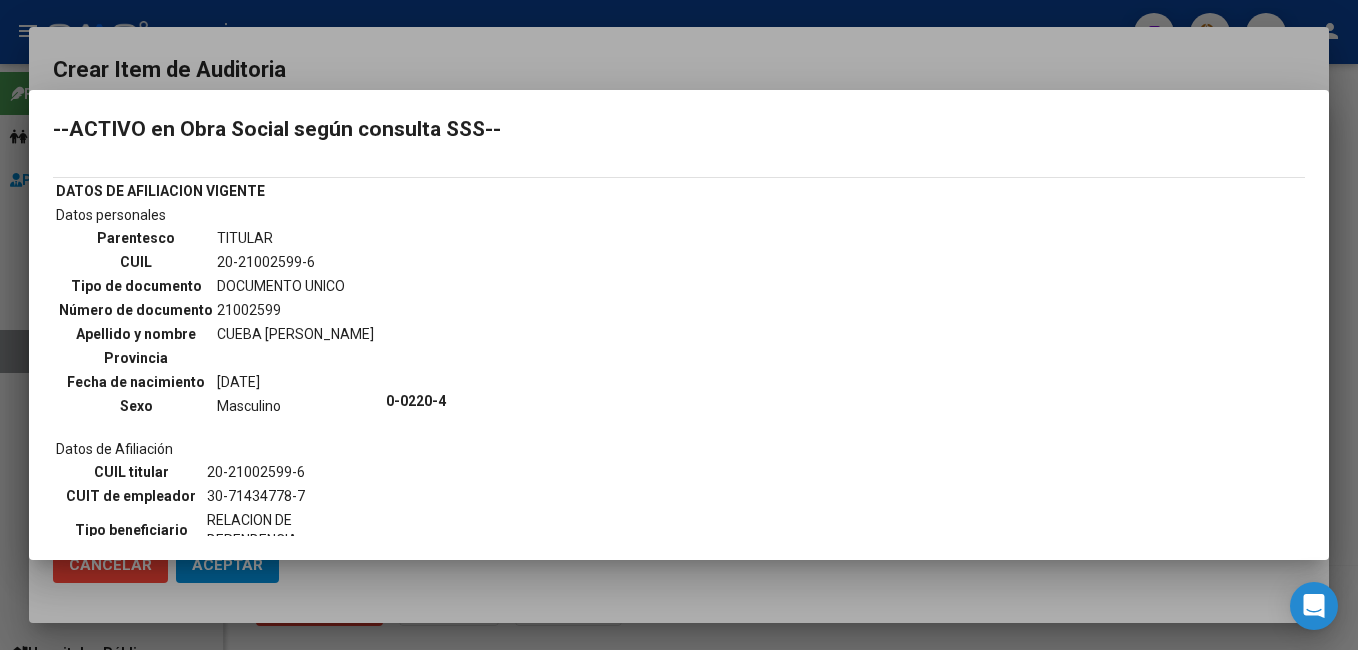 scroll, scrollTop: 0, scrollLeft: 0, axis: both 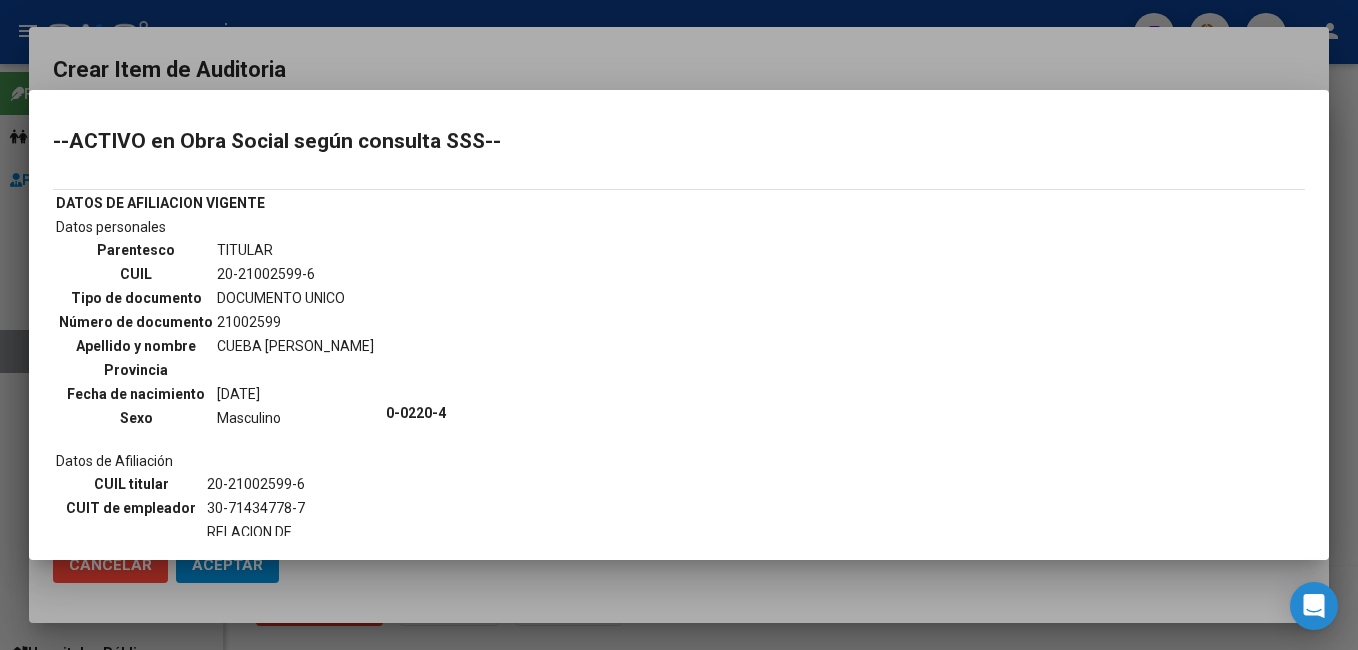 click at bounding box center (679, 325) 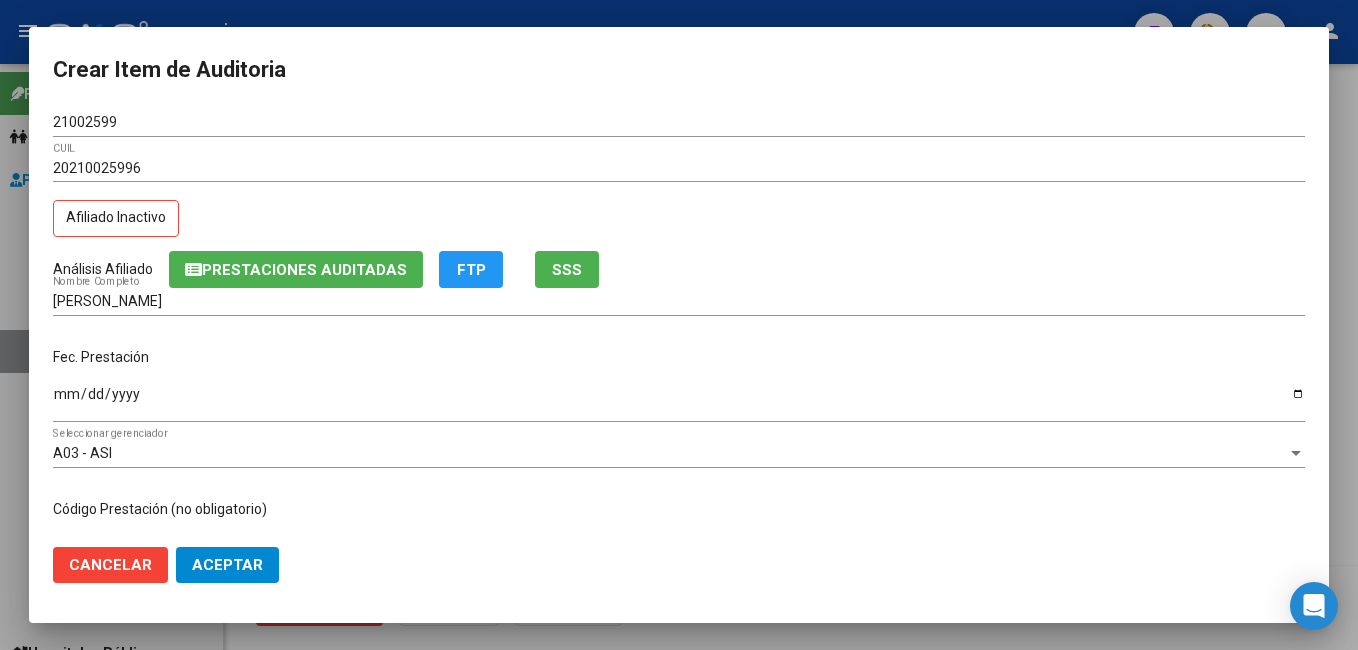click on "Ingresar la fecha" at bounding box center [679, 401] 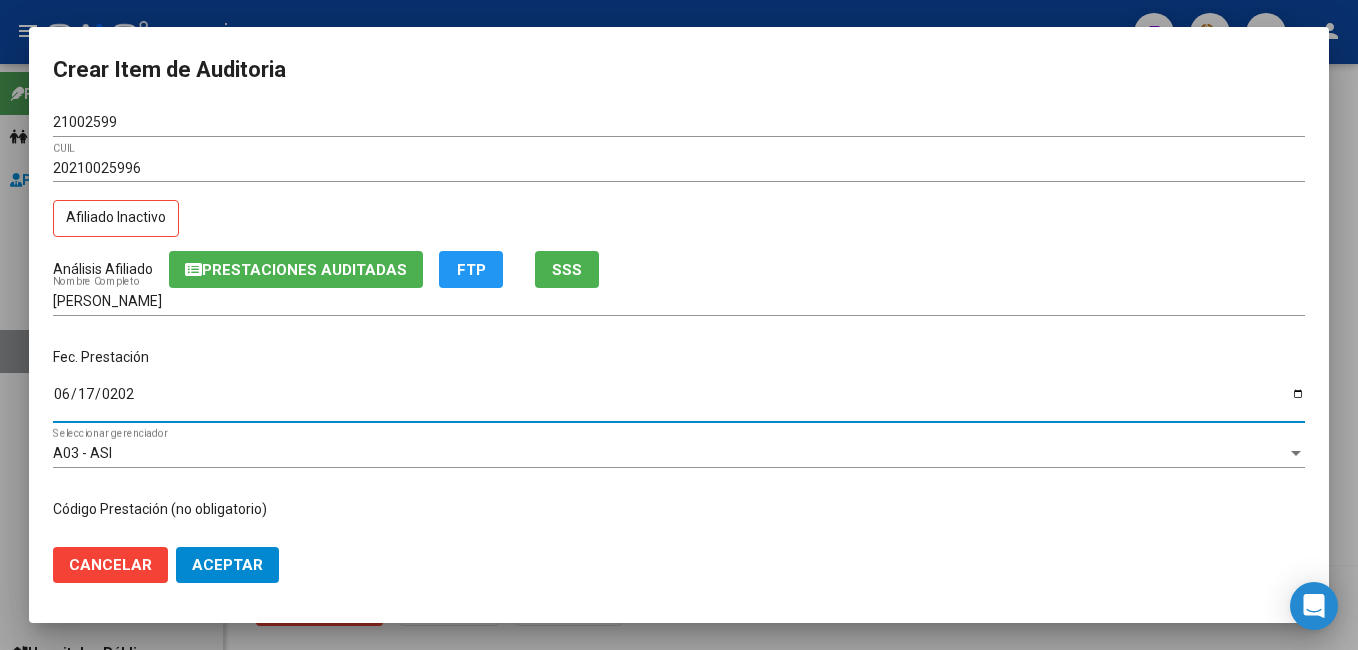 type on "[DATE]" 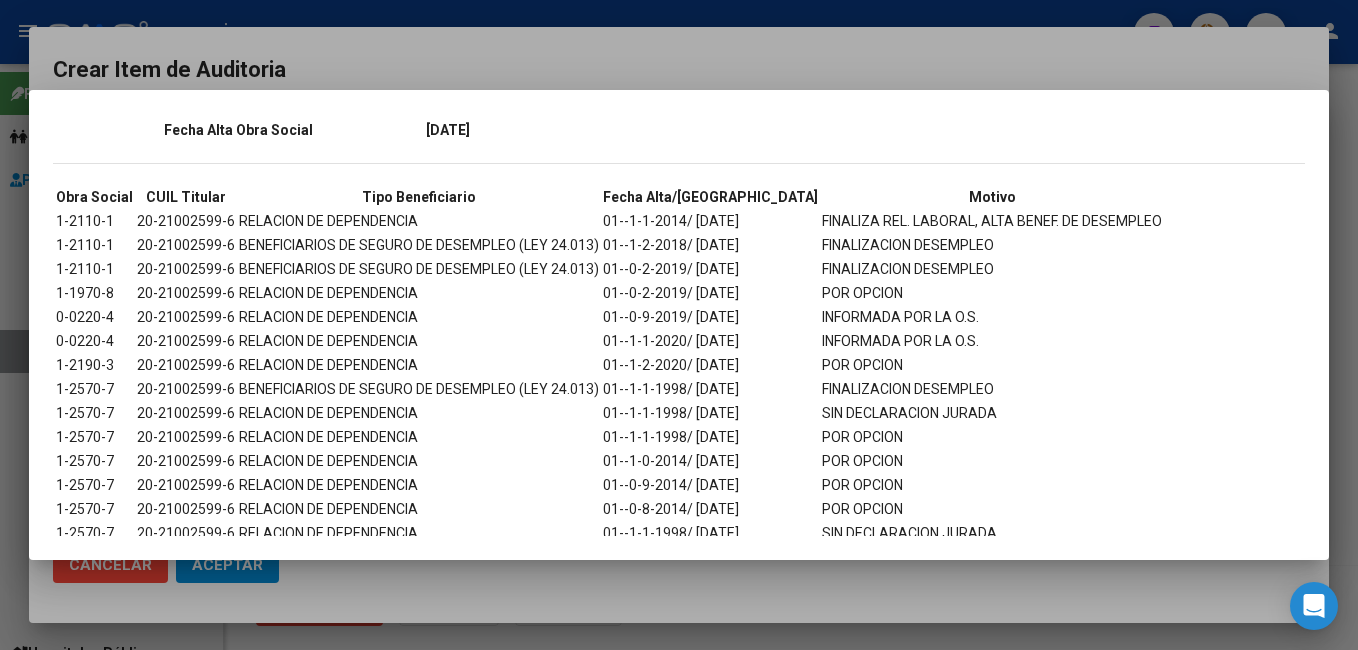 scroll, scrollTop: 1788, scrollLeft: 0, axis: vertical 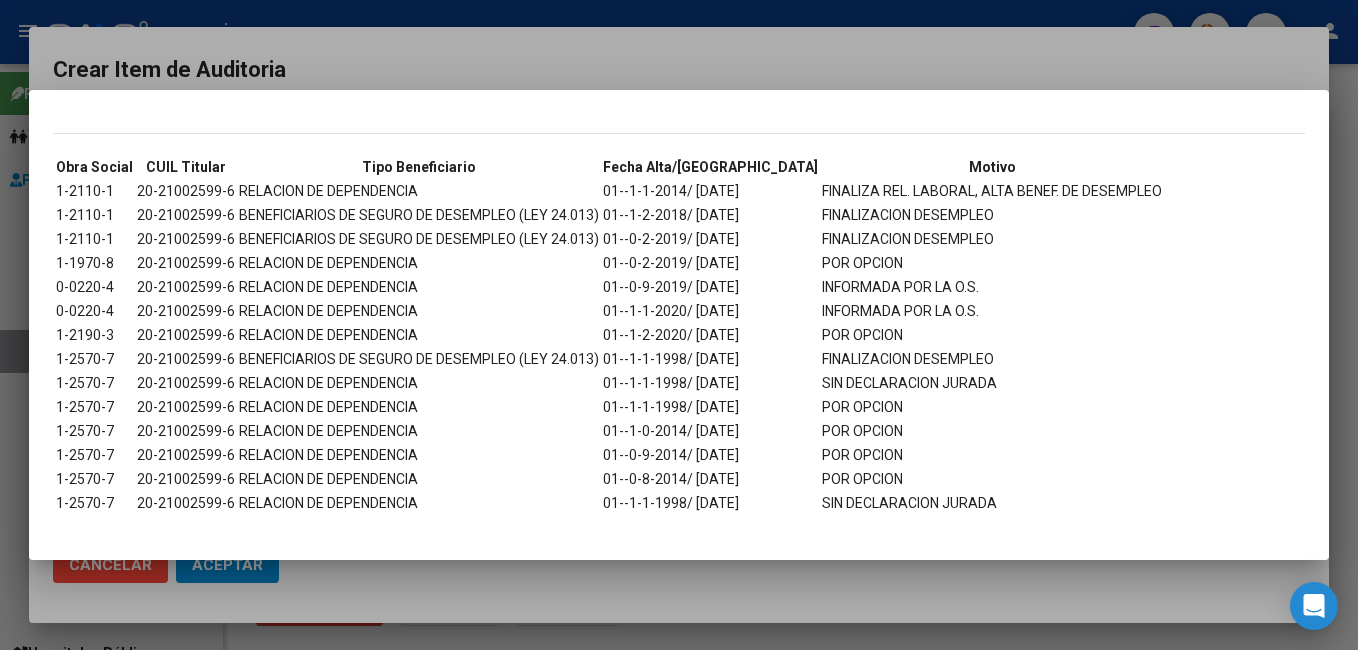 click at bounding box center (679, 325) 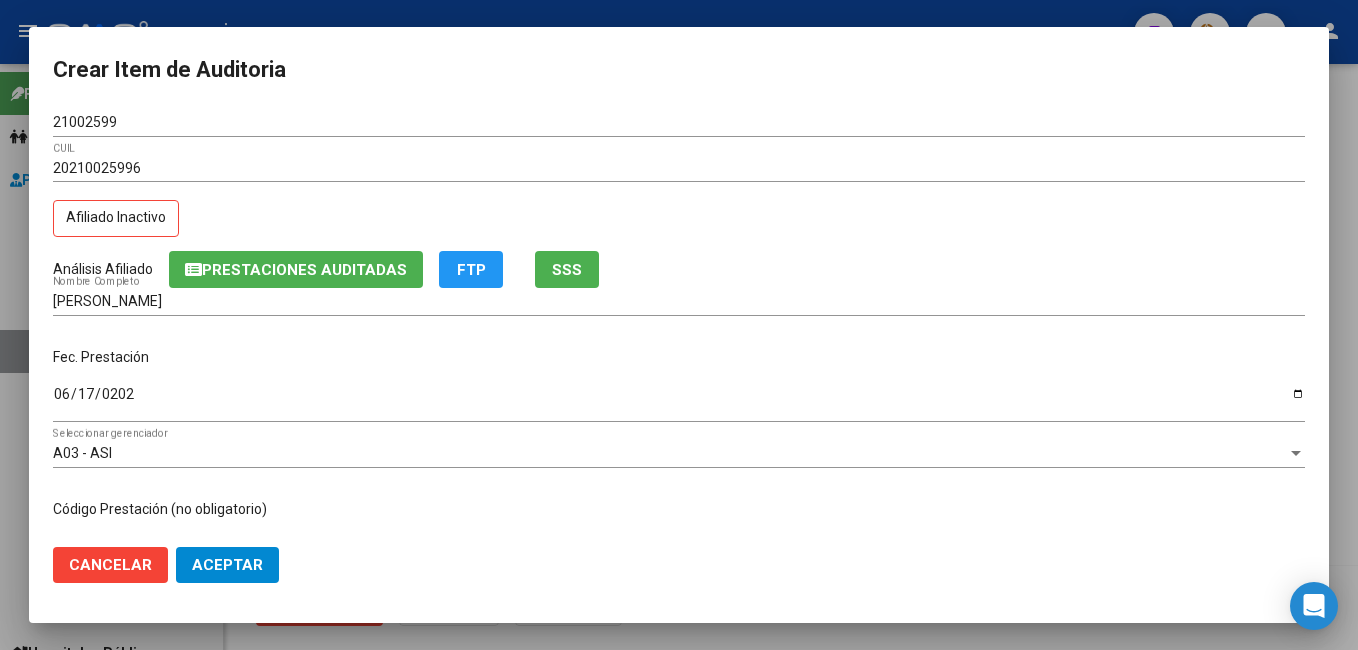 click on "SSS" 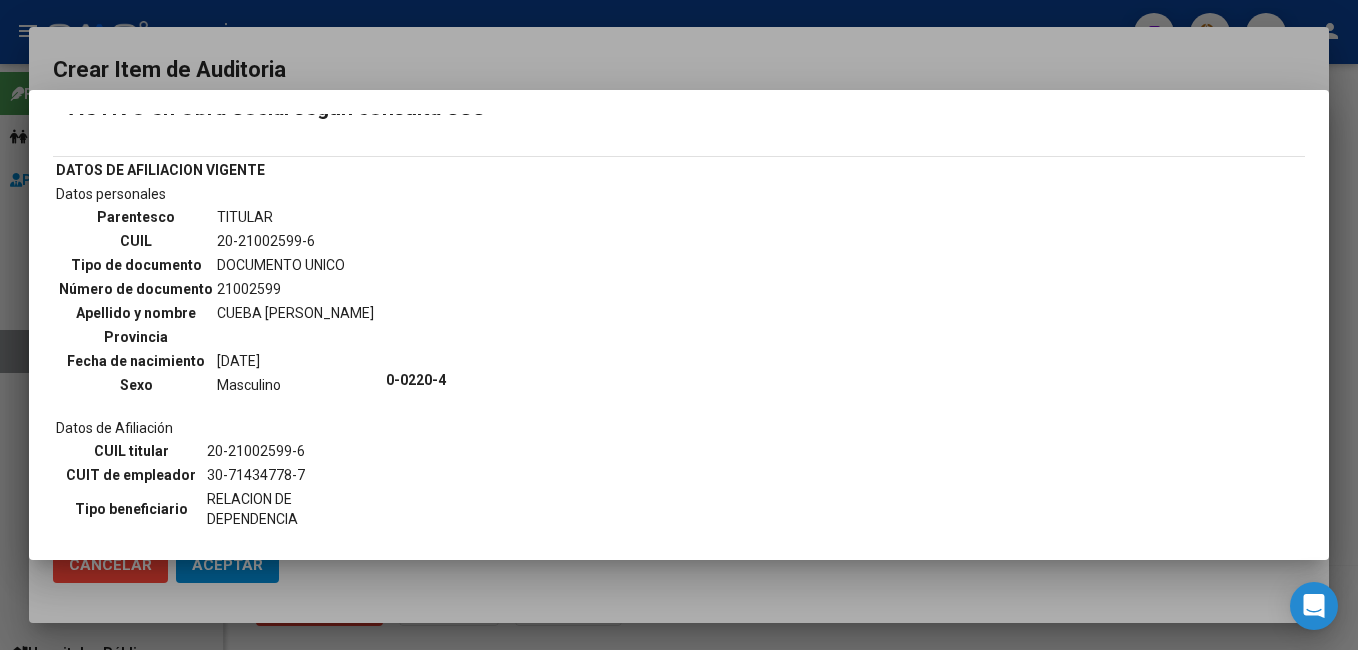 scroll, scrollTop: 0, scrollLeft: 0, axis: both 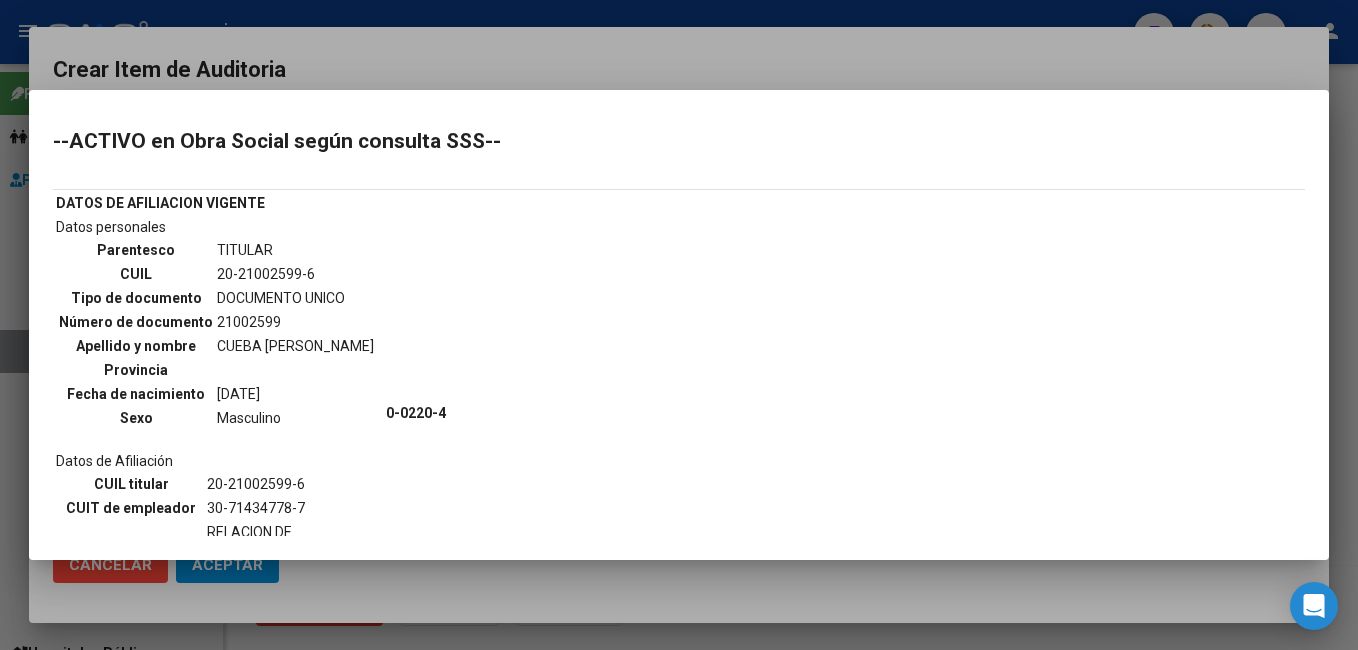 click at bounding box center (679, 325) 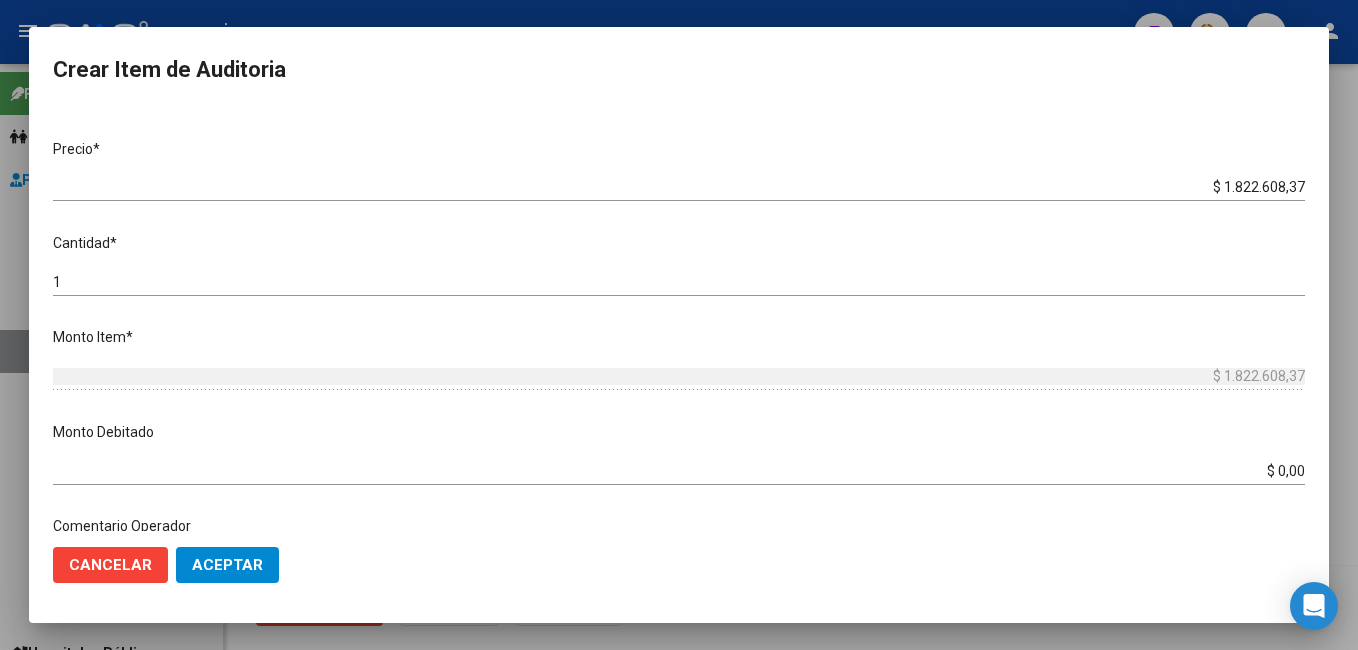 scroll, scrollTop: 300, scrollLeft: 0, axis: vertical 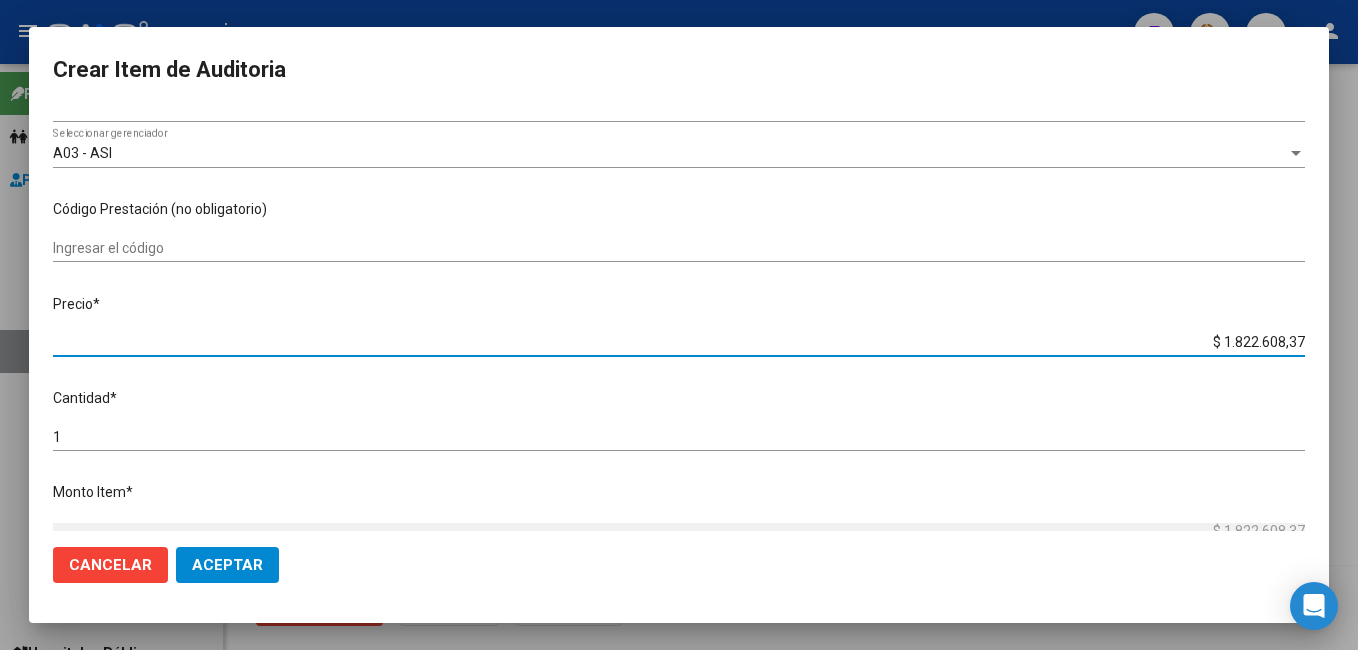 drag, startPoint x: 1204, startPoint y: 343, endPoint x: 1361, endPoint y: 320, distance: 158.67577 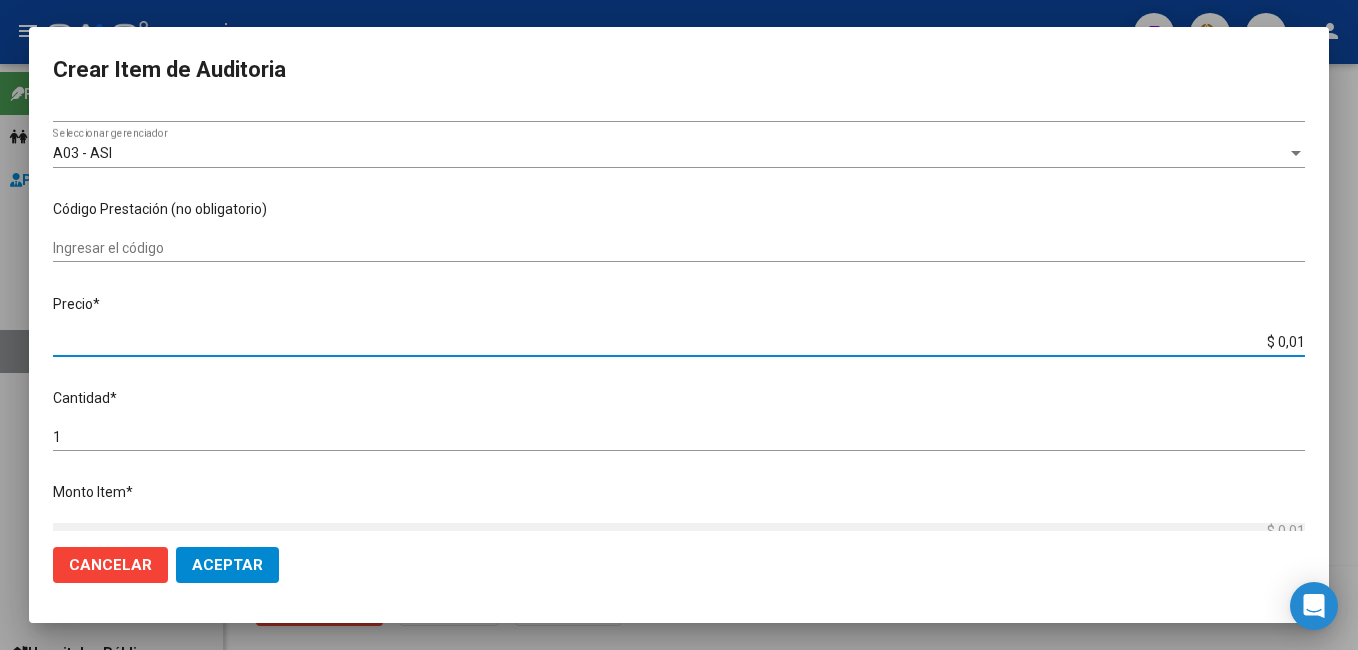 type on "$ 0,17" 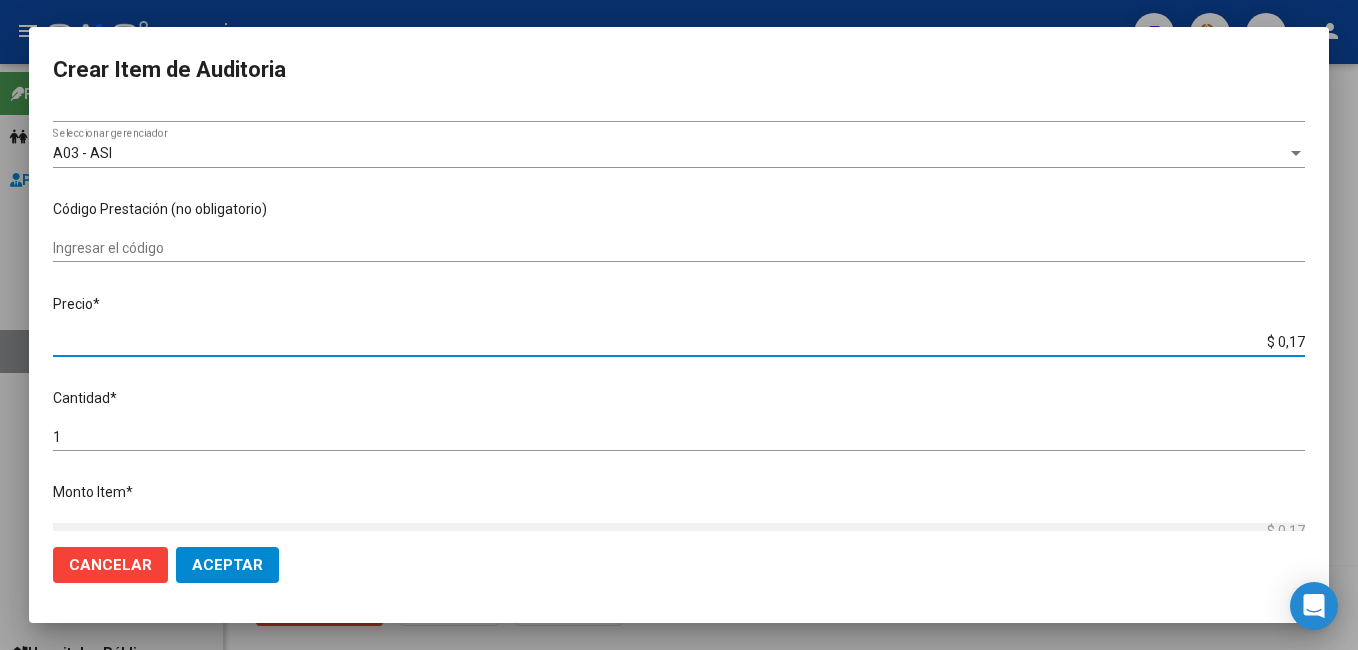 type on "$ 1,79" 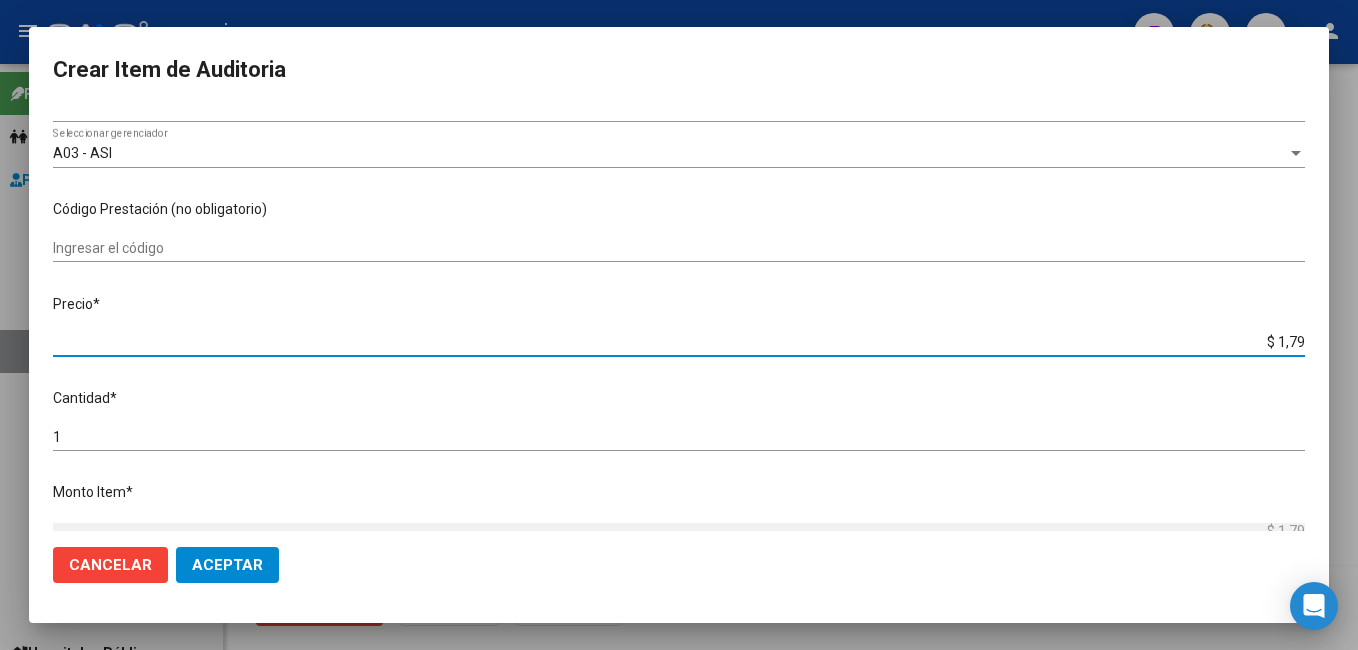 type on "$ 17,96" 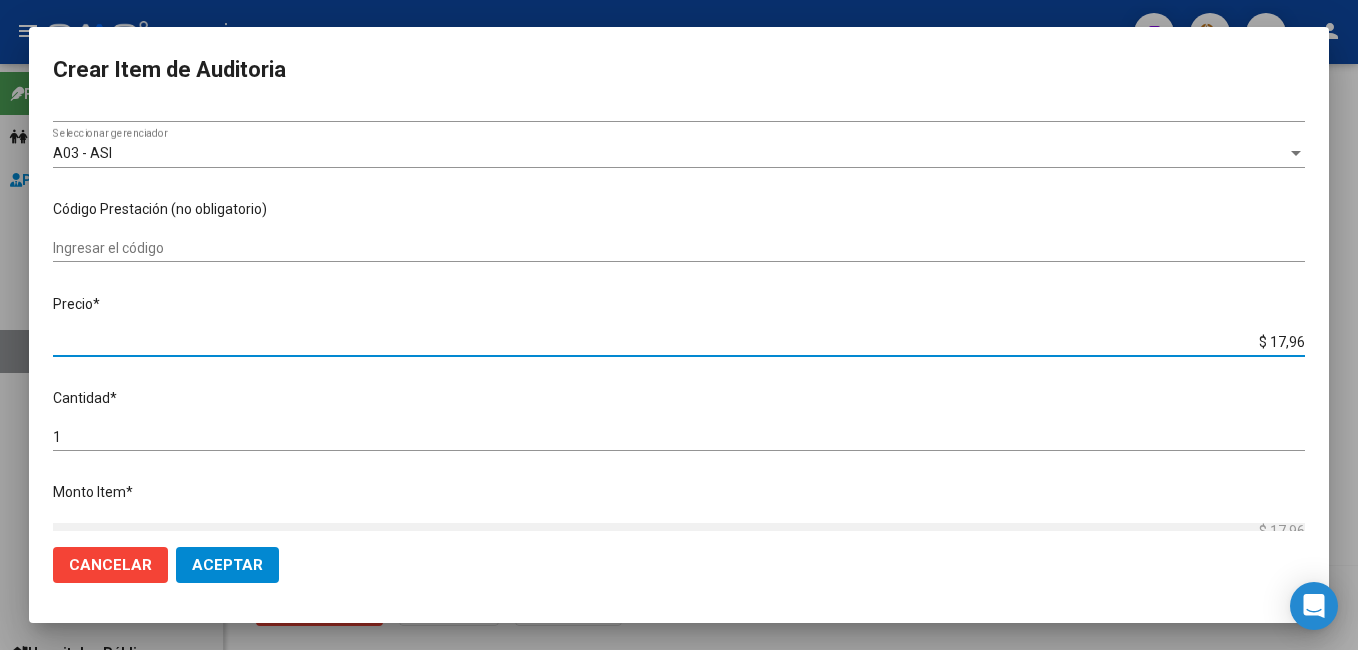 type on "$ 179,61" 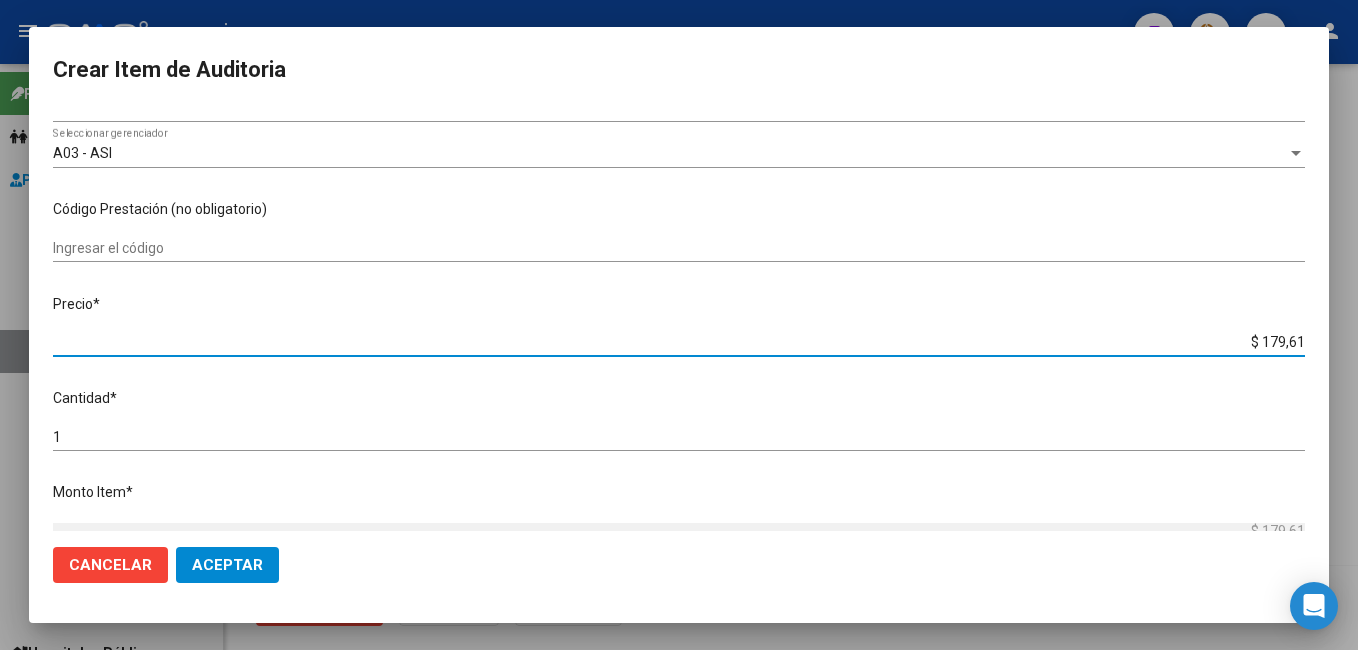 type on "$ 1.796,14" 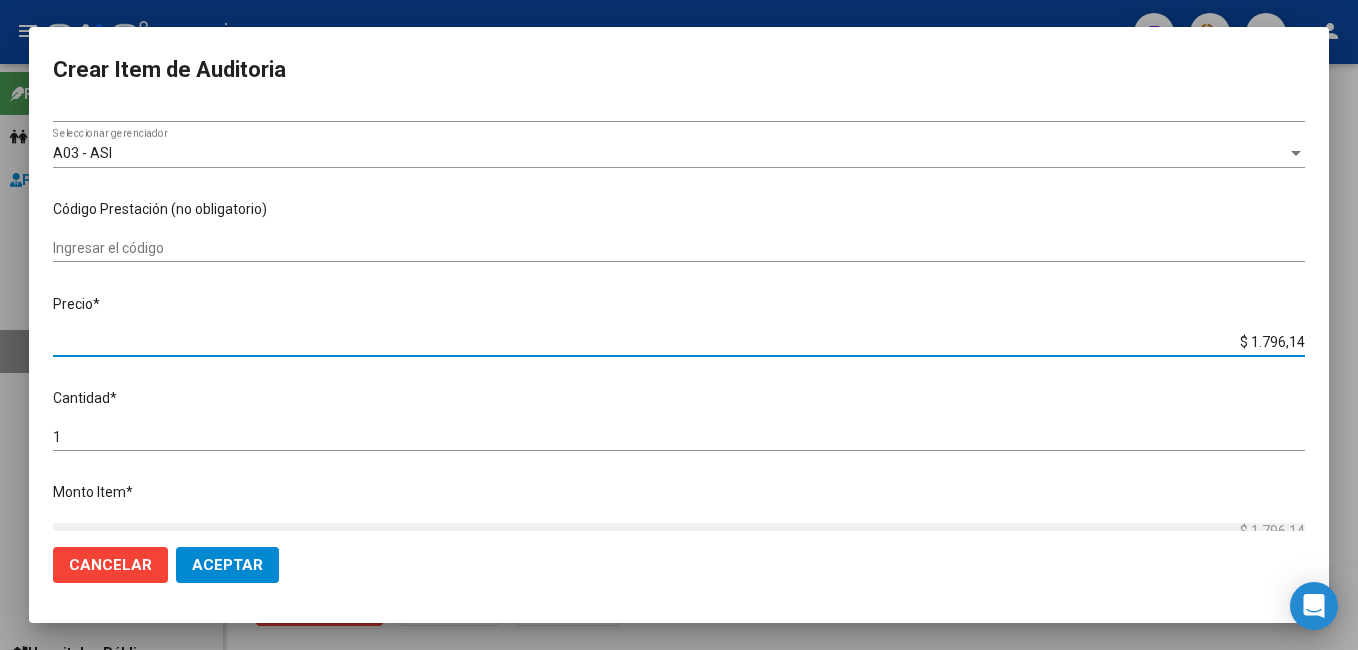 type on "$ 17.961,49" 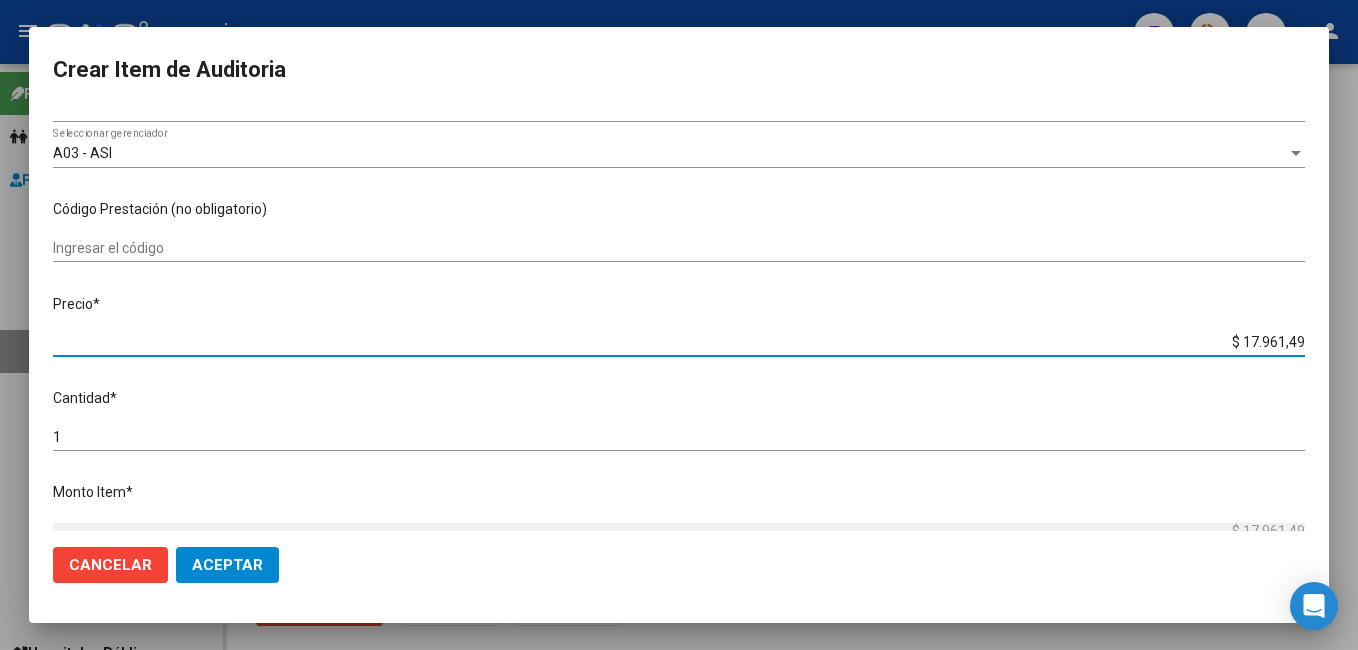 type on "$ 179.614,93" 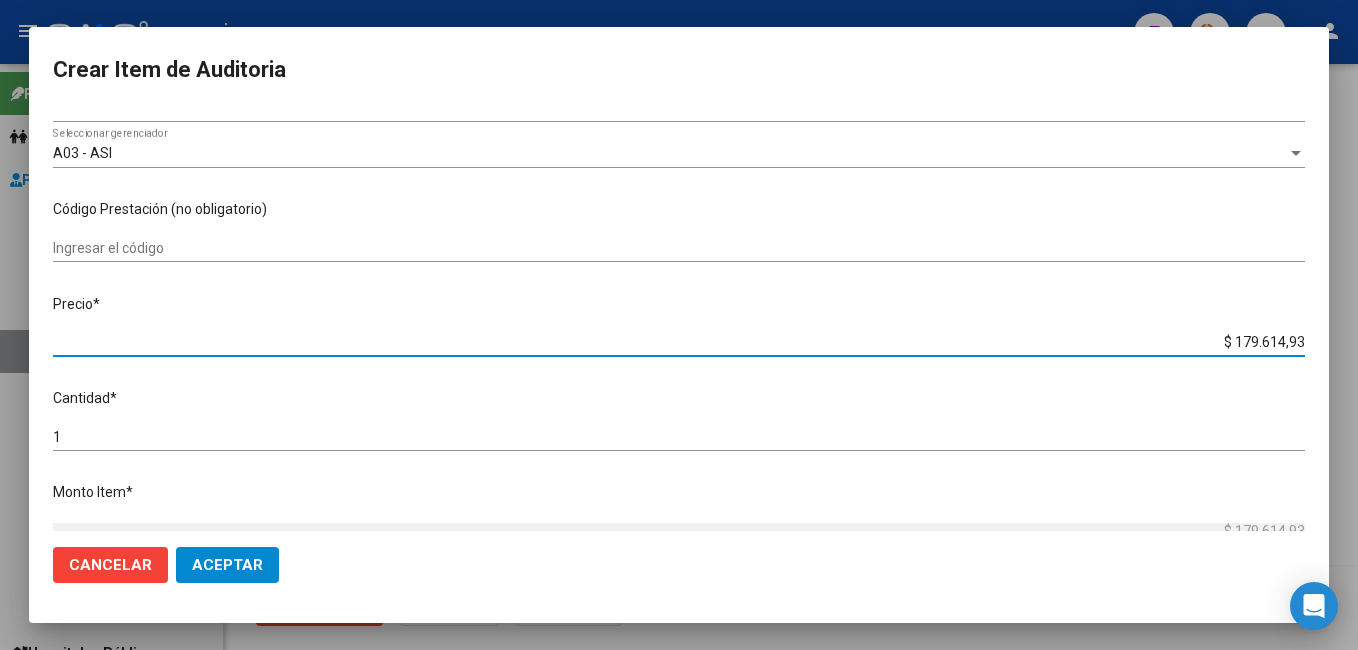 type on "$ 1.796.149,37" 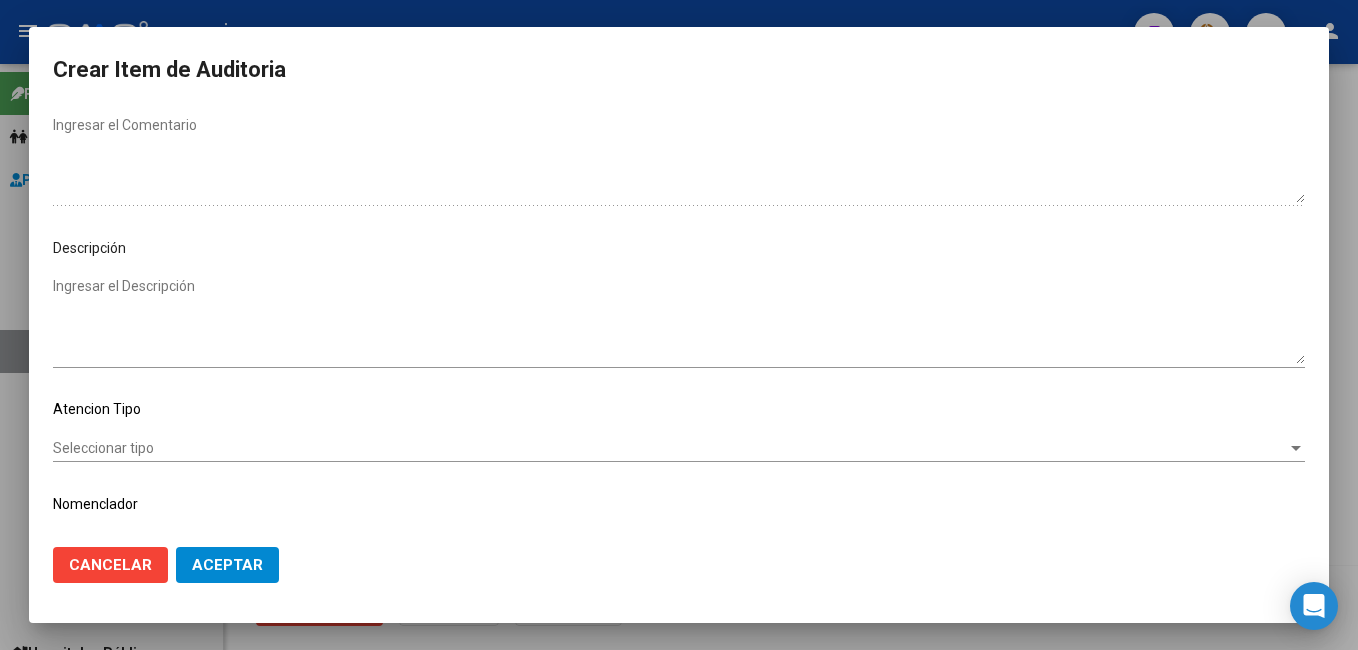 scroll, scrollTop: 1100, scrollLeft: 0, axis: vertical 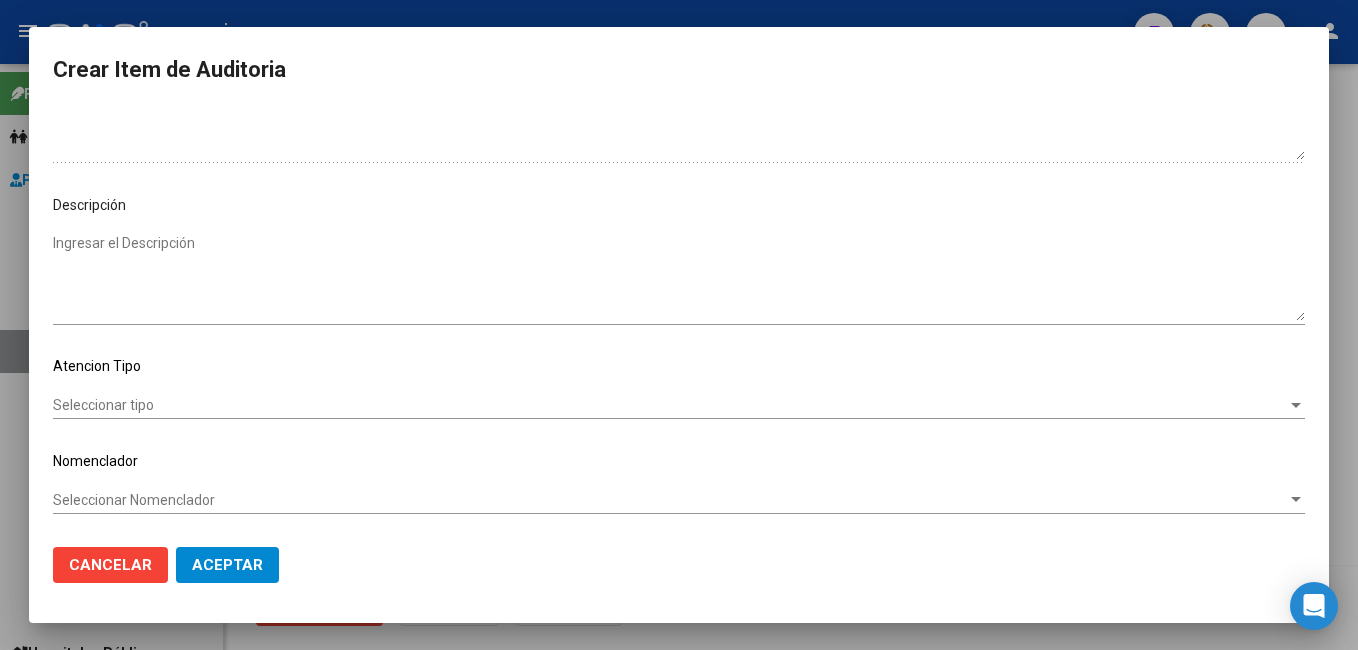 click on "Seleccionar tipo" at bounding box center [670, 405] 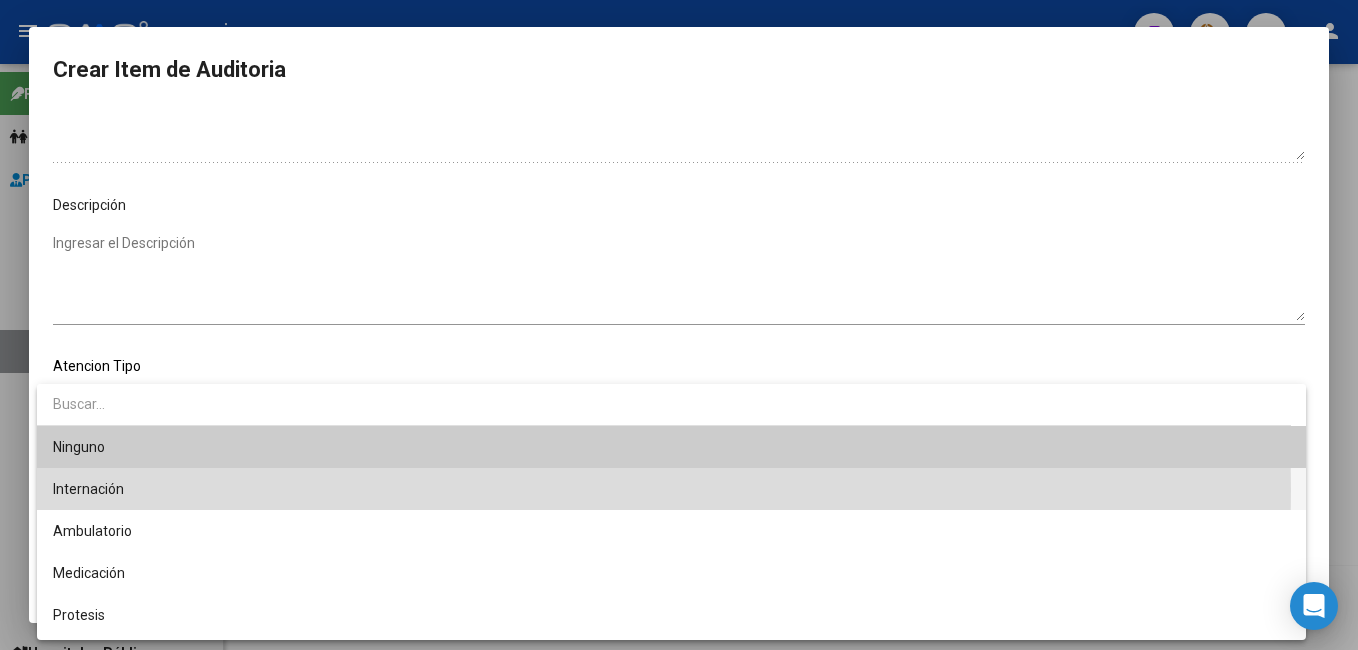 click on "Internación" at bounding box center (671, 489) 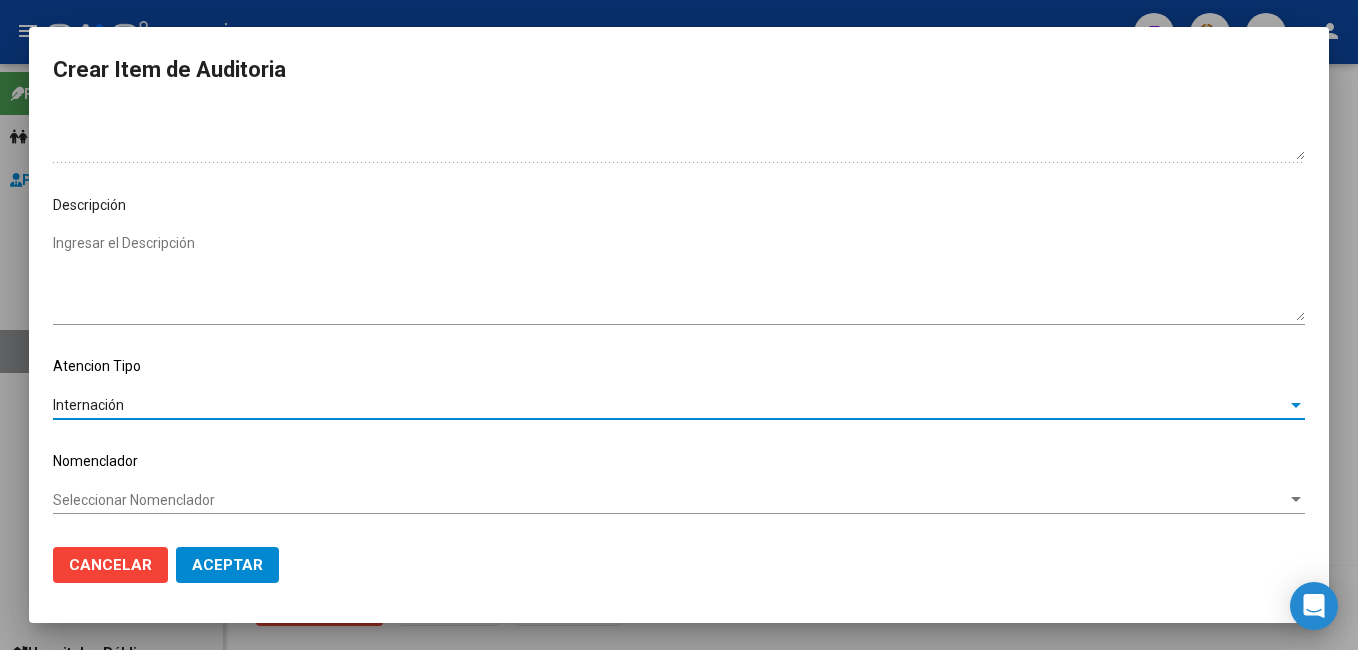 click on "Seleccionar Nomenclador Seleccionar Nomenclador" 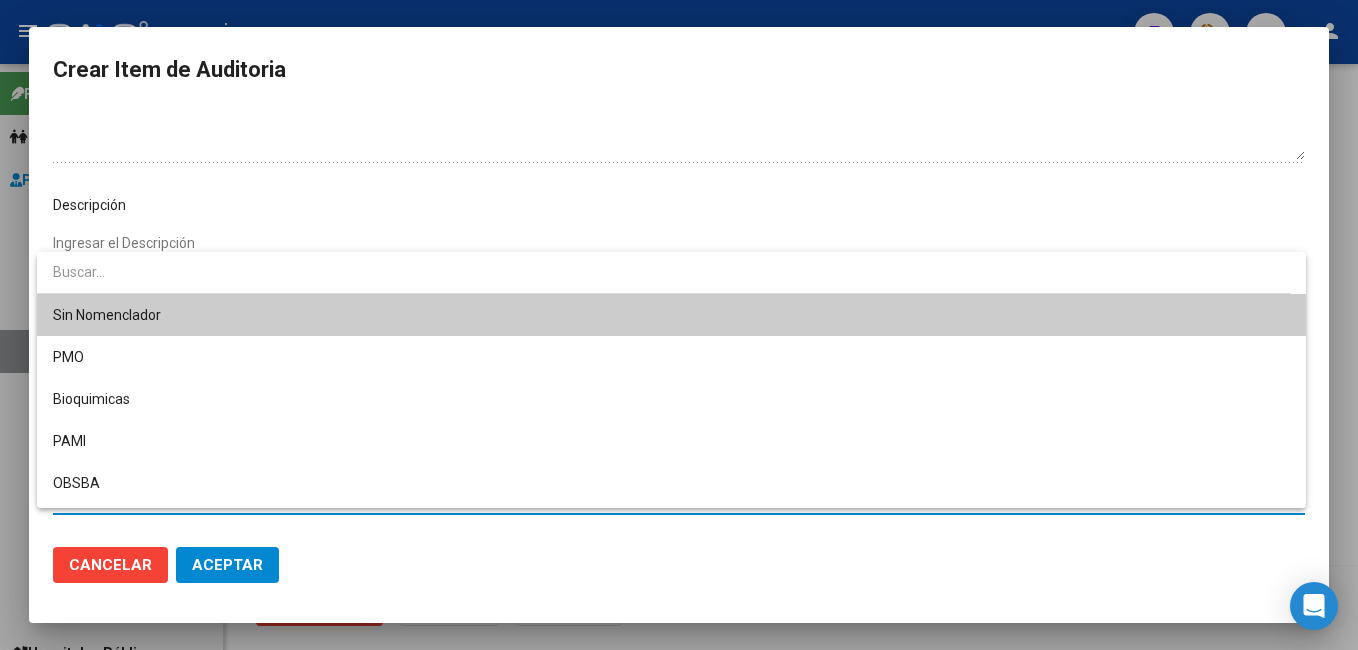 click on "Sin Nomenclador" at bounding box center (671, 315) 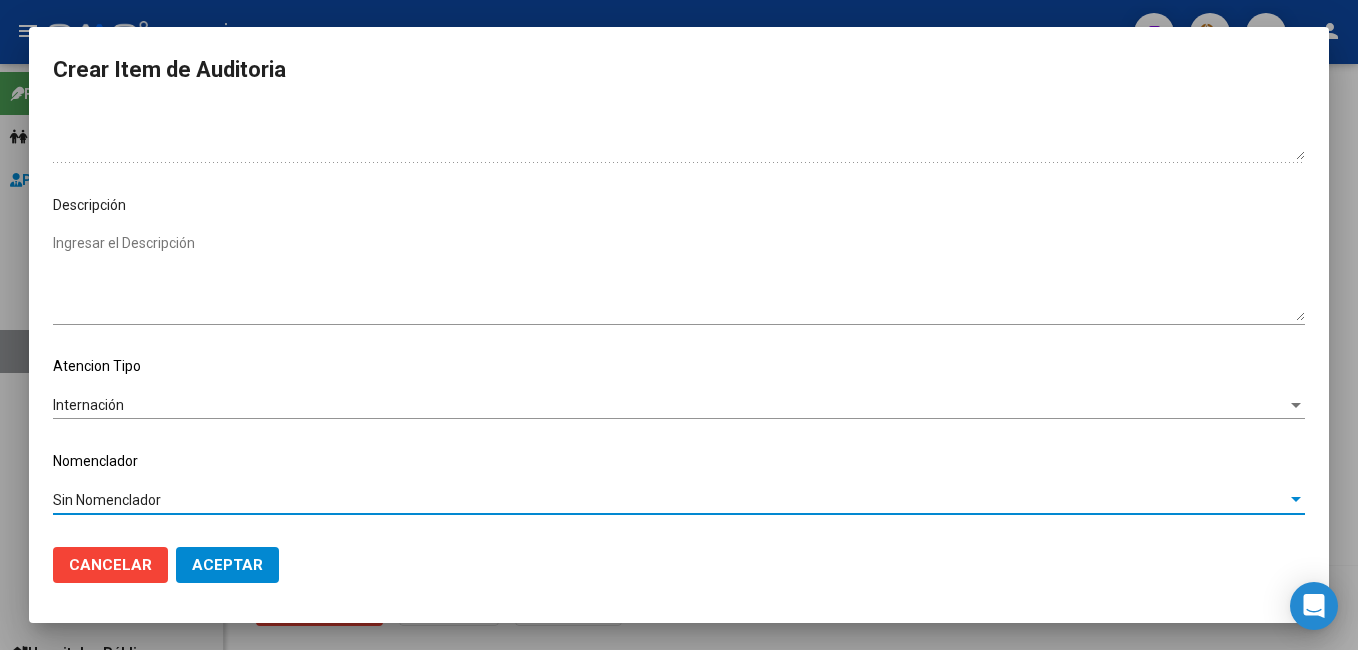 click on "Aceptar" 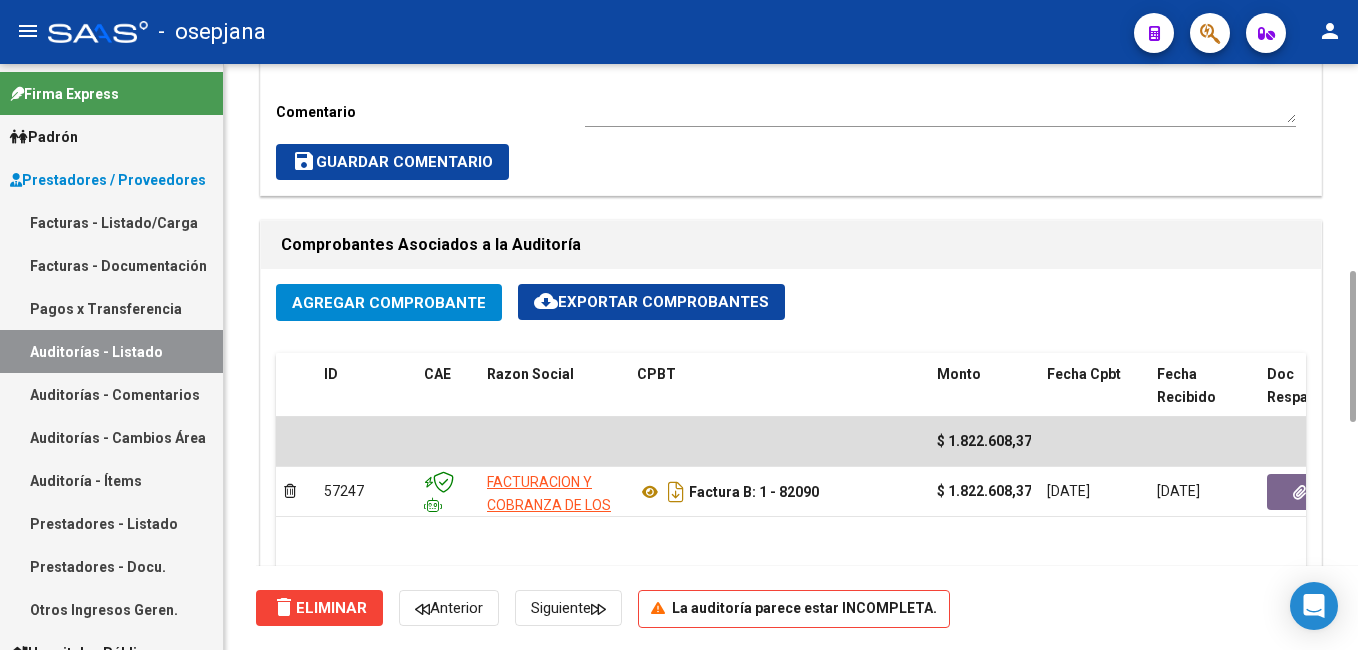scroll, scrollTop: 1400, scrollLeft: 0, axis: vertical 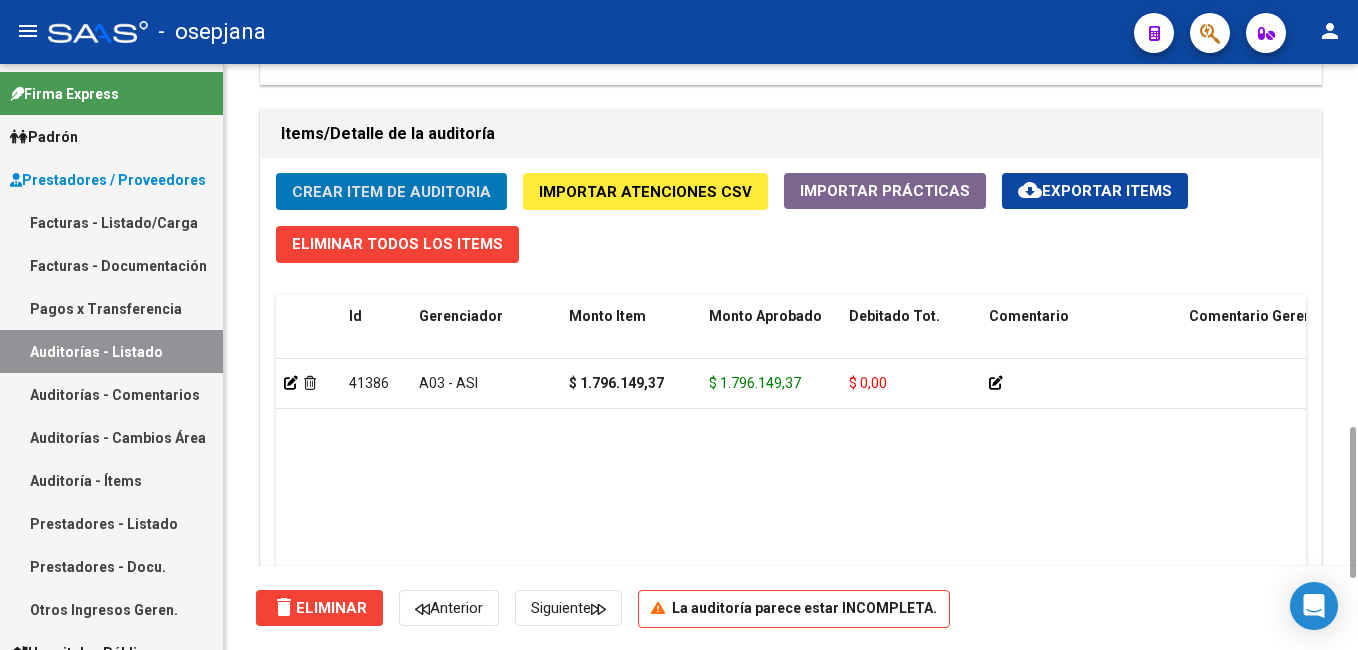click on "Crear Item de Auditoria" 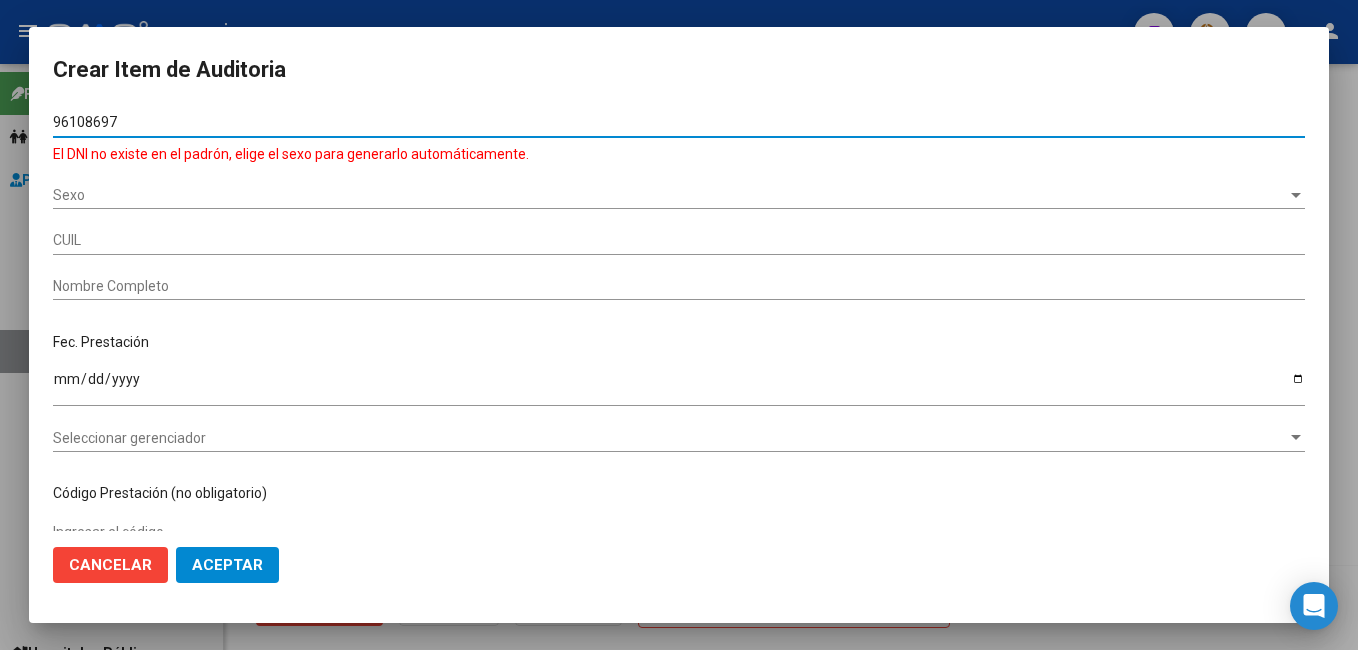 type on "96108697" 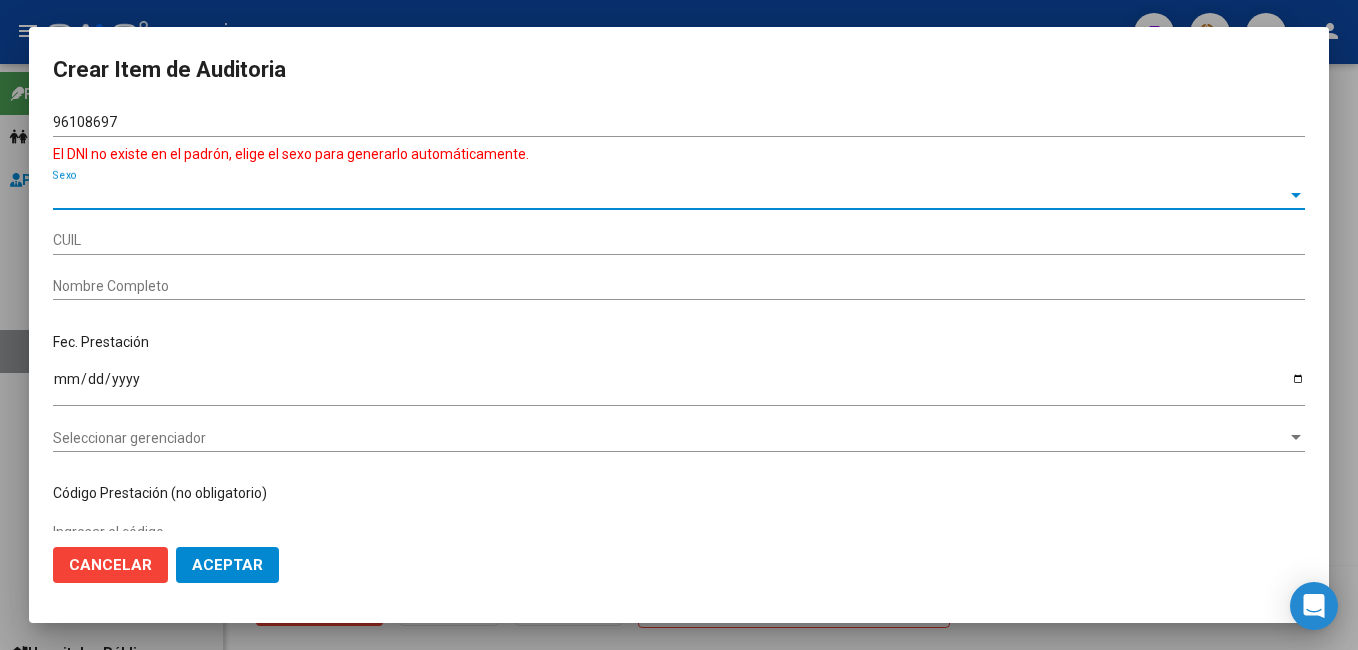 click on "Sexo" at bounding box center (670, 195) 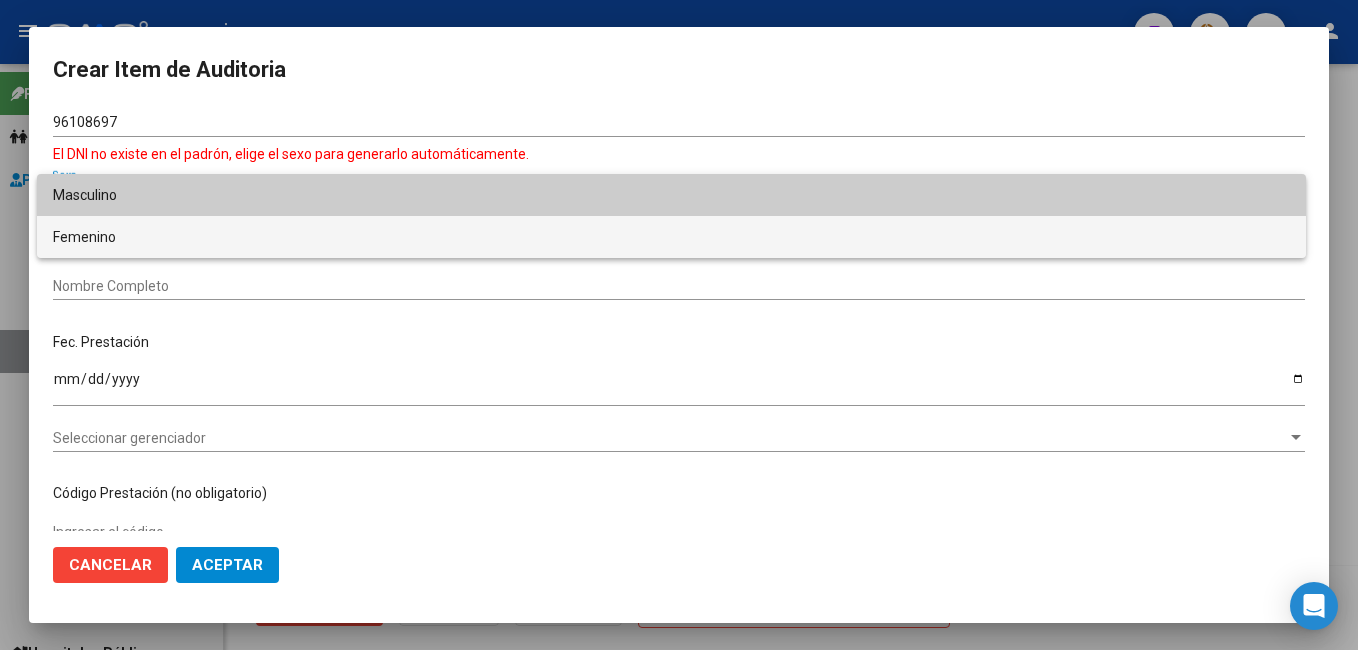 click on "Femenino" at bounding box center (671, 237) 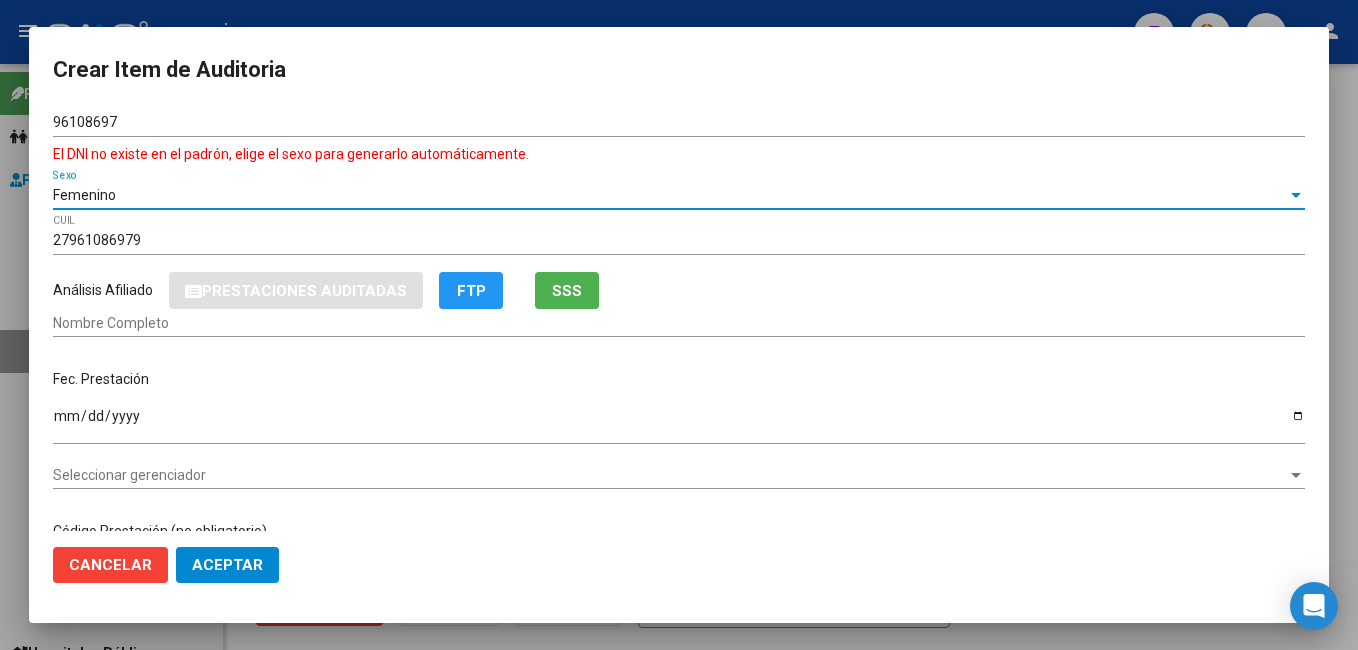 type on "[PERSON_NAME] [PERSON_NAME]" 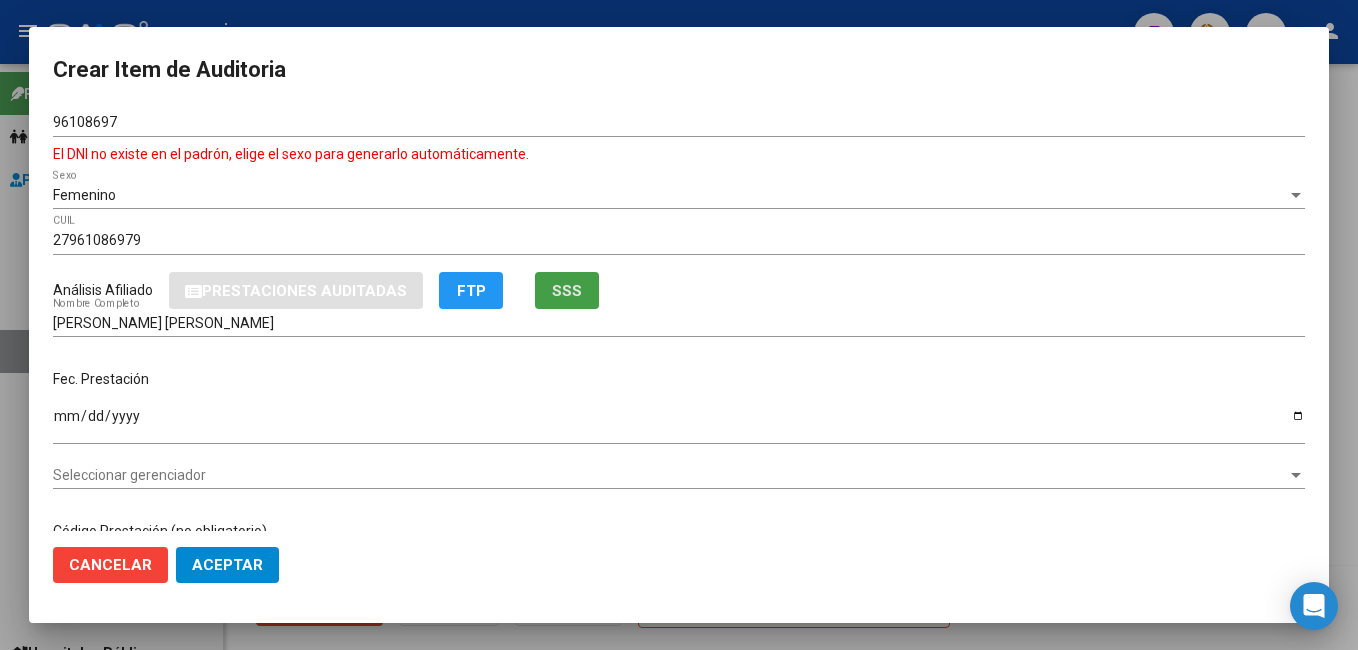 click on "SSS" 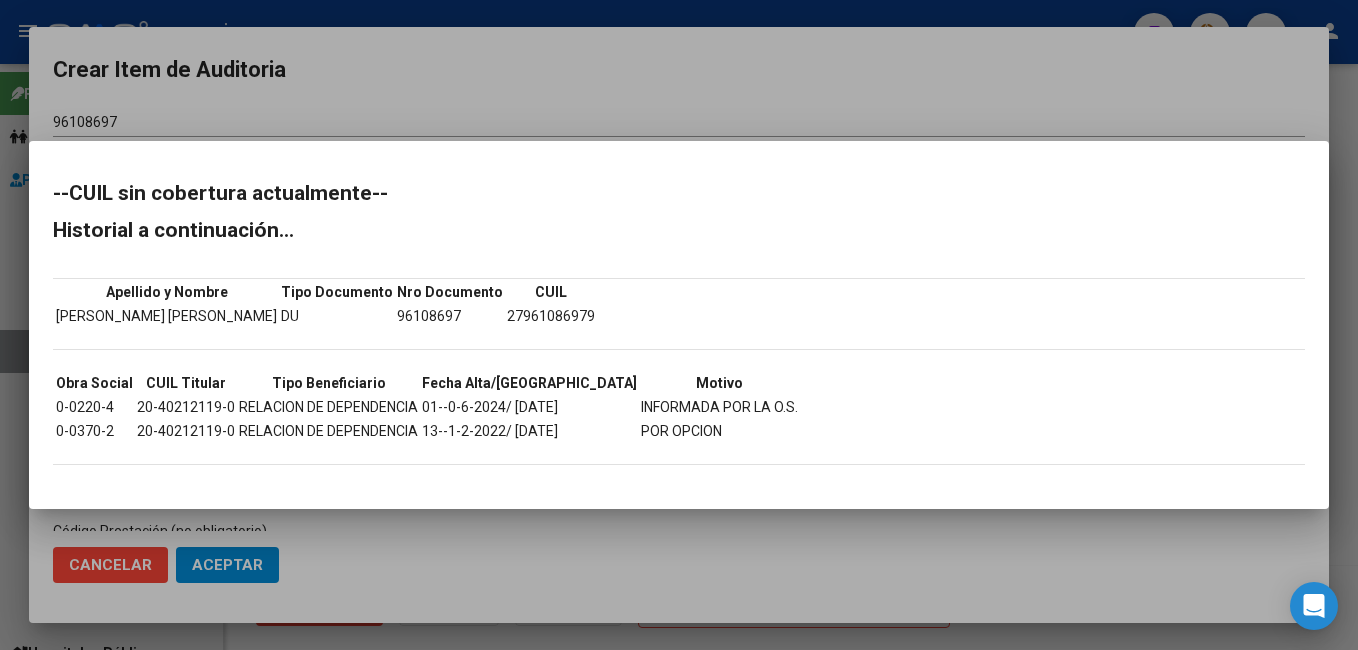 click at bounding box center [679, 325] 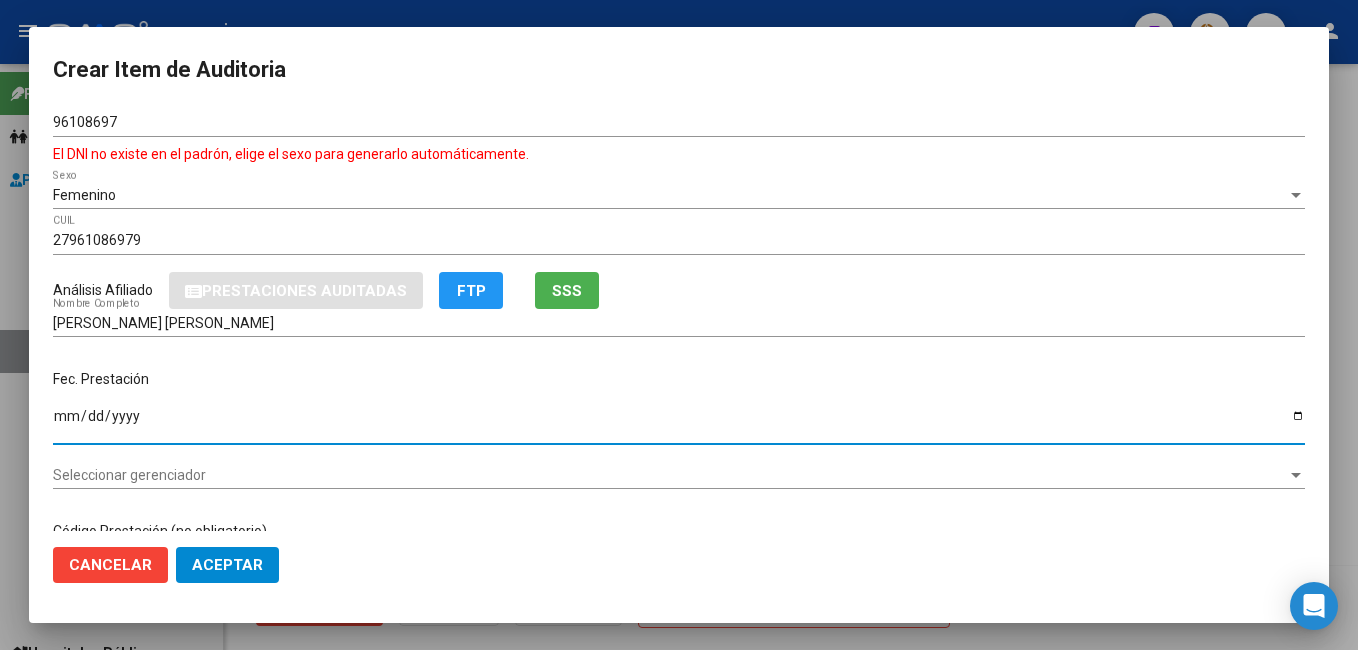 click on "Ingresar la fecha" at bounding box center [679, 423] 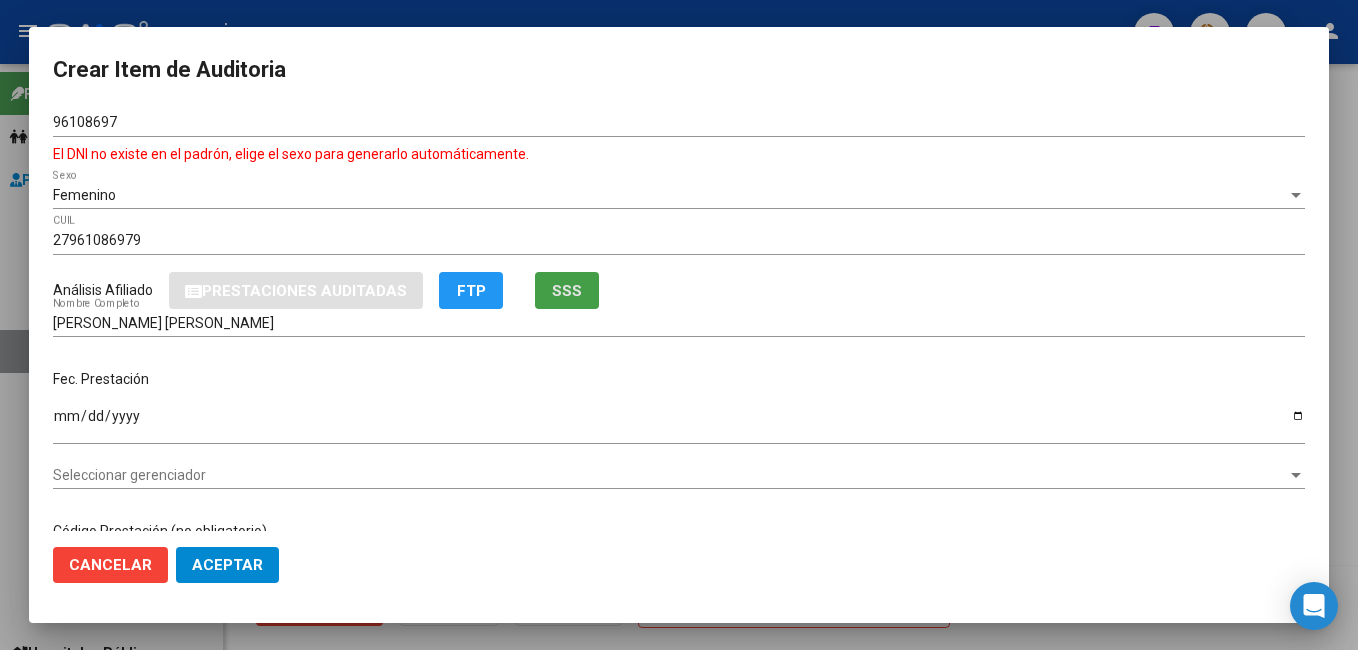 click on "SSS" 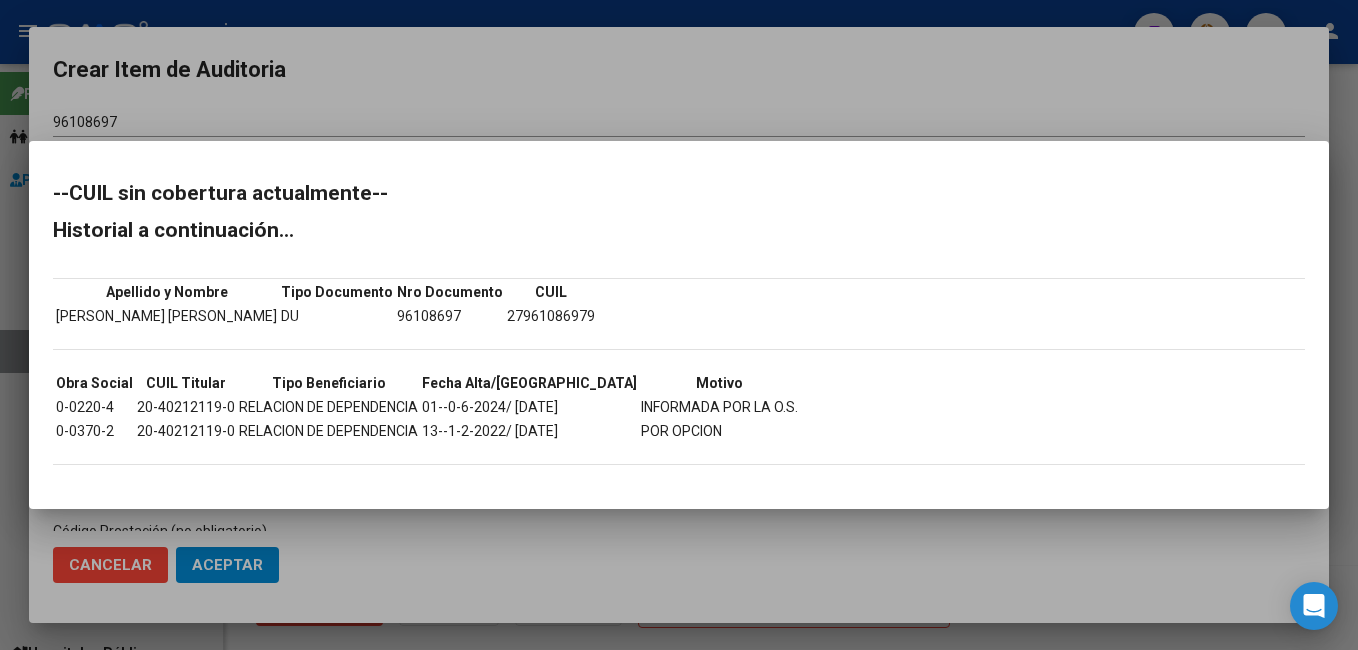 drag, startPoint x: 52, startPoint y: 401, endPoint x: 756, endPoint y: 400, distance: 704.00073 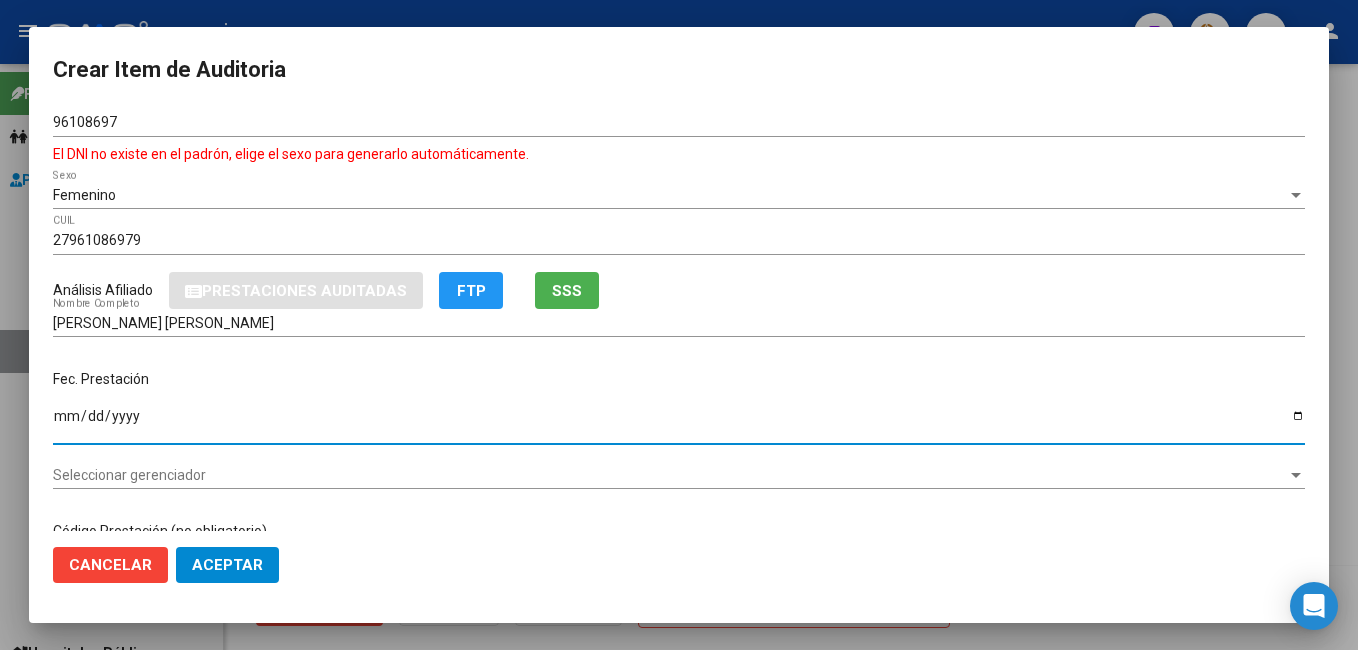 click on "Ingresar la fecha" at bounding box center (679, 423) 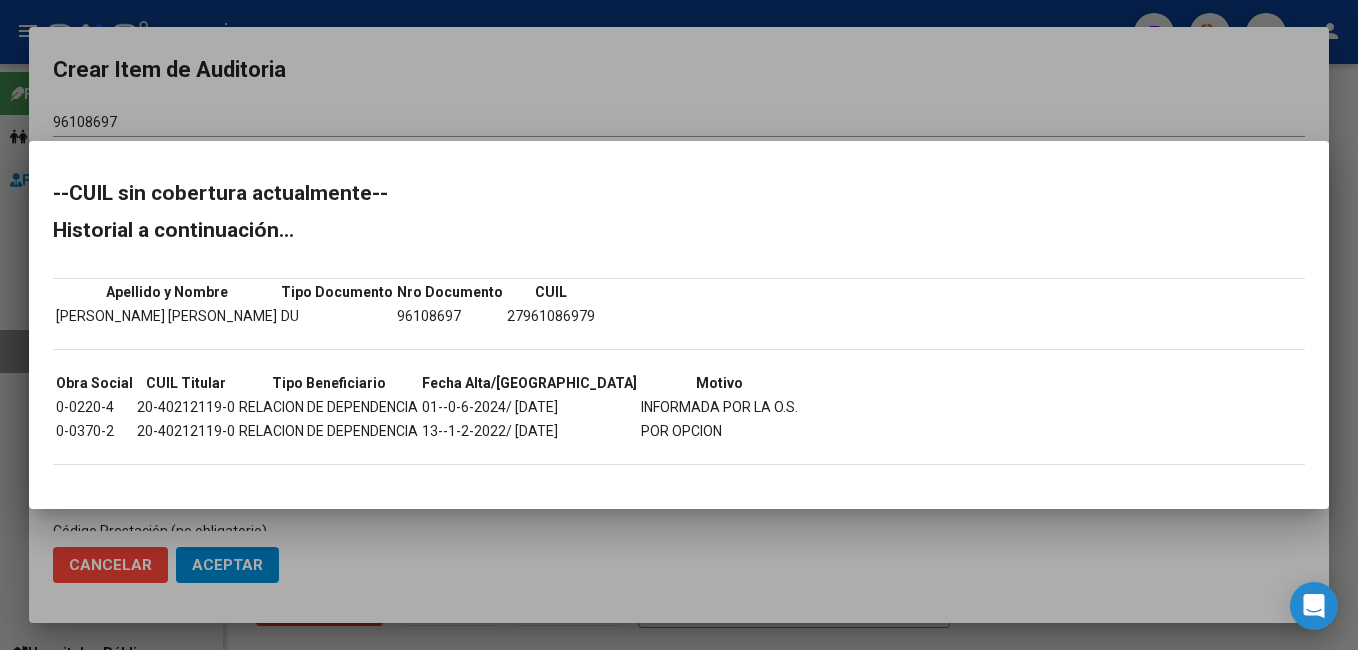 click at bounding box center [679, 325] 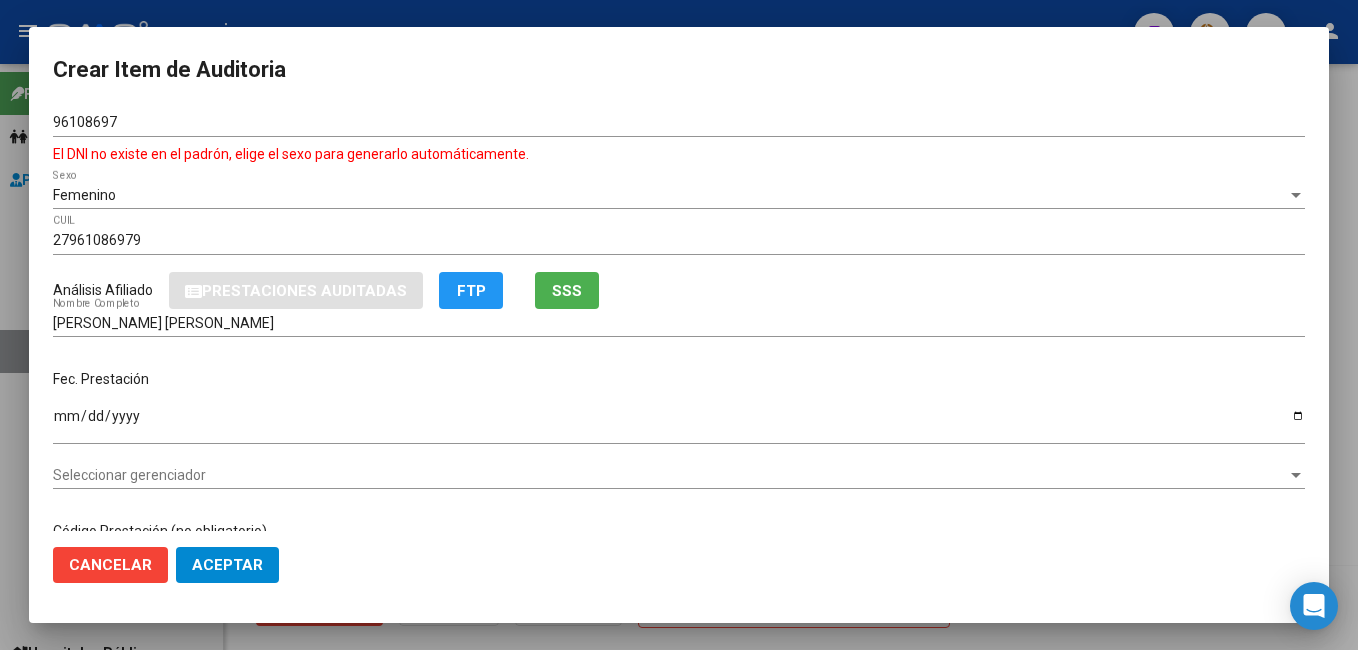 click on "SSS" 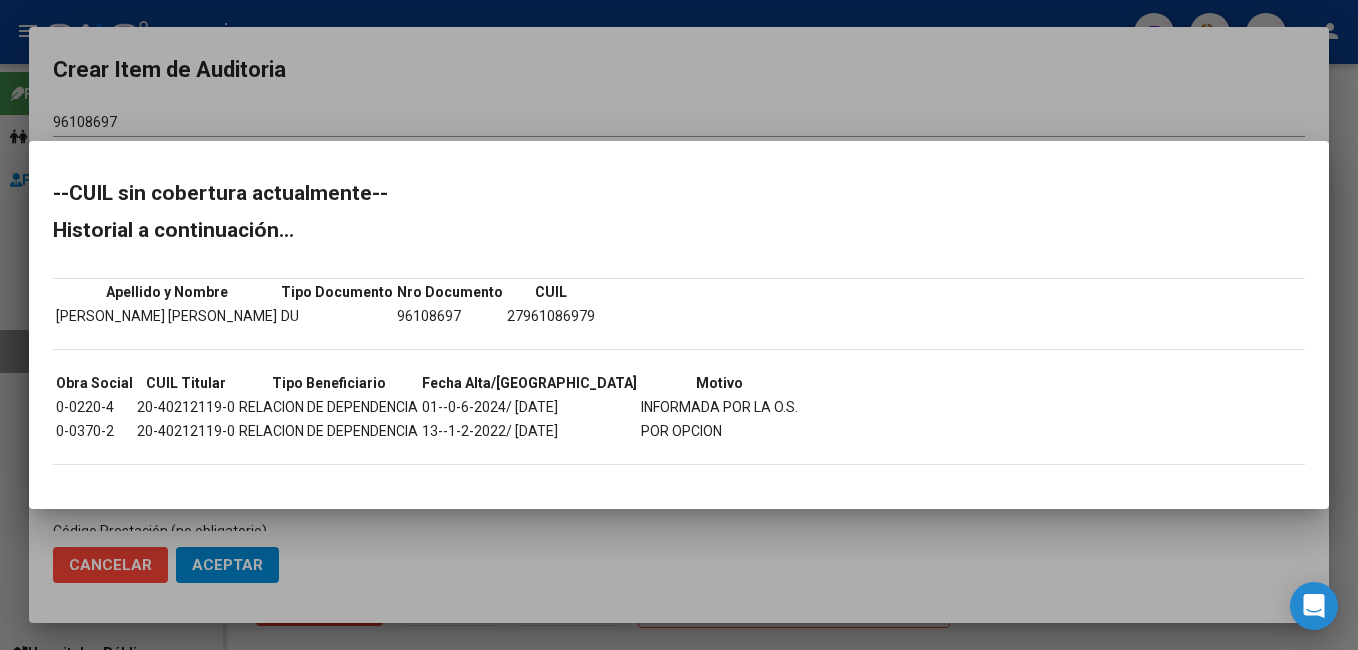 click at bounding box center [679, 325] 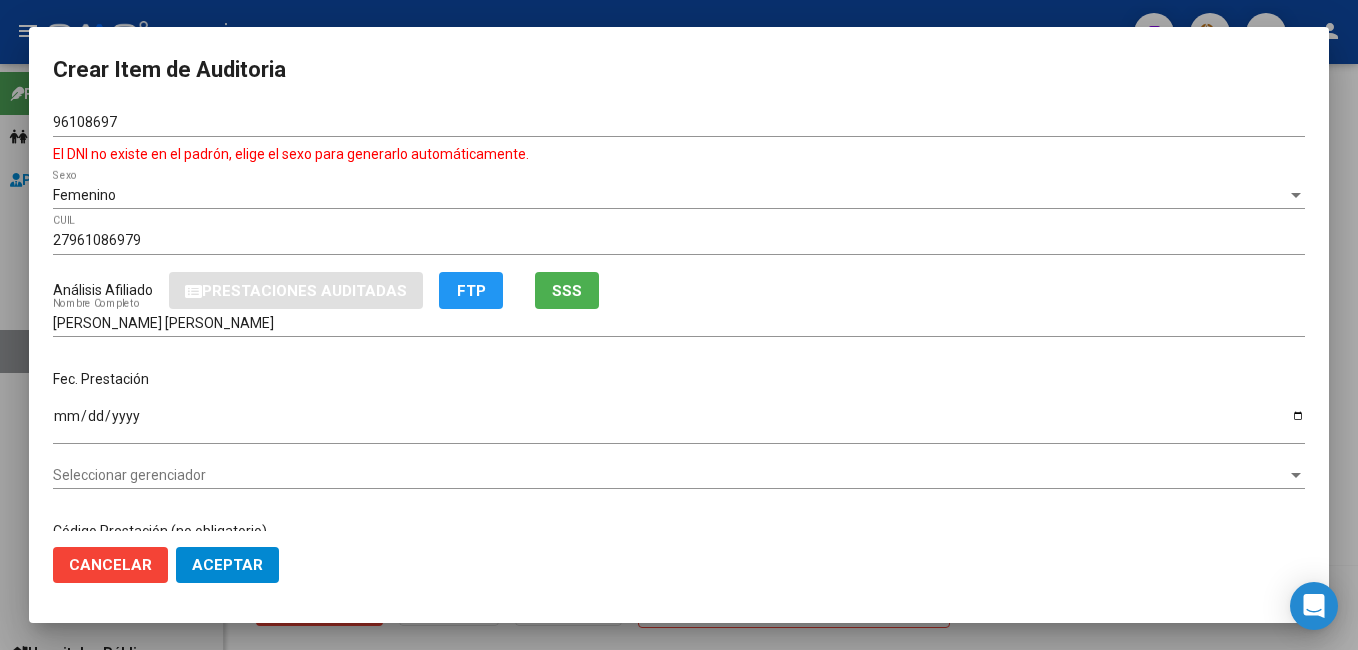 scroll, scrollTop: 100, scrollLeft: 0, axis: vertical 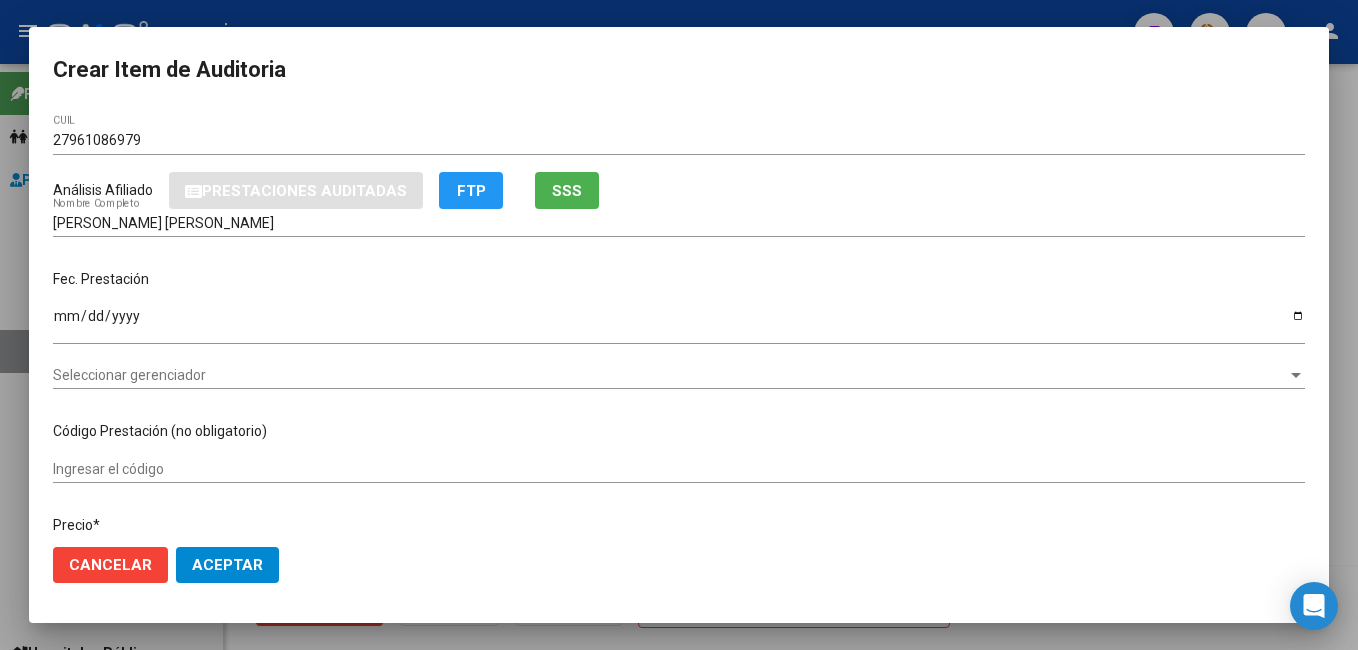 click on "Ingresar la fecha" at bounding box center [679, 323] 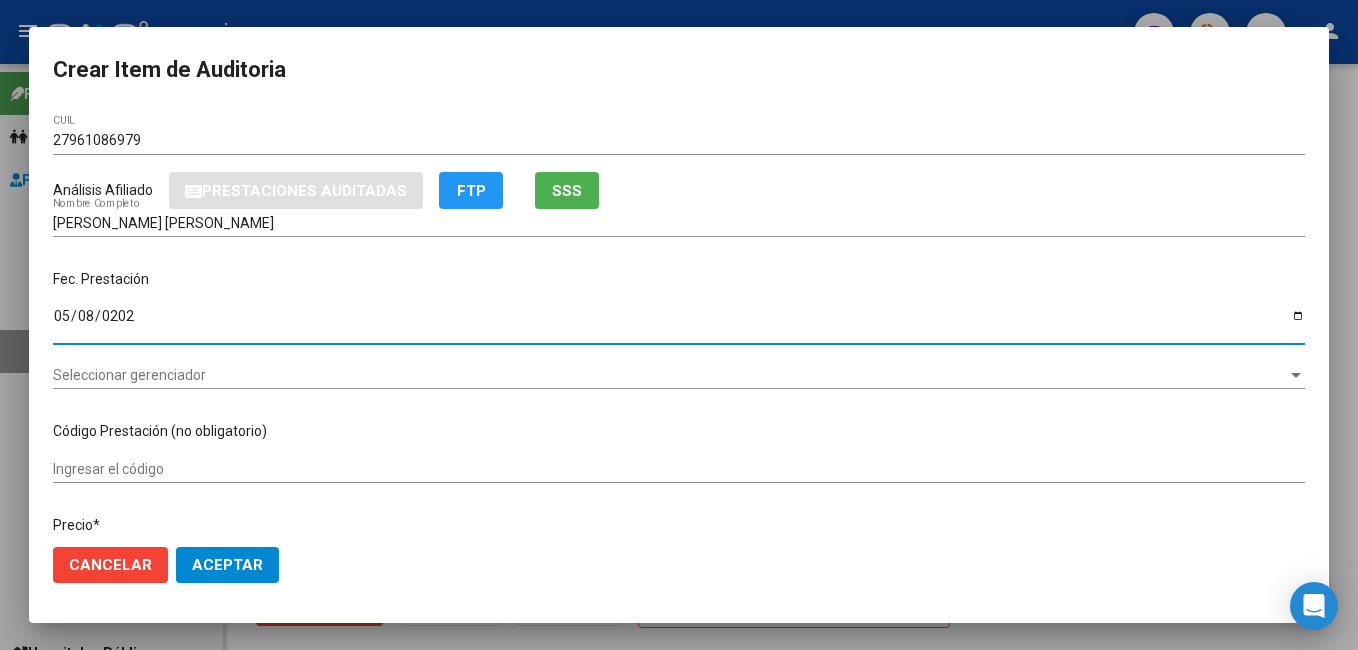 type on "[DATE]" 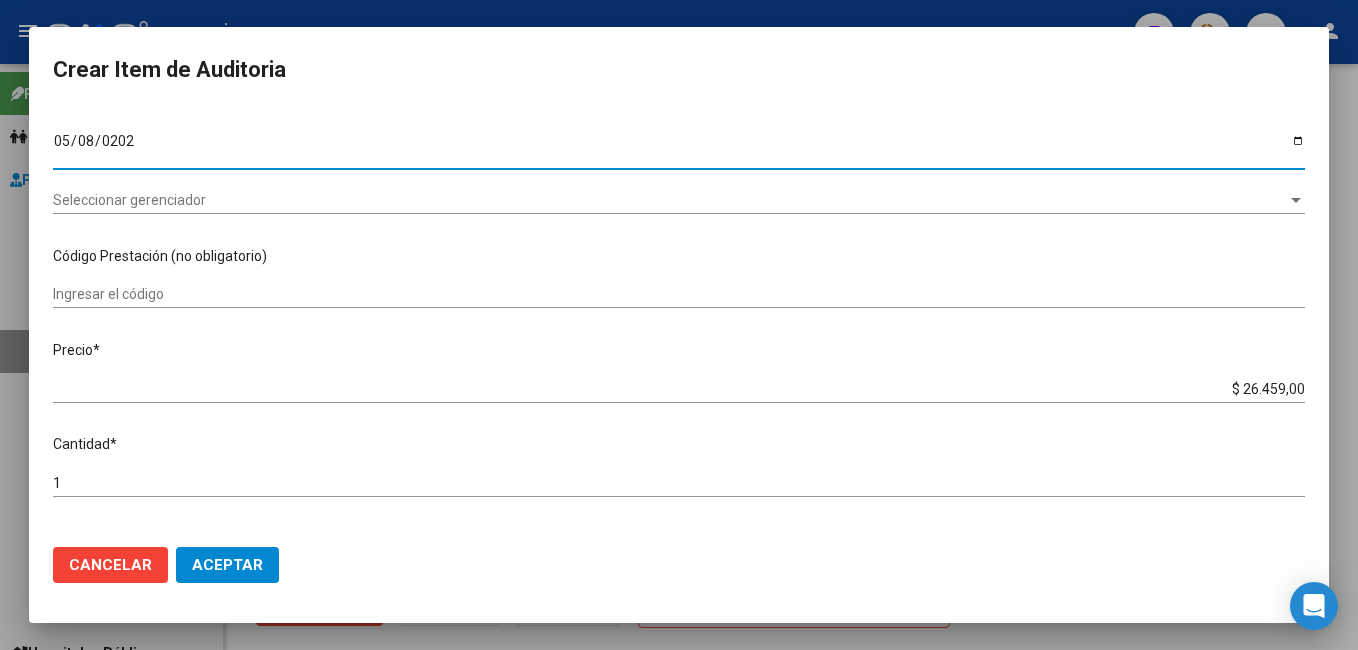 scroll, scrollTop: 300, scrollLeft: 0, axis: vertical 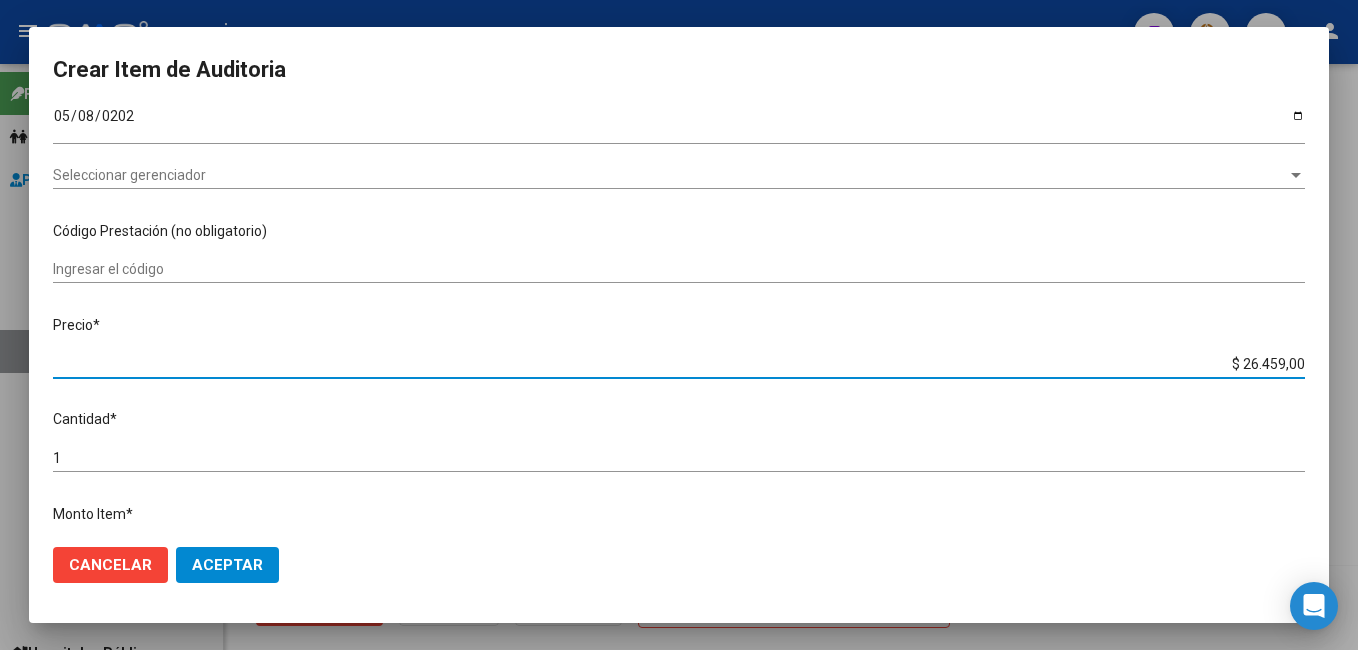 drag, startPoint x: 1226, startPoint y: 366, endPoint x: 1361, endPoint y: 328, distance: 140.24622 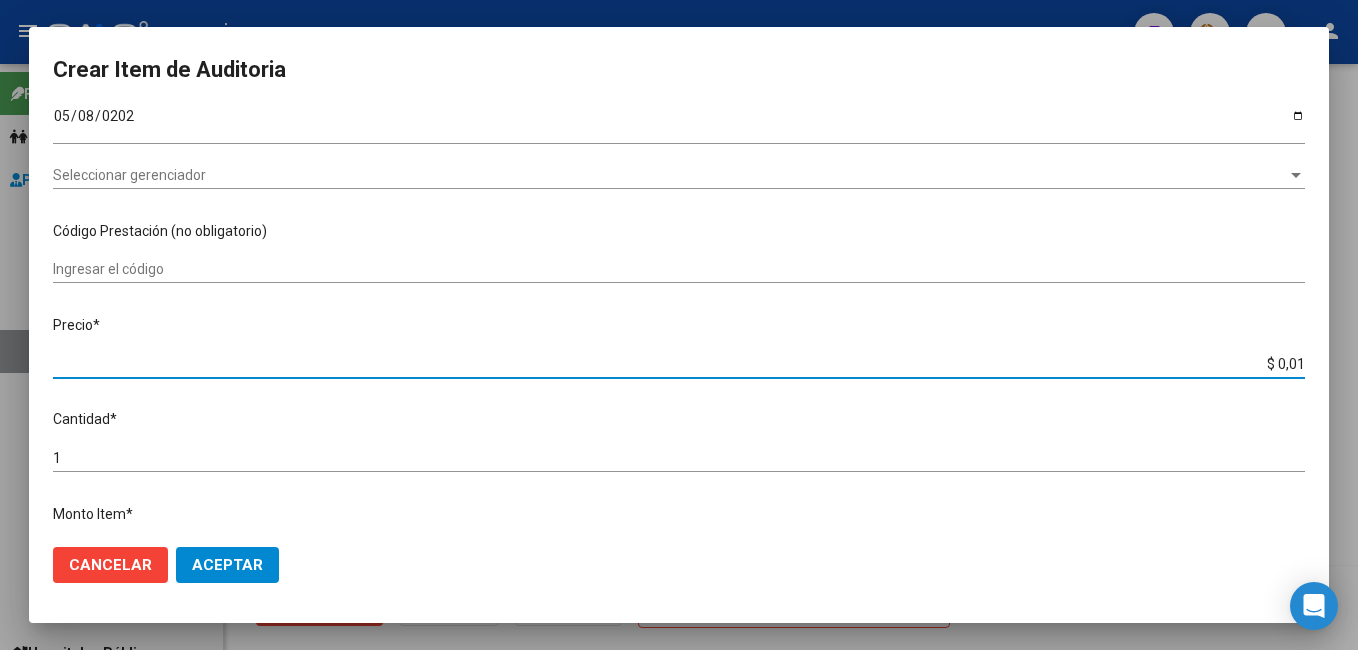 type on "$ 0,16" 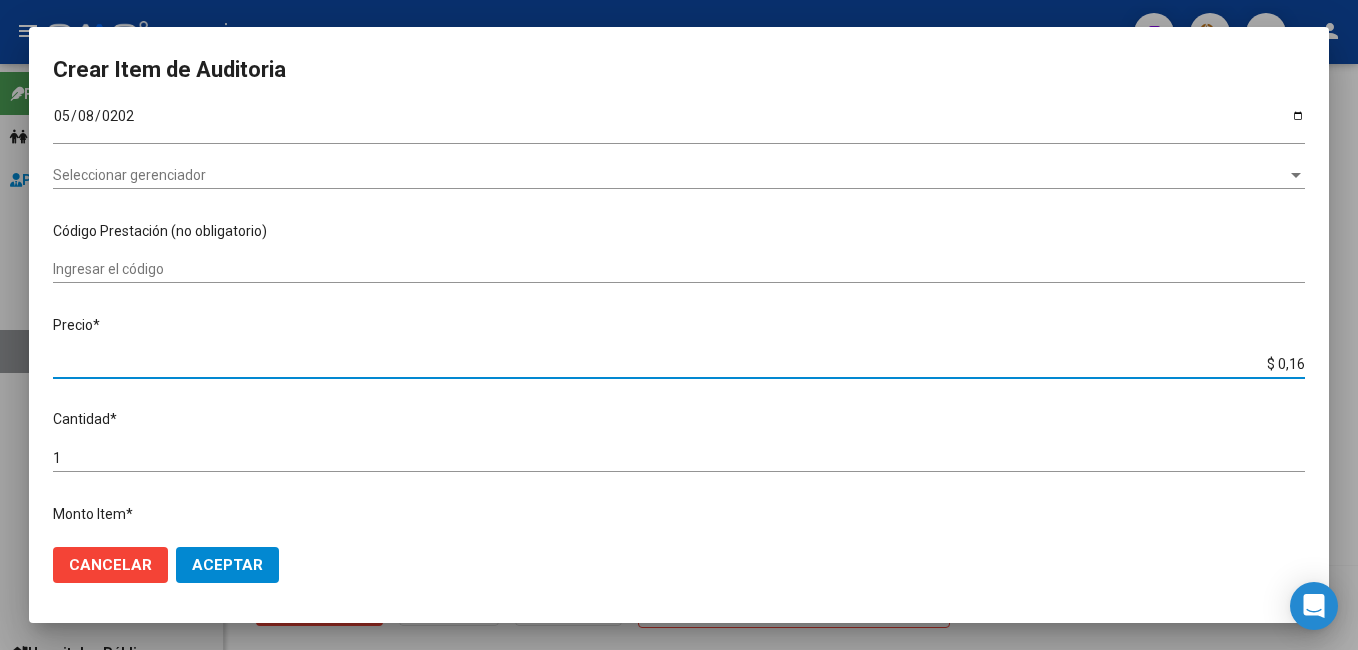 type on "$ 1,64" 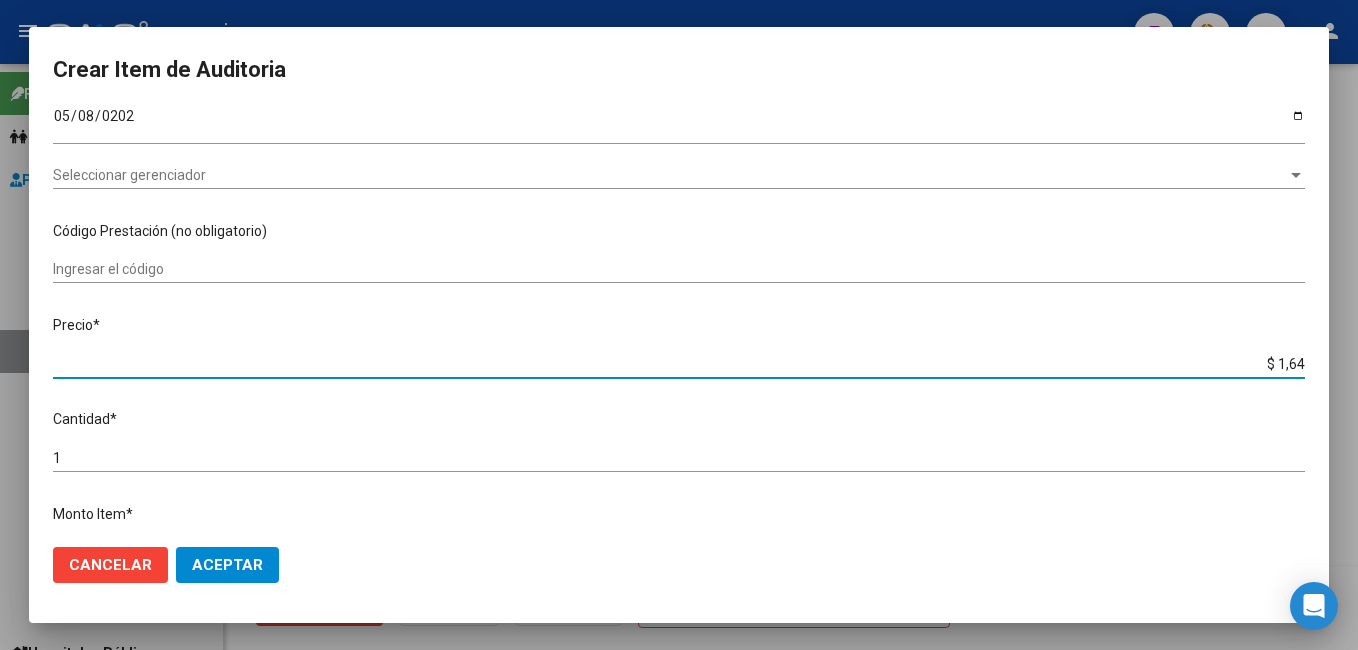 type on "$ 16,40" 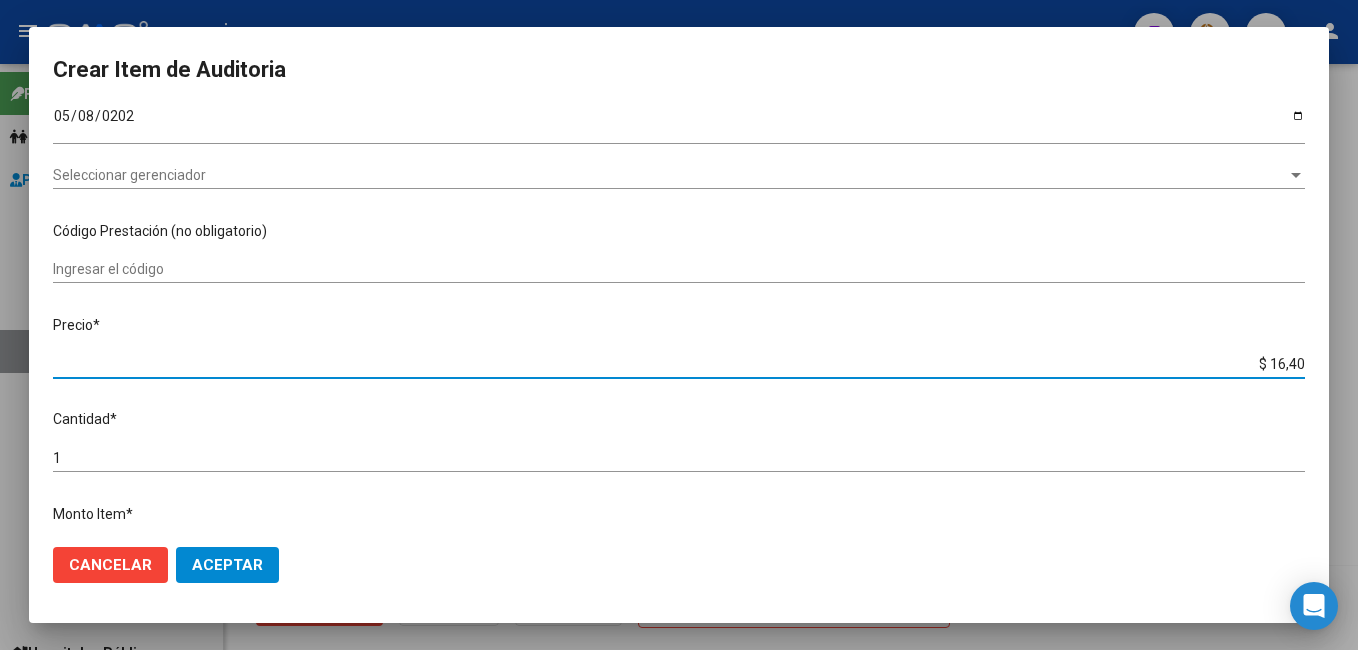 type on "$ 164,02" 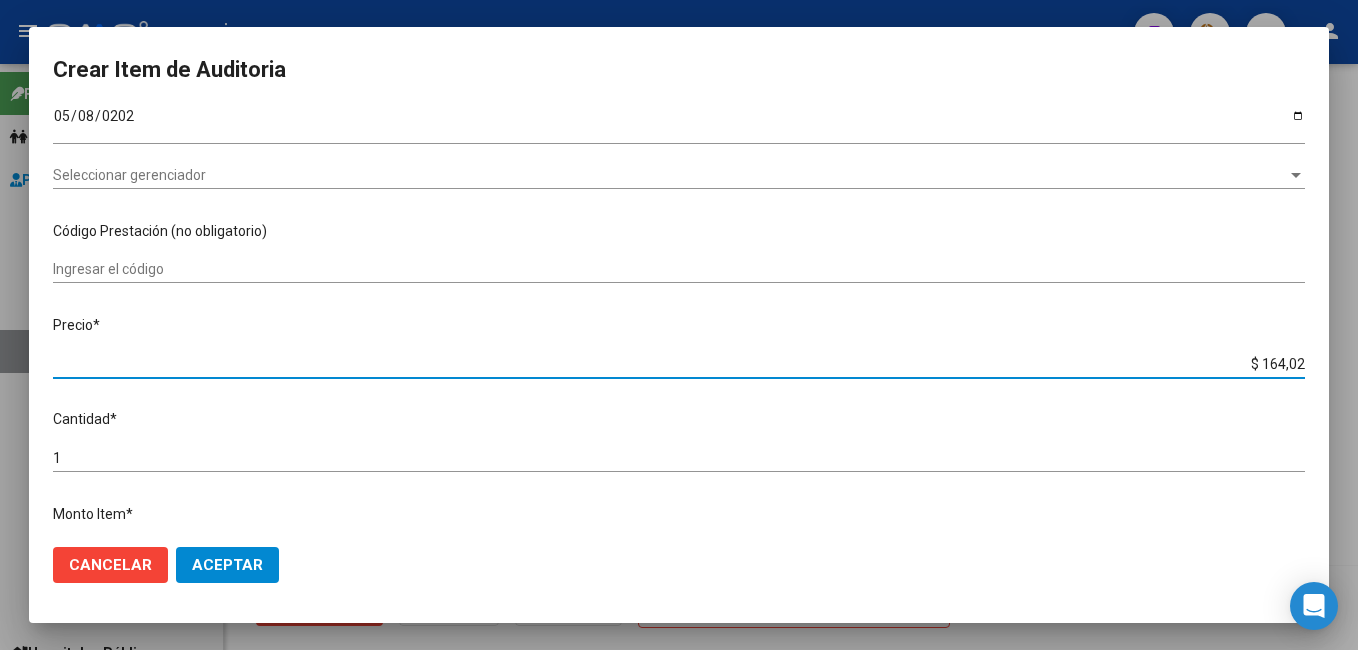 type on "$ 1.640,20" 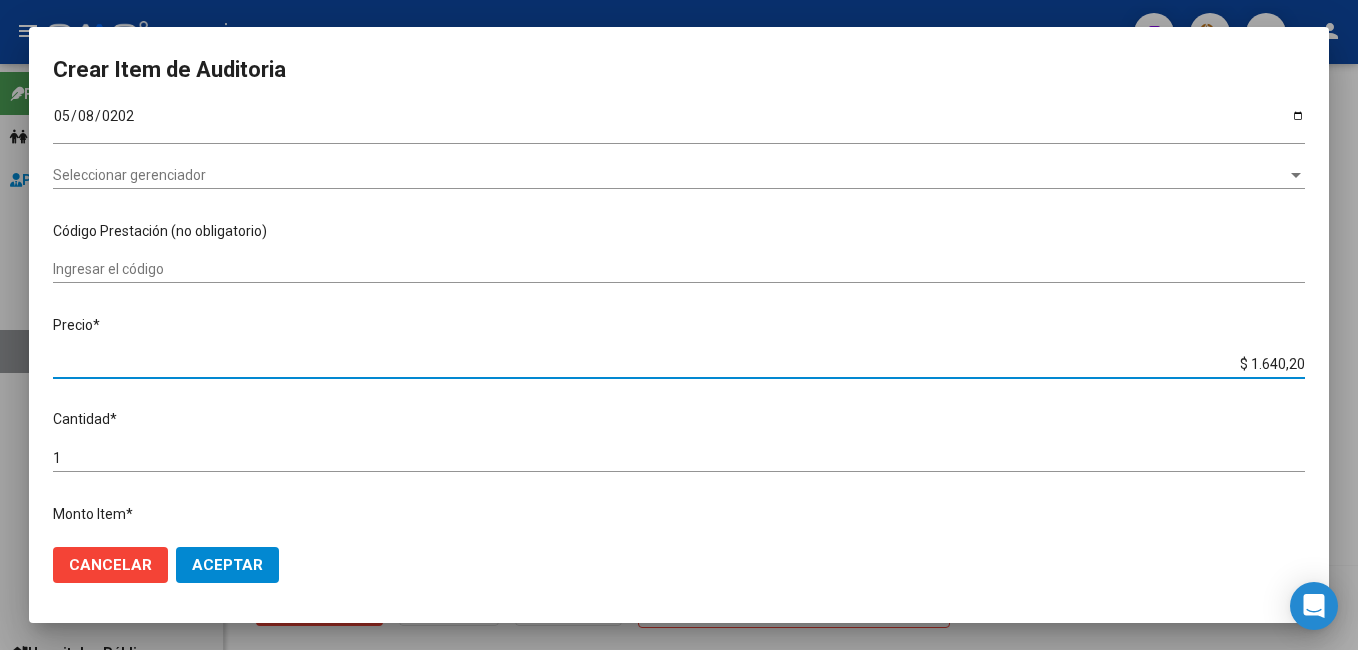 type on "$ 16.402,00" 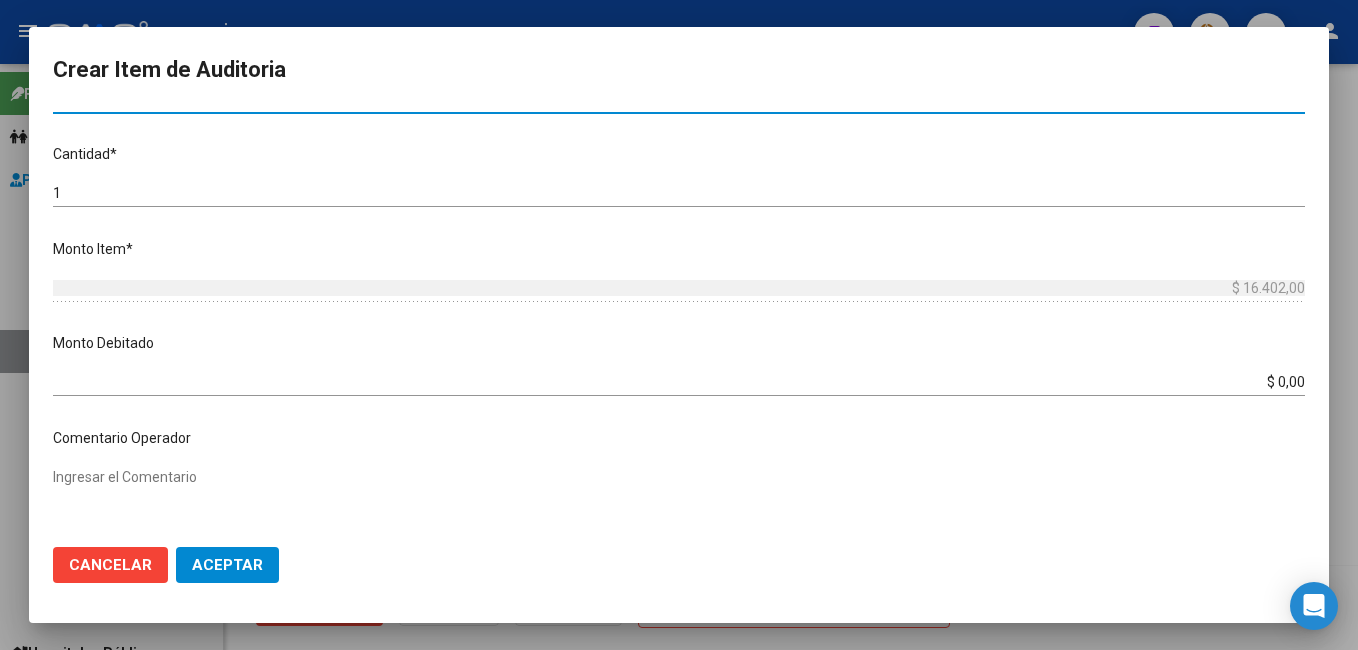 scroll, scrollTop: 600, scrollLeft: 0, axis: vertical 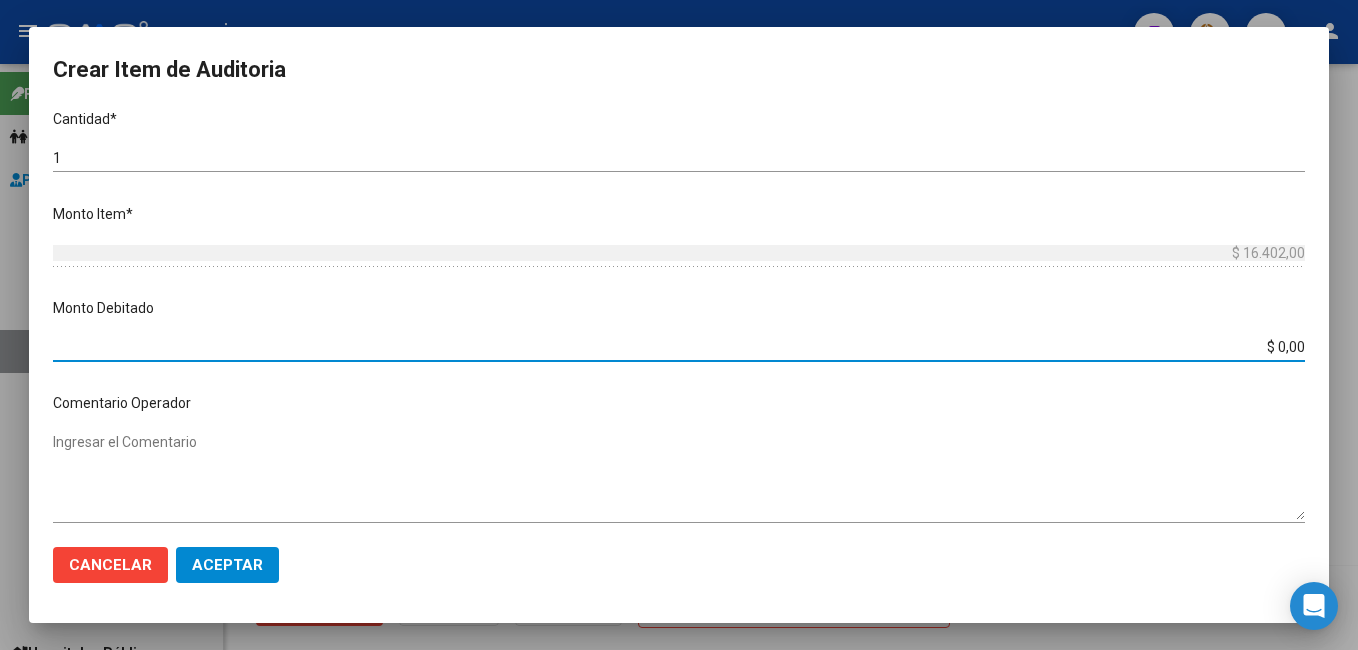drag, startPoint x: 1265, startPoint y: 345, endPoint x: 1361, endPoint y: 317, distance: 100 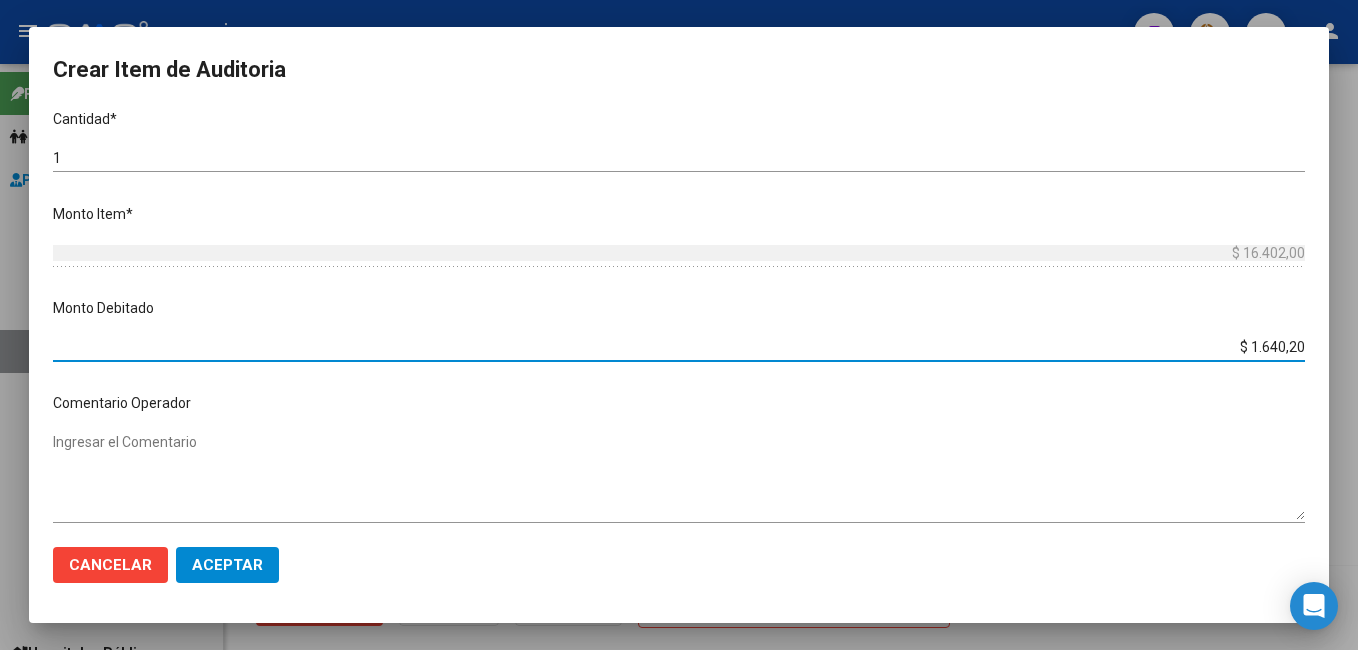 type on "$ 16.402,00" 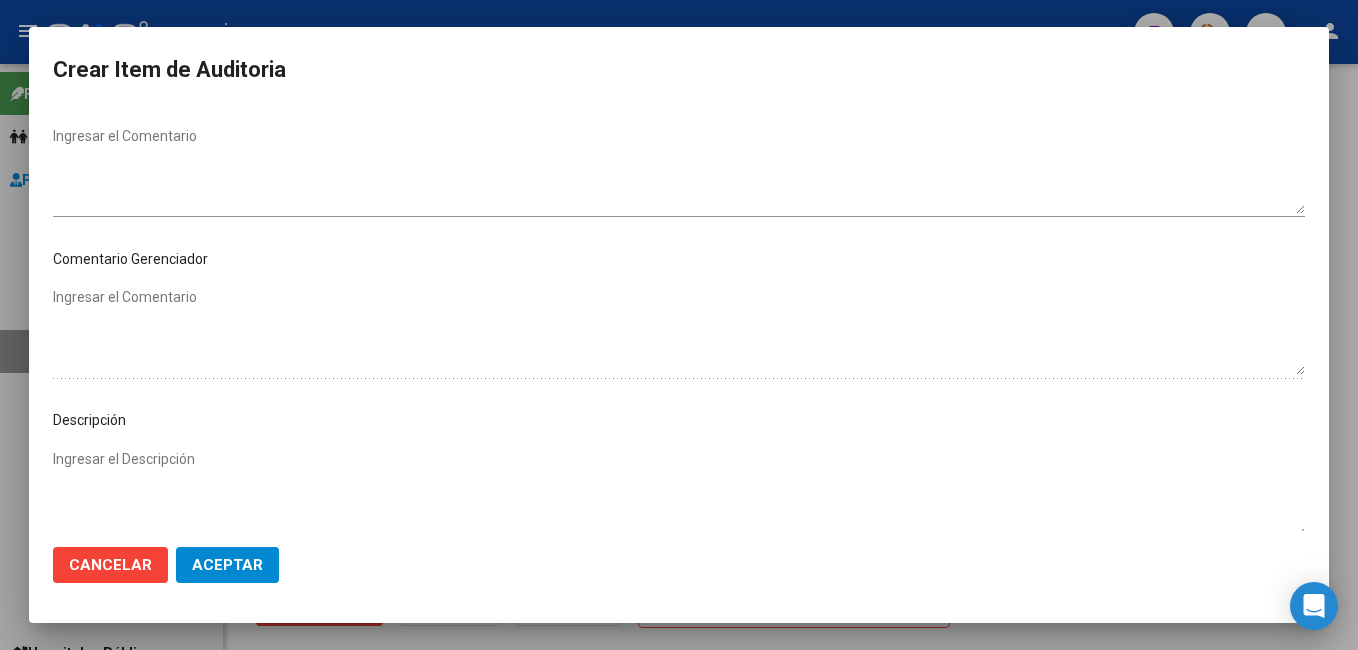 scroll, scrollTop: 1000, scrollLeft: 0, axis: vertical 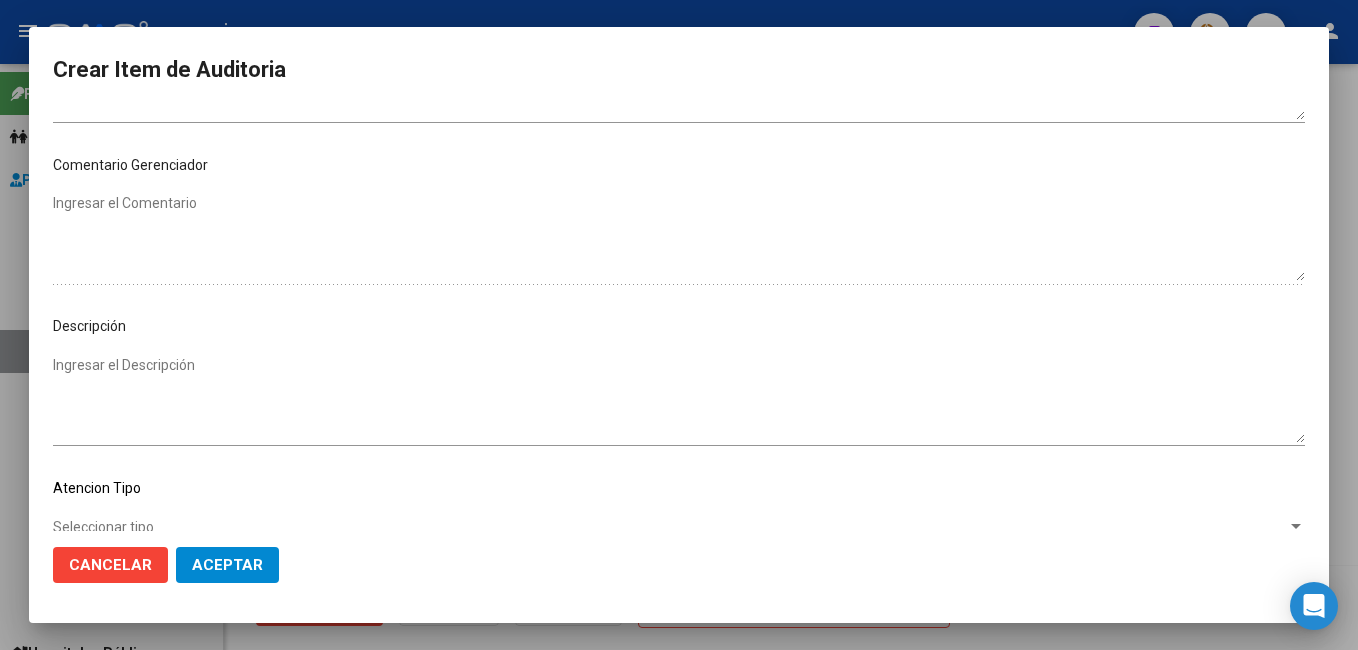 click on "96108697 Nro Documento  El DNI no existe en el [PERSON_NAME] el sexo para generarlo automáticamente. Femenino  Sexo   27961086979 CUIL  ARCA [PERSON_NAME] Análisis Afiliado  Prestaciones Auditadas FTP SSS   [PERSON_NAME] [PERSON_NAME] Nombre Completo  Fec. Prestación    [DATE] Ingresar la fecha  Seleccionar gerenciador Seleccionar gerenciador Código Prestación (no obligatorio)    Ingresar el código  Precio  *   $ 16.402,00 Ingresar el precio  Cantidad  *   1 Ingresar la cantidad  Monto Item  *   $ 16.402,00 Ingresar el [PERSON_NAME] Debitado    $ 16.402,00 Ingresar el monto  Comentario Operador    Ingresar el Comentario  Comentario Gerenciador    Ingresar el Comentario  Descripción    Ingresar el Descripción   Atencion Tipo  Seleccionar tipo Seleccionar tipo  Nomenclador  Seleccionar Nomenclador Seleccionar Nomenclador" at bounding box center [679, 320] 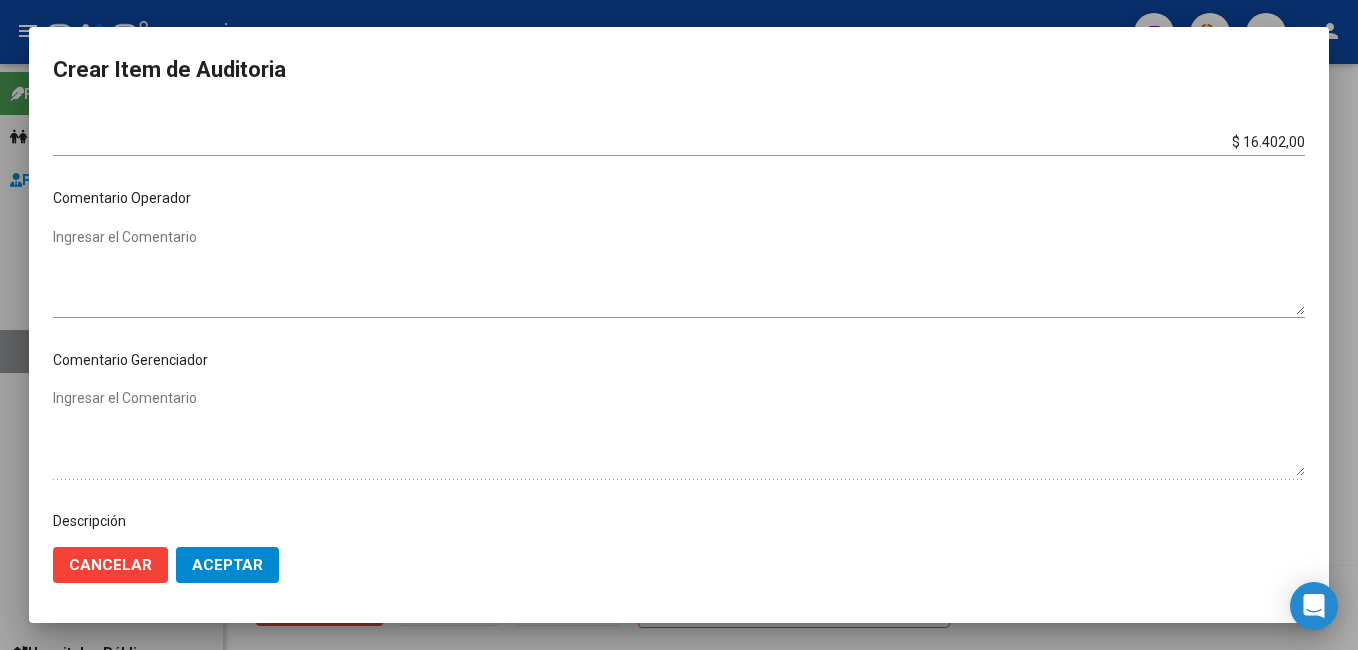 scroll, scrollTop: 800, scrollLeft: 0, axis: vertical 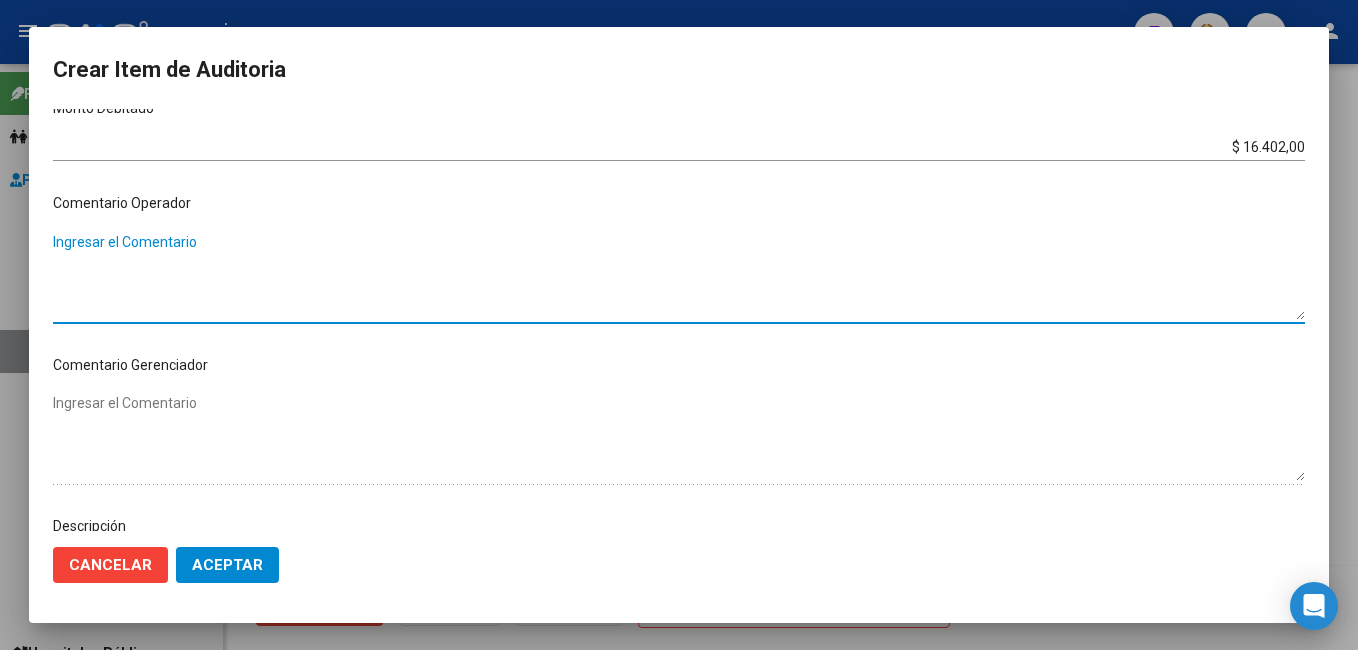 click on "Ingresar el Comentario" at bounding box center (679, 276) 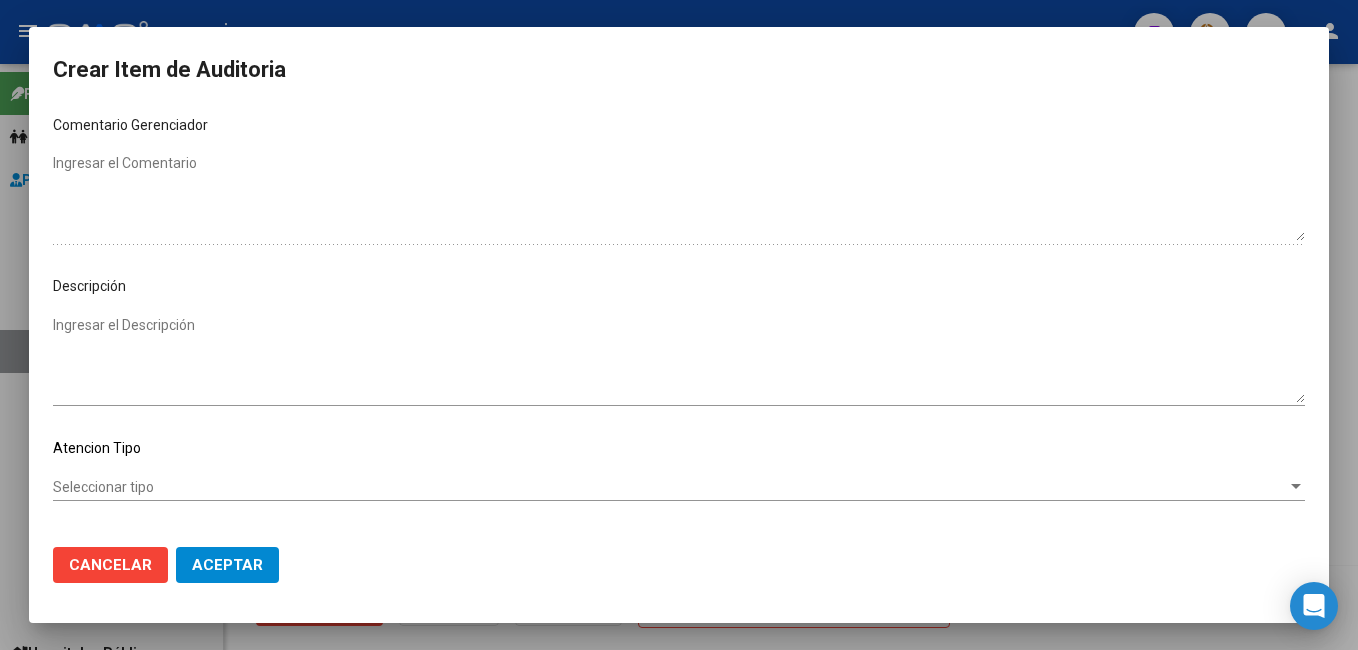 scroll, scrollTop: 1121, scrollLeft: 0, axis: vertical 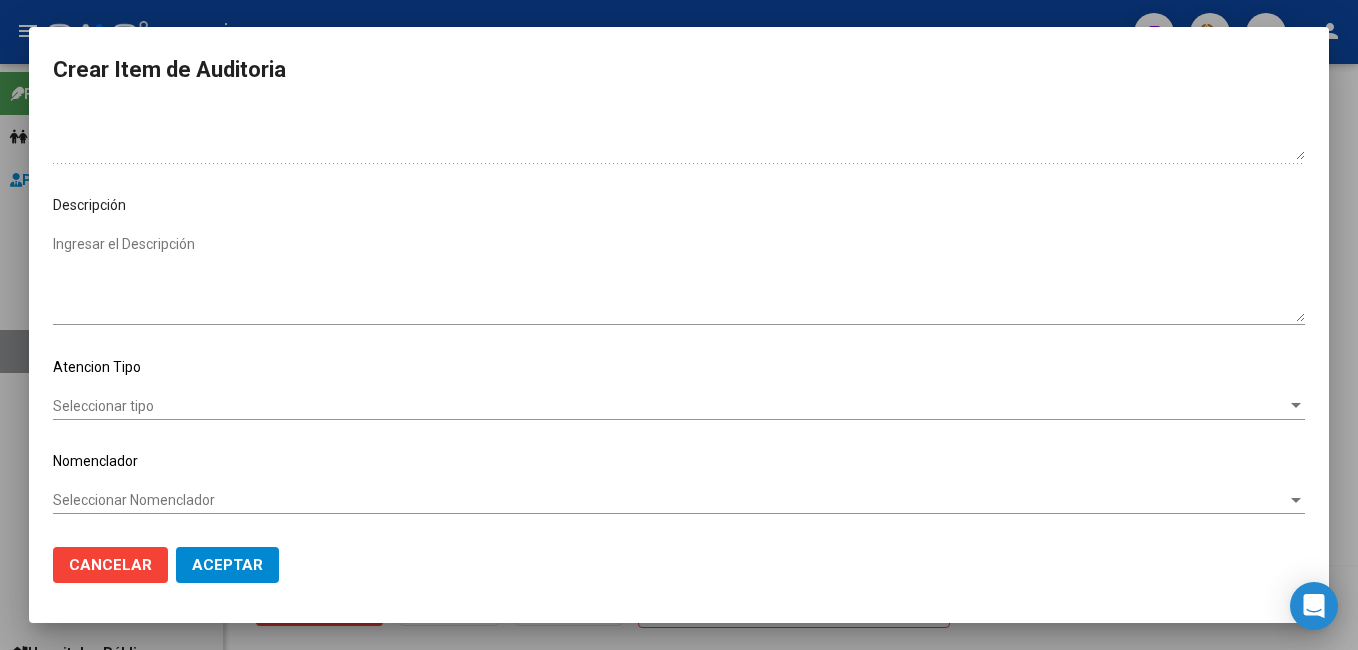 type on "AFIL DADO DE BAJA" 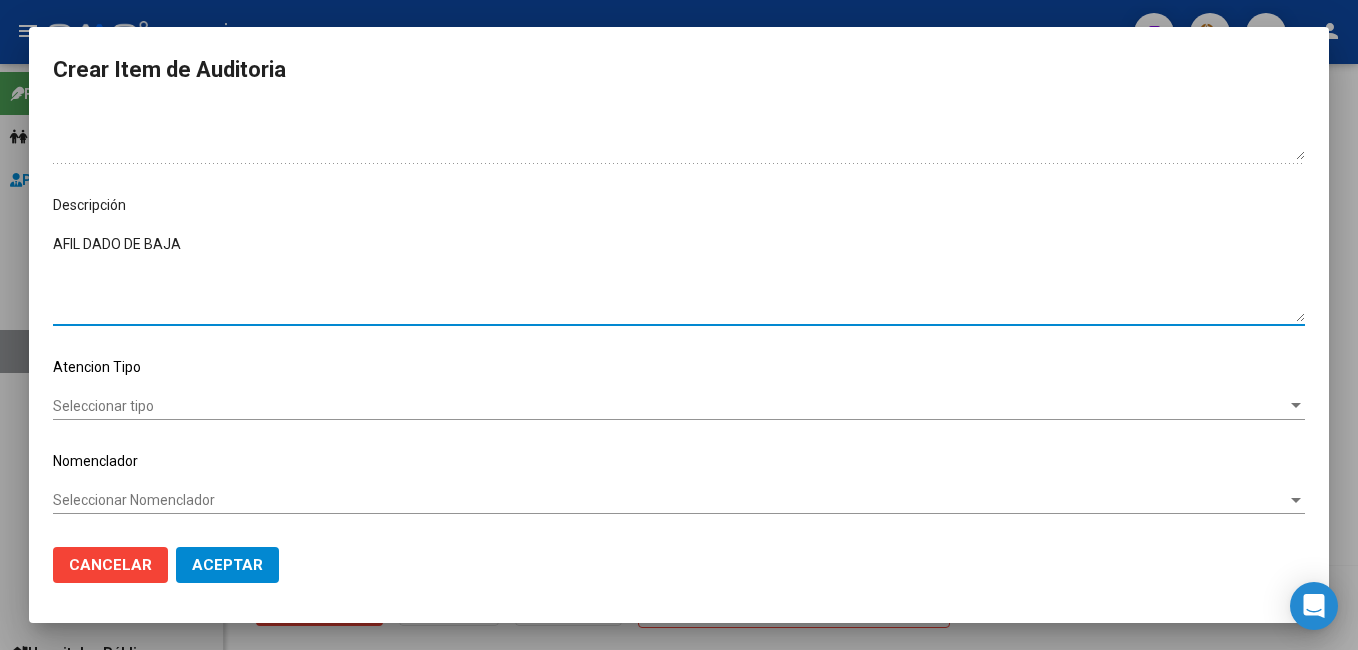 type on "AFIL DADO DE BAJA" 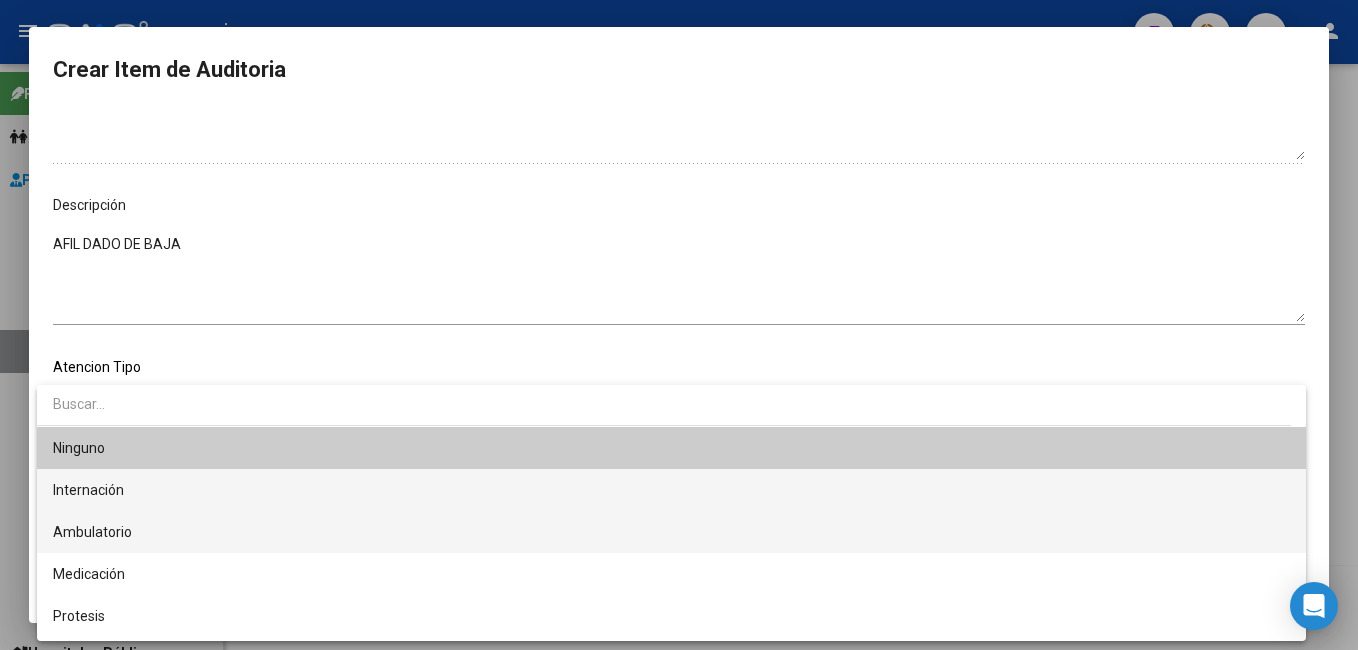 drag, startPoint x: 122, startPoint y: 477, endPoint x: 135, endPoint y: 538, distance: 62.369865 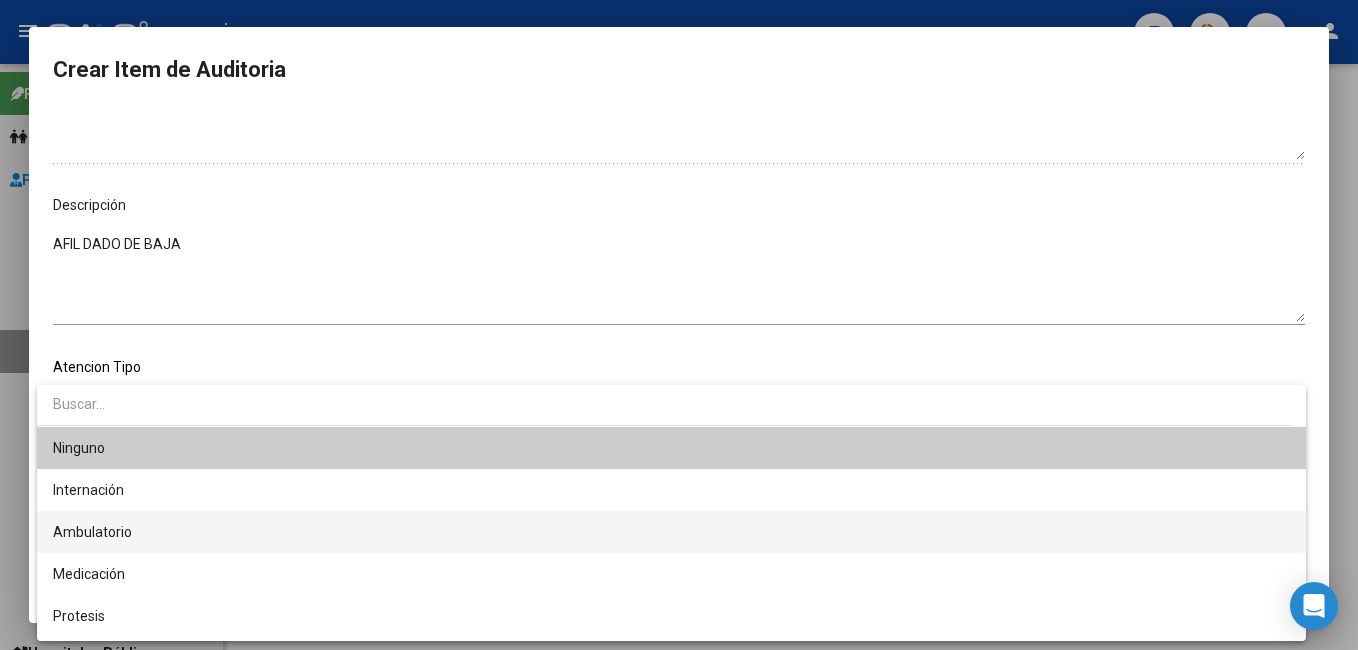 click on "Ambulatorio" at bounding box center (671, 532) 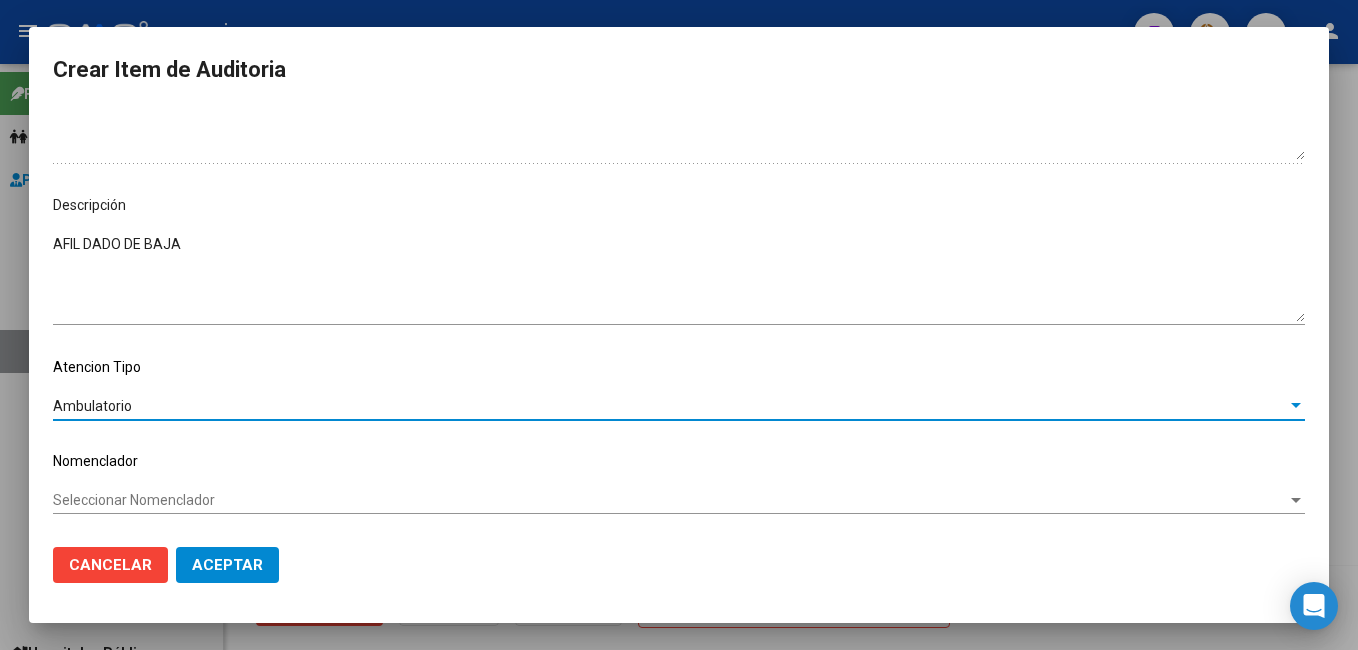 click on "Seleccionar Nomenclador Seleccionar Nomenclador" 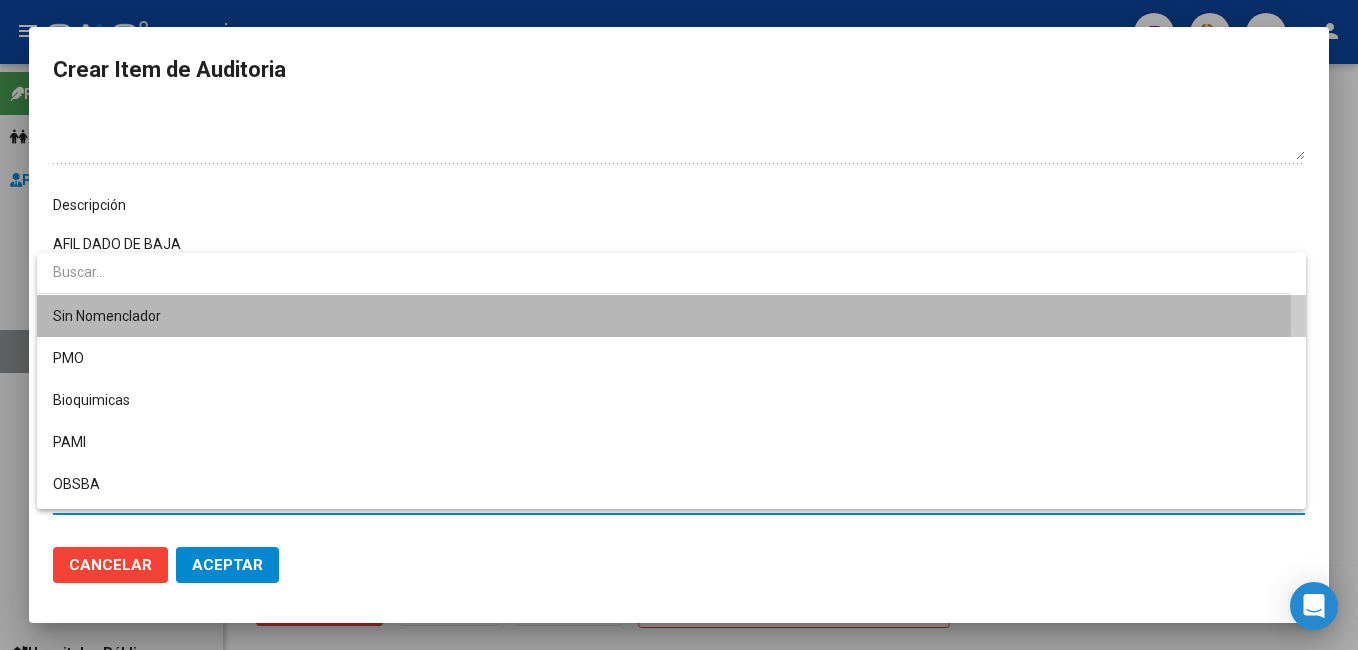click on "Sin Nomenclador" at bounding box center (671, 316) 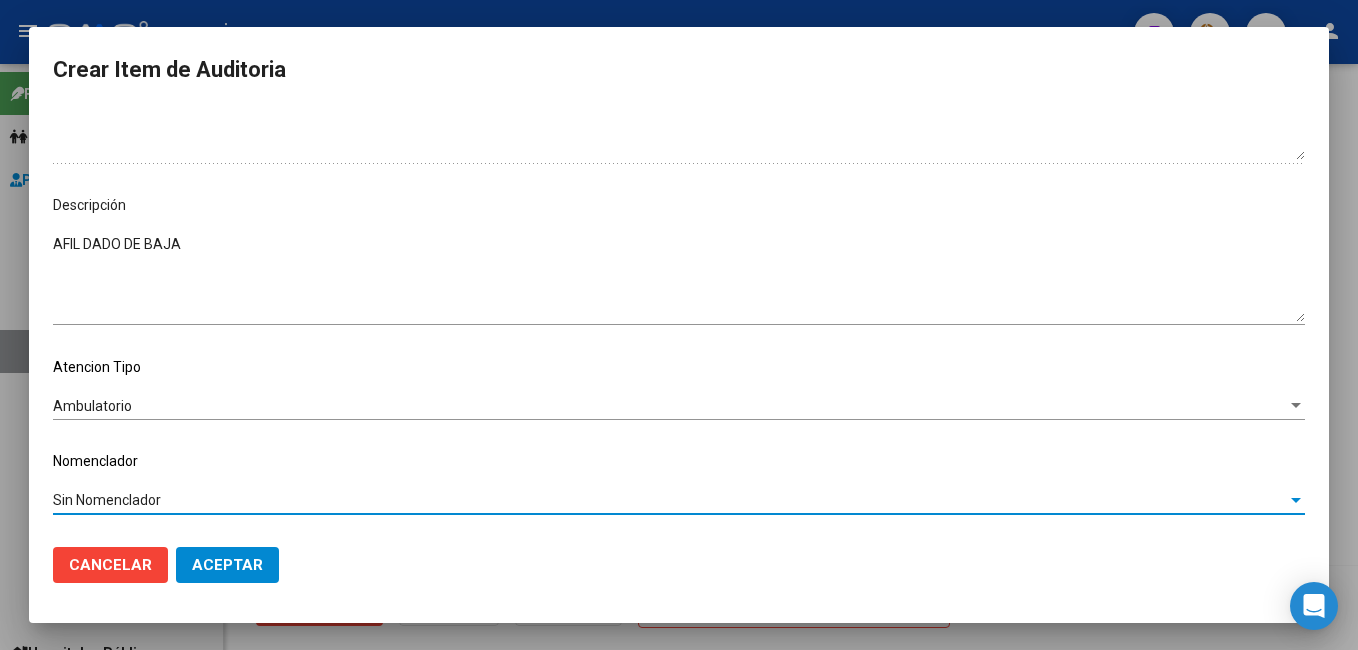 click on "Aceptar" 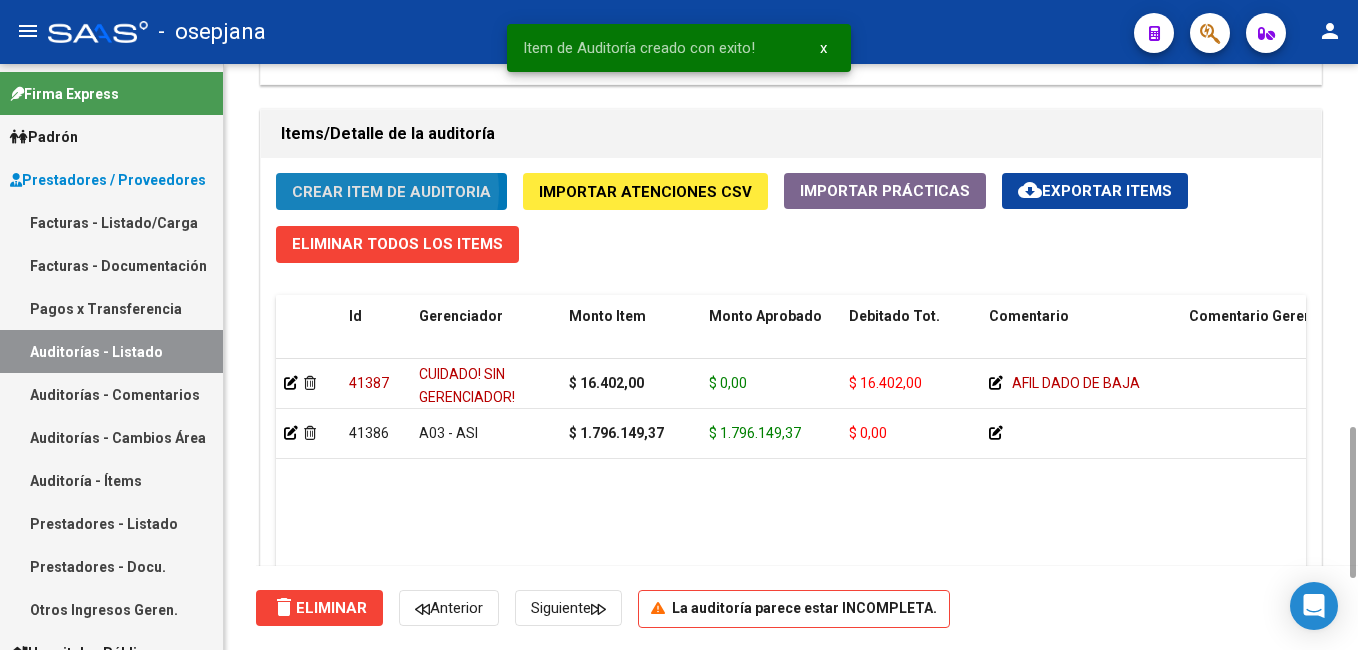 click on "Crear Item de Auditoria" 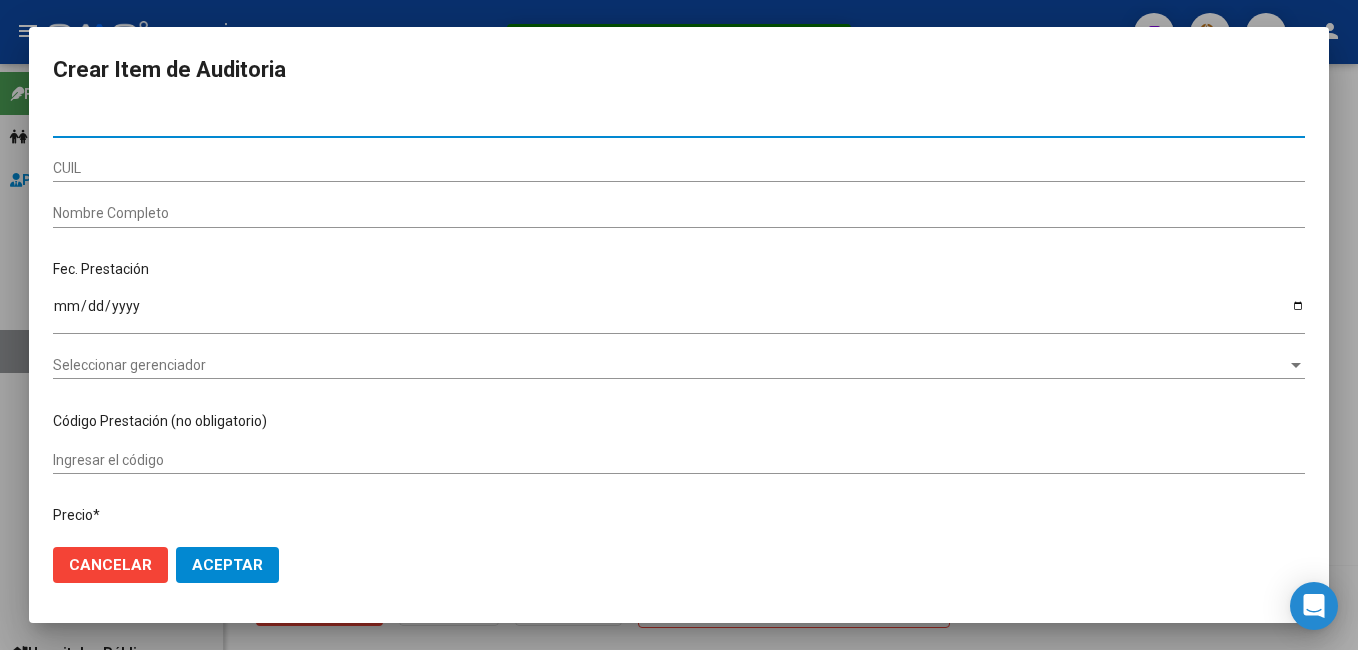 click at bounding box center [679, 325] 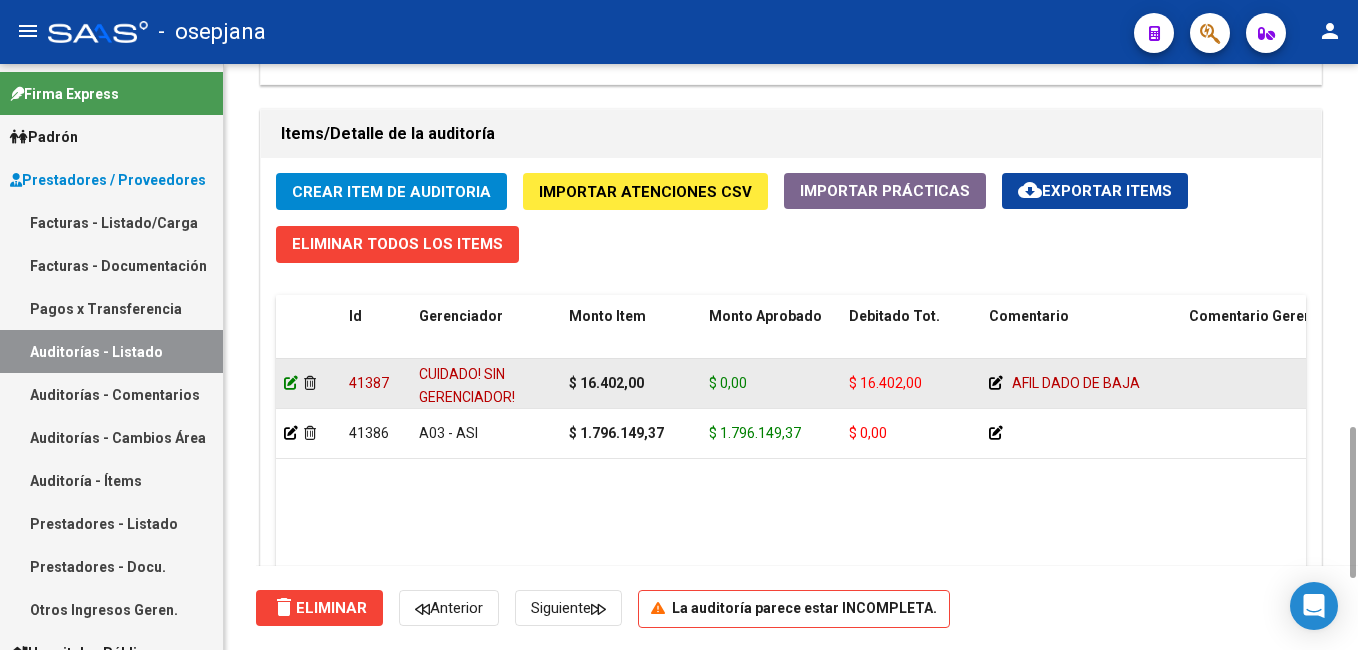 click 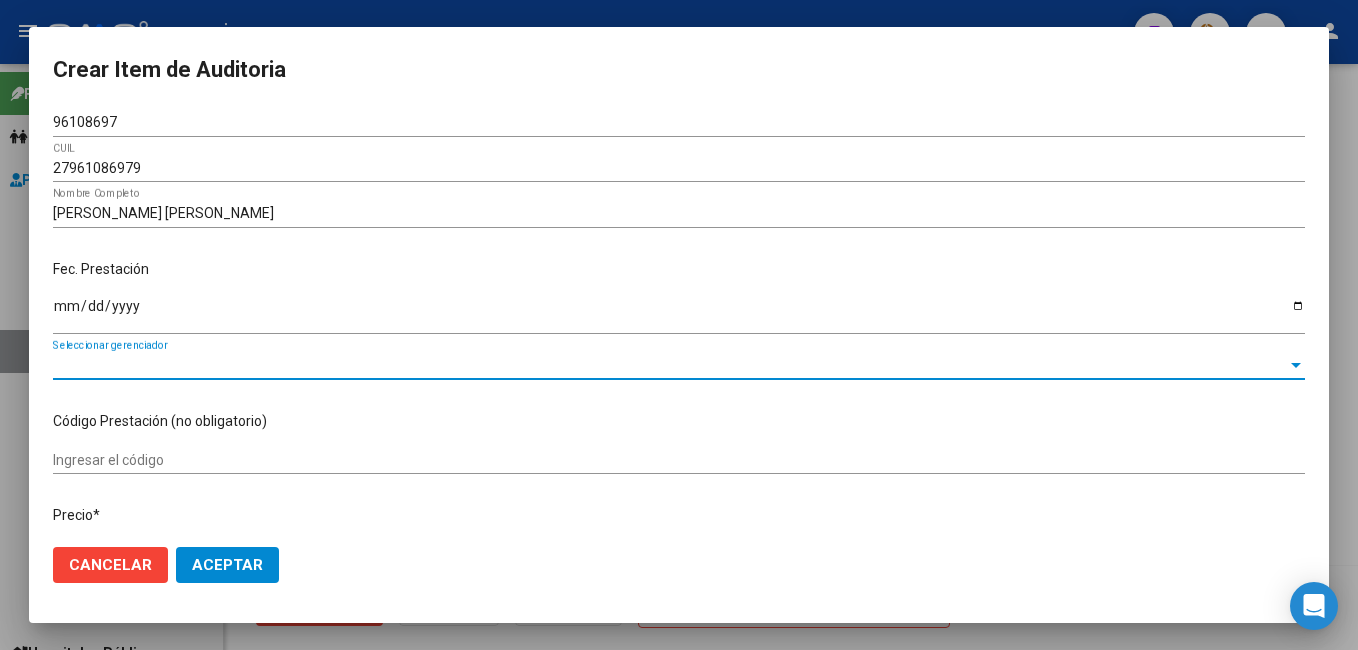 click on "Seleccionar gerenciador" at bounding box center [670, 365] 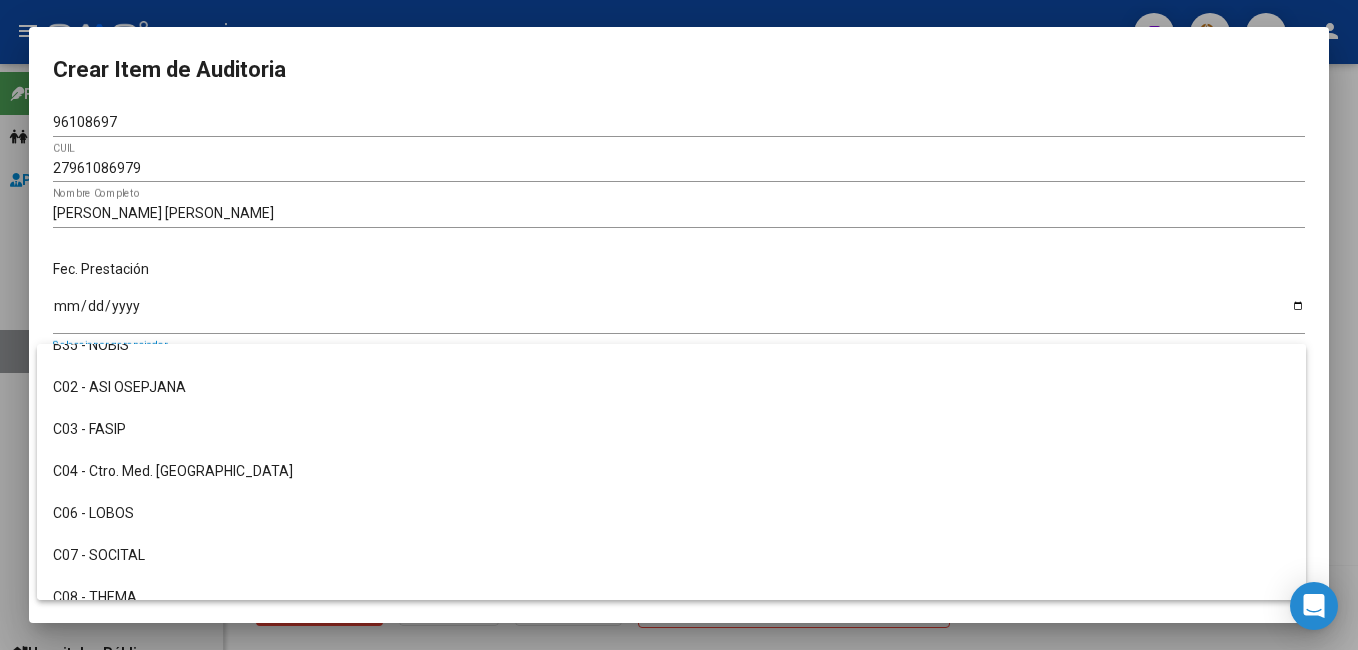 scroll, scrollTop: 668, scrollLeft: 0, axis: vertical 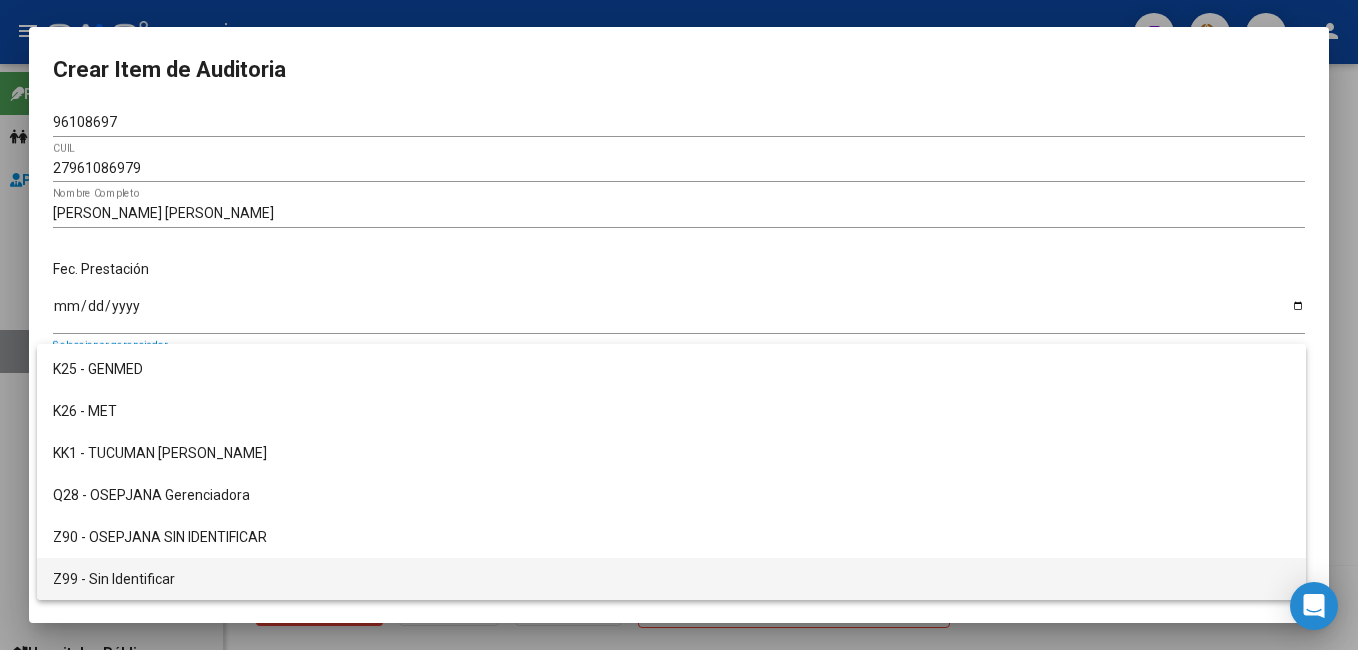click on "Z99 - Sin Identificar" at bounding box center (671, 579) 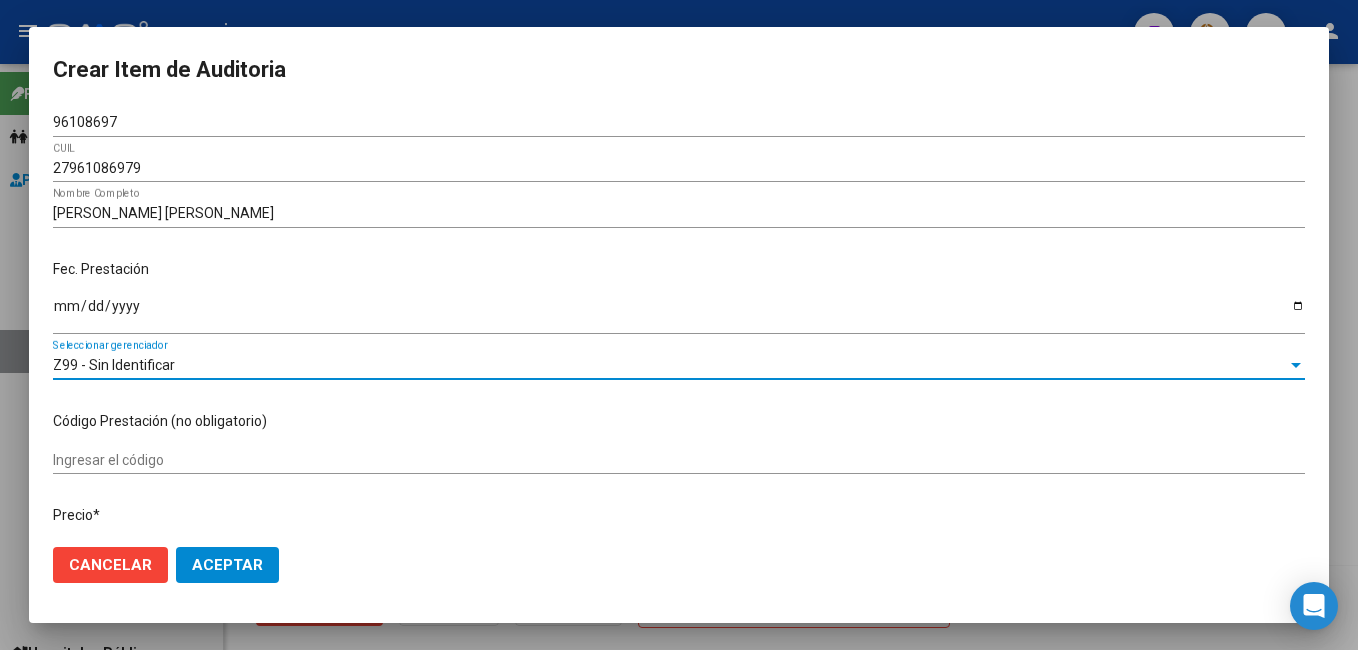 click on "Aceptar" 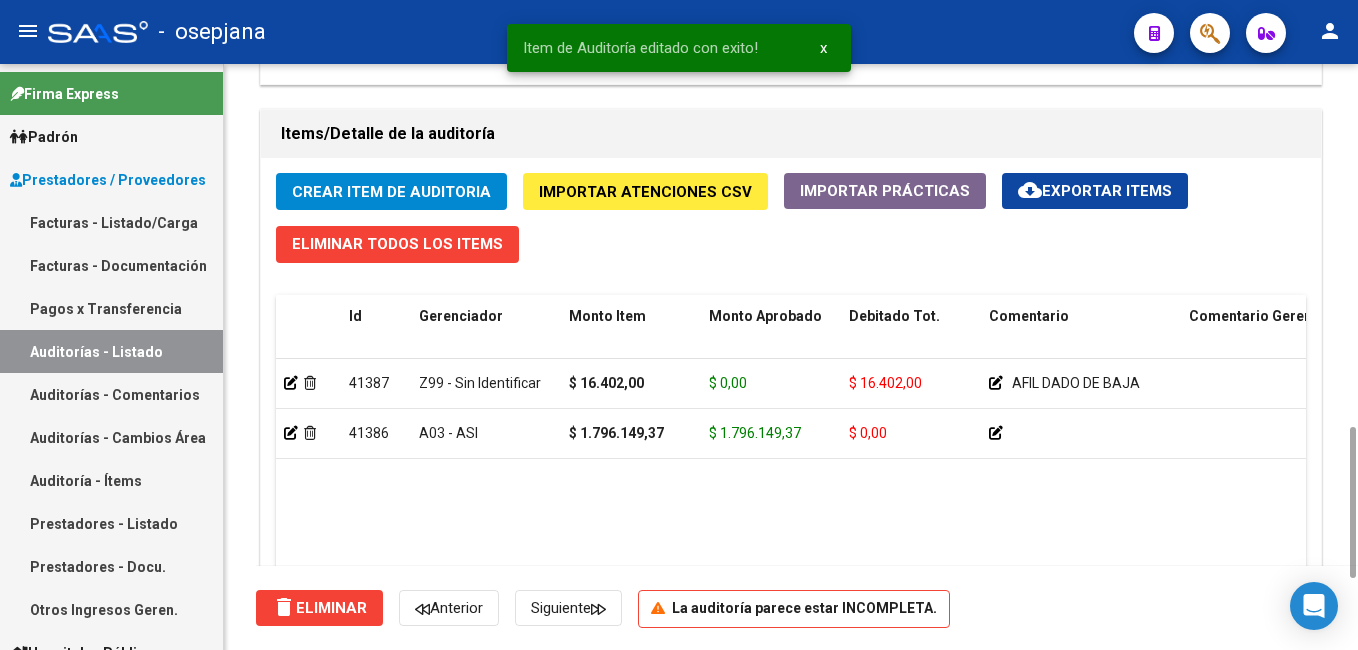 click on "Crear Item de Auditoria" 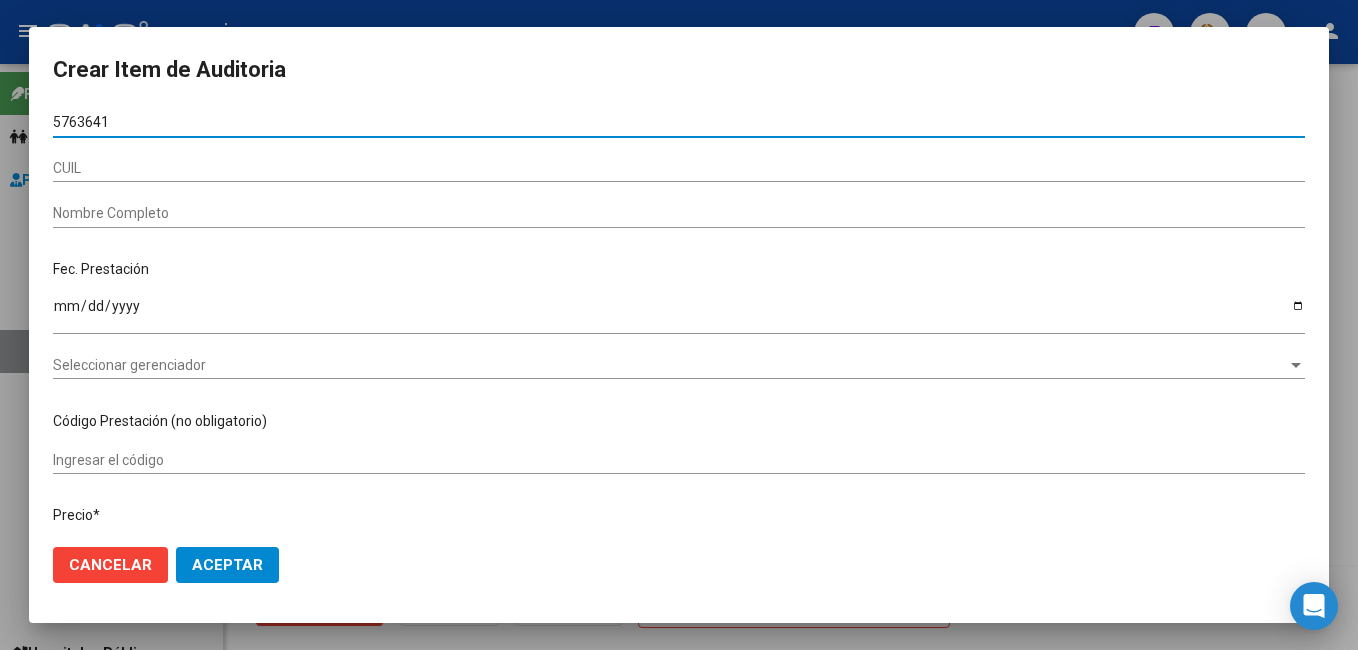 type on "57636411" 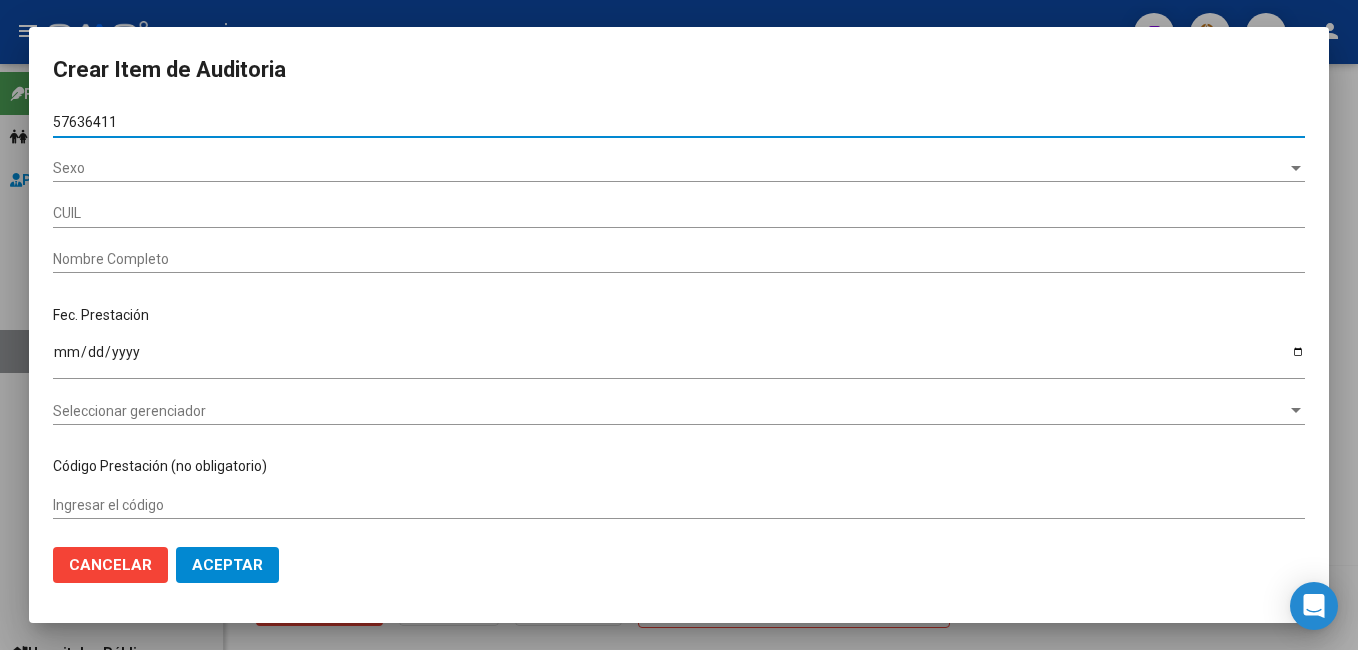 type on "27576364119" 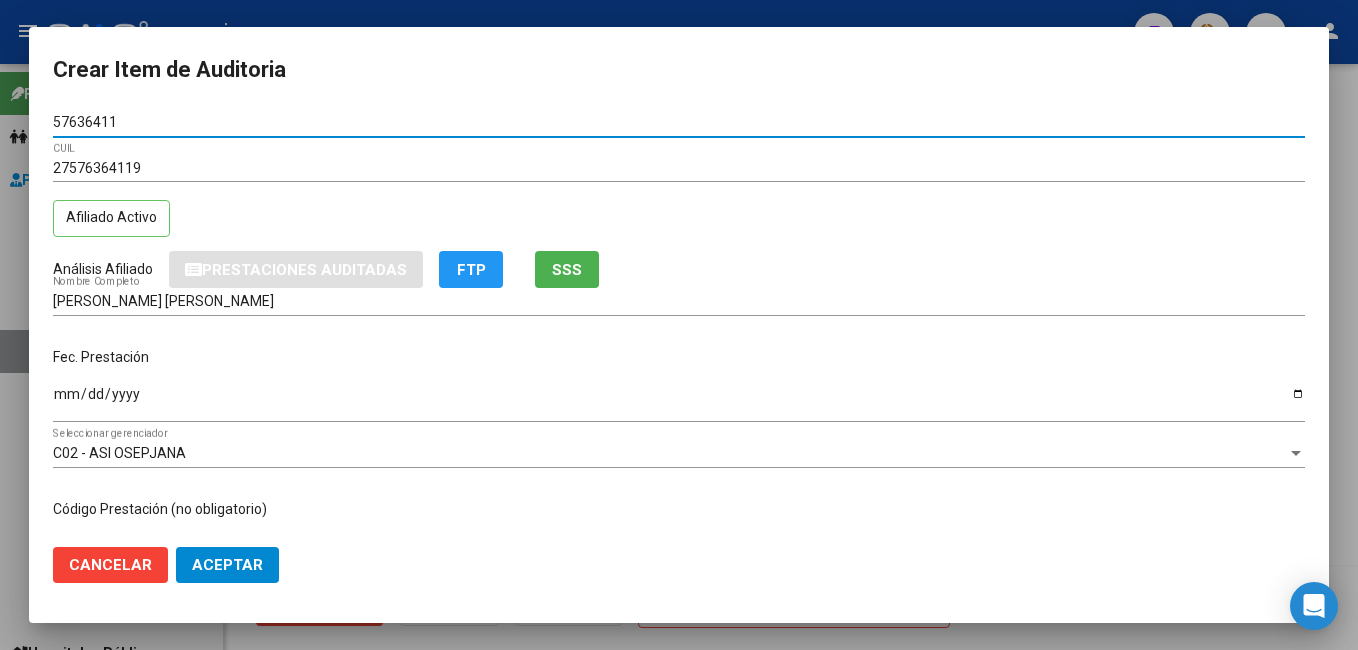 type on "57636411" 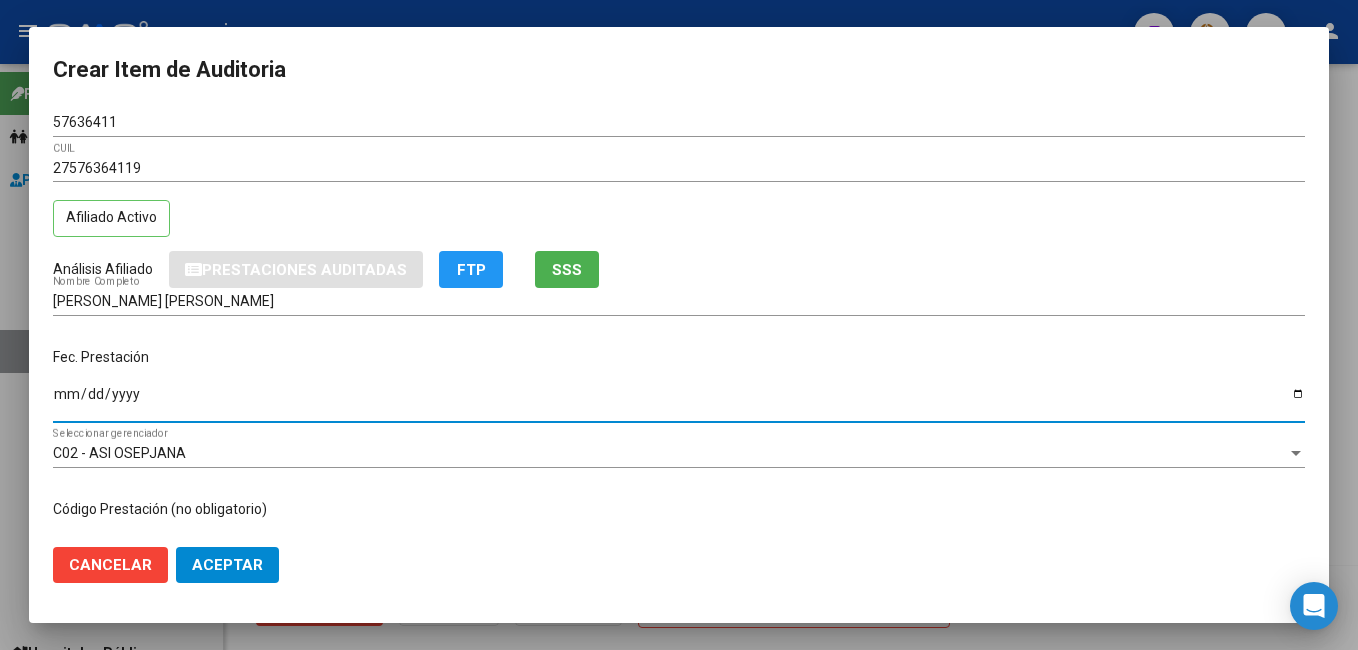 click on "Ingresar la fecha" at bounding box center (679, 401) 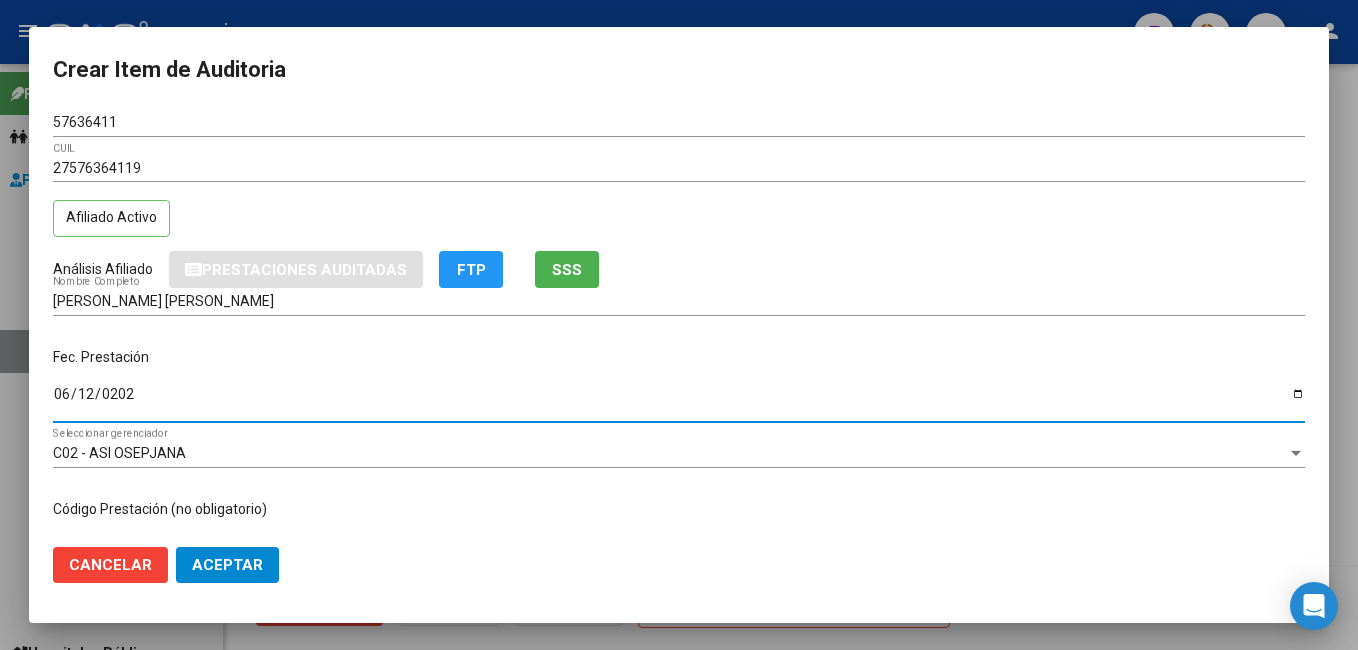 type on "[DATE]" 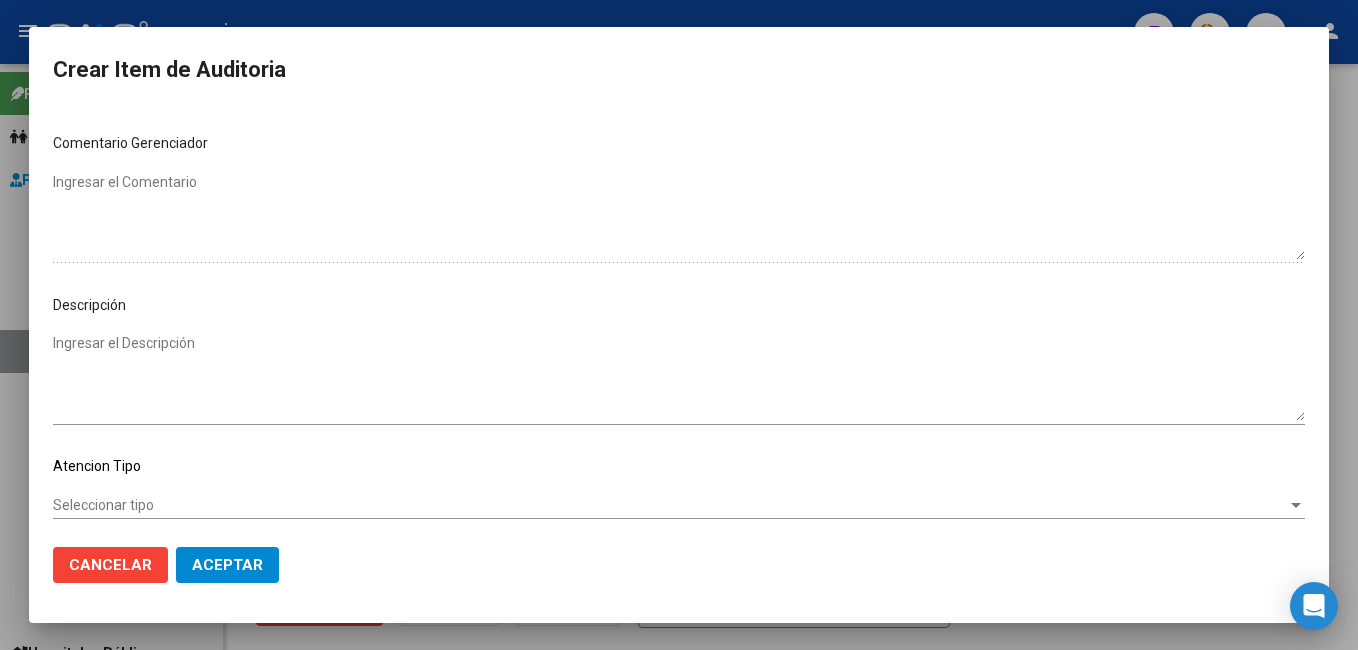 scroll, scrollTop: 1100, scrollLeft: 0, axis: vertical 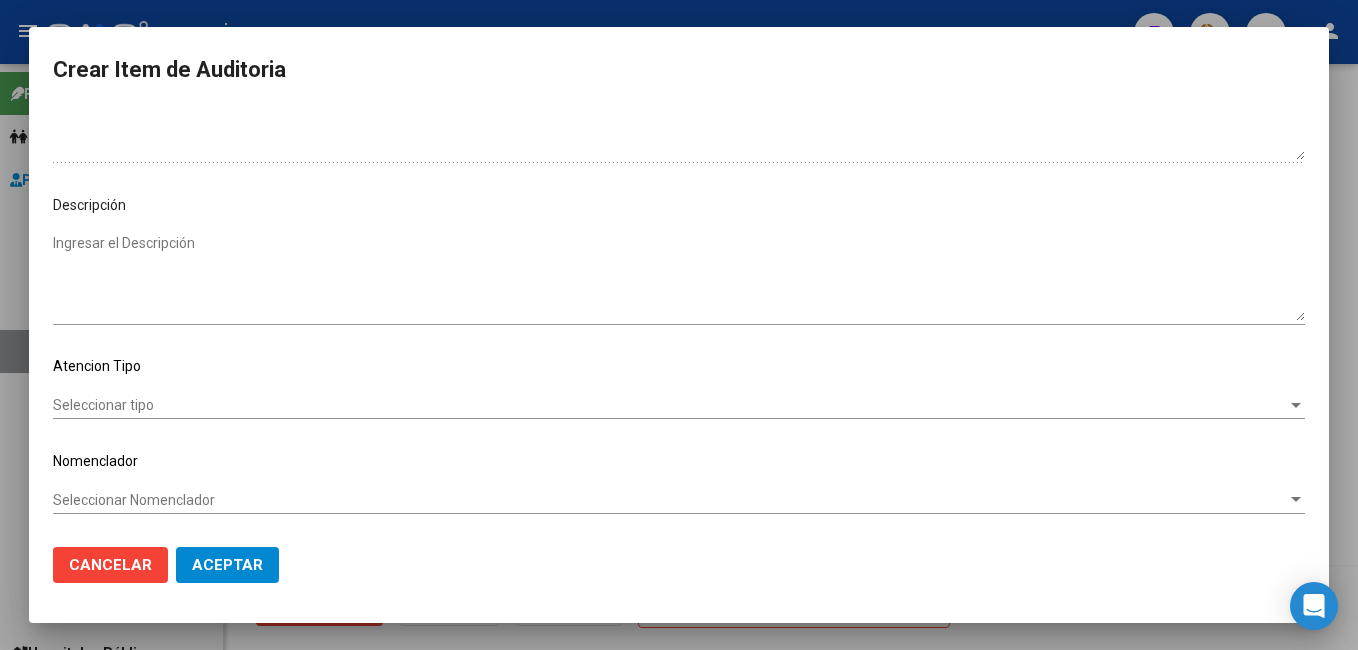 click on "Seleccionar tipo" at bounding box center (670, 405) 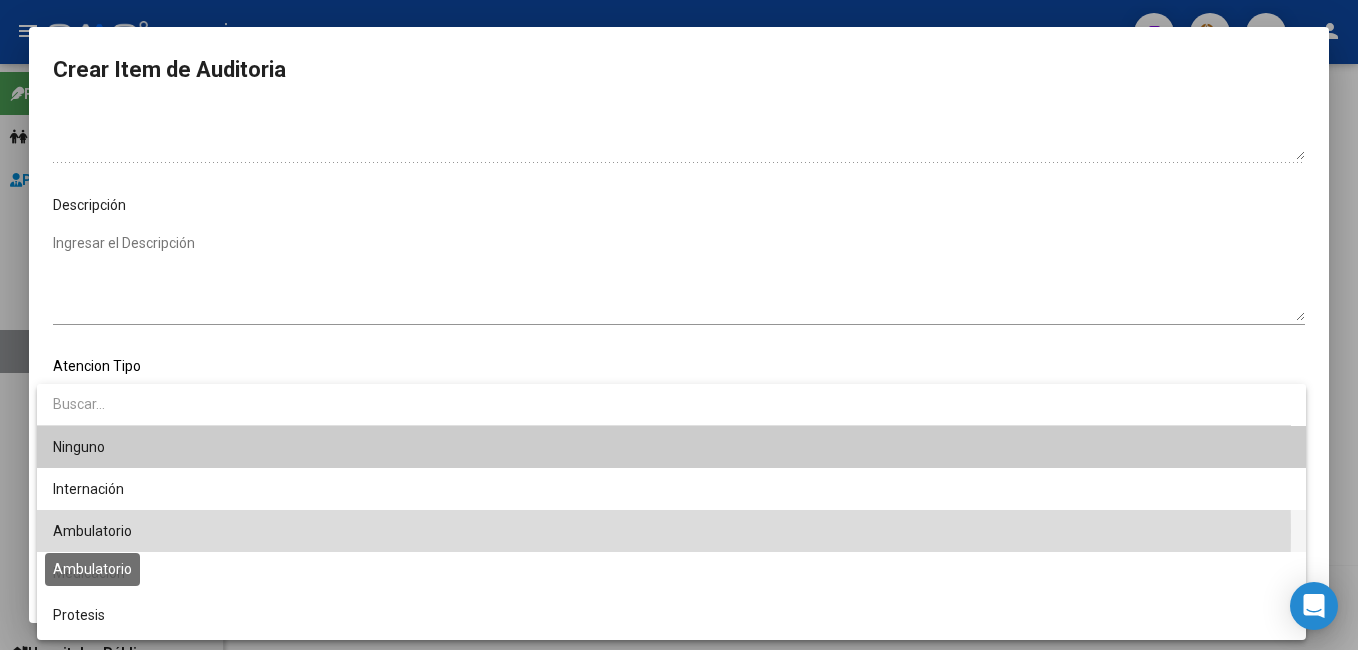 click on "Ambulatorio" at bounding box center (92, 531) 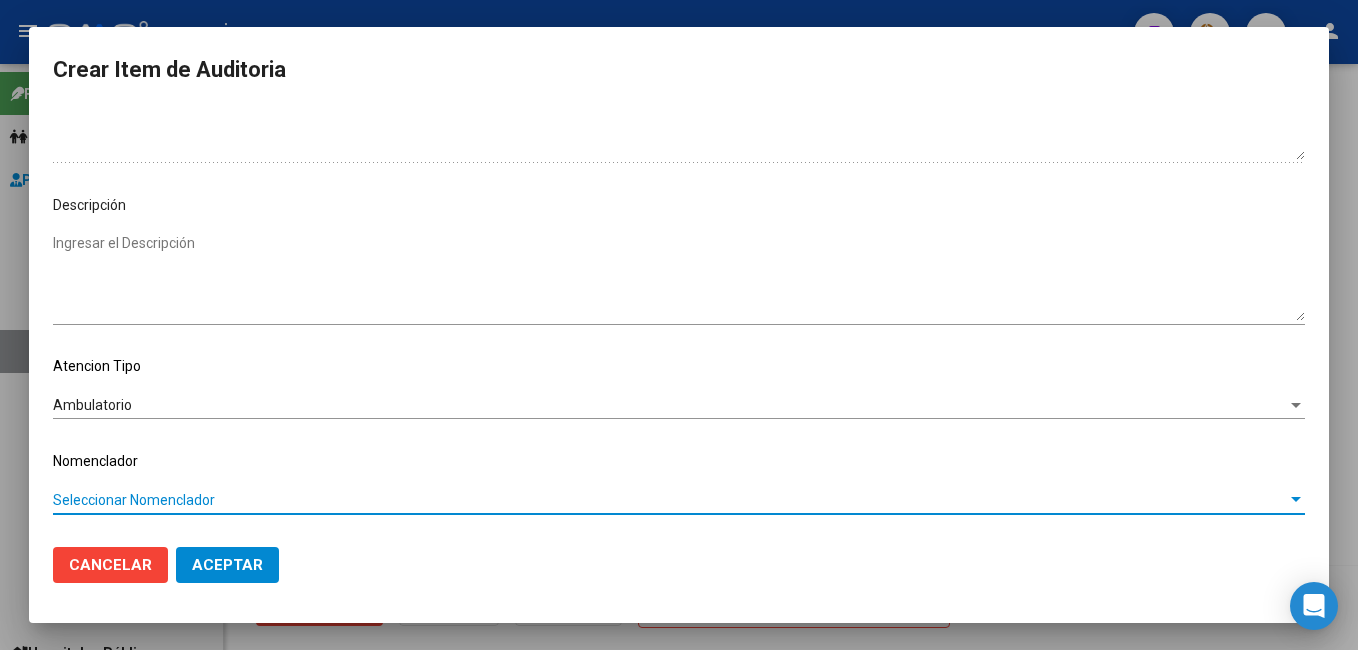 click on "Seleccionar Nomenclador" at bounding box center (670, 500) 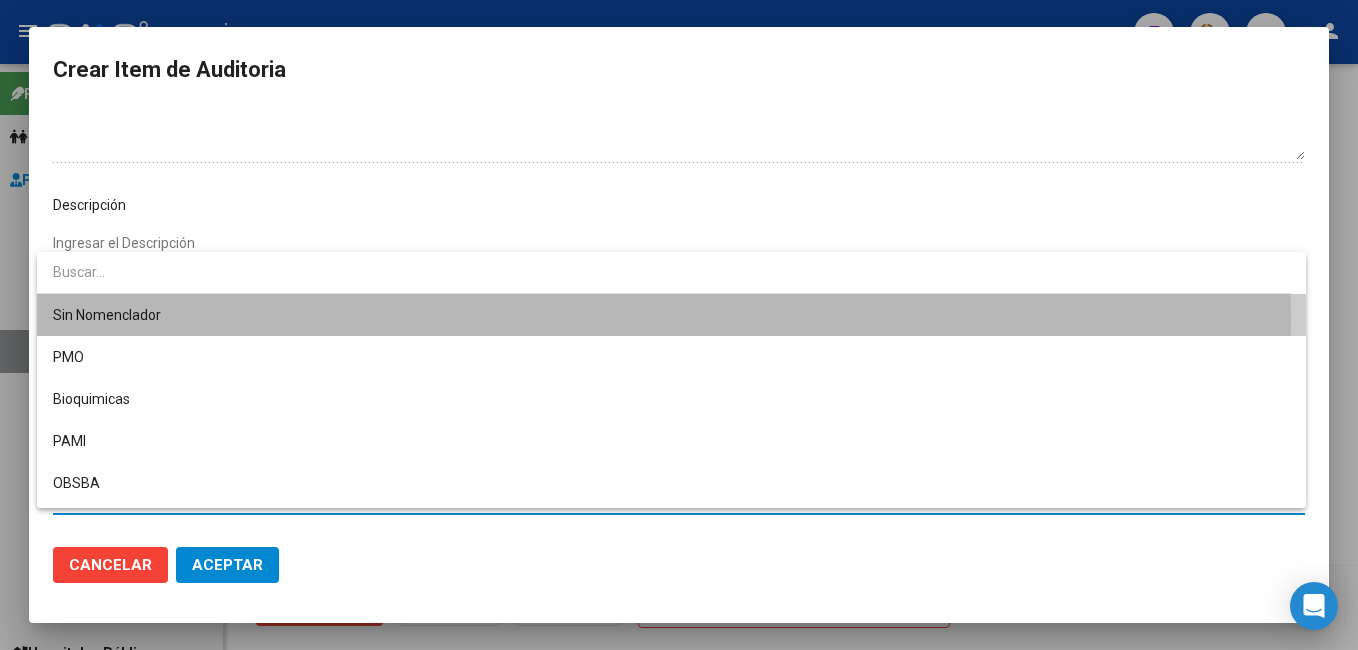 click on "Sin Nomenclador" at bounding box center (671, 315) 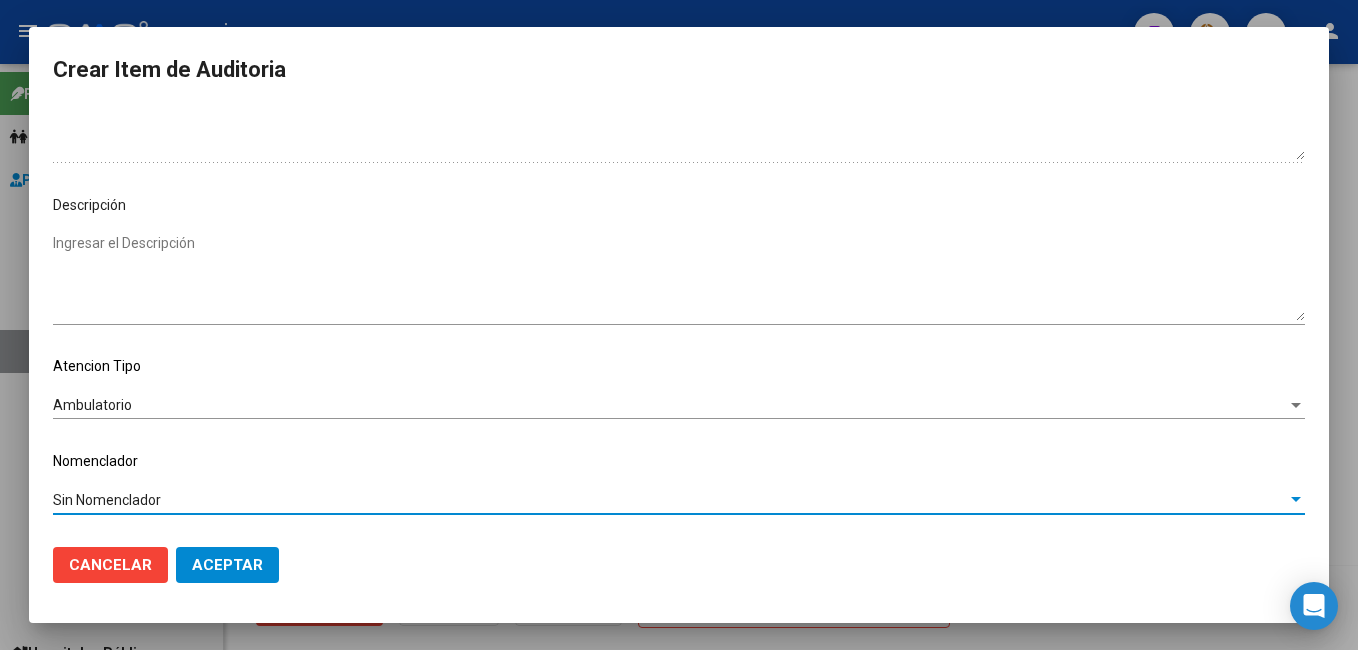 click on "Aceptar" 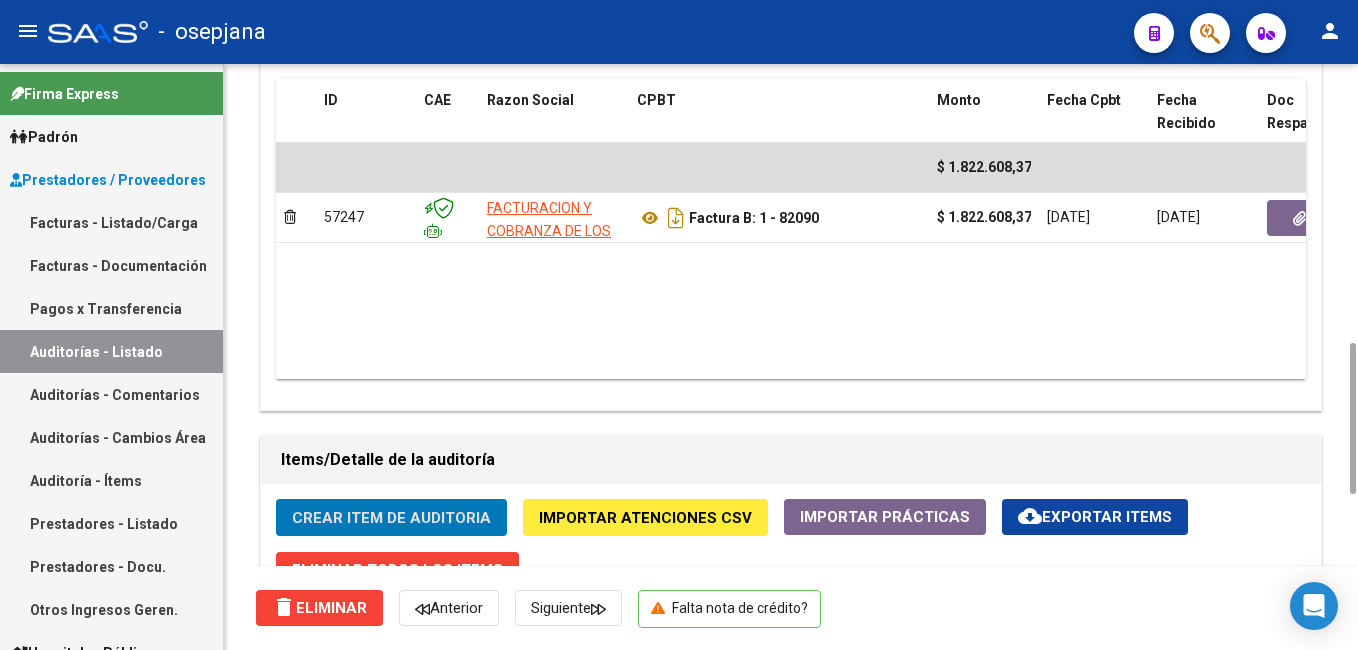 scroll, scrollTop: 1274, scrollLeft: 0, axis: vertical 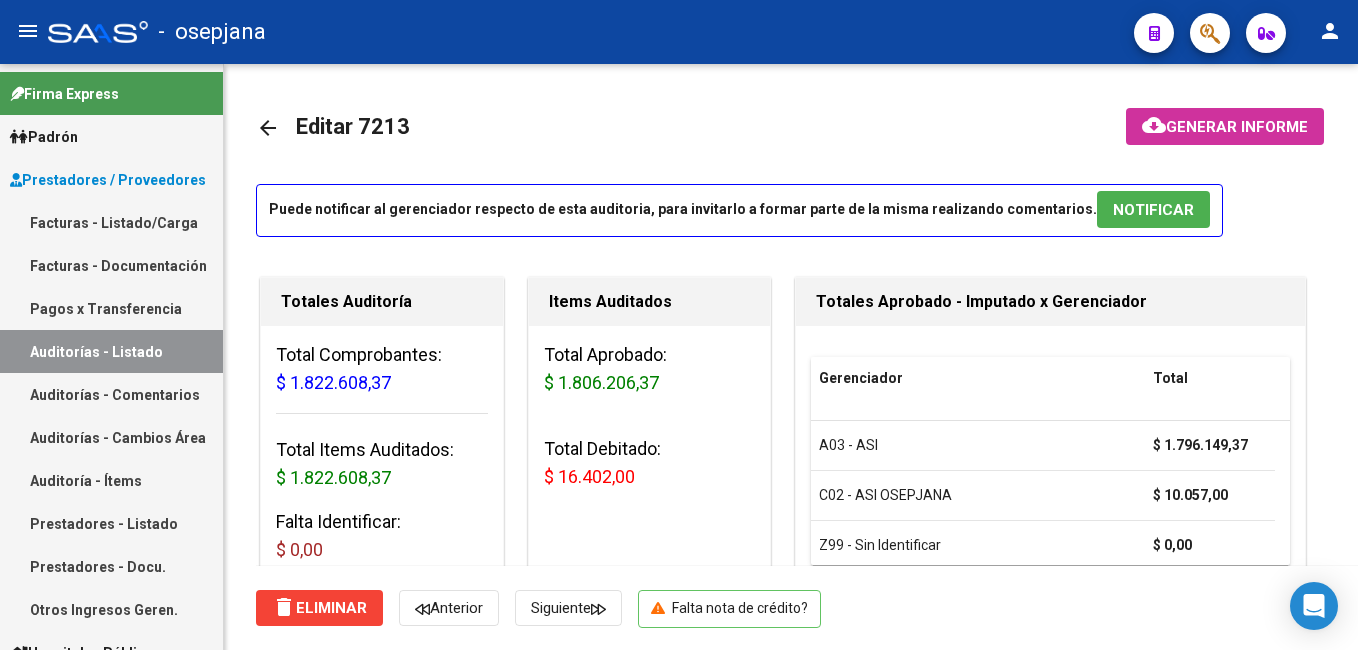 click on "Facturas - Documentación" at bounding box center [111, 265] 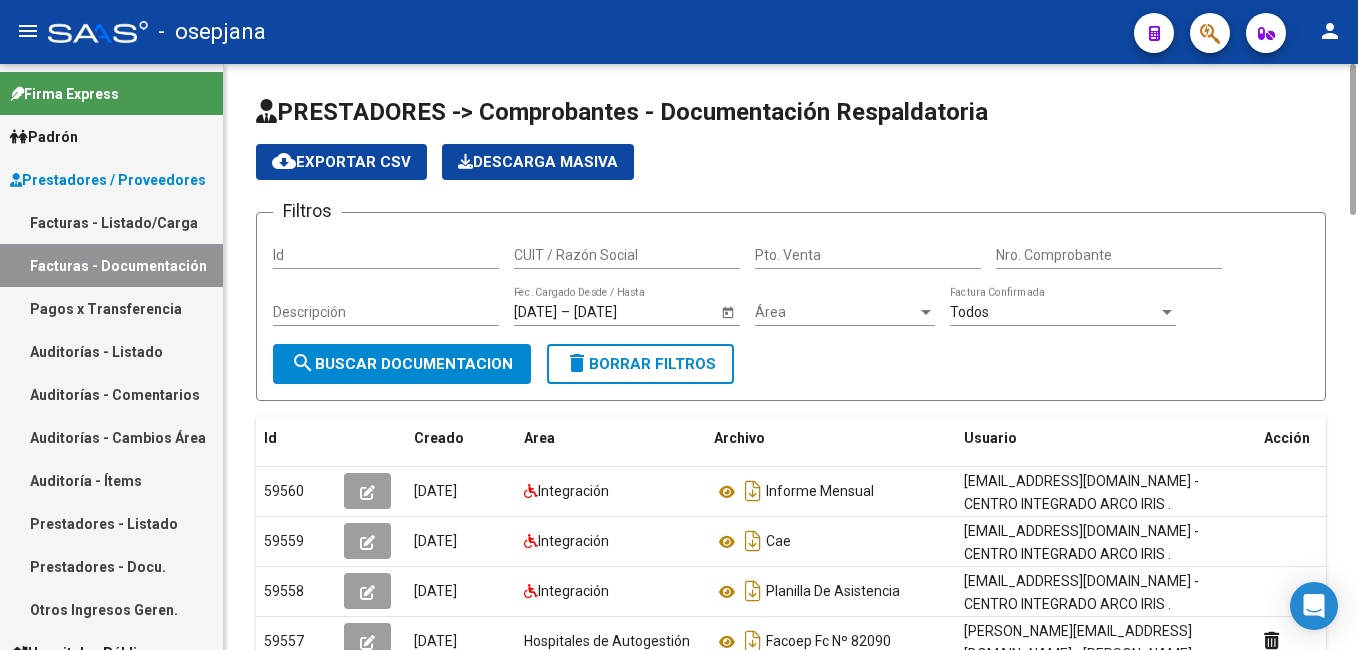click on "Pto. Venta" 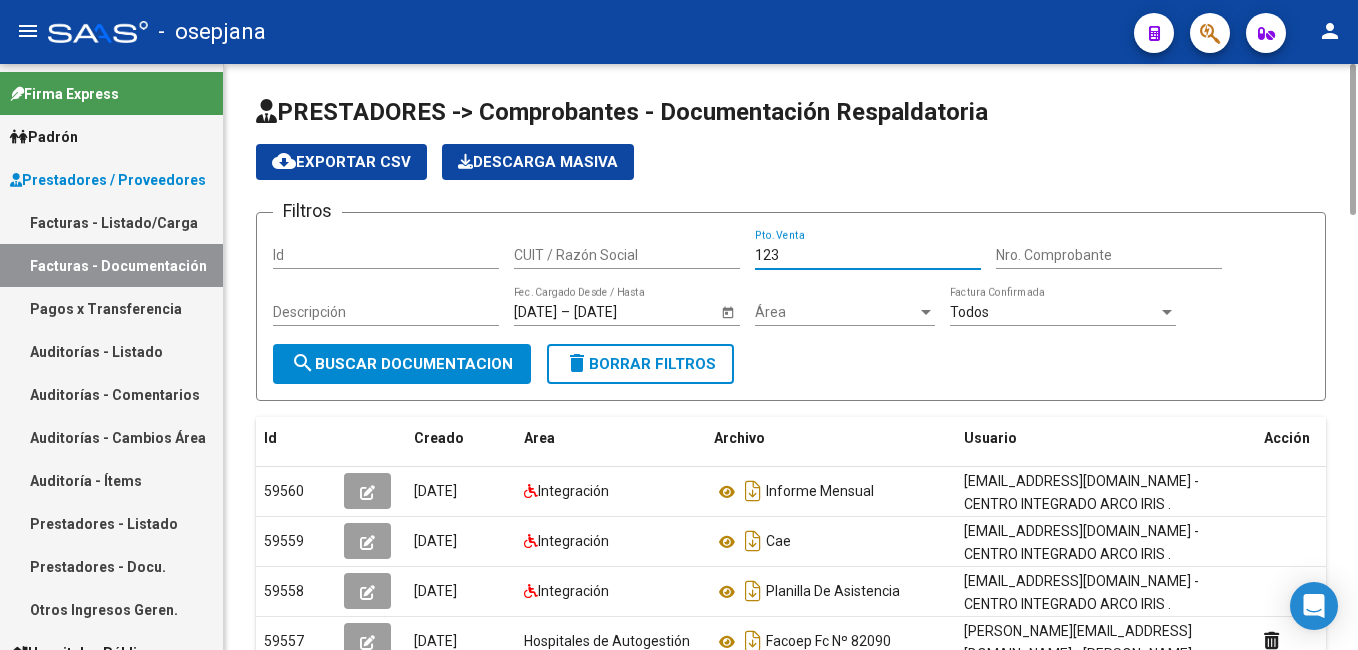 type on "123" 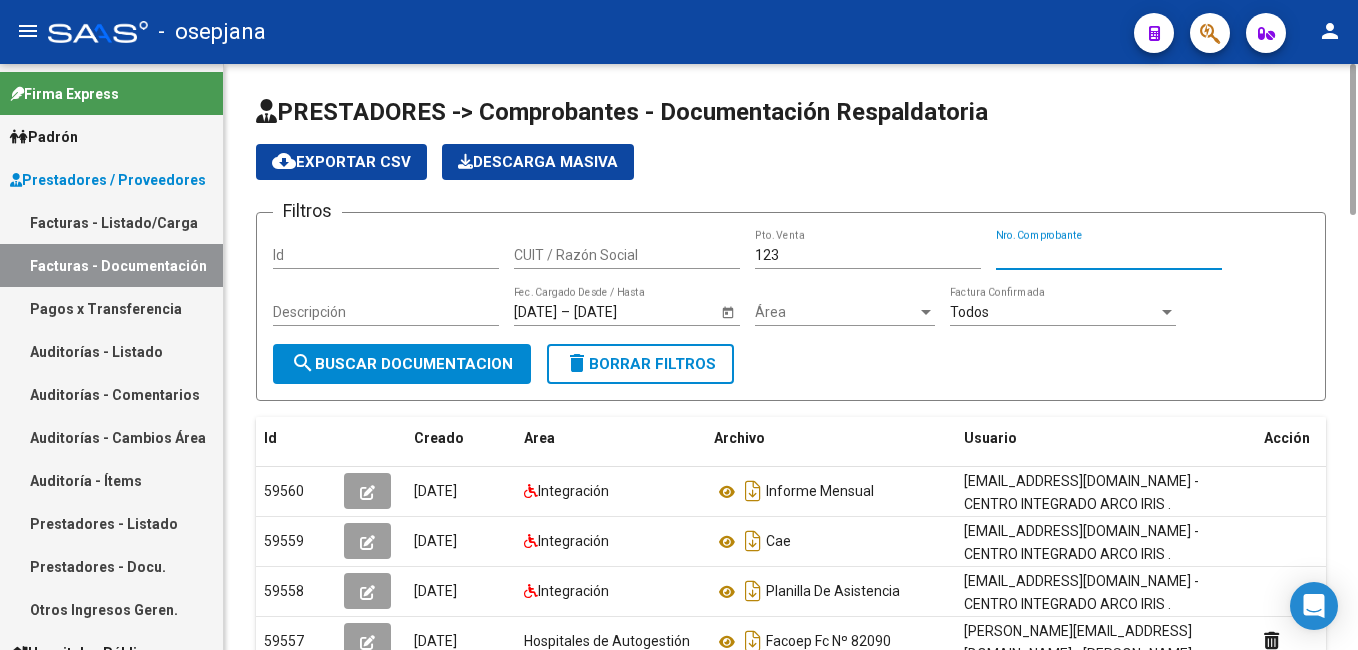click on "Nro. Comprobante" at bounding box center (1109, 255) 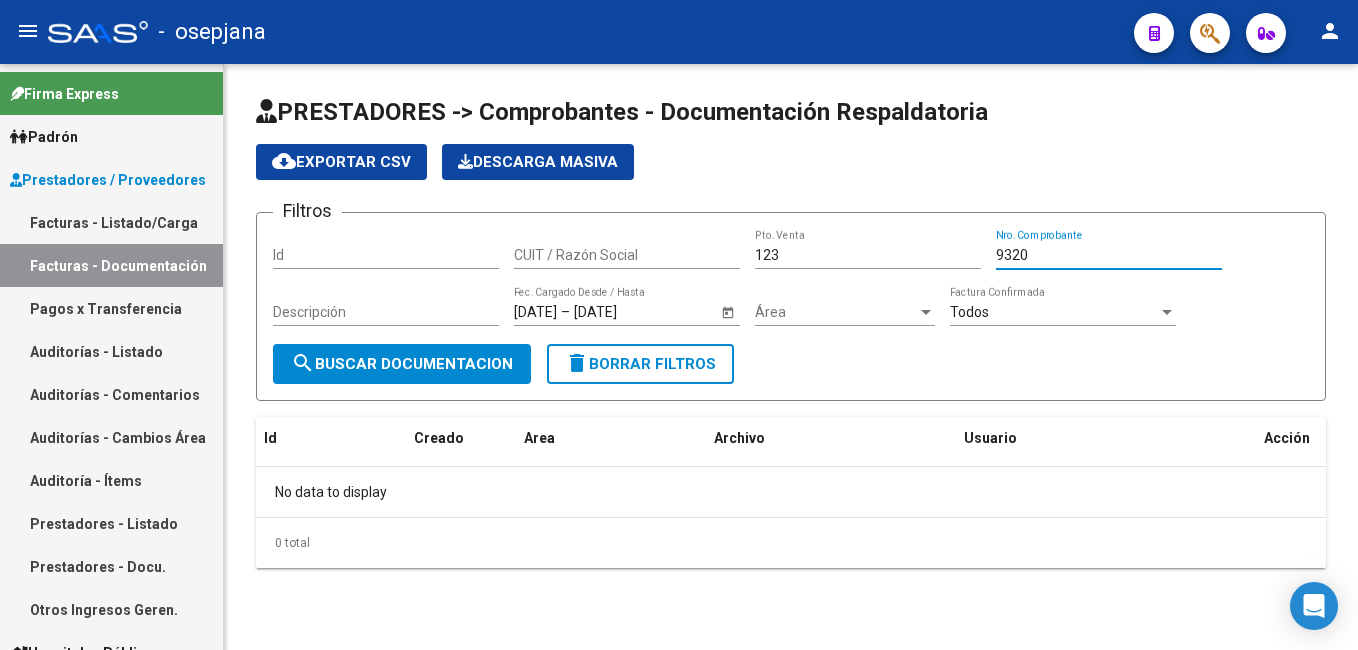 type on "9320" 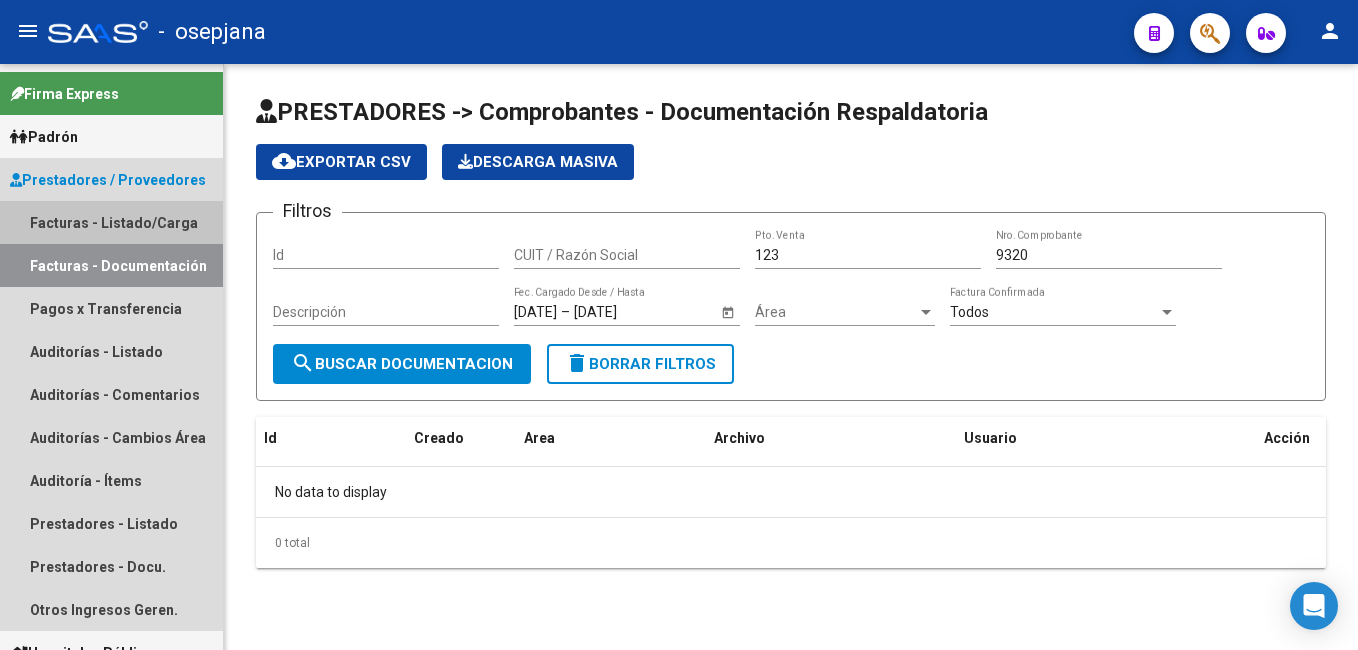 click on "Facturas - Listado/Carga" at bounding box center [111, 222] 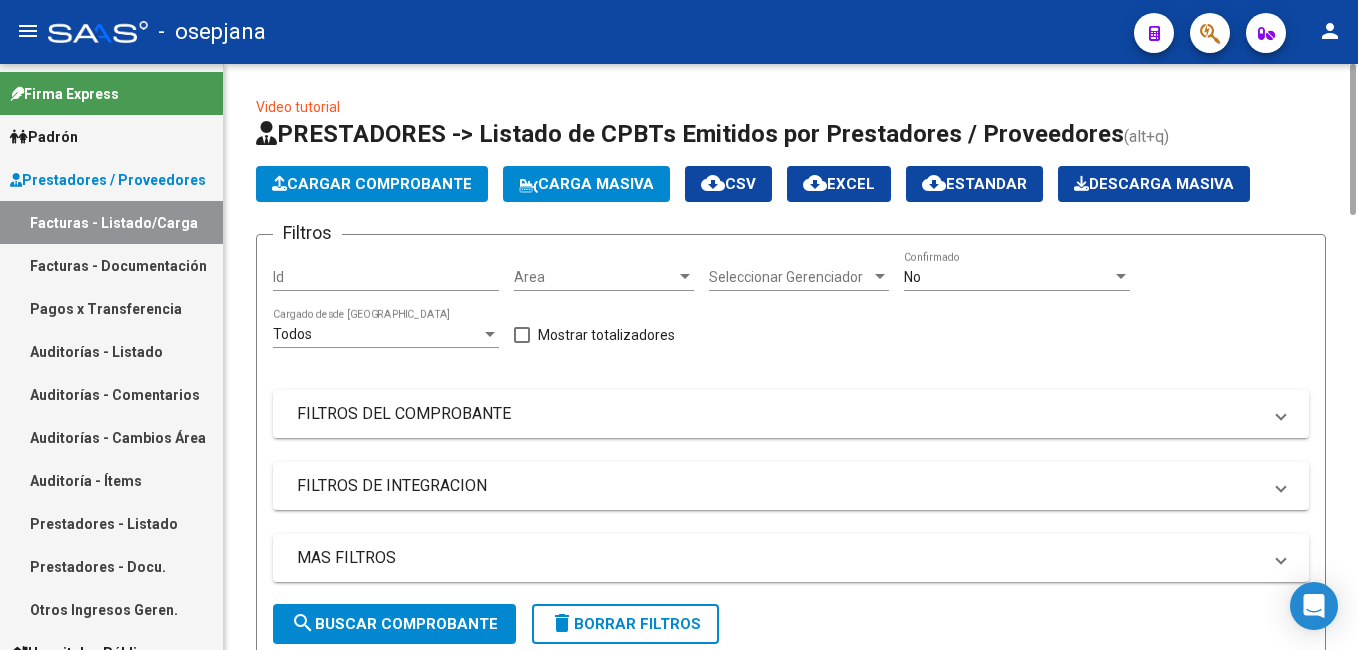click on "Seleccionar Gerenciador" at bounding box center [790, 277] 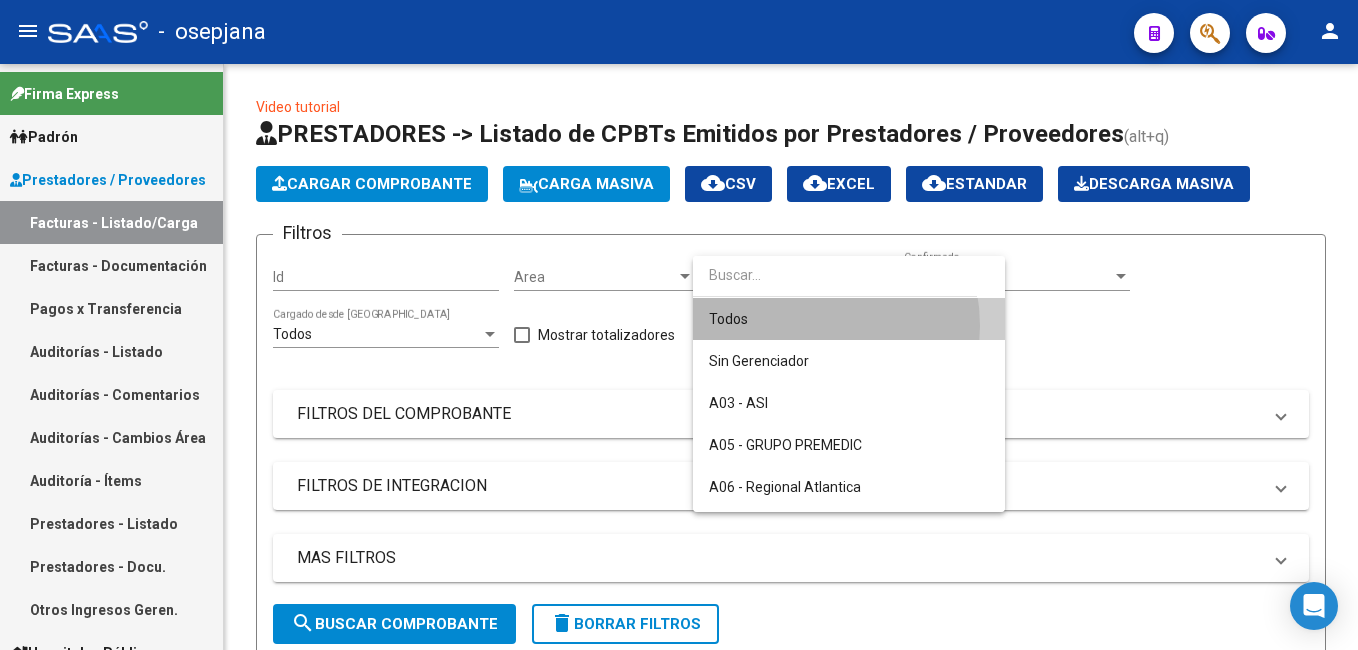 click on "Todos" at bounding box center [849, 319] 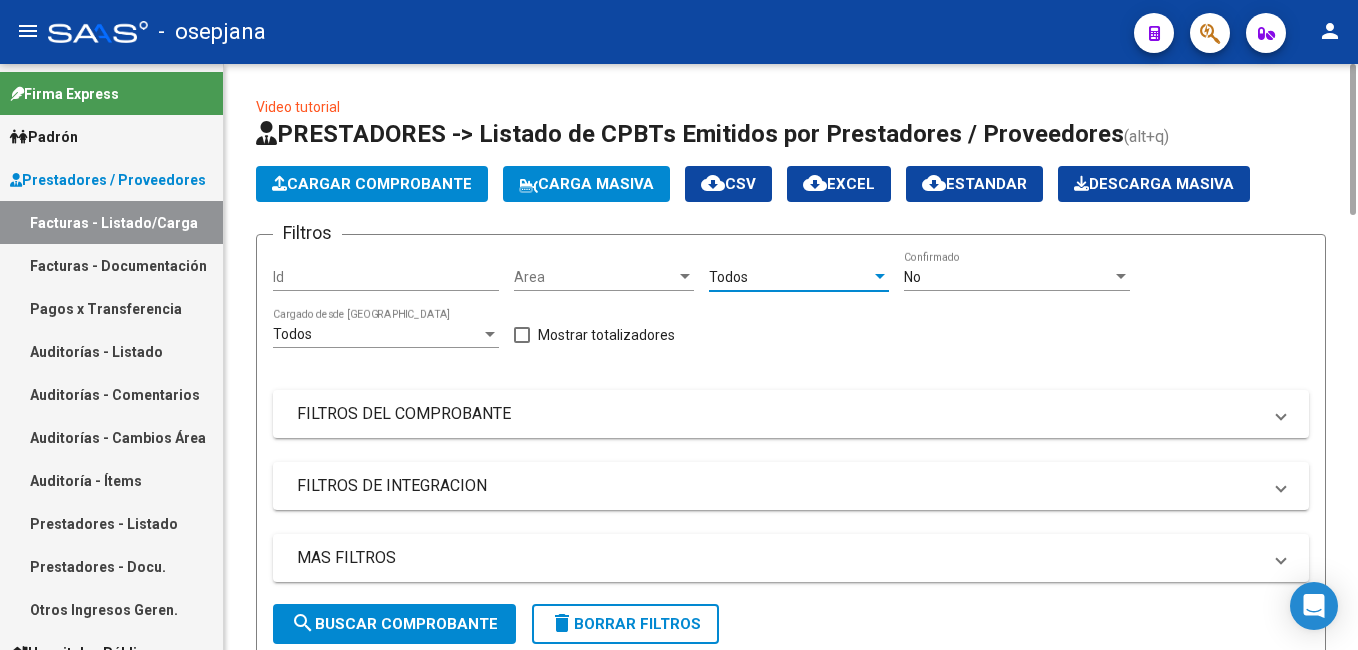 click on "No" at bounding box center (1008, 277) 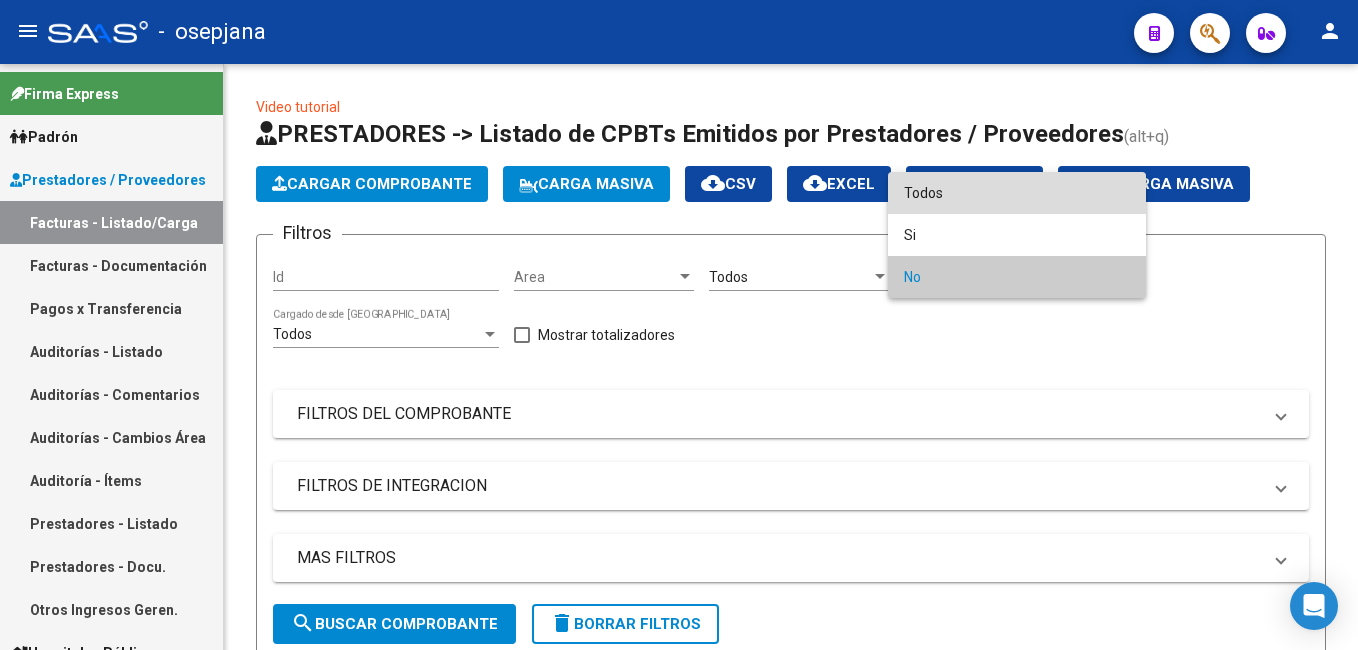 click on "Todos" at bounding box center (1017, 193) 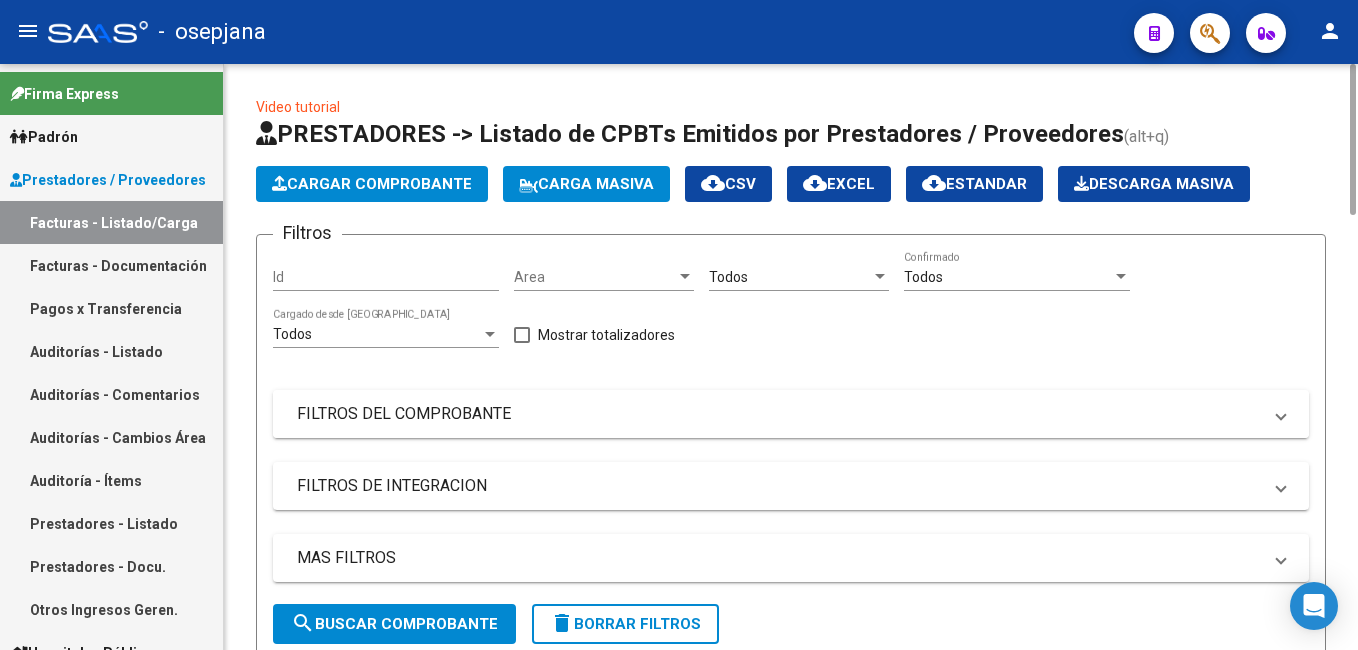 click on "FILTROS DEL COMPROBANTE" at bounding box center [779, 414] 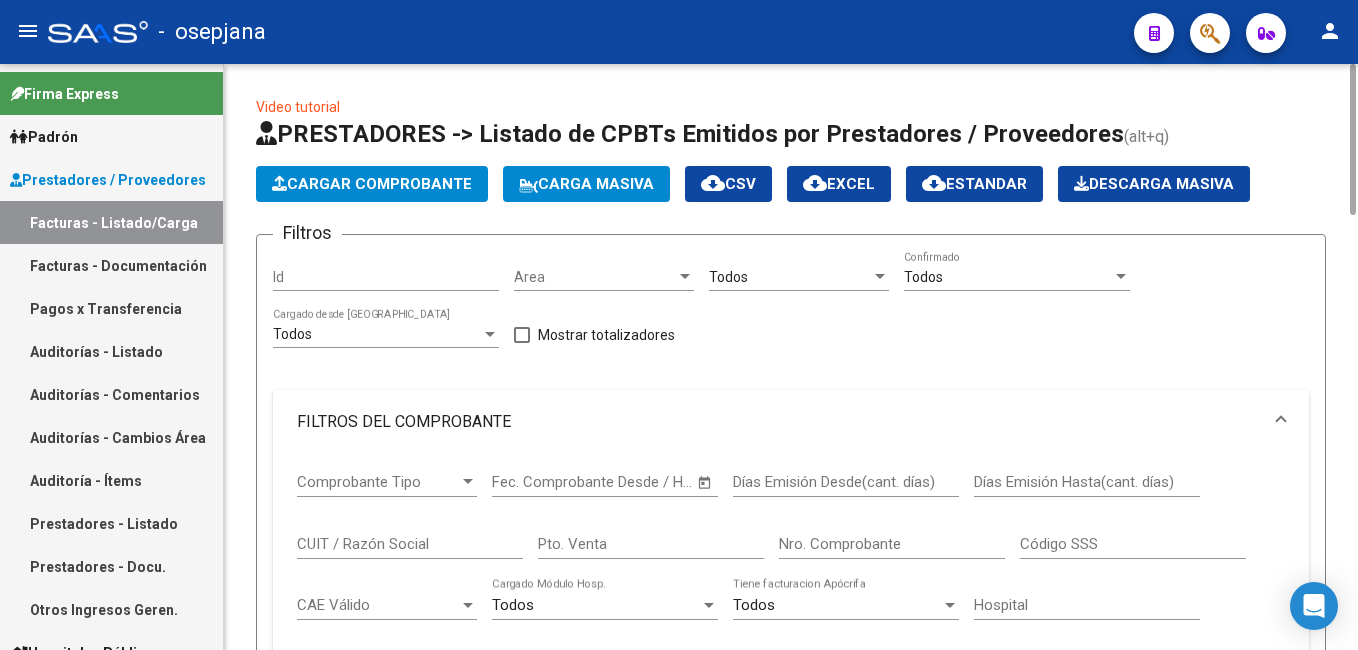 click on "Pto. Venta" at bounding box center [651, 544] 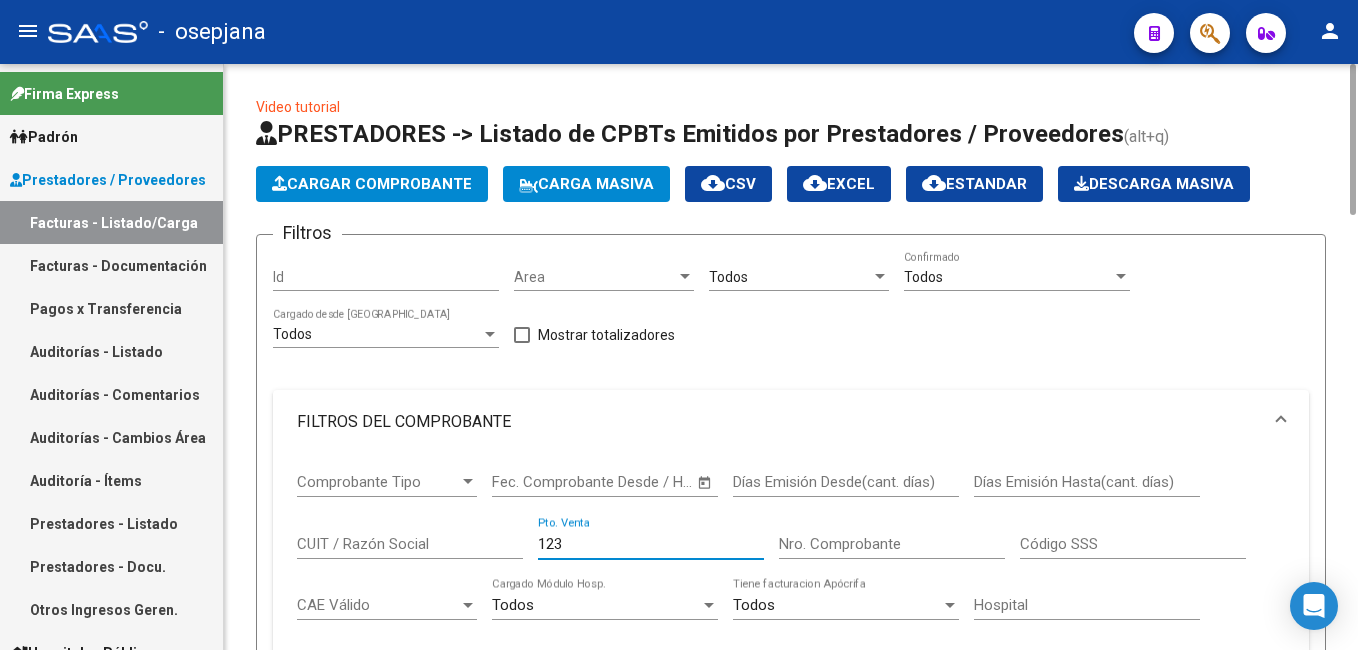 type on "123" 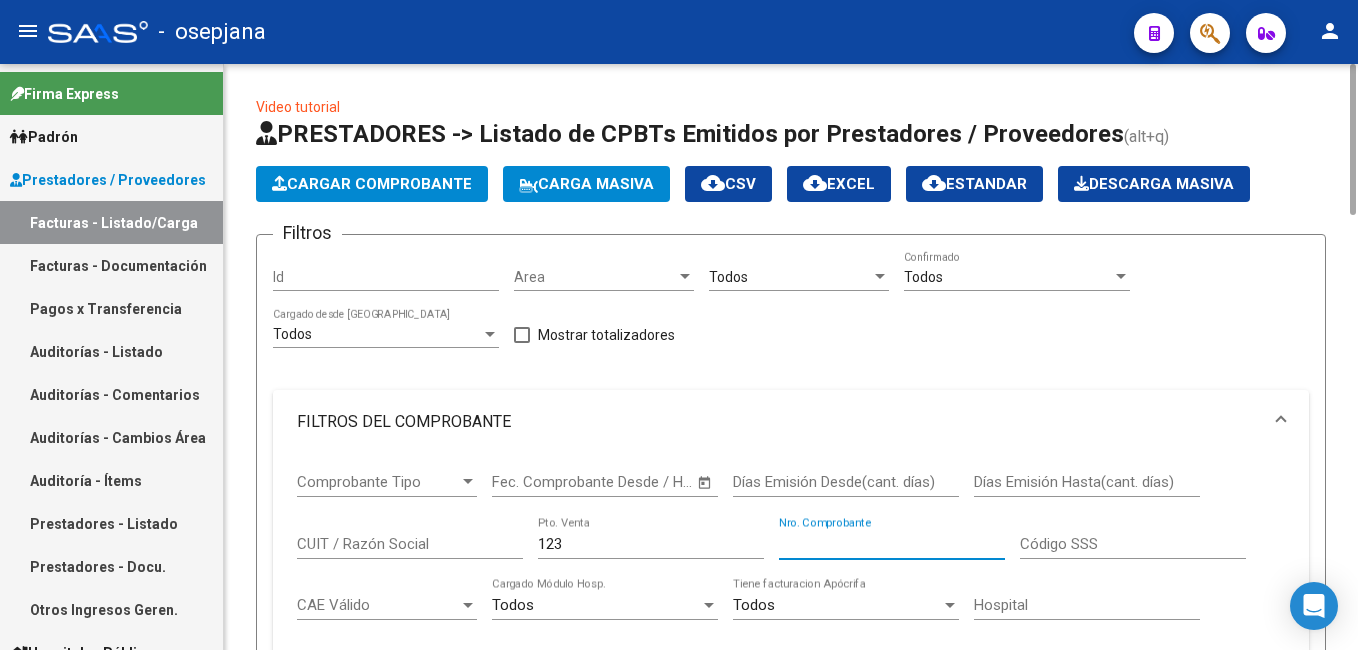 click on "Nro. Comprobante" at bounding box center [892, 544] 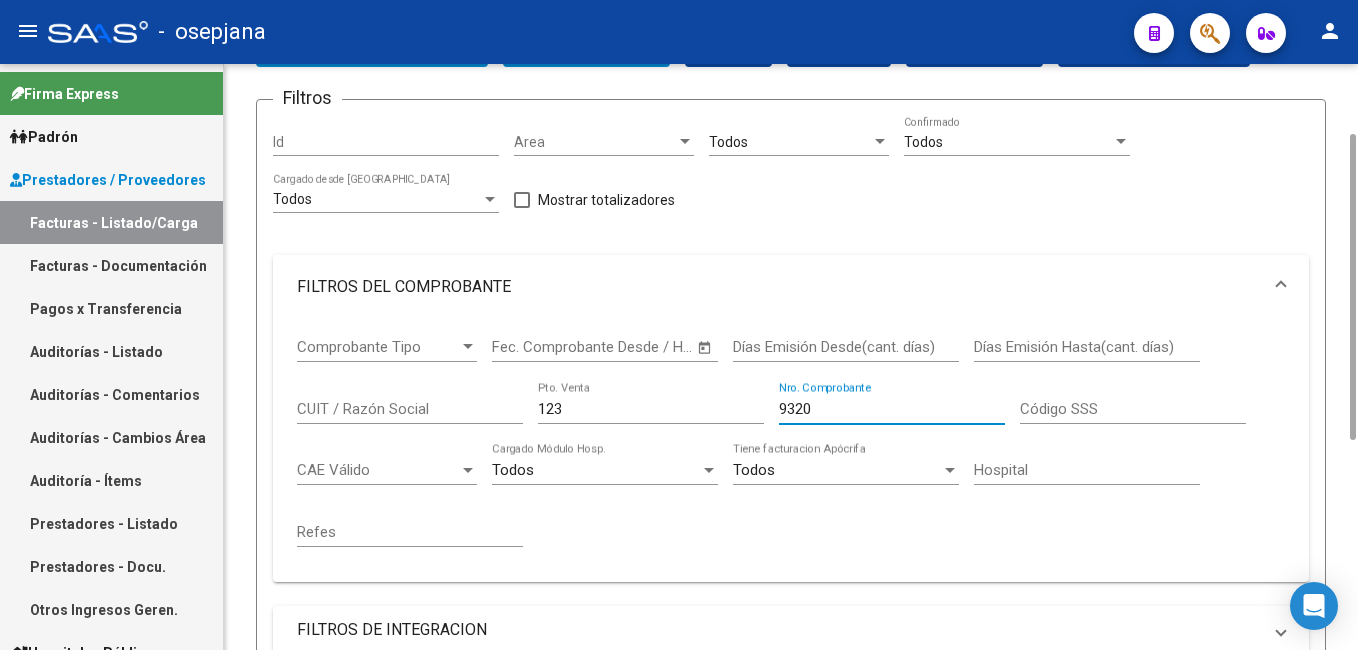 scroll, scrollTop: 0, scrollLeft: 0, axis: both 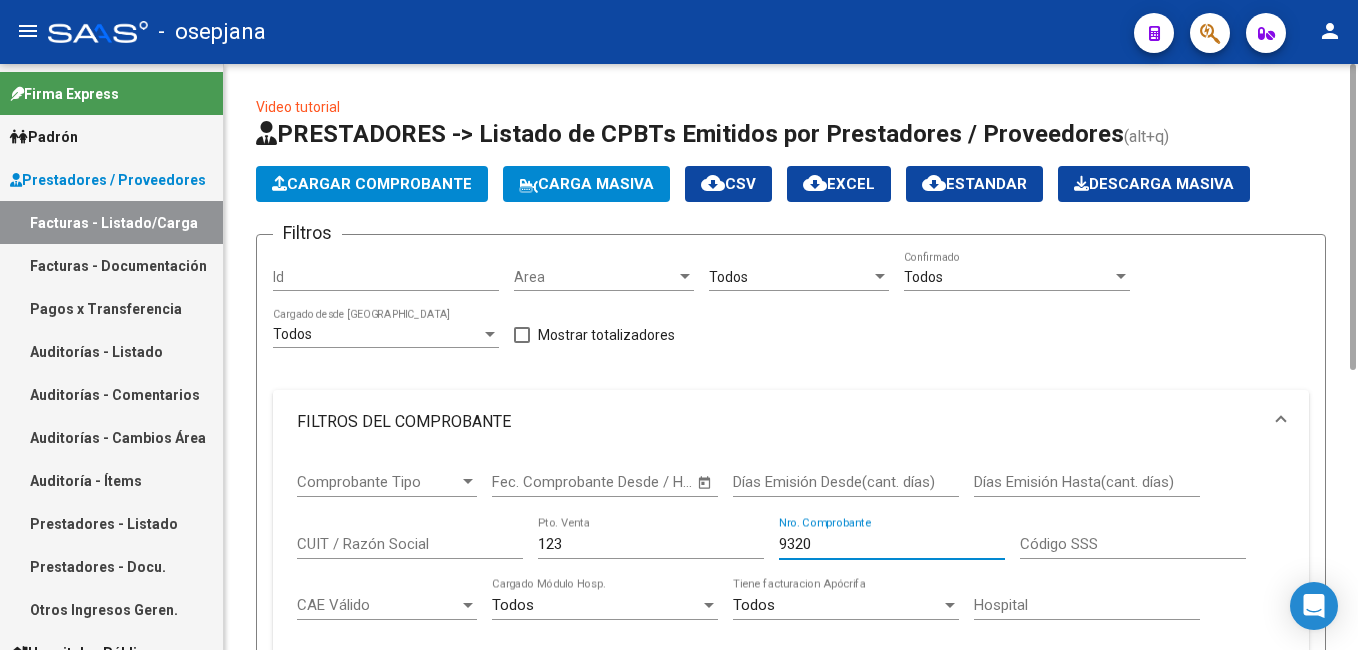 type on "9320" 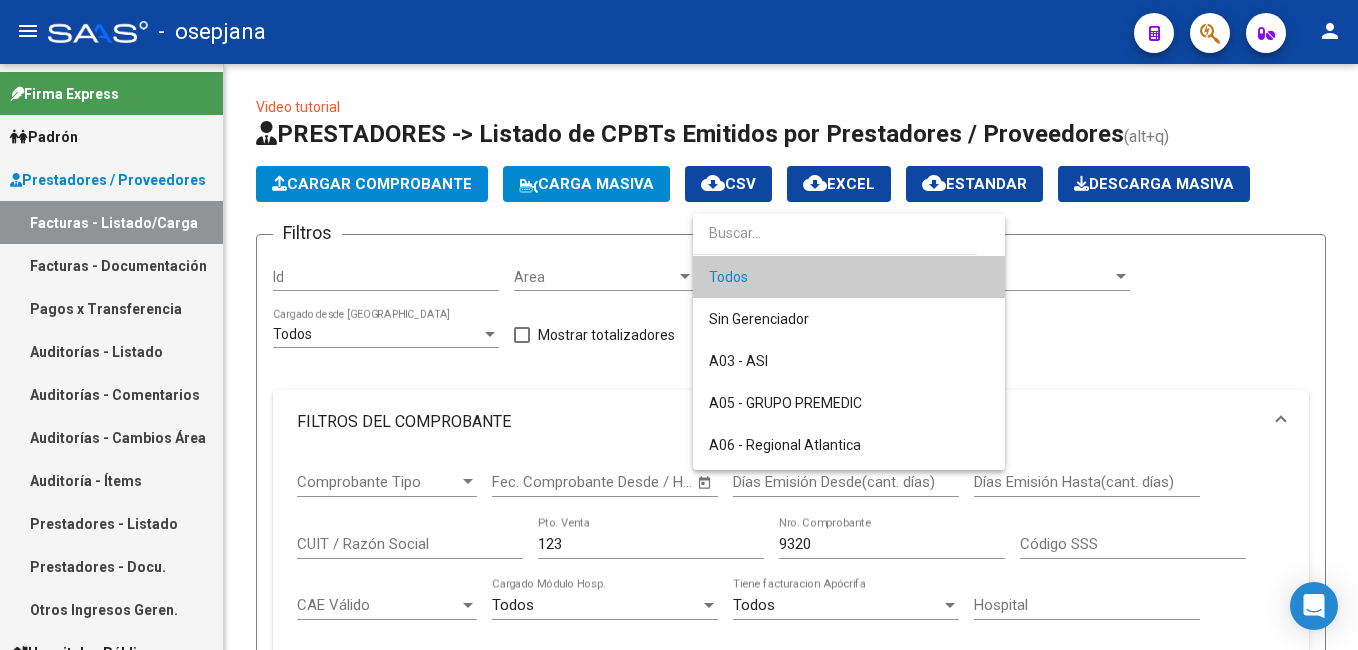 click at bounding box center (679, 325) 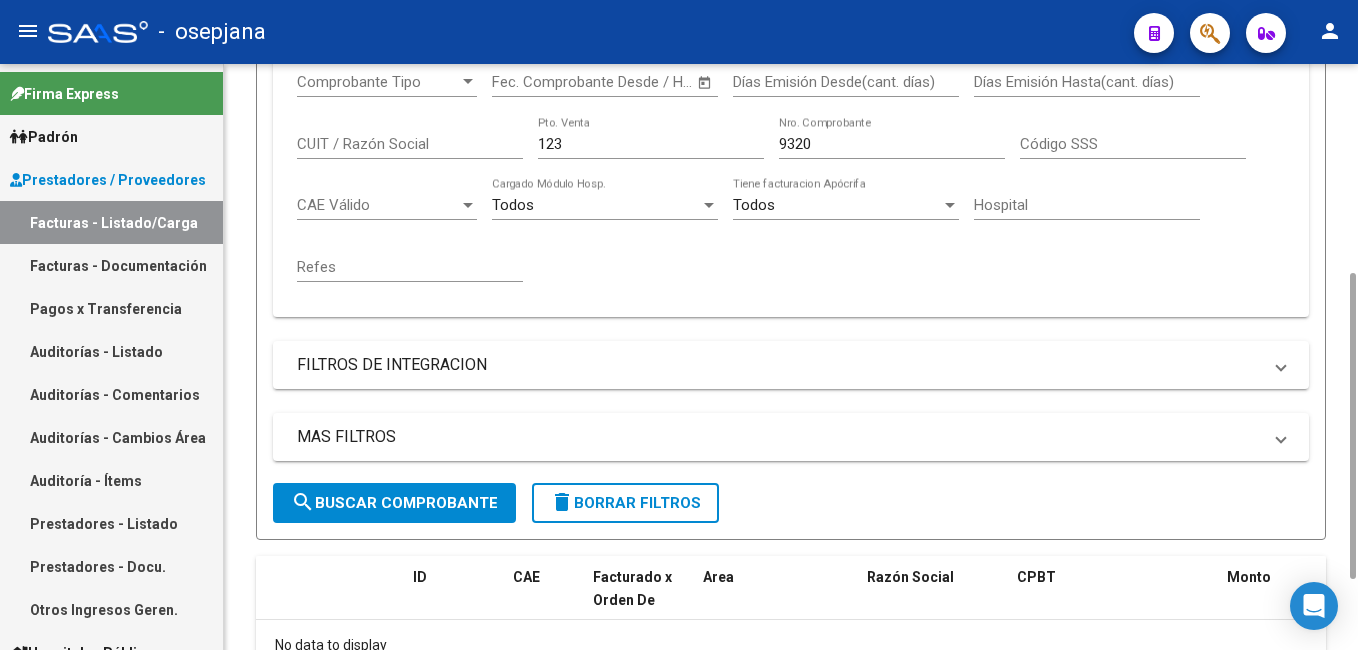 scroll, scrollTop: 0, scrollLeft: 0, axis: both 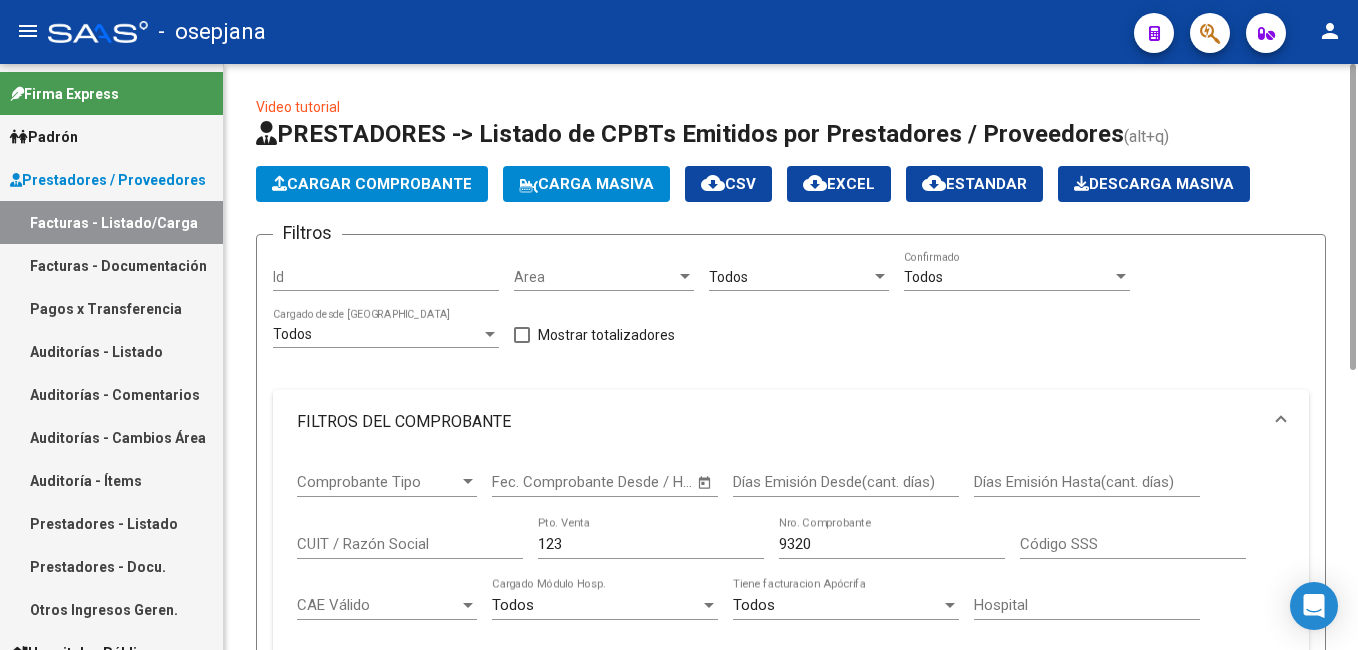 drag, startPoint x: 855, startPoint y: 560, endPoint x: 630, endPoint y: 535, distance: 226.38463 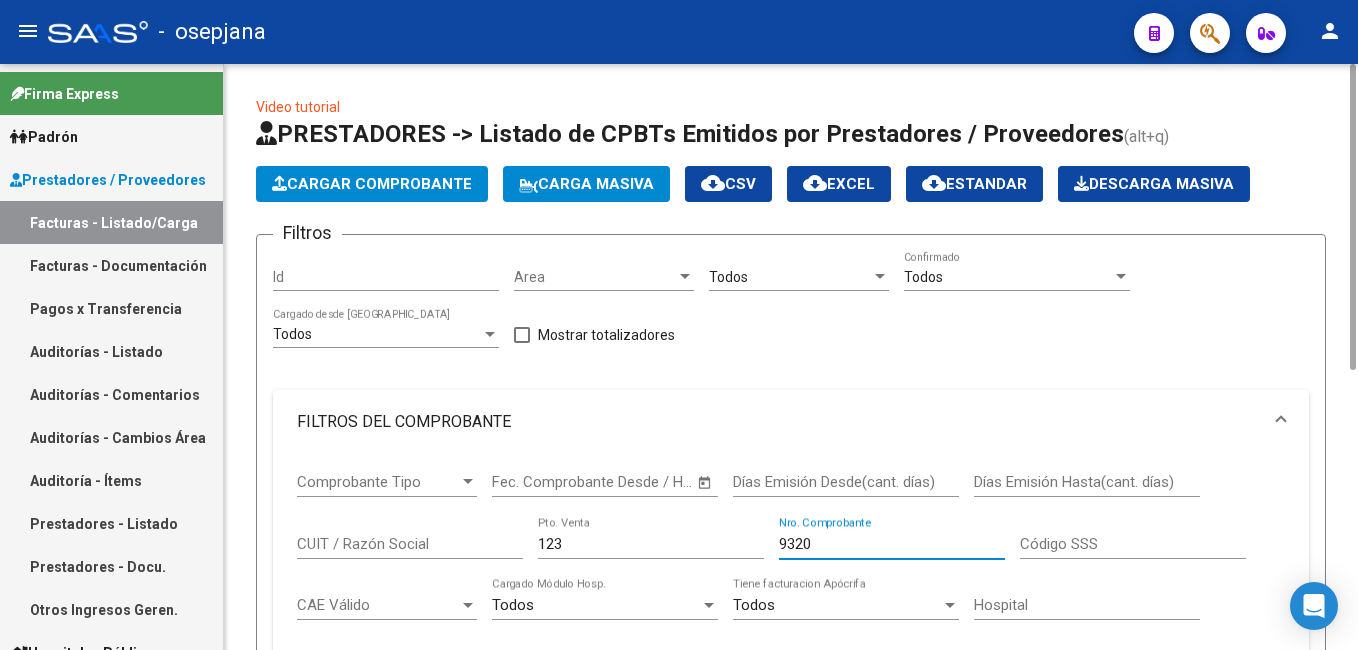 drag, startPoint x: 834, startPoint y: 544, endPoint x: 677, endPoint y: 529, distance: 157.71494 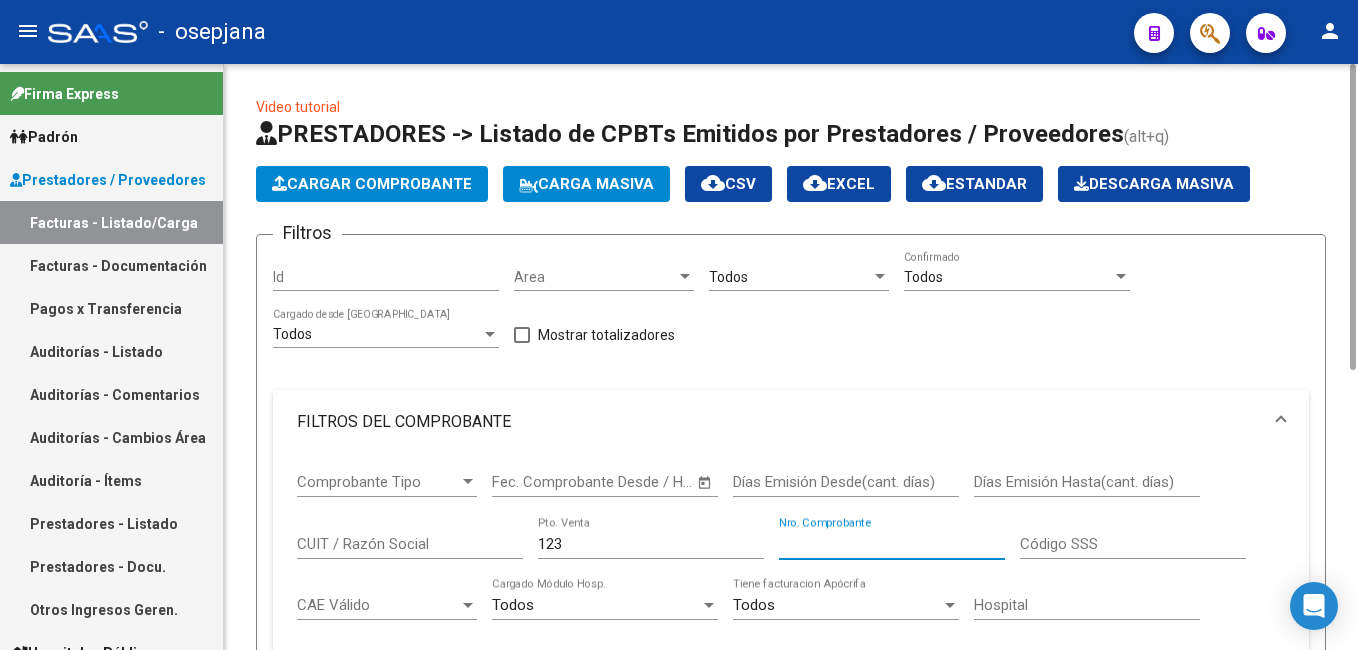 type 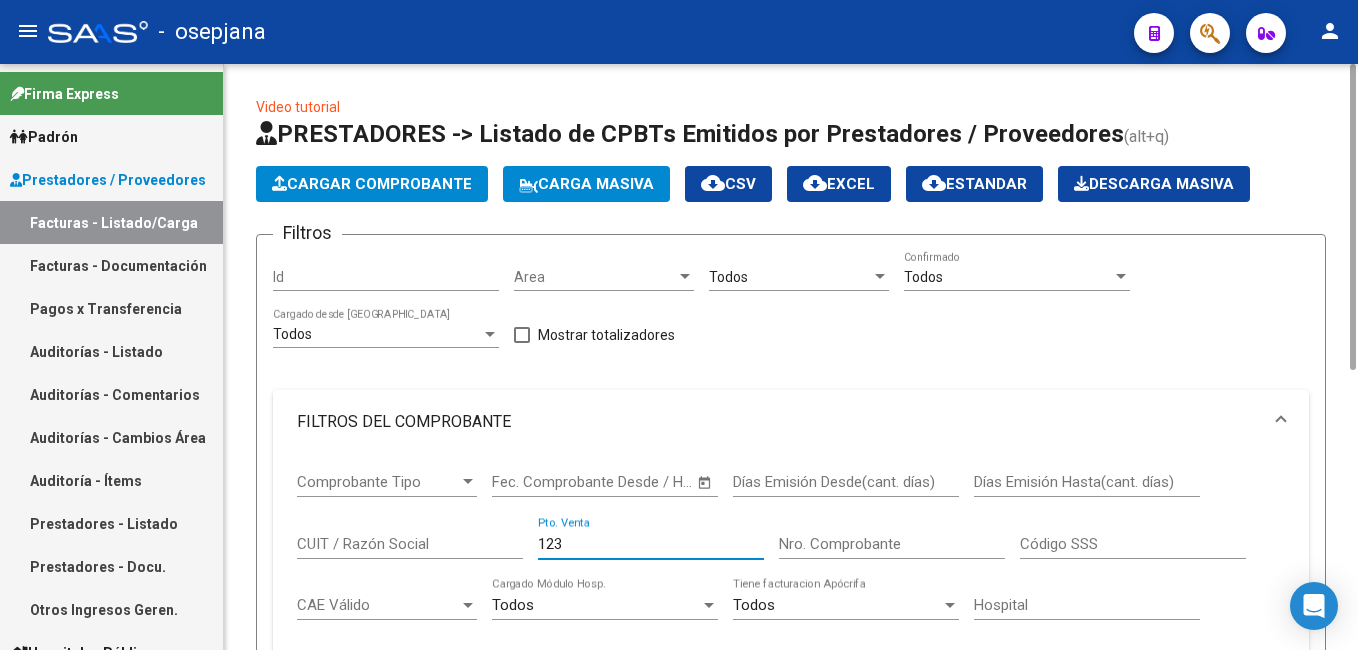 drag, startPoint x: 581, startPoint y: 549, endPoint x: 506, endPoint y: 552, distance: 75.059975 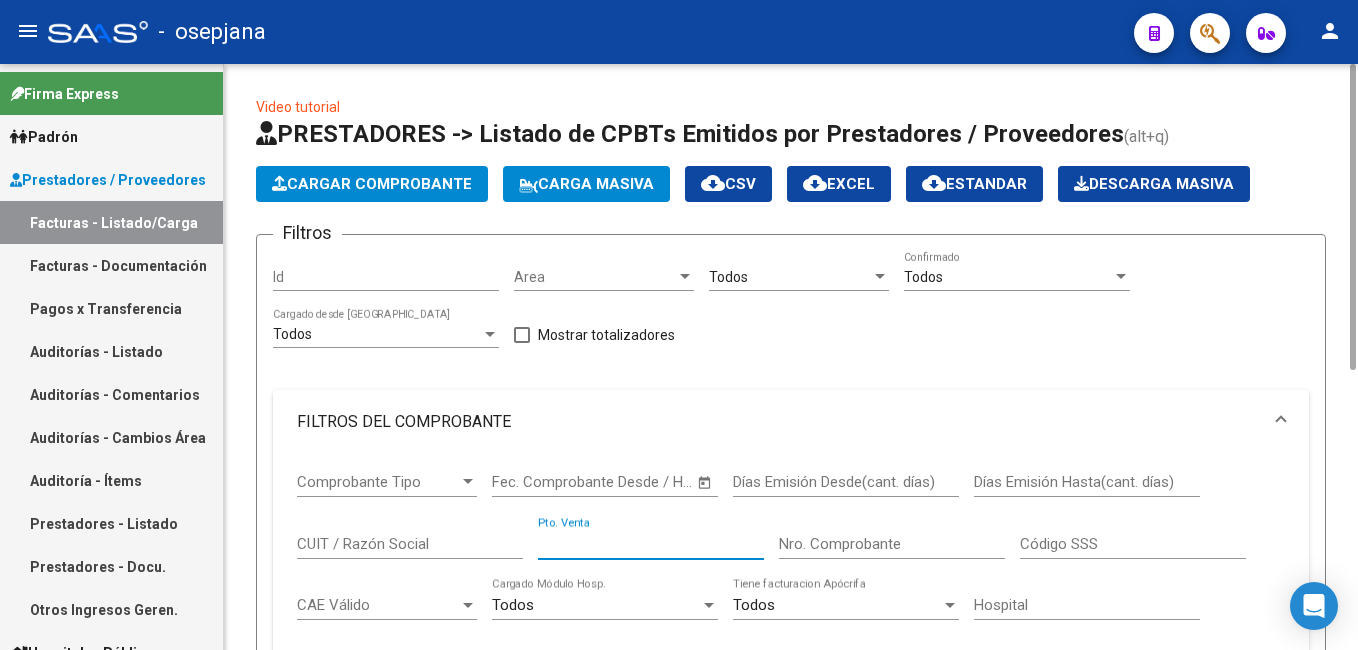 type 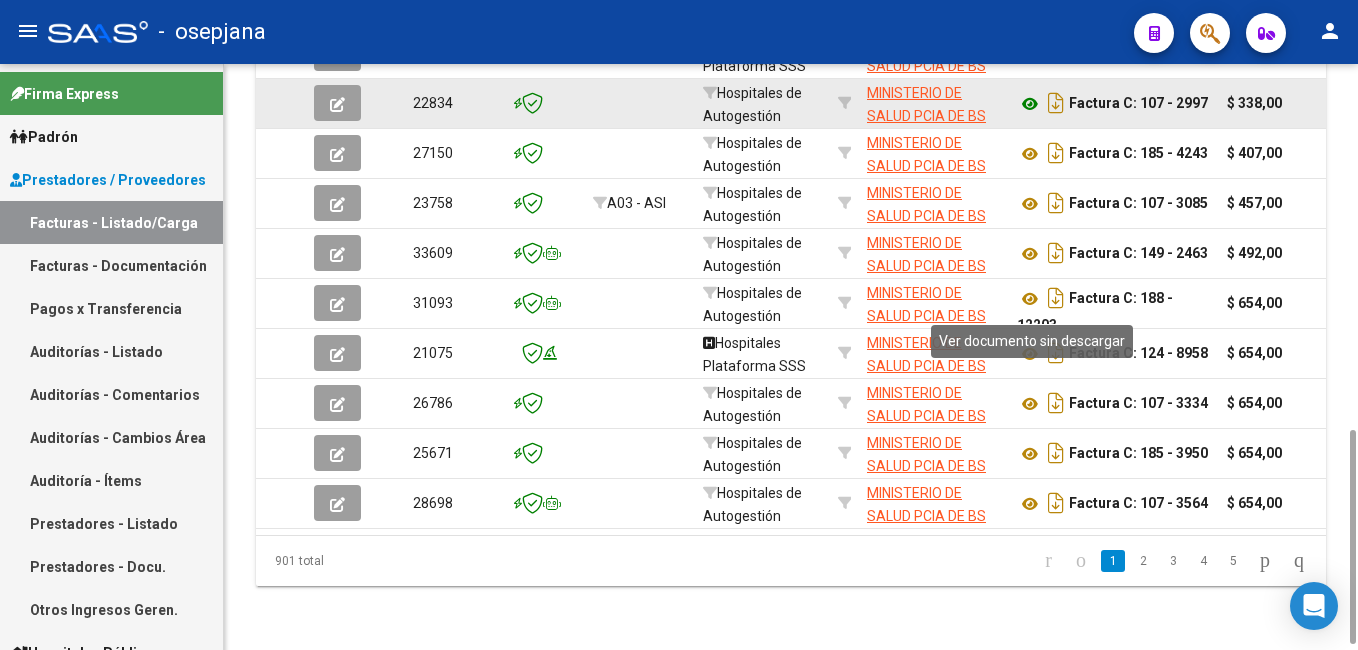 scroll, scrollTop: 1016, scrollLeft: 0, axis: vertical 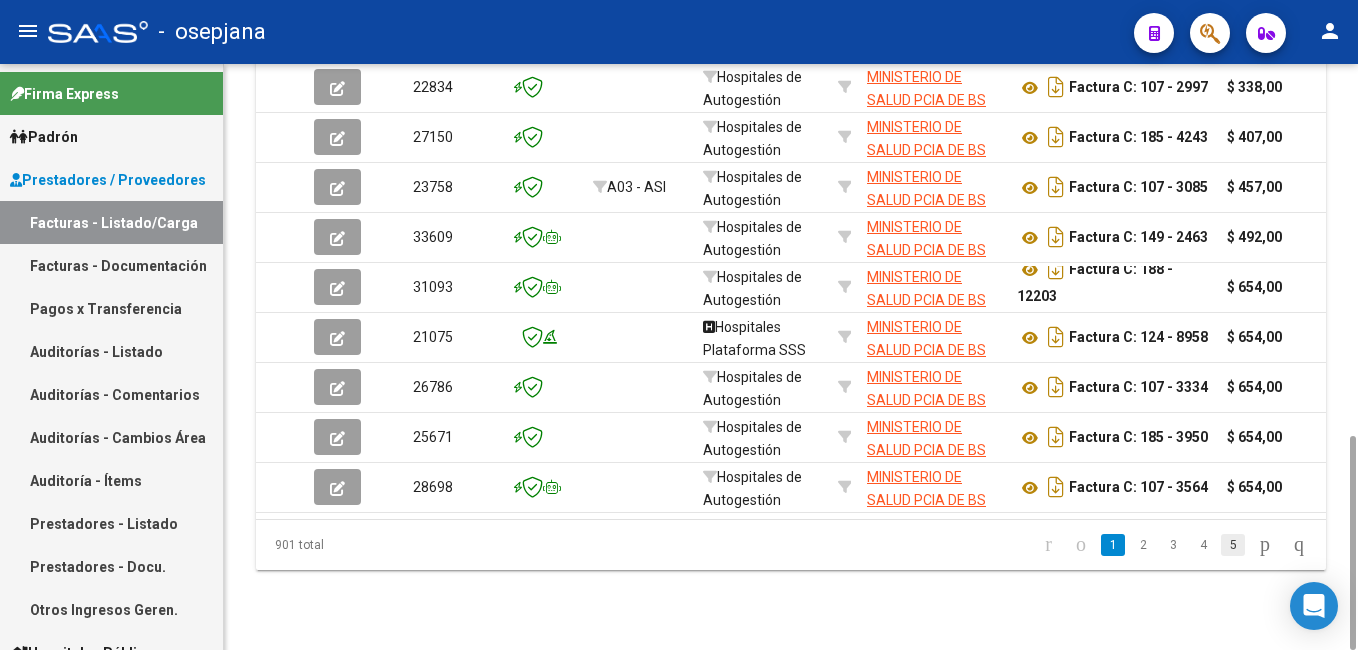 type on "30626983398" 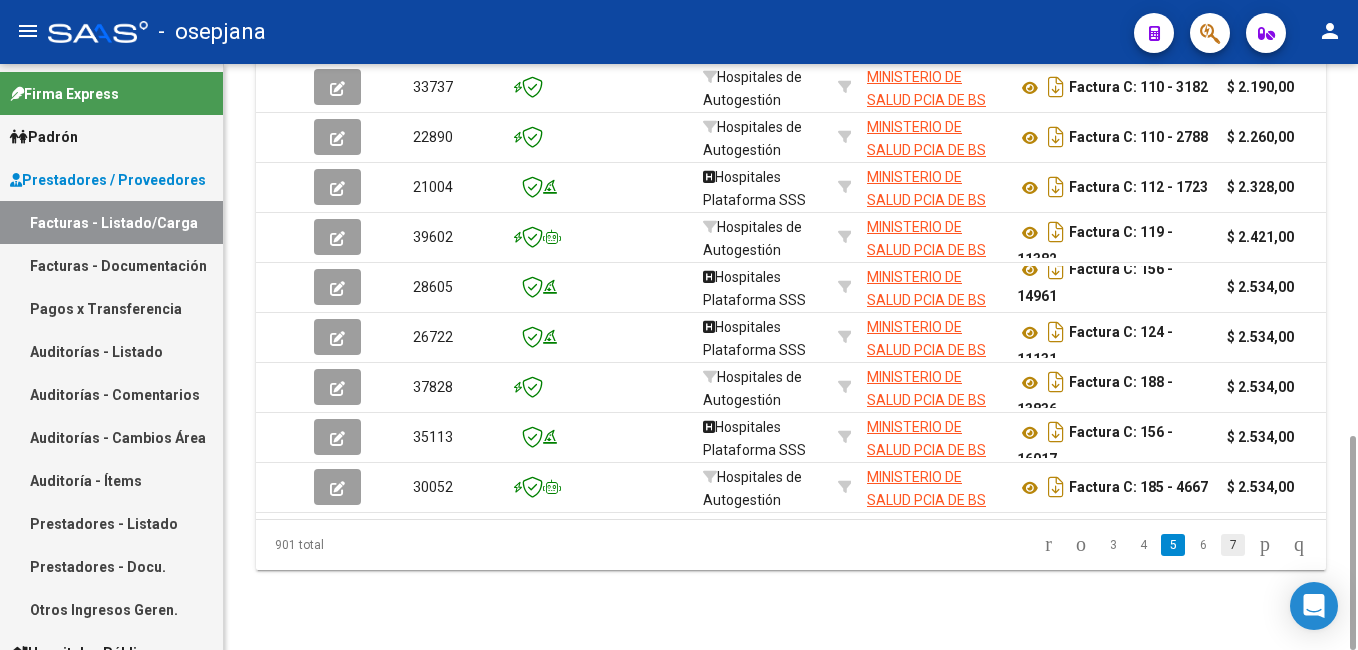 click on "7" 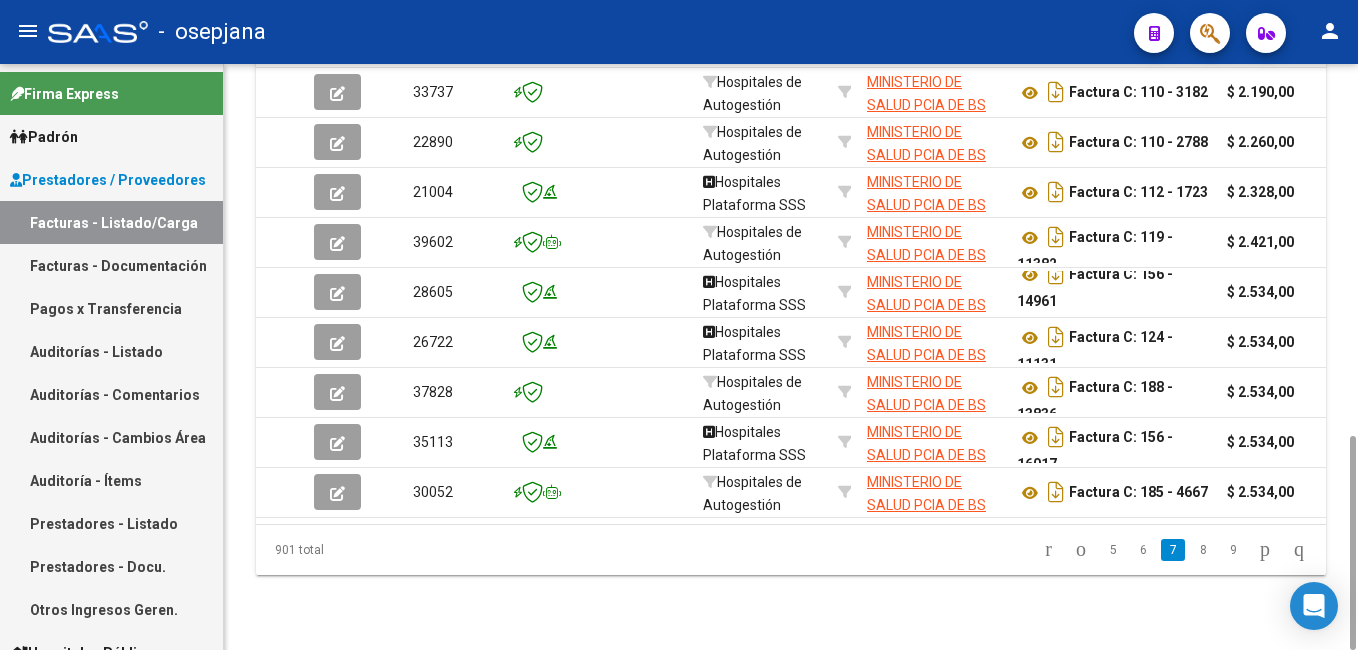 scroll, scrollTop: 0, scrollLeft: 0, axis: both 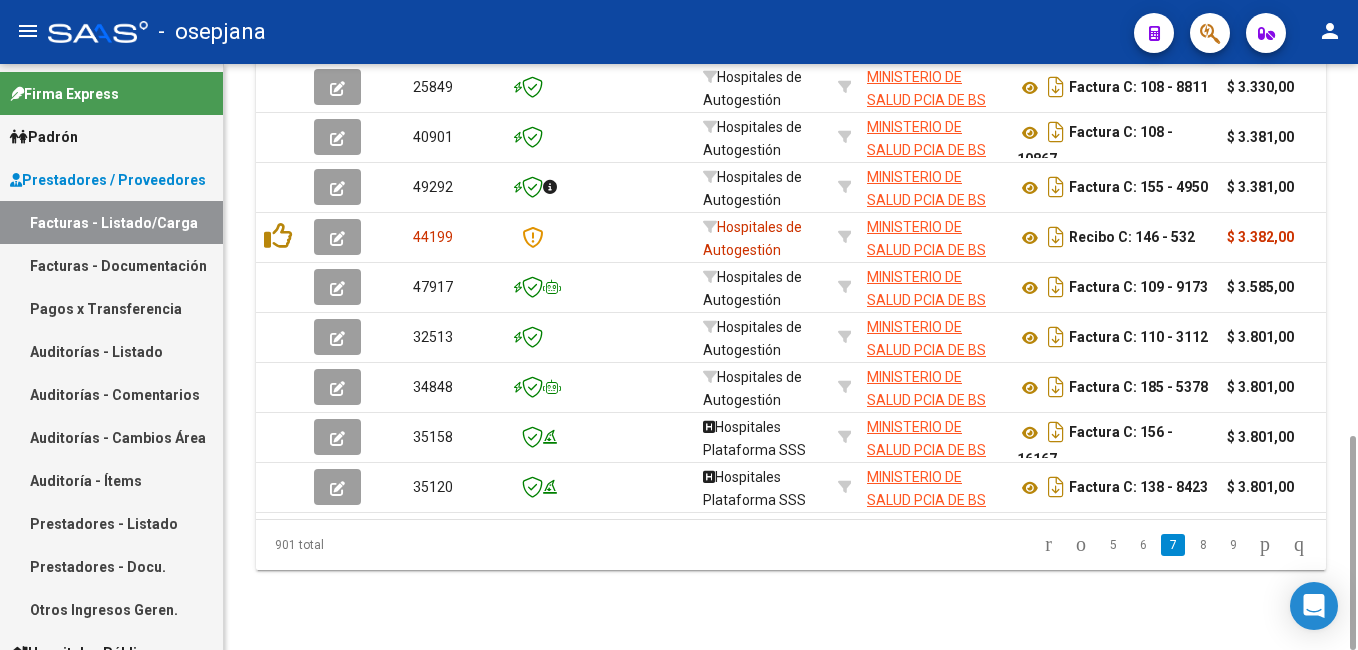 click on "9" 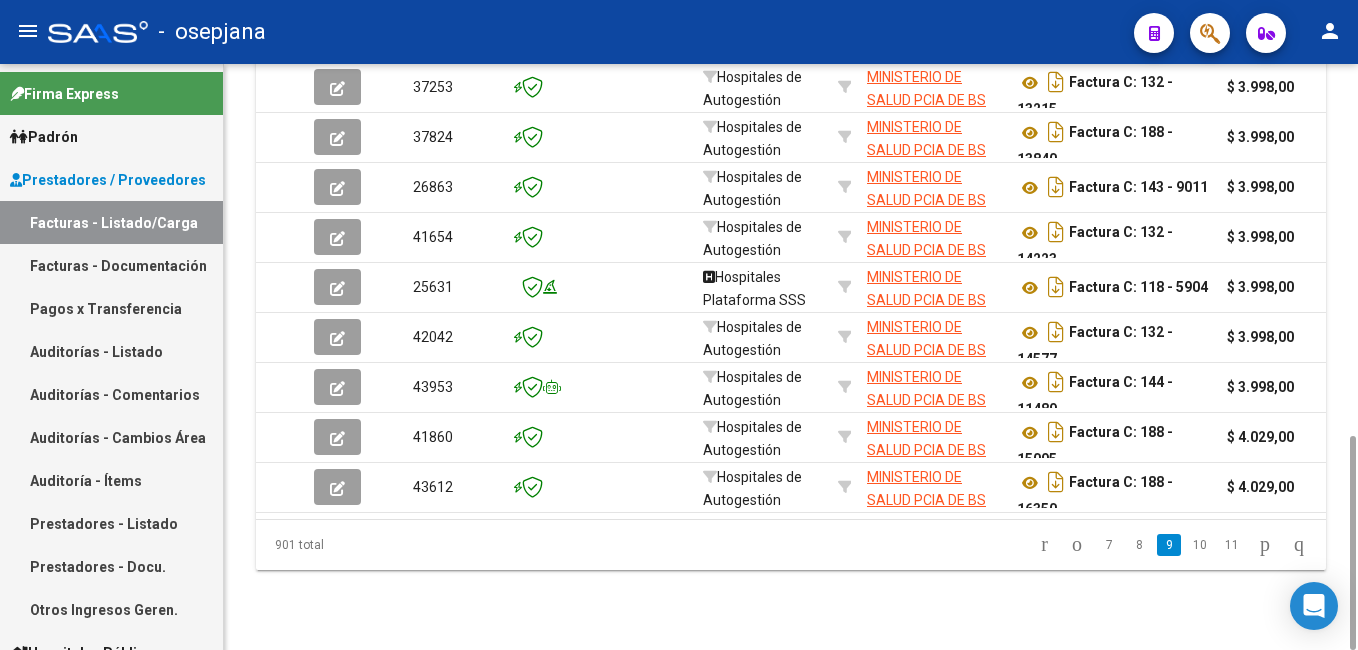 click on "11" 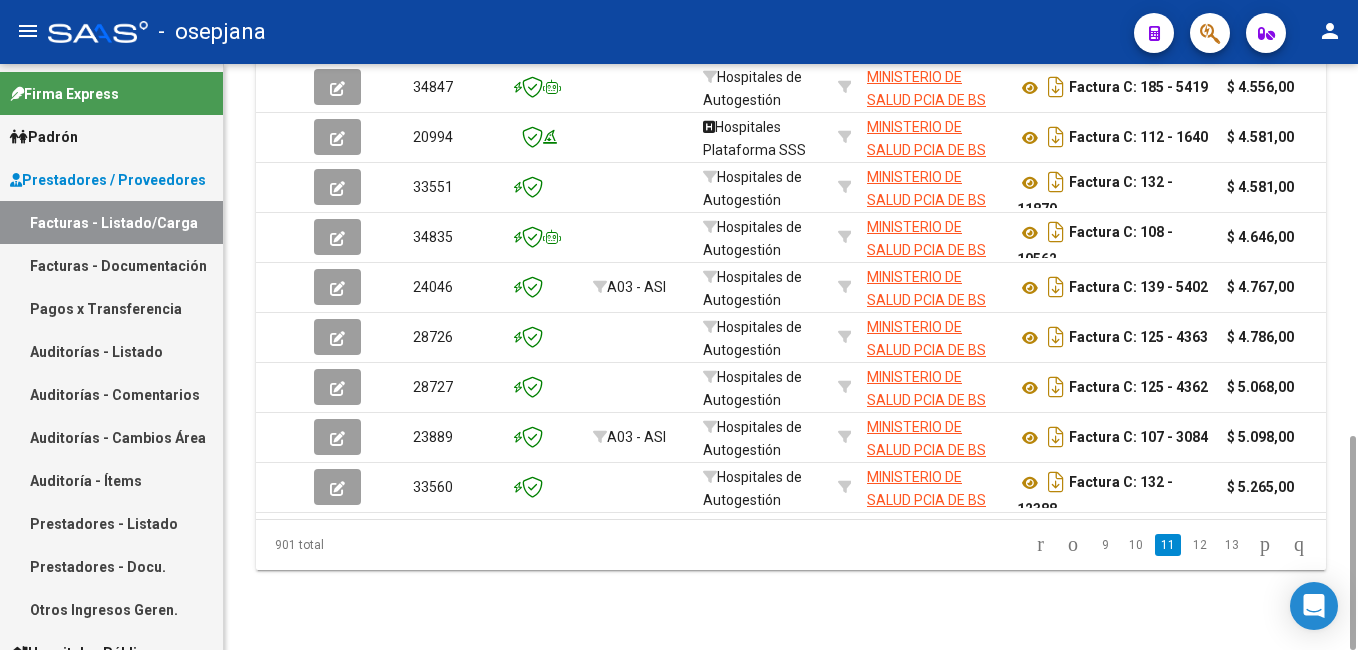 click on "13" 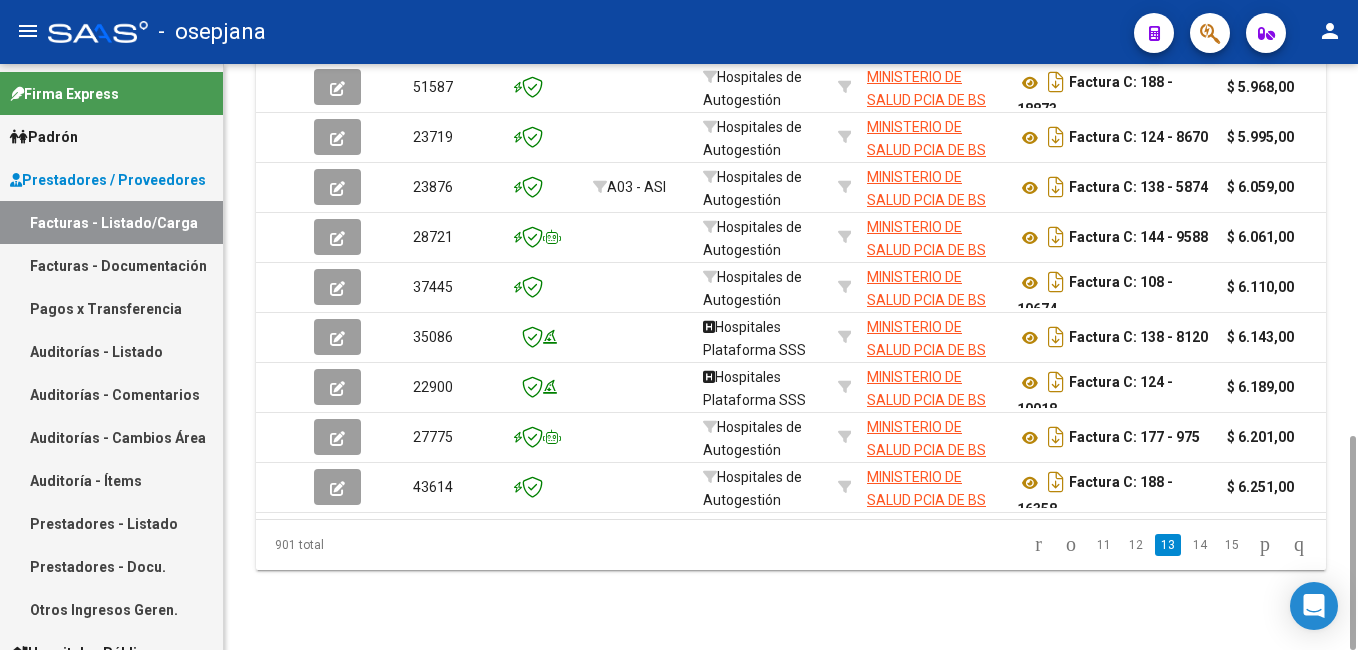 click on "15" 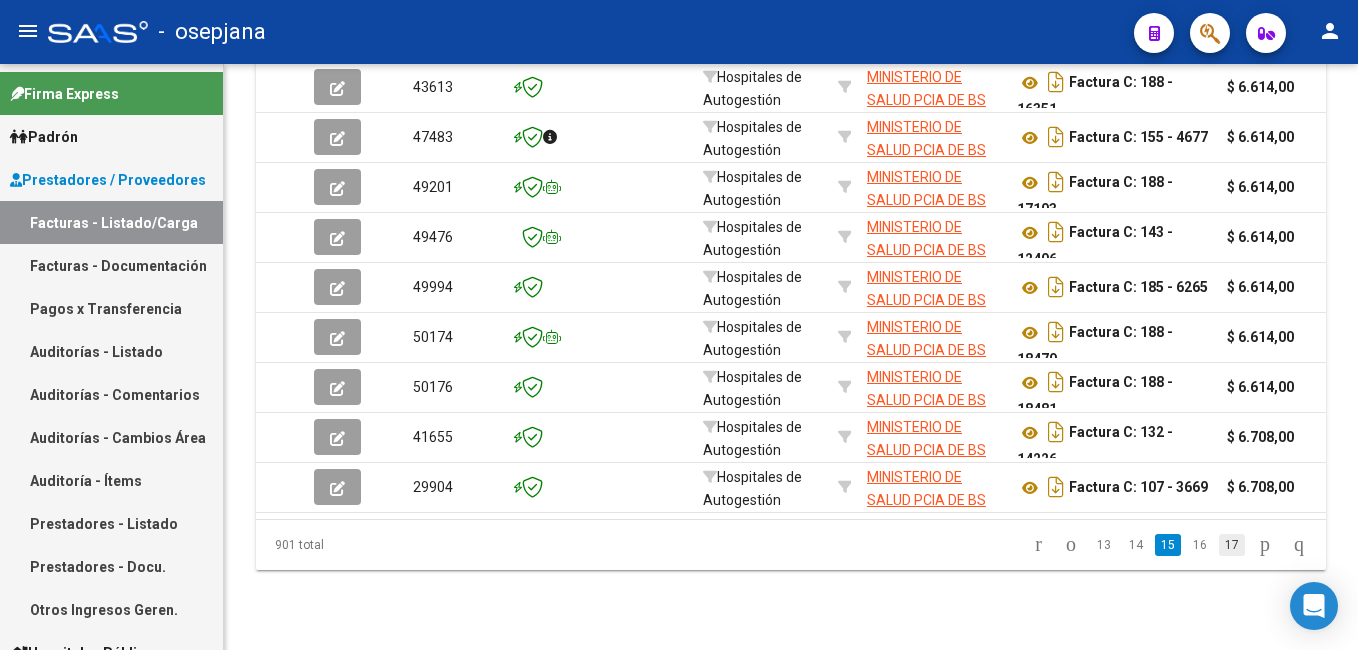 click on "17" 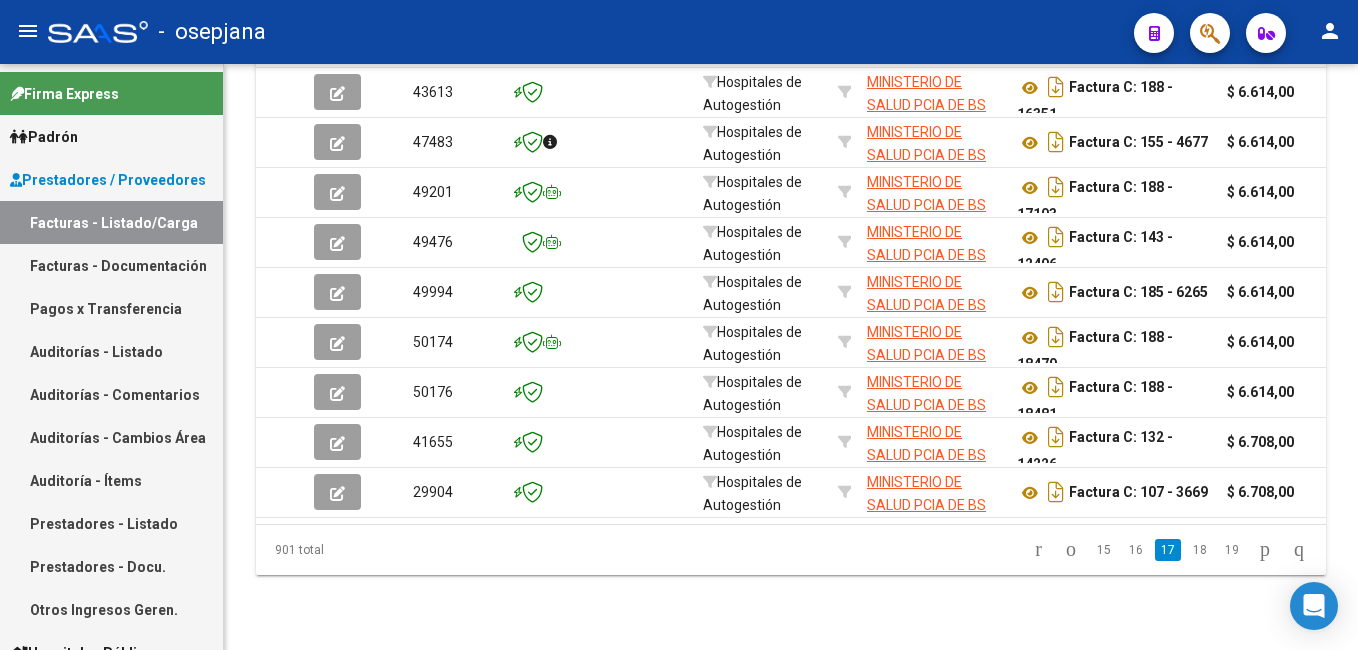 click on "901 total   15   16   17   18   19" 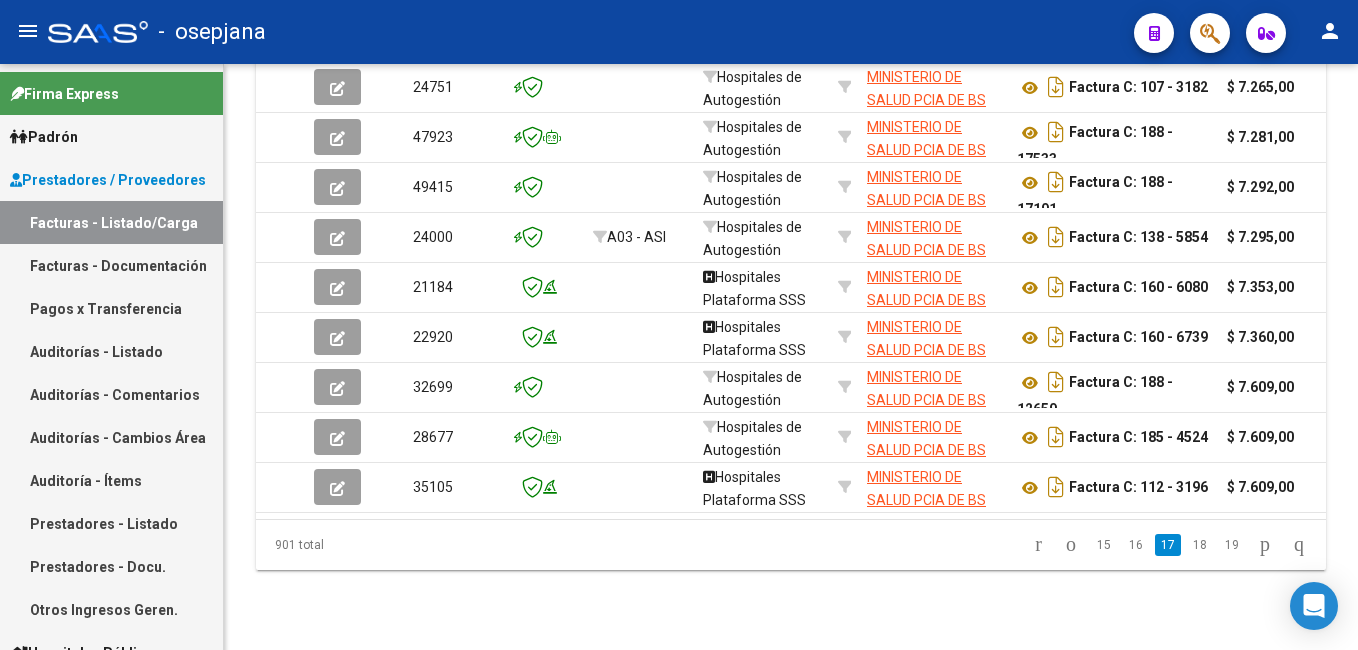 click on "19" 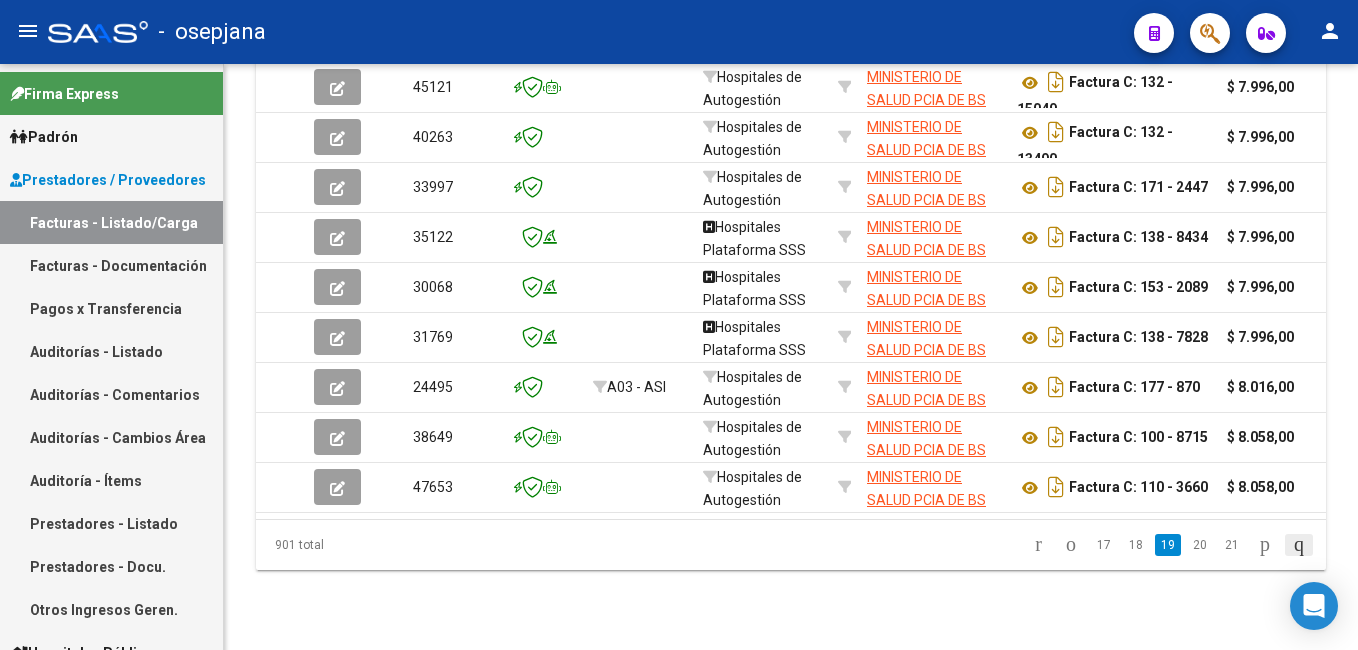 click 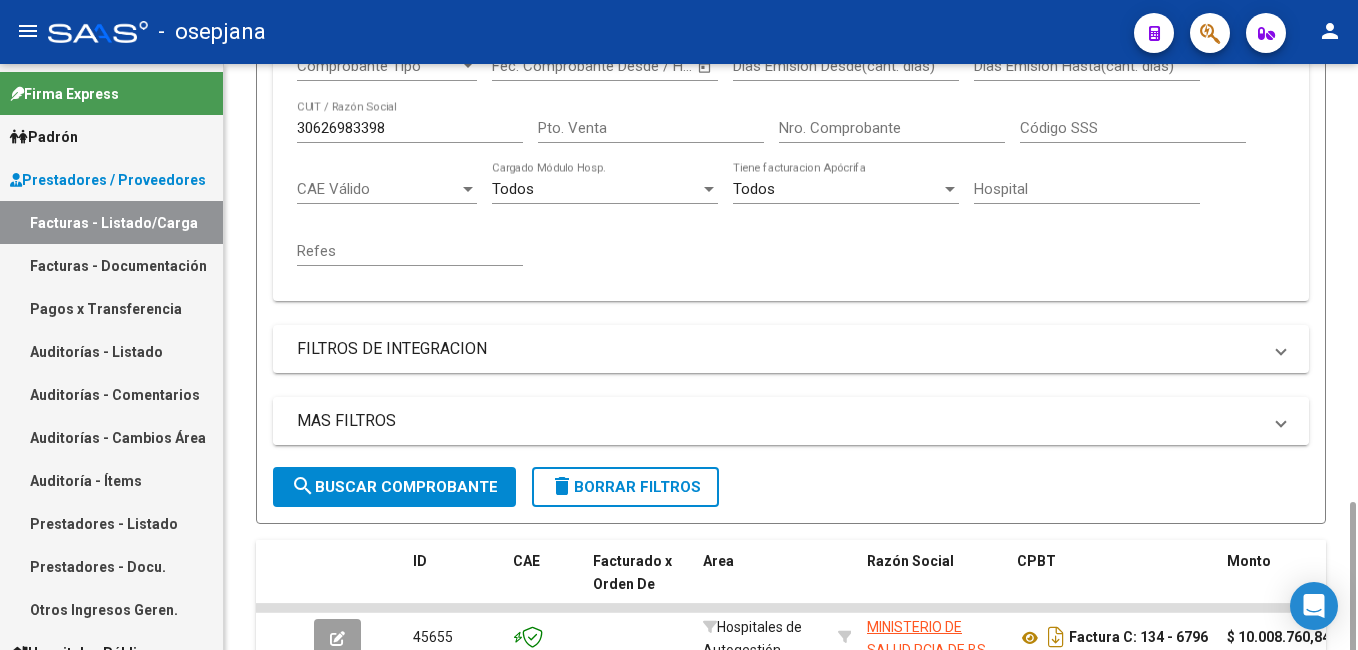 scroll, scrollTop: 566, scrollLeft: 0, axis: vertical 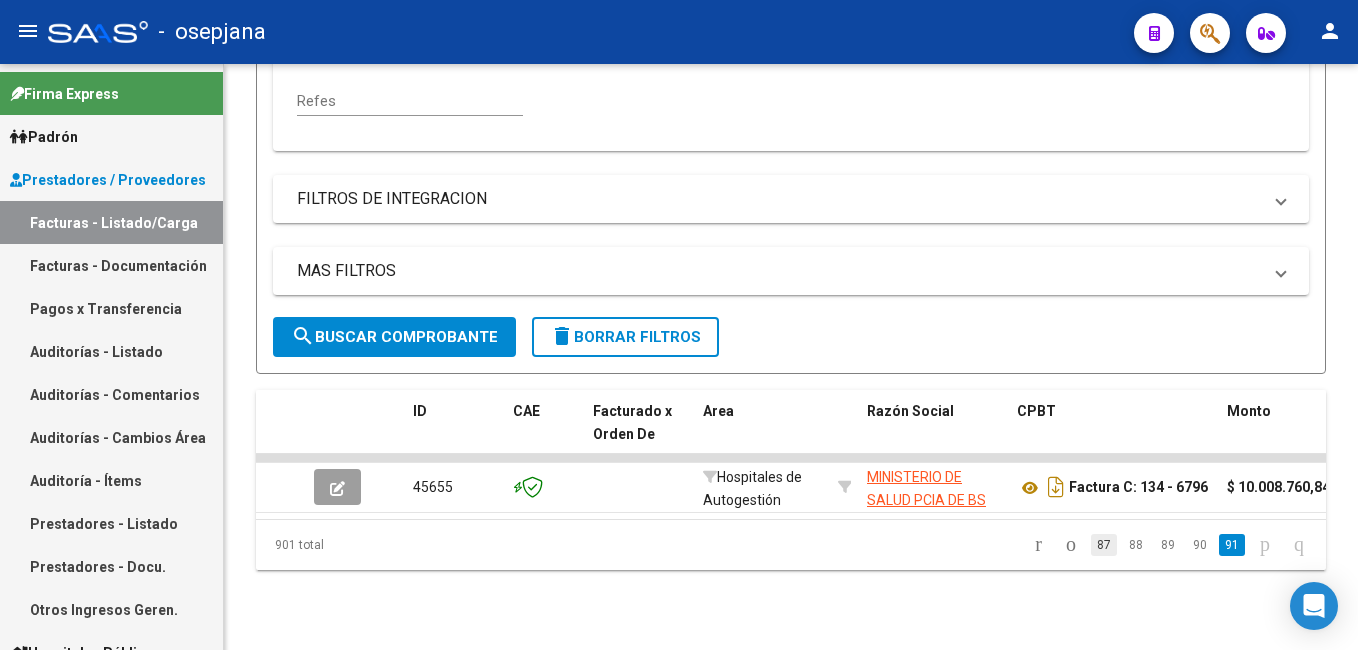 click on "87" 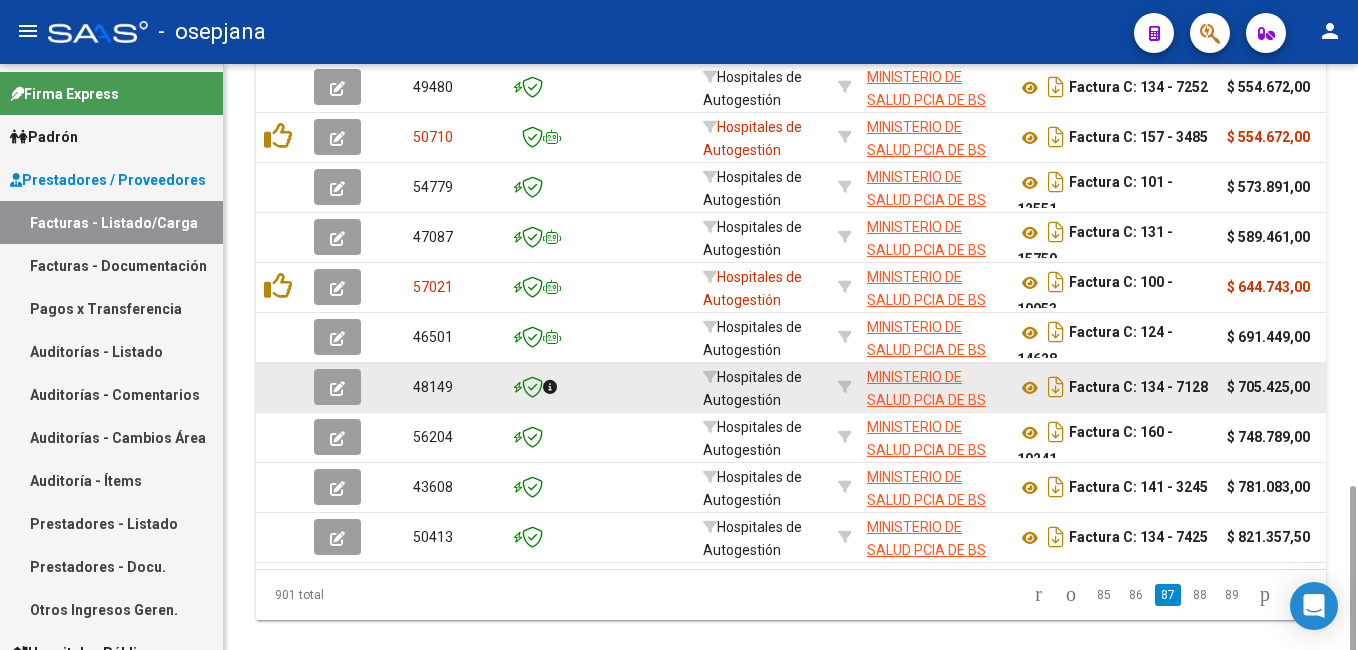 scroll, scrollTop: 1016, scrollLeft: 0, axis: vertical 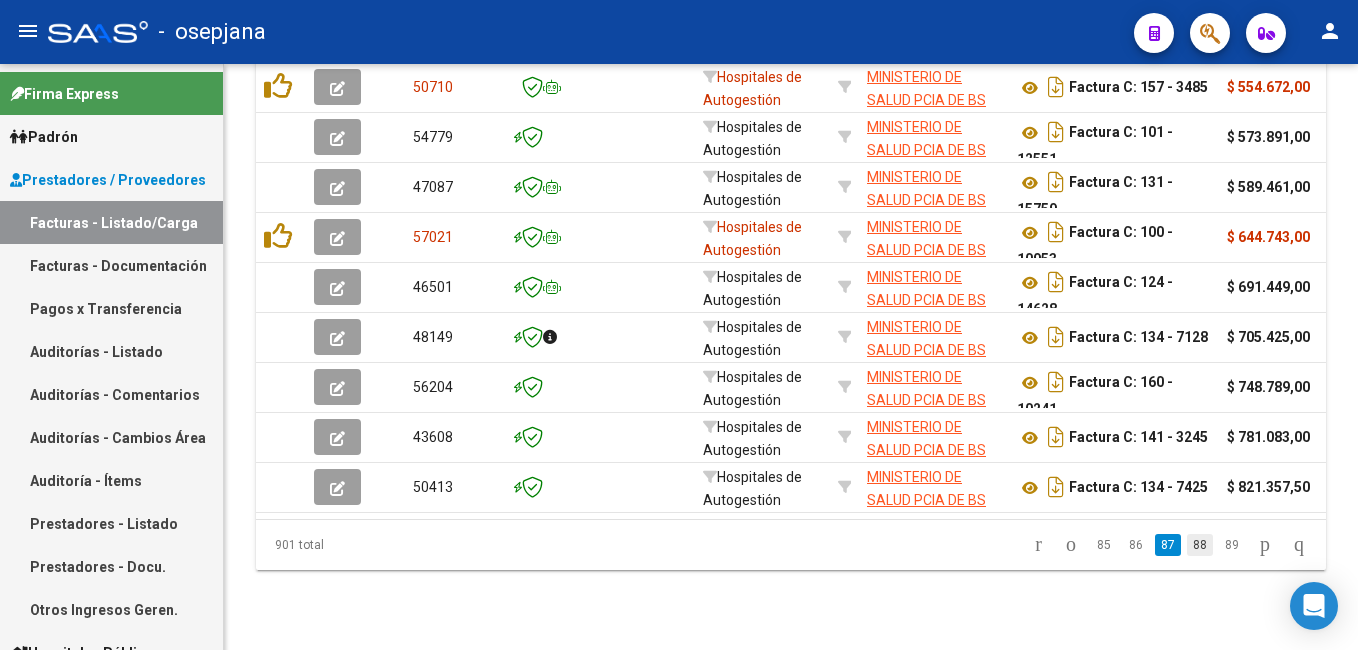 click on "88" 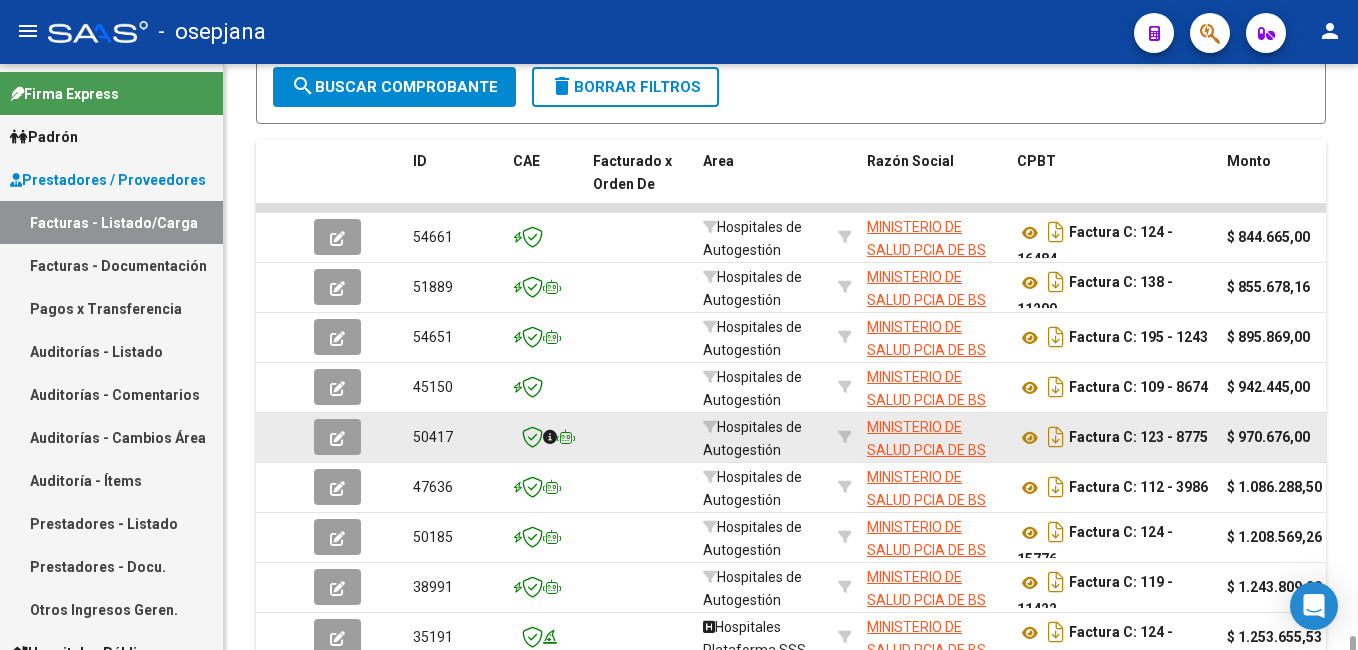 scroll, scrollTop: 1016, scrollLeft: 0, axis: vertical 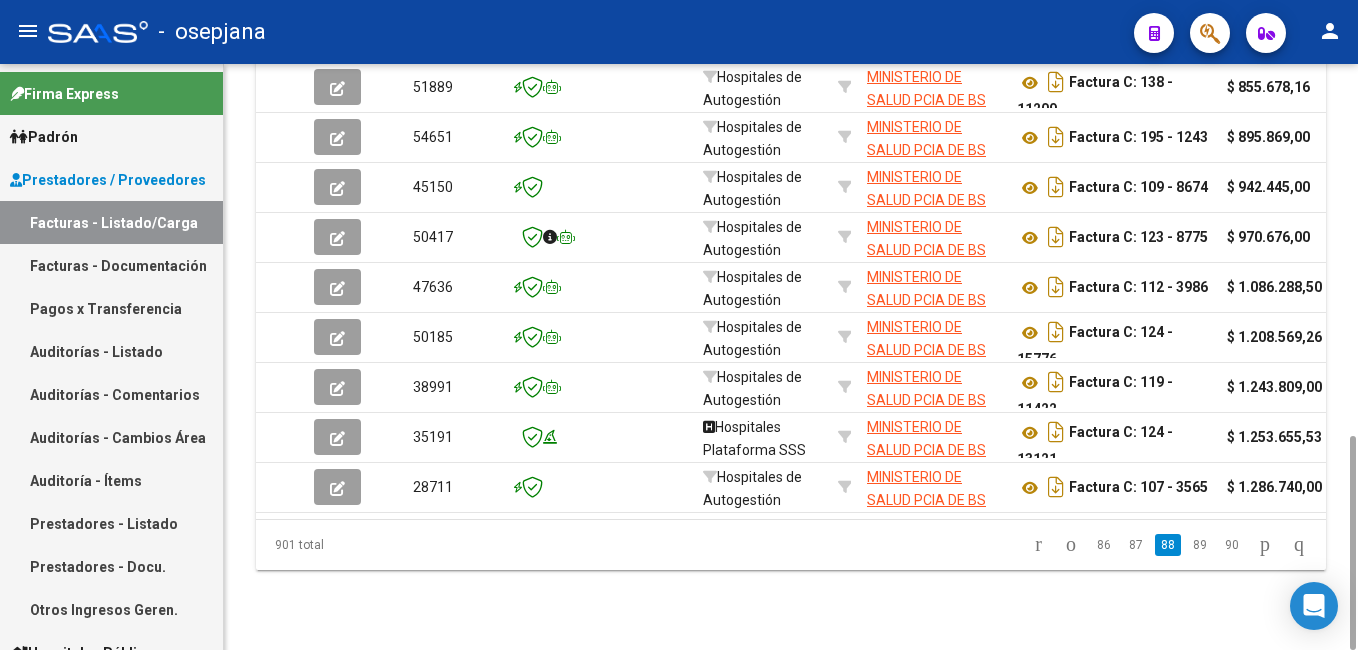 click on "87" 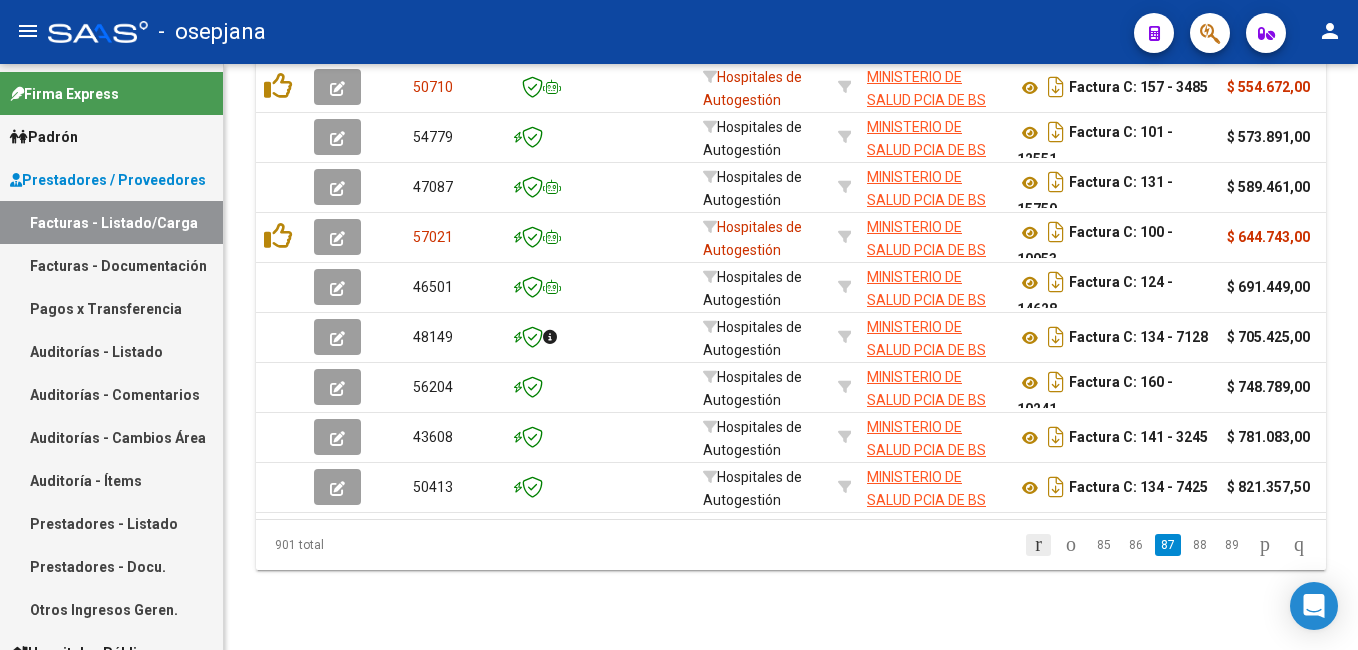 click 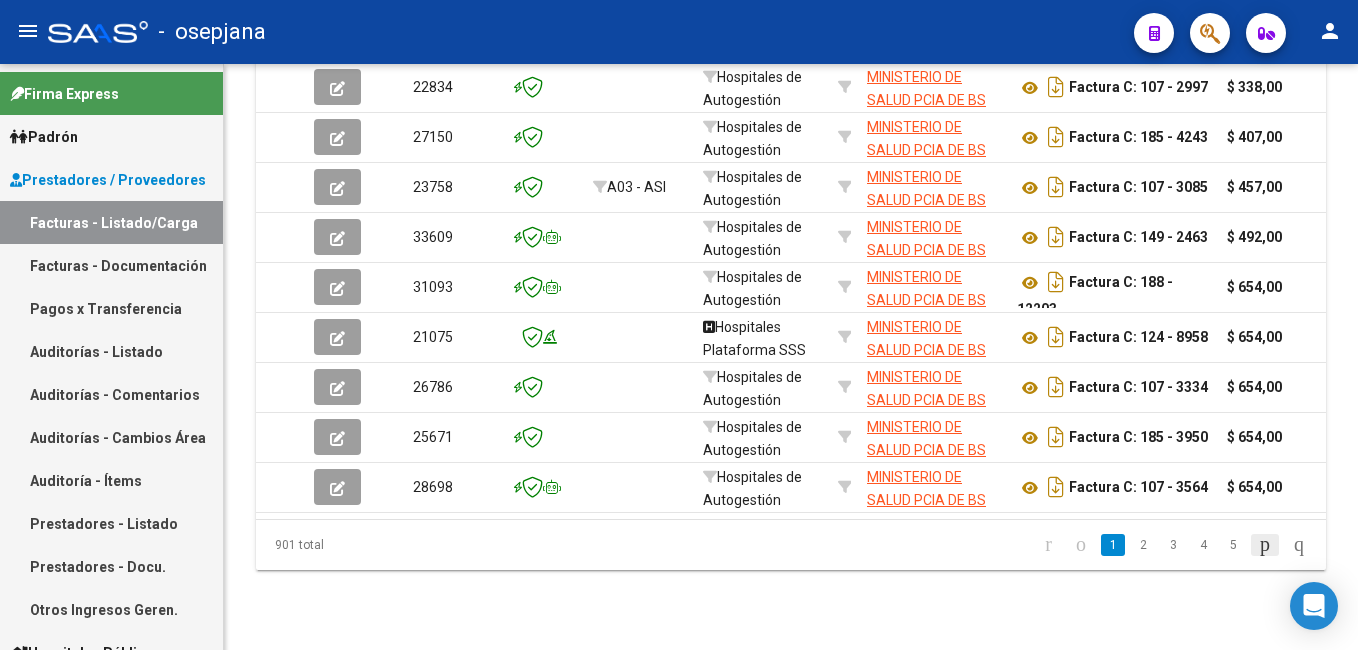 click 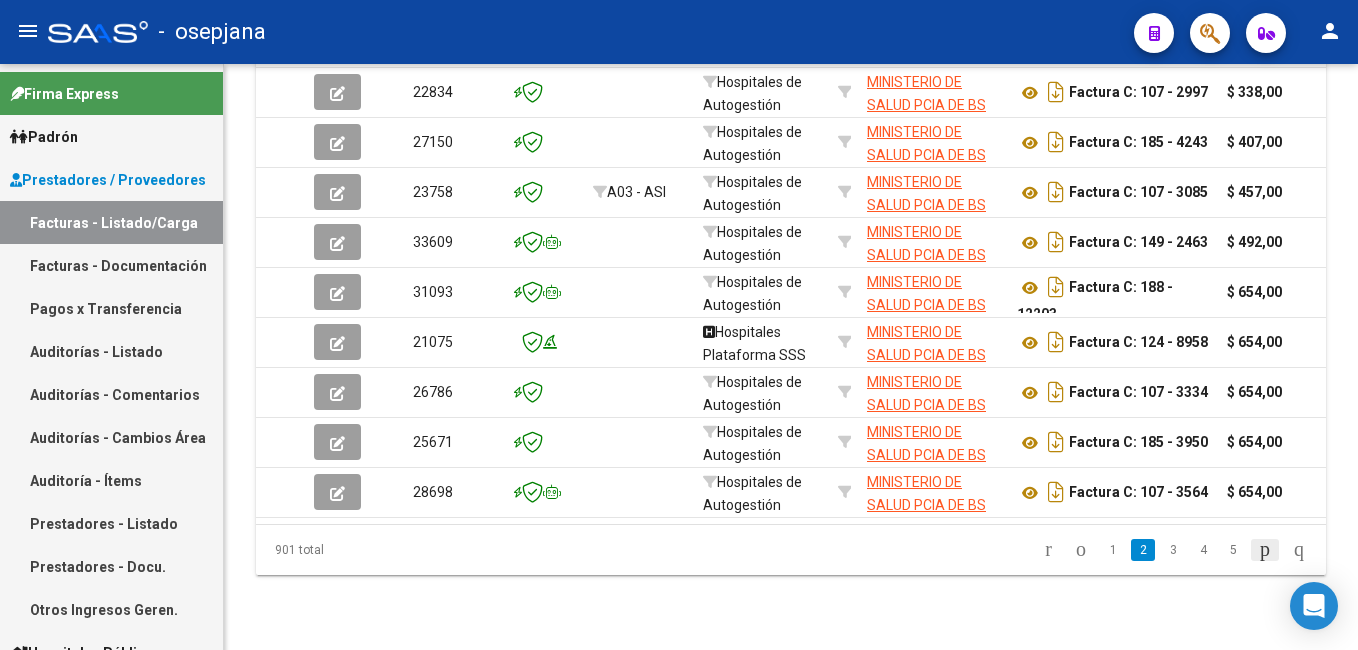 click on "901 total   1   2   3   4   5" 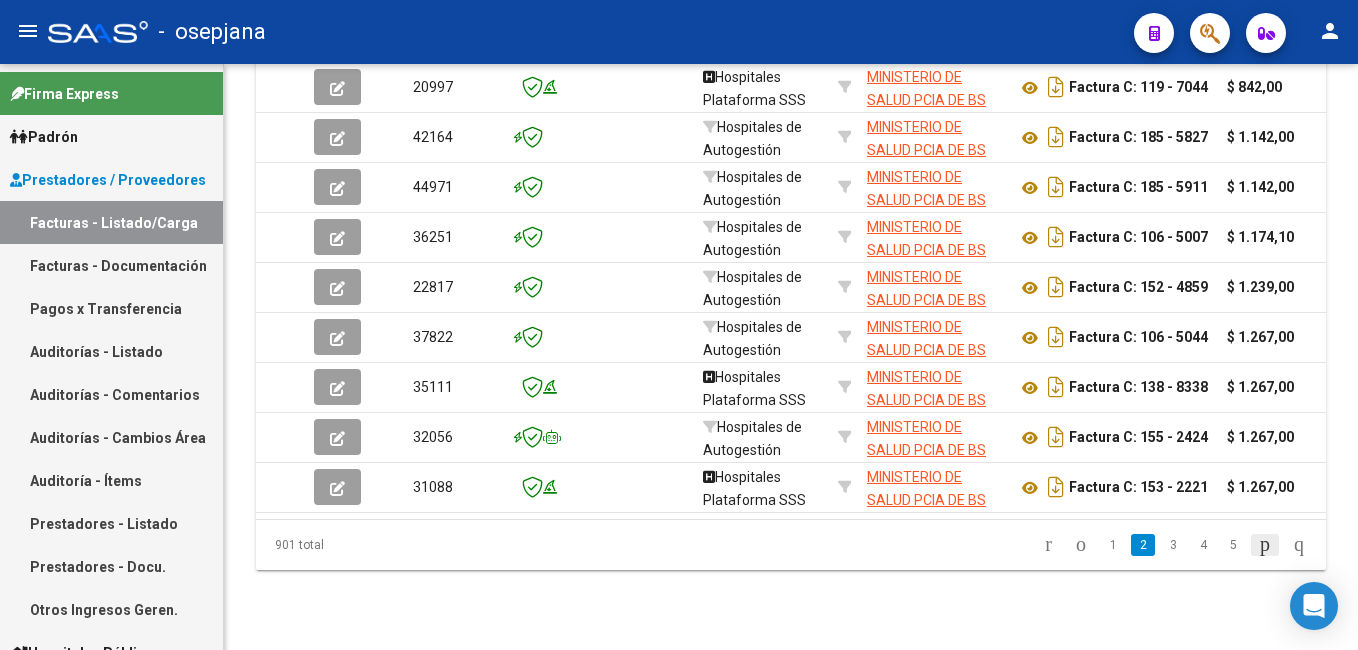 click 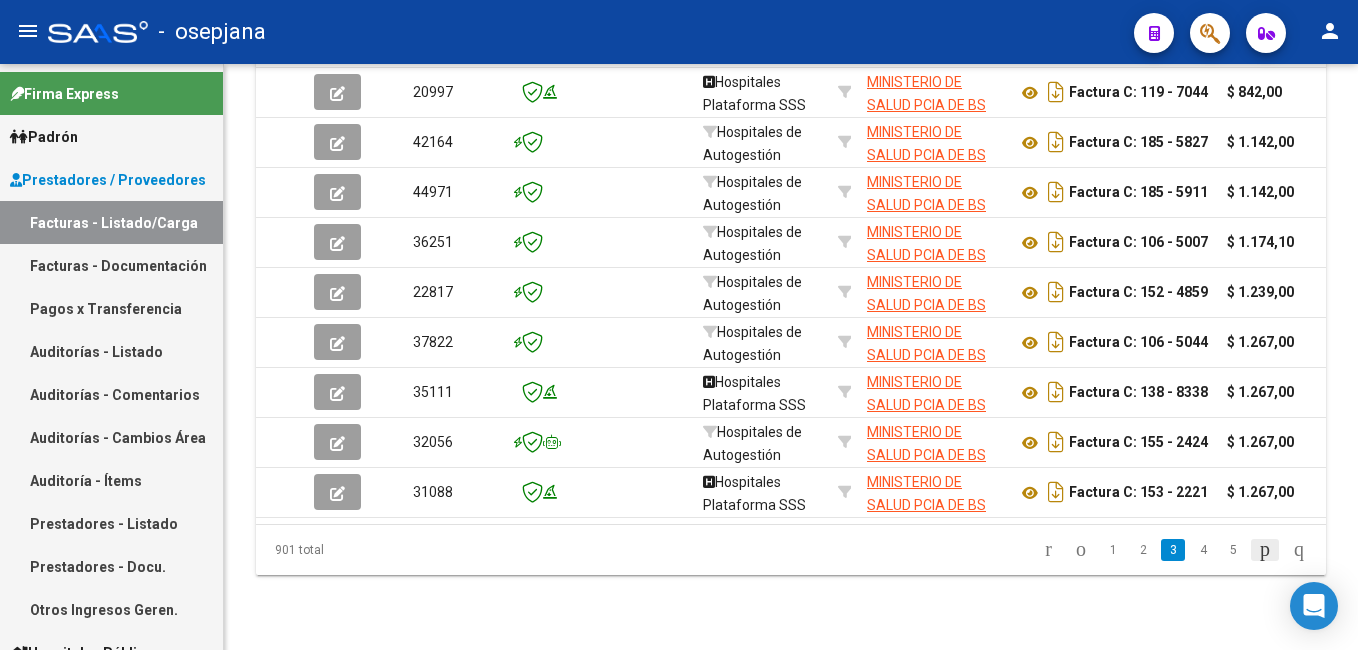 click on "901 total   1   2   3   4   5" 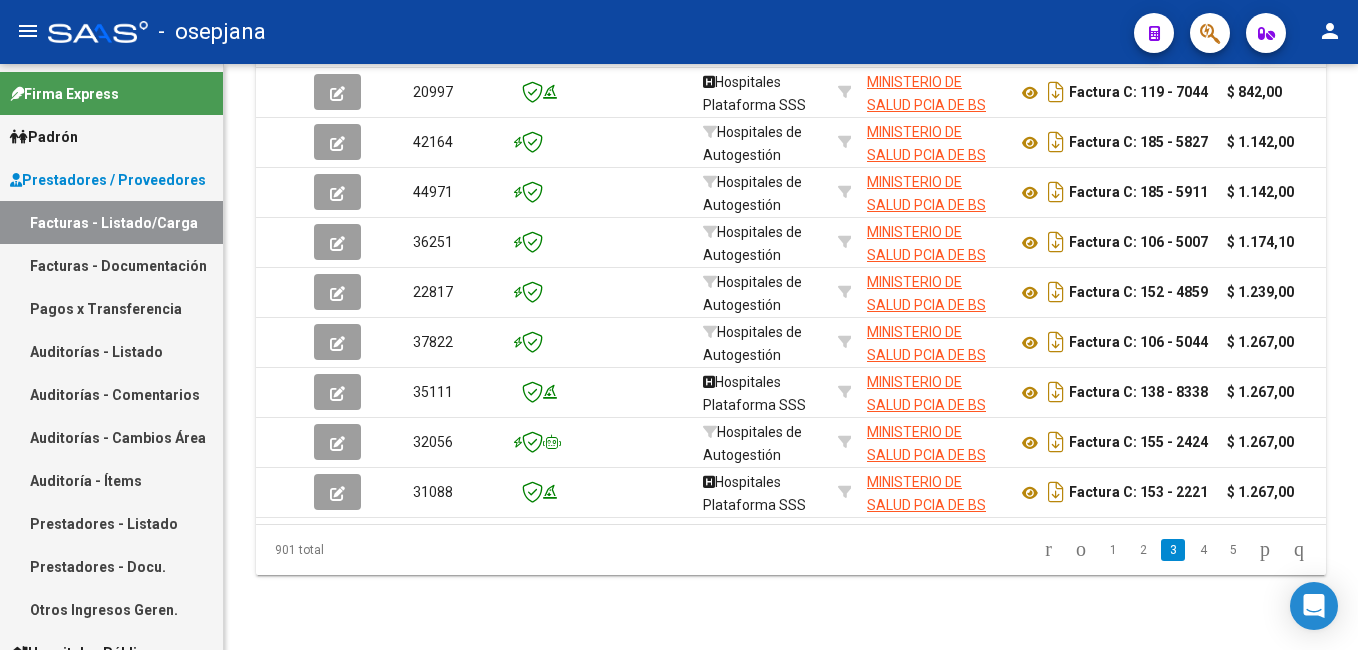 click on "901 total   1   2   3   4   5" 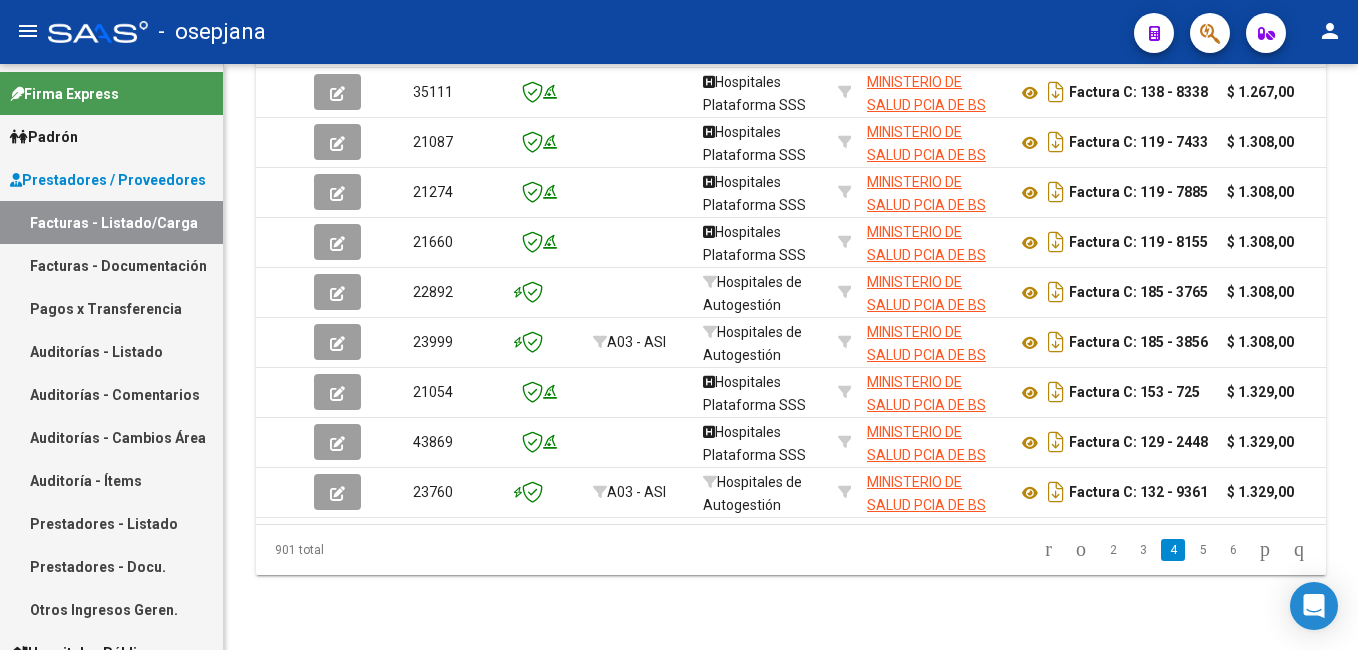 click on "901 total   2   3   4   5   6" 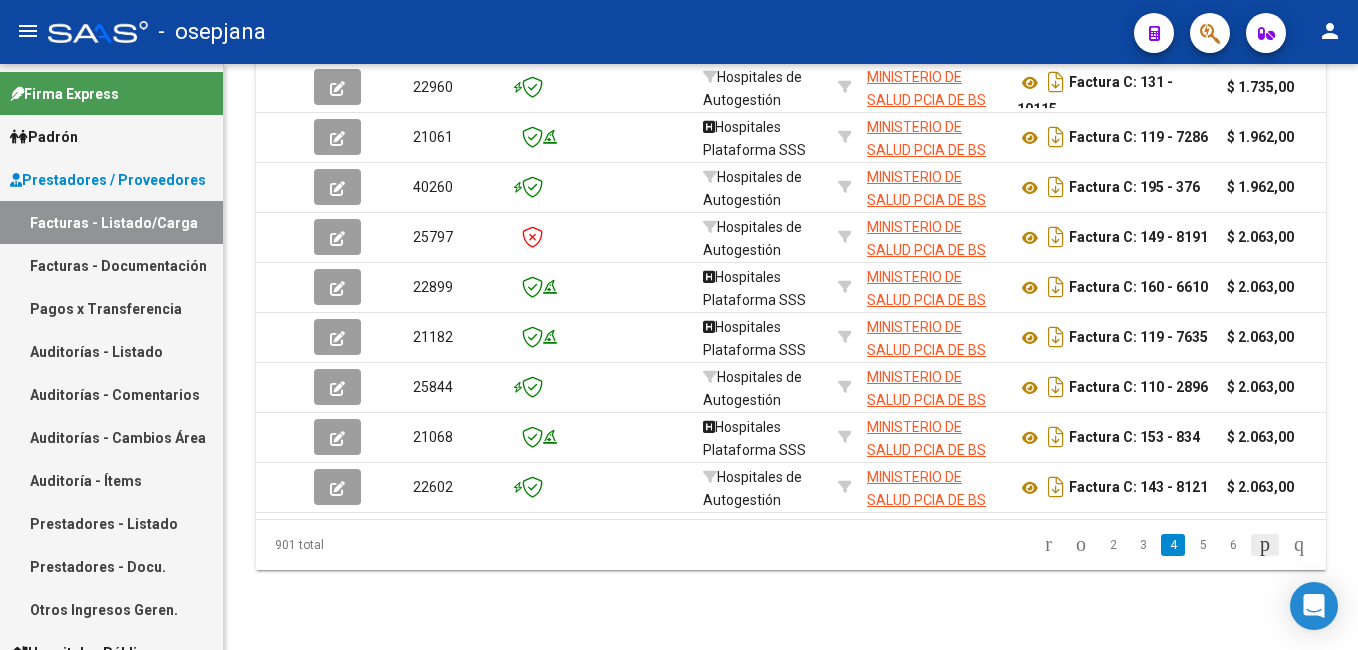 click on "901 total   2   3   4   5   6" 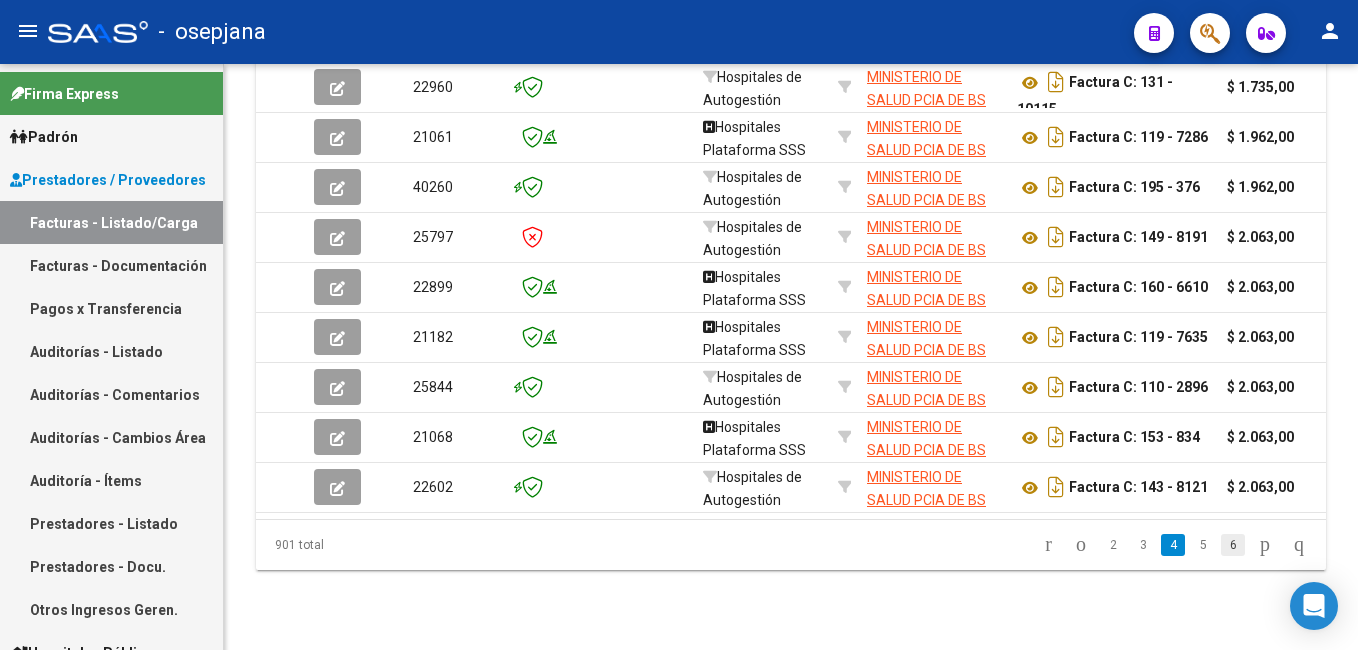 click on "6" 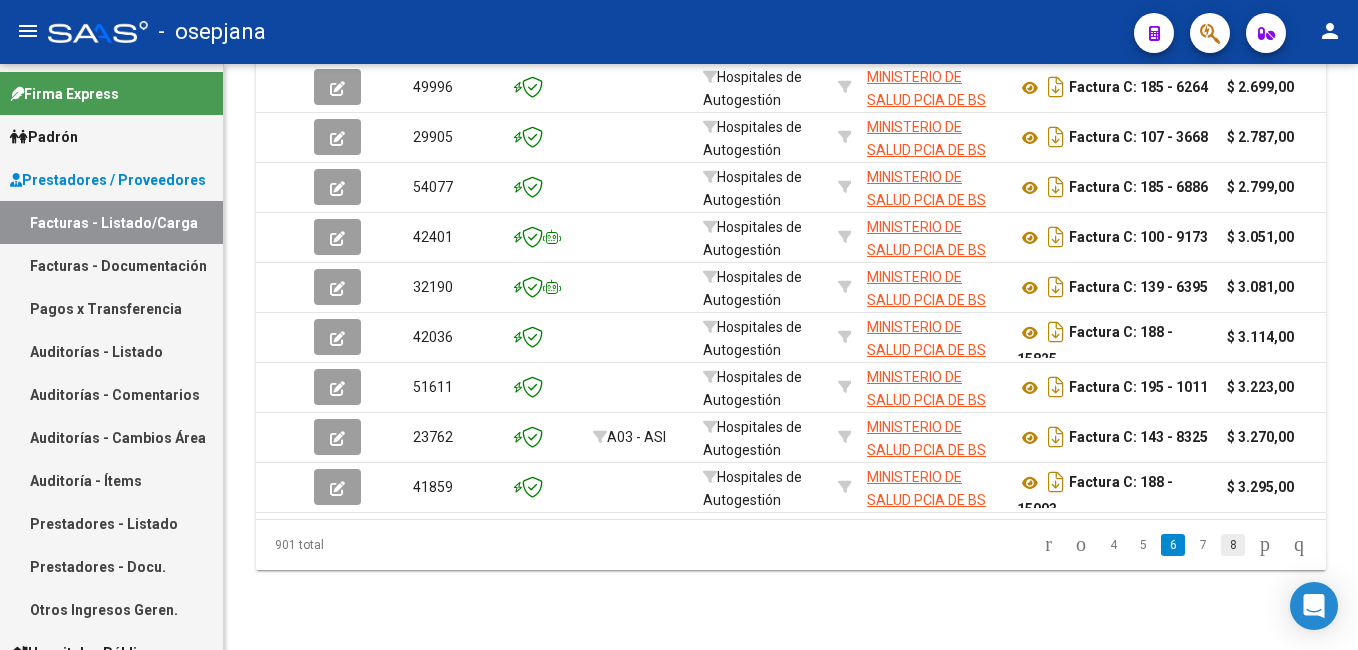click on "8" 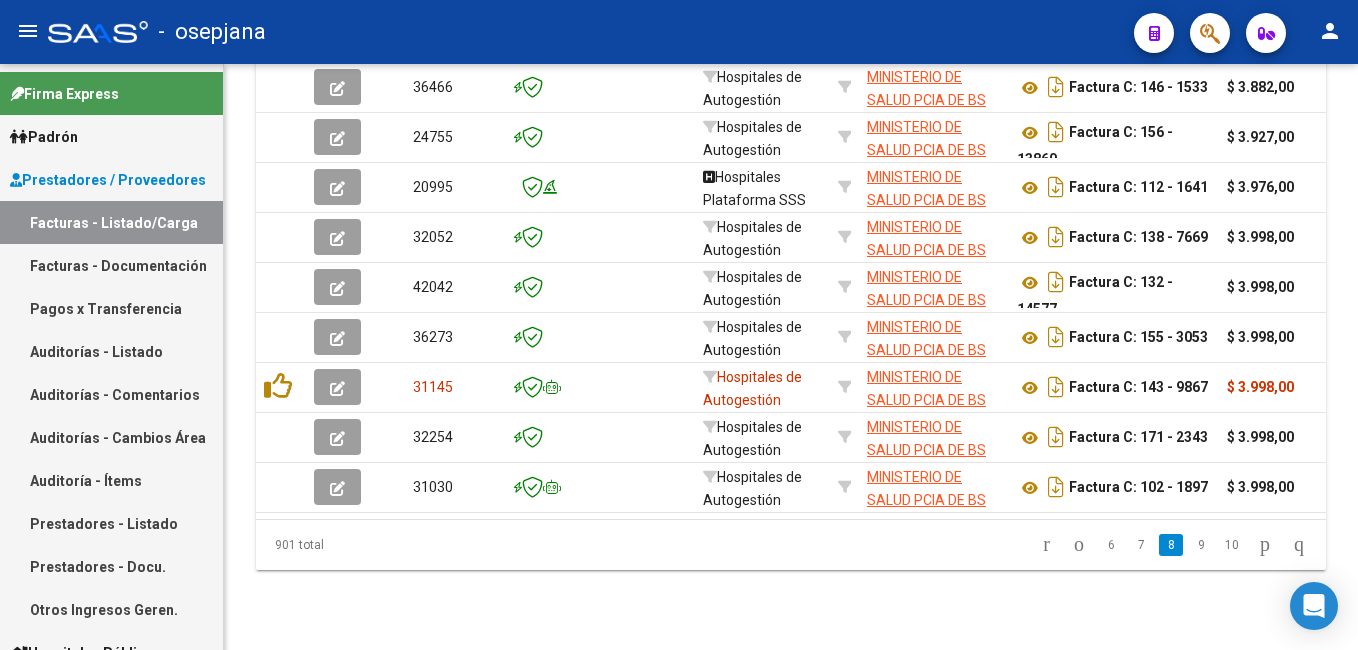 click on "10" 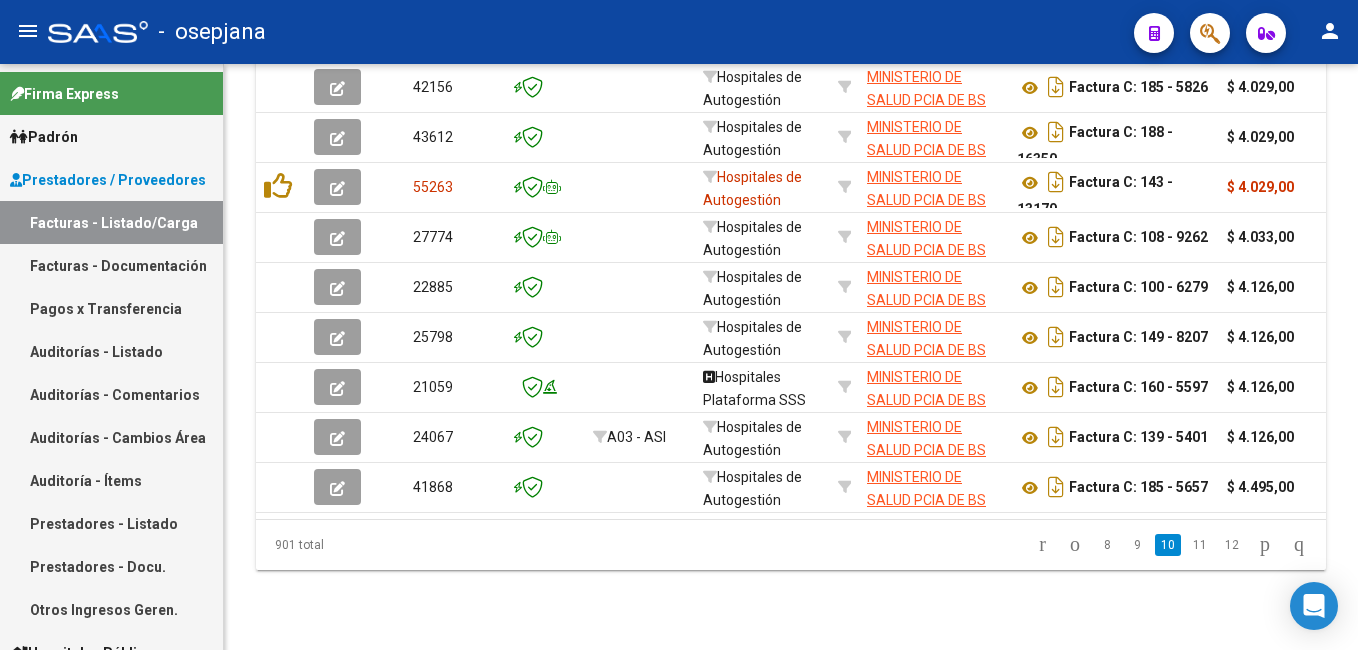 click on "12" 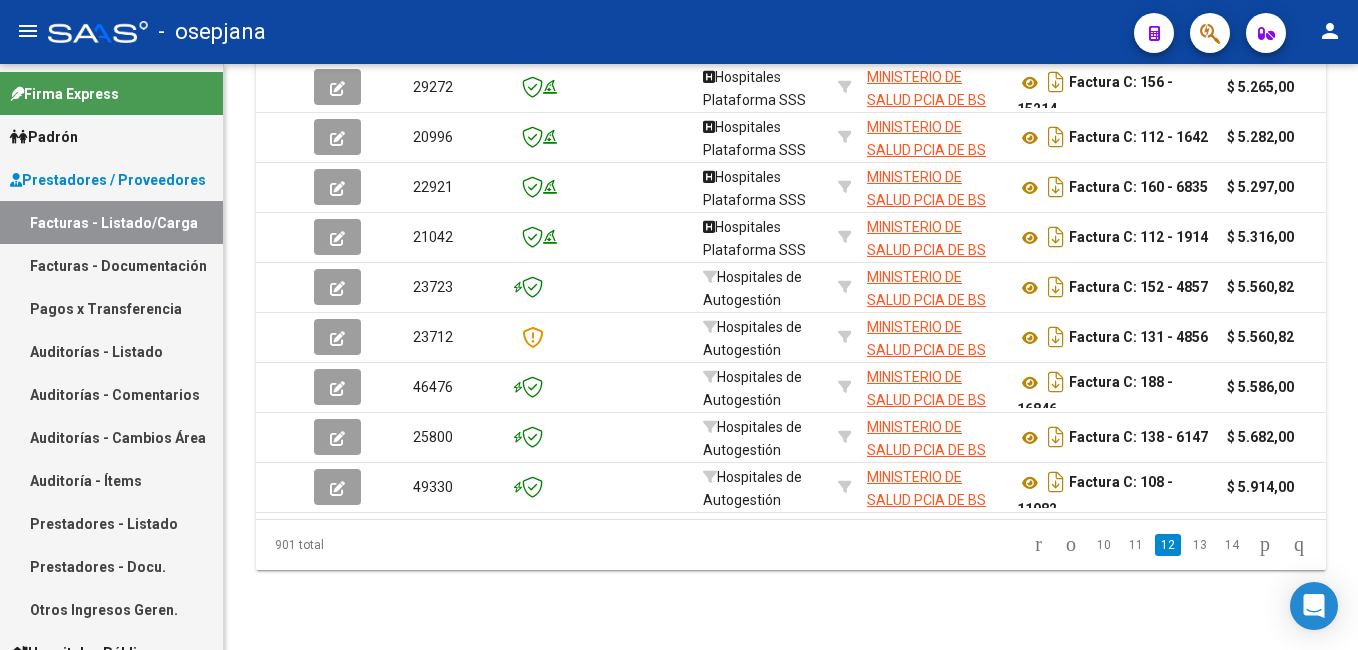 click on "14" 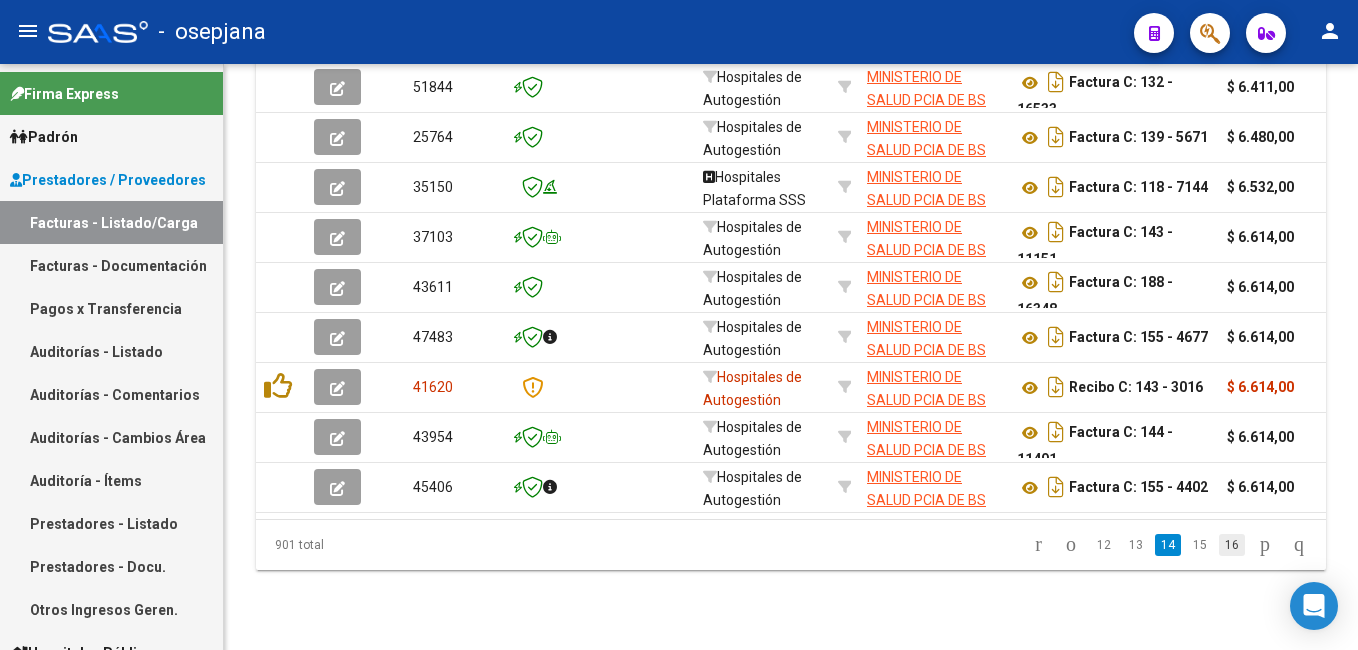 click on "16" 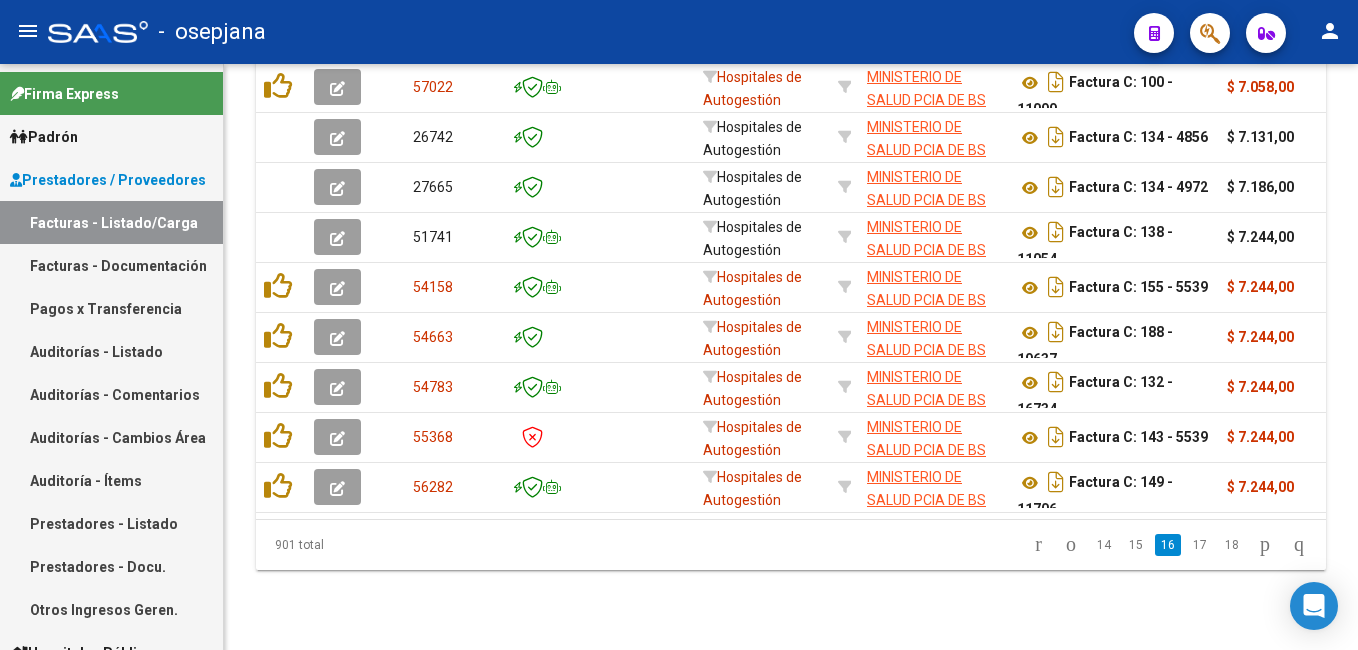 click on "18" 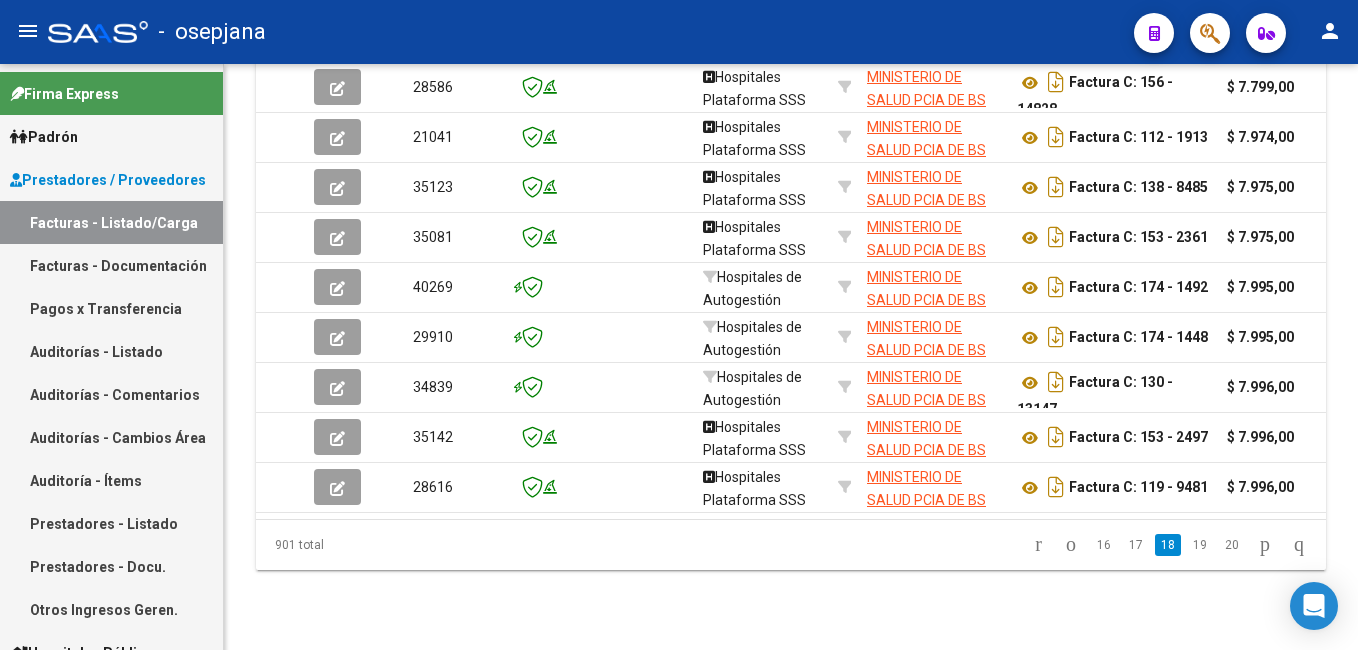 click on "20" 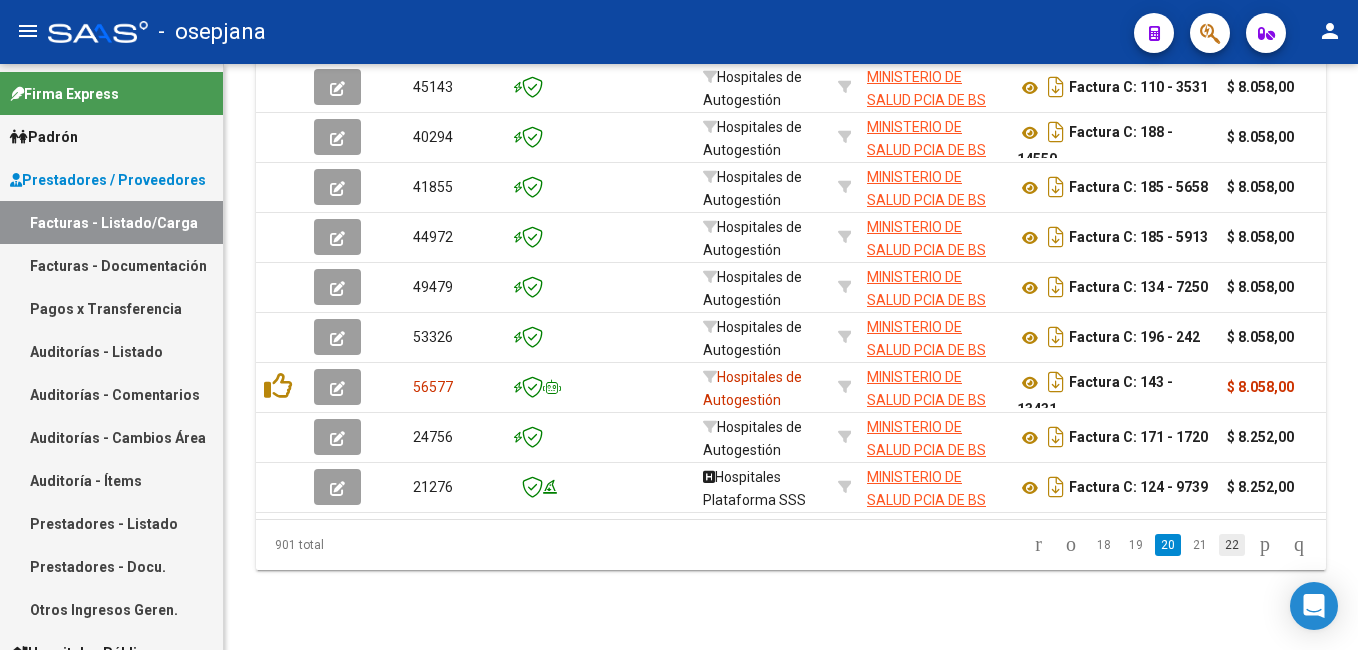click on "22" 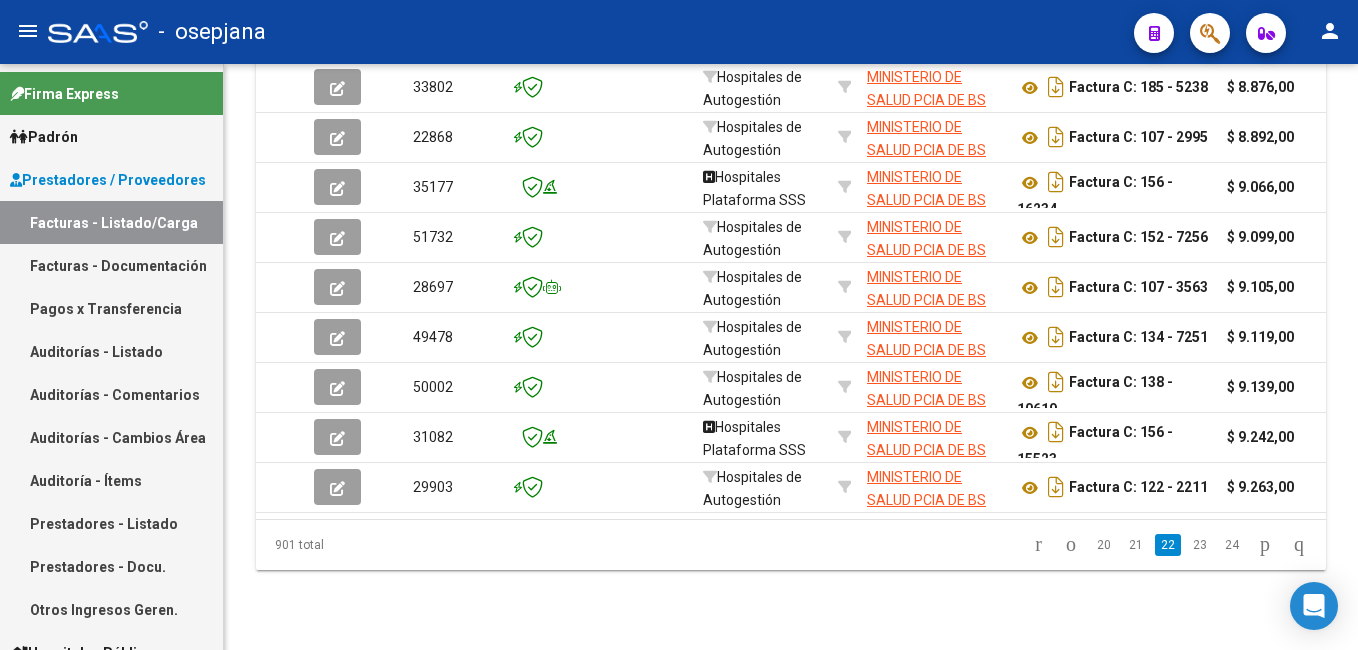 click on "24" 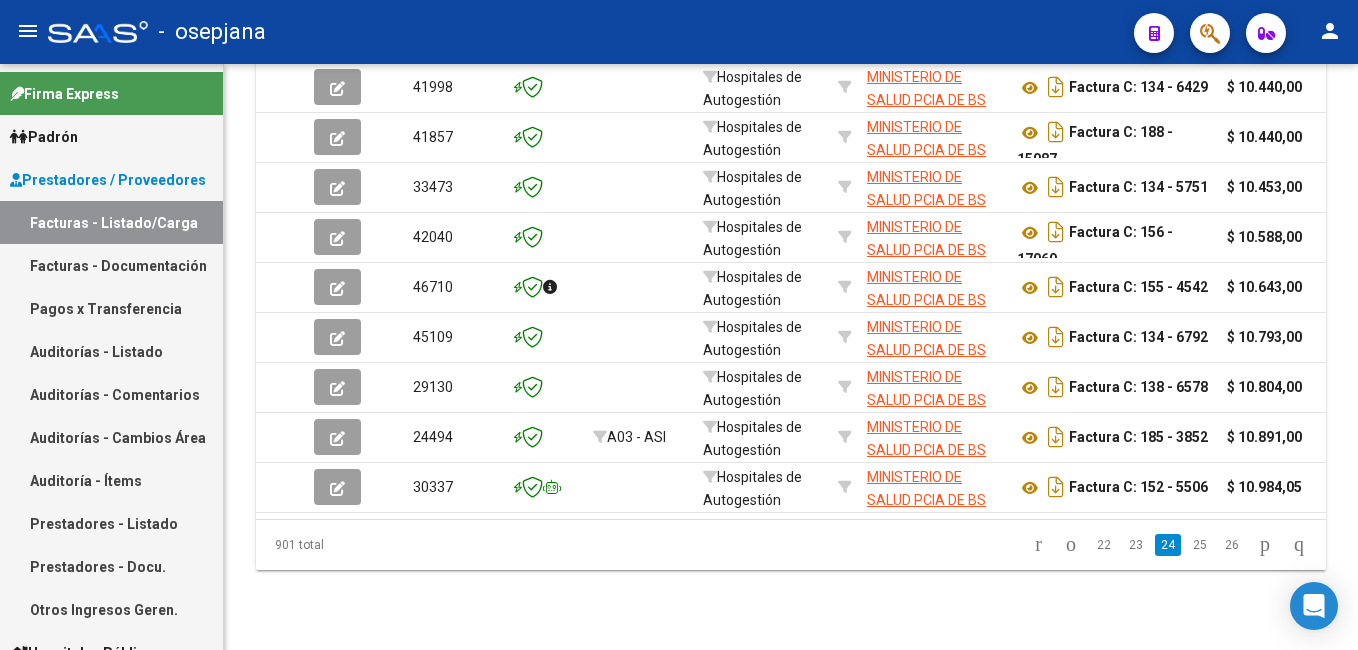 click on "26" 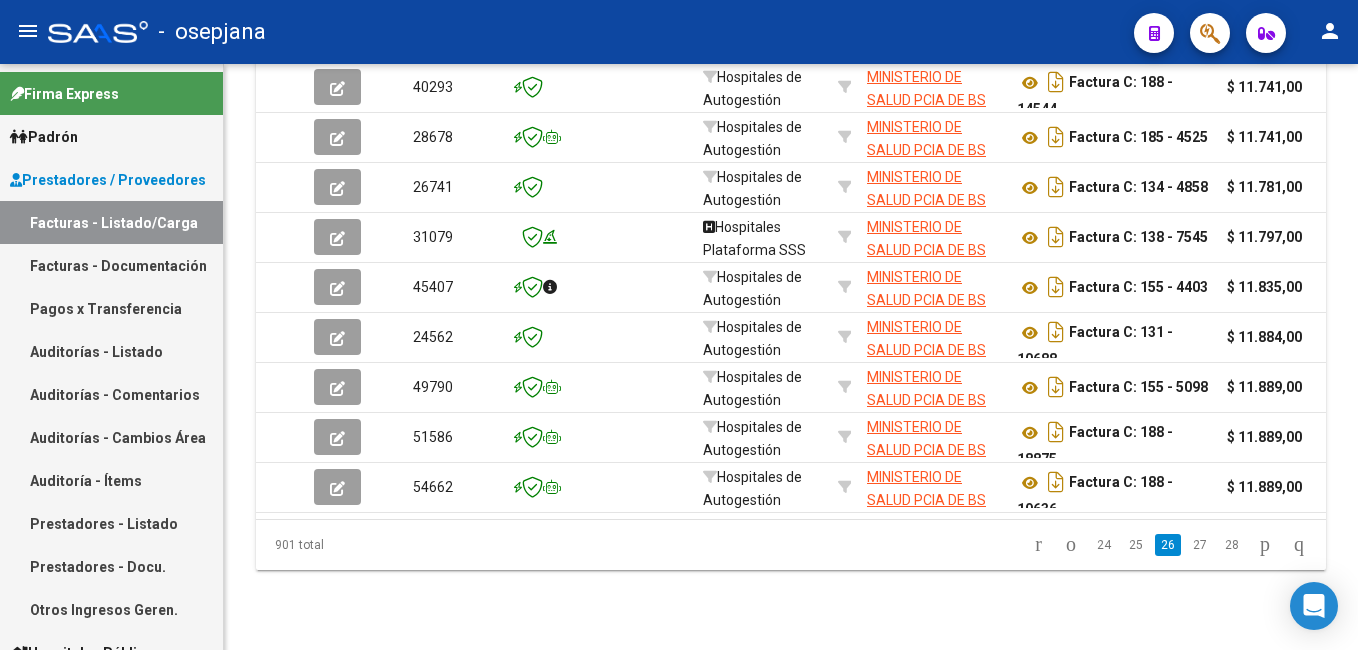 click on "28" 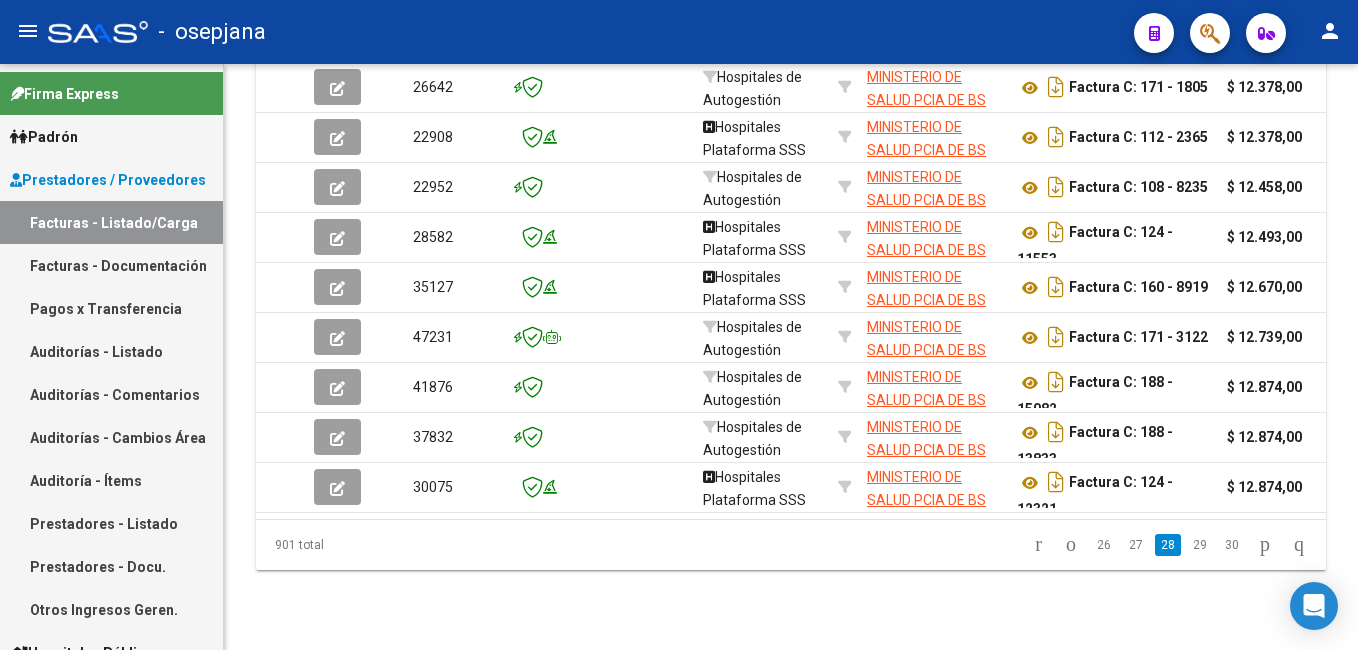click on "30" 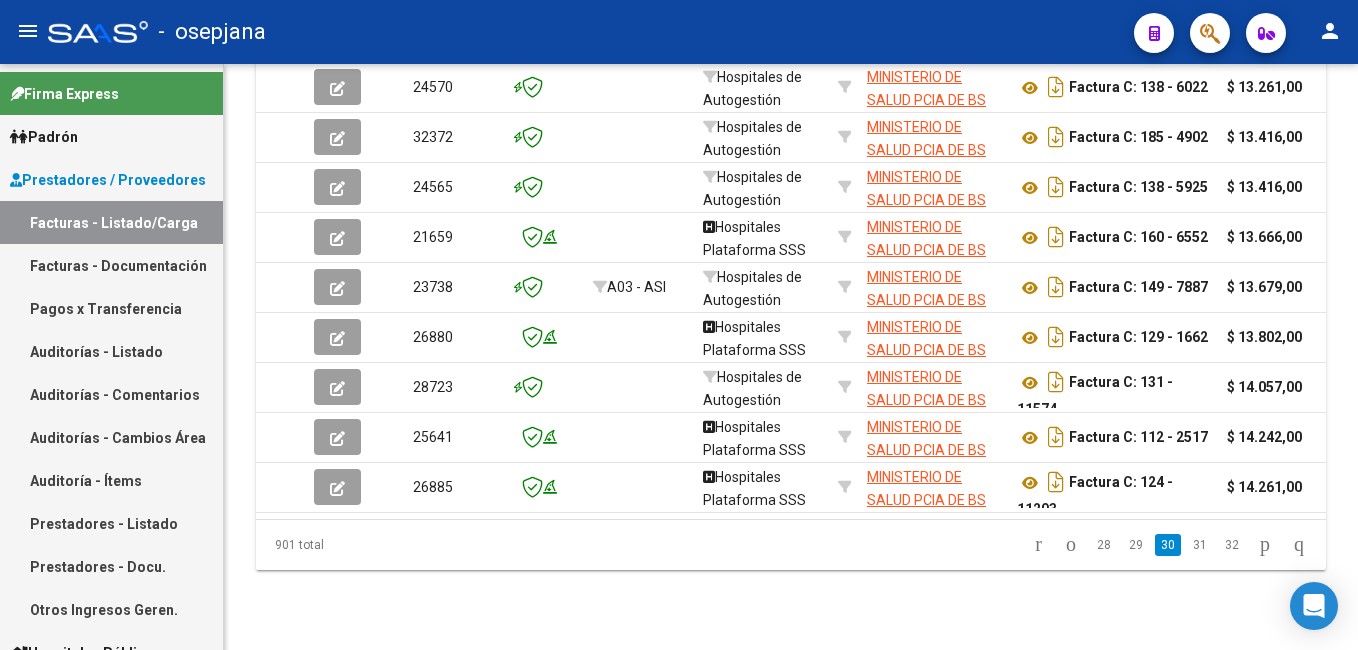 click on "32" 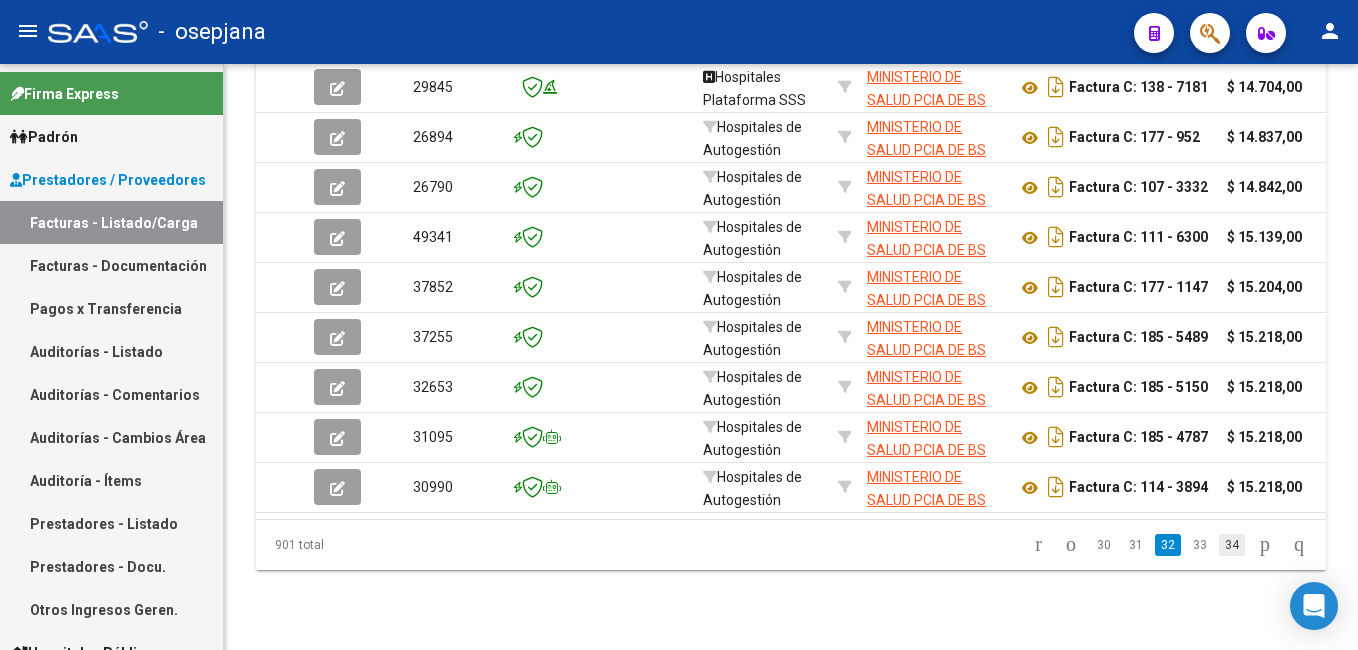 click on "34" 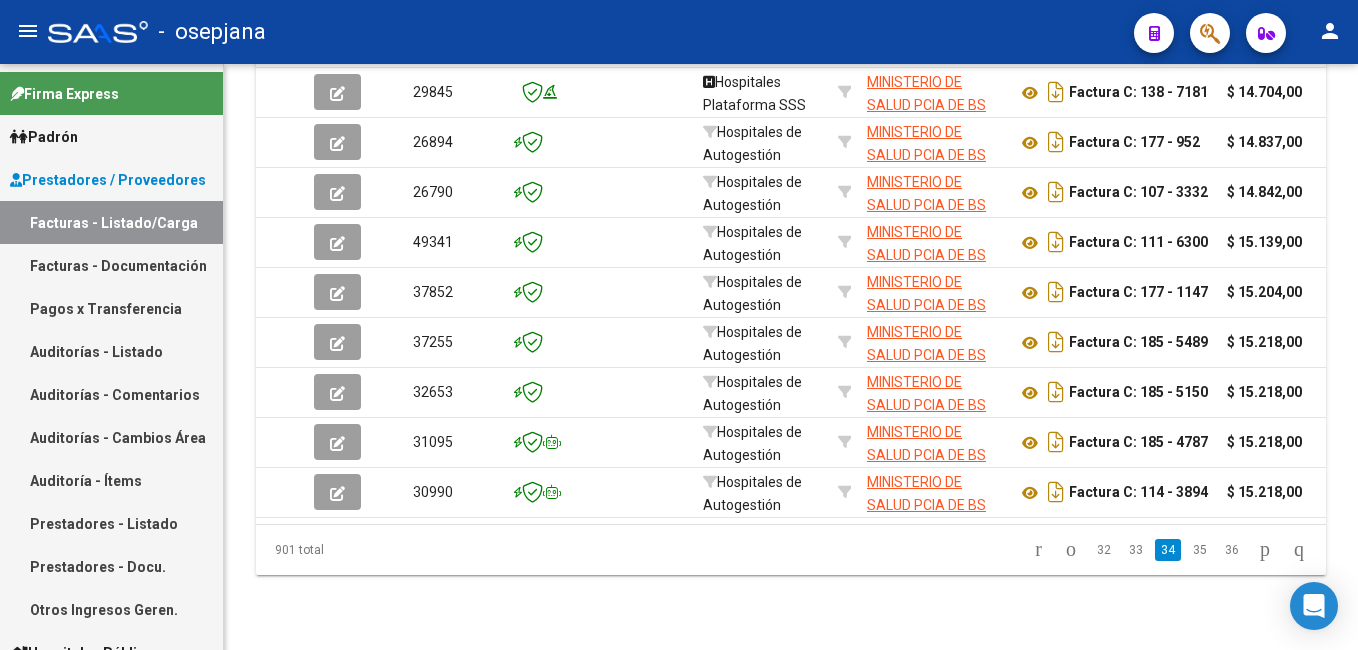 click on "901 total   32   33   34   35   36" 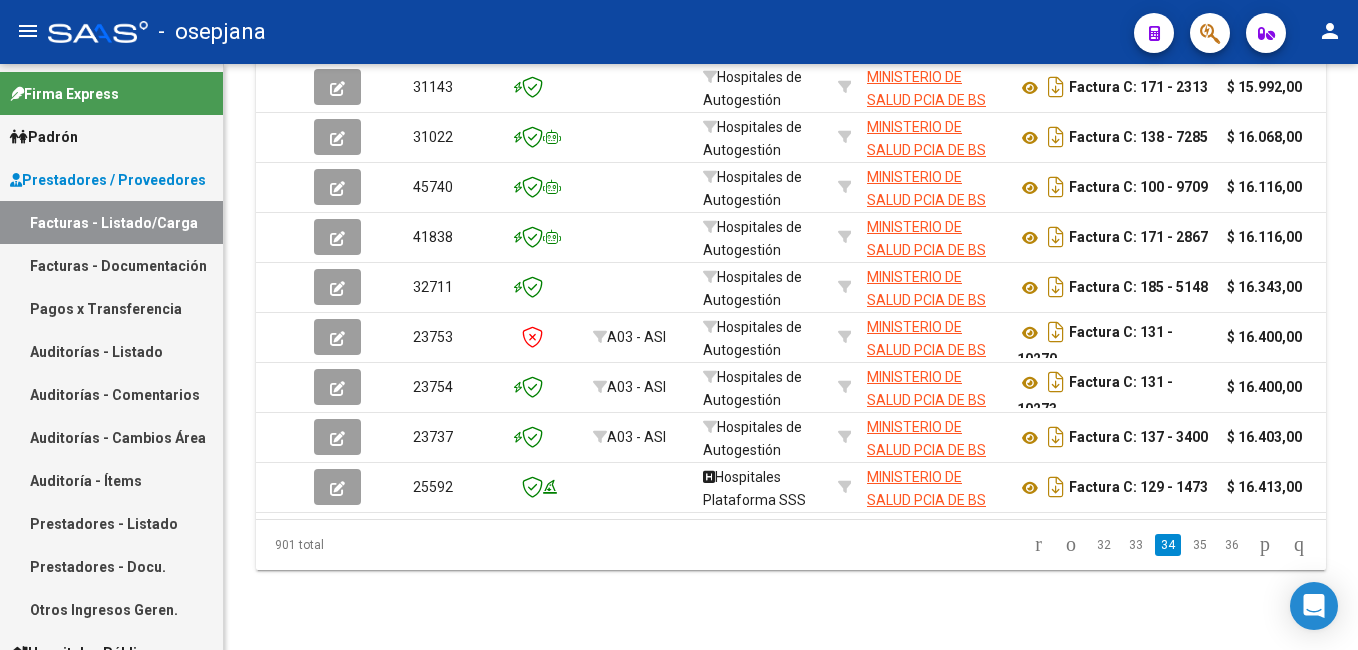 click on "36" 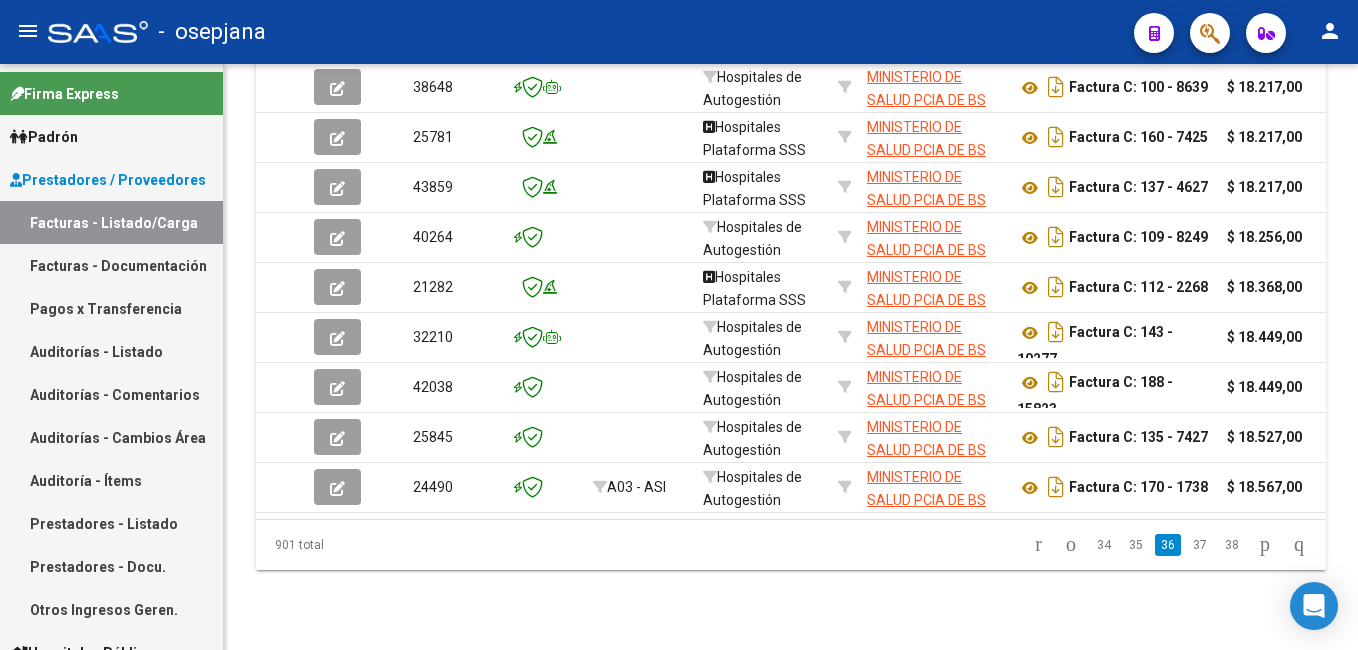 click on "38" 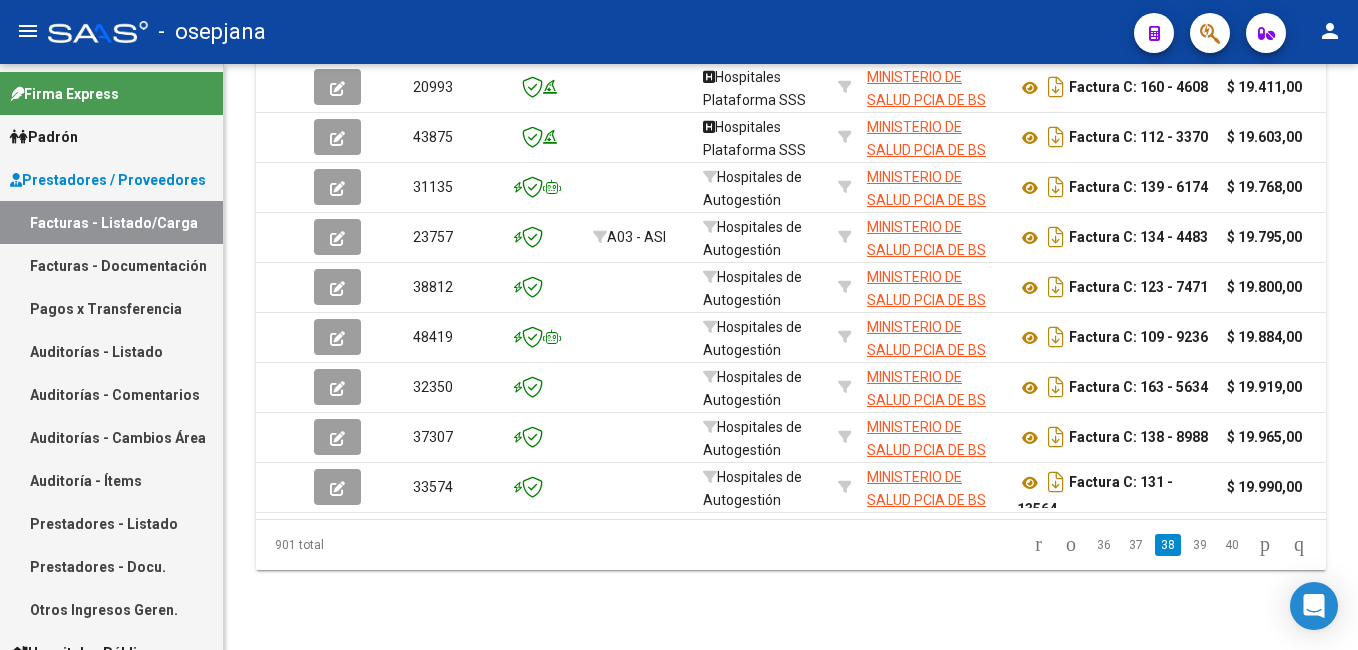 click on "40" 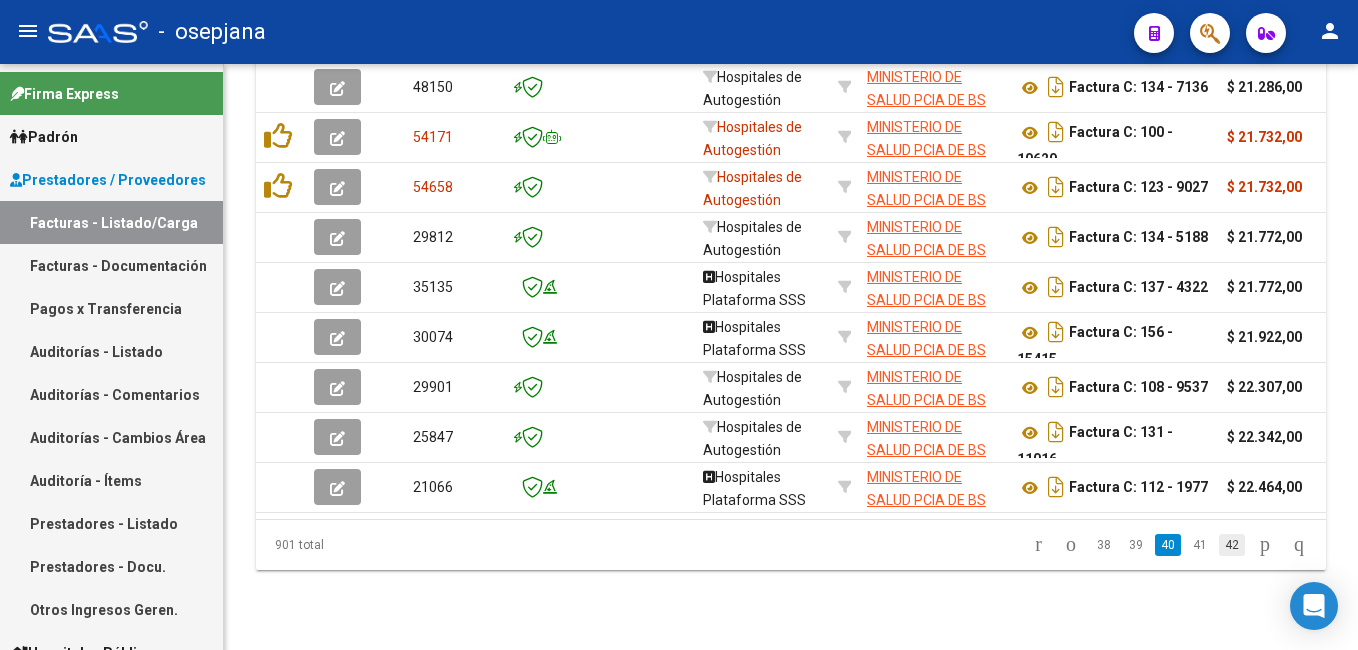 click on "42" 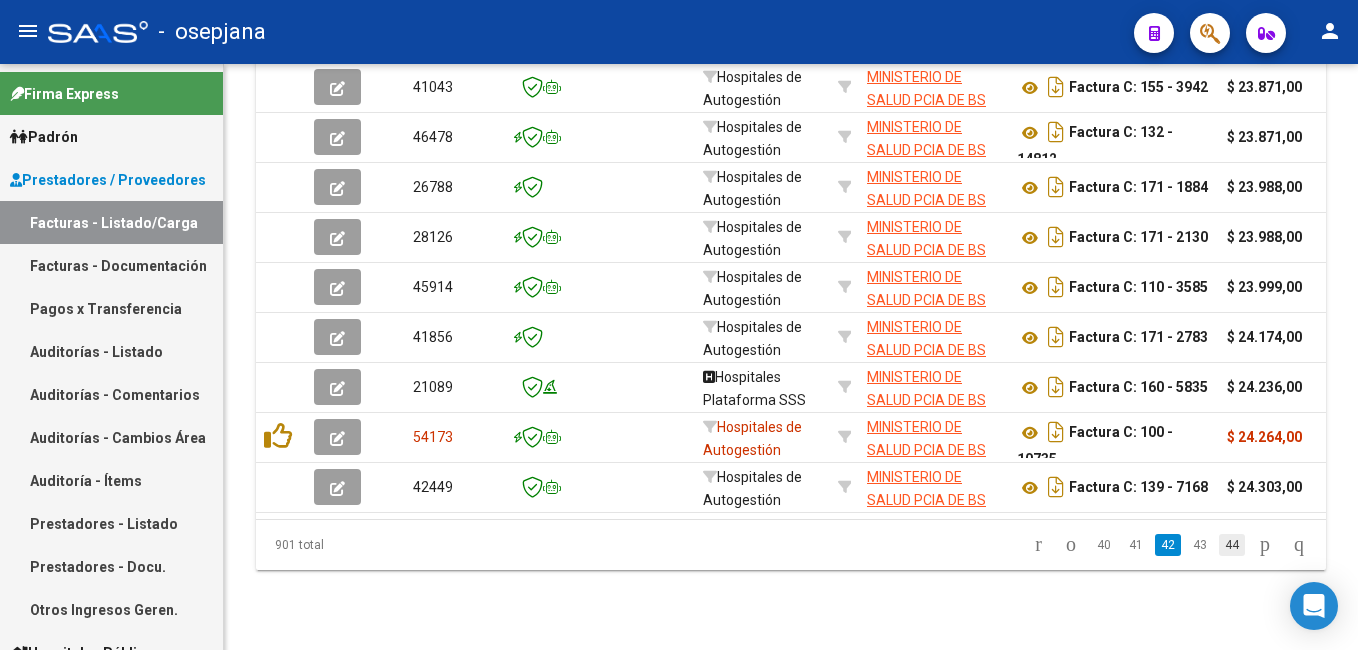 click on "44" 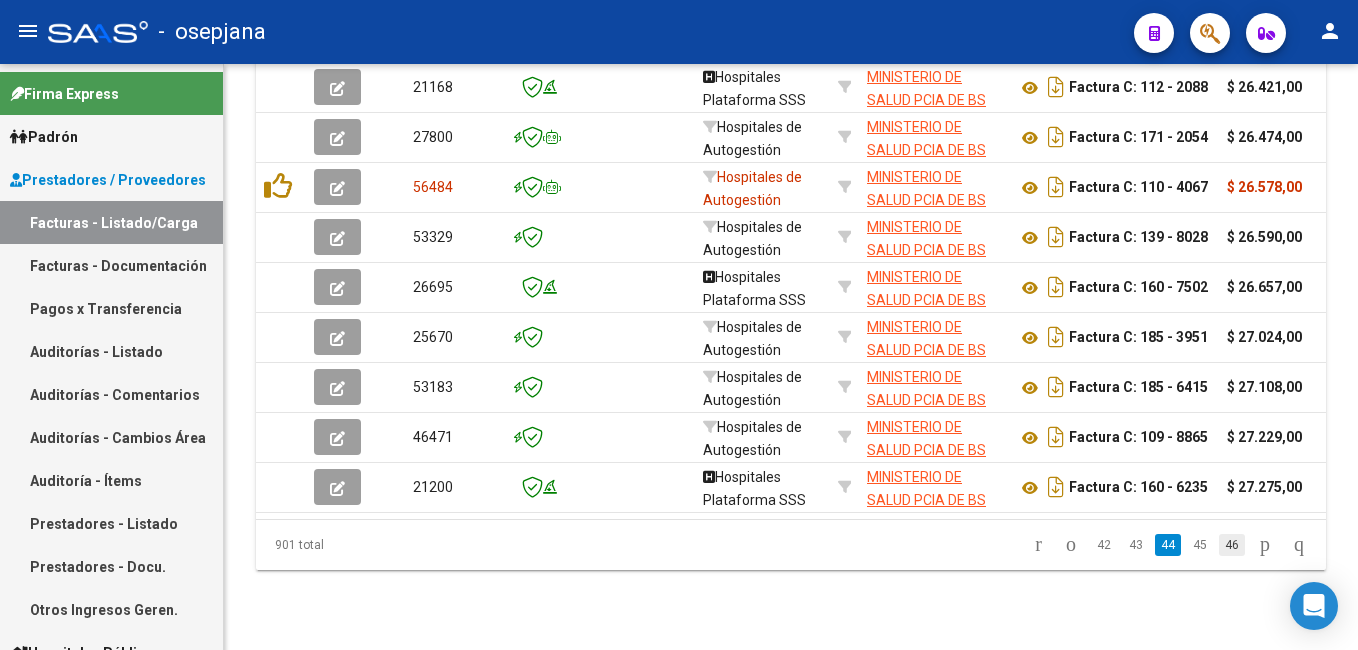 click on "901 total   42   43   44   45   46" 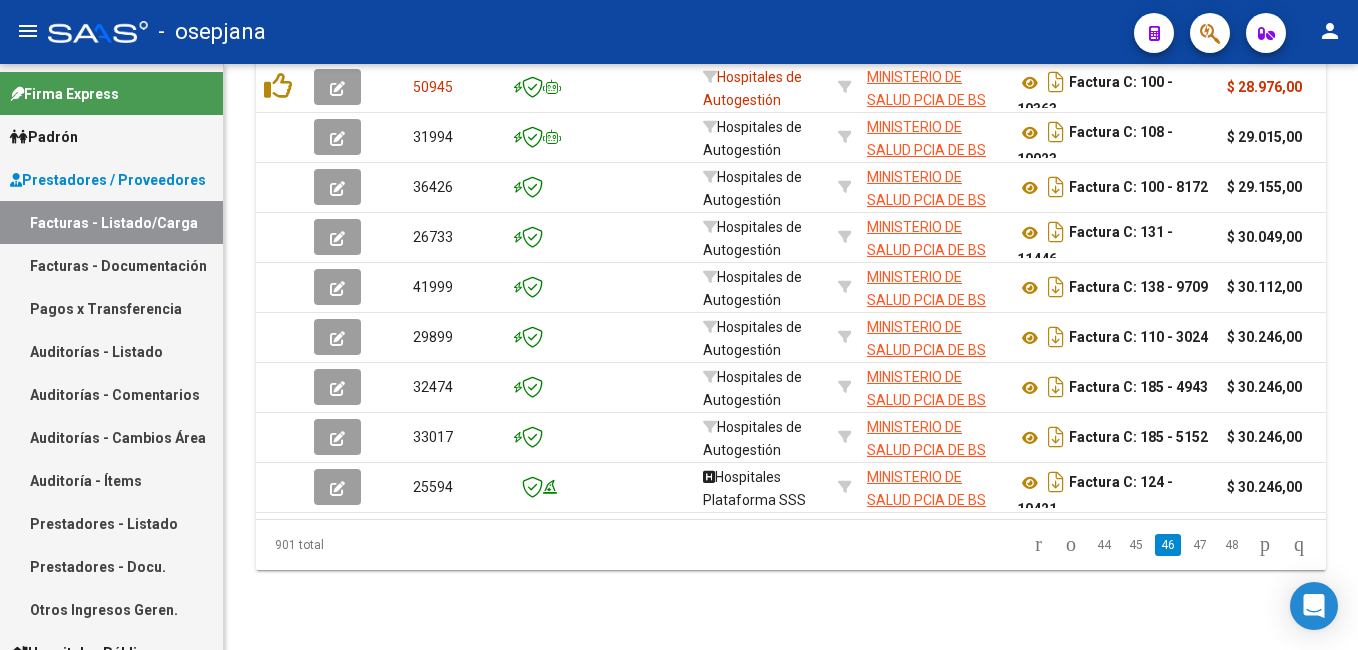 click on "48" 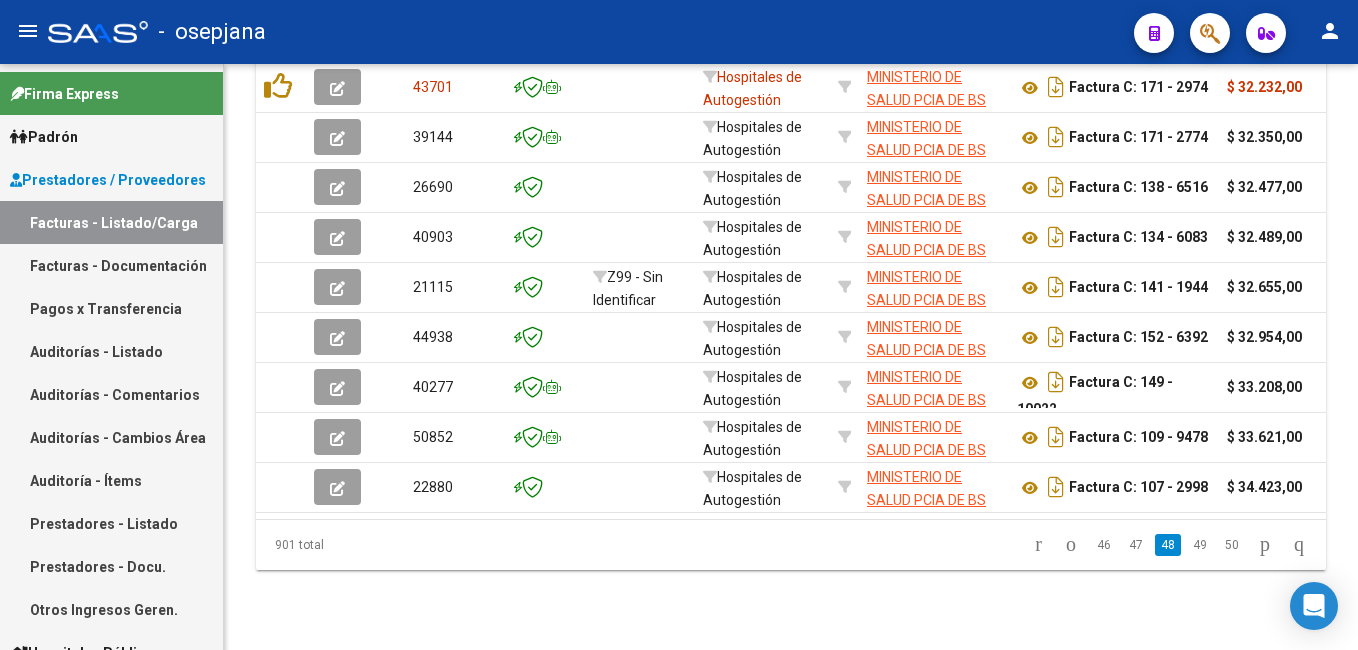 click on "50" 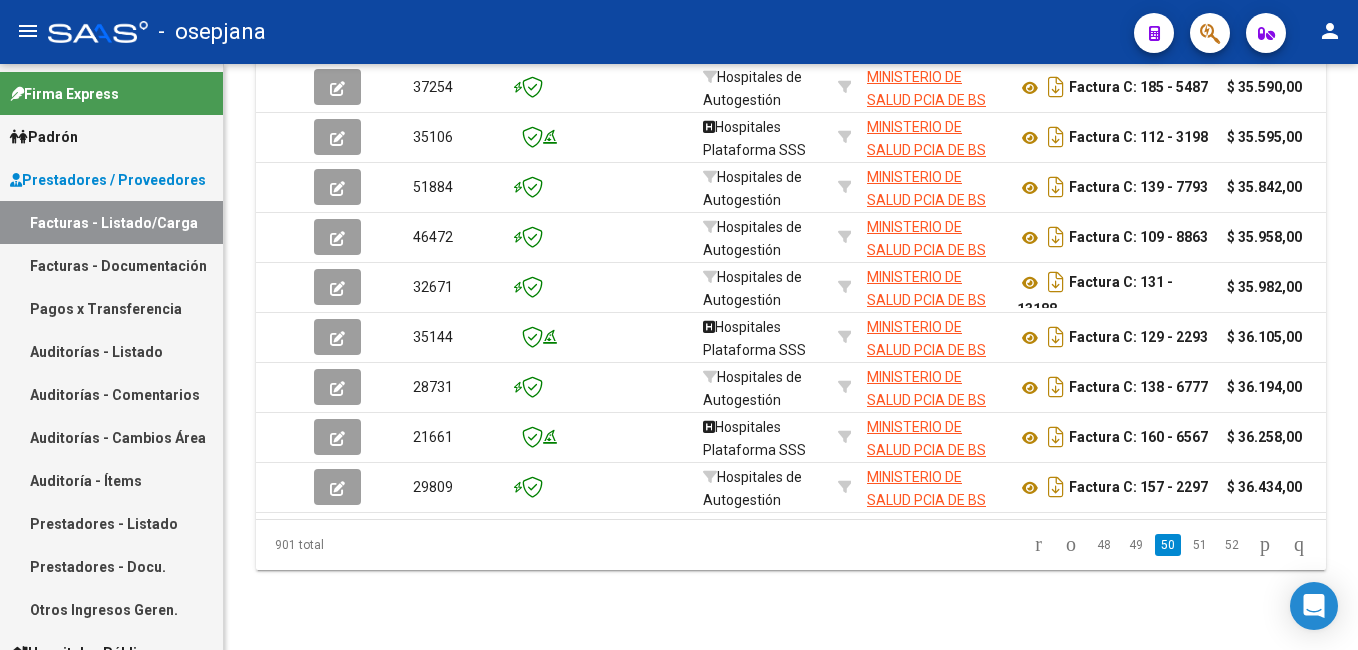 click on "52" 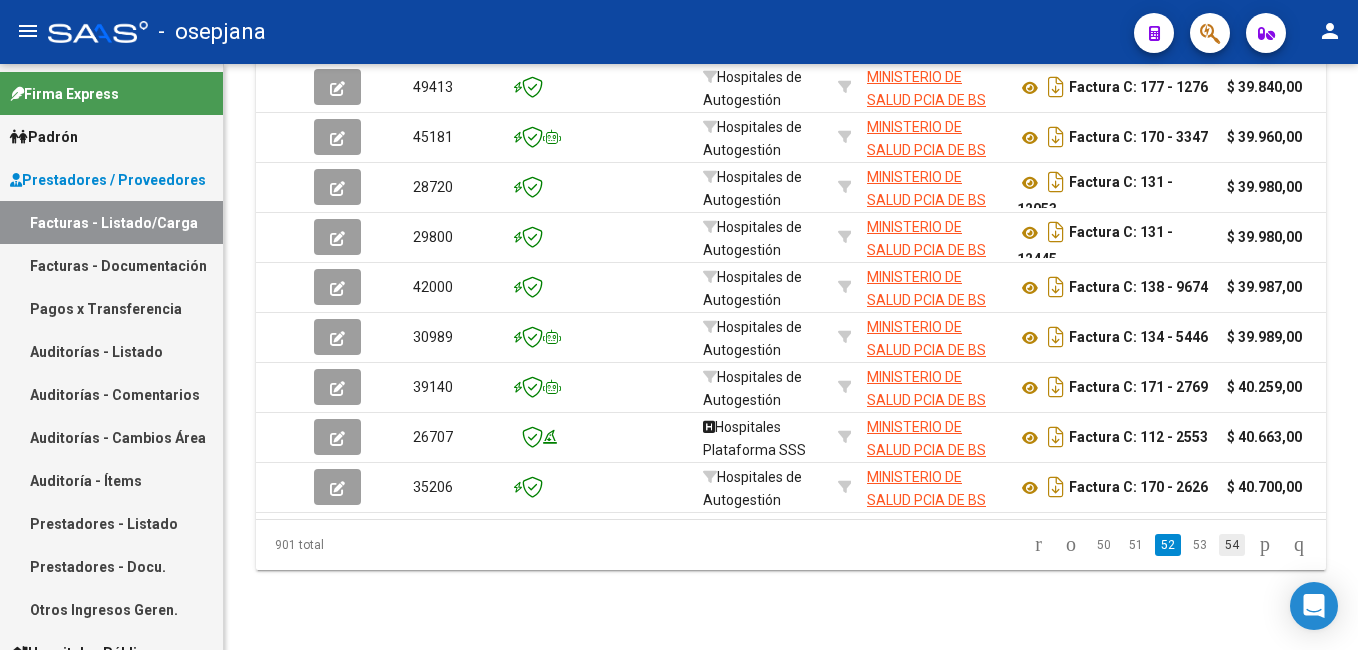 click on "901 total   50   51   52   53   54" 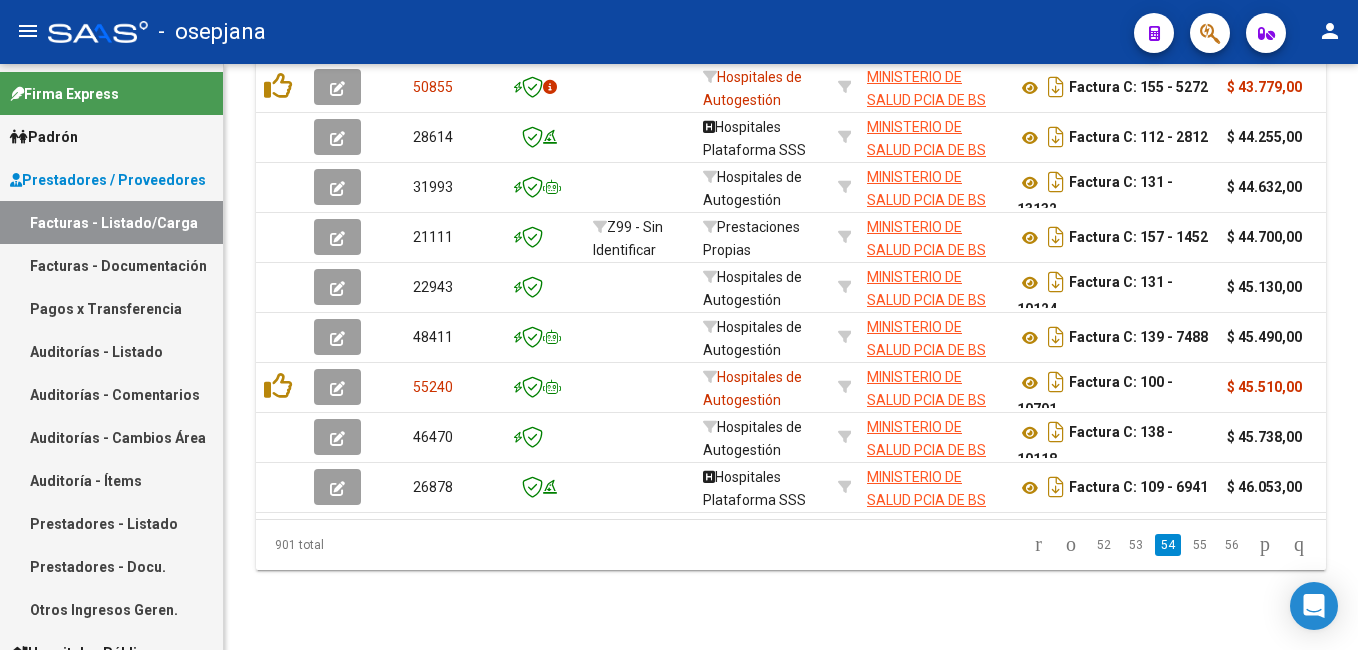 click on "56" 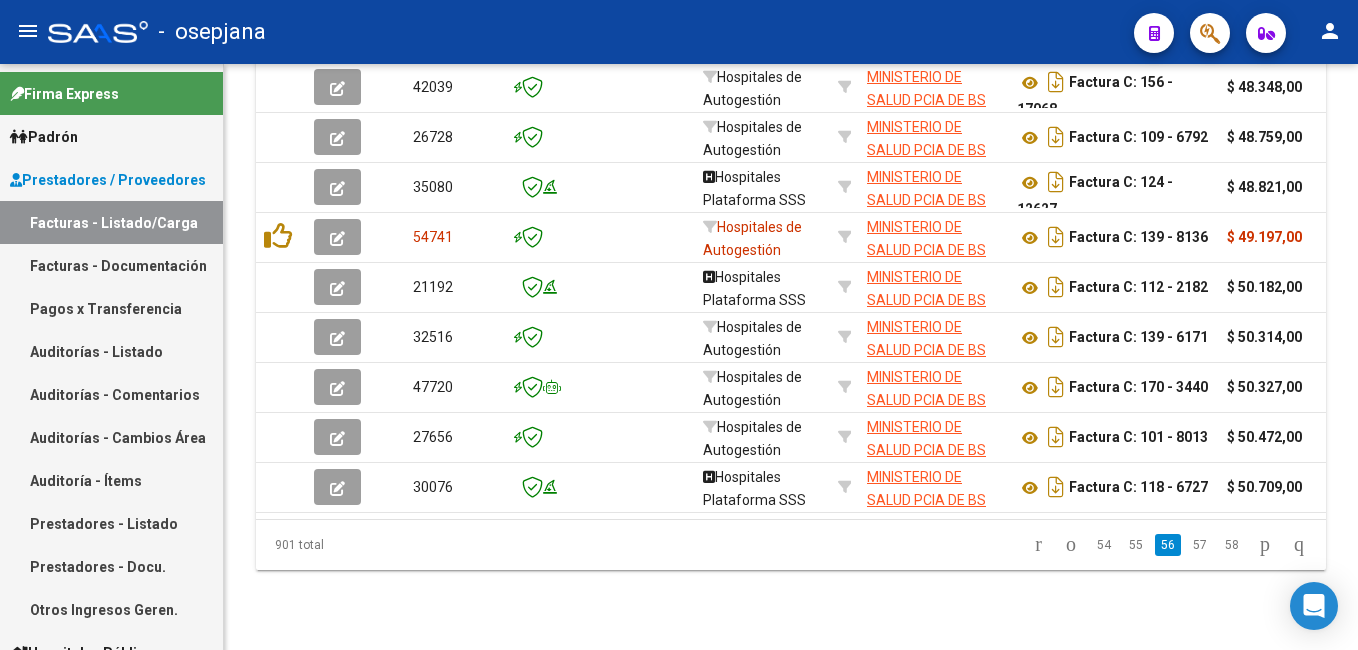 click on "58" 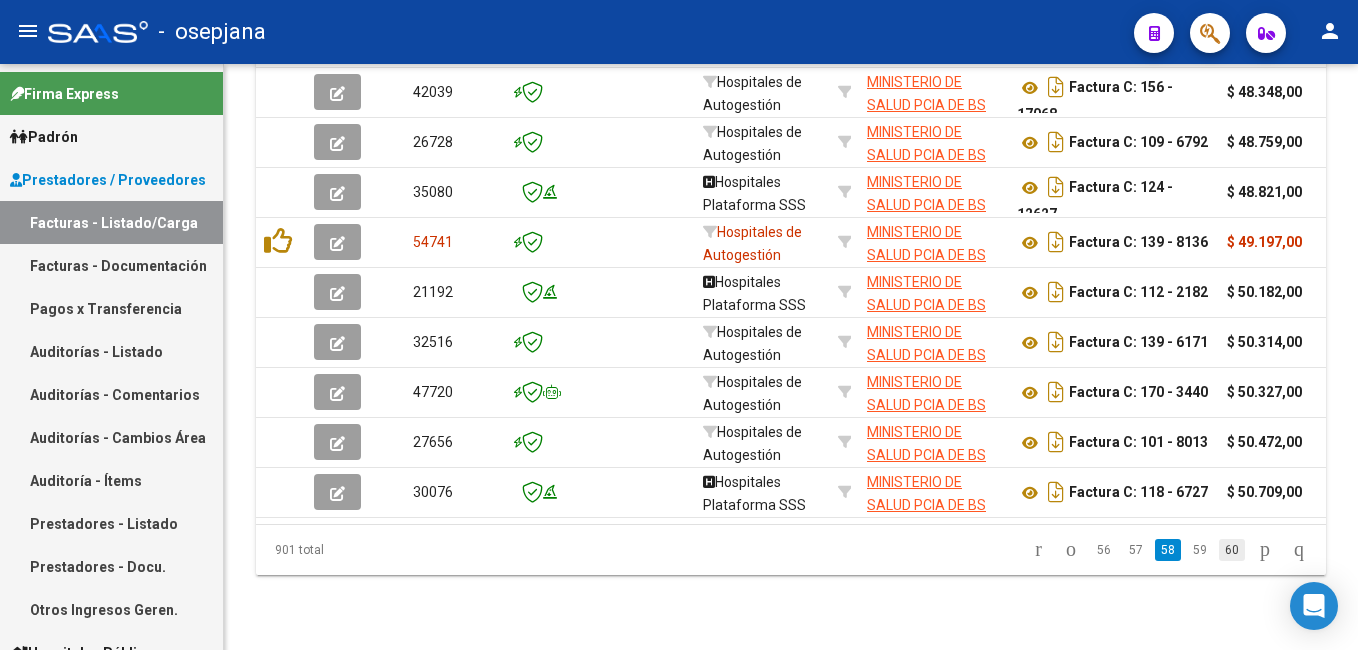 click on "901 total   56   57   58   59   60" 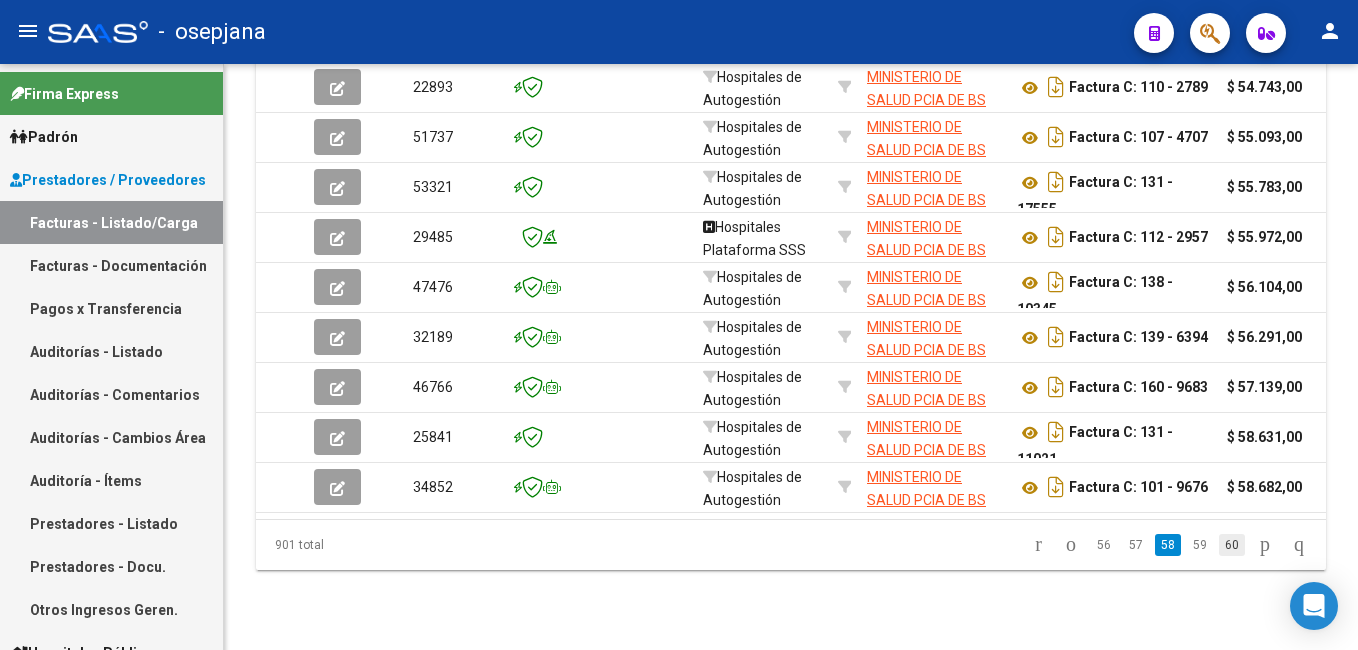 click on "60" 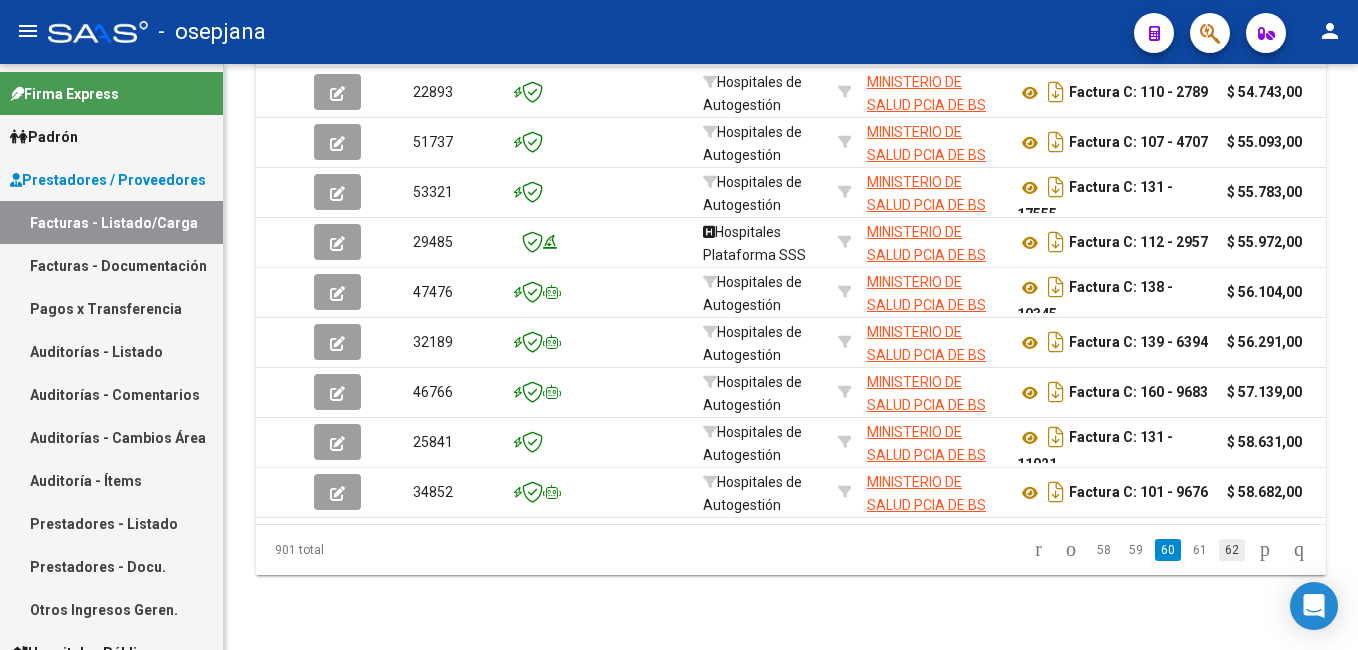 click on "901 total   58   59   60   61   62" 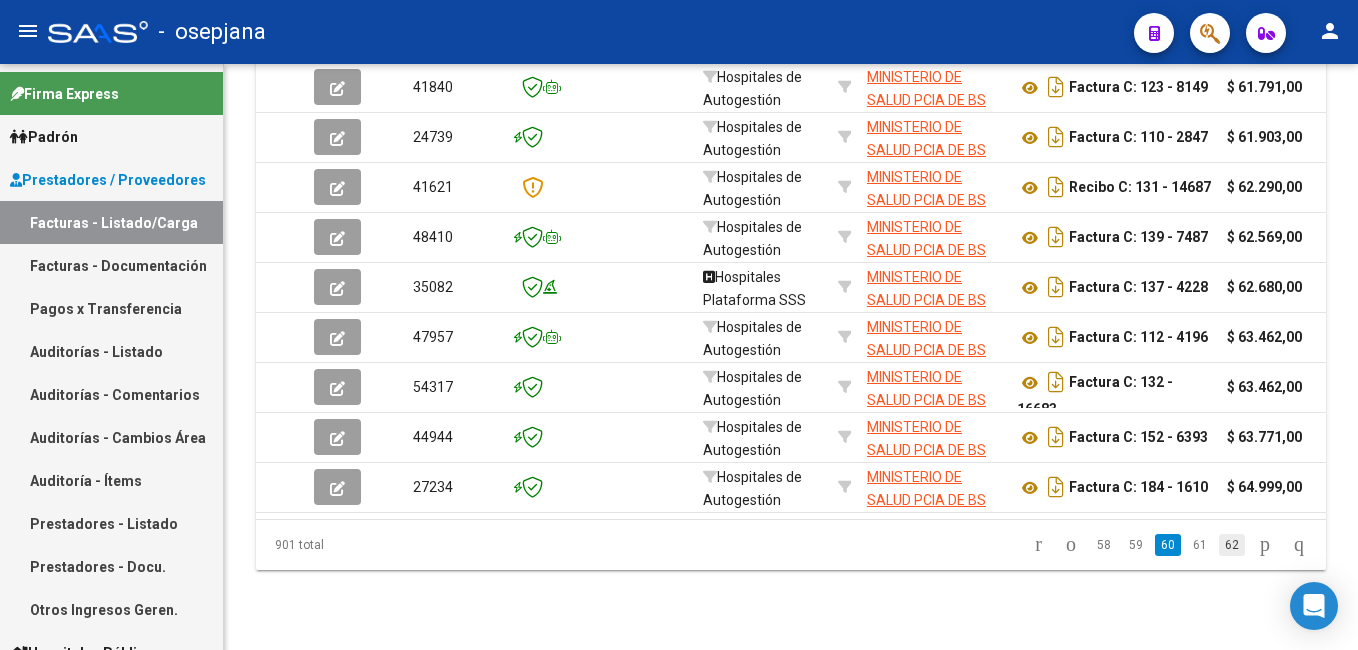 click on "62" 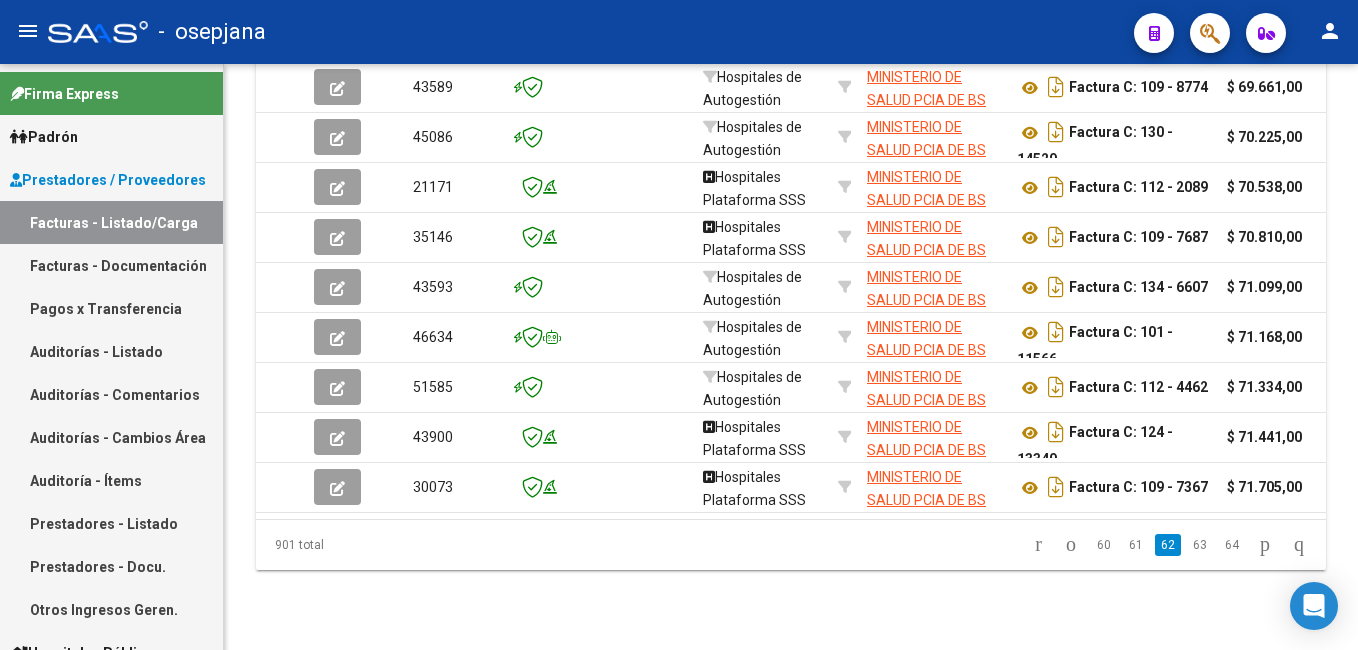 click on "64" 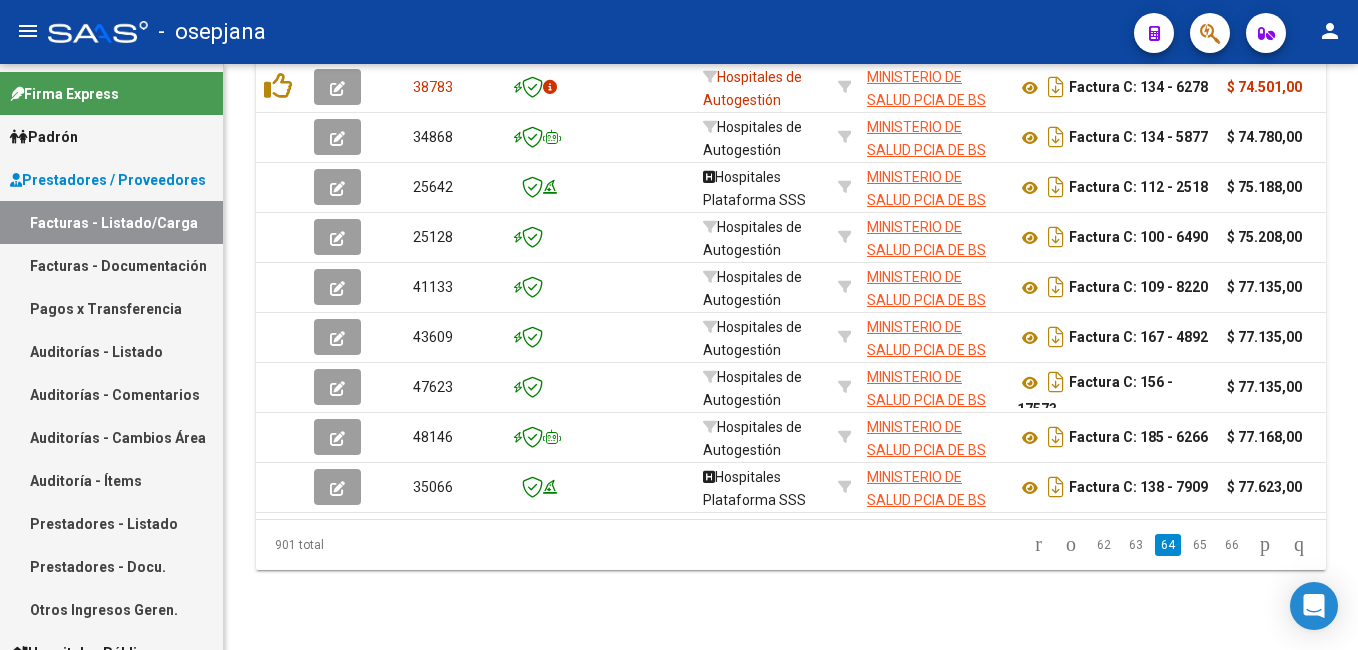 click on "66" 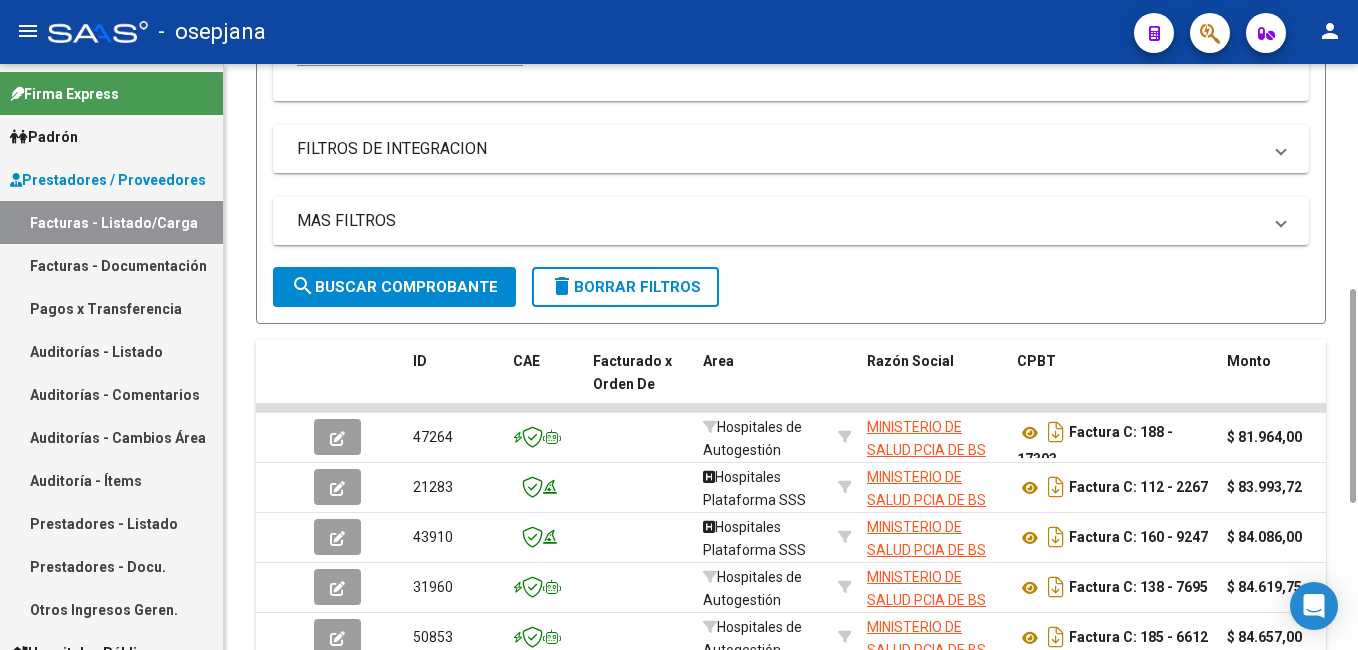 scroll, scrollTop: 0, scrollLeft: 0, axis: both 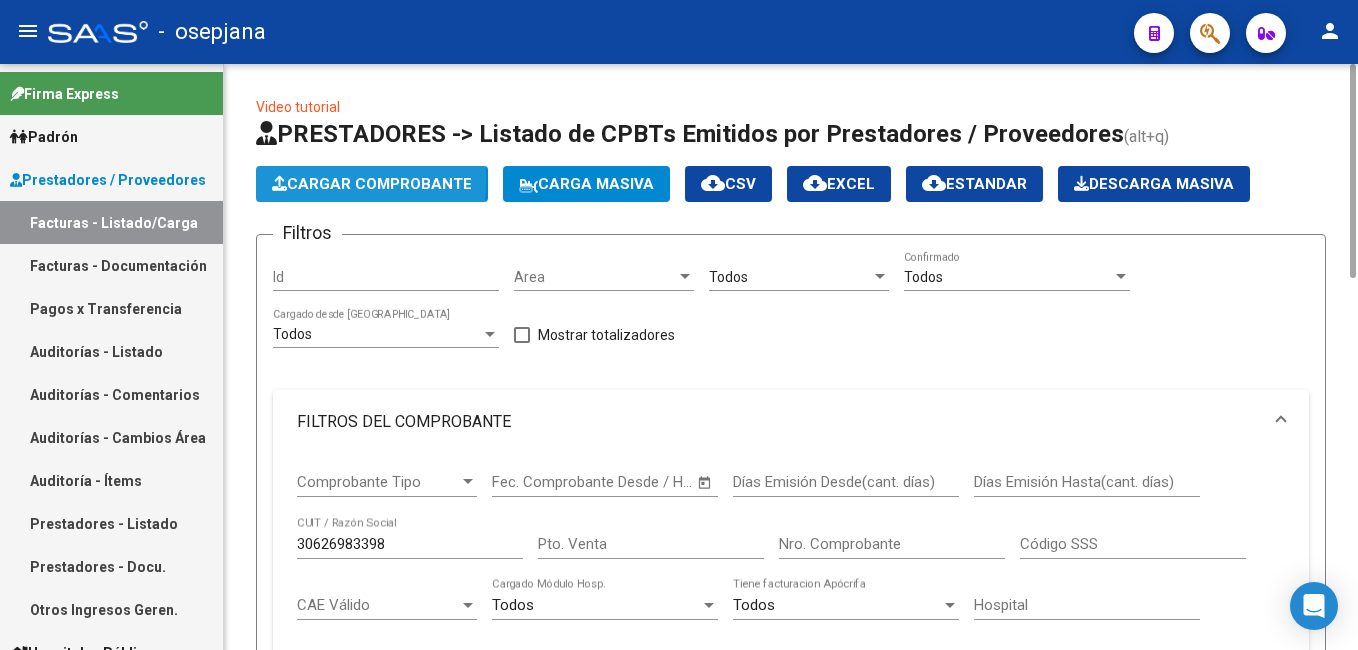 click on "Cargar Comprobante" 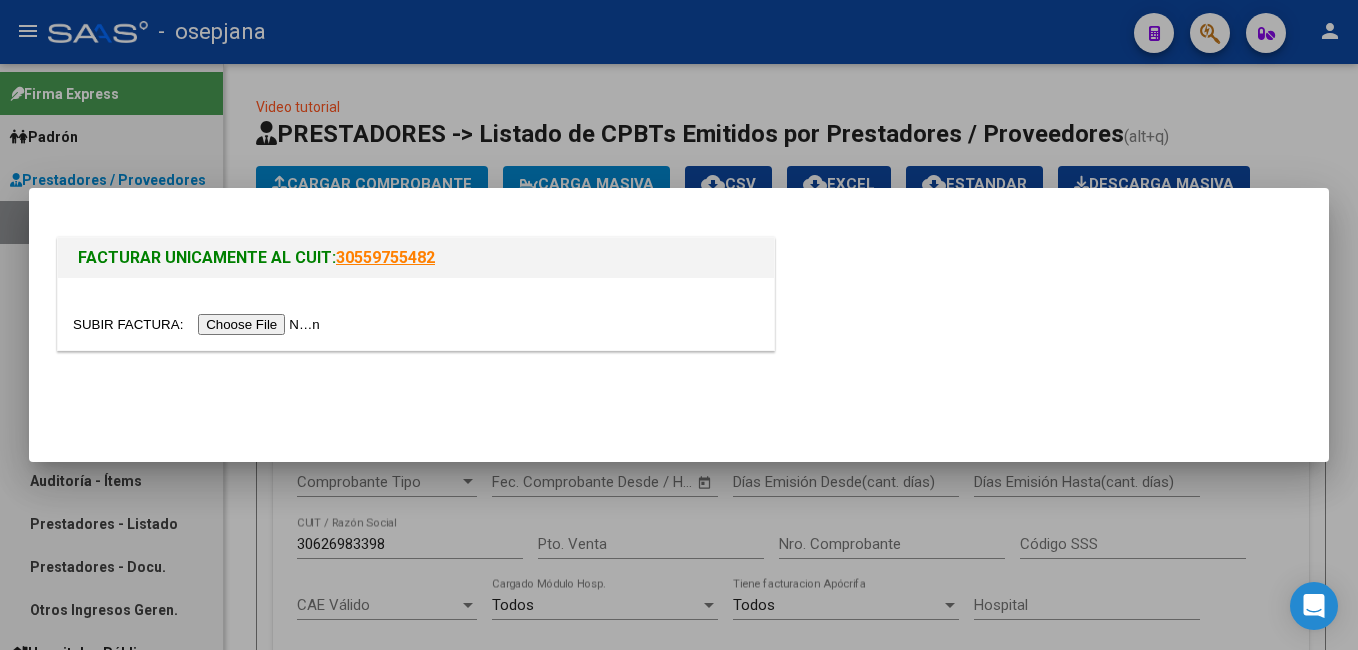 click at bounding box center (199, 324) 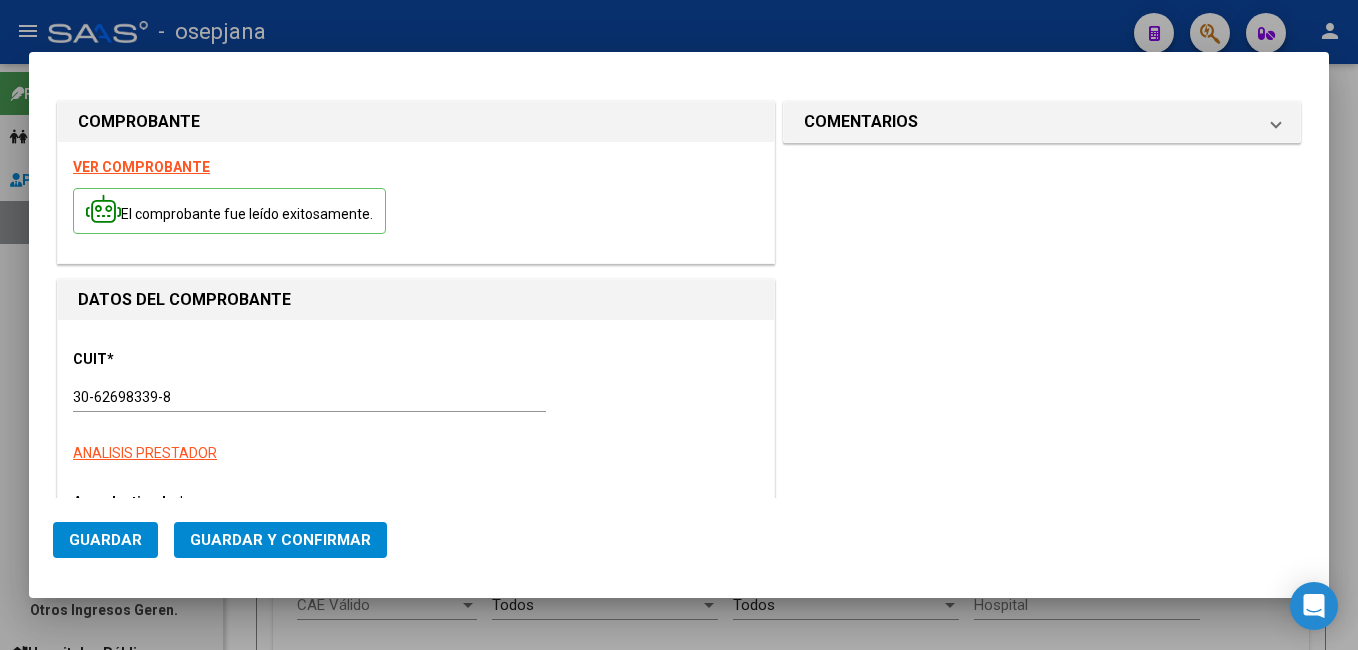 type on "9320" 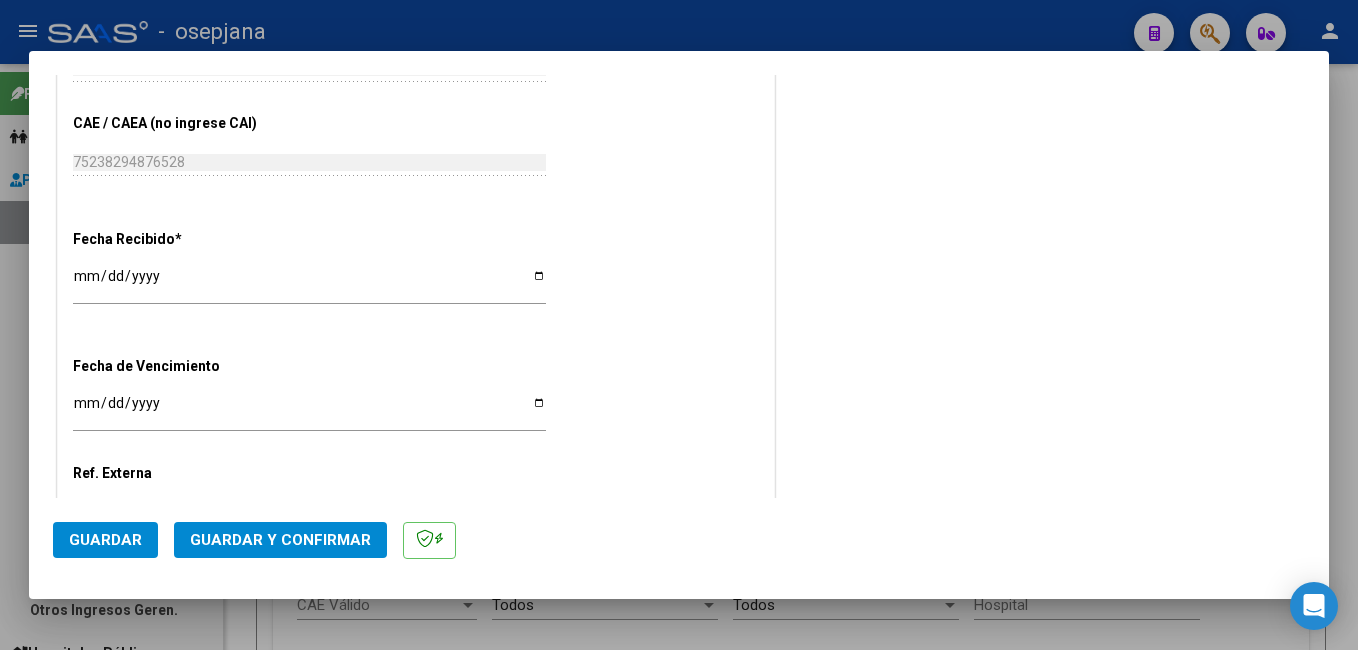 scroll, scrollTop: 1000, scrollLeft: 0, axis: vertical 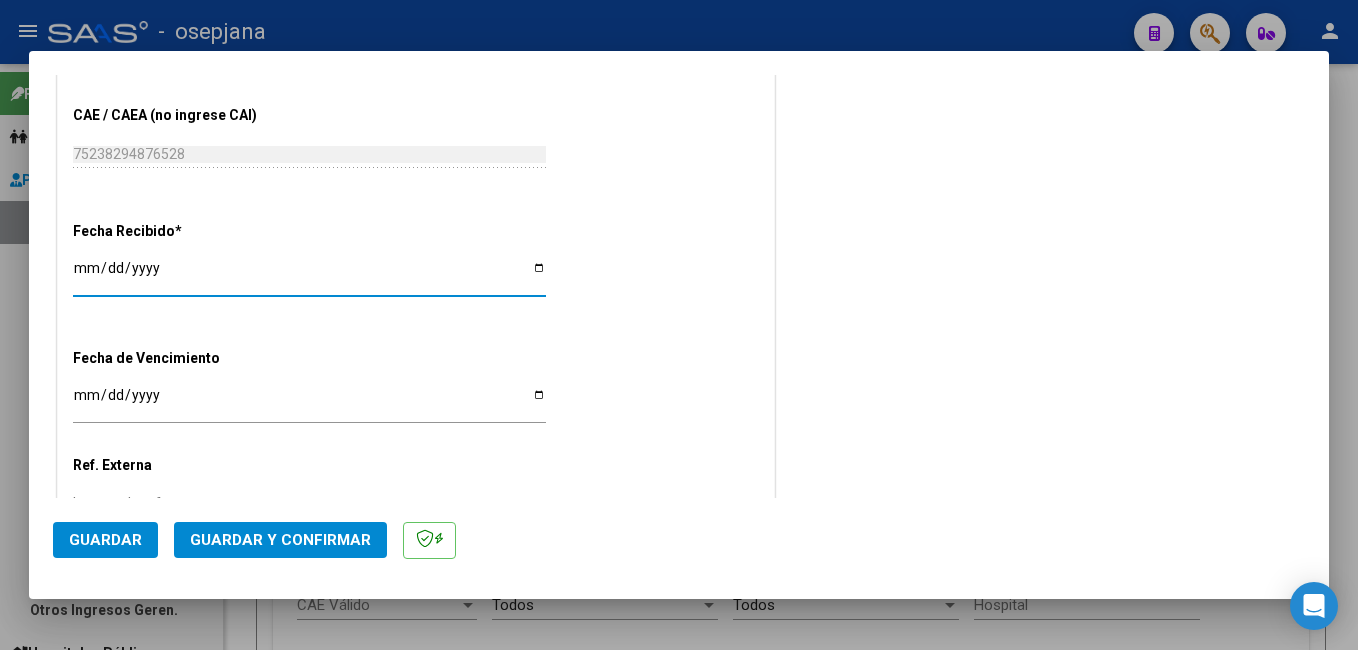 click on "[DATE]" at bounding box center [309, 275] 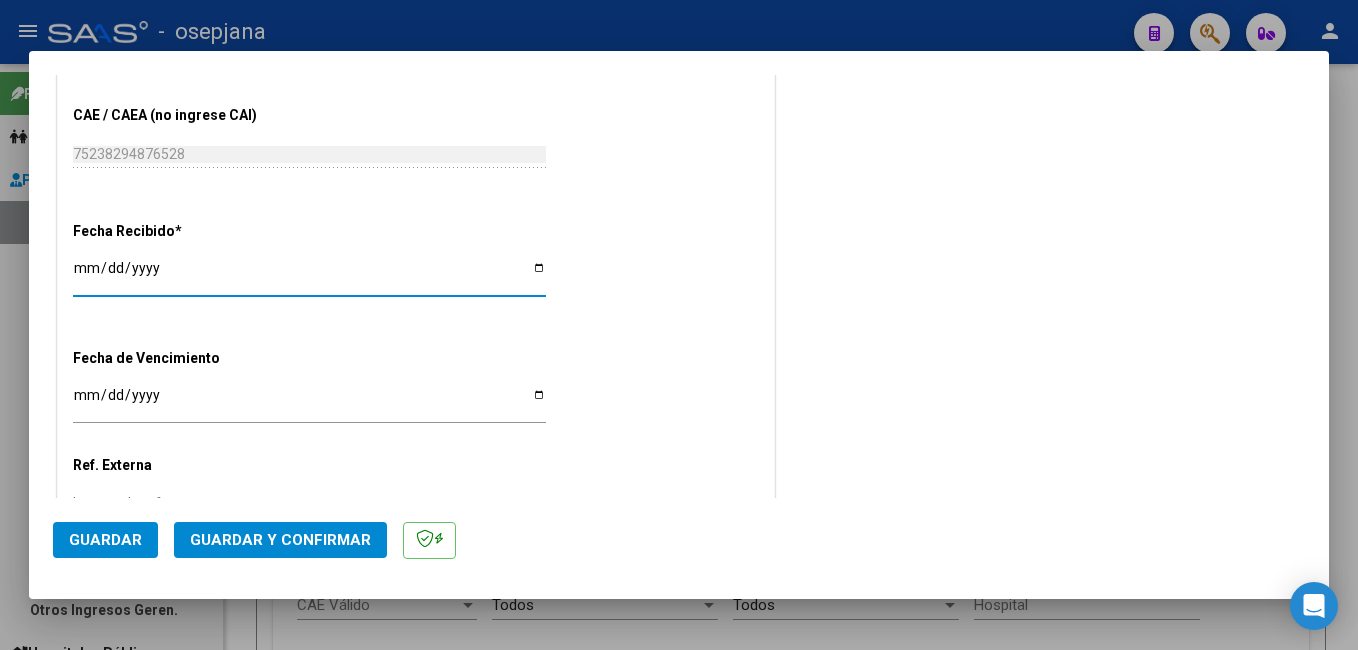 type on "[DATE]" 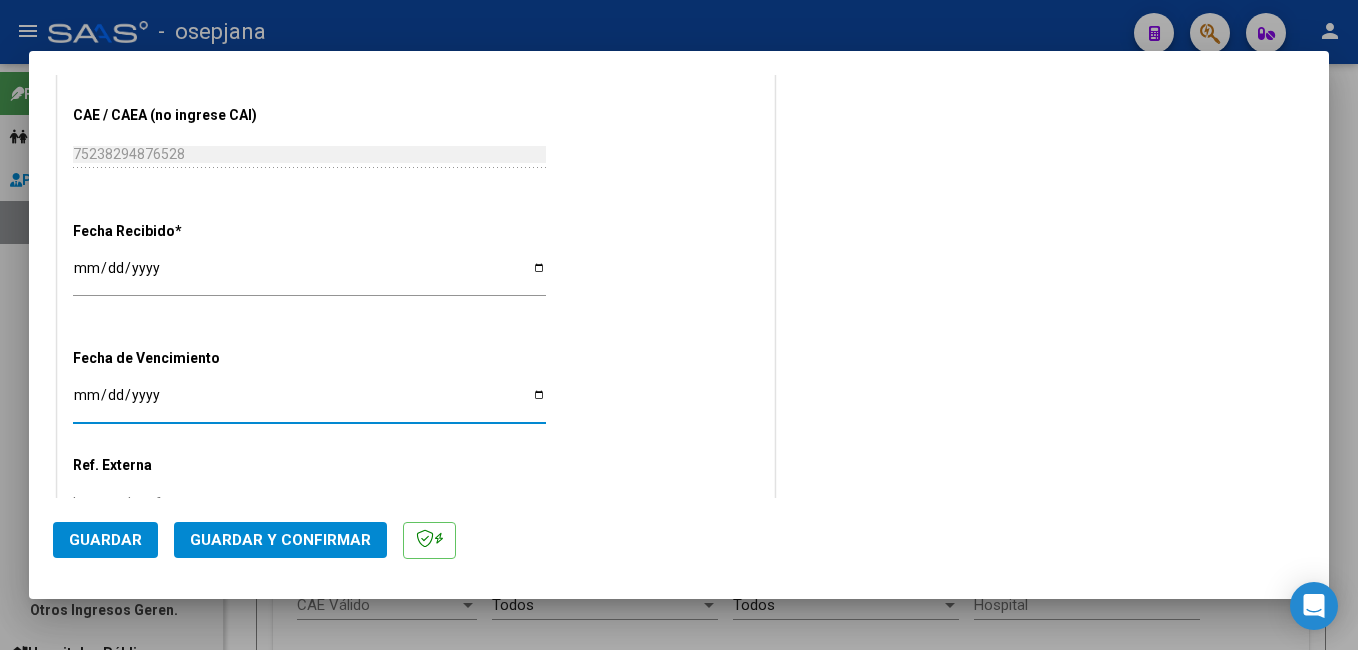 click on "Ingresar la fecha" at bounding box center (309, 402) 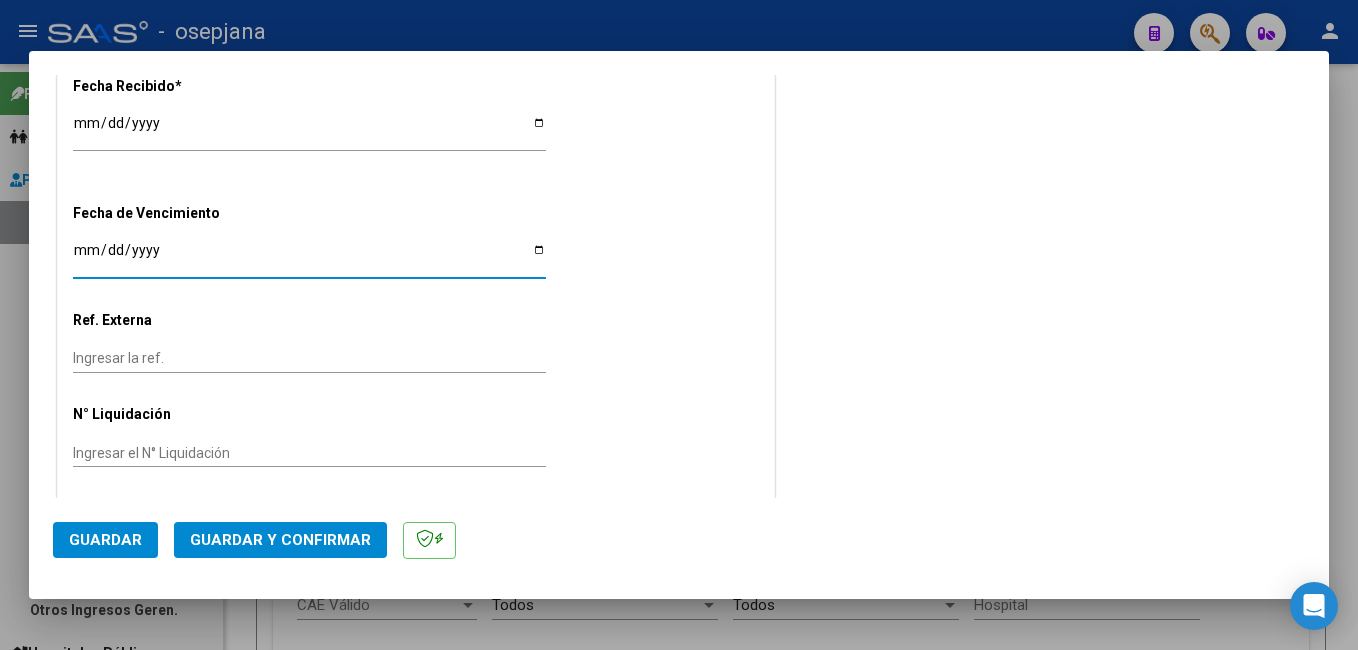 scroll, scrollTop: 1151, scrollLeft: 0, axis: vertical 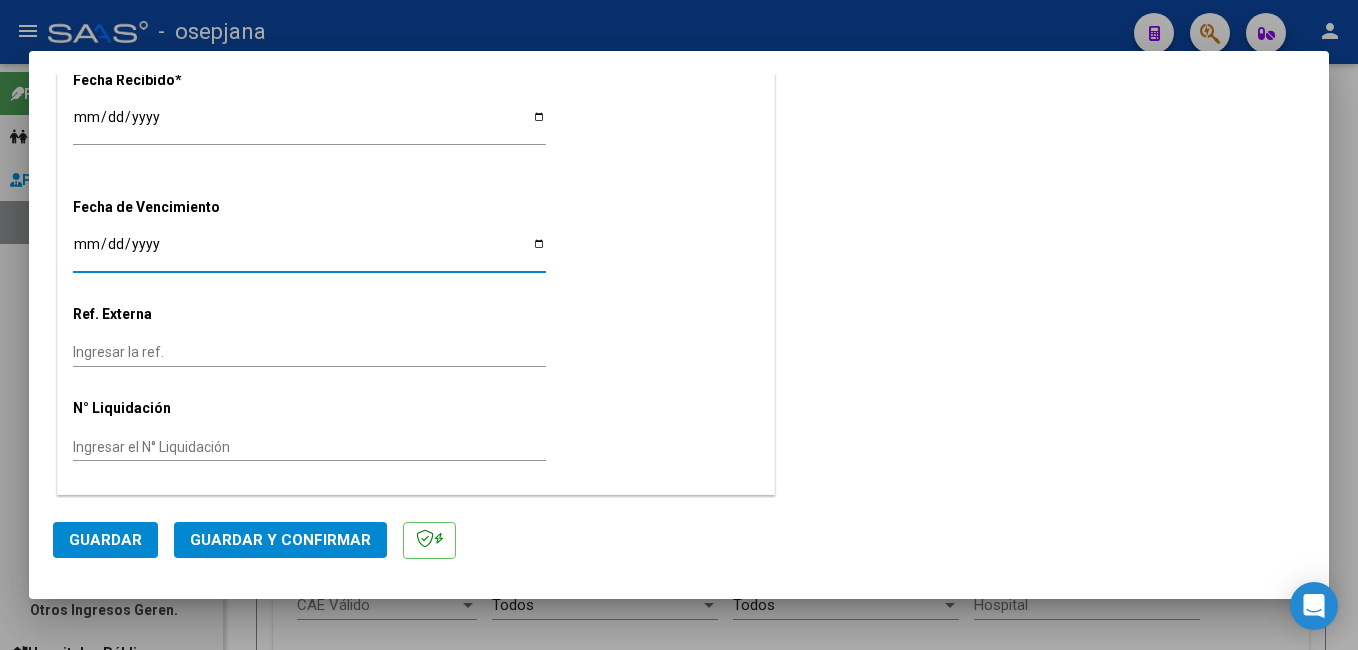 click on "Ingresar la ref." at bounding box center [309, 352] 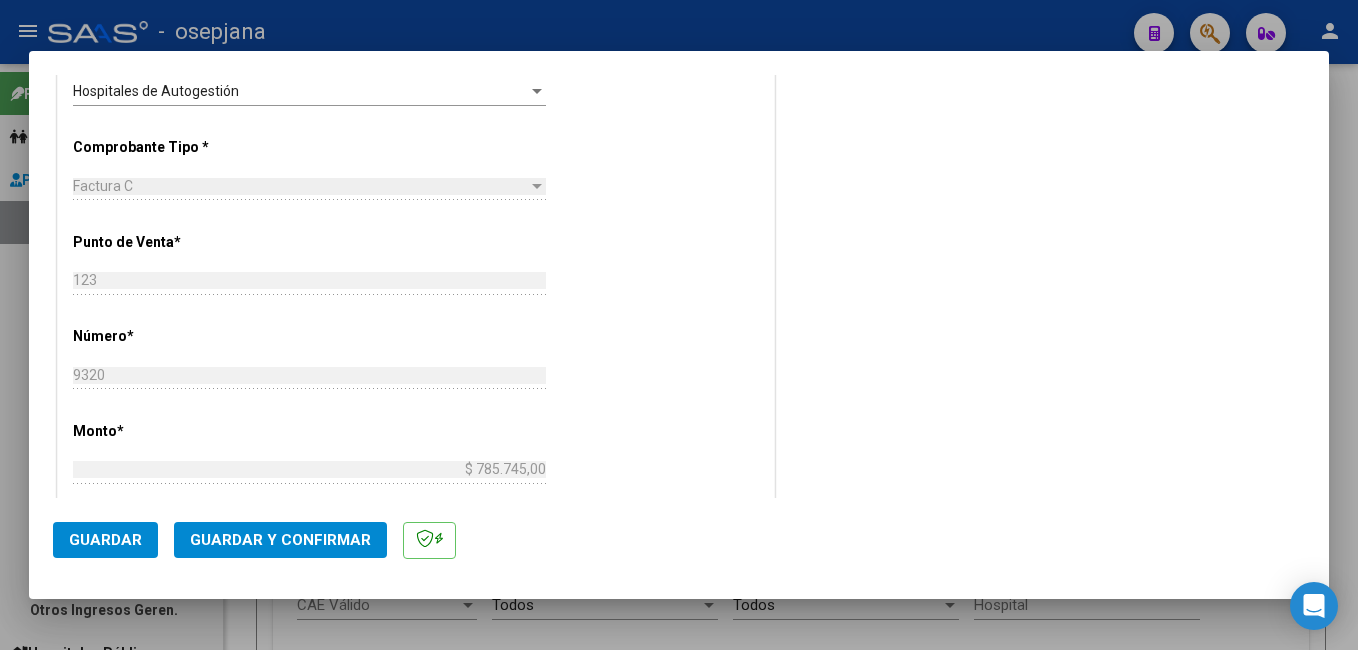 scroll, scrollTop: 0, scrollLeft: 0, axis: both 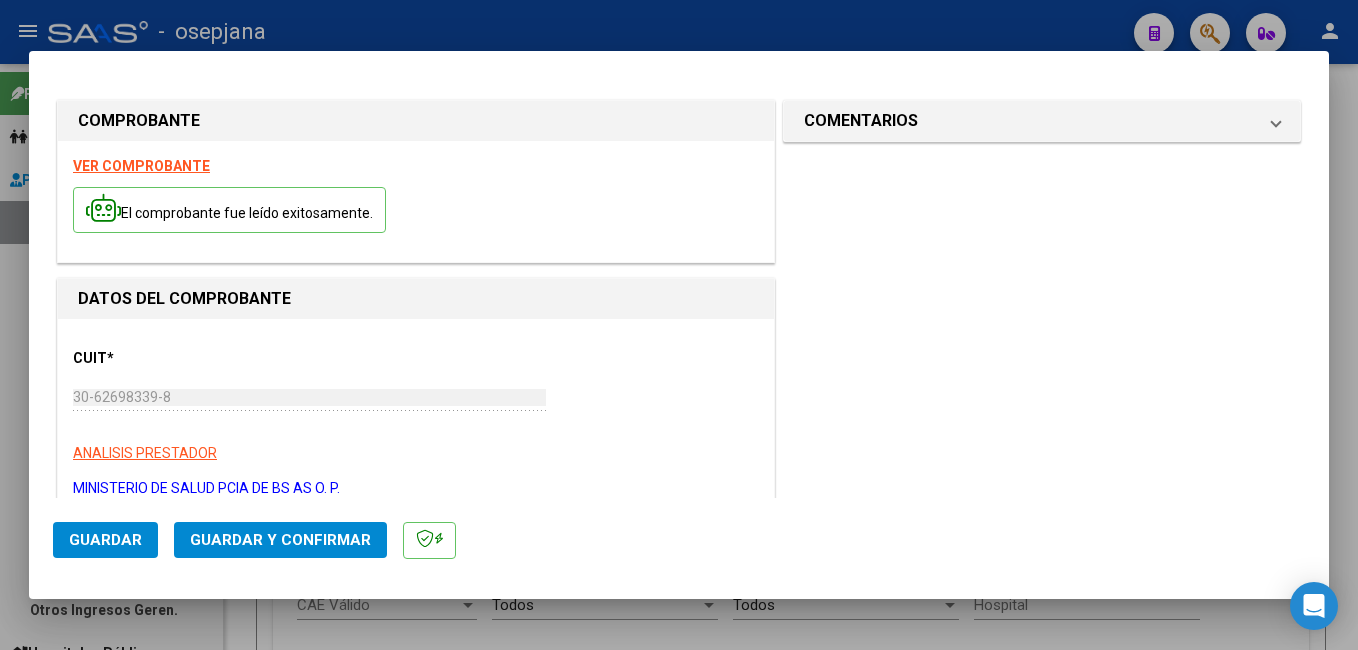 type on "30961" 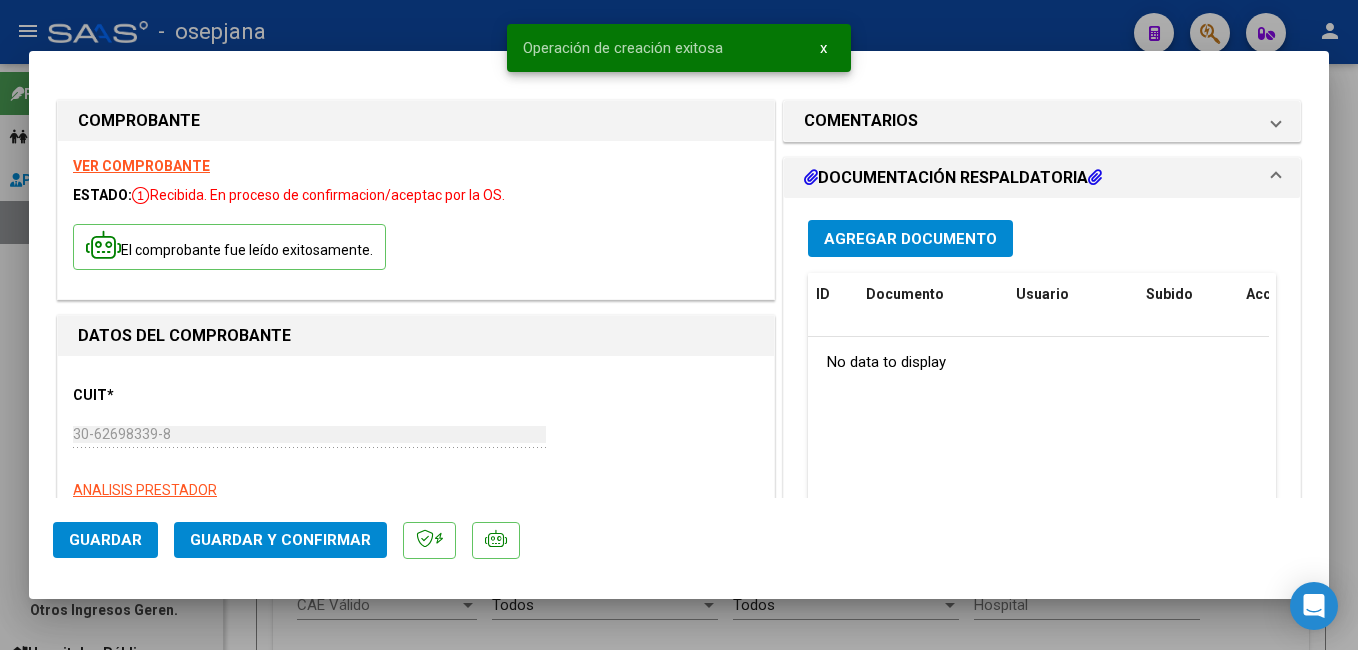 click on "Agregar Documento" at bounding box center (910, 239) 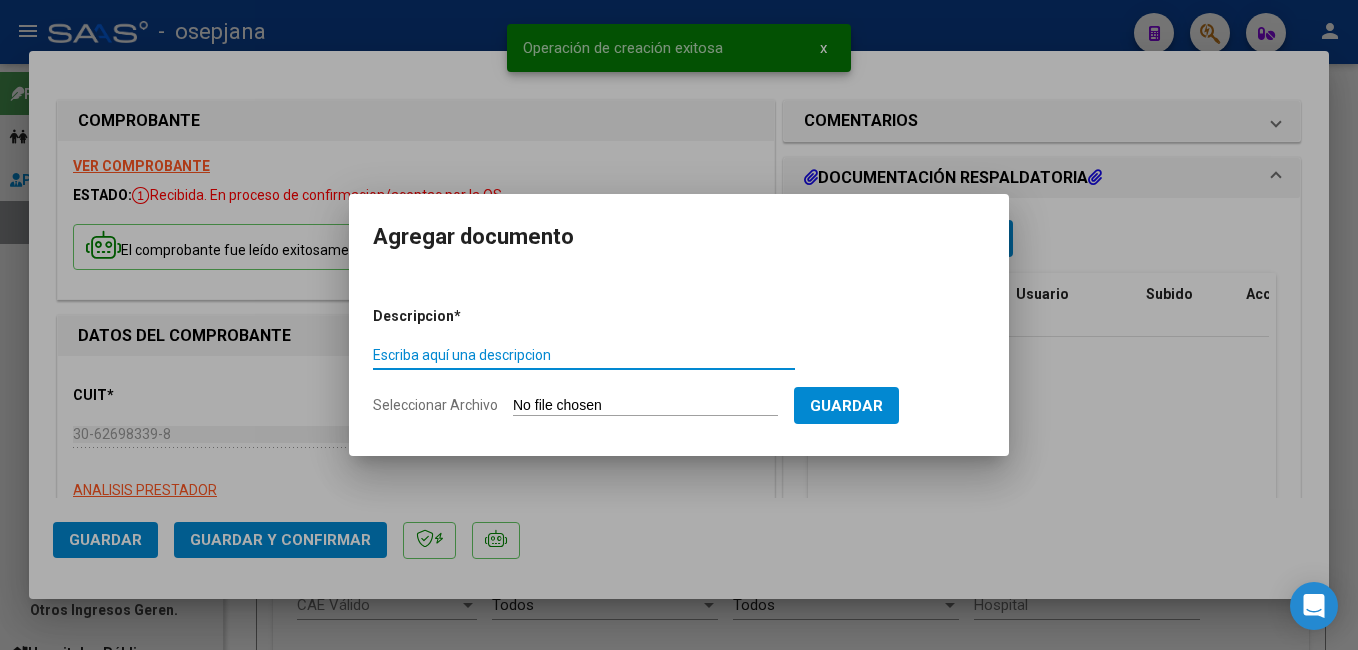 click on "Descripcion  *   Escriba aquí una descripcion  Seleccionar Archivo Guardar" at bounding box center [679, 361] 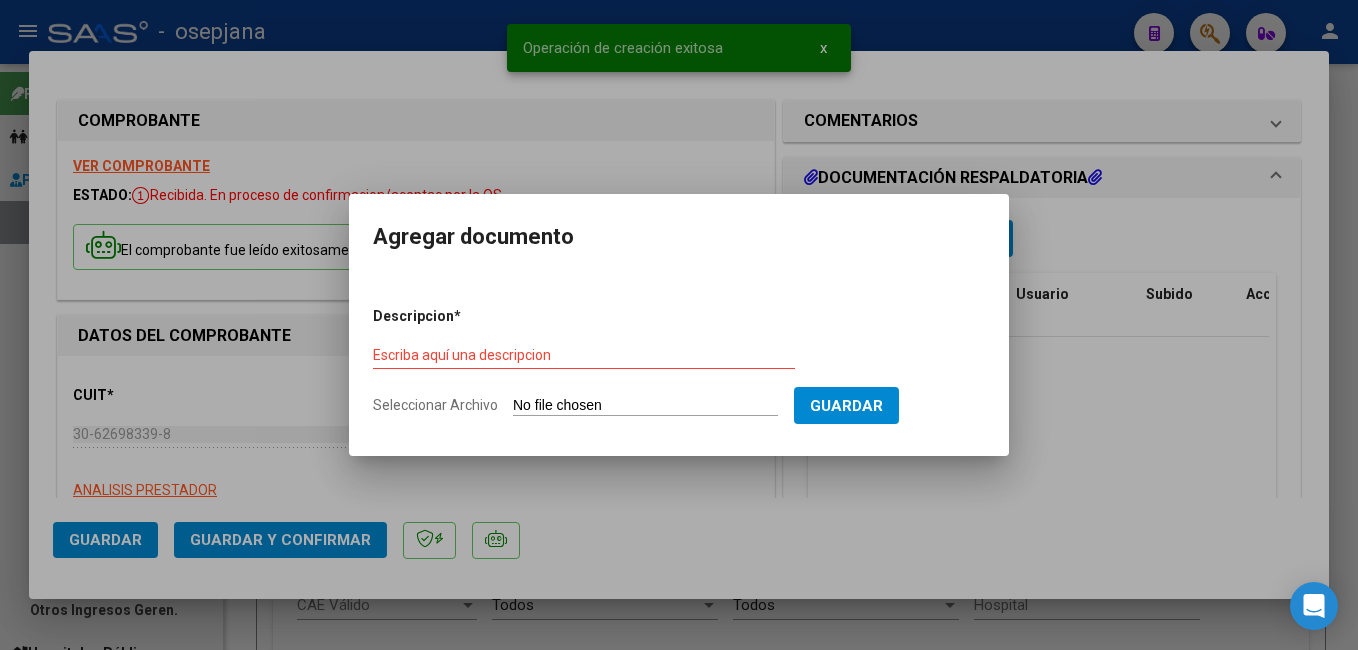 click on "Seleccionar Archivo" at bounding box center [645, 406] 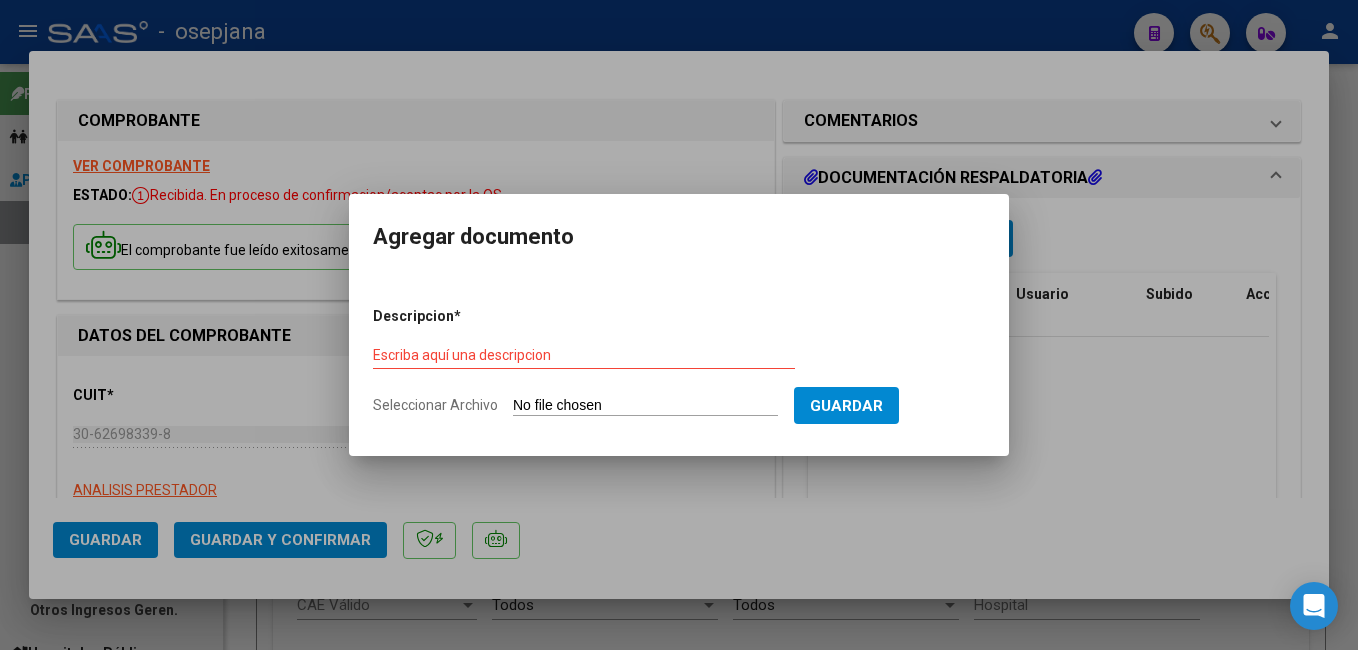type on "C:\fakepath\samo fc nº 9320.pdf" 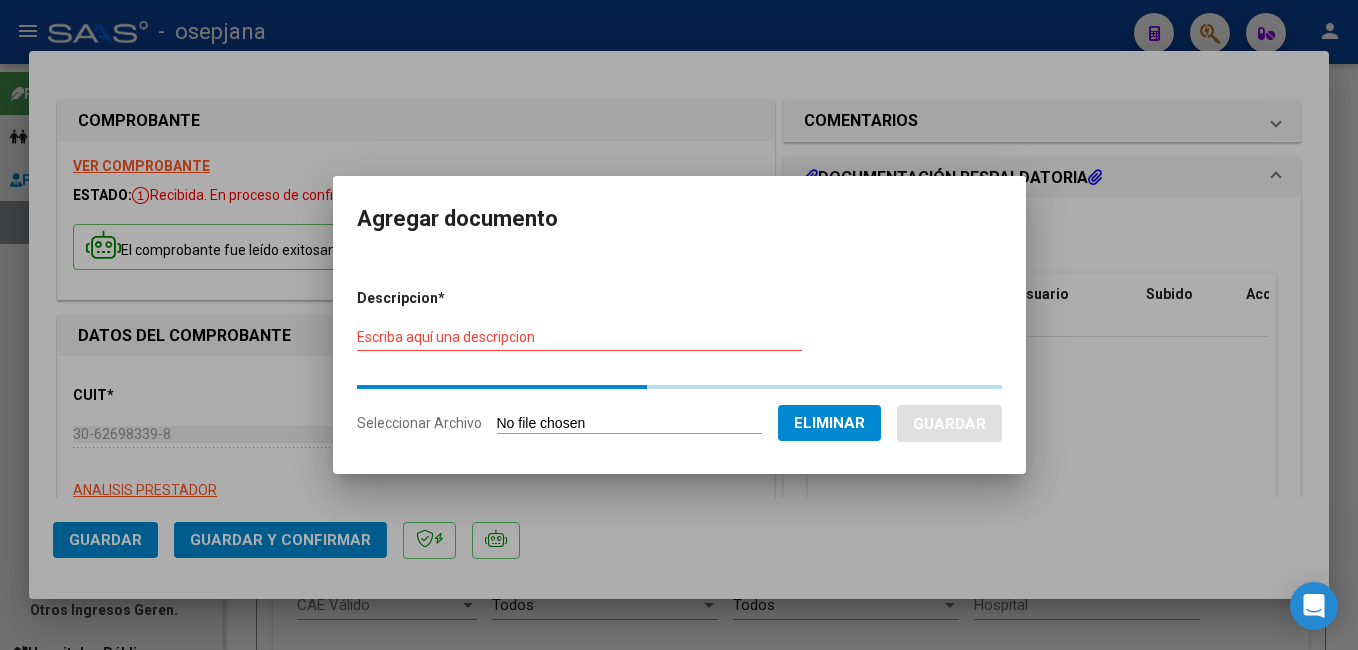 click on "Escriba aquí una descripcion" at bounding box center (579, 337) 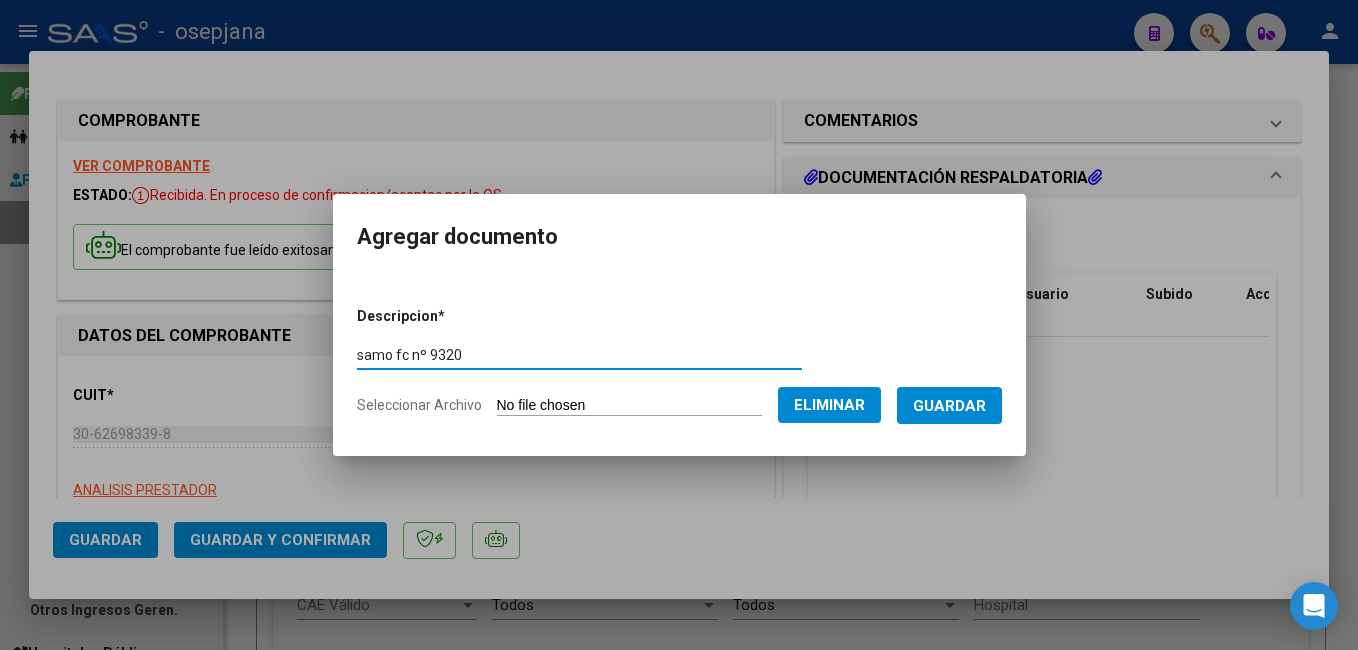 type on "samo fc nº 9320" 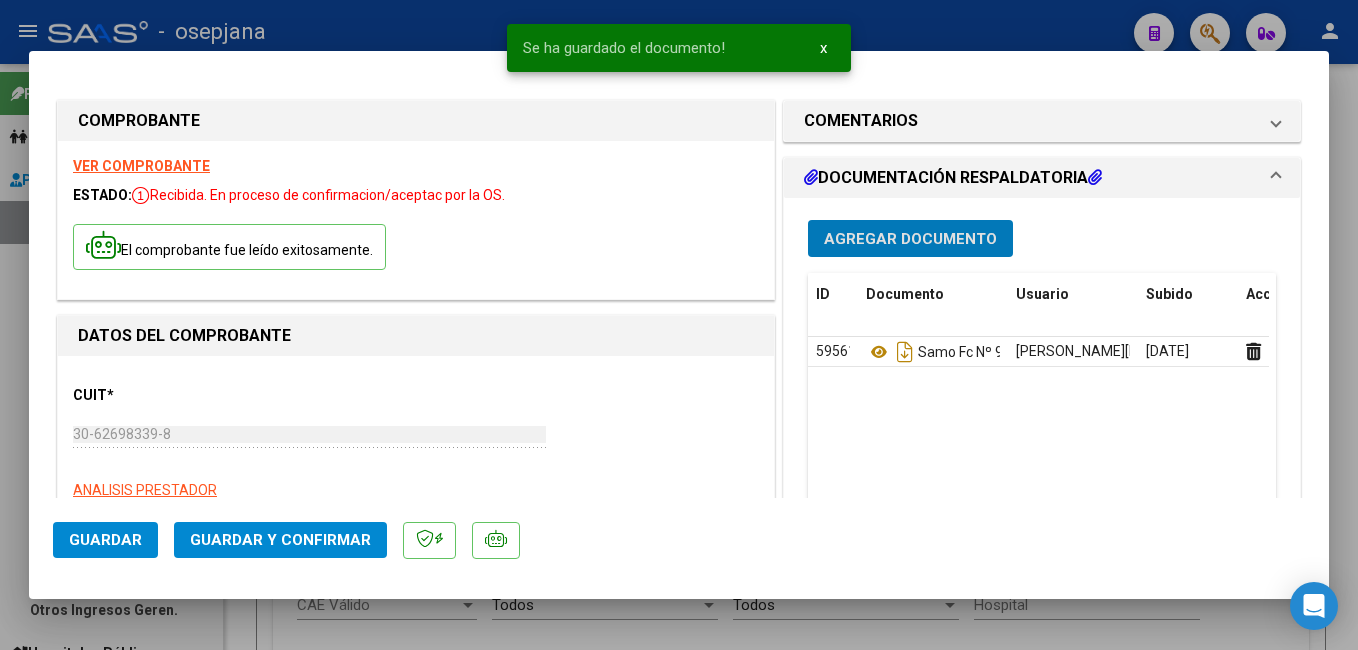 click on "Guardar y Confirmar" 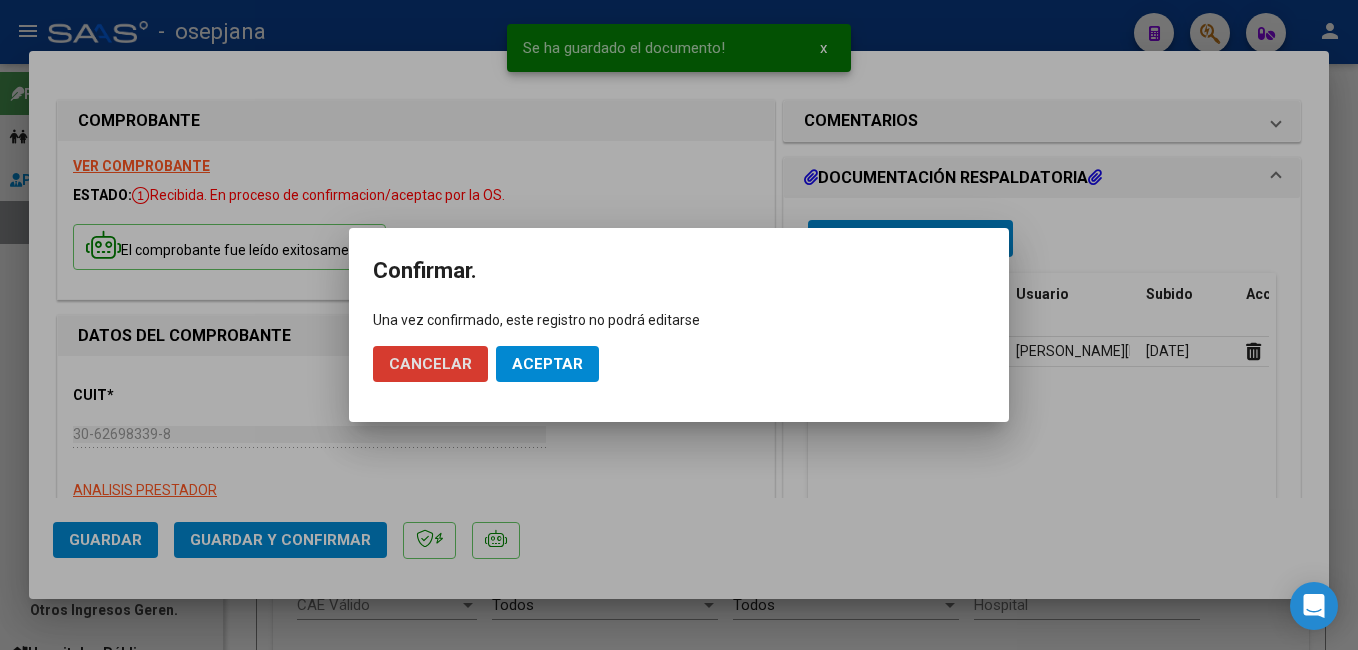 click on "Aceptar" 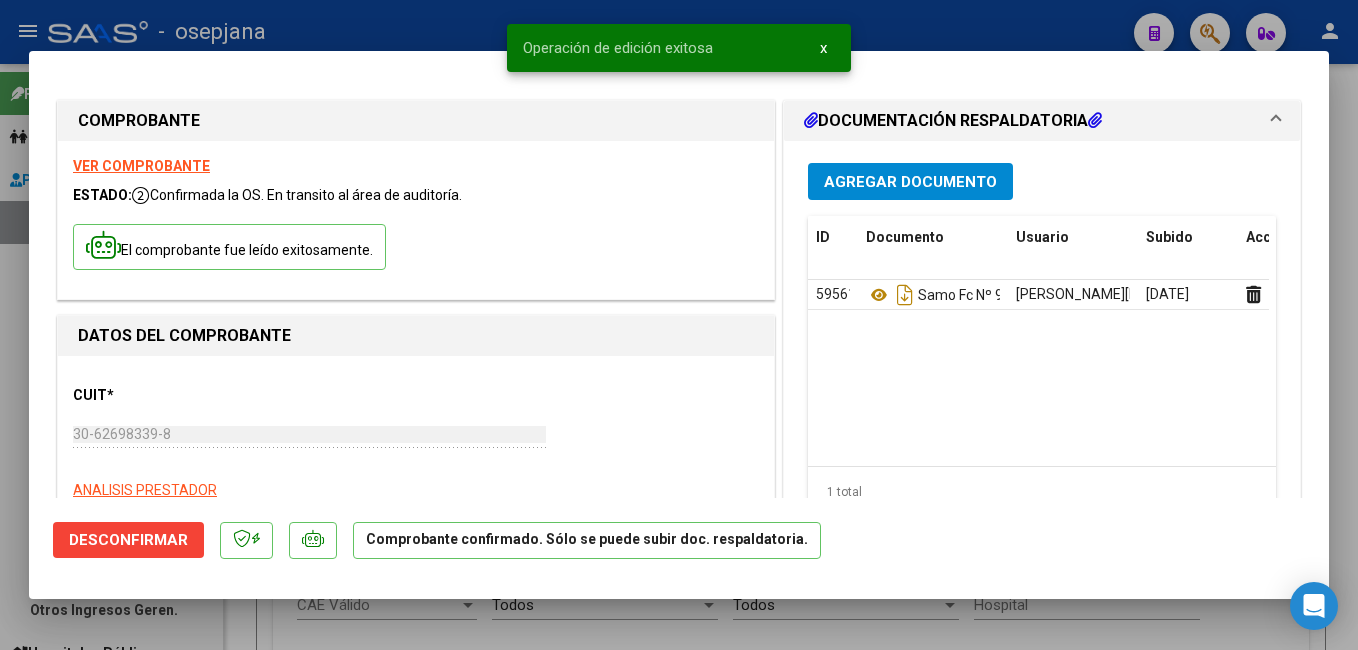 click at bounding box center [679, 325] 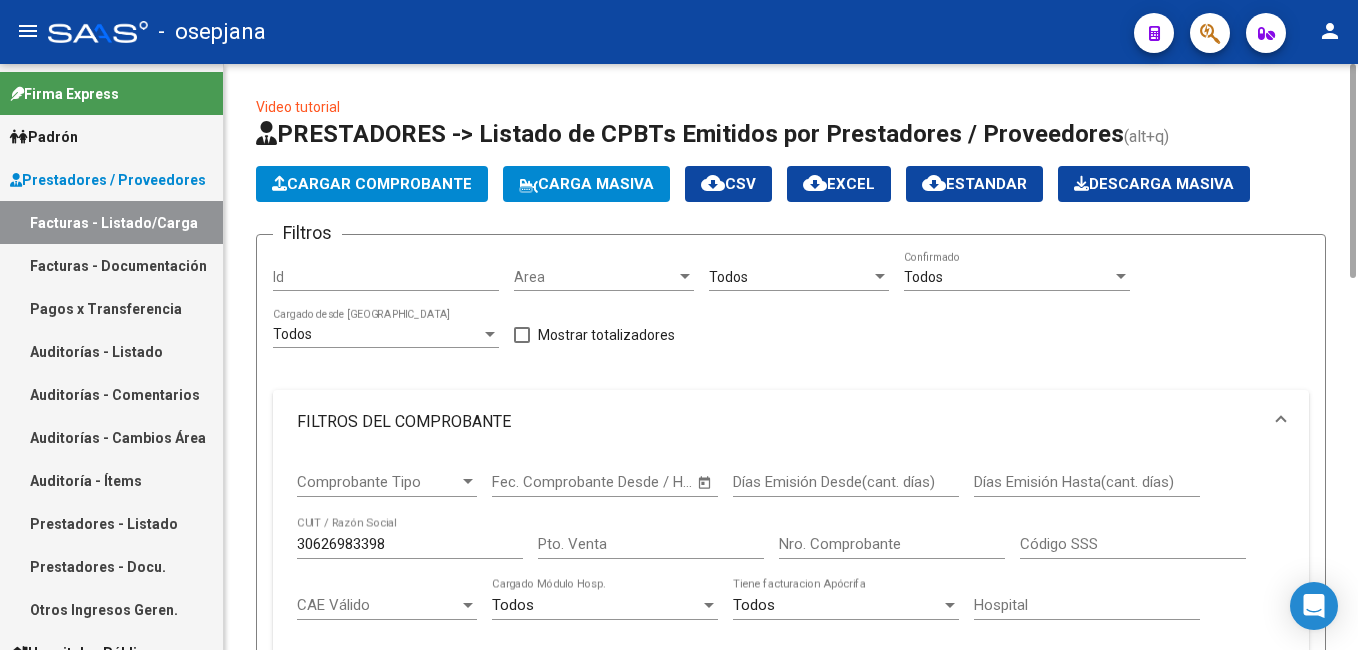click on "Cargar Comprobante" 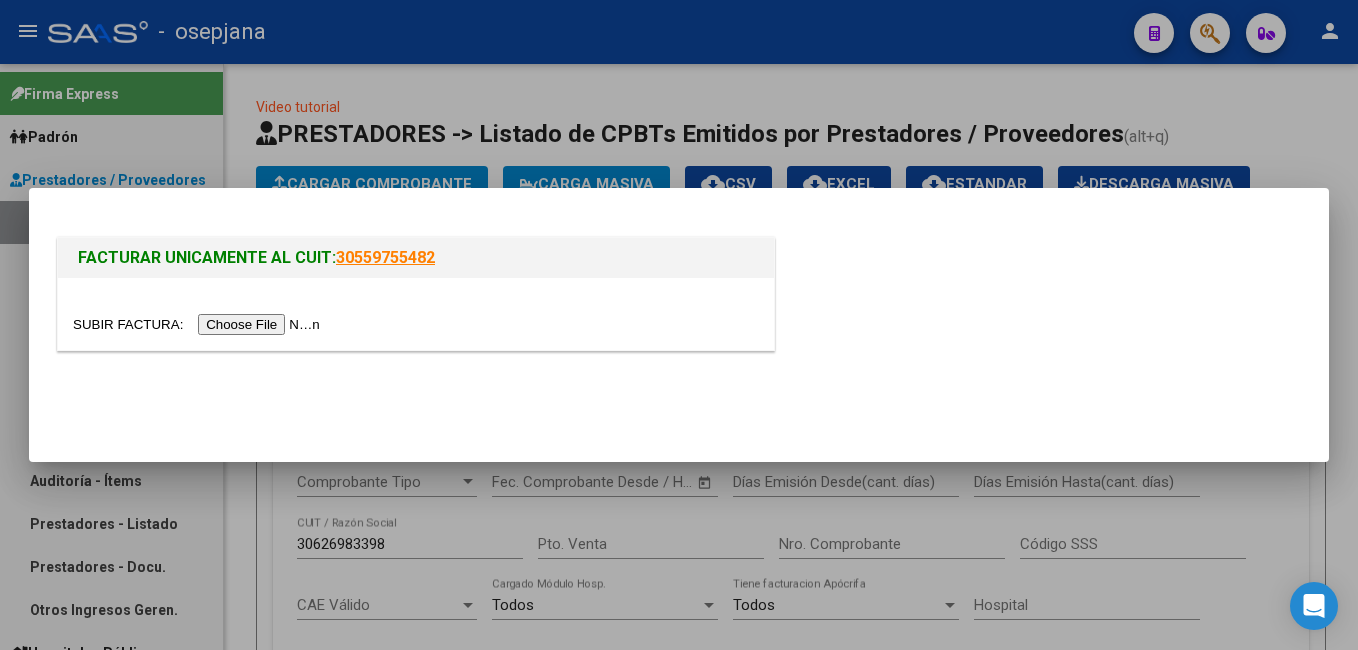 click at bounding box center [199, 324] 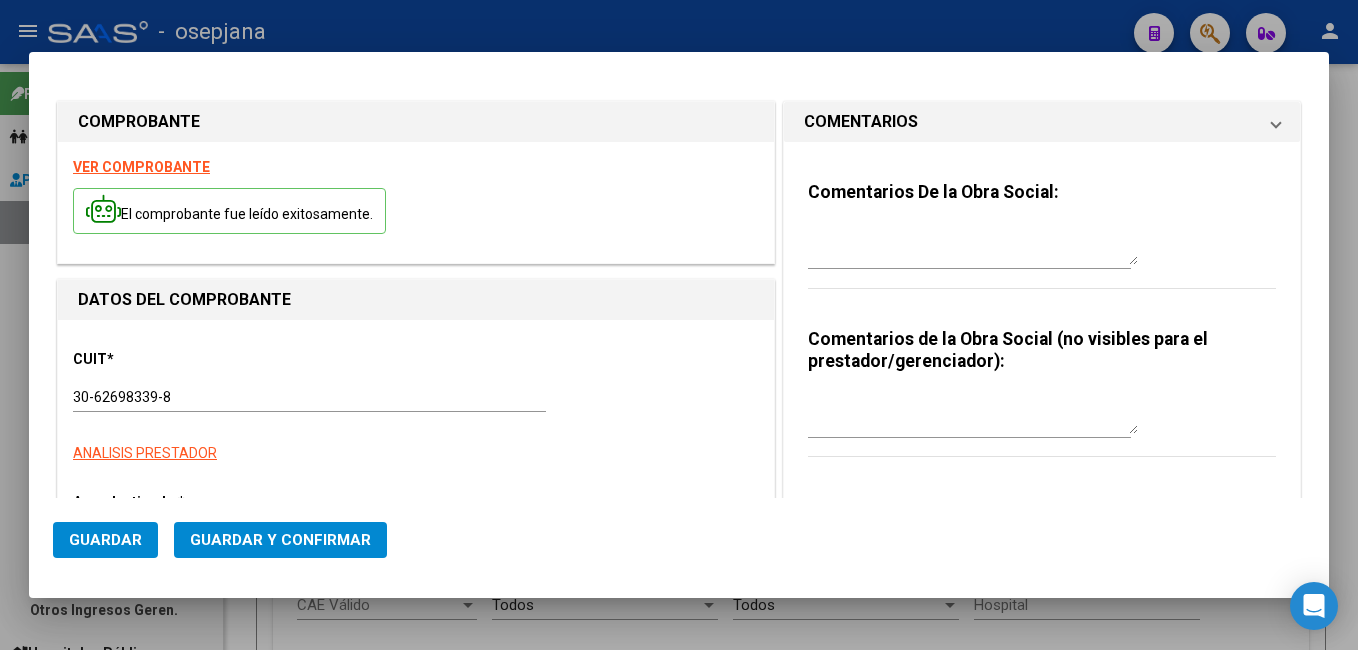 type on "9321" 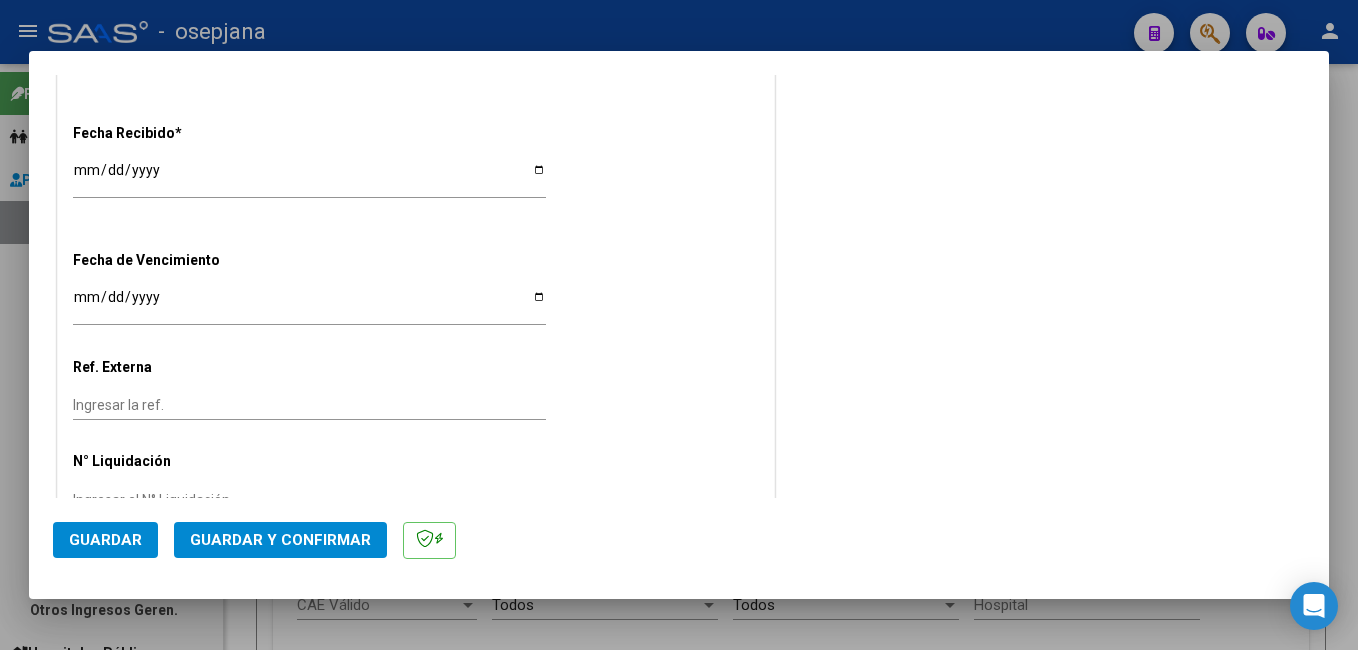 scroll, scrollTop: 1100, scrollLeft: 0, axis: vertical 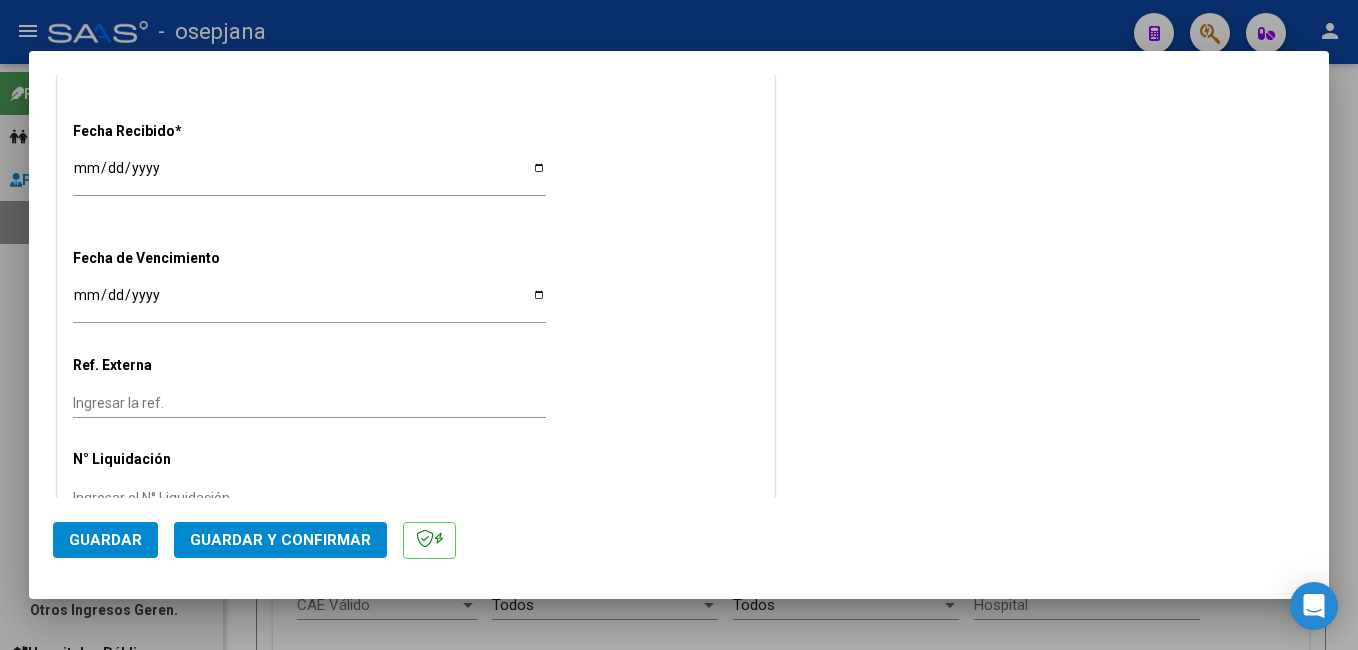 click on "[DATE]" at bounding box center (309, 175) 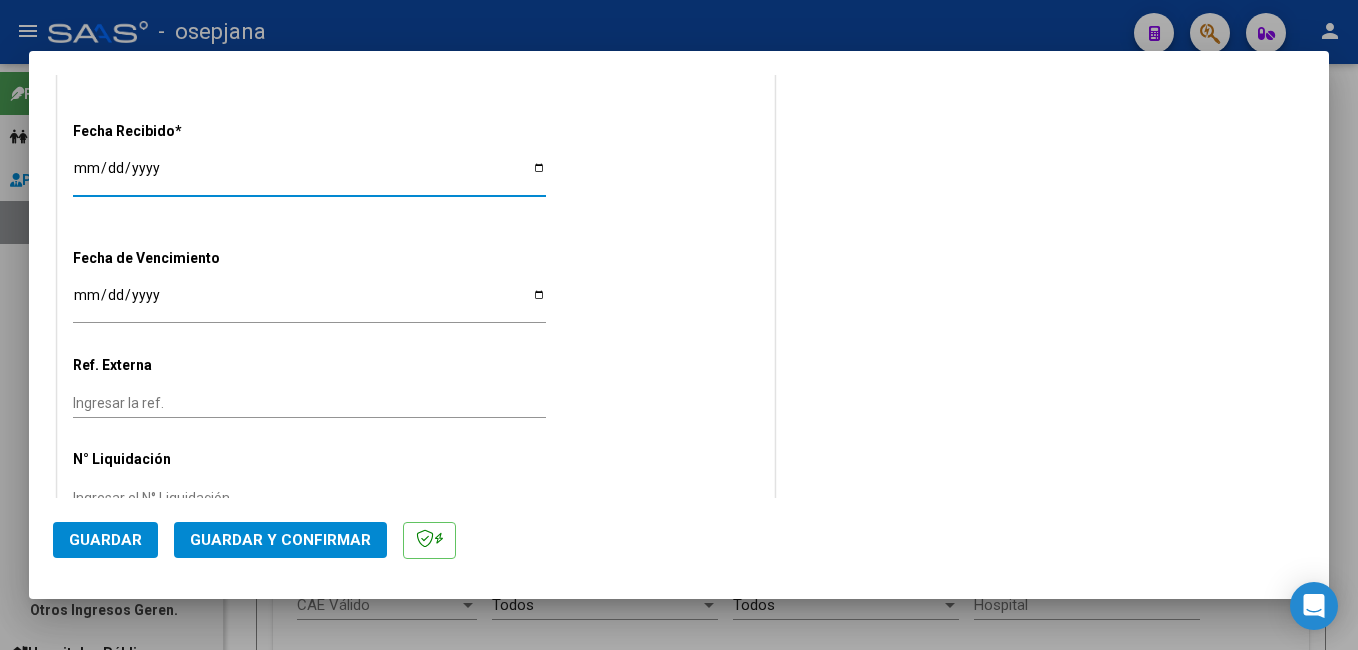 click on "[DATE]" at bounding box center [309, 175] 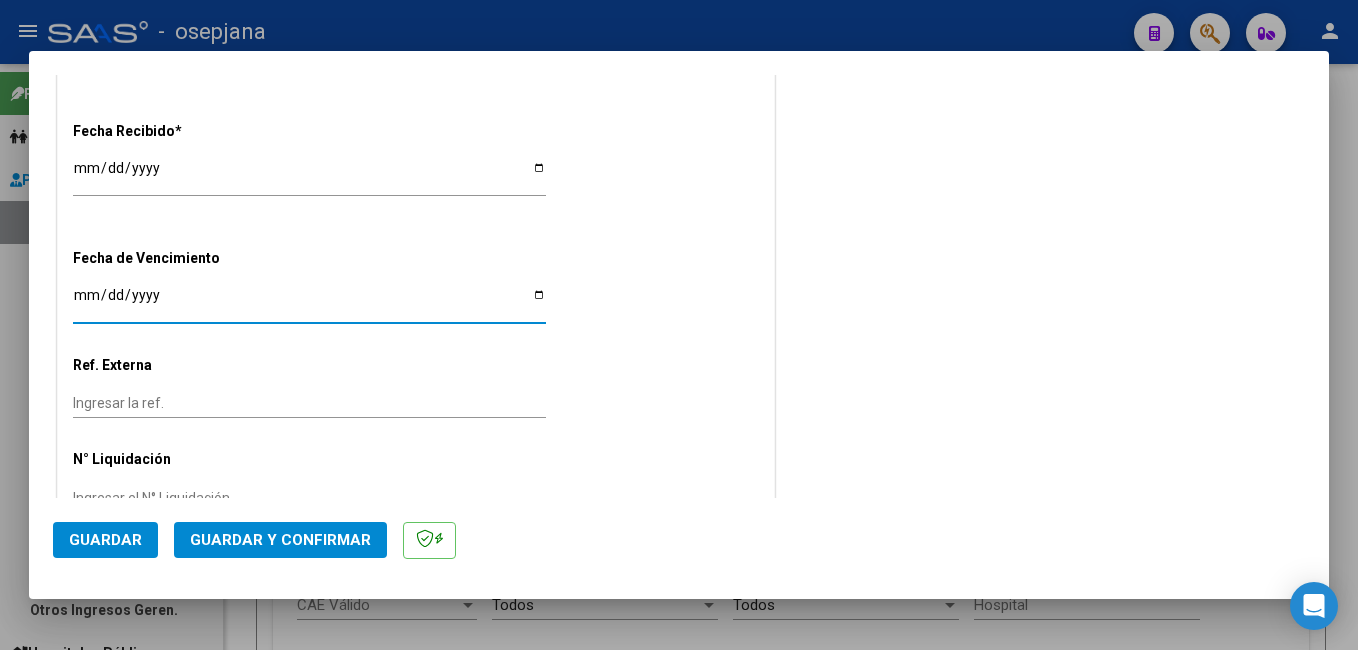 type on "[DATE]" 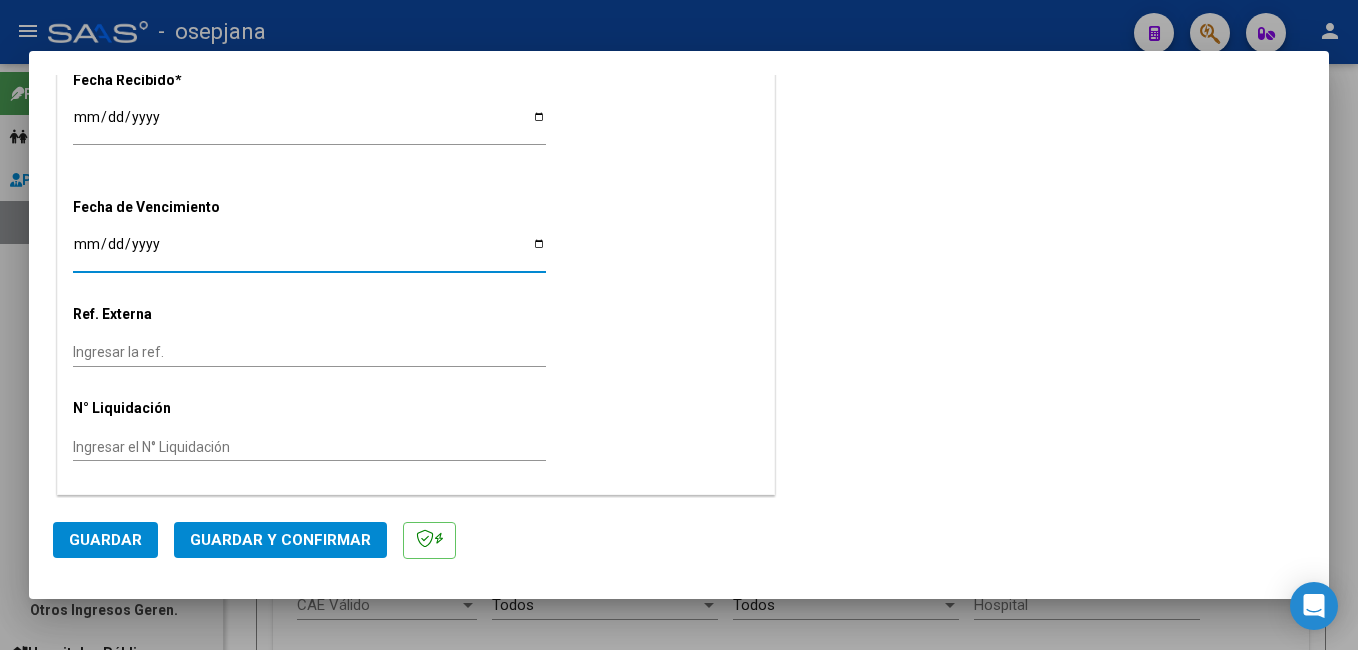 click on "Ingresar la ref." at bounding box center [309, 352] 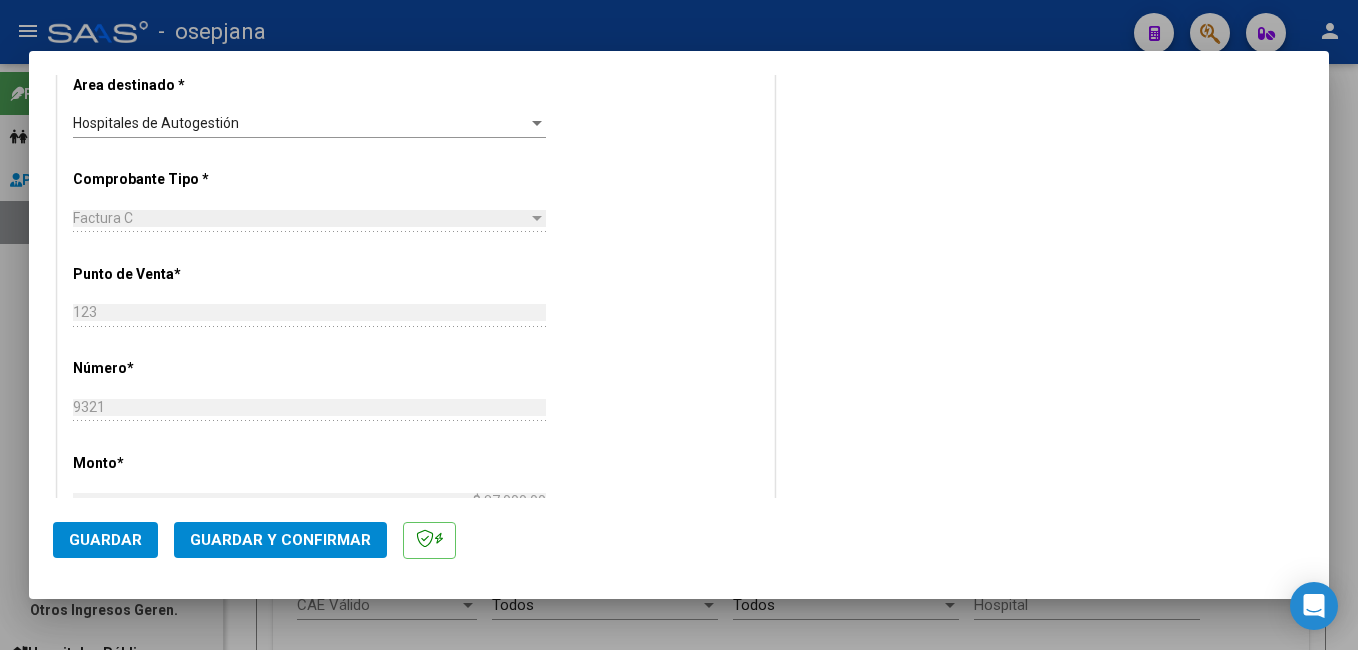 scroll, scrollTop: 0, scrollLeft: 0, axis: both 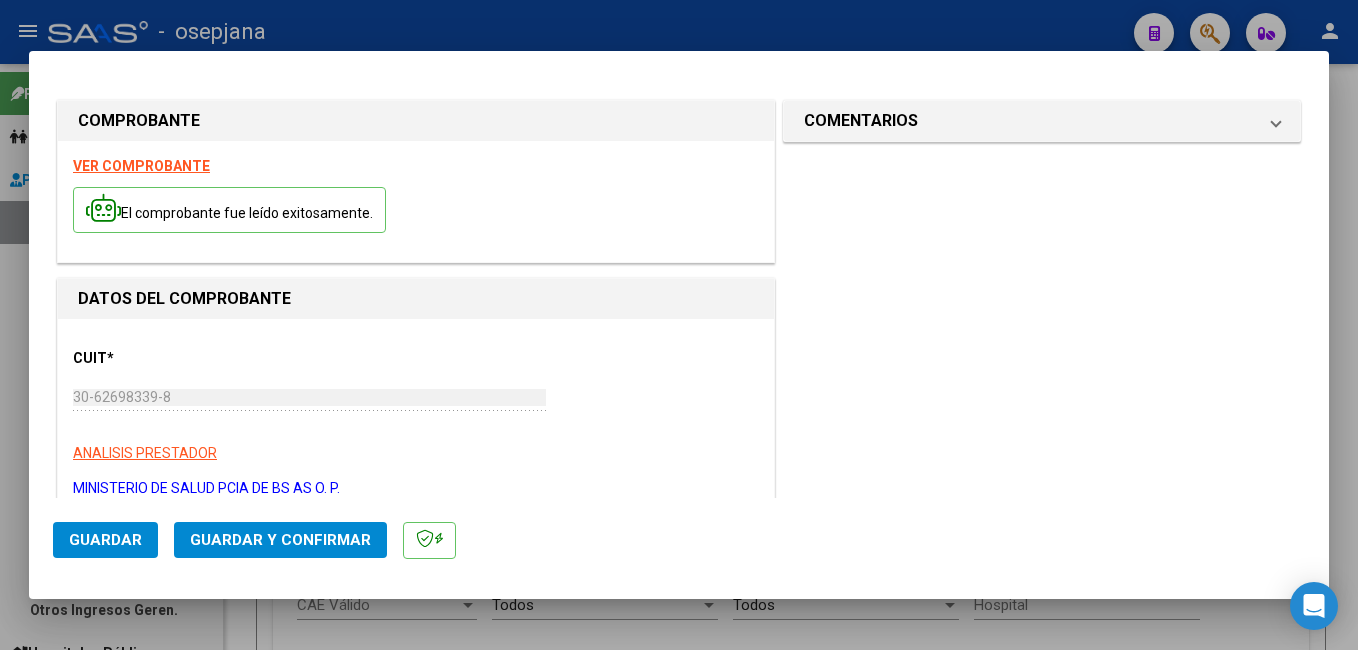 type on "30962" 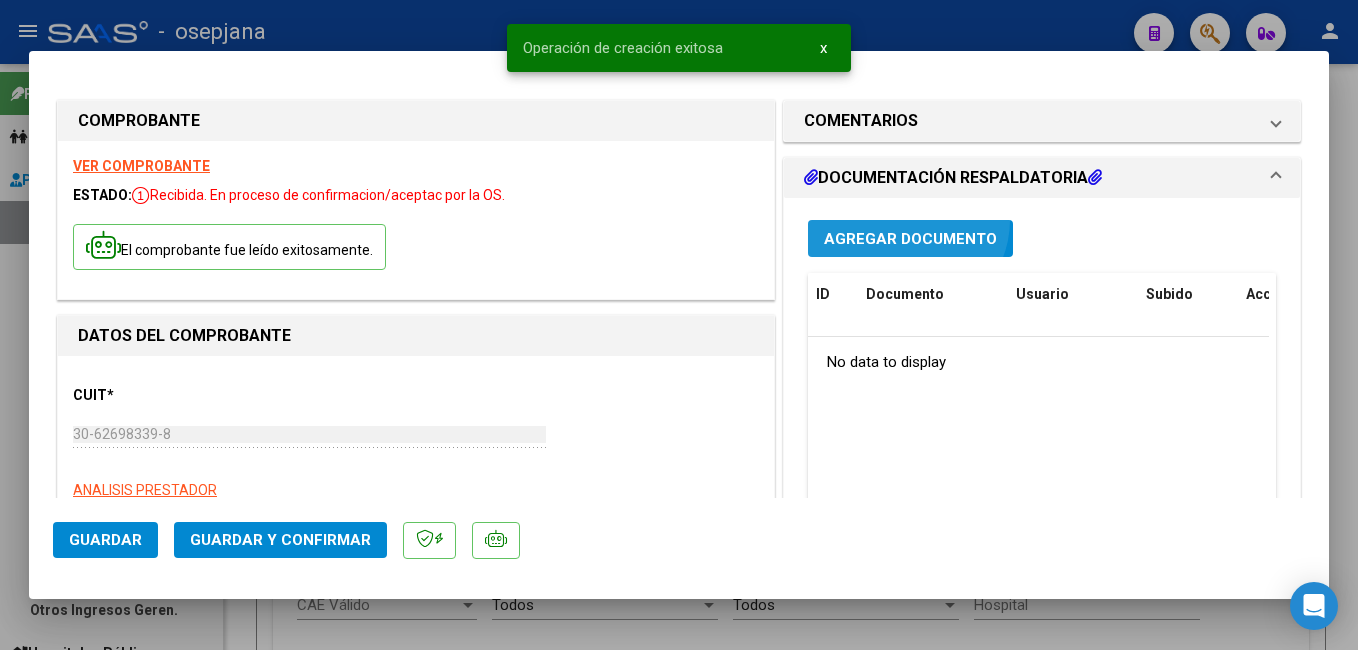 click on "Agregar Documento" at bounding box center (910, 238) 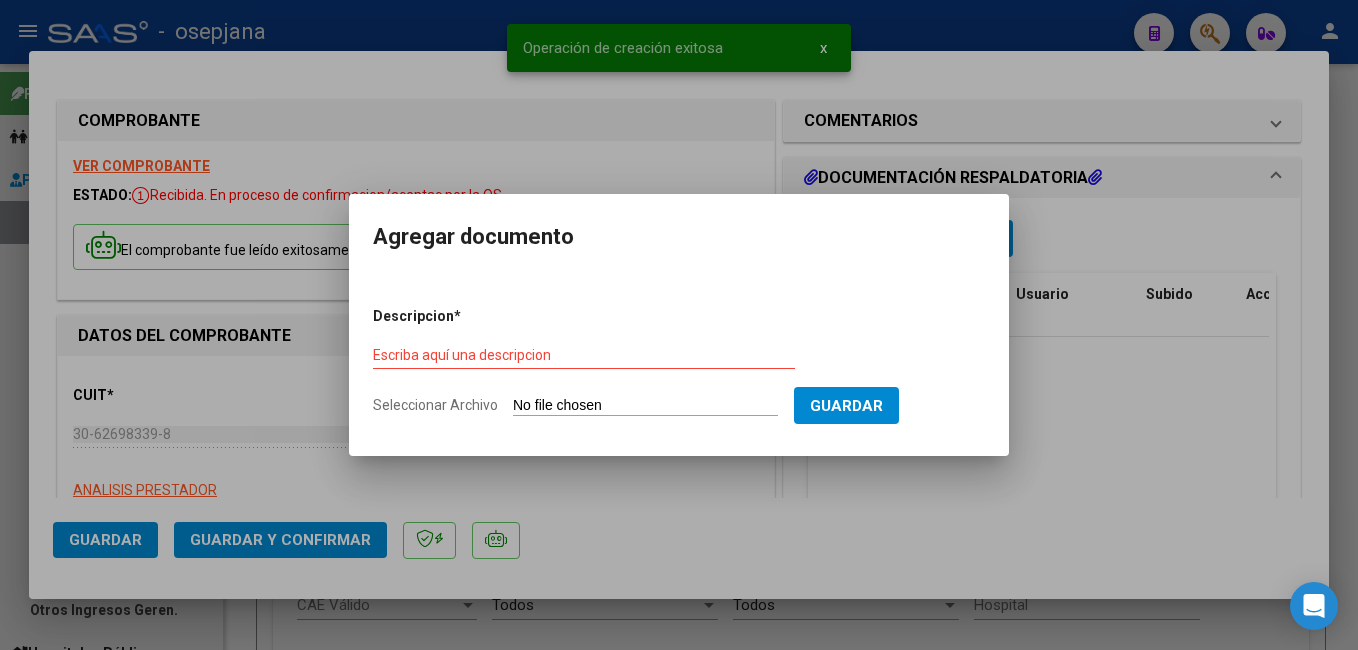click on "Seleccionar Archivo" at bounding box center (645, 406) 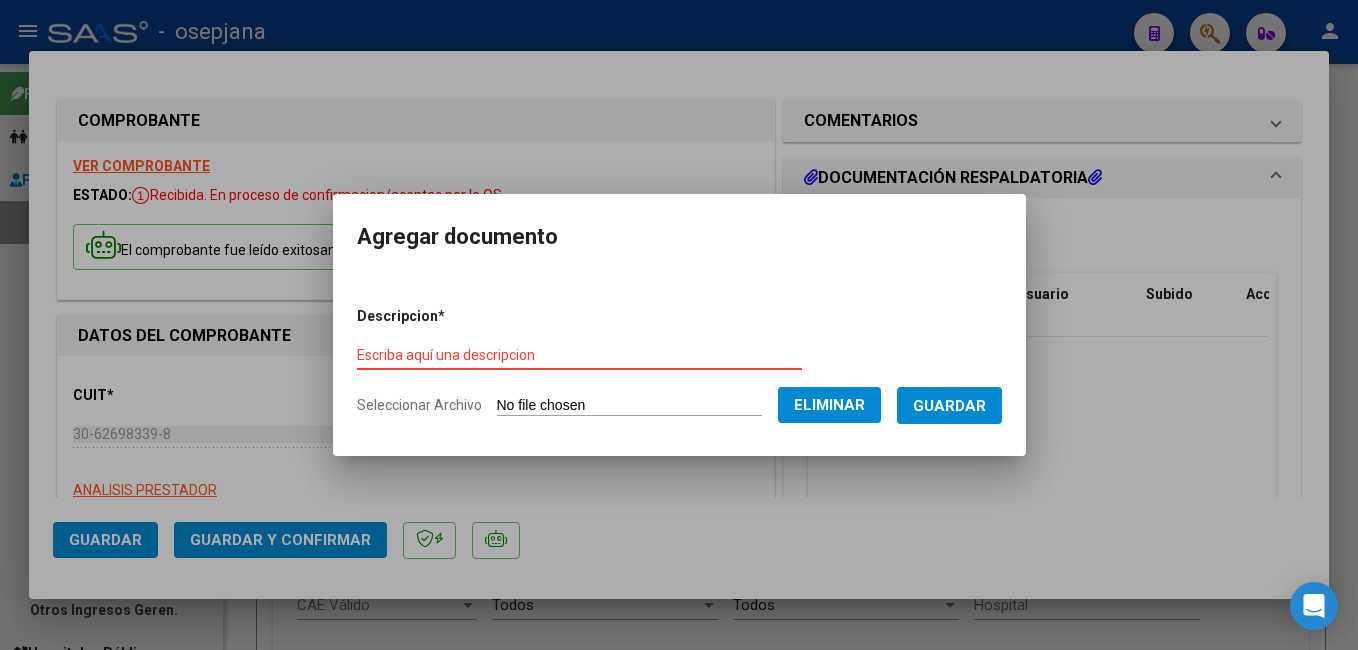 click on "Escriba aquí una descripcion" at bounding box center (579, 355) 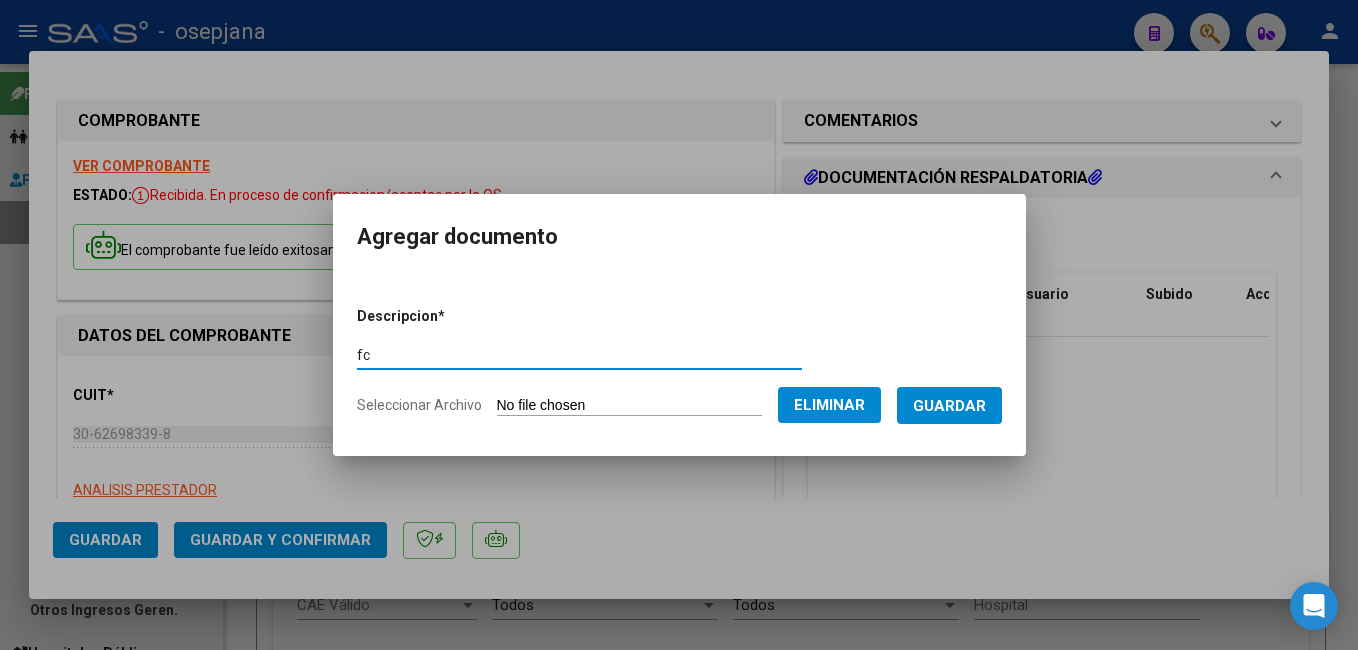 type on "f" 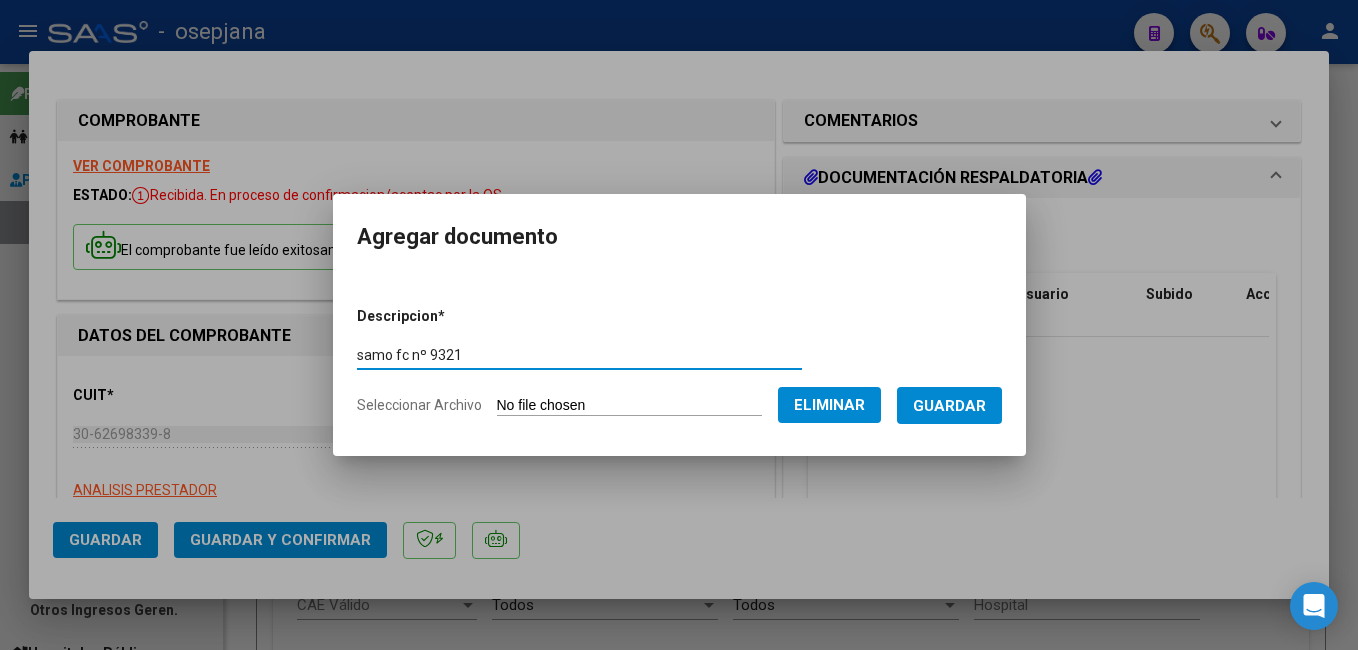 type on "samo fc nº 9321" 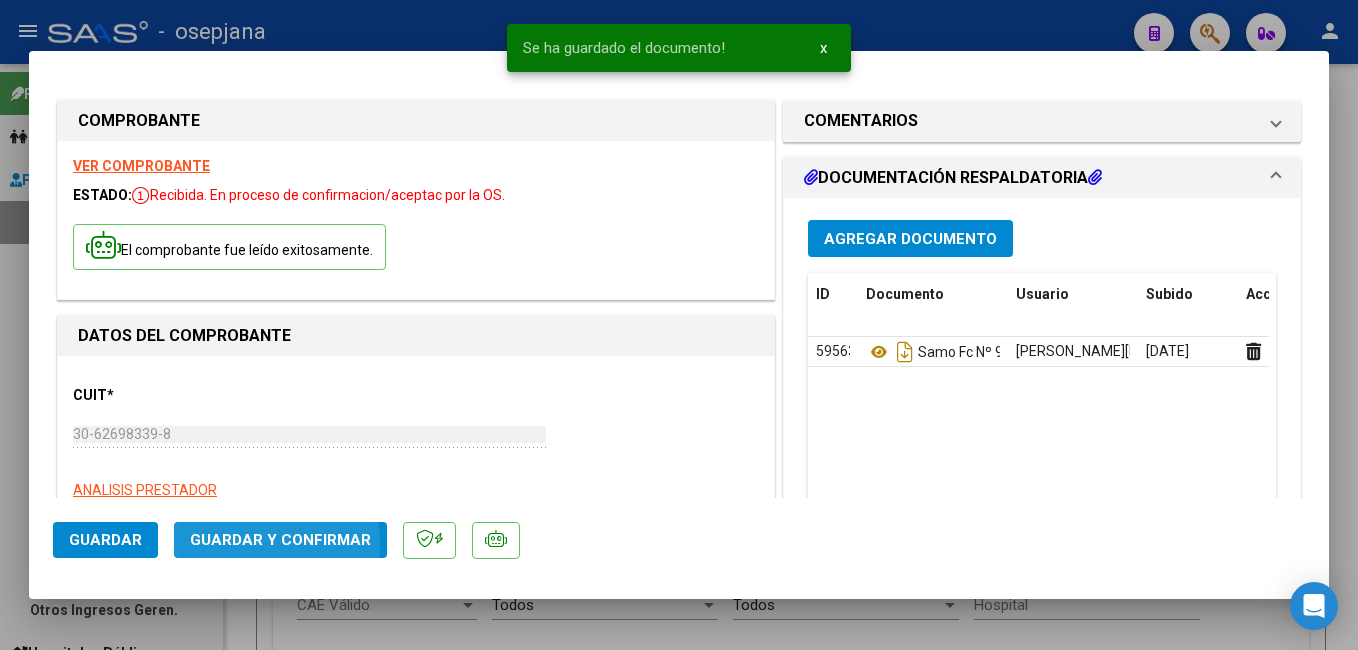 click on "Guardar y Confirmar" 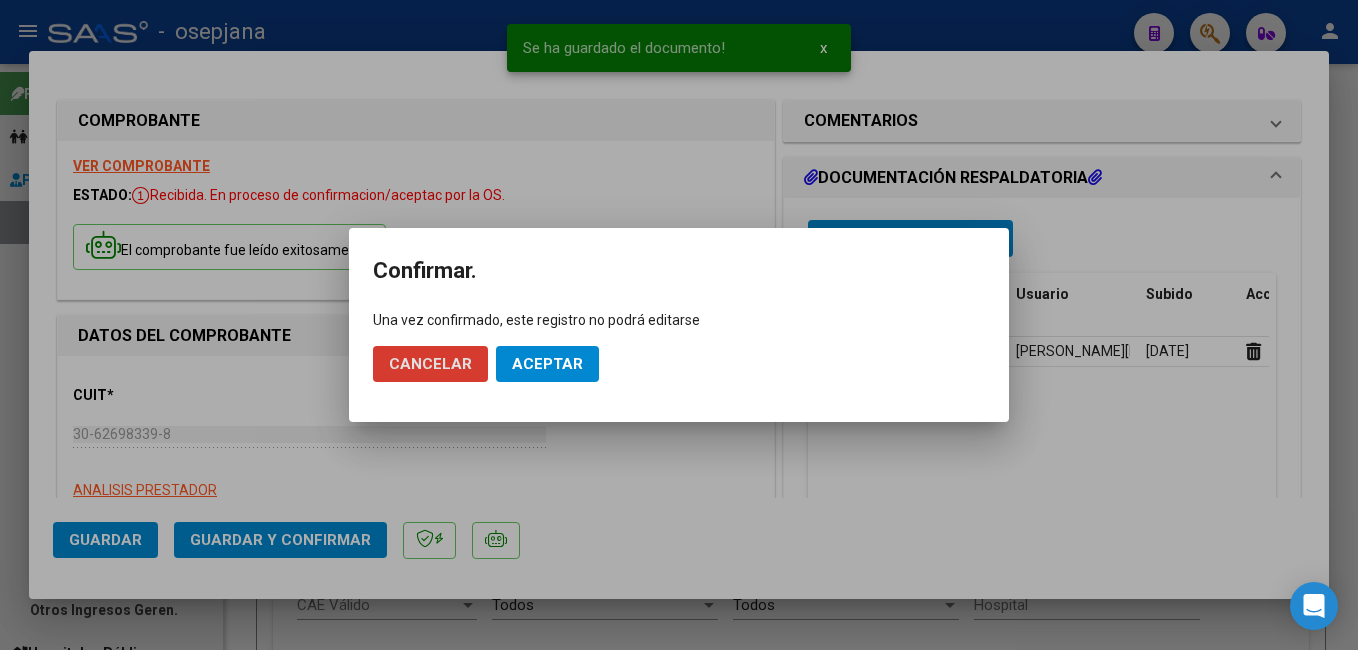click on "Aceptar" 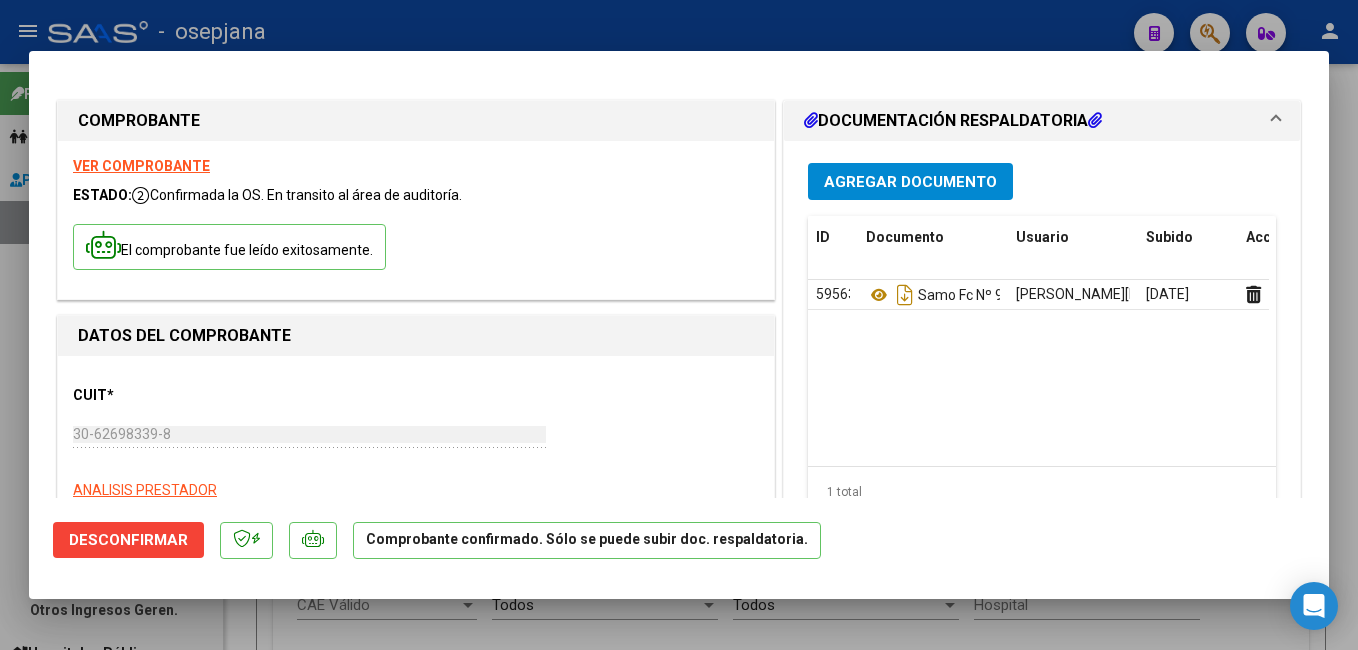 click at bounding box center (679, 325) 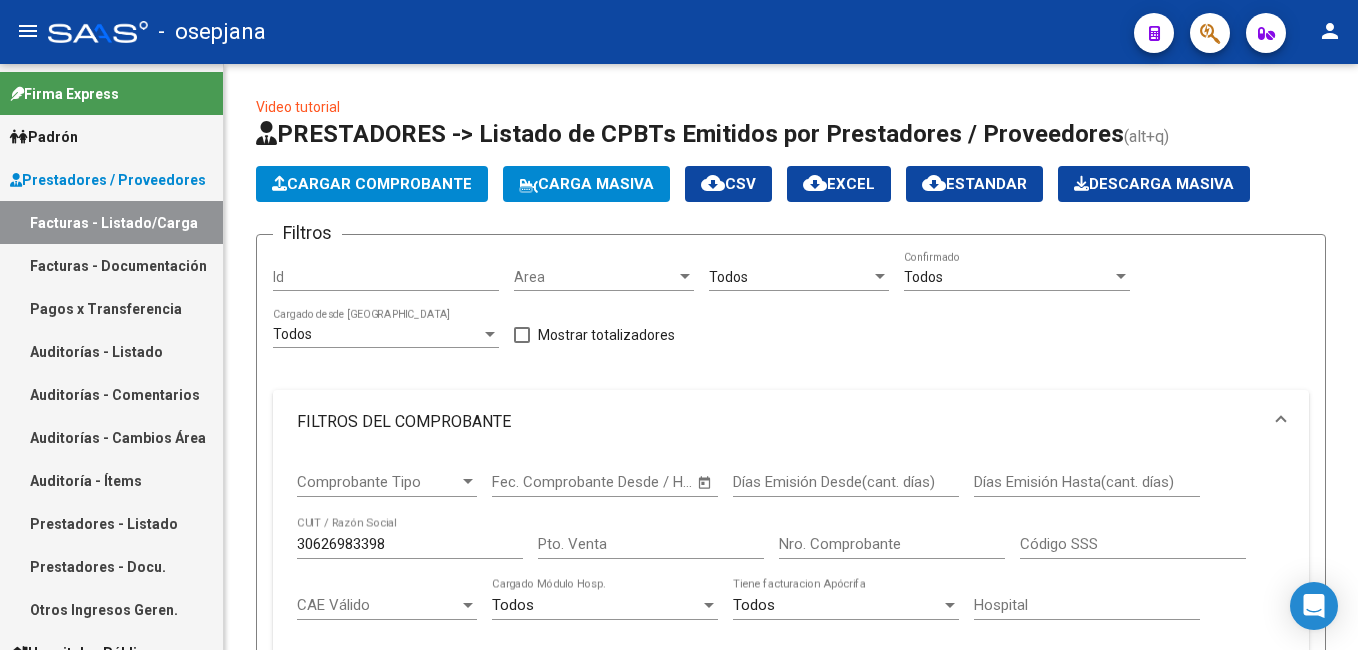 click on "Auditorías - Listado" at bounding box center (111, 351) 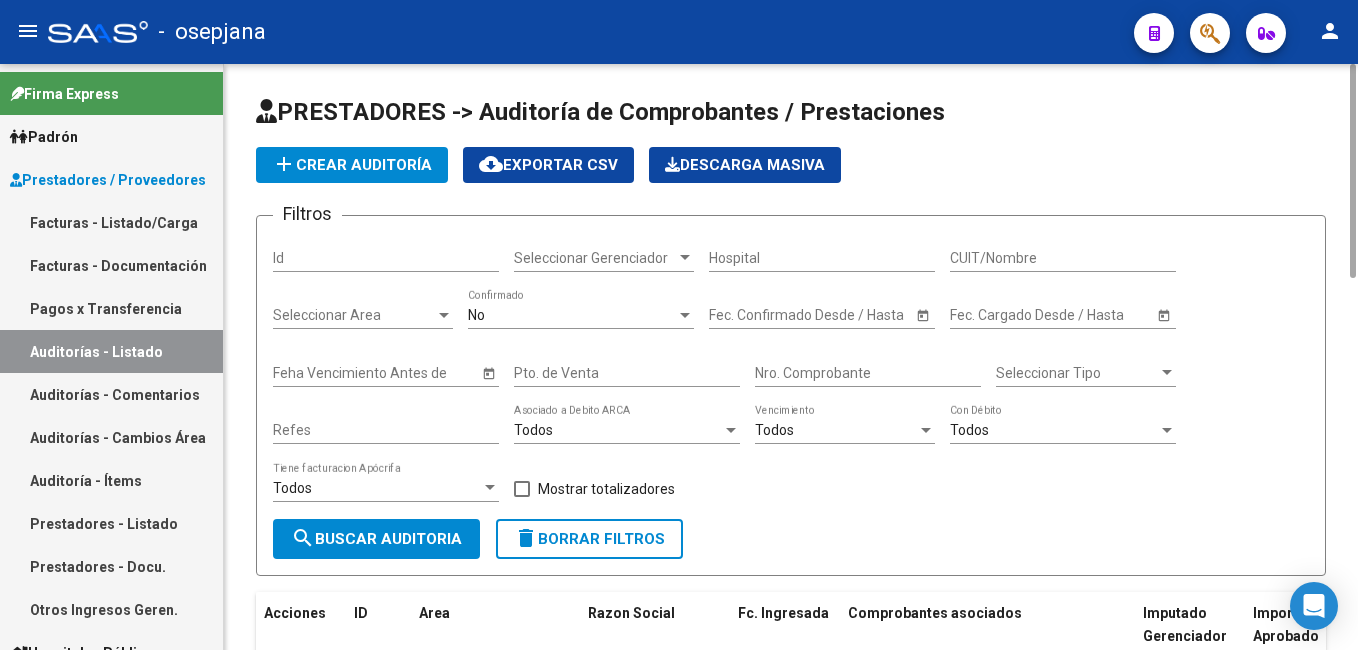 click on "add  Crear Auditoría" 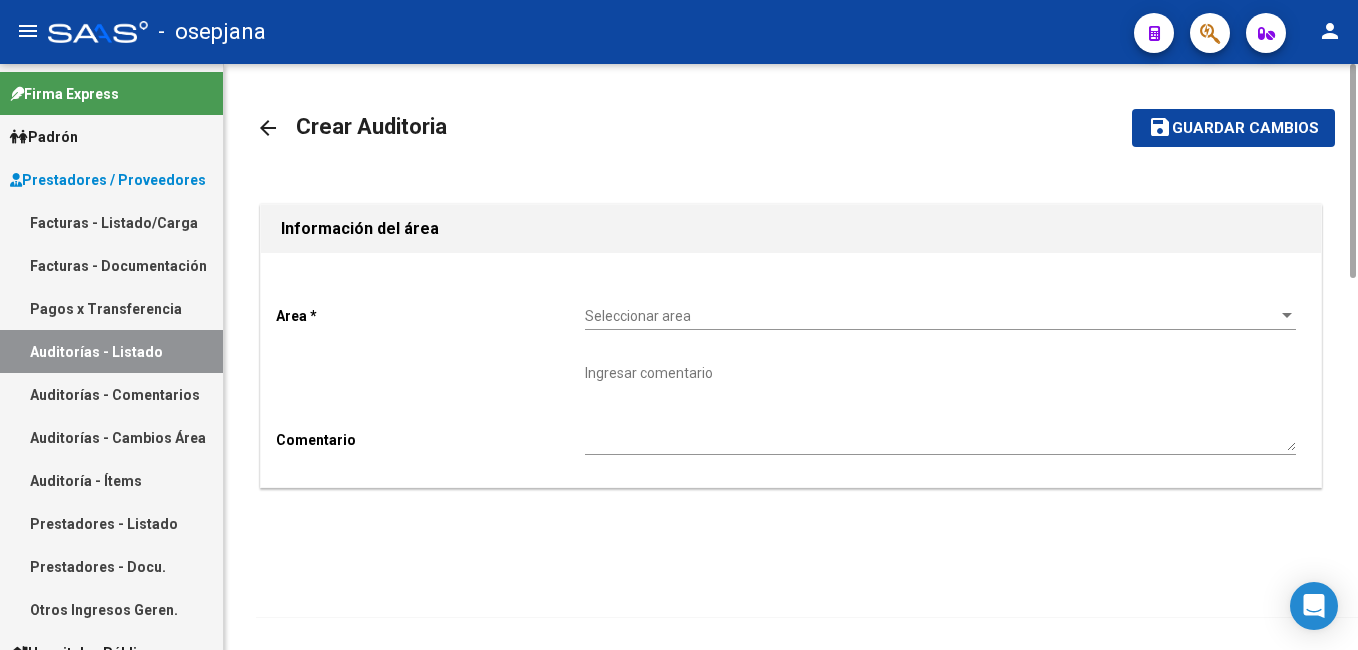 click on "Seleccionar area Seleccionar area" 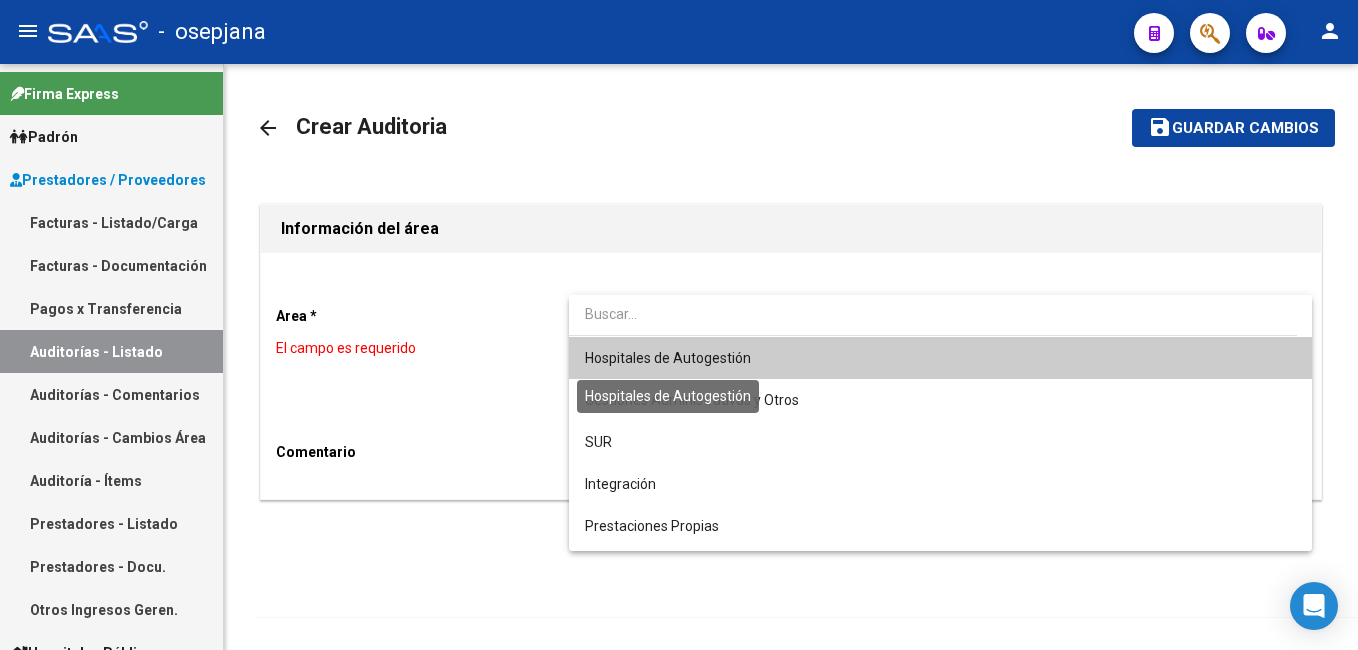 click on "Hospitales de Autogestión" at bounding box center (668, 358) 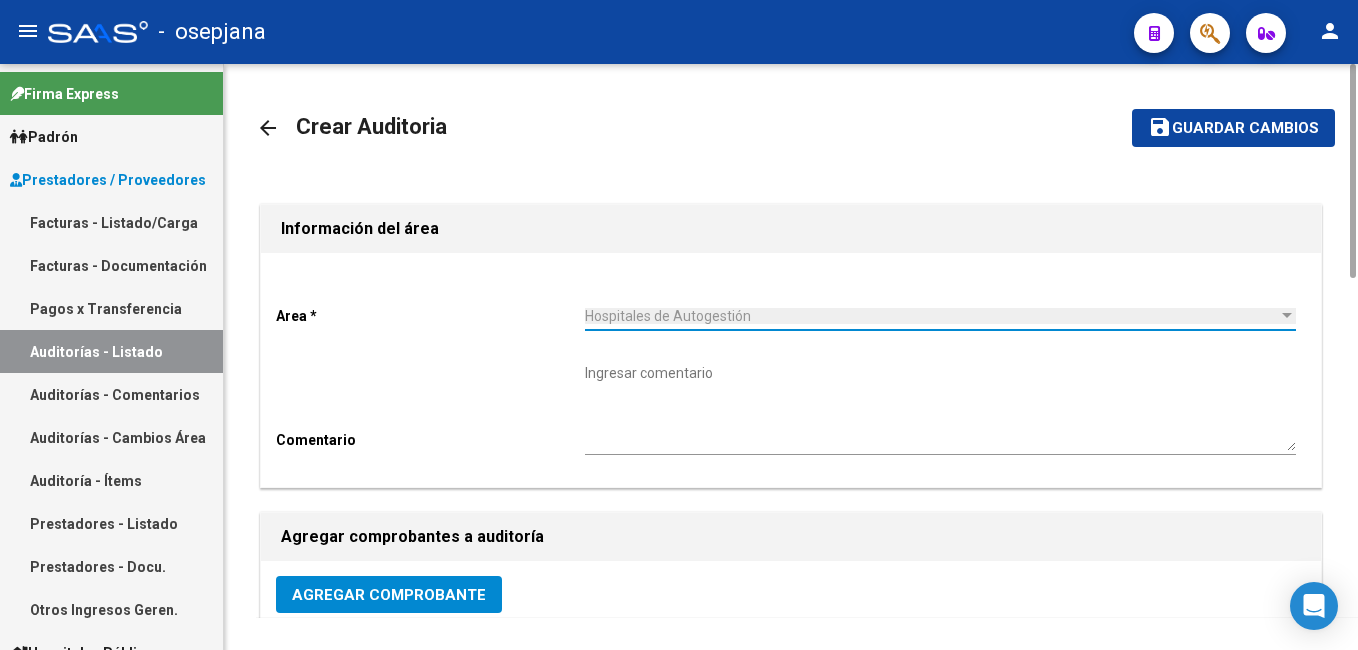 scroll, scrollTop: 200, scrollLeft: 0, axis: vertical 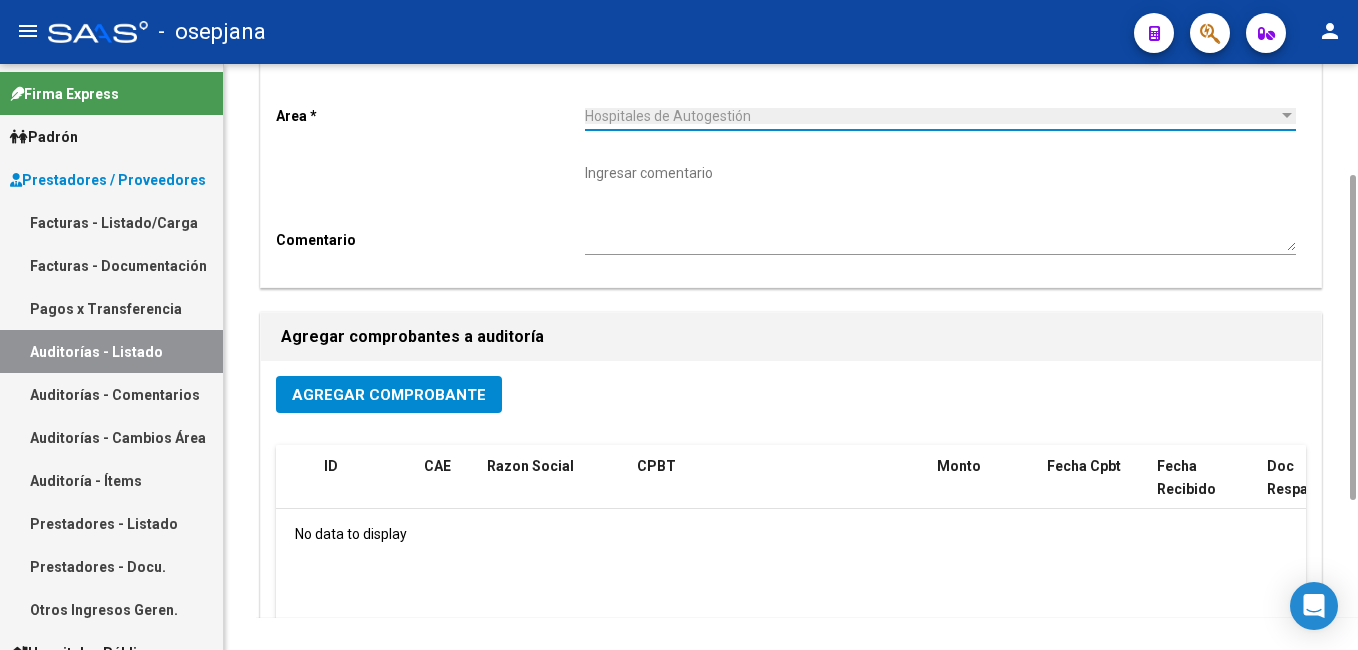 click on "Agregar Comprobante" 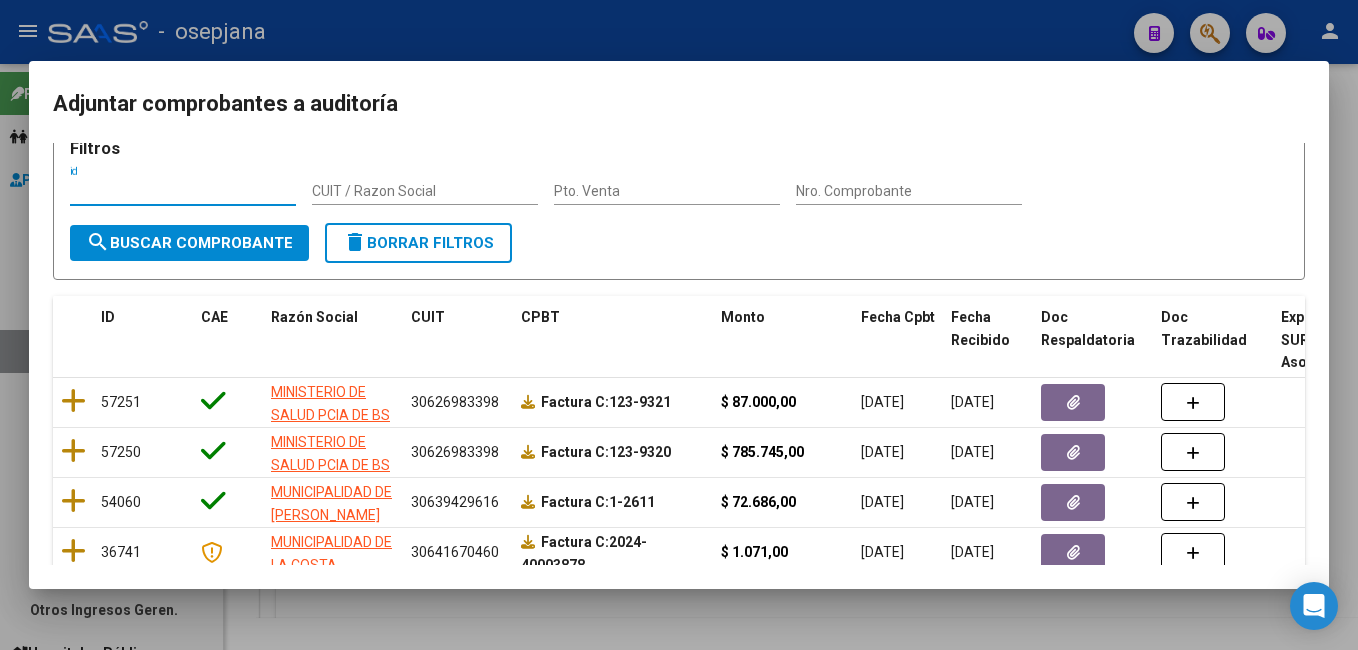 scroll, scrollTop: 100, scrollLeft: 0, axis: vertical 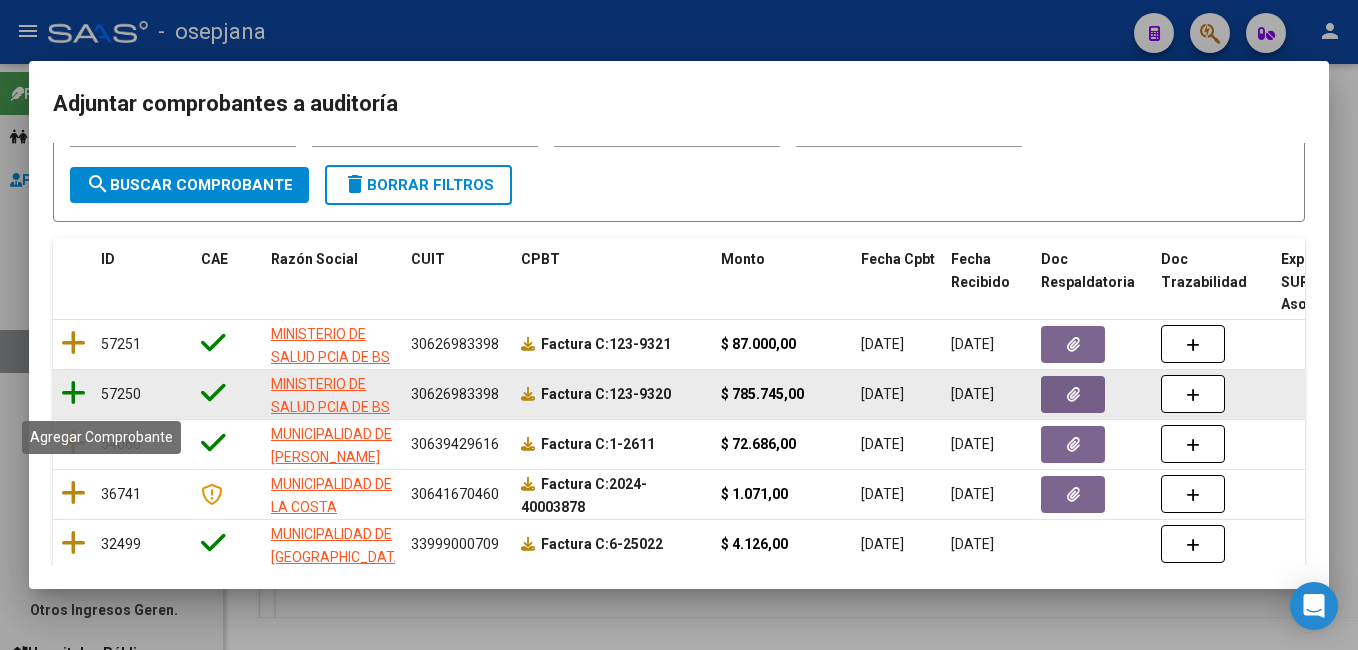 click 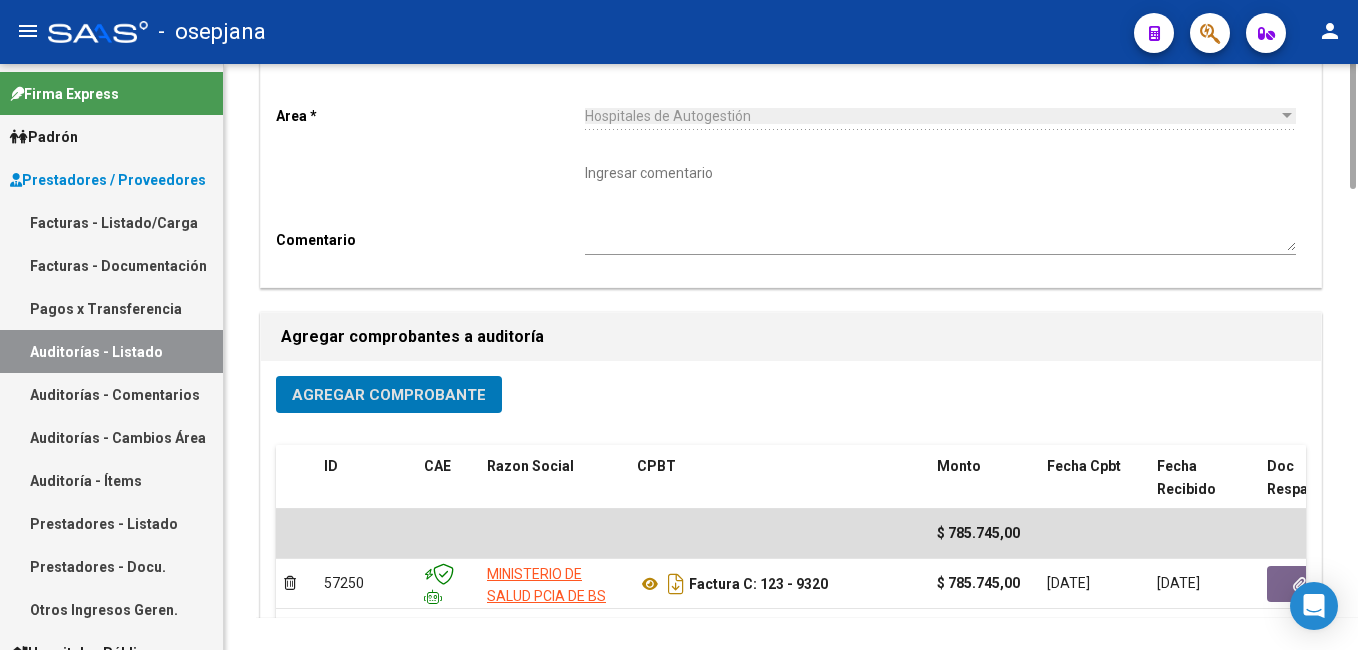 scroll, scrollTop: 0, scrollLeft: 0, axis: both 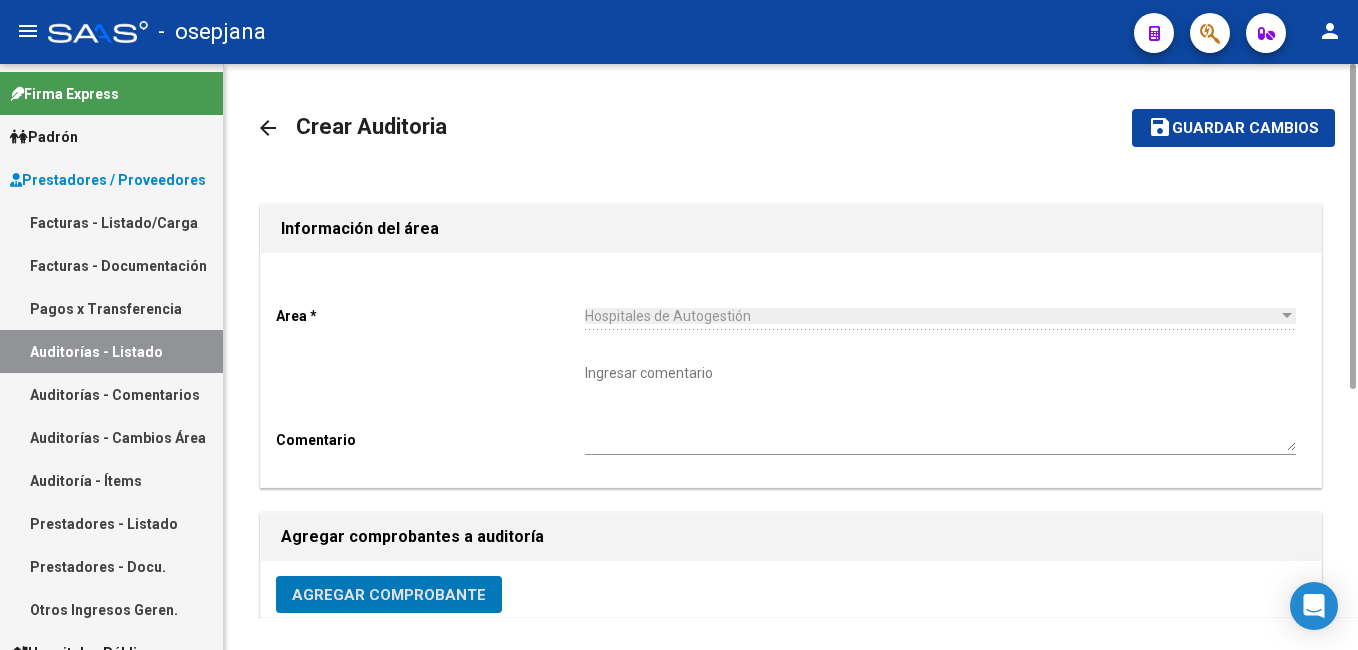 click on "Guardar cambios" 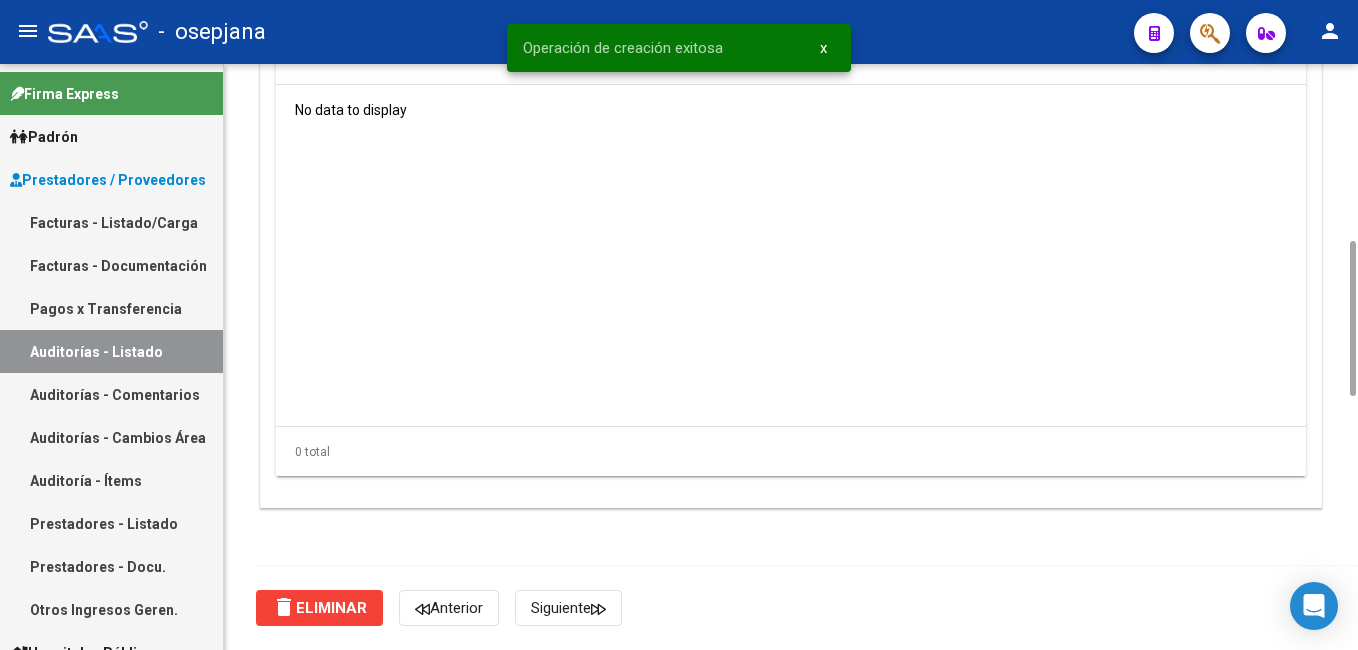scroll, scrollTop: 1420, scrollLeft: 0, axis: vertical 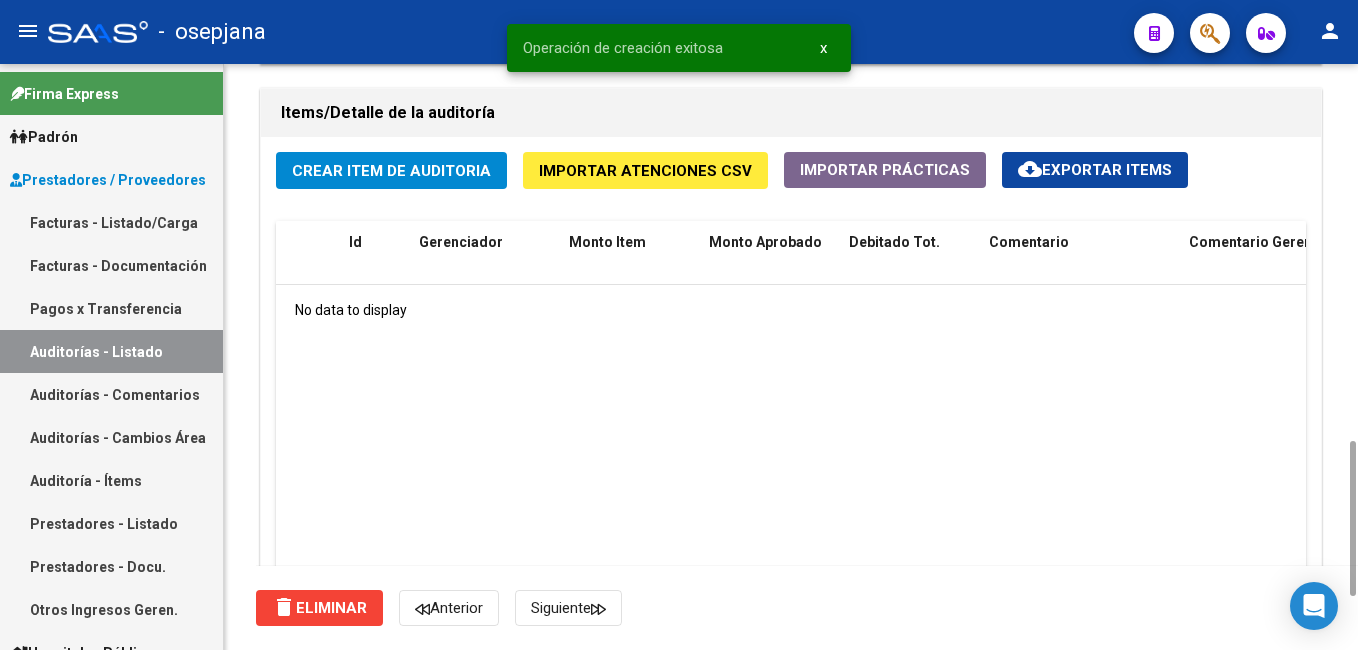 click on "Crear Item de Auditoria" 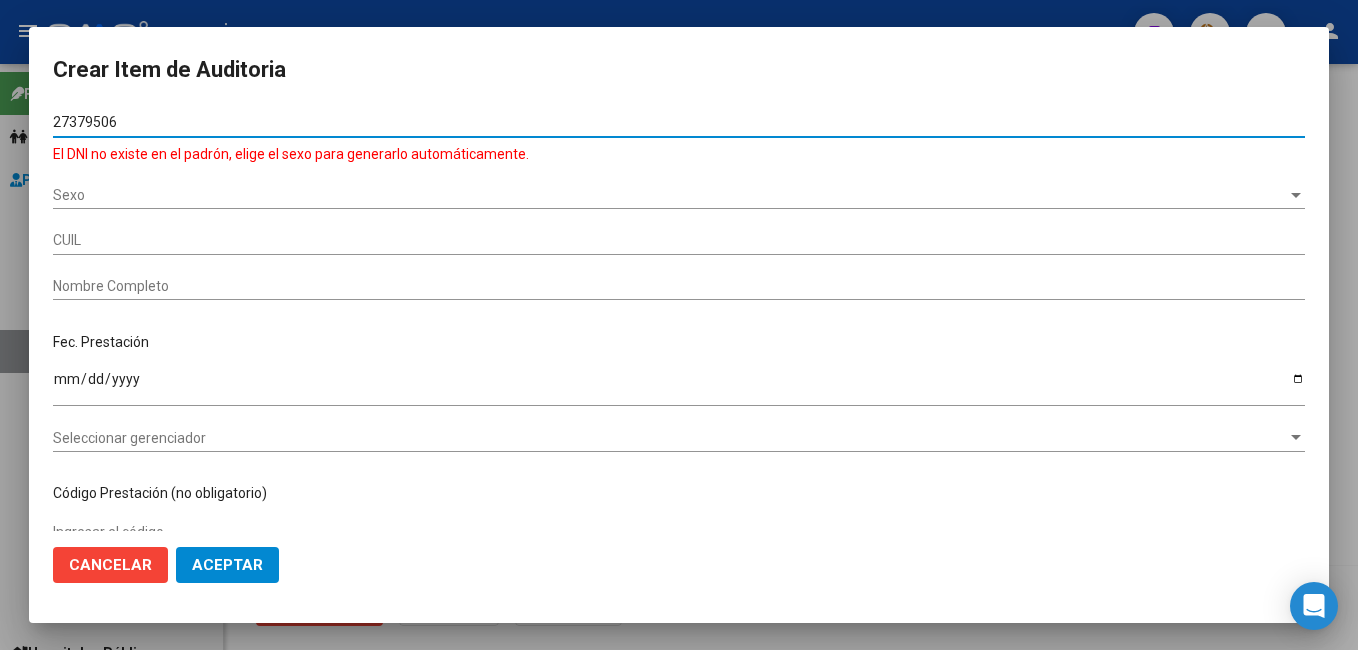 type on "27379506" 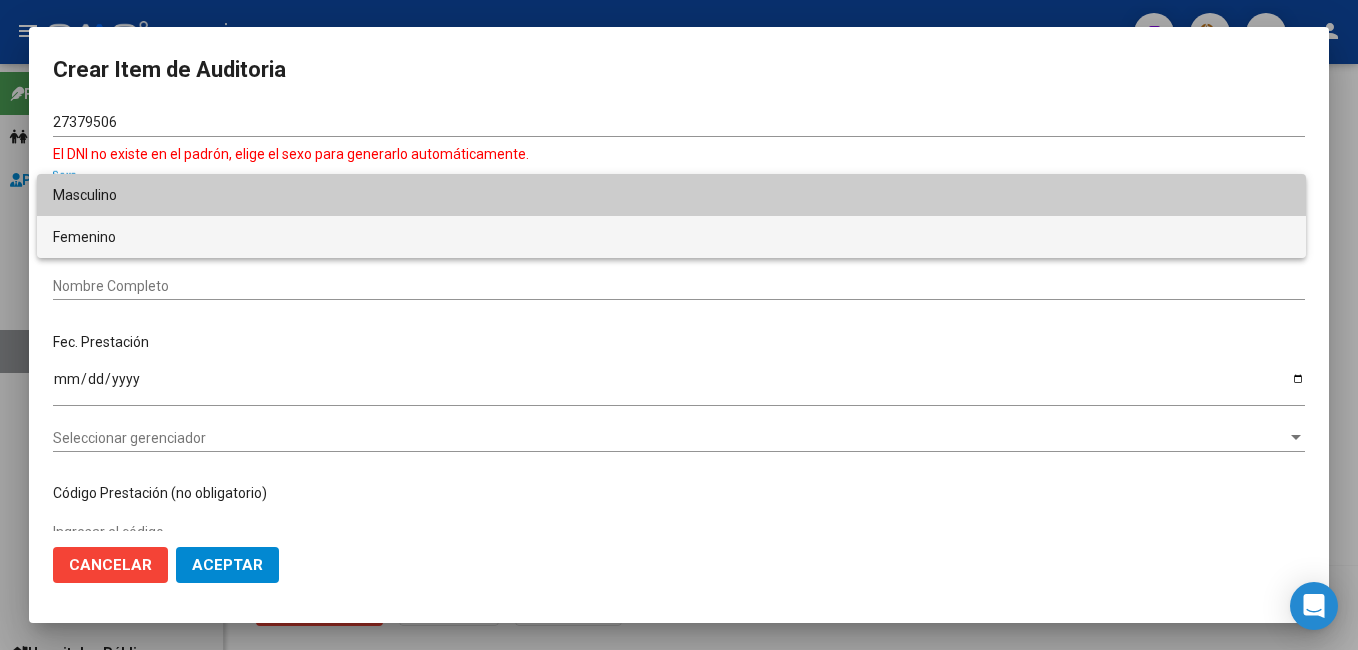 click on "Femenino" at bounding box center (671, 237) 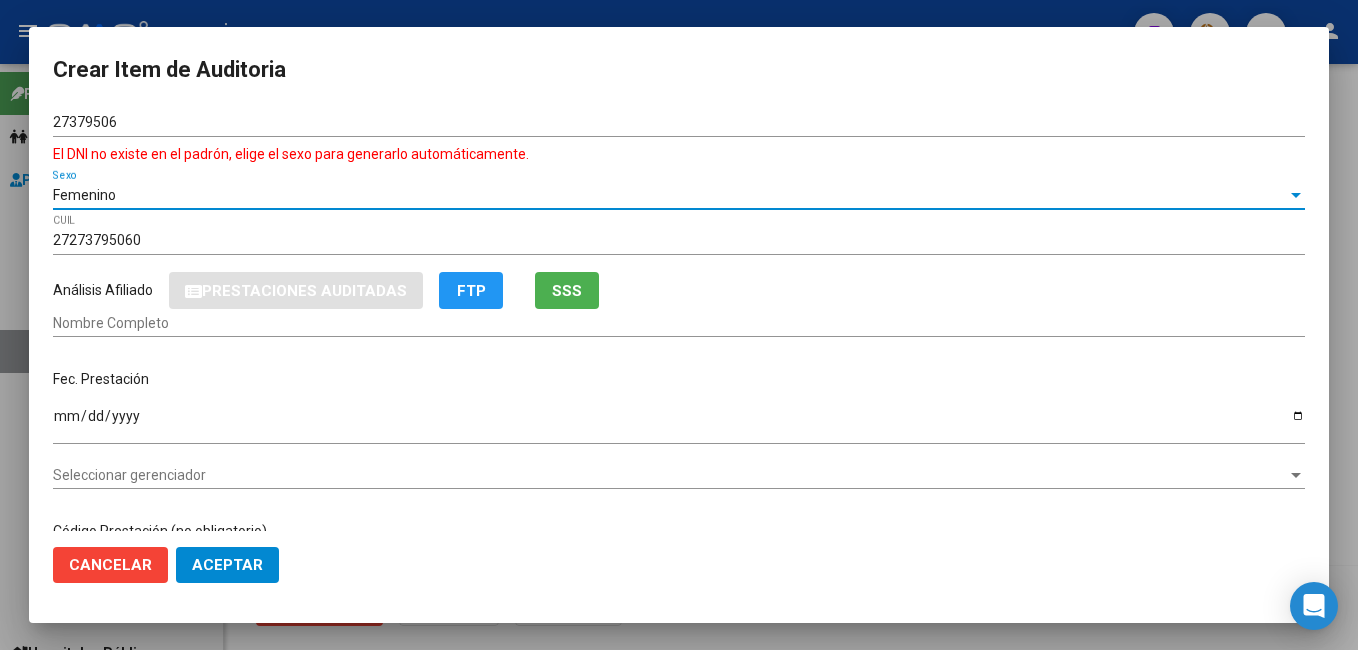 type on "[PERSON_NAME] [PERSON_NAME]" 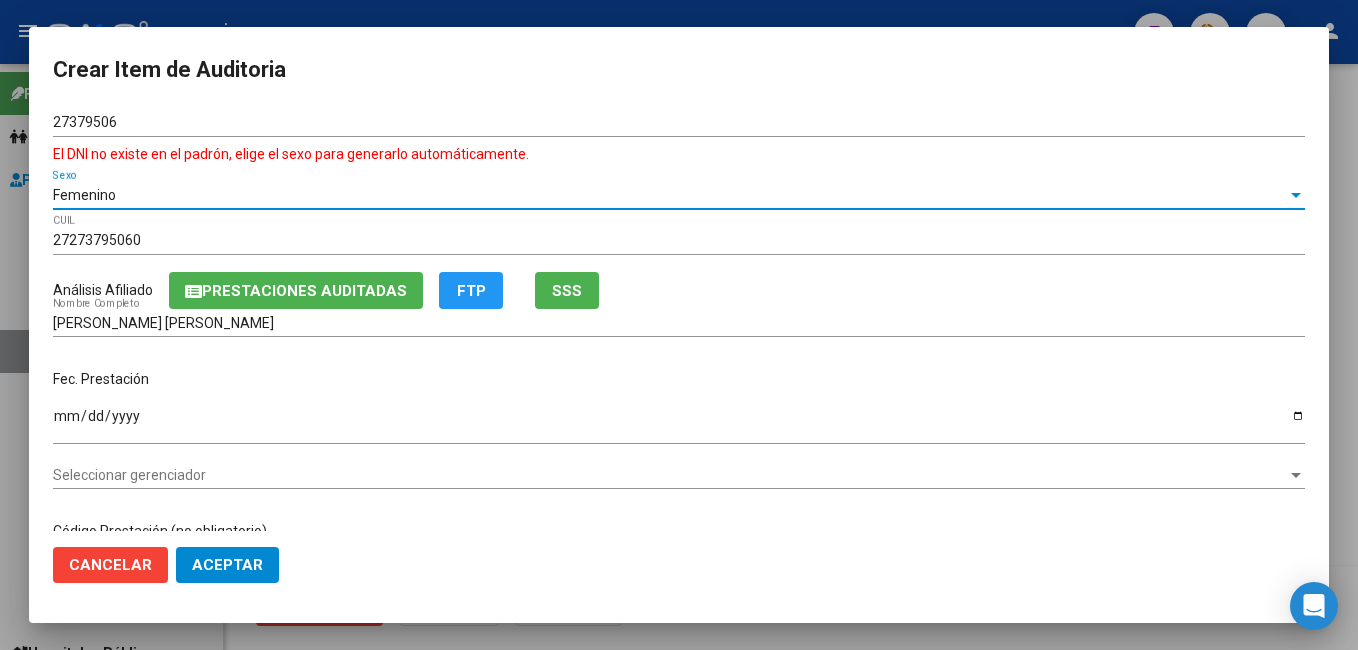 click on "SSS" 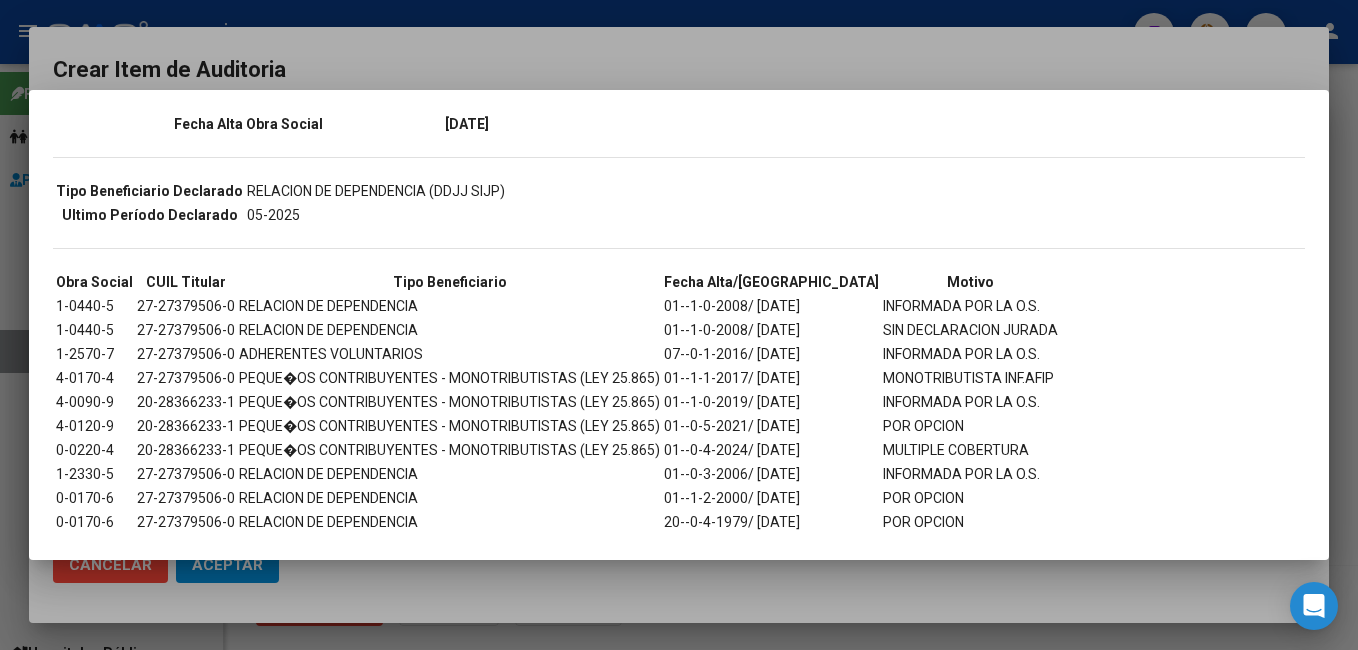 scroll, scrollTop: 439, scrollLeft: 0, axis: vertical 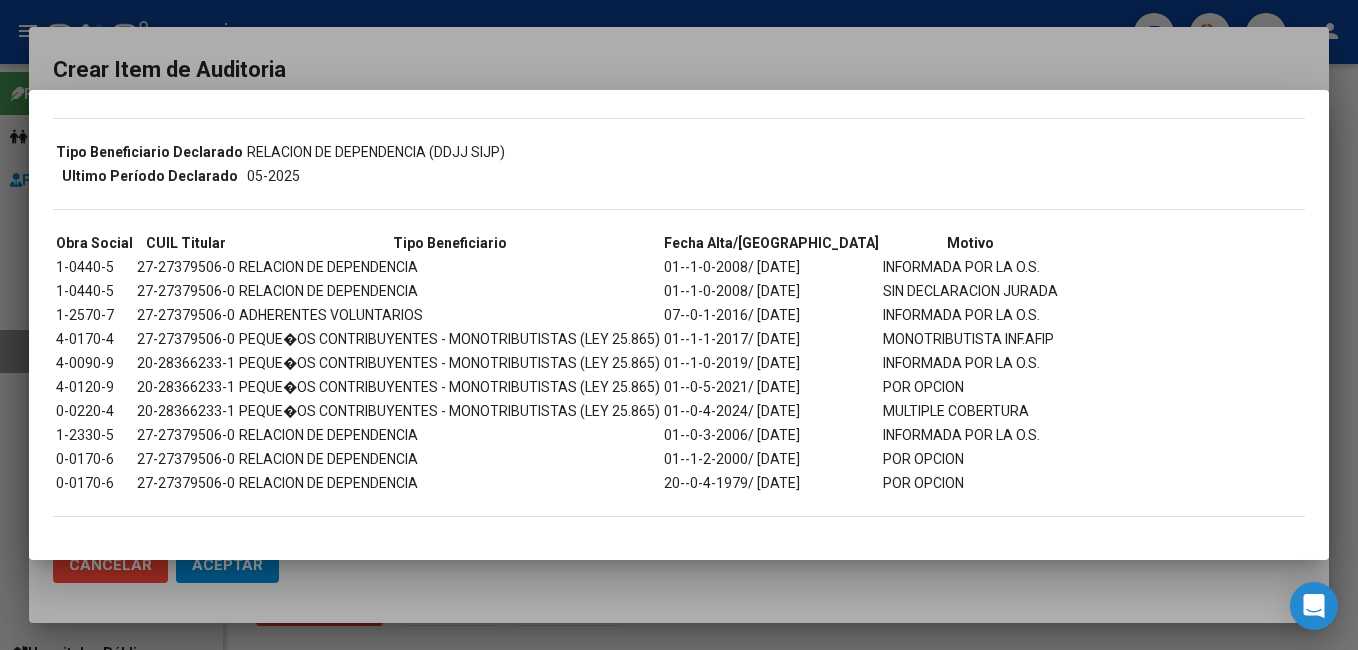 click at bounding box center (679, 325) 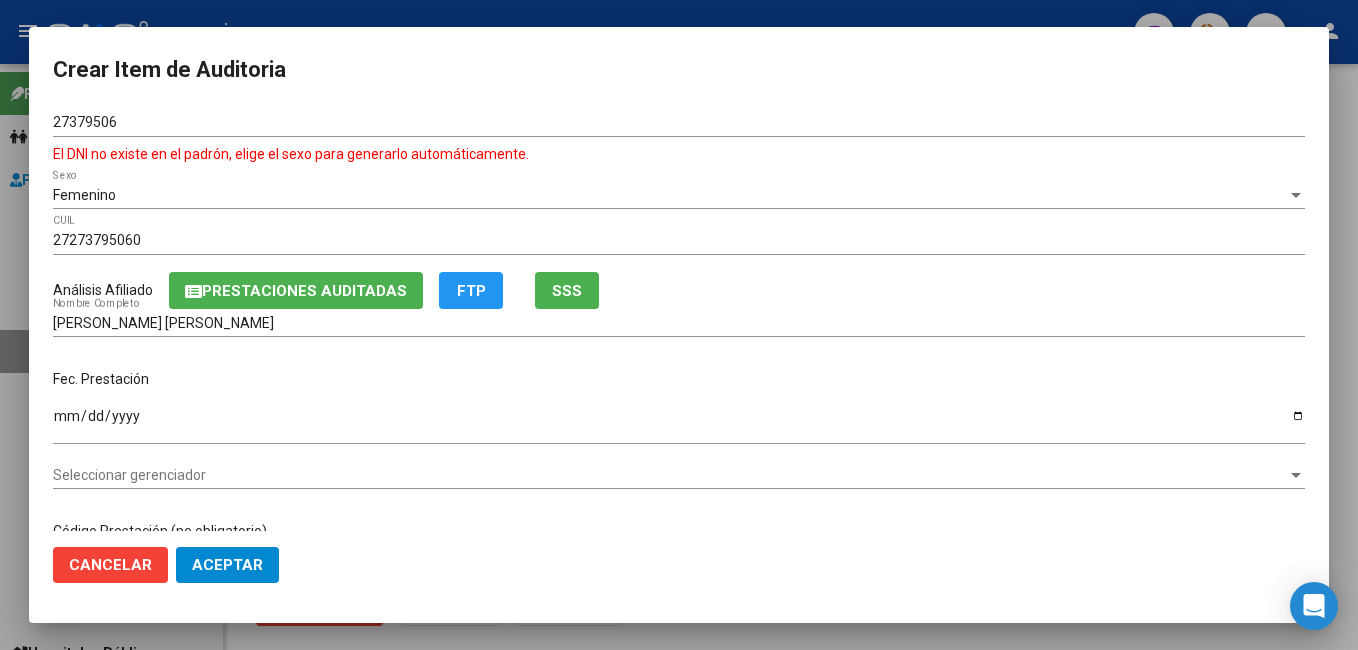 click on "Ingresar la fecha" at bounding box center [679, 423] 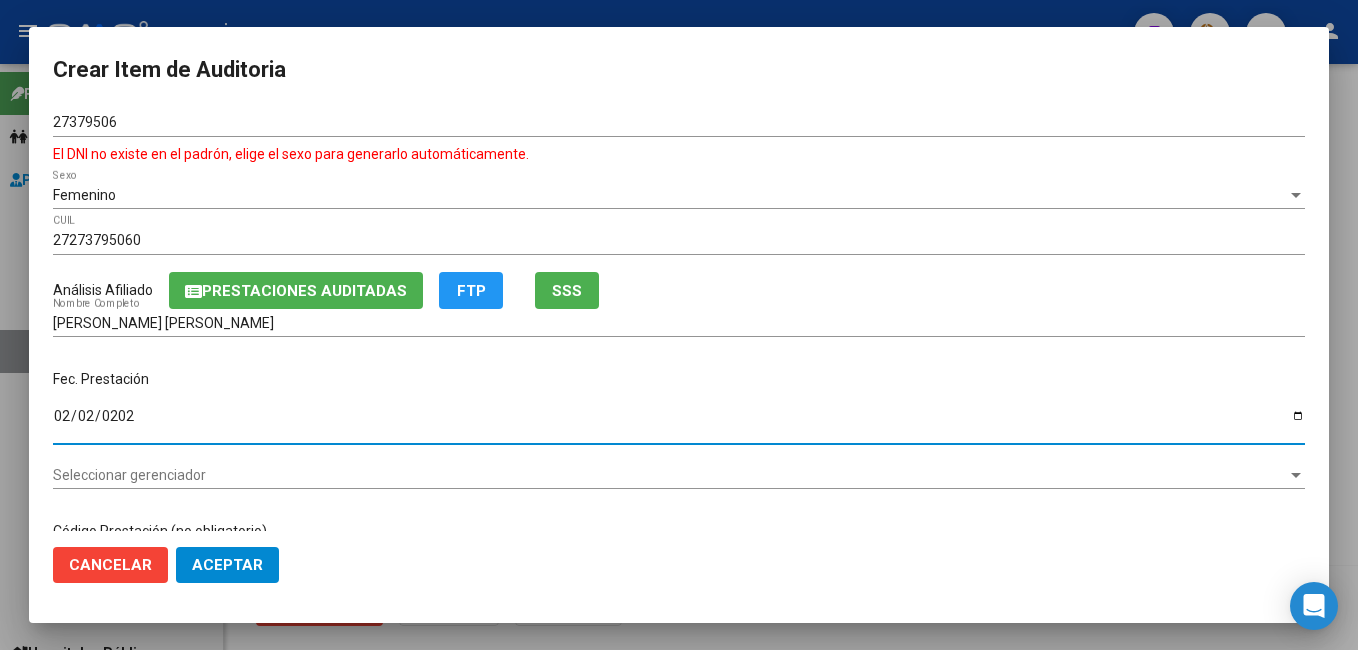 type on "[DATE]" 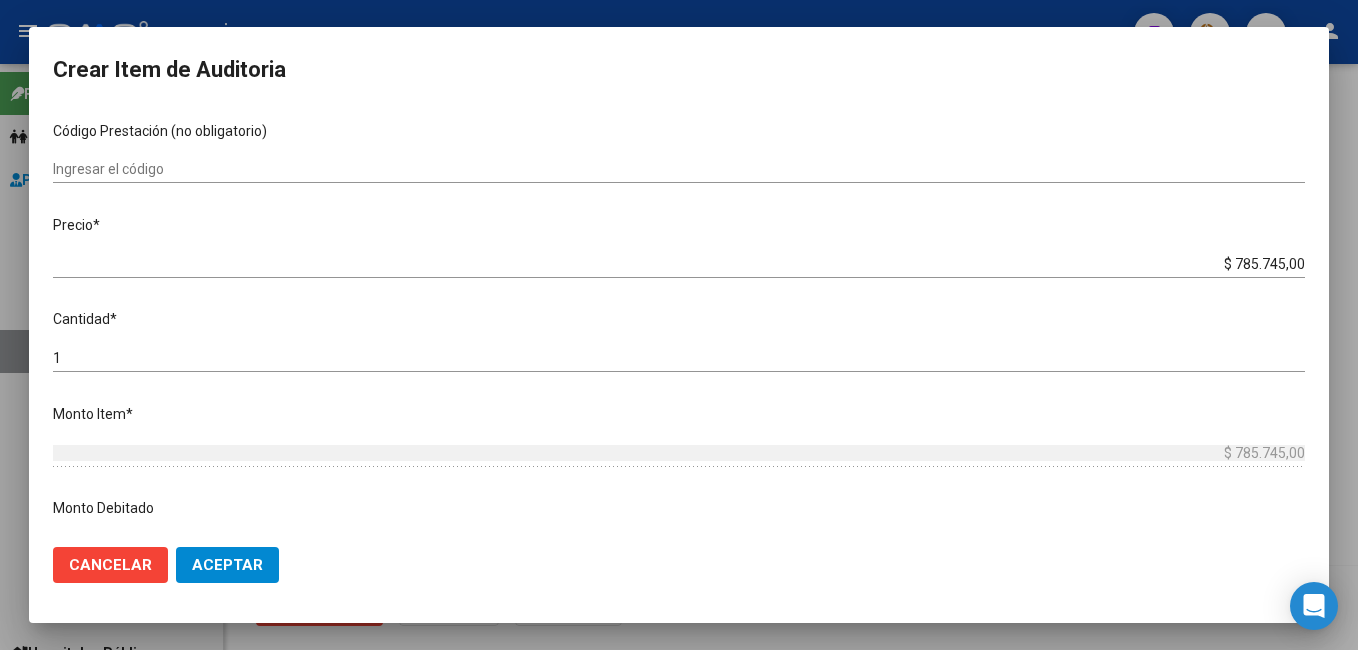 scroll, scrollTop: 700, scrollLeft: 0, axis: vertical 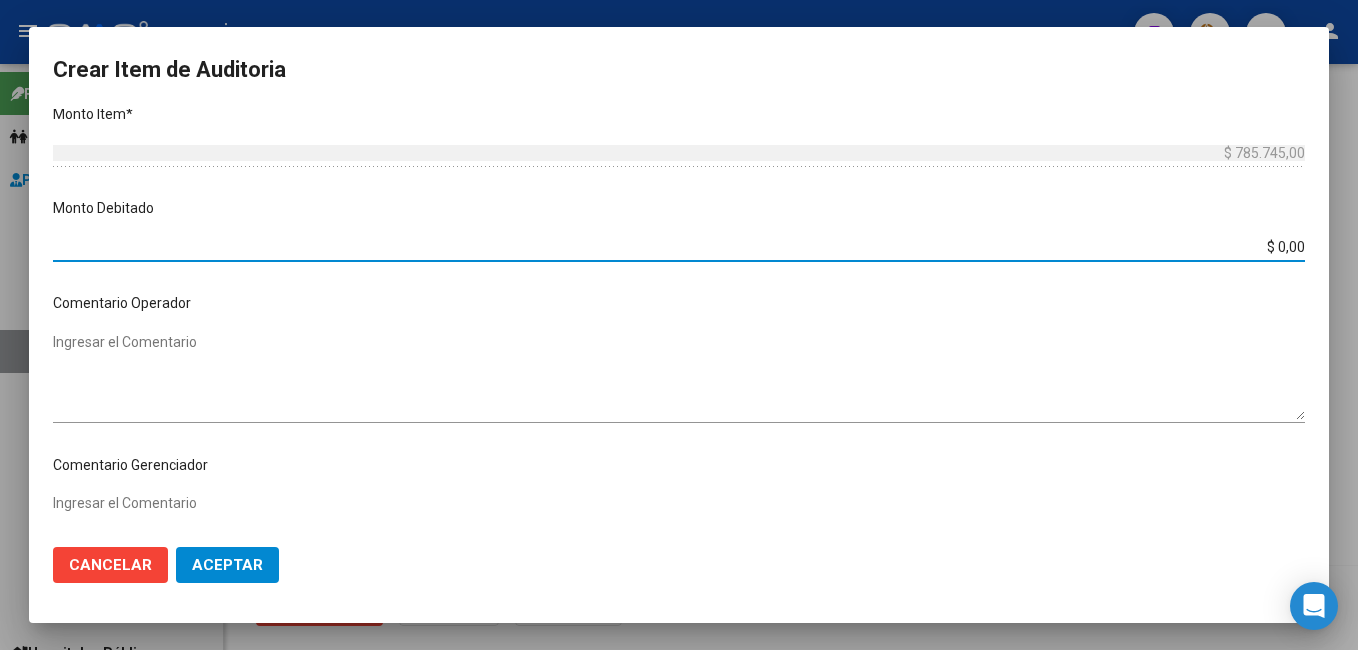 drag, startPoint x: 1264, startPoint y: 244, endPoint x: 1361, endPoint y: 239, distance: 97.128784 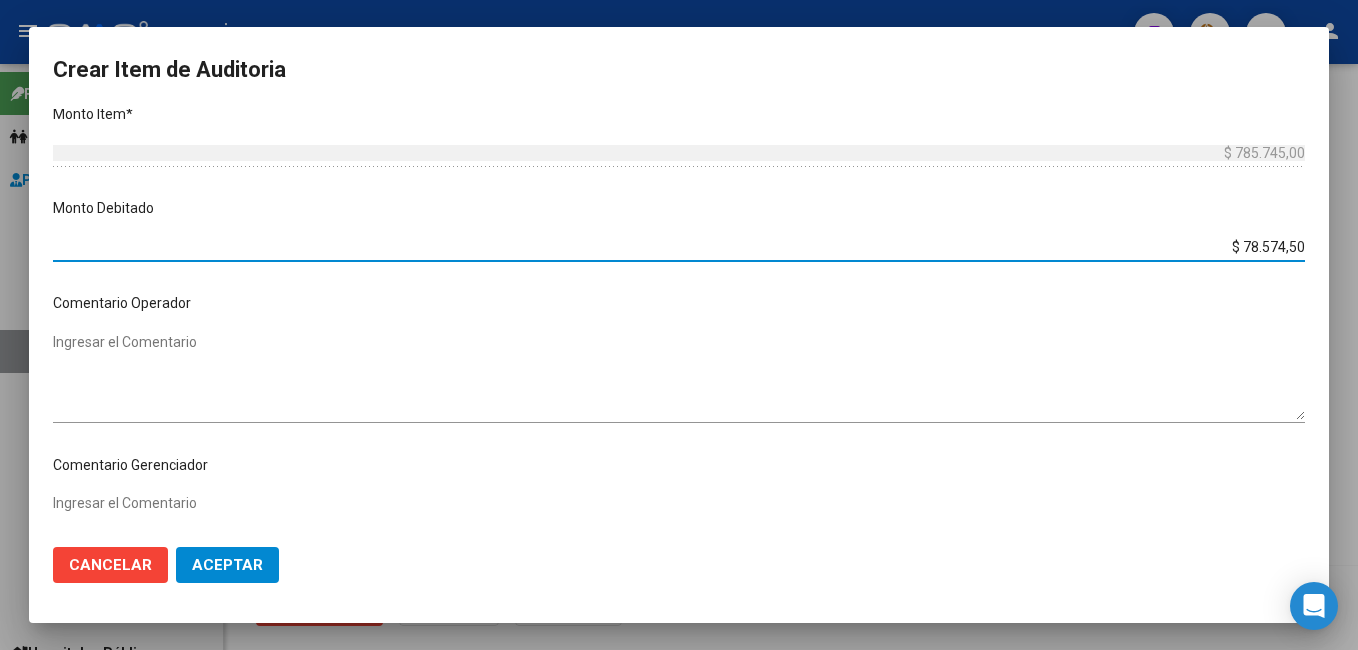 type on "$ 785.745,00" 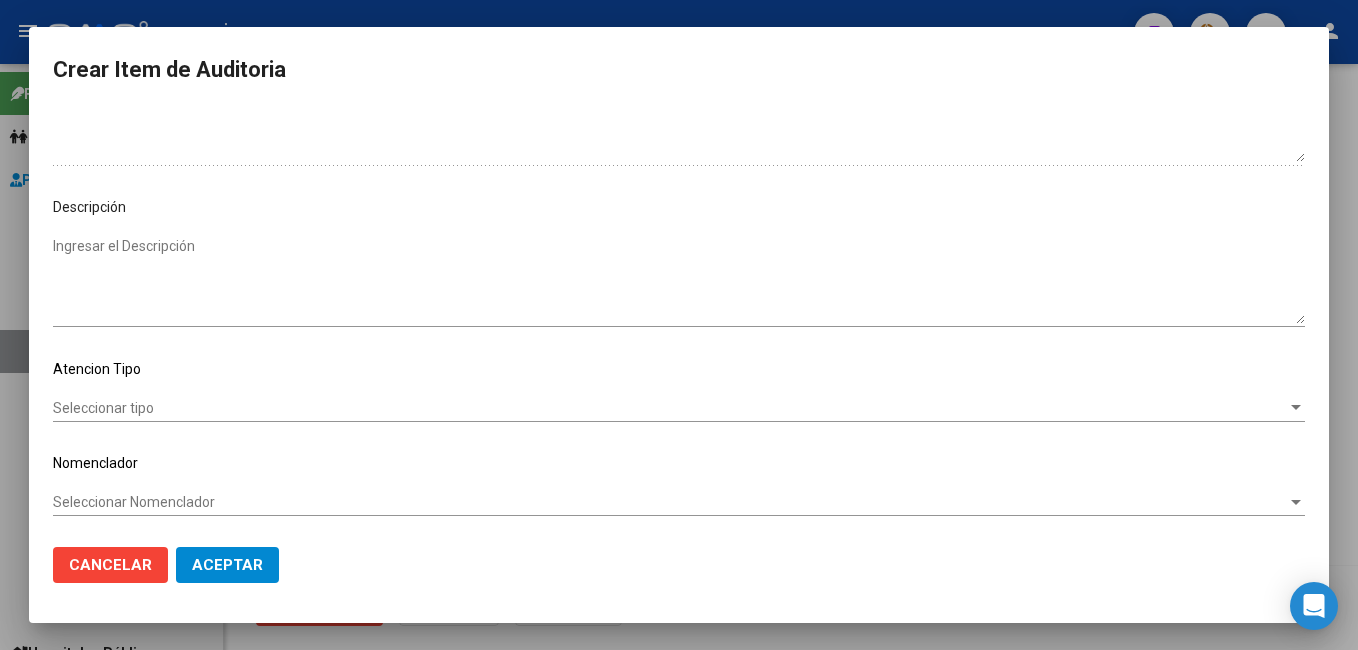 scroll, scrollTop: 1121, scrollLeft: 0, axis: vertical 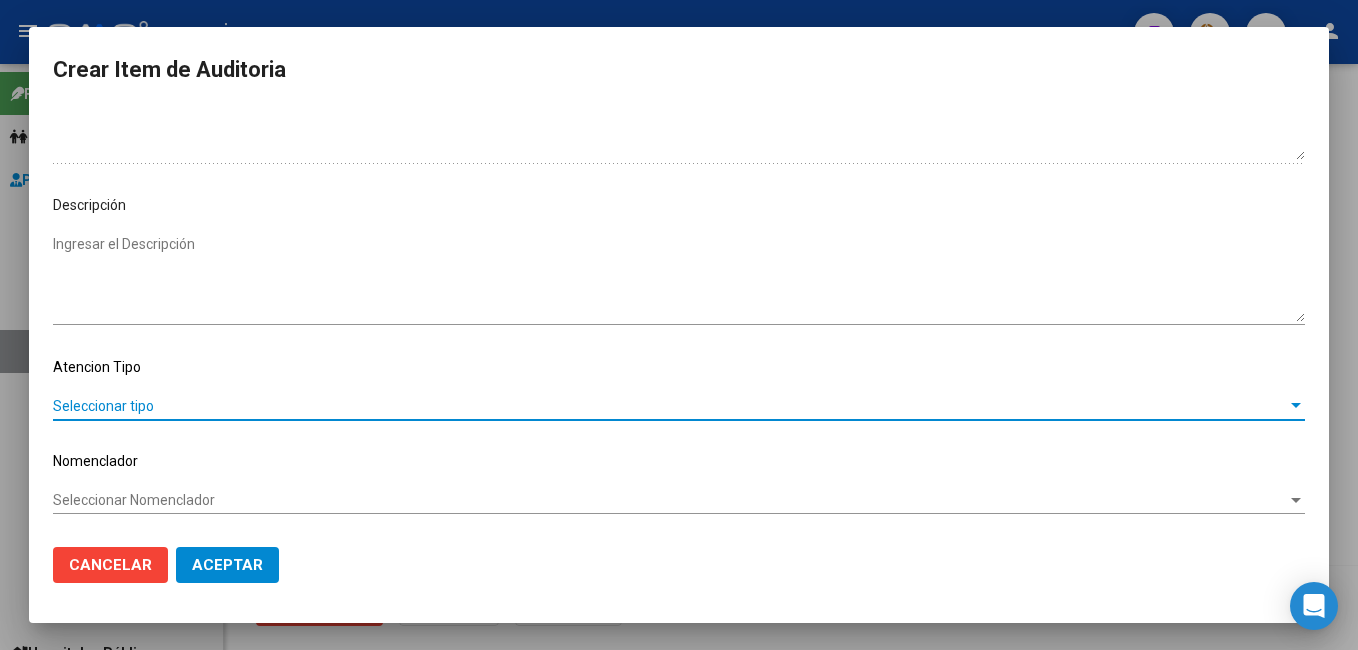 click on "Seleccionar tipo" at bounding box center [670, 406] 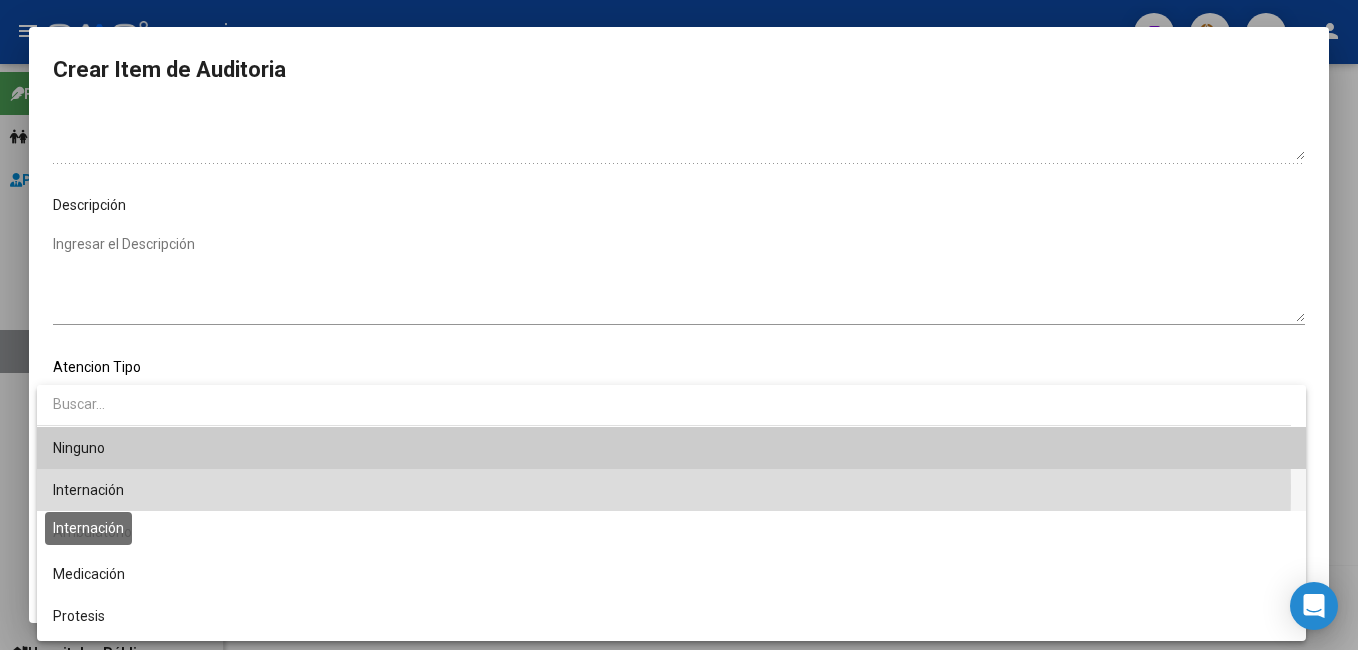 click on "Internación" at bounding box center [88, 490] 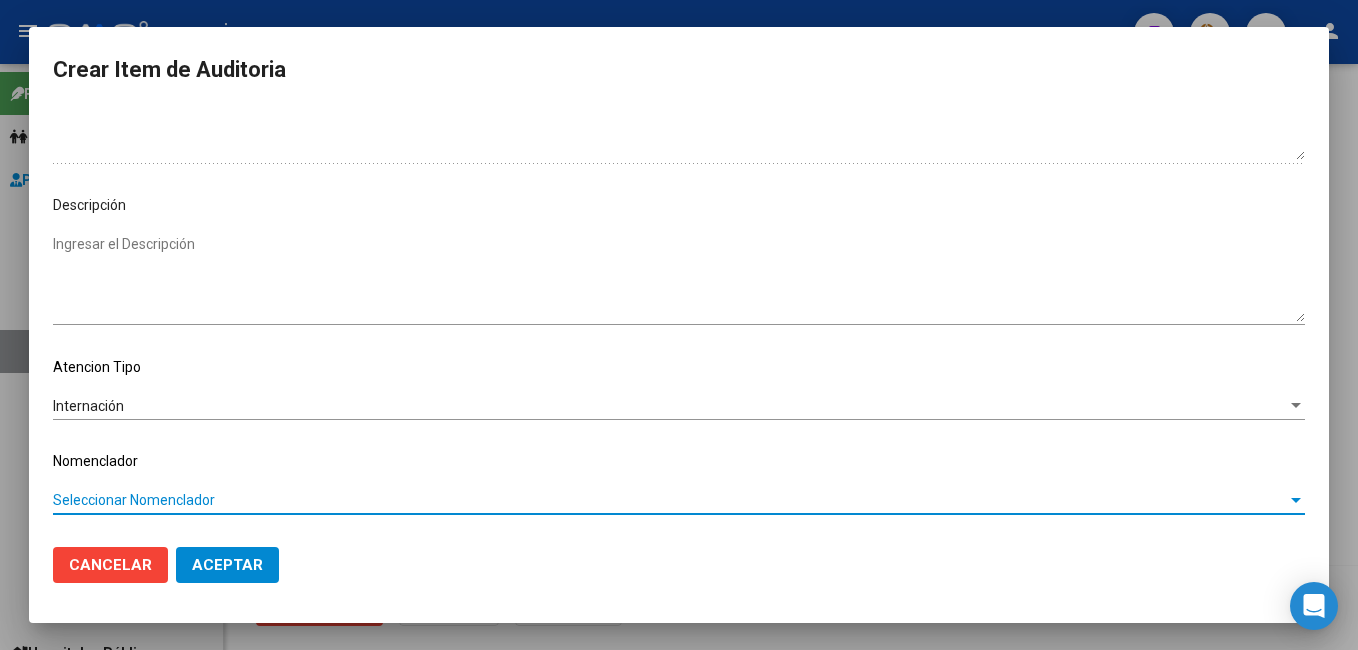 click on "Seleccionar Nomenclador" at bounding box center [670, 500] 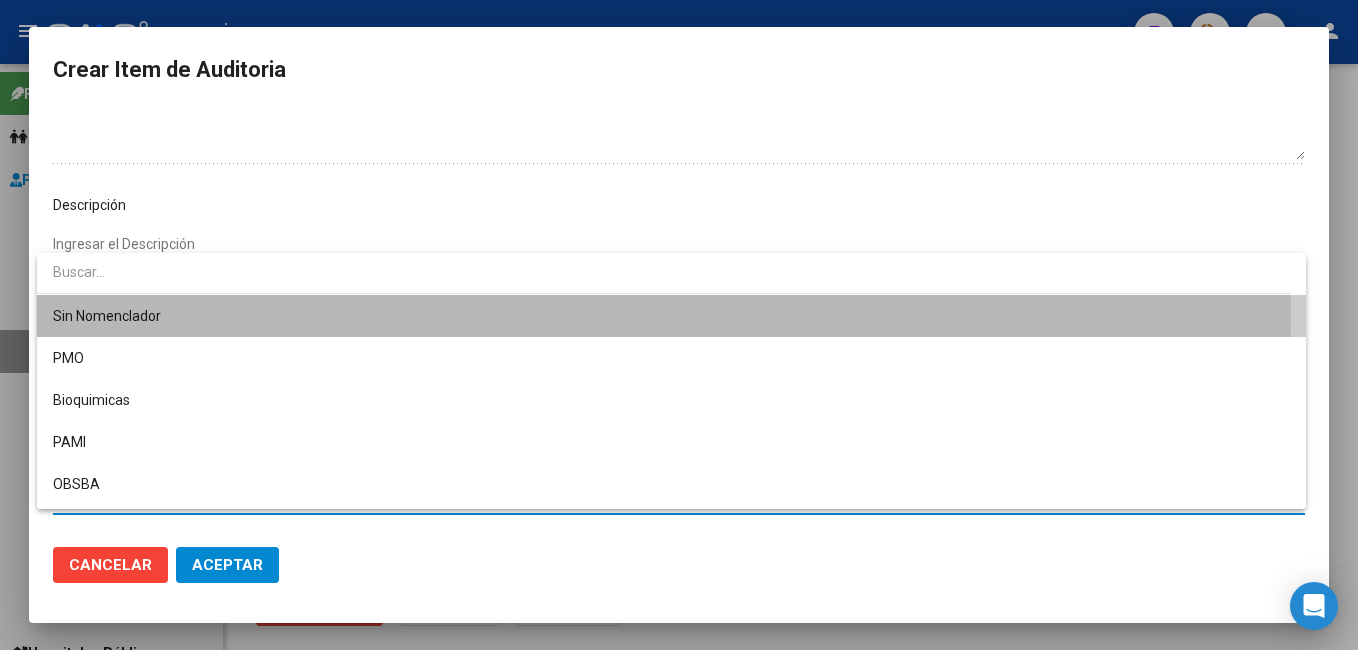click on "Sin Nomenclador" at bounding box center [671, 316] 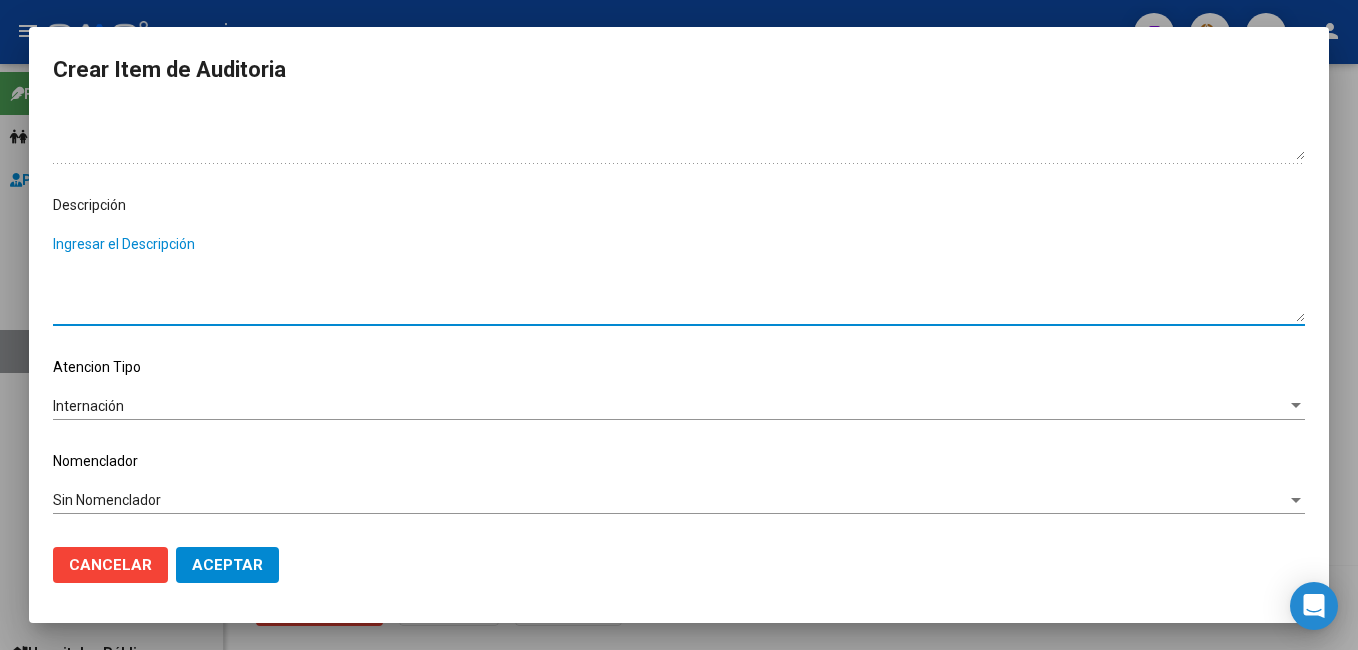 click on "Ingresar el Descripción" at bounding box center [679, 278] 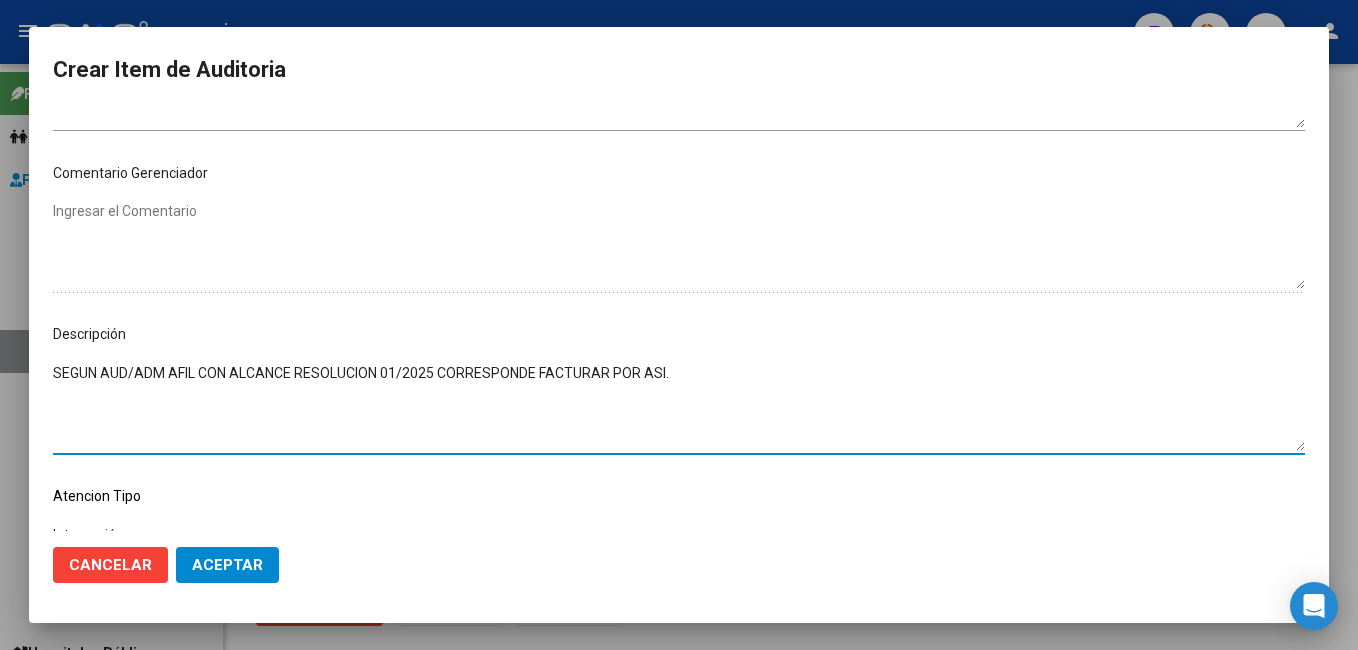 scroll, scrollTop: 821, scrollLeft: 0, axis: vertical 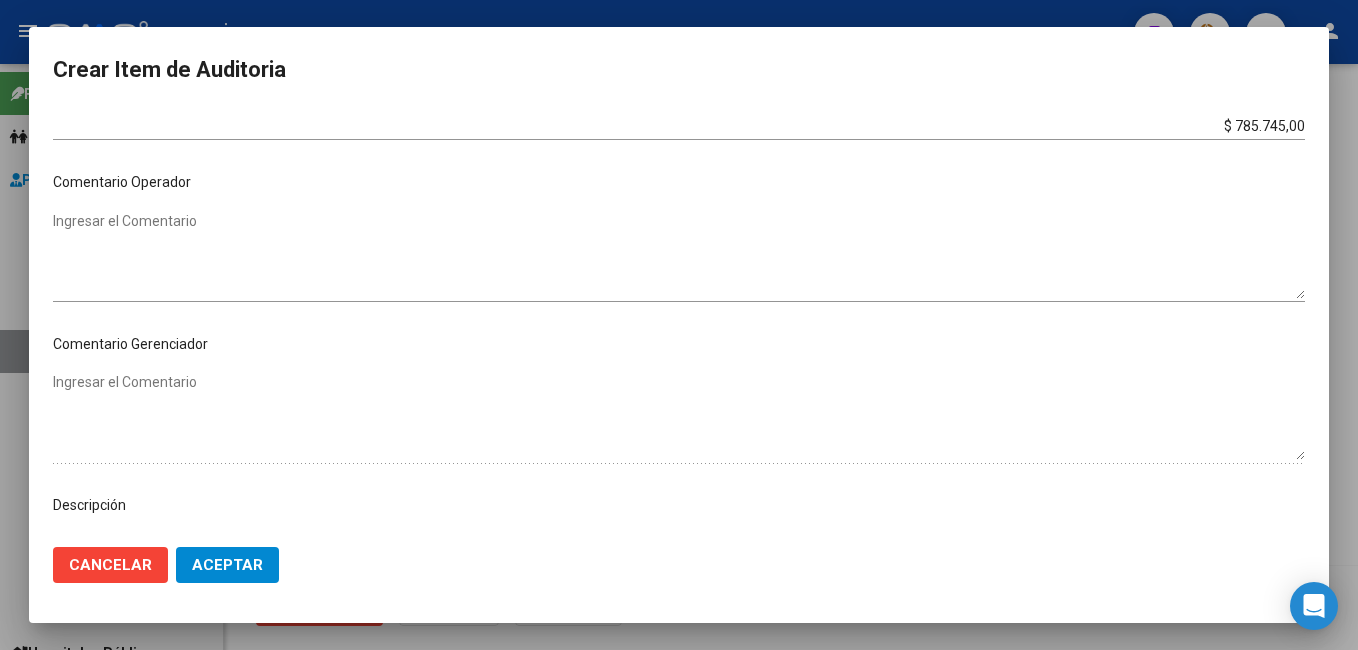 type on "SEGUN AUD/ADM AFIL CON ALCANCE RESOLUCION 01/2025 CORRESPONDE FACTURAR POR ASI." 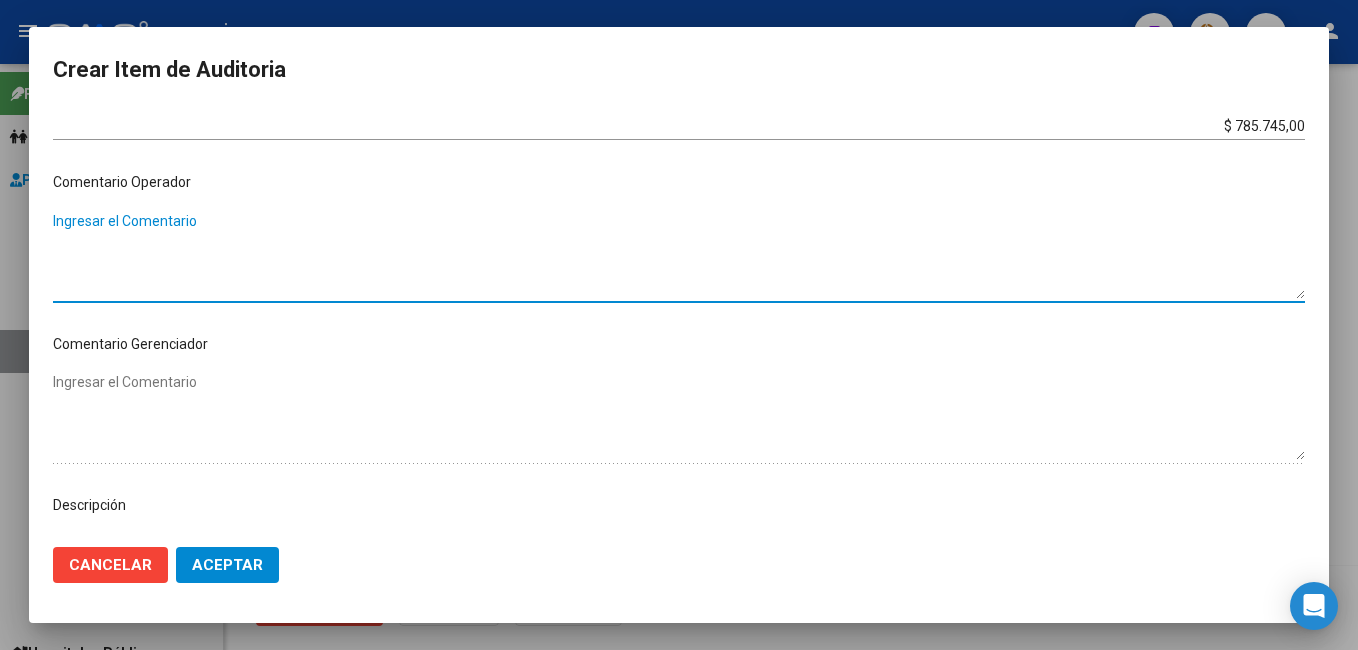 paste on "SEGUN AUD/ADM AFIL CON ALCANCE RESOLUCION 01/2025 CORRESPONDE FACTURAR POR ASI." 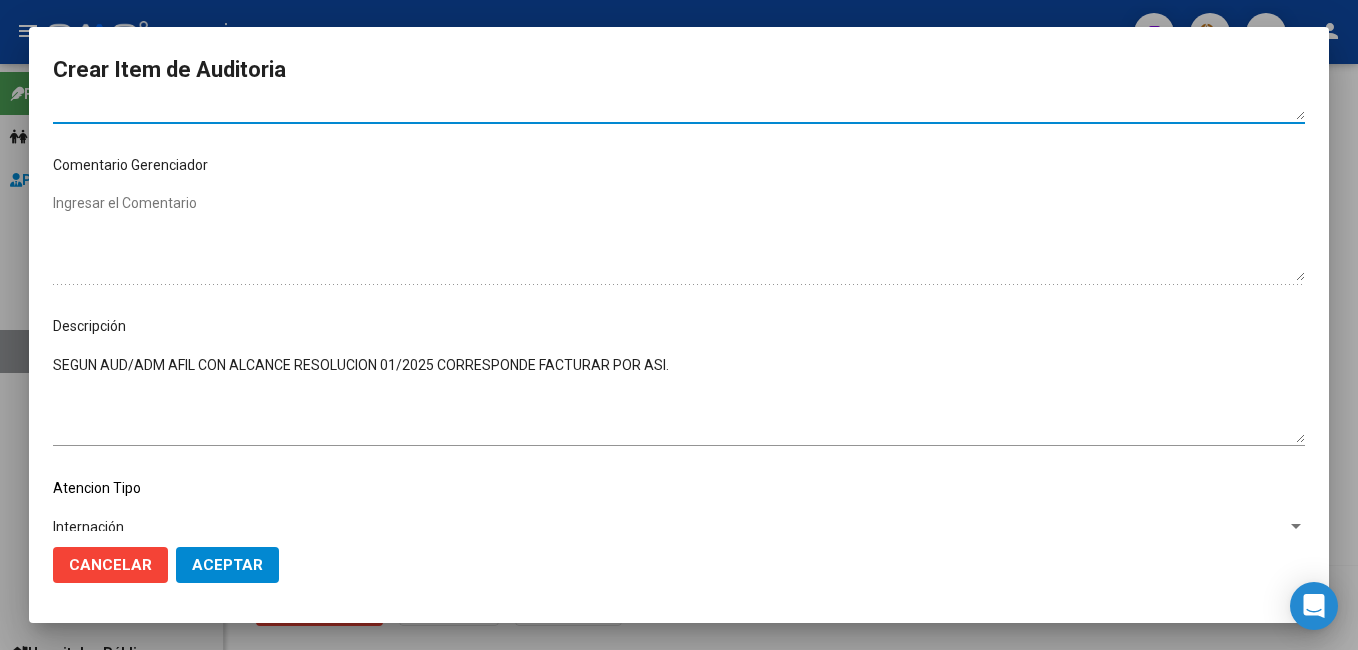 scroll, scrollTop: 1121, scrollLeft: 0, axis: vertical 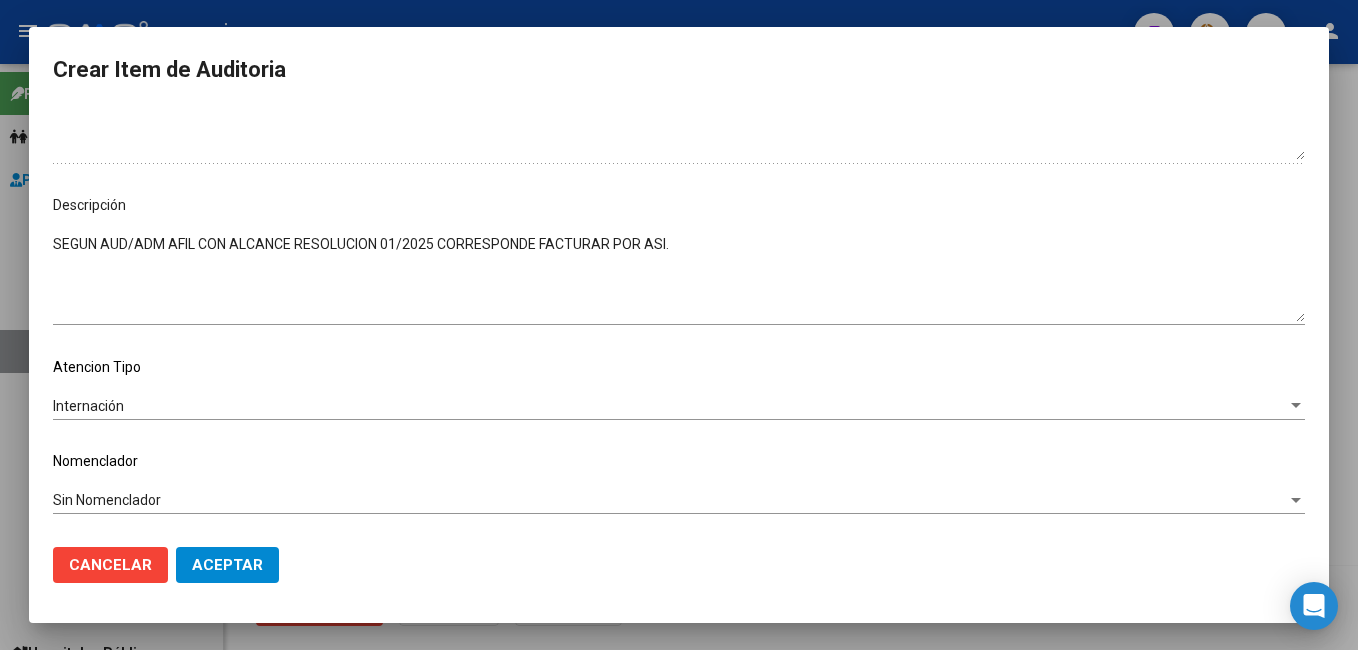 type on "SEGUN AUD/ADM AFIL CON ALCANCE RESOLUCION 01/2025 CORRESPONDE FACTURAR POR ASI." 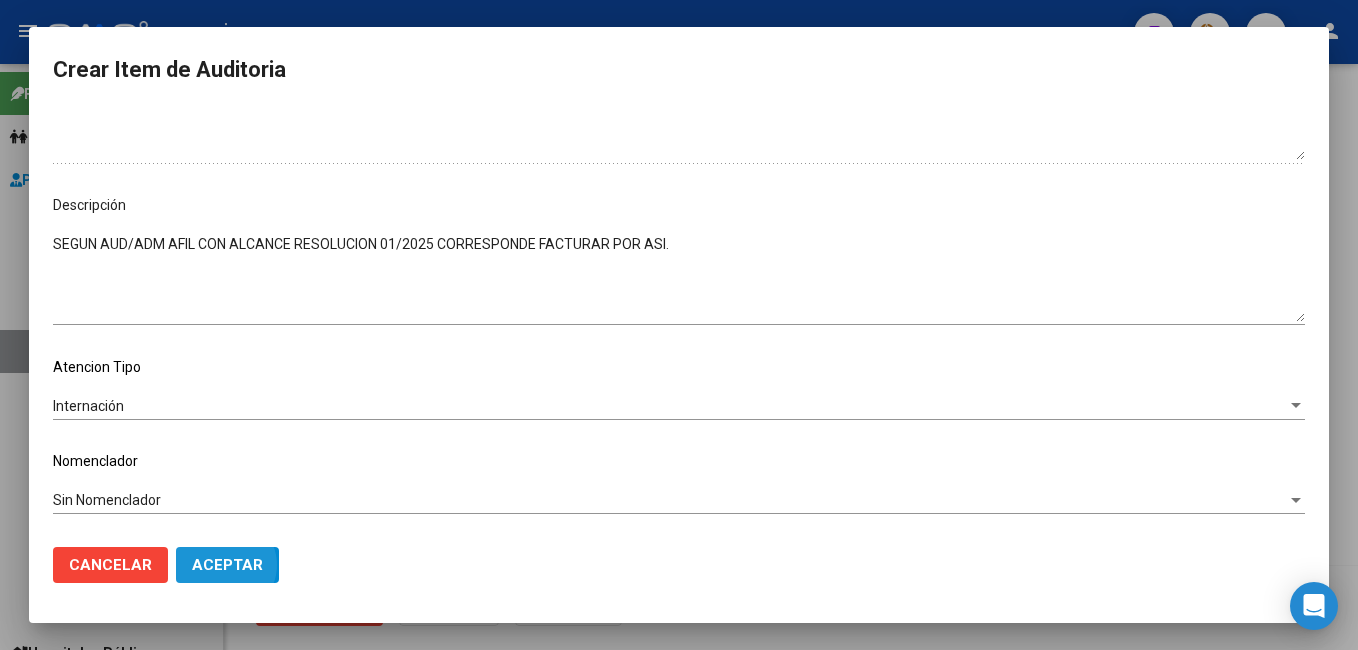 click on "Aceptar" 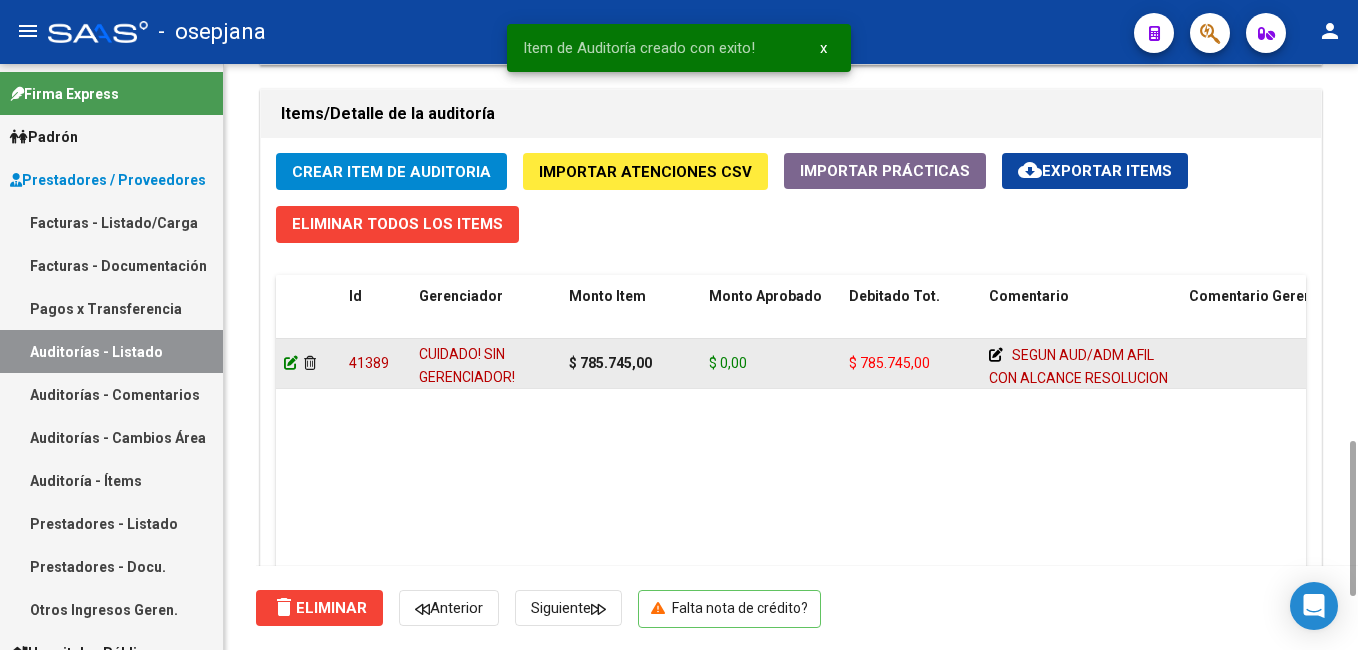 click 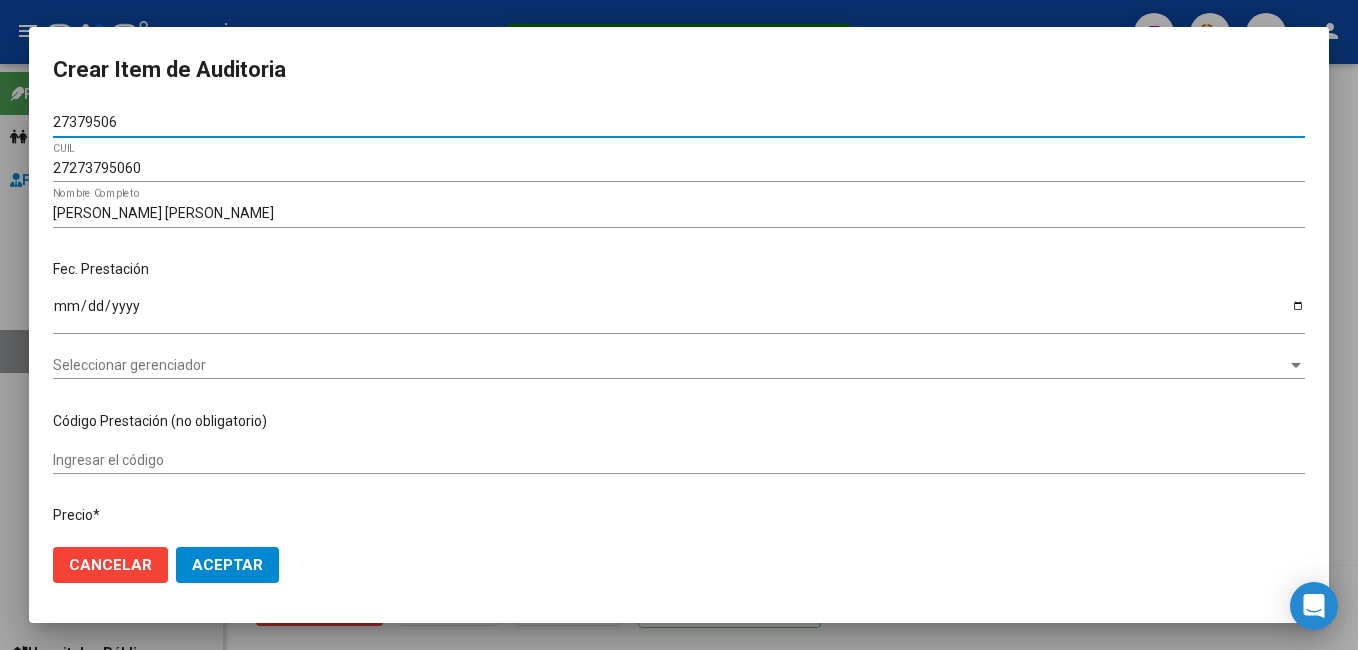 click on "Seleccionar gerenciador" at bounding box center (670, 365) 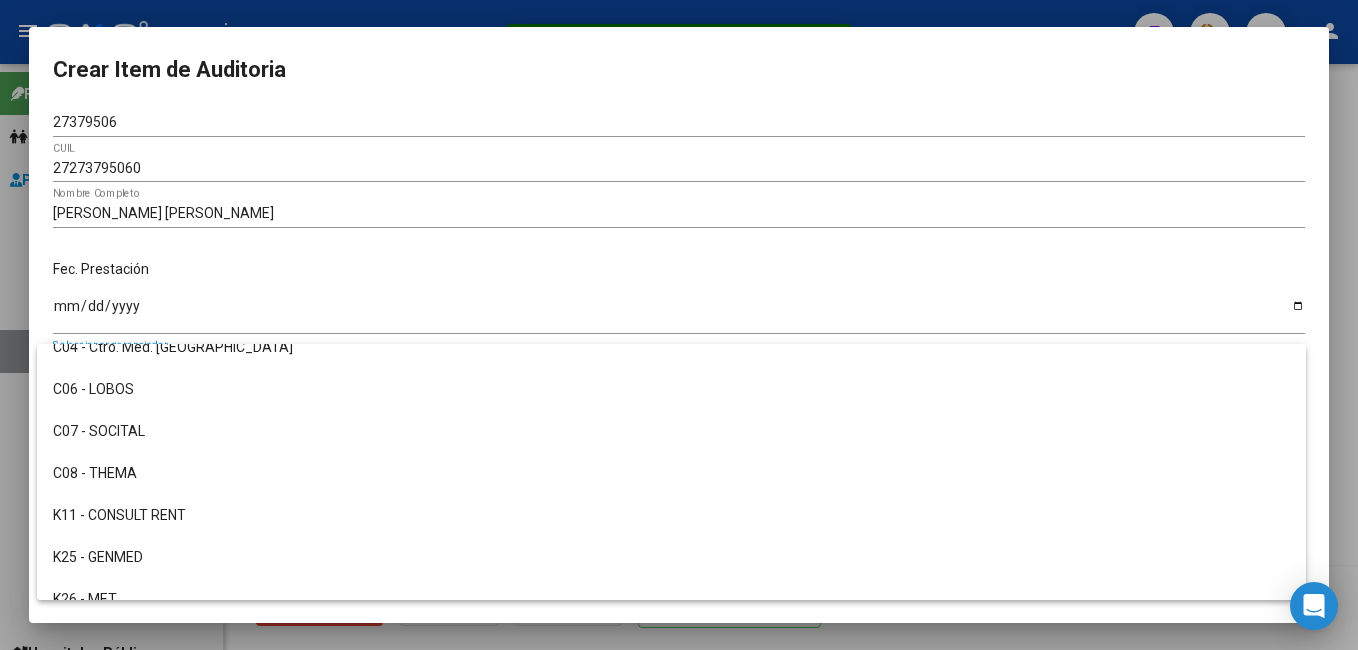 scroll, scrollTop: 668, scrollLeft: 0, axis: vertical 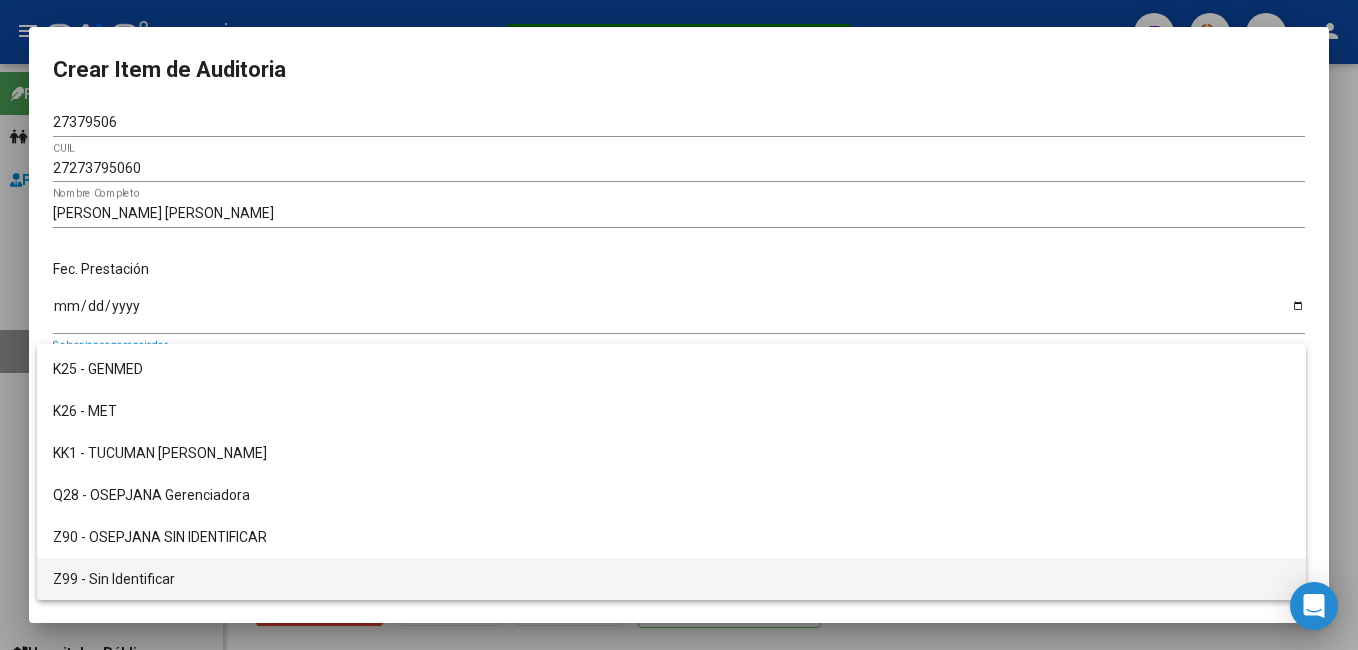 click on "Z99 - Sin Identificar" at bounding box center (671, 579) 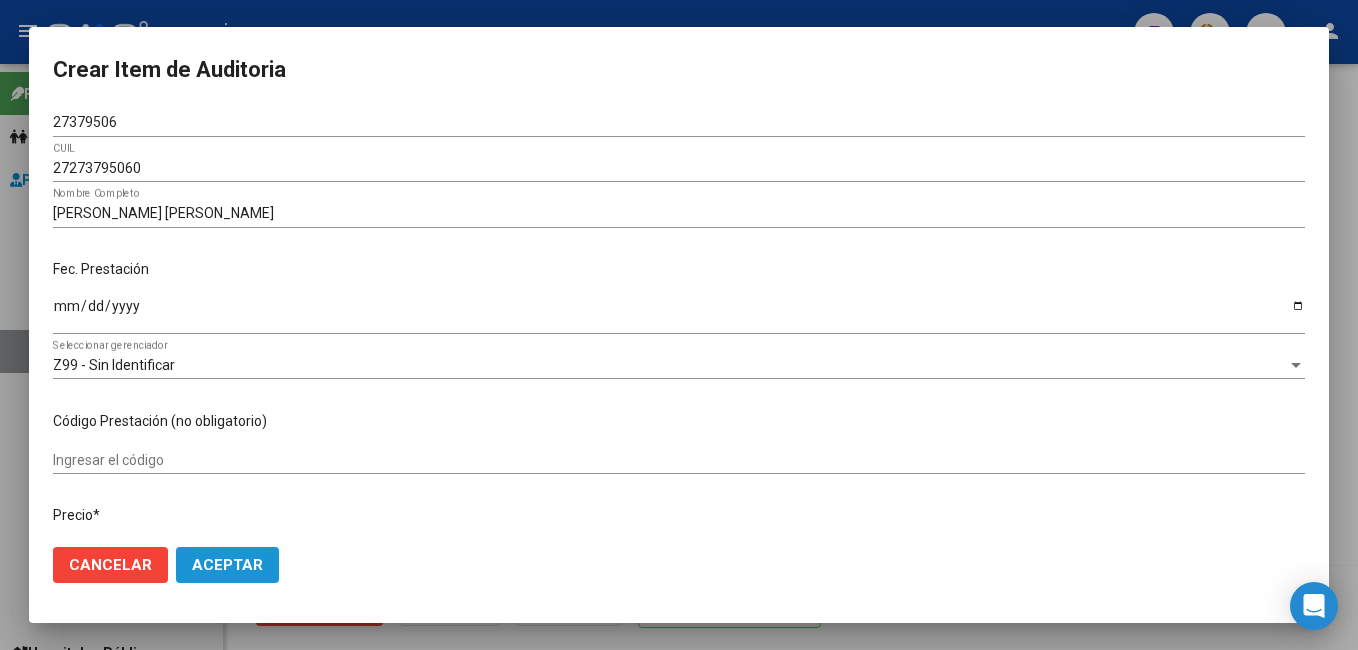 click on "Aceptar" 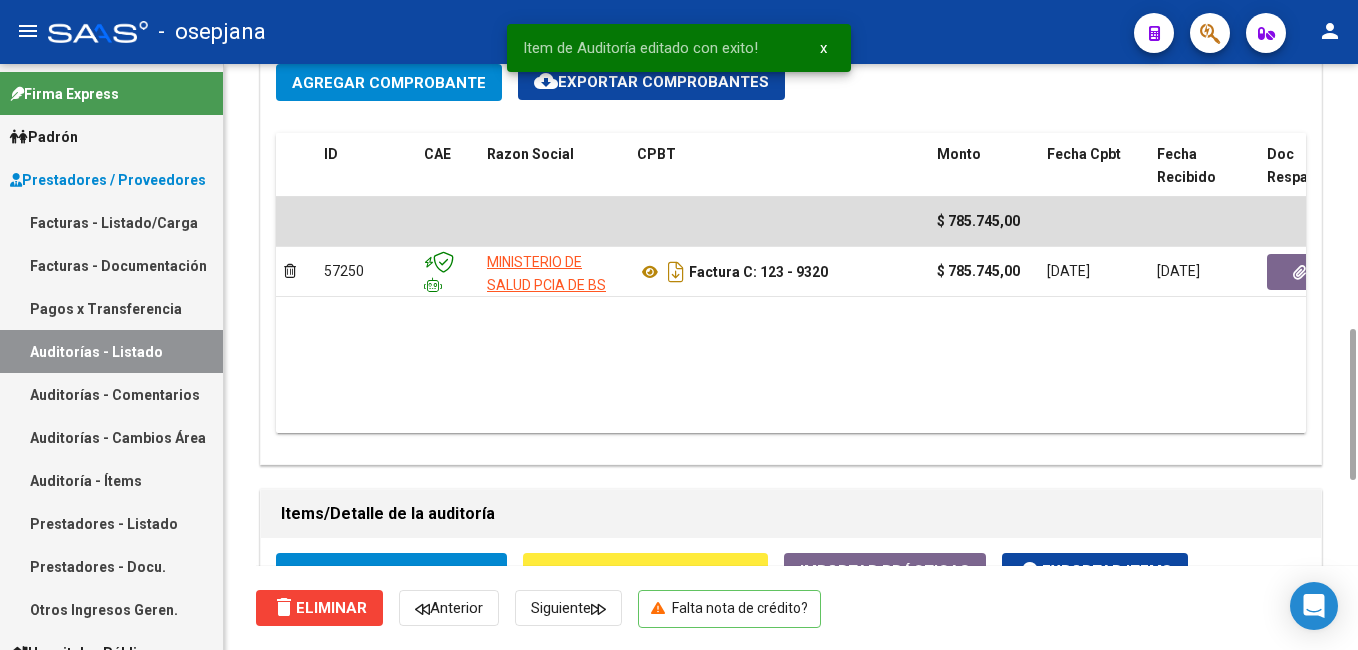 scroll, scrollTop: 820, scrollLeft: 0, axis: vertical 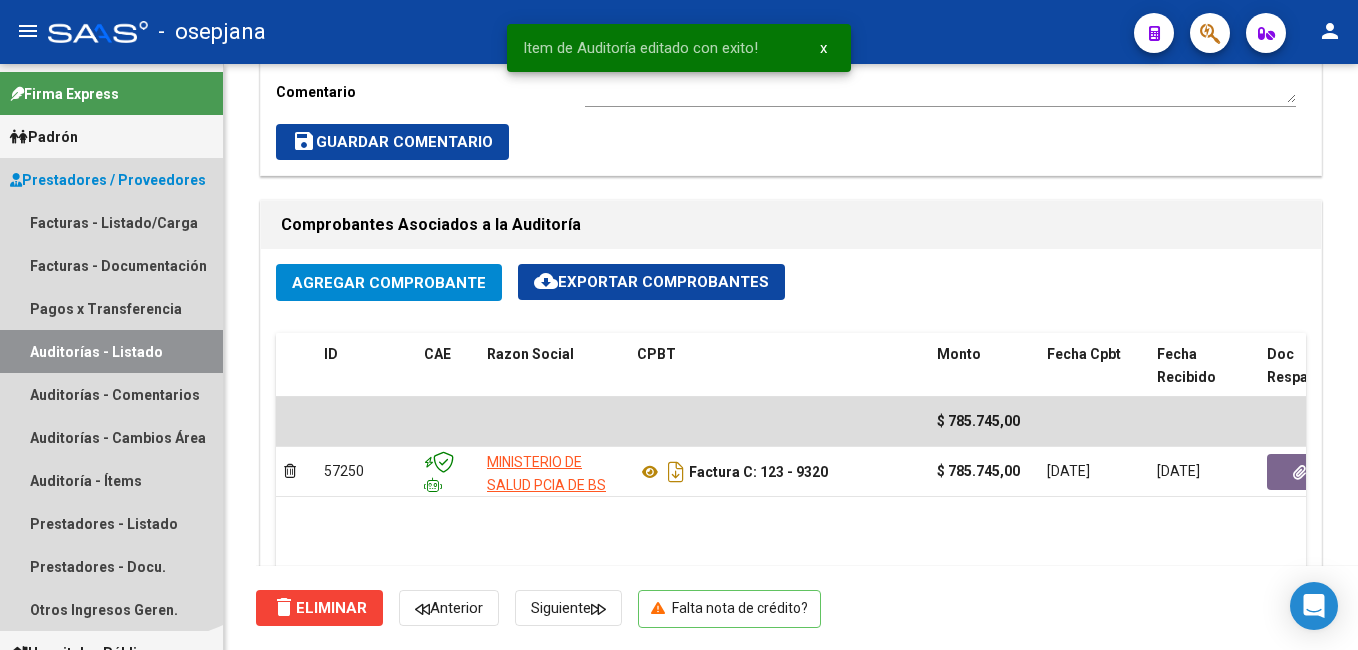 click on "Auditorías - Listado" at bounding box center [111, 351] 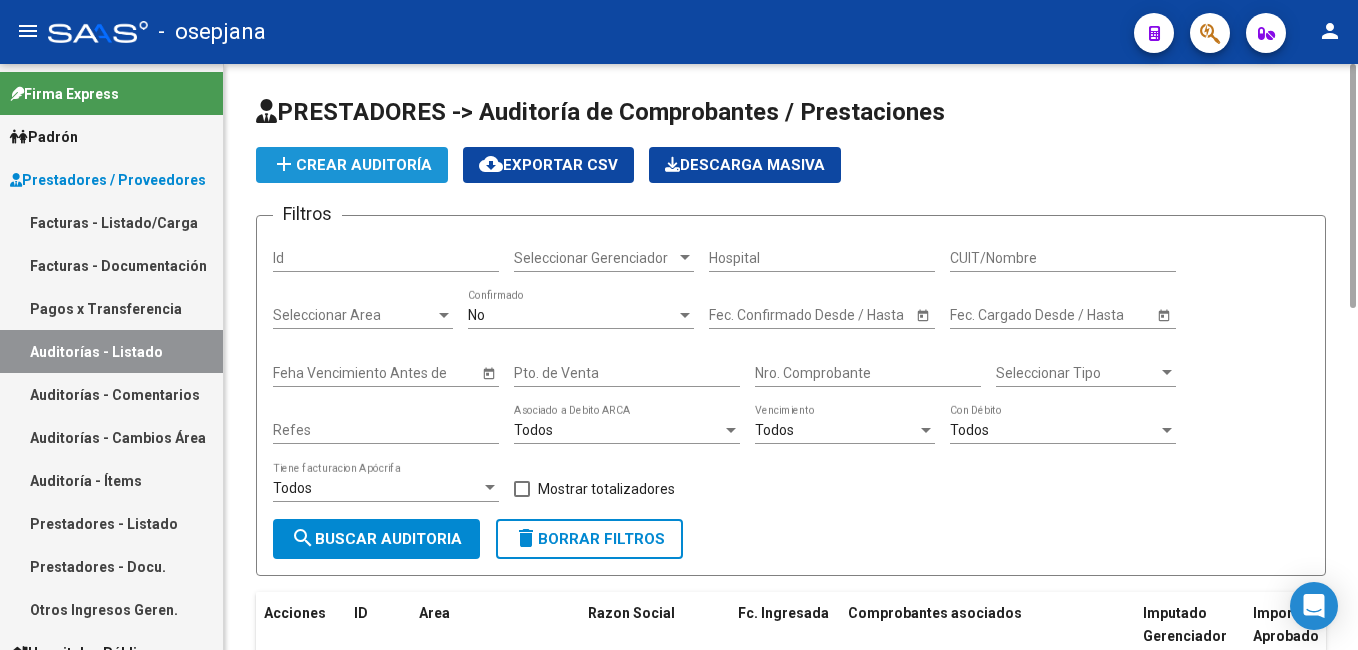 click on "add  Crear Auditoría" 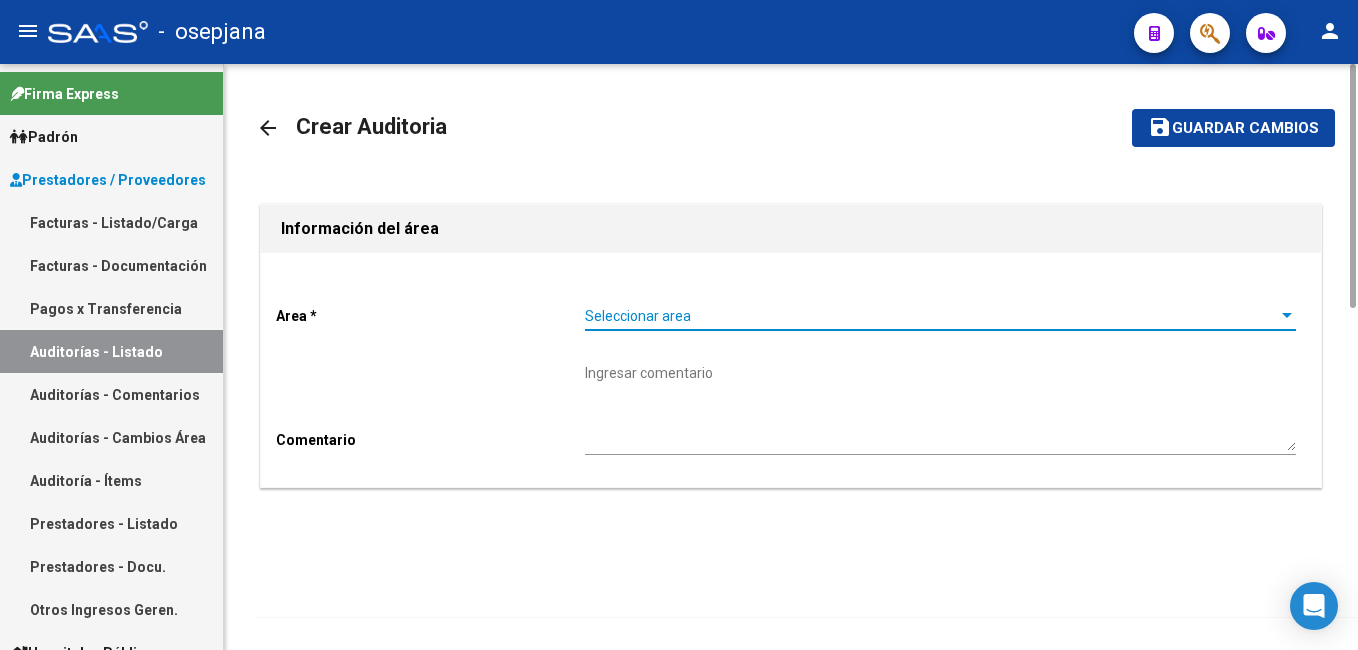 click on "Seleccionar area" at bounding box center [931, 316] 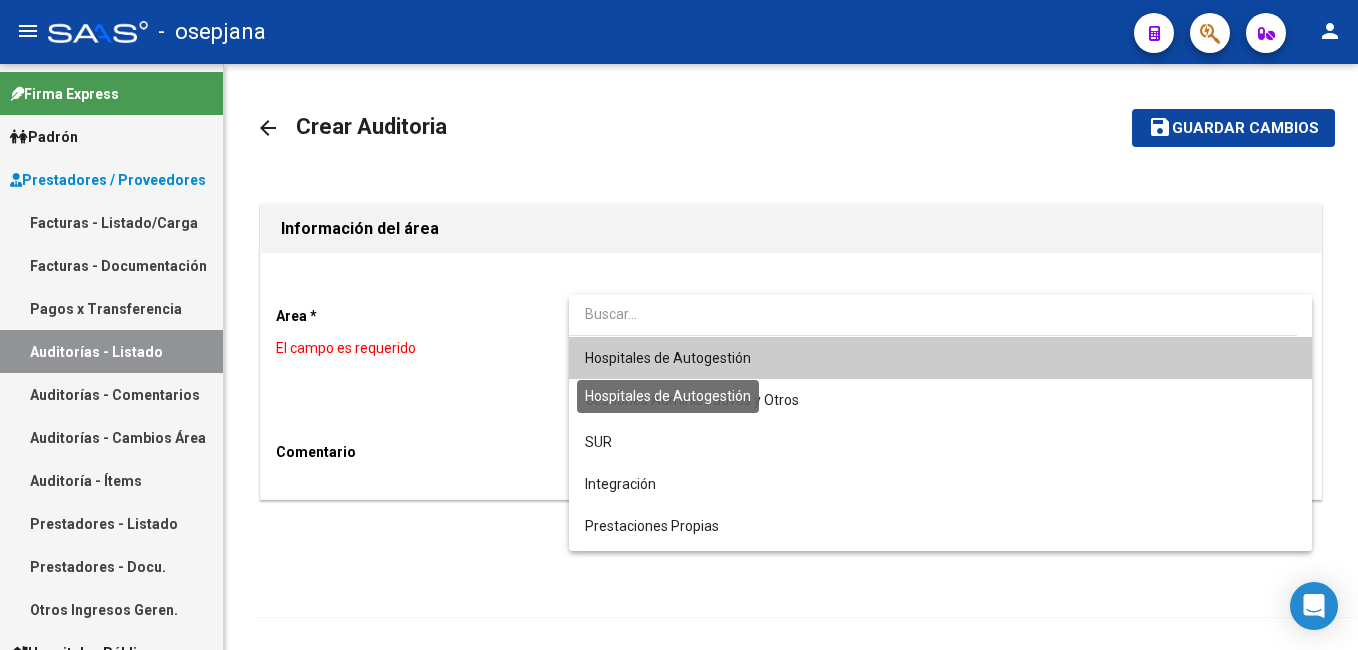 click on "Hospitales de Autogestión" at bounding box center [668, 358] 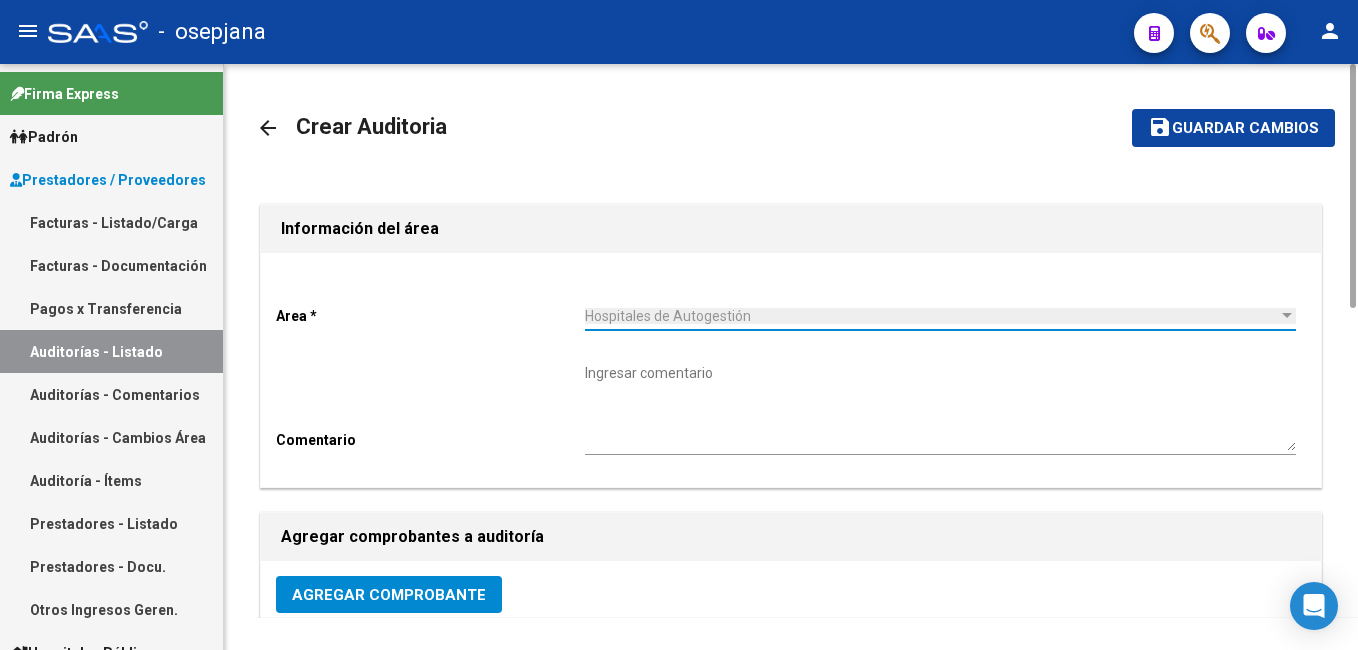 click on "Agregar Comprobante" 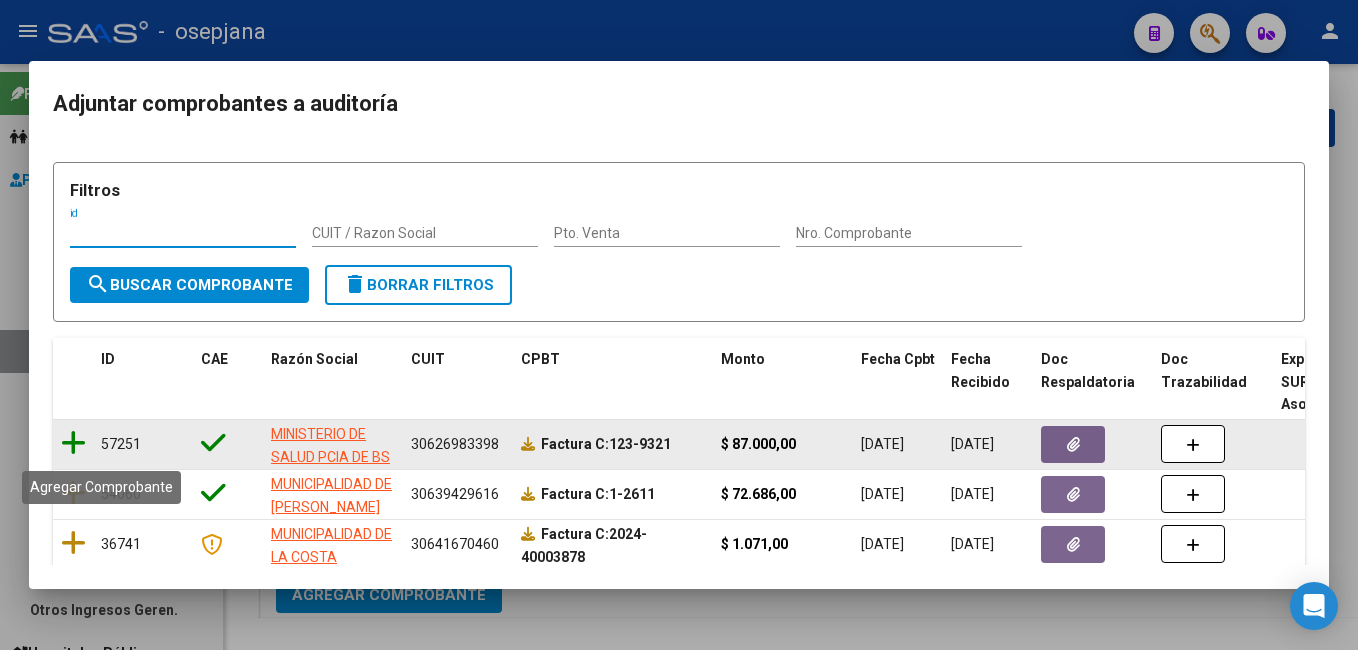 click 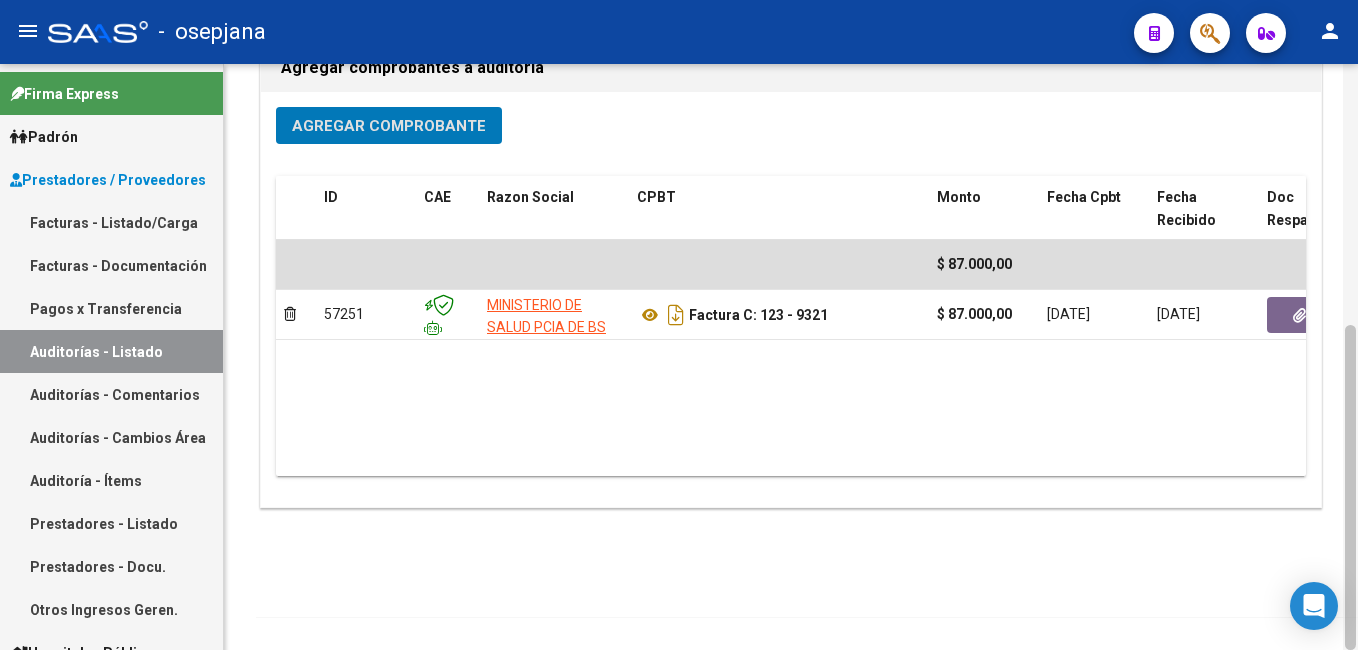 scroll, scrollTop: 0, scrollLeft: 0, axis: both 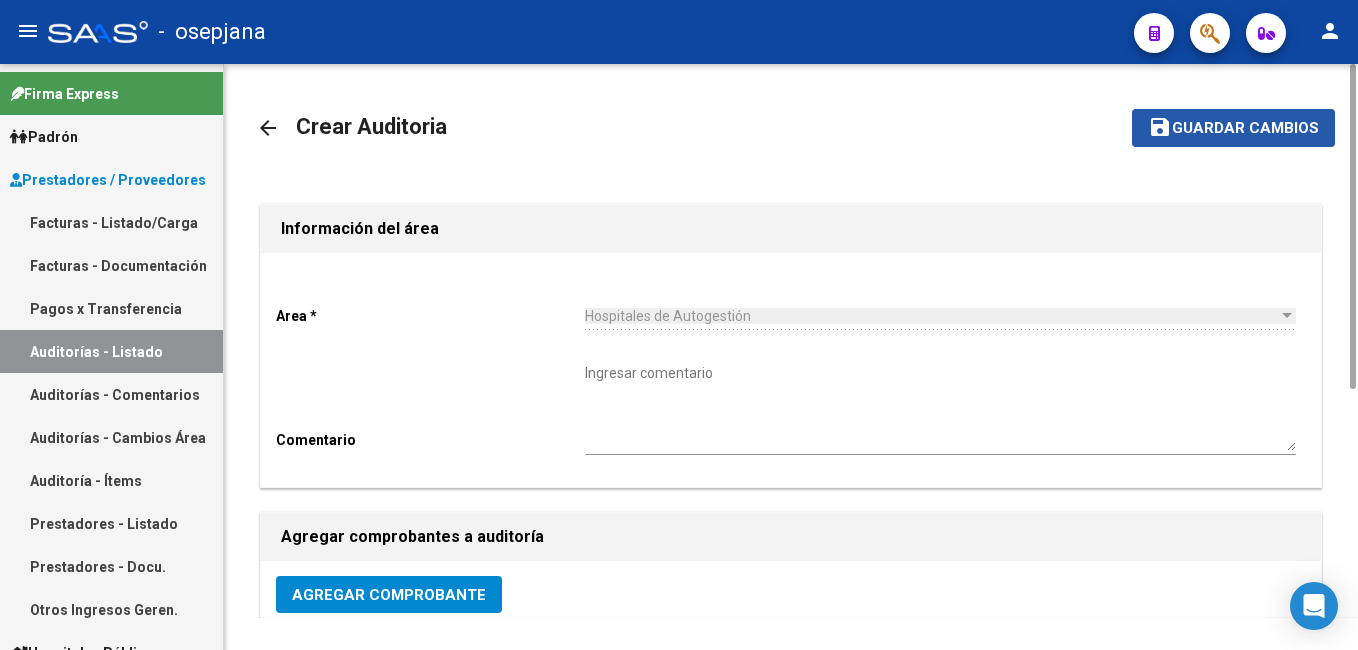 click on "Guardar cambios" 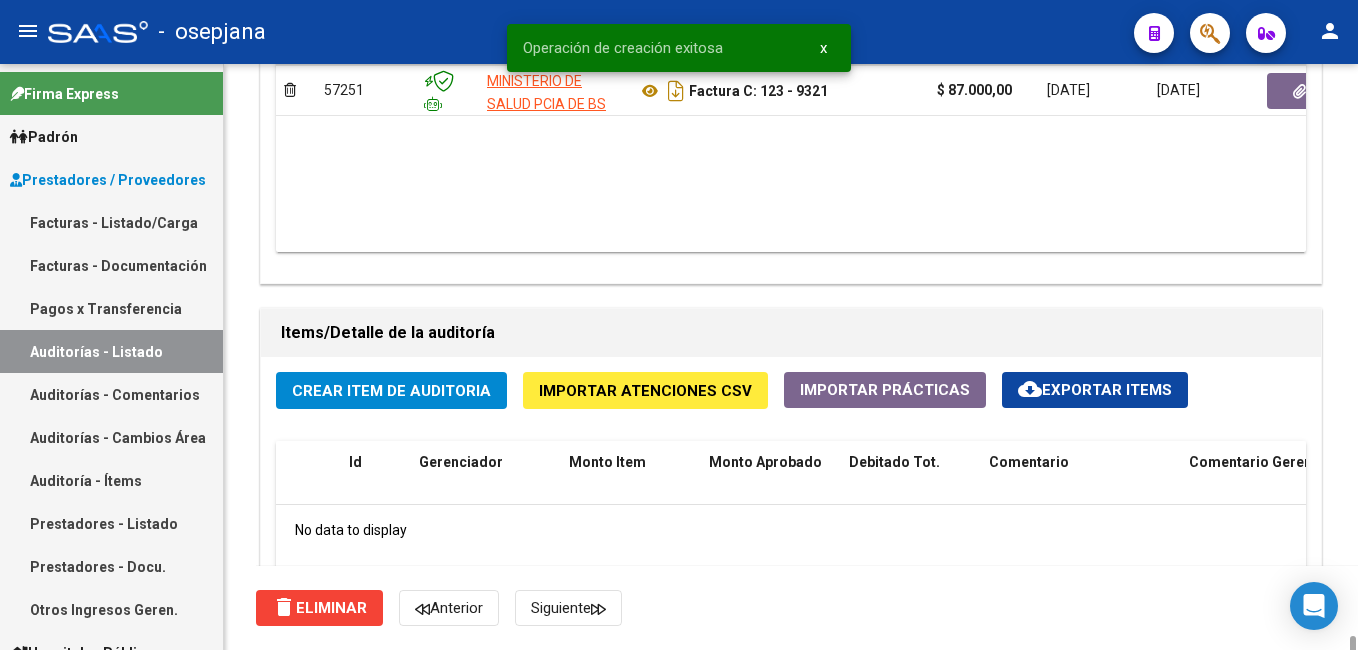 scroll, scrollTop: 1400, scrollLeft: 0, axis: vertical 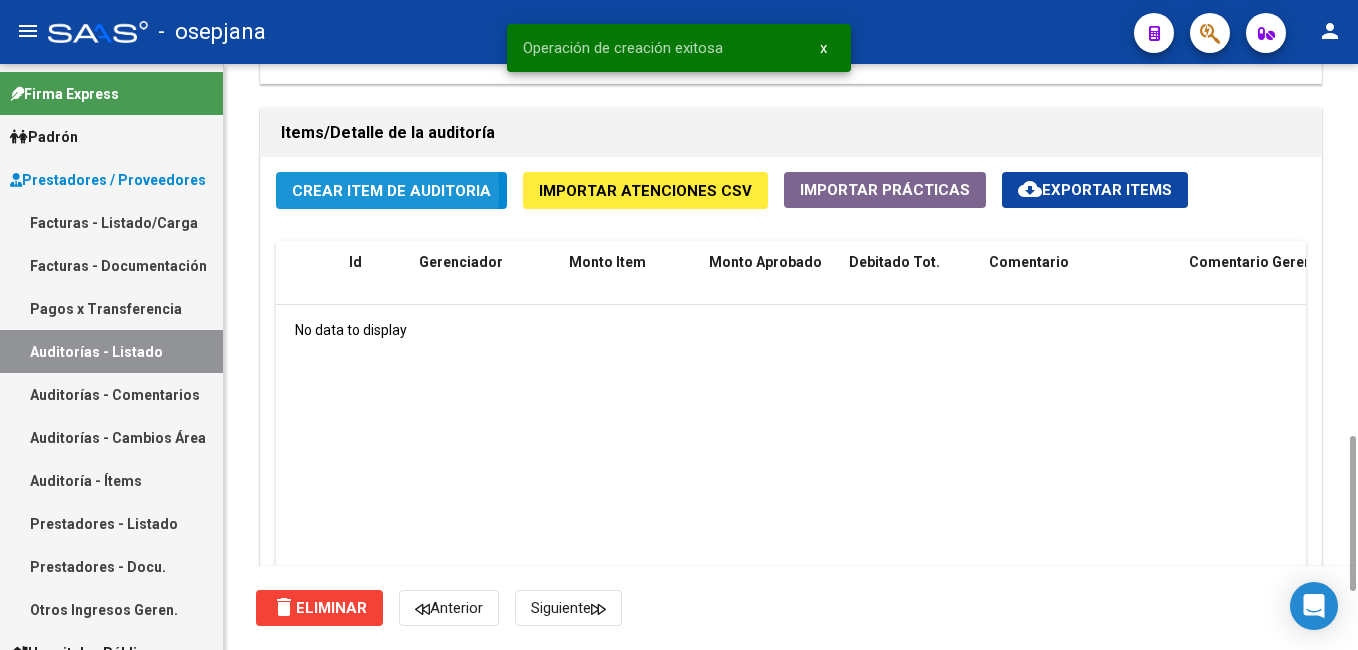 click on "Crear Item de Auditoria" 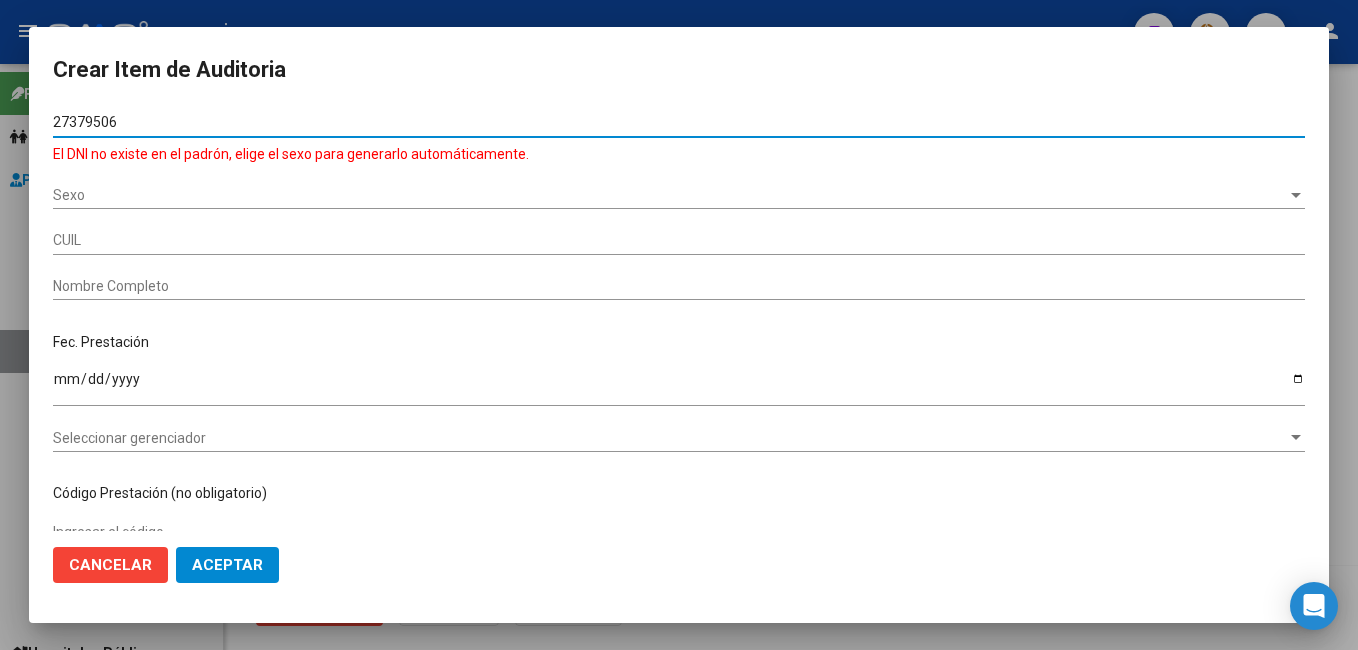 type on "27379506" 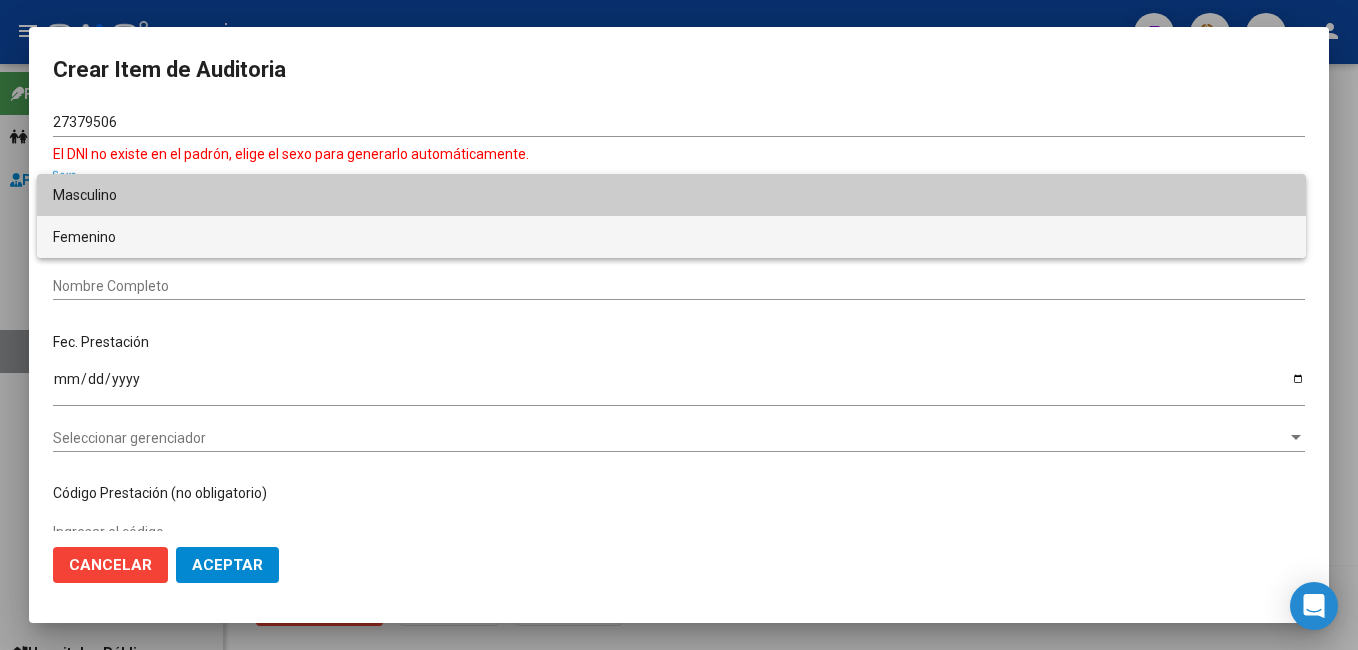 click on "Femenino" at bounding box center [671, 237] 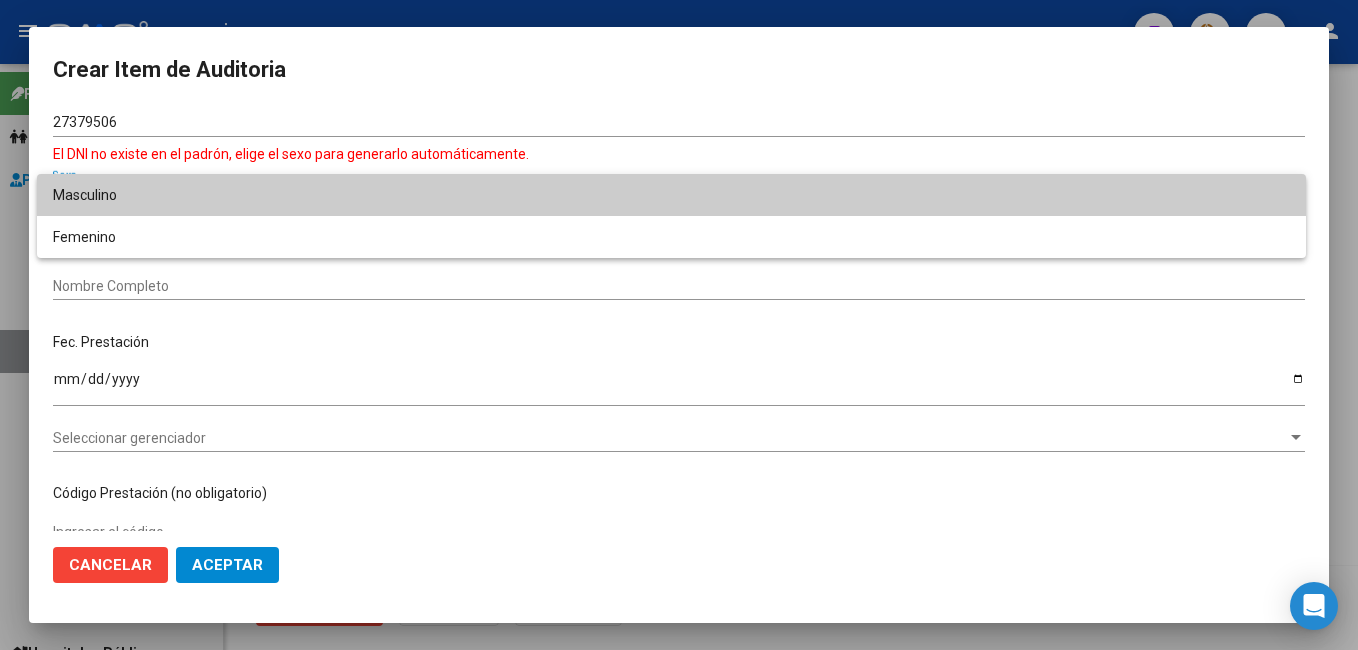 type on "27273795060" 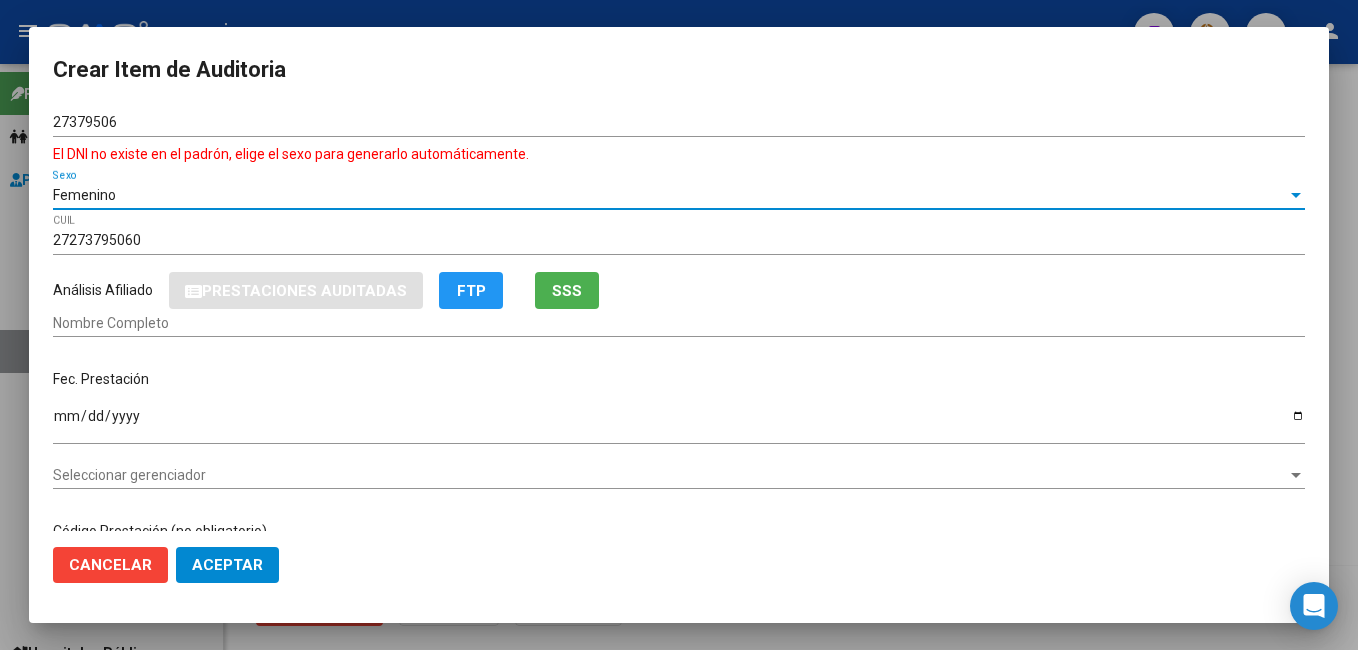 type on "[PERSON_NAME] [PERSON_NAME]" 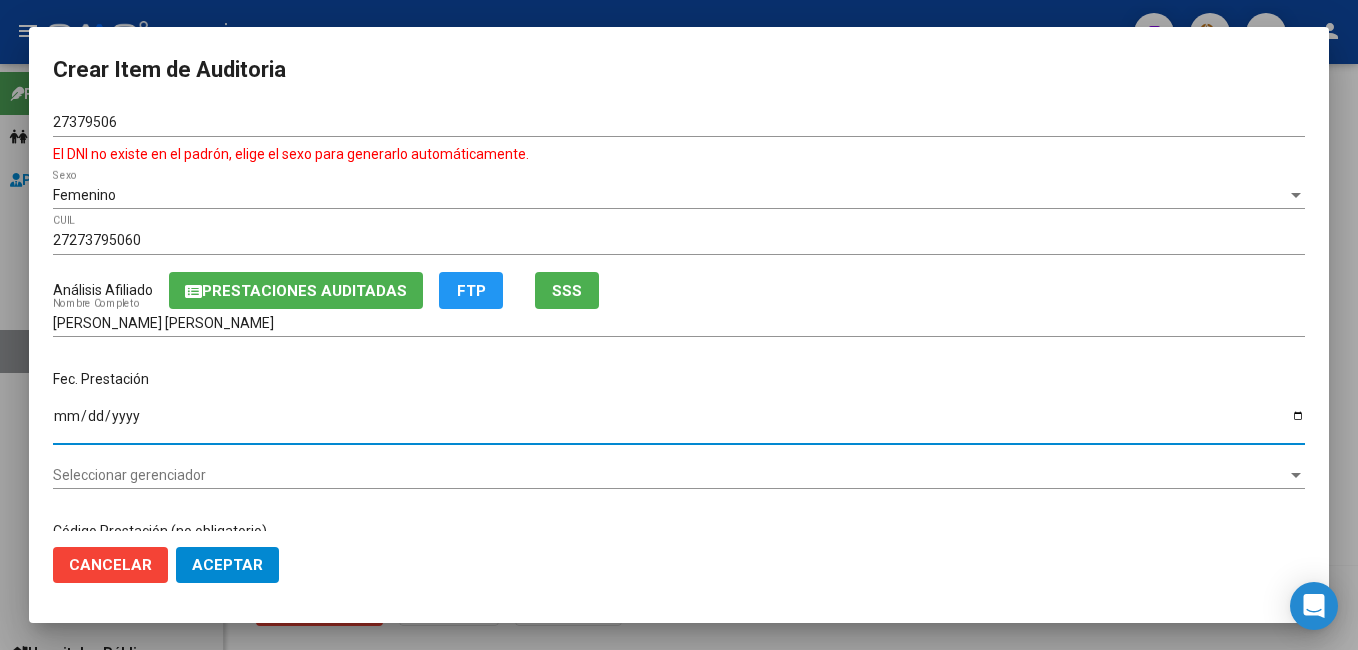 click on "Ingresar la fecha" at bounding box center (679, 423) 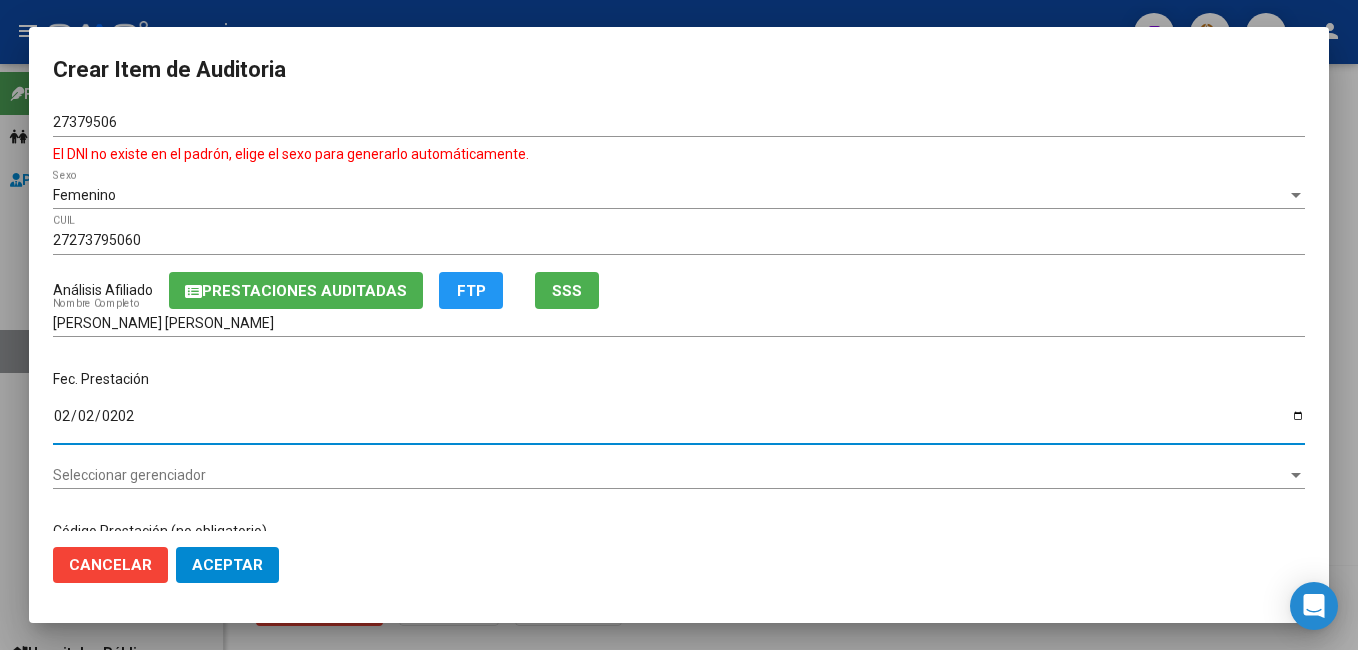 type on "[DATE]" 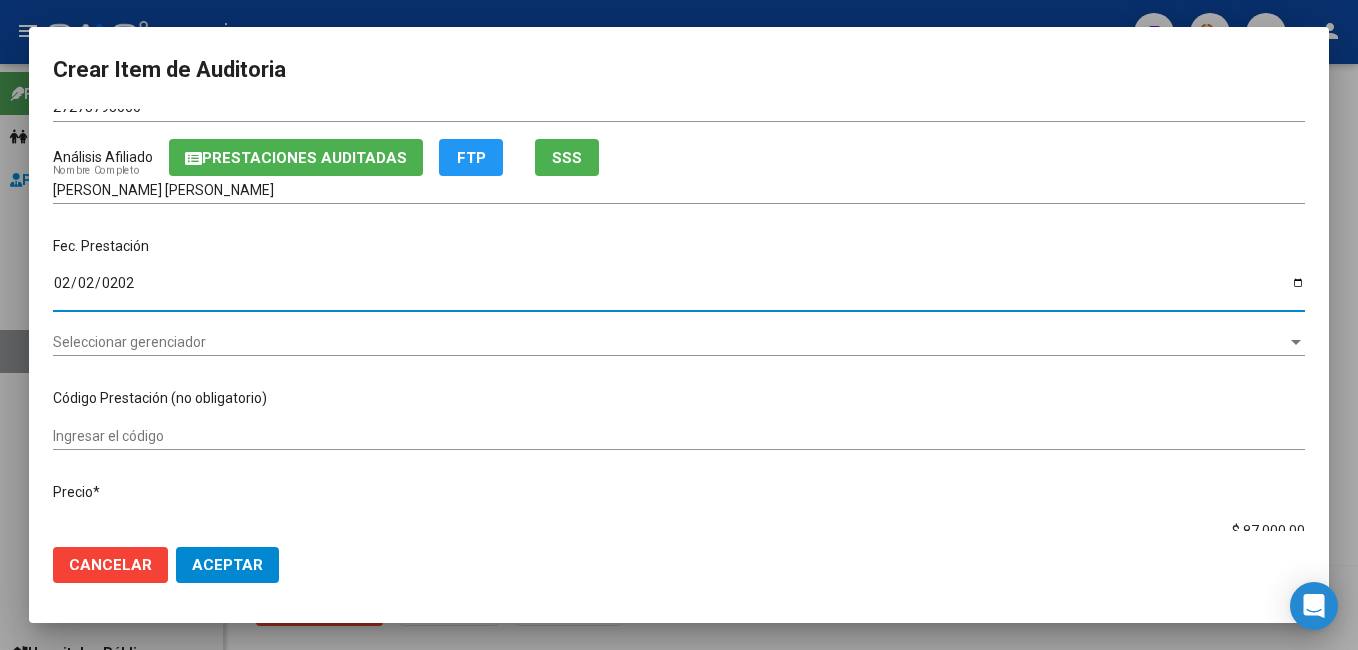 scroll, scrollTop: 300, scrollLeft: 0, axis: vertical 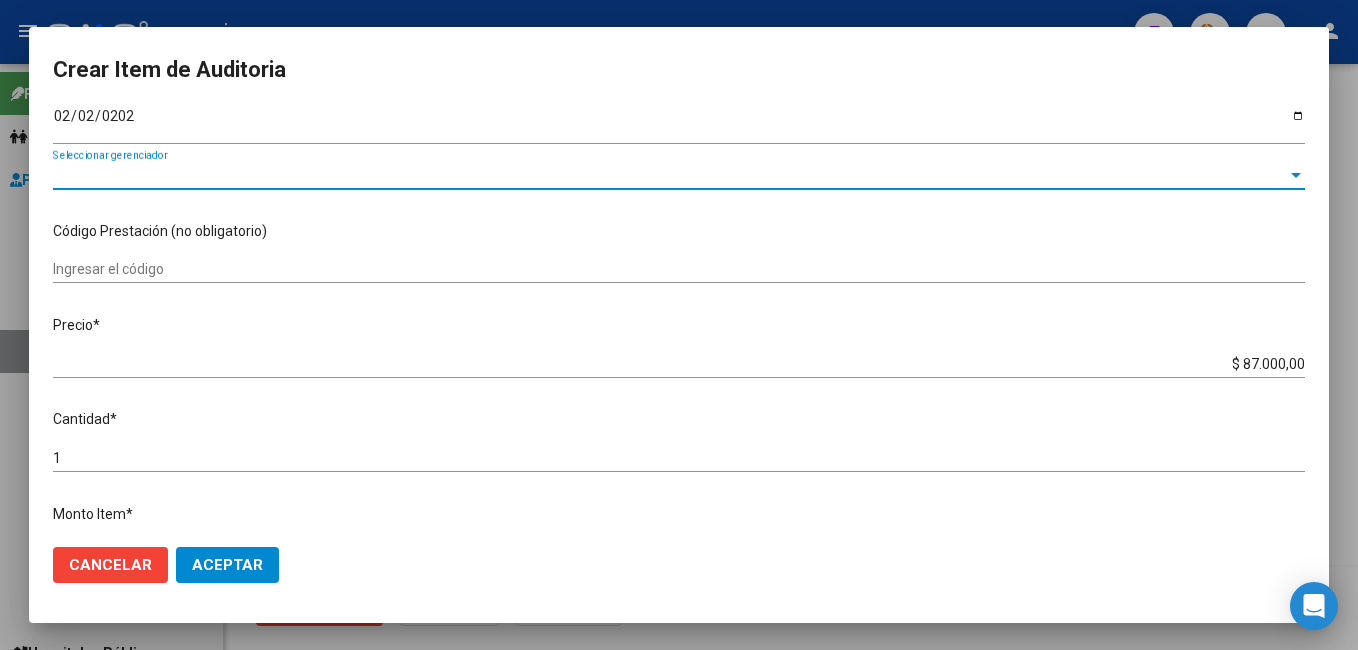 click on "Seleccionar gerenciador" at bounding box center [670, 175] 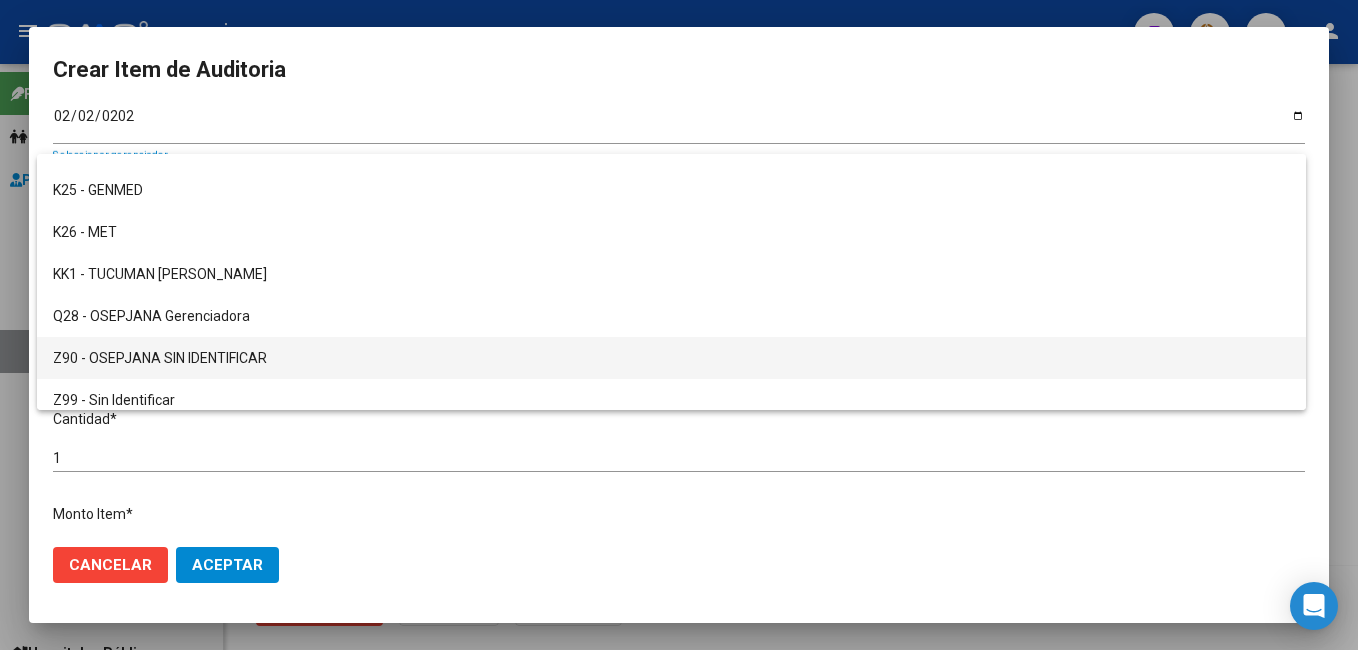 scroll, scrollTop: 668, scrollLeft: 0, axis: vertical 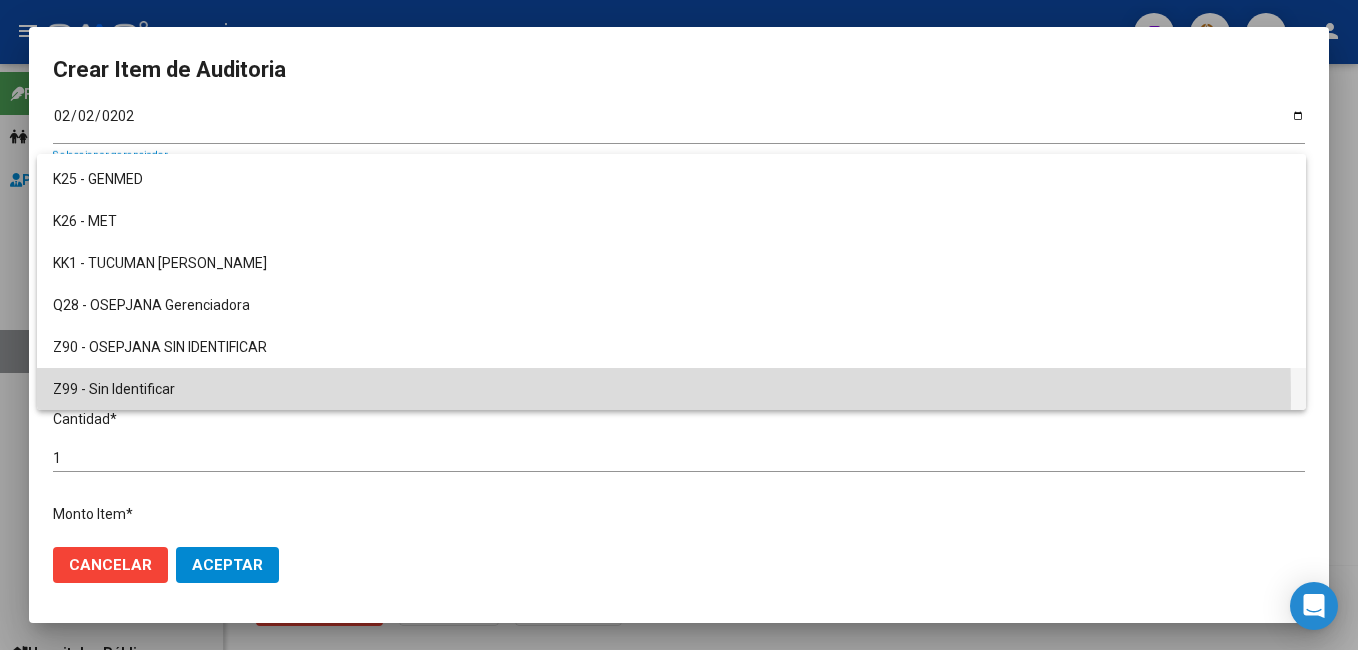 click on "Z99 - Sin Identificar" at bounding box center (671, 389) 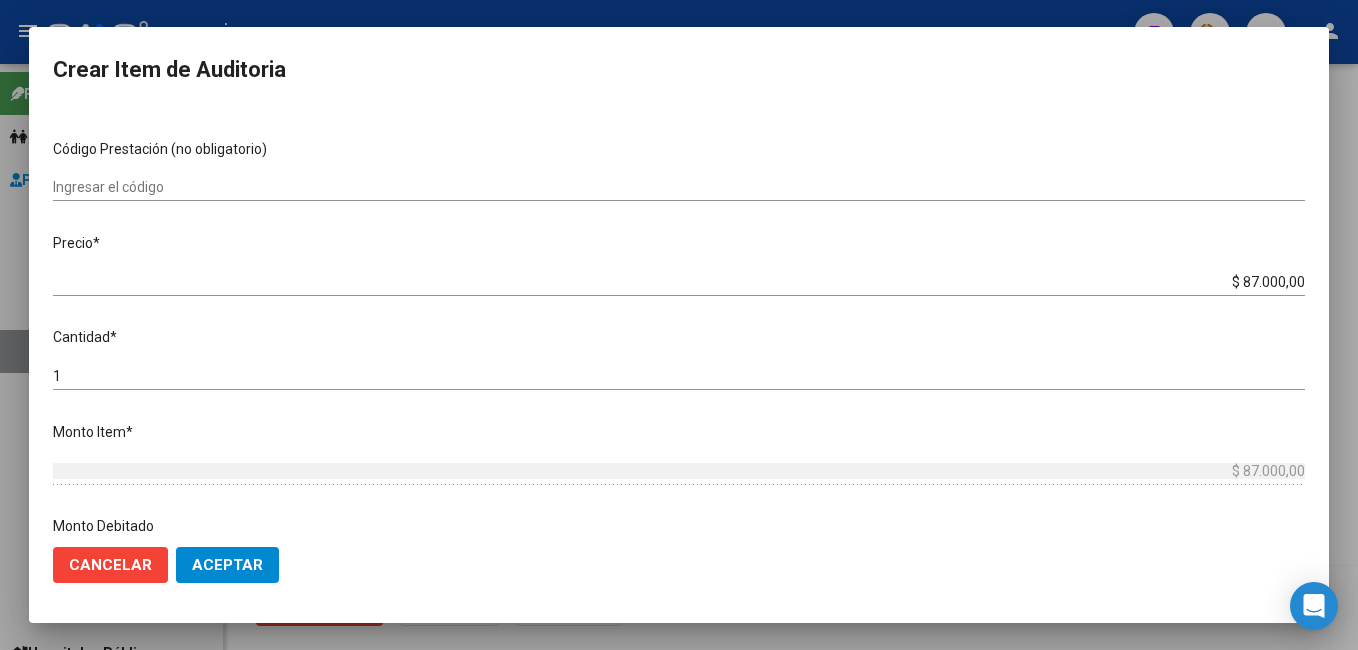 scroll, scrollTop: 500, scrollLeft: 0, axis: vertical 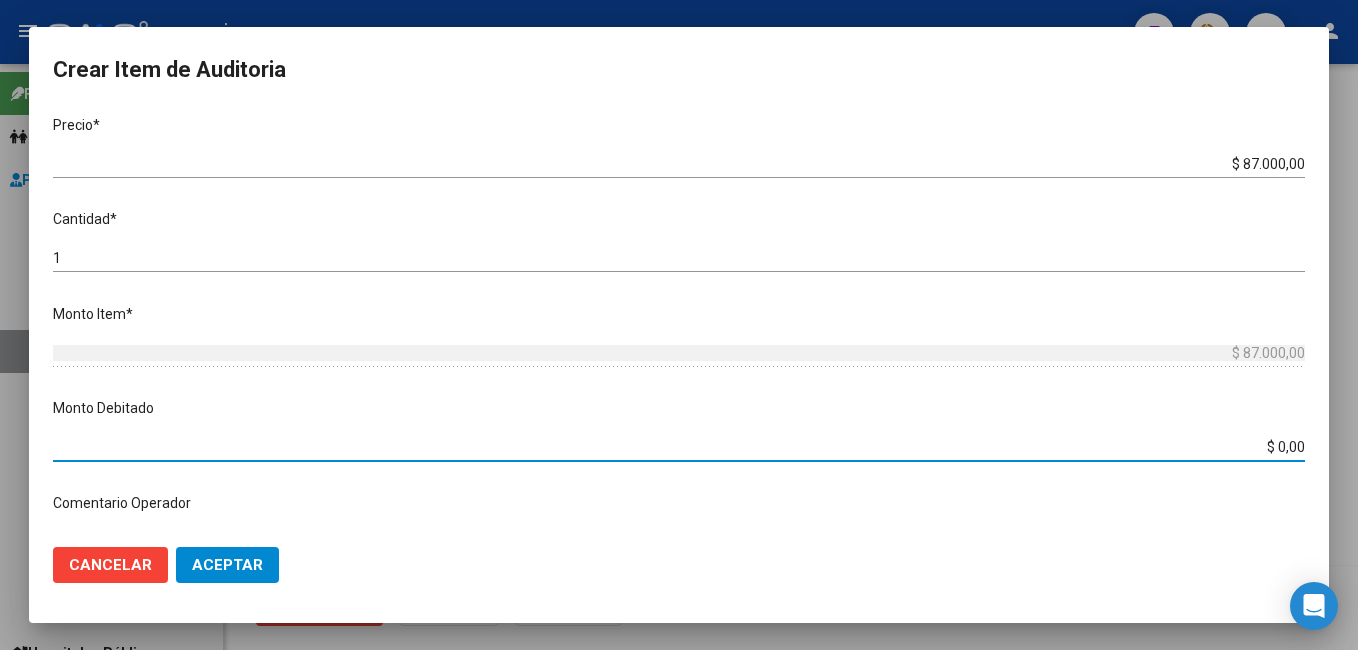 drag, startPoint x: 1260, startPoint y: 447, endPoint x: 1361, endPoint y: 452, distance: 101.12369 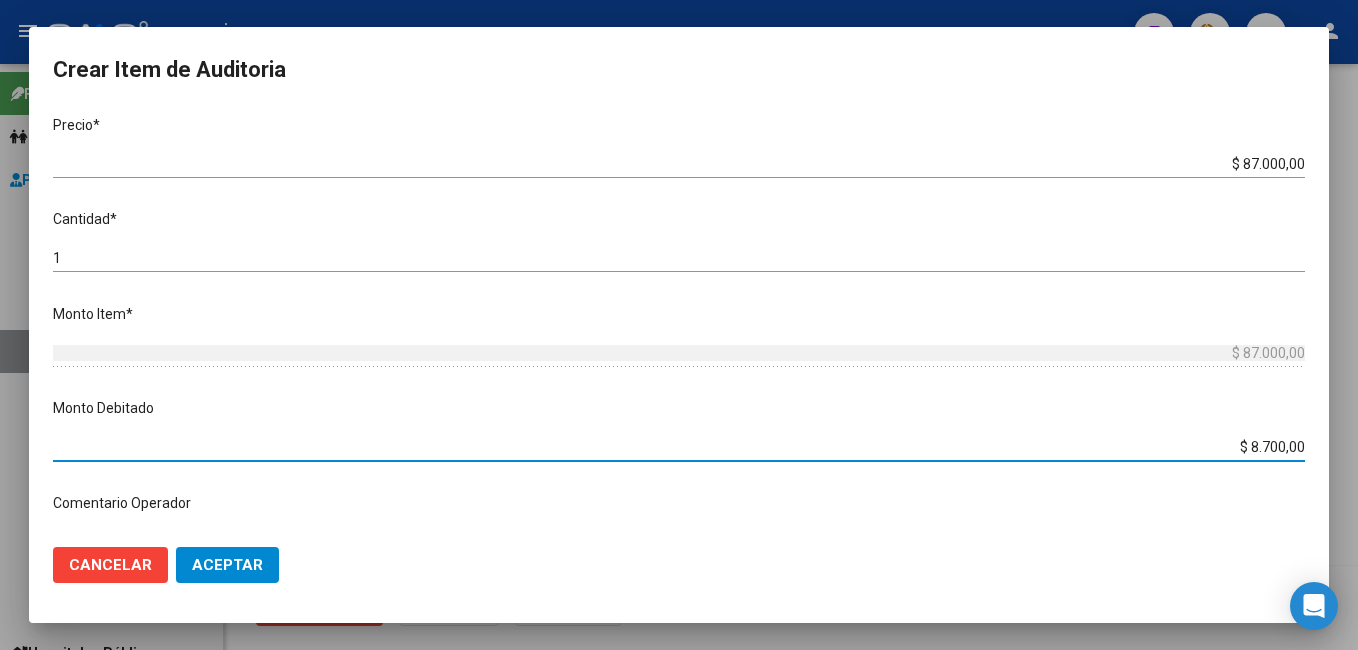 type on "$ 87.000,00" 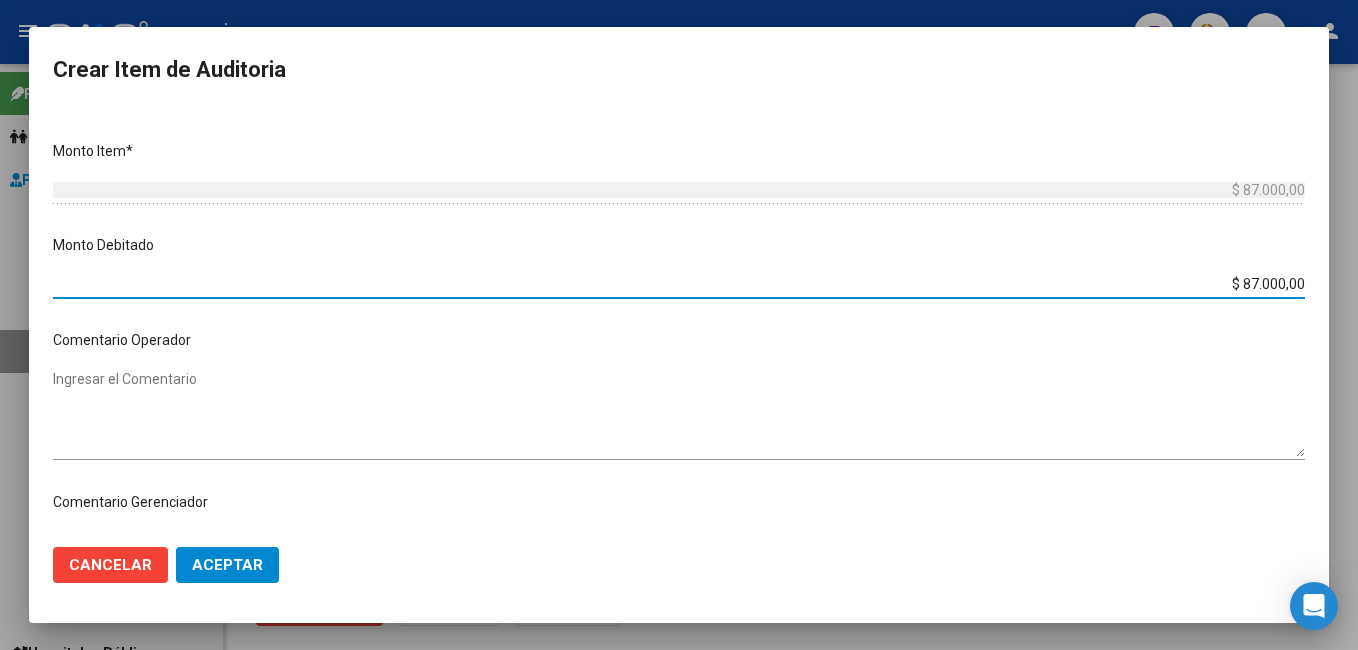 scroll, scrollTop: 1000, scrollLeft: 0, axis: vertical 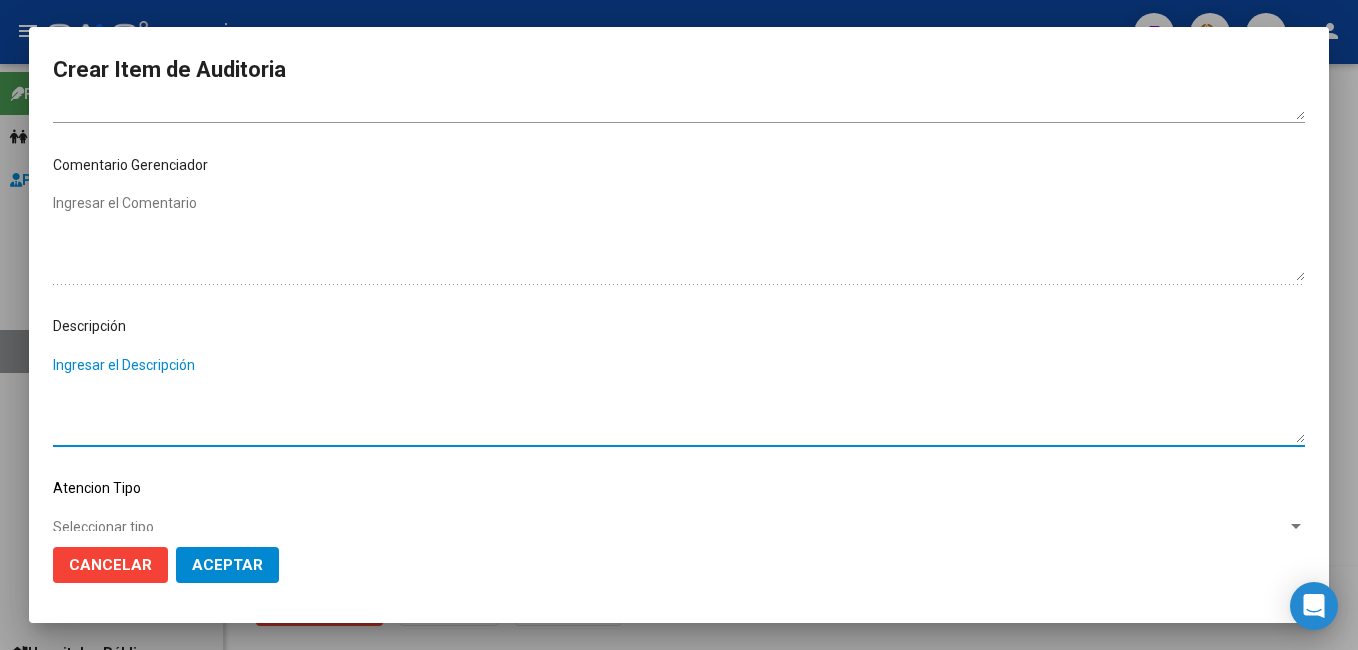 click on "Ingresar el Descripción" at bounding box center [679, 399] 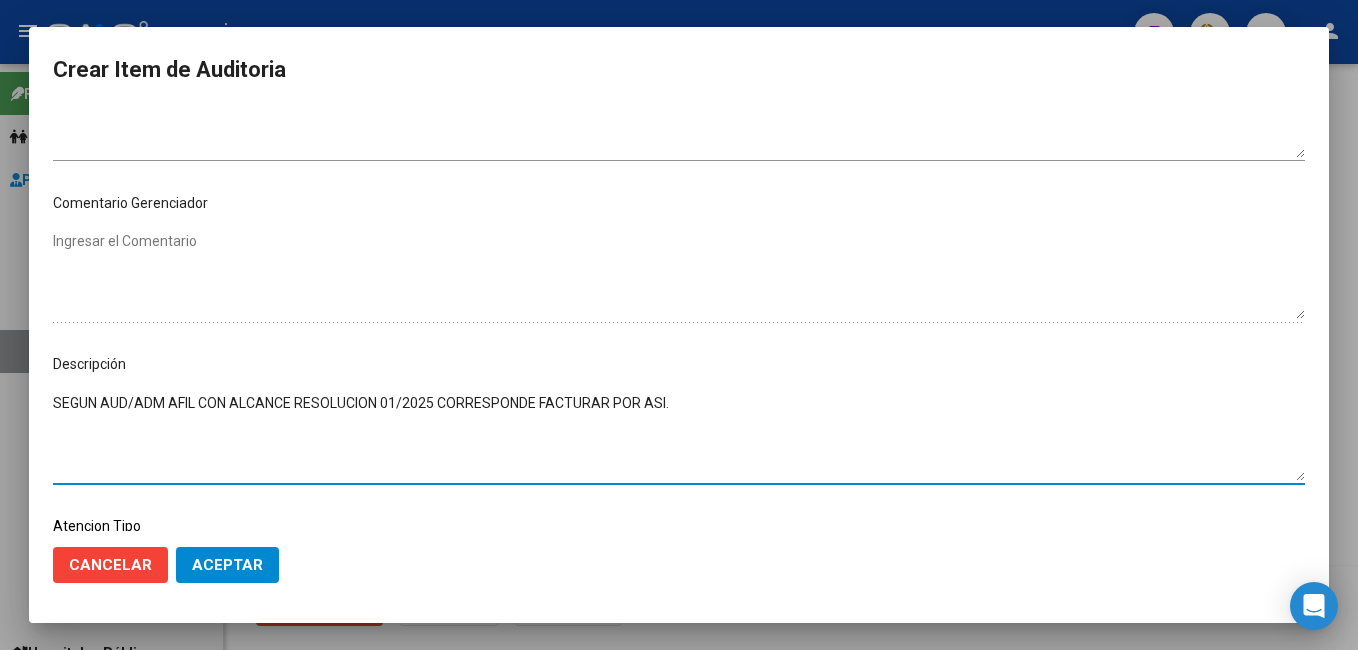 scroll, scrollTop: 900, scrollLeft: 0, axis: vertical 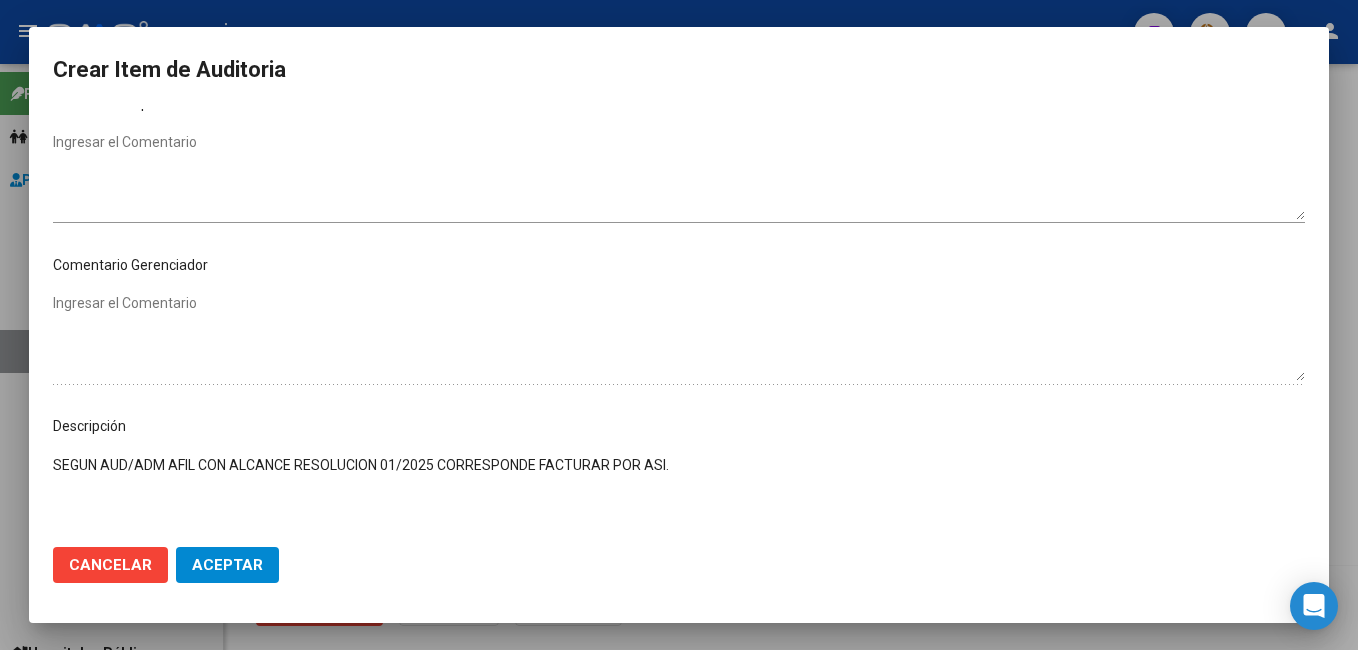 type on "SEGUN AUD/ADM AFIL CON ALCANCE RESOLUCION 01/2025 CORRESPONDE FACTURAR POR ASI." 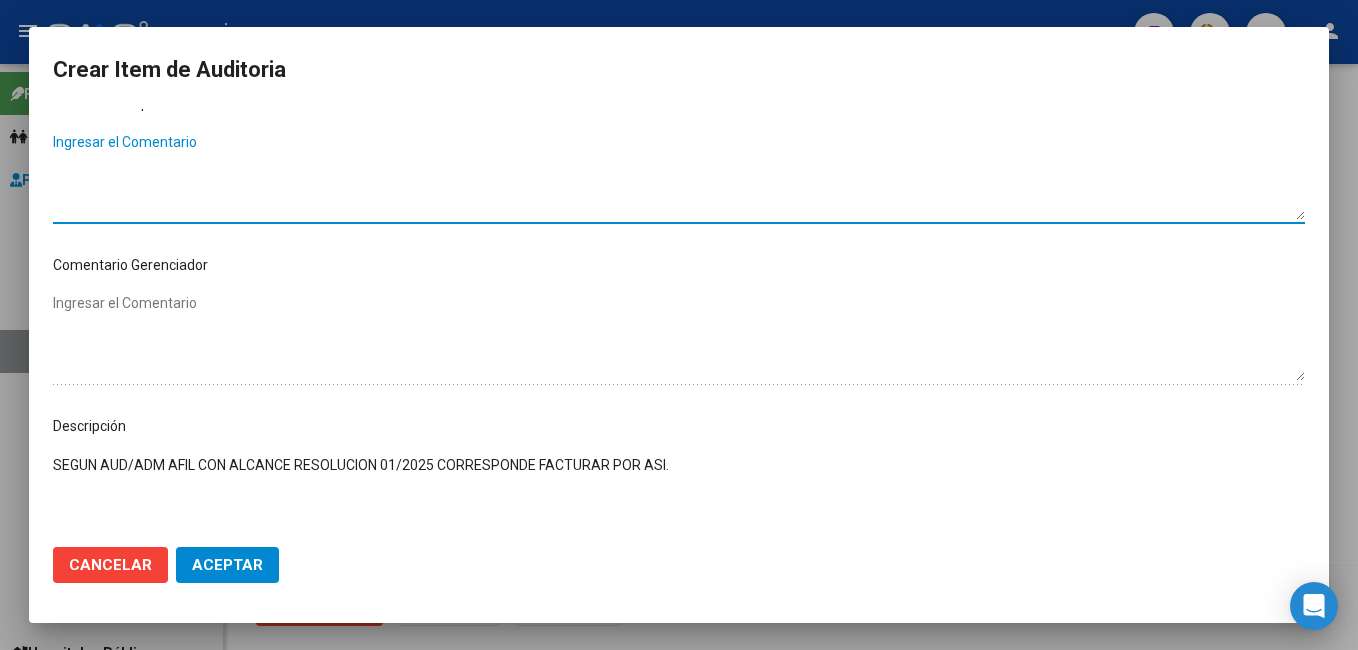paste on "SEGUN AUD/ADM AFIL CON ALCANCE RESOLUCION 01/2025 CORRESPONDE FACTURAR POR ASI." 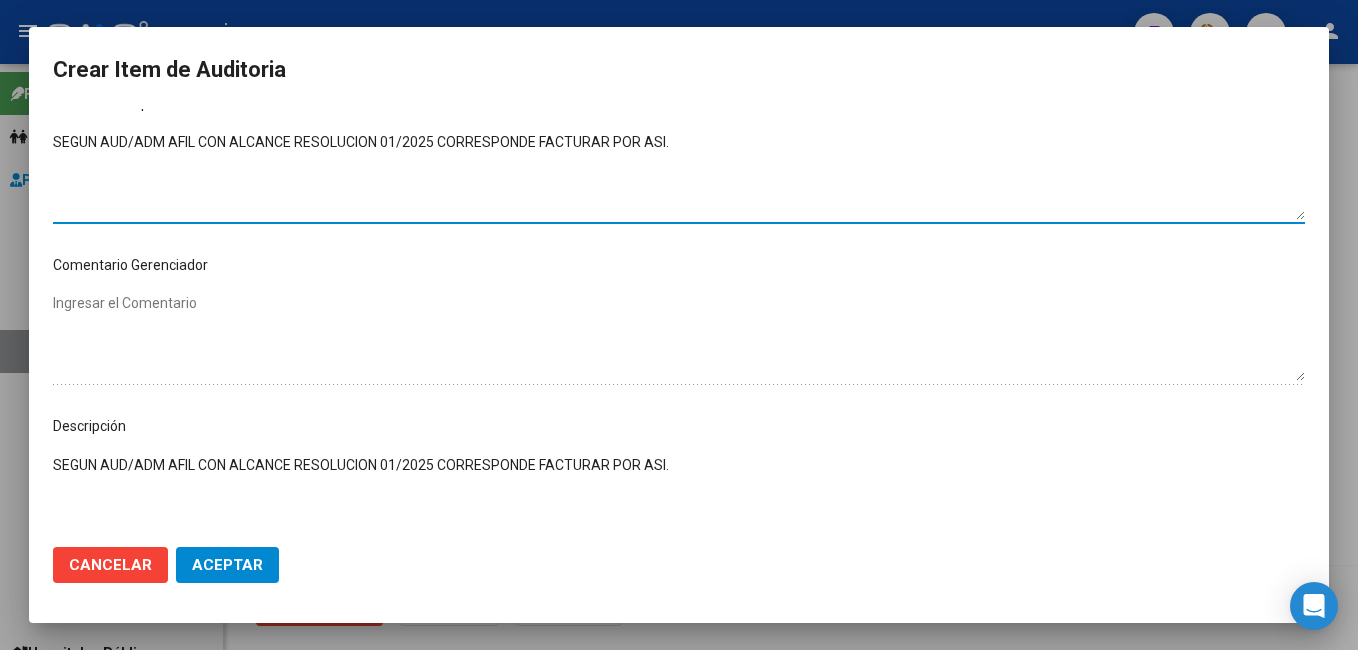 scroll, scrollTop: 1121, scrollLeft: 0, axis: vertical 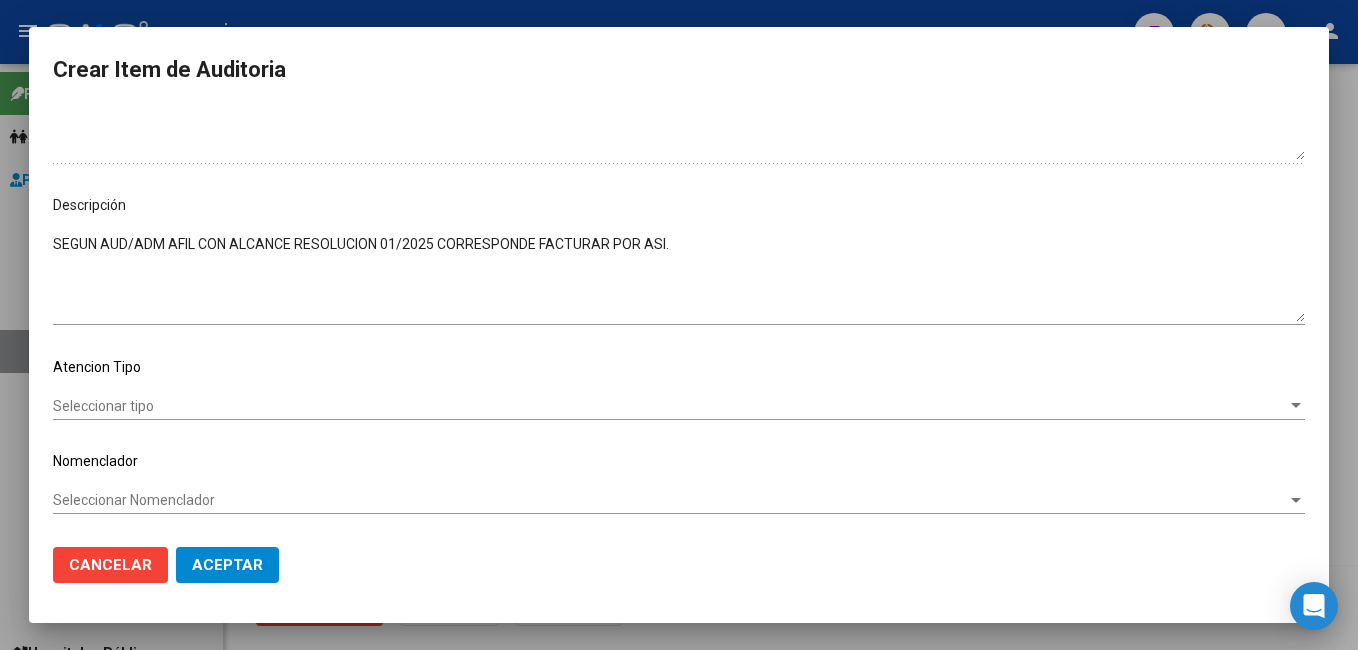 type on "SEGUN AUD/ADM AFIL CON ALCANCE RESOLUCION 01/2025 CORRESPONDE FACTURAR POR ASI." 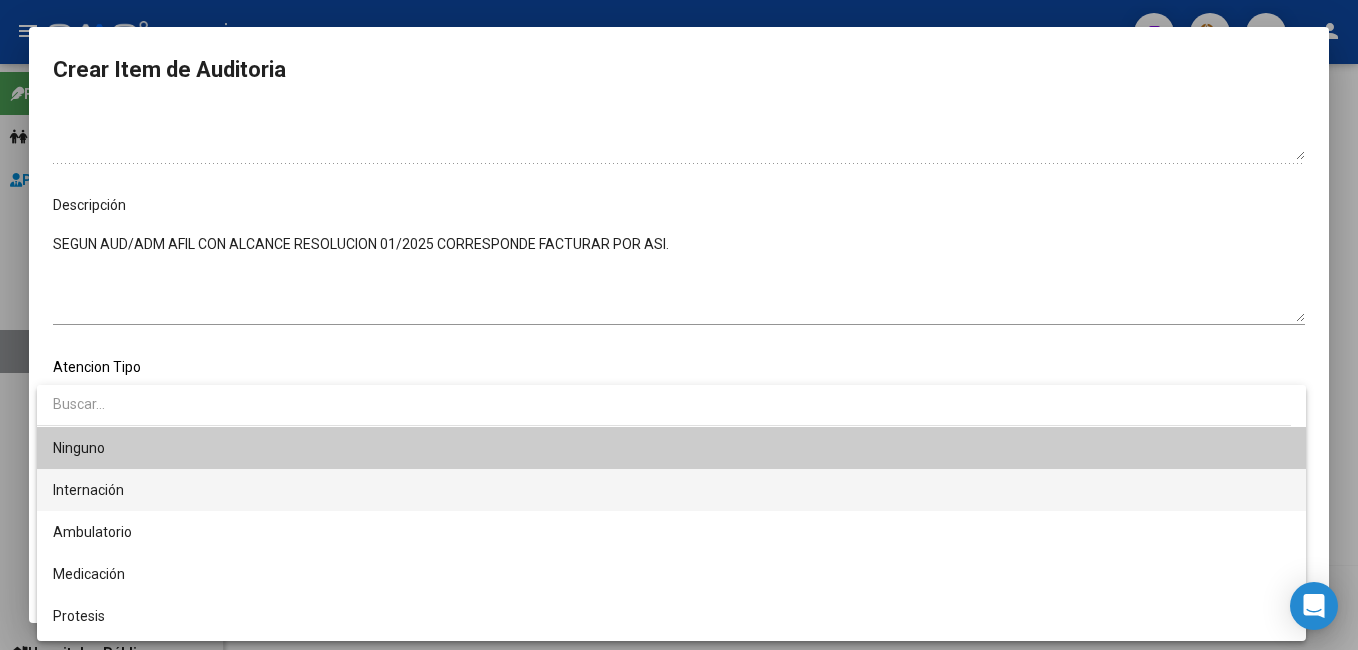 click on "Internación" at bounding box center (671, 490) 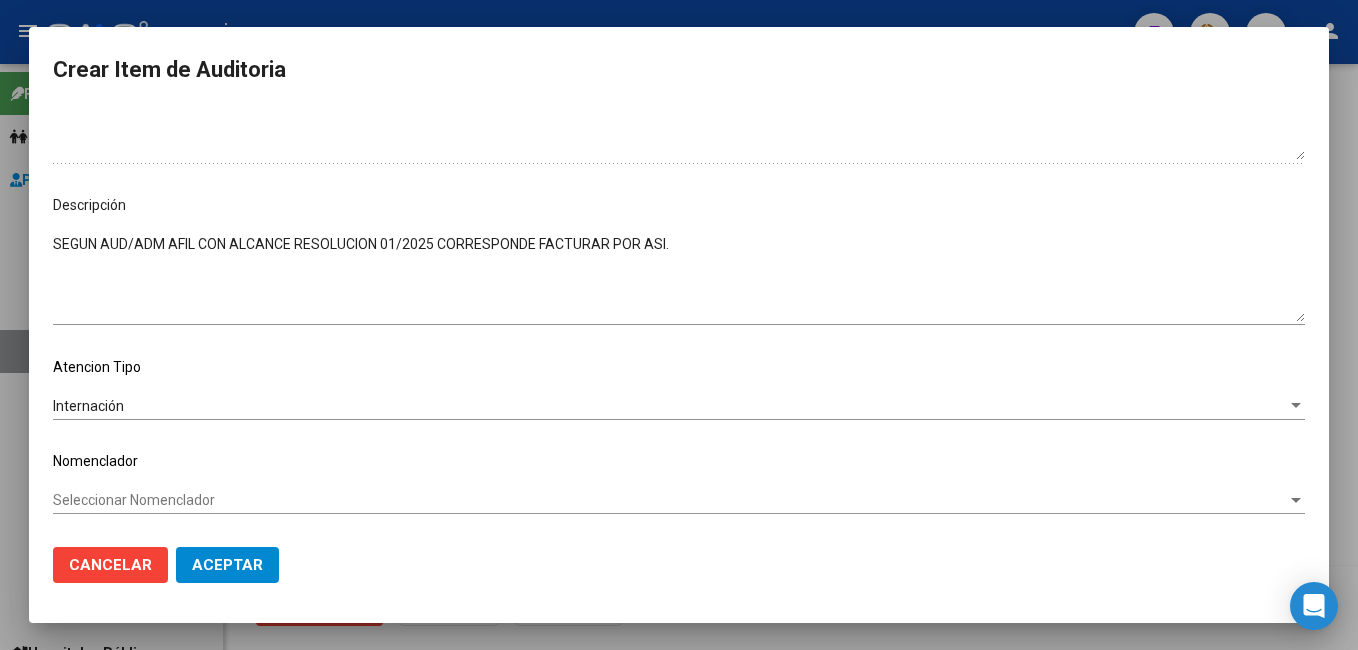 click on "Seleccionar Nomenclador Seleccionar Nomenclador" 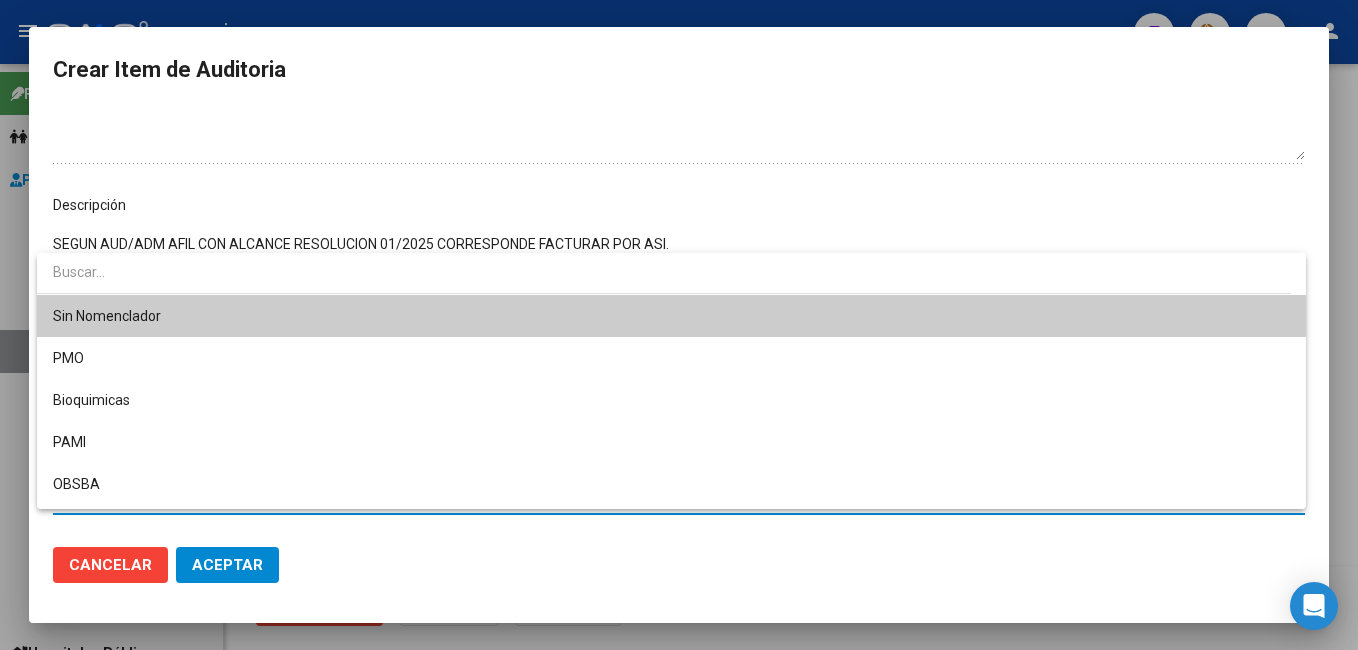 click on "Sin Nomenclador" at bounding box center (671, 316) 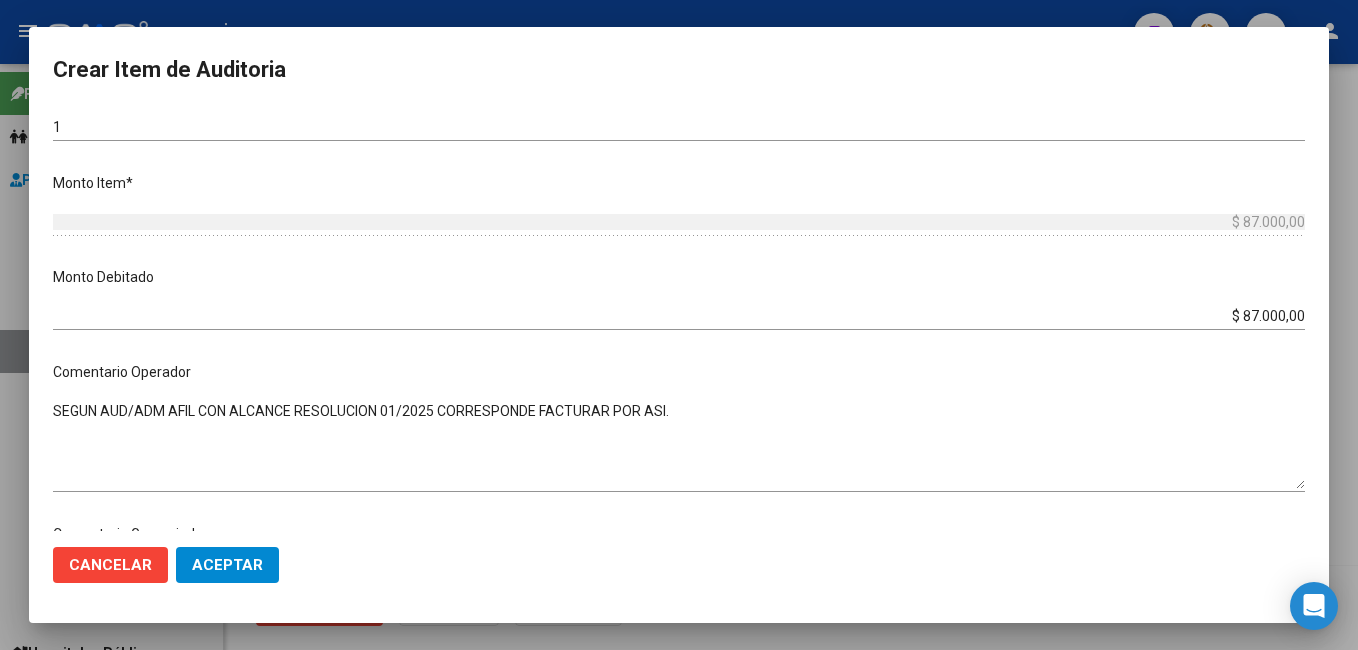 scroll, scrollTop: 600, scrollLeft: 0, axis: vertical 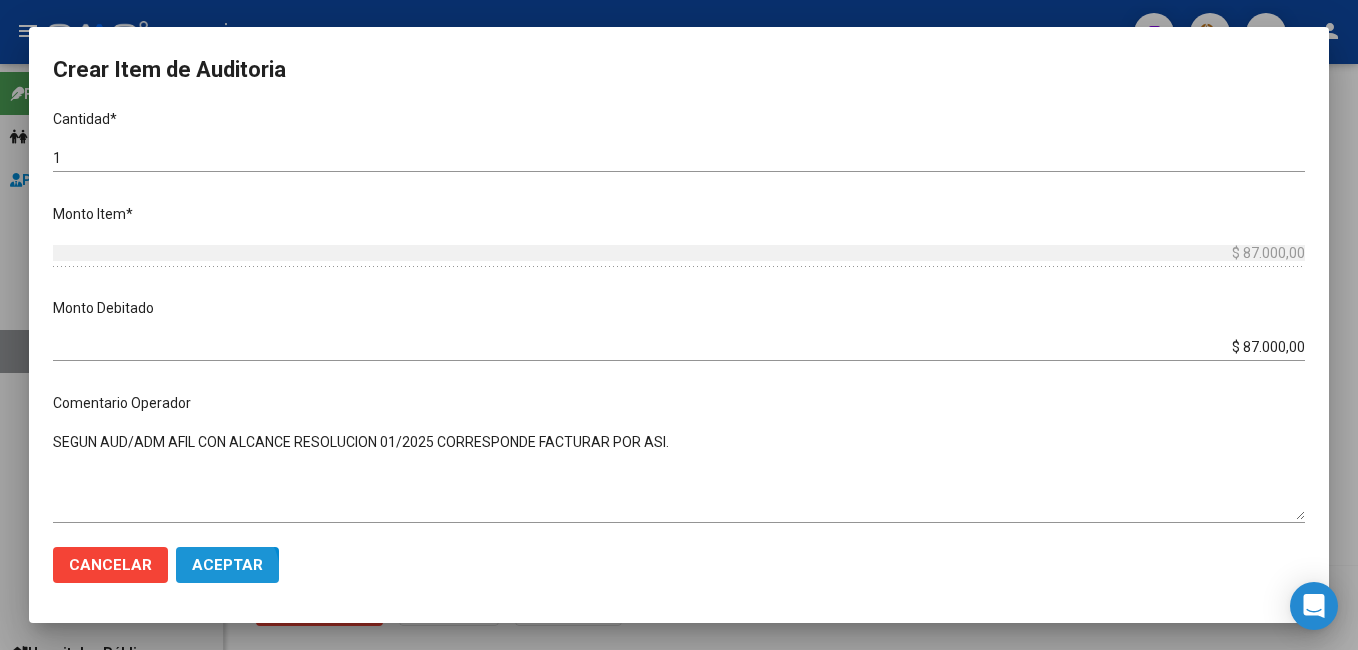 click on "Aceptar" 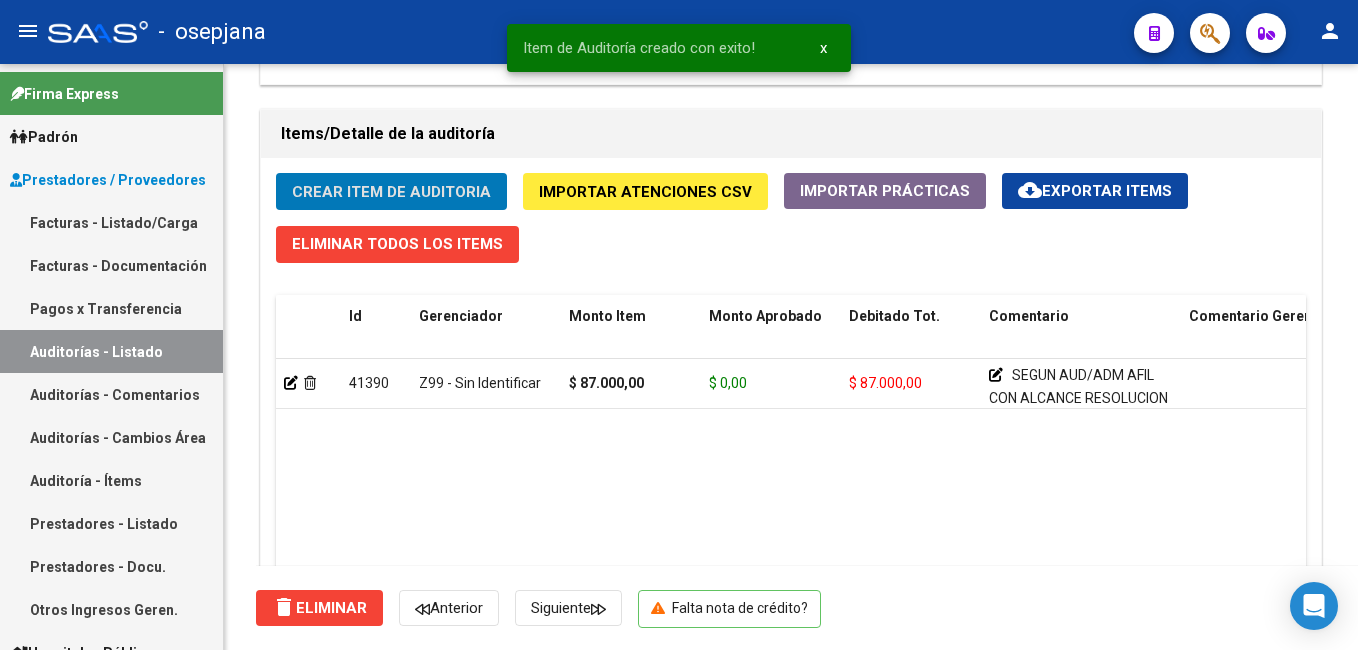 scroll, scrollTop: 1674, scrollLeft: 0, axis: vertical 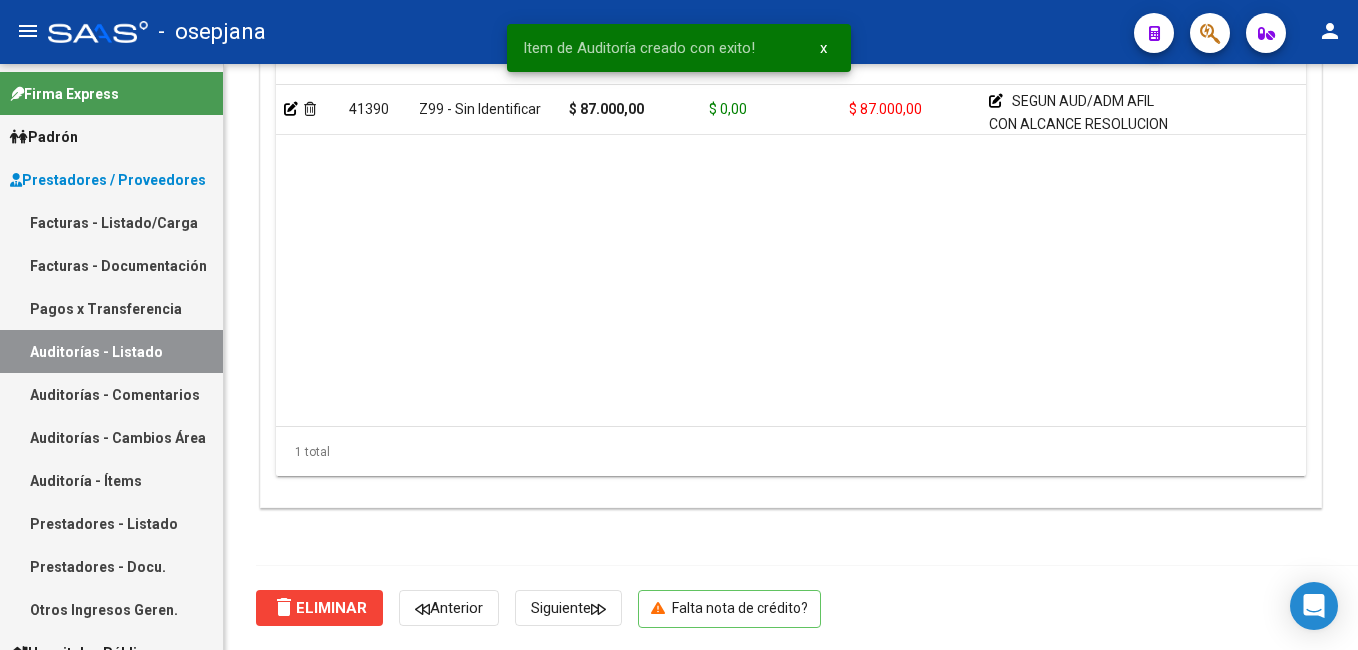 click on "Auditorías - Listado" at bounding box center [111, 351] 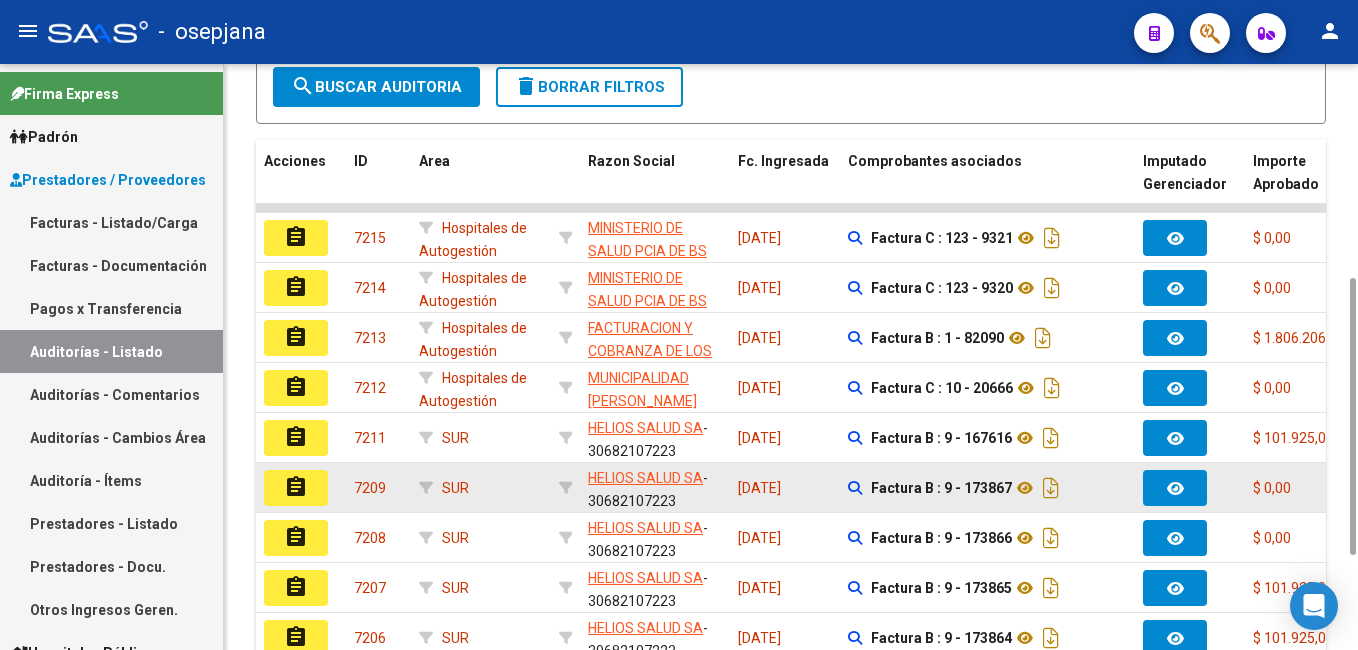 scroll, scrollTop: 652, scrollLeft: 0, axis: vertical 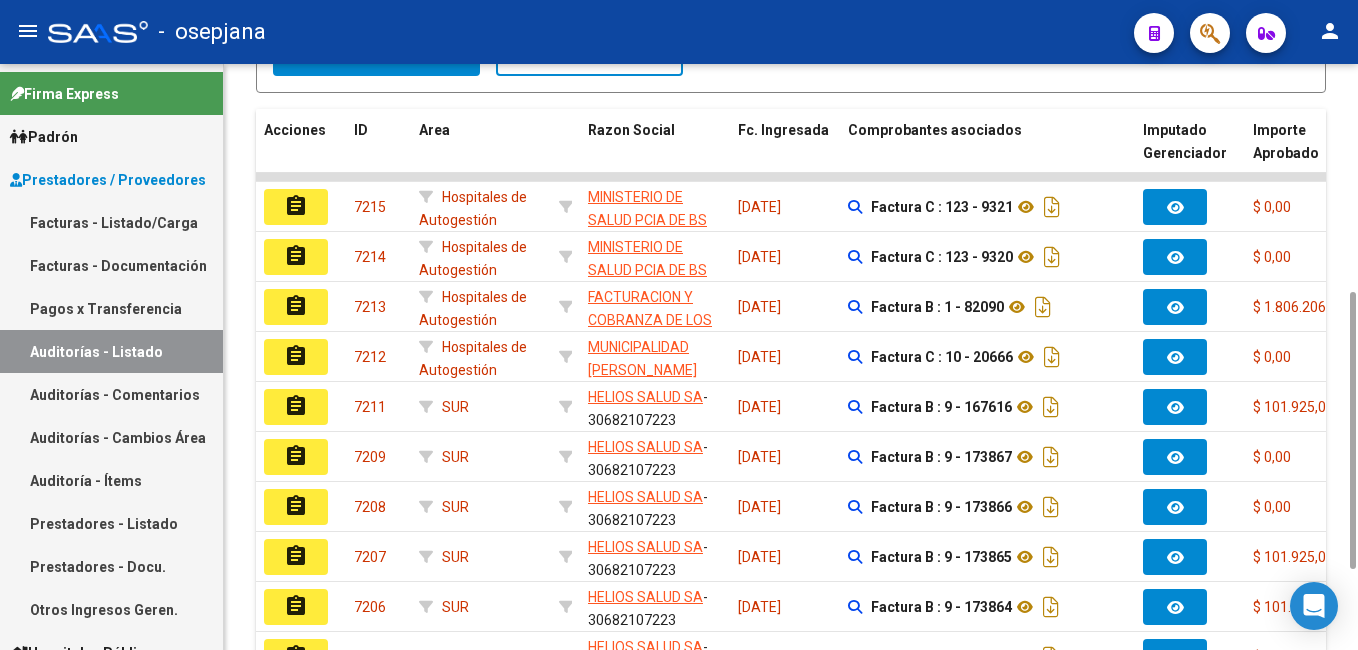 drag, startPoint x: 1352, startPoint y: 405, endPoint x: 1360, endPoint y: 324, distance: 81.394104 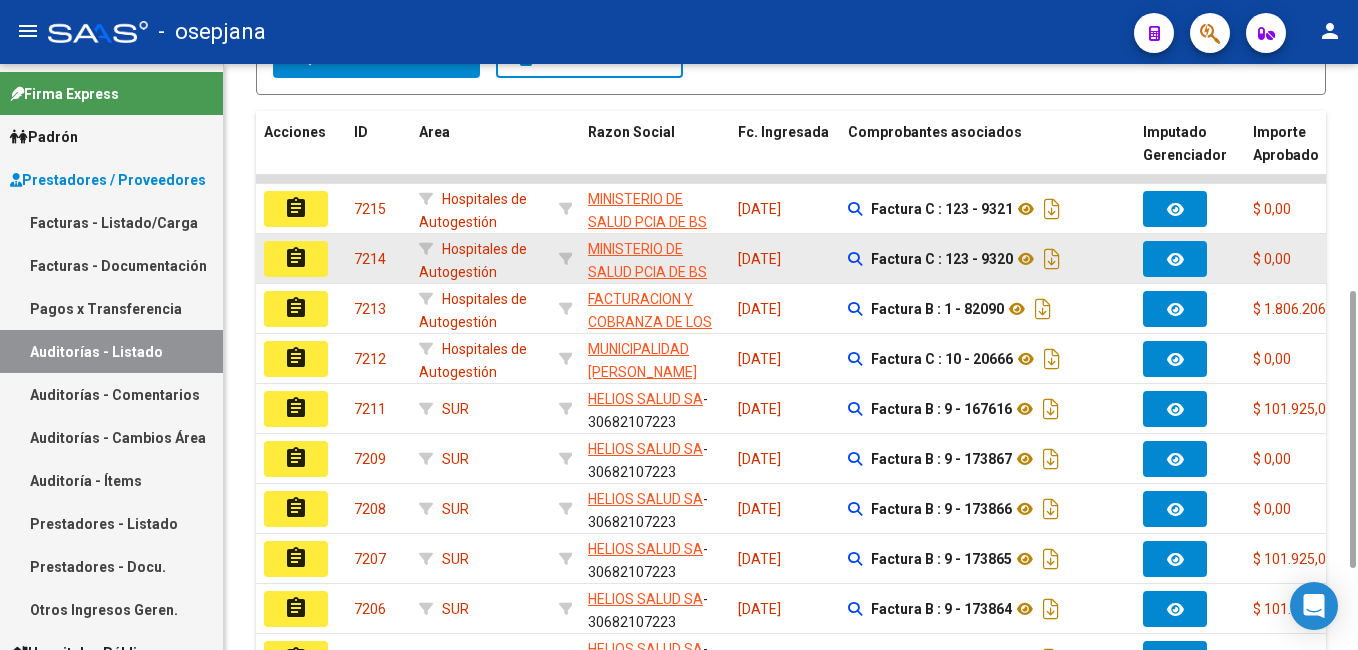 click on "assignment" 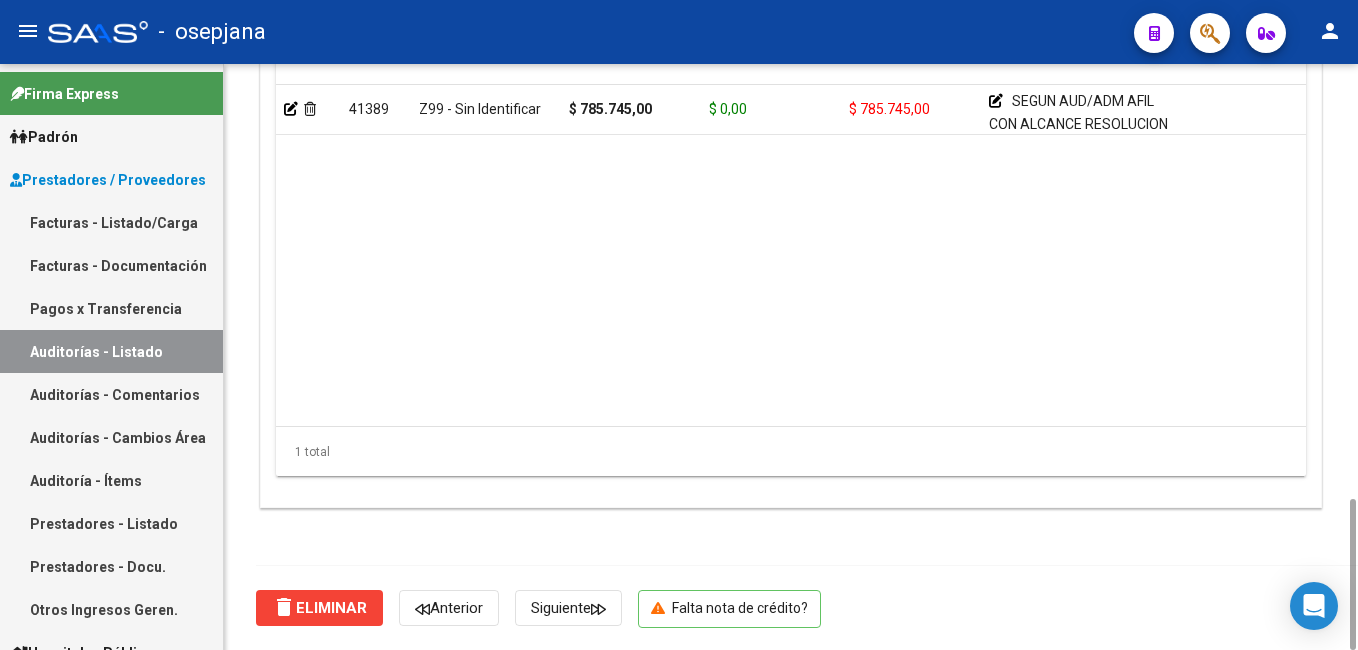 scroll, scrollTop: 1474, scrollLeft: 0, axis: vertical 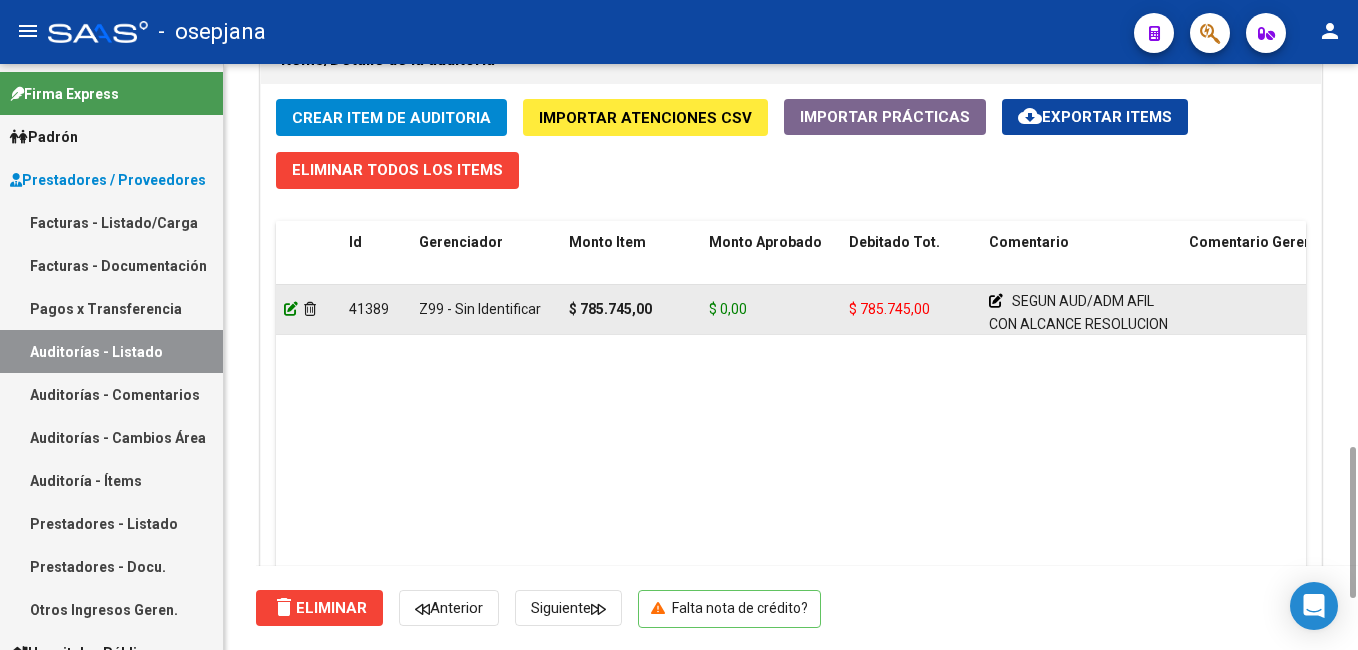 click 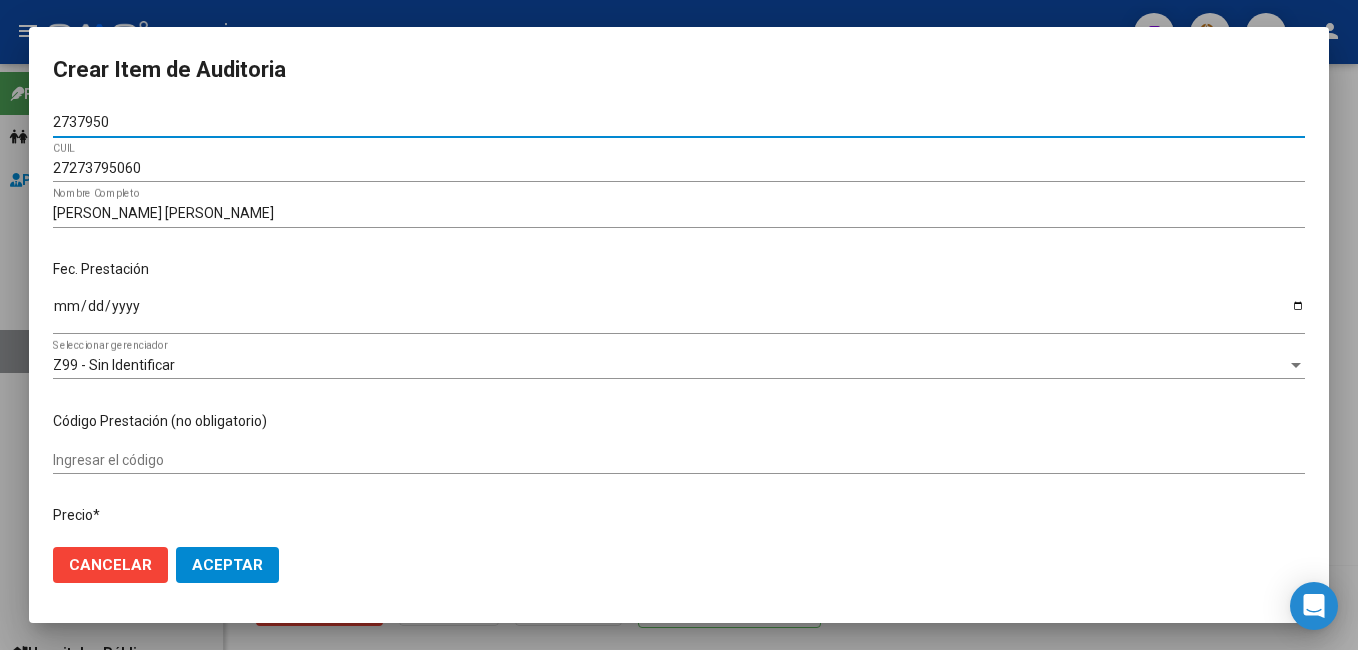 type on "27379506" 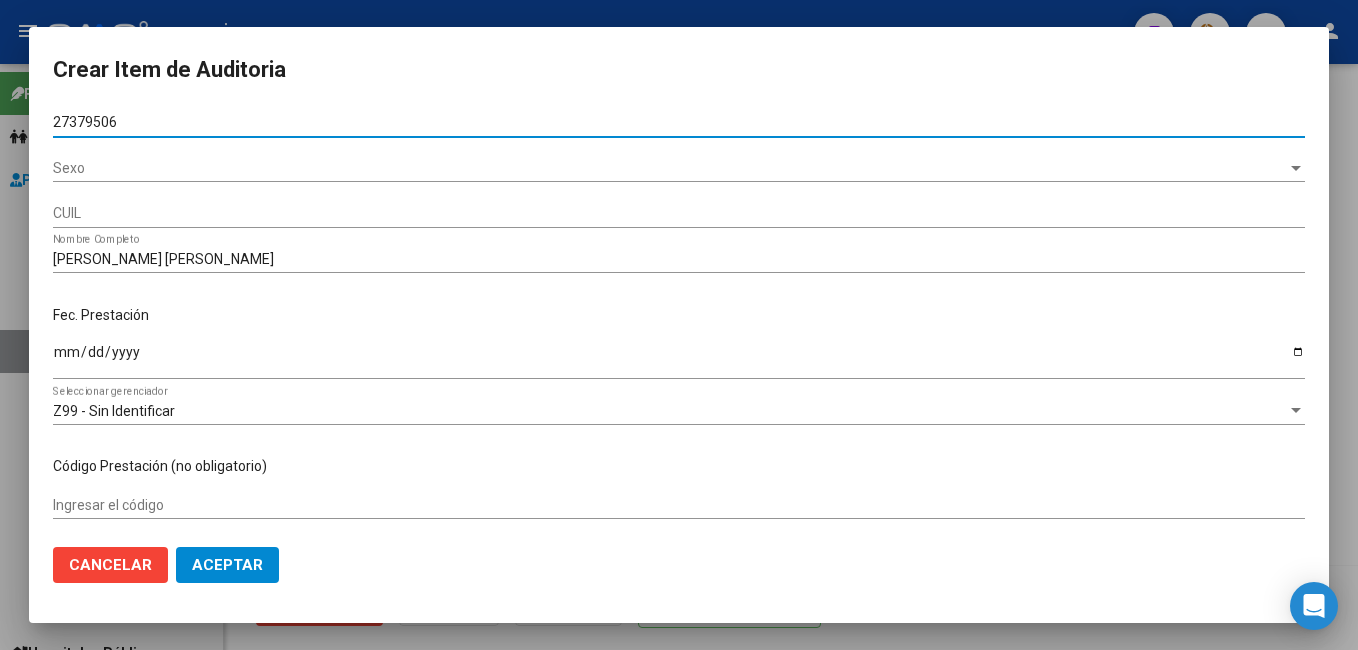 drag, startPoint x: 154, startPoint y: 116, endPoint x: -4, endPoint y: 116, distance: 158 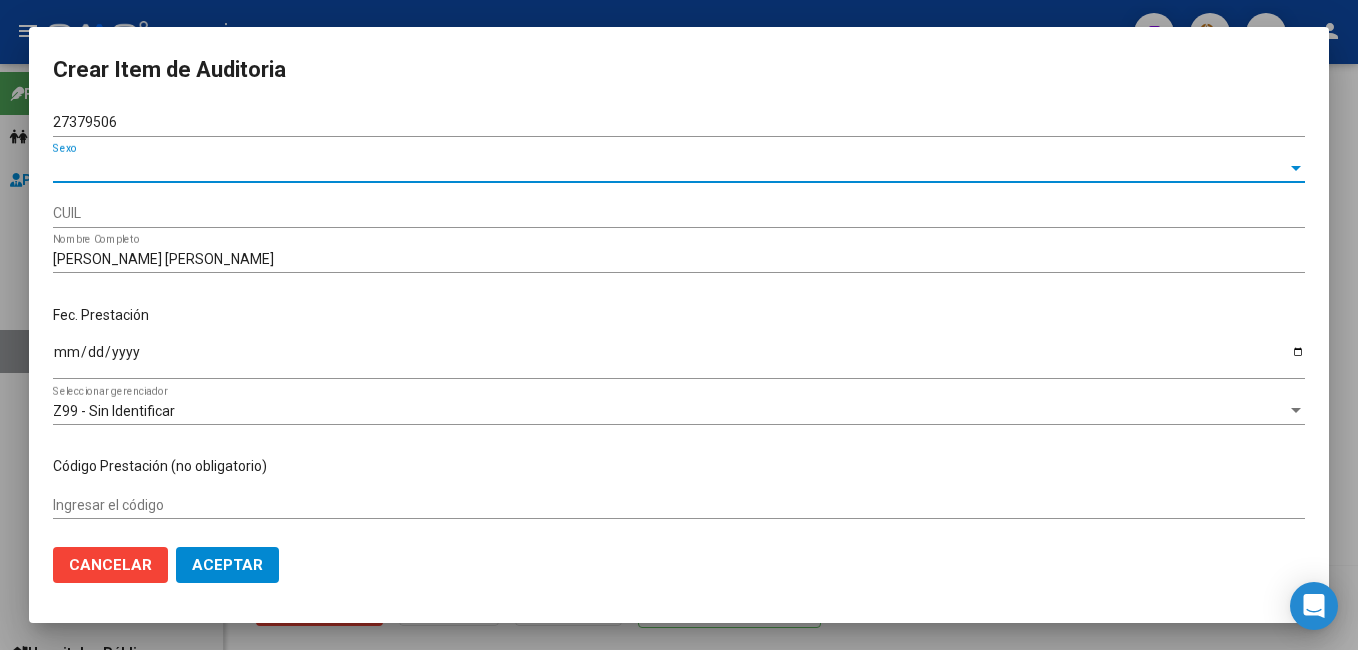 click on "Sexo" at bounding box center (670, 168) 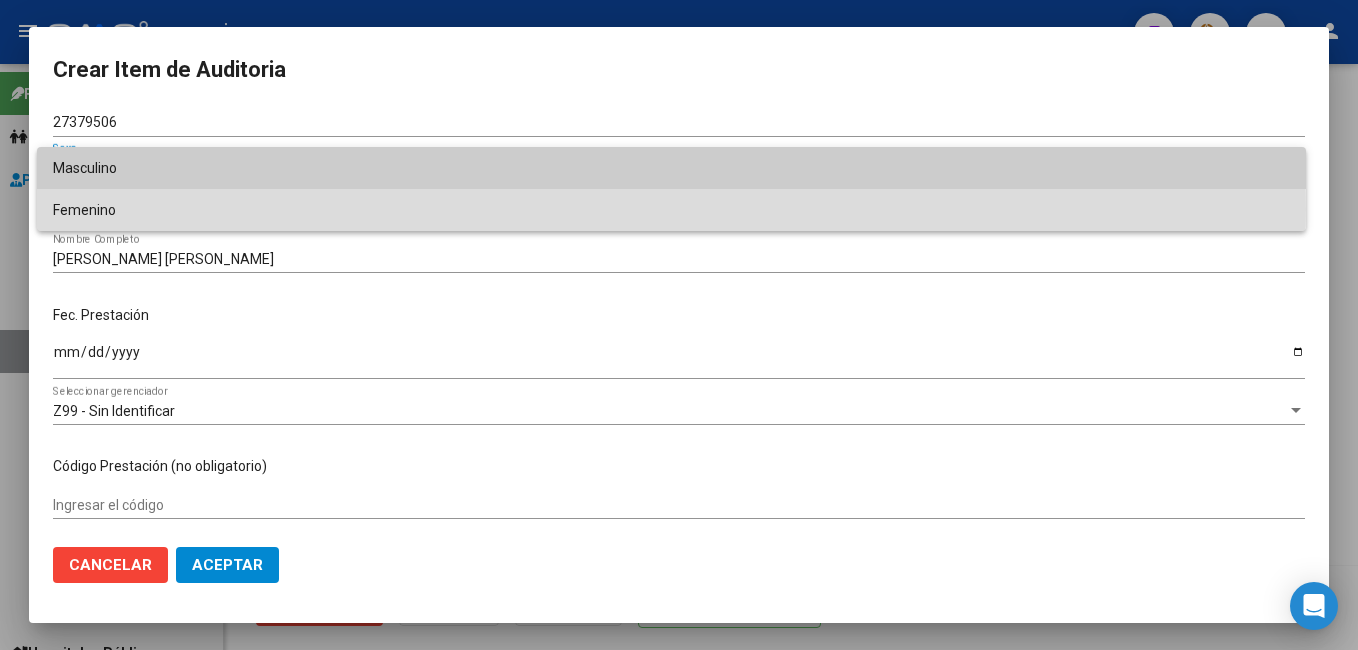 click on "Femenino" at bounding box center [671, 210] 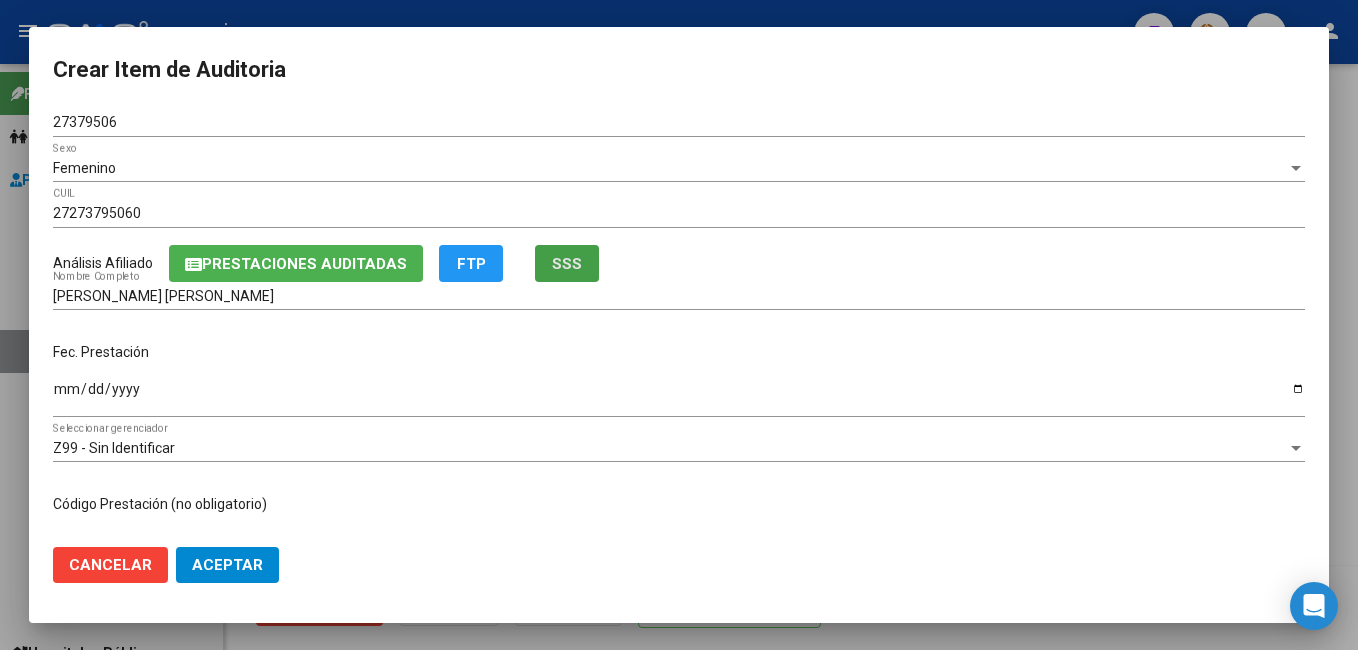 click on "SSS" 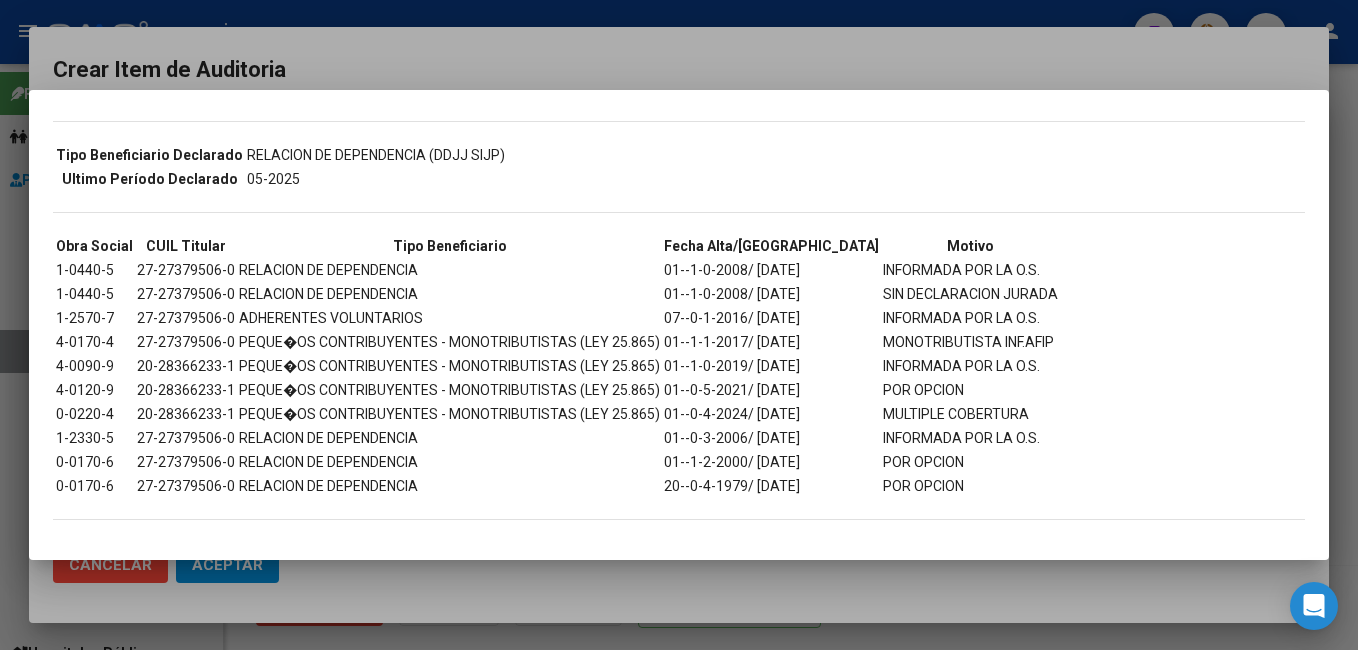scroll, scrollTop: 439, scrollLeft: 0, axis: vertical 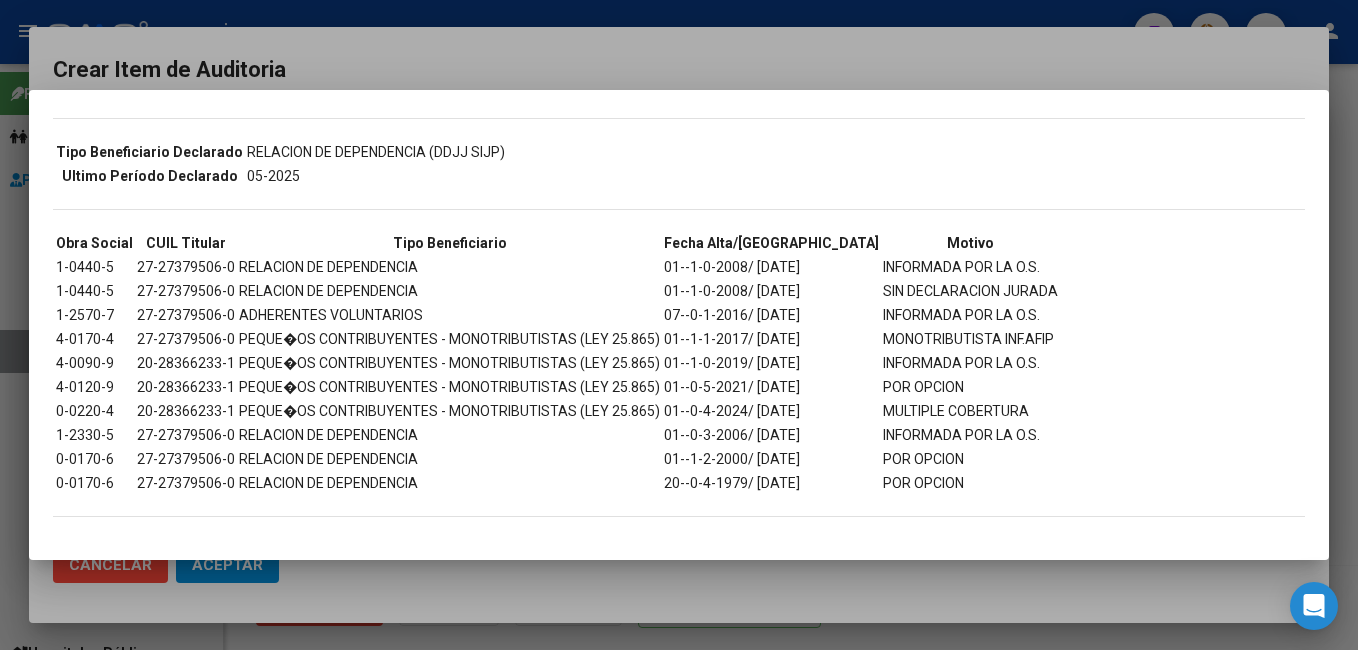 click at bounding box center (679, 325) 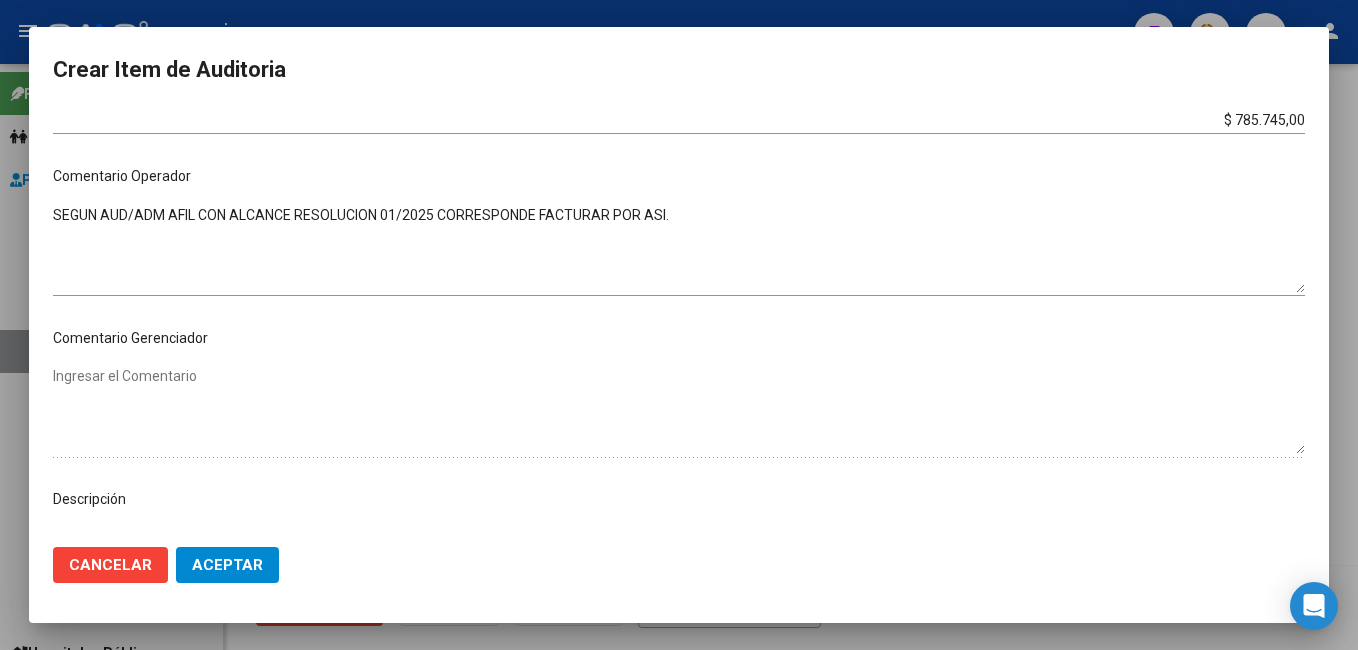 scroll, scrollTop: 1094, scrollLeft: 0, axis: vertical 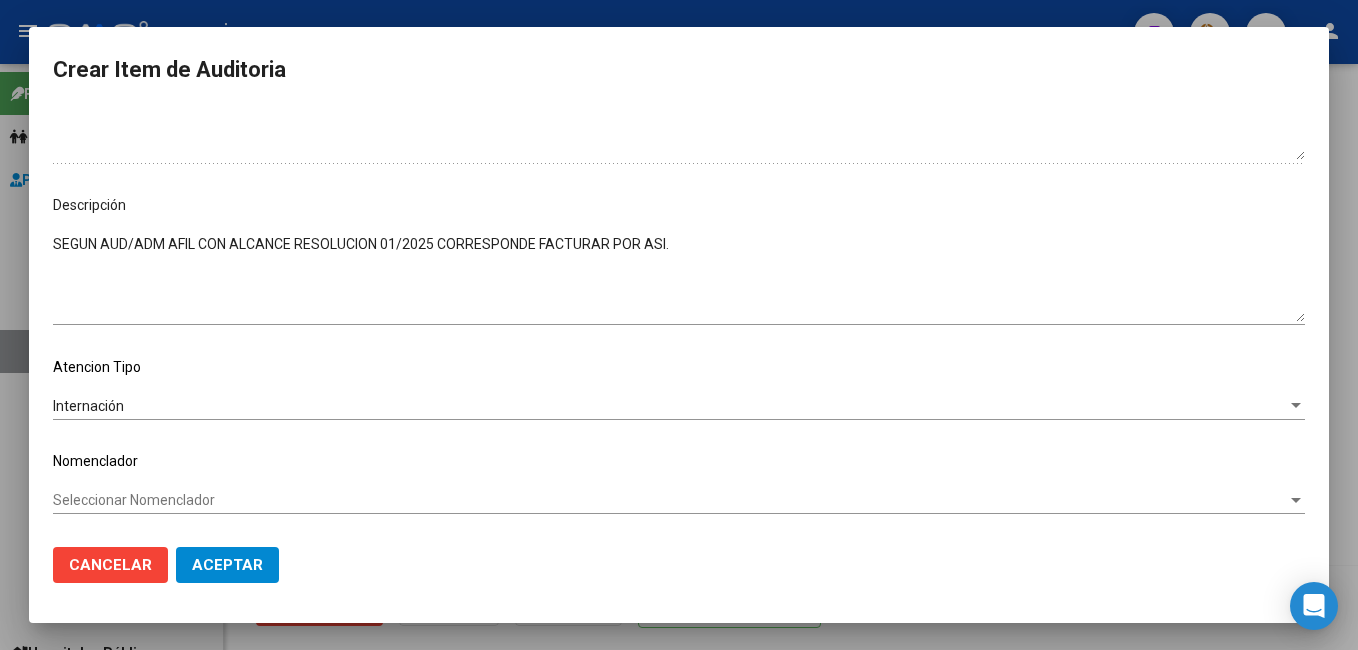 click on "Seleccionar Nomenclador" at bounding box center (670, 500) 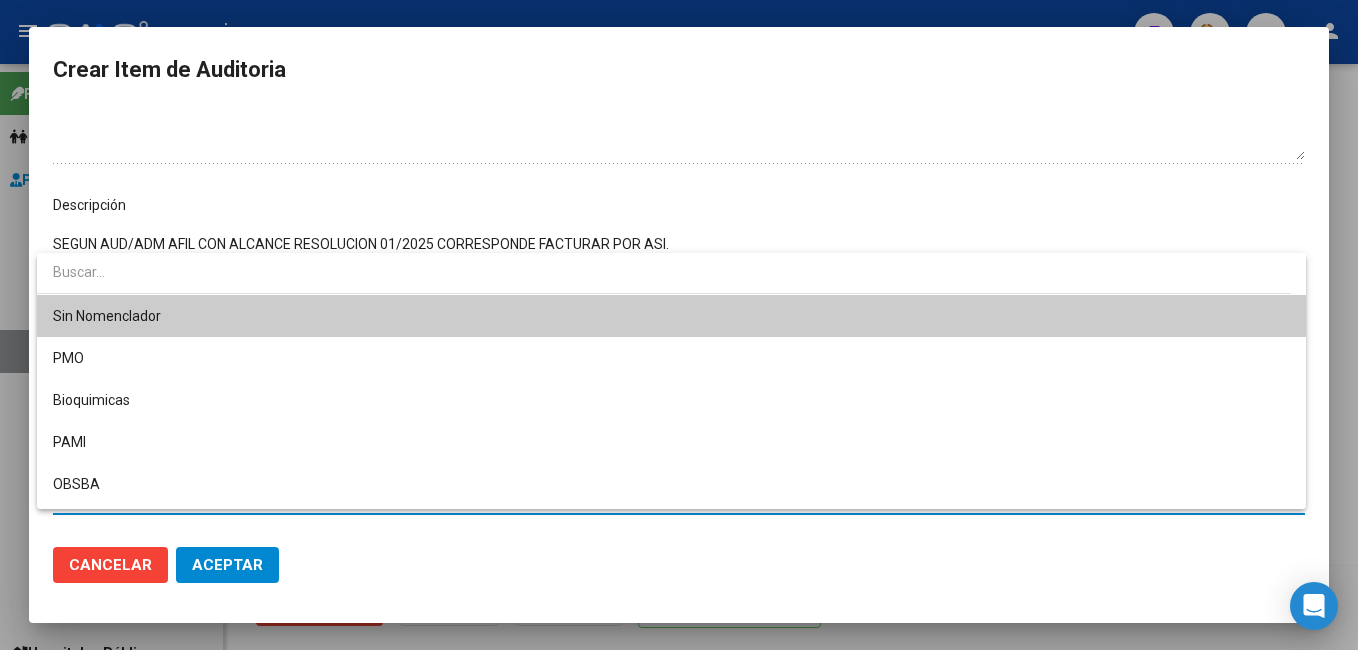 click on "Sin Nomenclador" at bounding box center (671, 316) 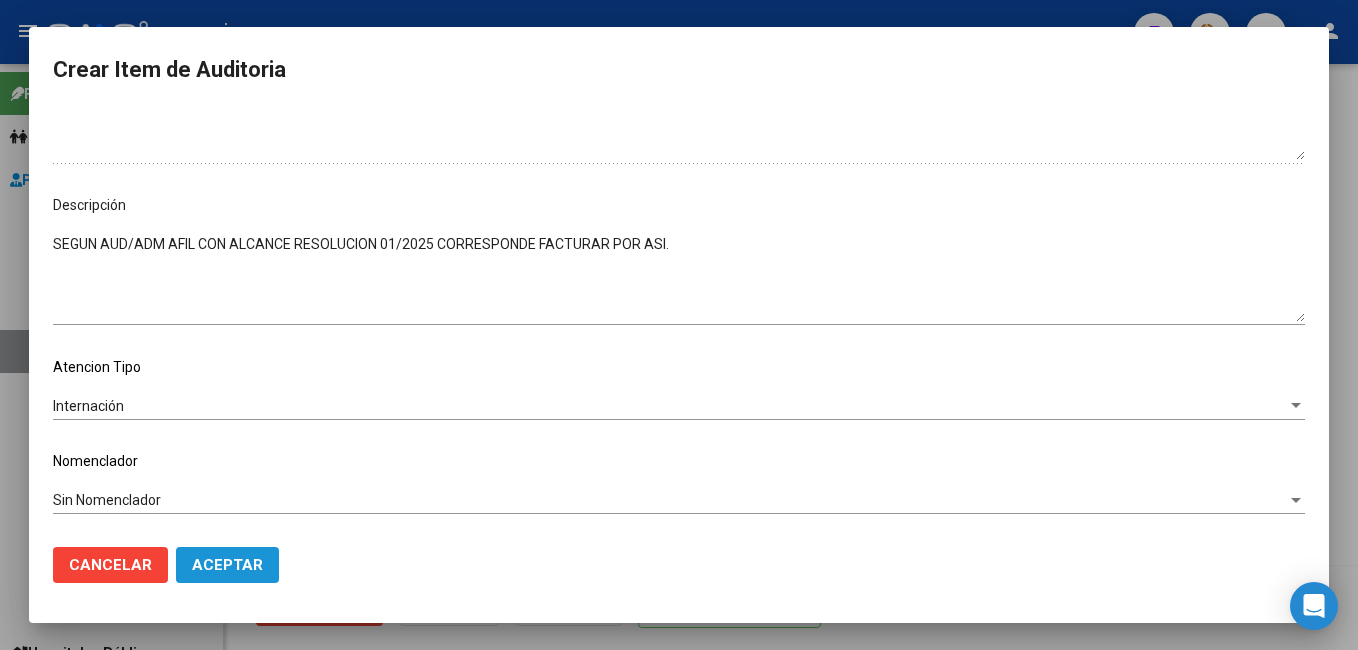 click on "Aceptar" 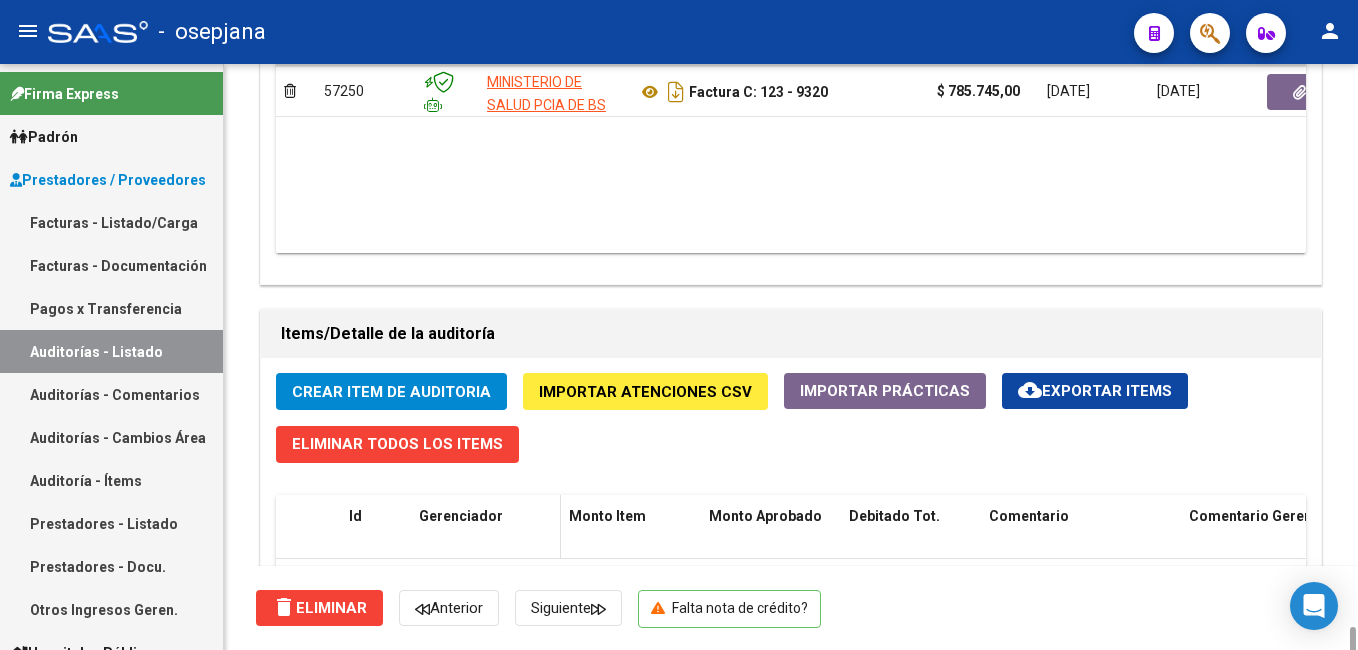 scroll, scrollTop: 1400, scrollLeft: 0, axis: vertical 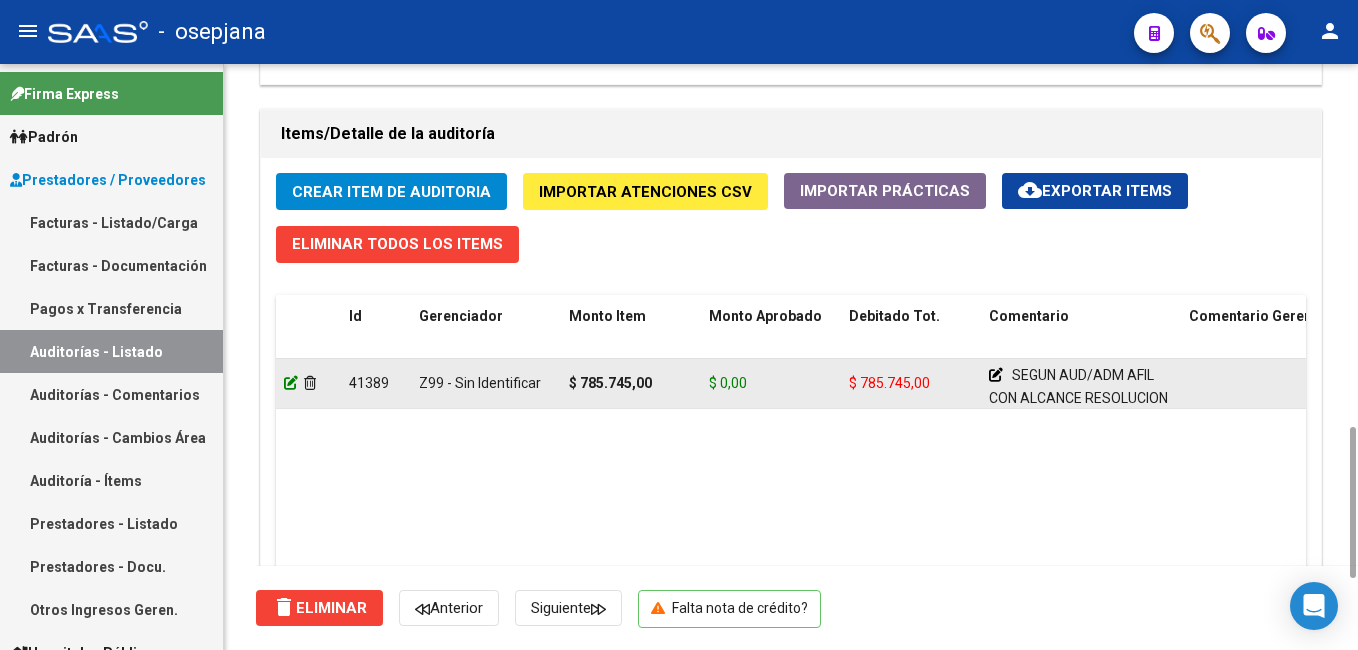 click 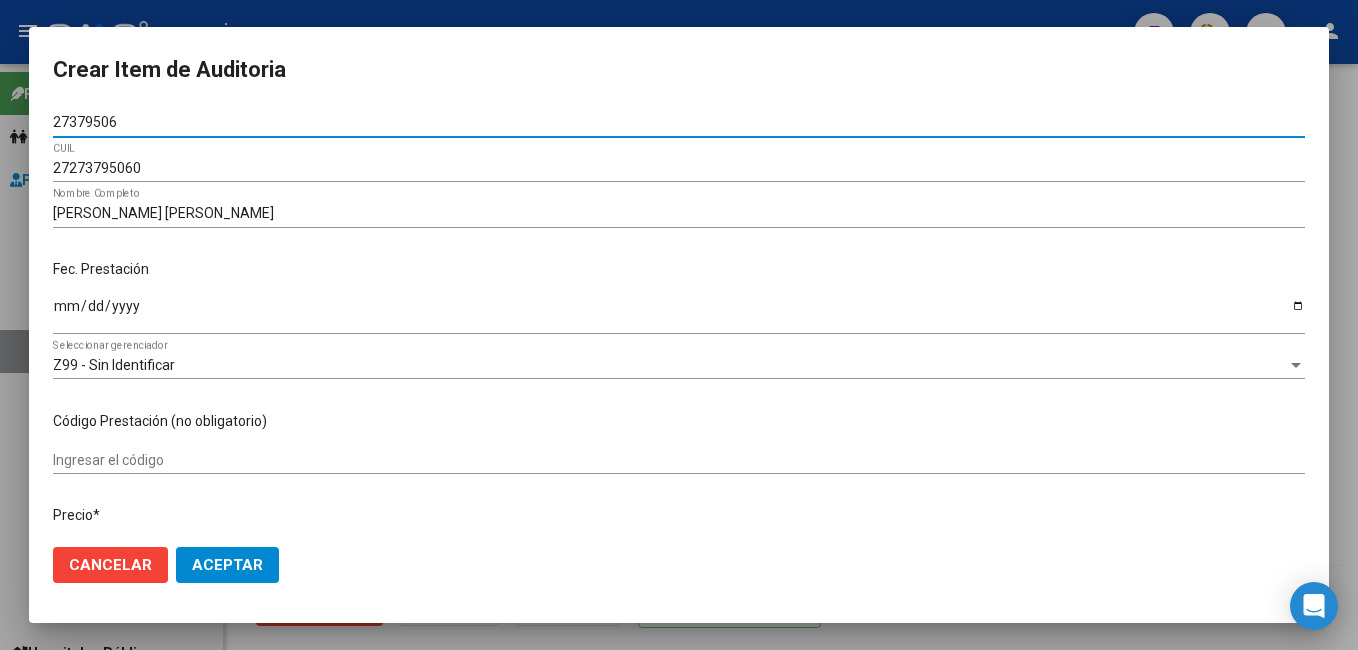 scroll, scrollTop: 500, scrollLeft: 0, axis: vertical 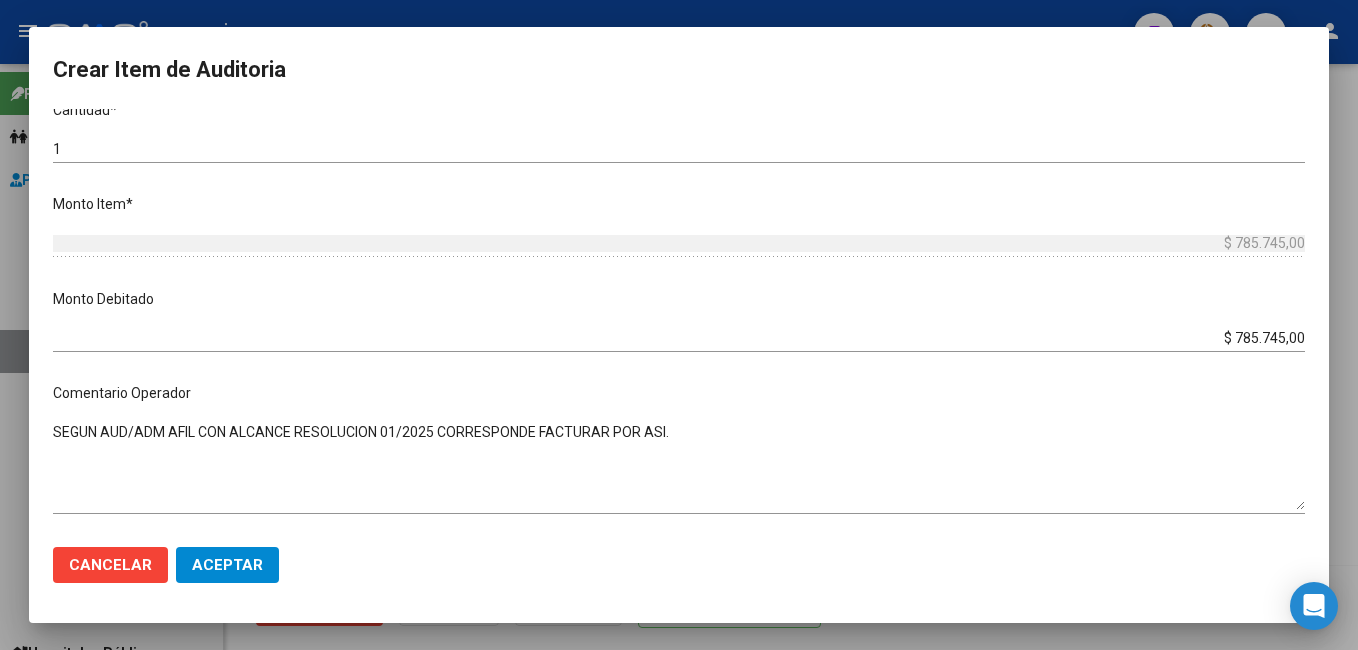 click on "27379506 Nro Documento    27273795060 CUIL    [PERSON_NAME] [PERSON_NAME] Nombre Completo  Fec. Prestación    [DATE] Ingresar la fecha  Z99 - Sin Identificar  Seleccionar gerenciador Código Prestación (no obligatorio)    Ingresar el código  Precio  *   $ 785.745,00 Ingresar el precio  Cantidad  *   1 Ingresar la cantidad  Monto Item  *   $ 785.745,00 Ingresar el [PERSON_NAME] Debitado    $ 785.745,00 Ingresar el monto  Comentario Operador    SEGUN AUD/ADM AFIL CON ALCANCE RESOLUCION 01/2025 CORRESPONDE FACTURAR POR ASI. Ingresar el Comentario  Comentario Gerenciador    Ingresar el Comentario  Descripción    SEGUN AUD/ADM AFIL CON ALCANCE RESOLUCION 01/2025 CORRESPONDE FACTURAR POR ASI. Ingresar el Descripción   Atencion Tipo  Internación Seleccionar tipo  Nomenclador  Seleccionar Nomenclador Seleccionar Nomenclador" at bounding box center (679, 320) 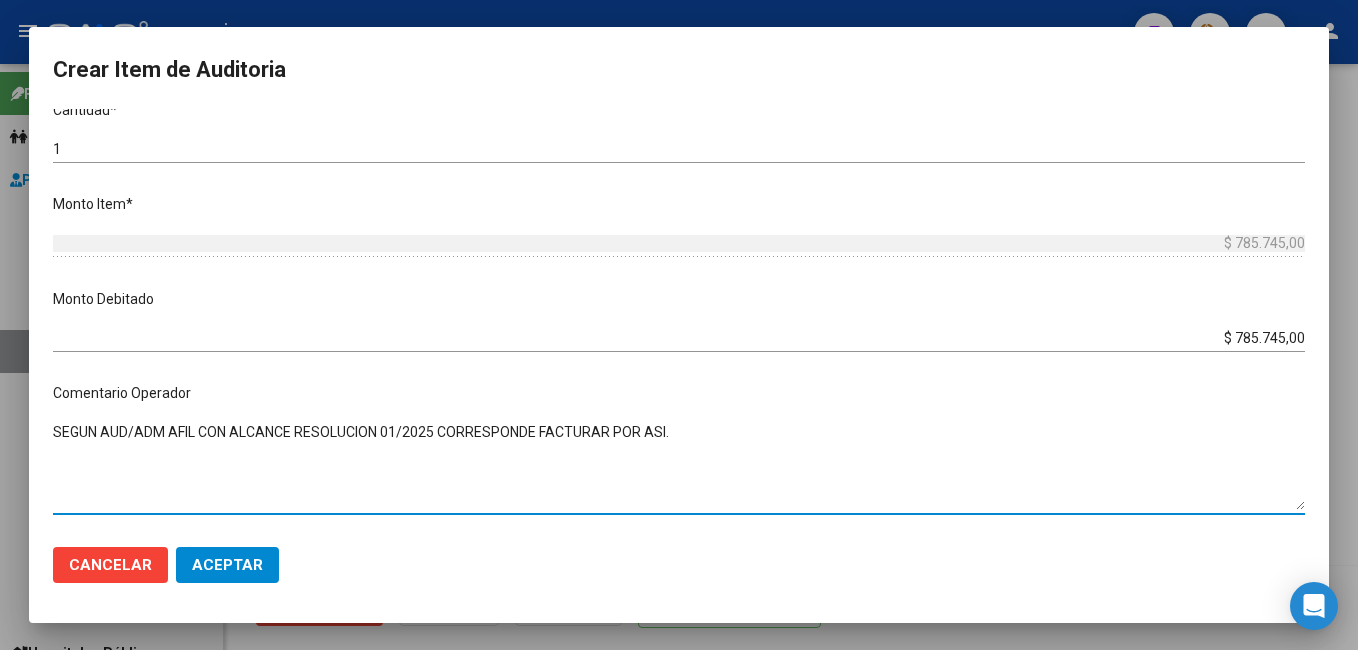 drag, startPoint x: 697, startPoint y: 431, endPoint x: 0, endPoint y: 348, distance: 701.9245 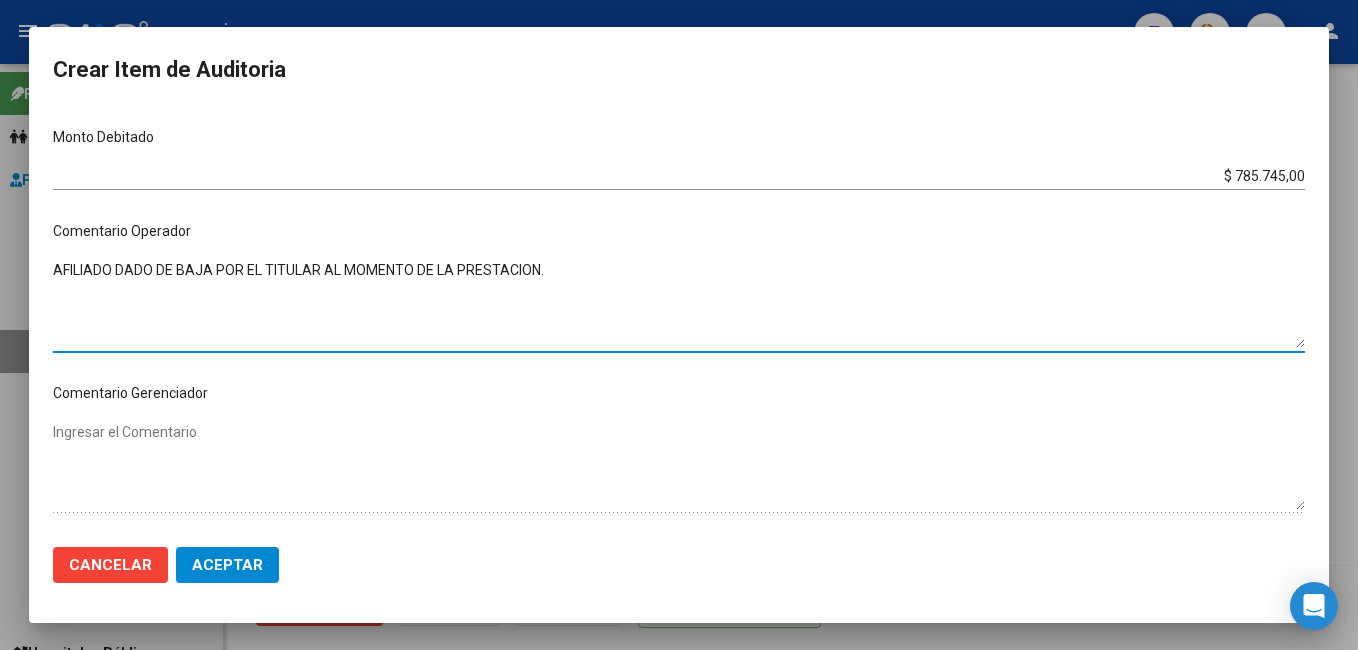 scroll, scrollTop: 900, scrollLeft: 0, axis: vertical 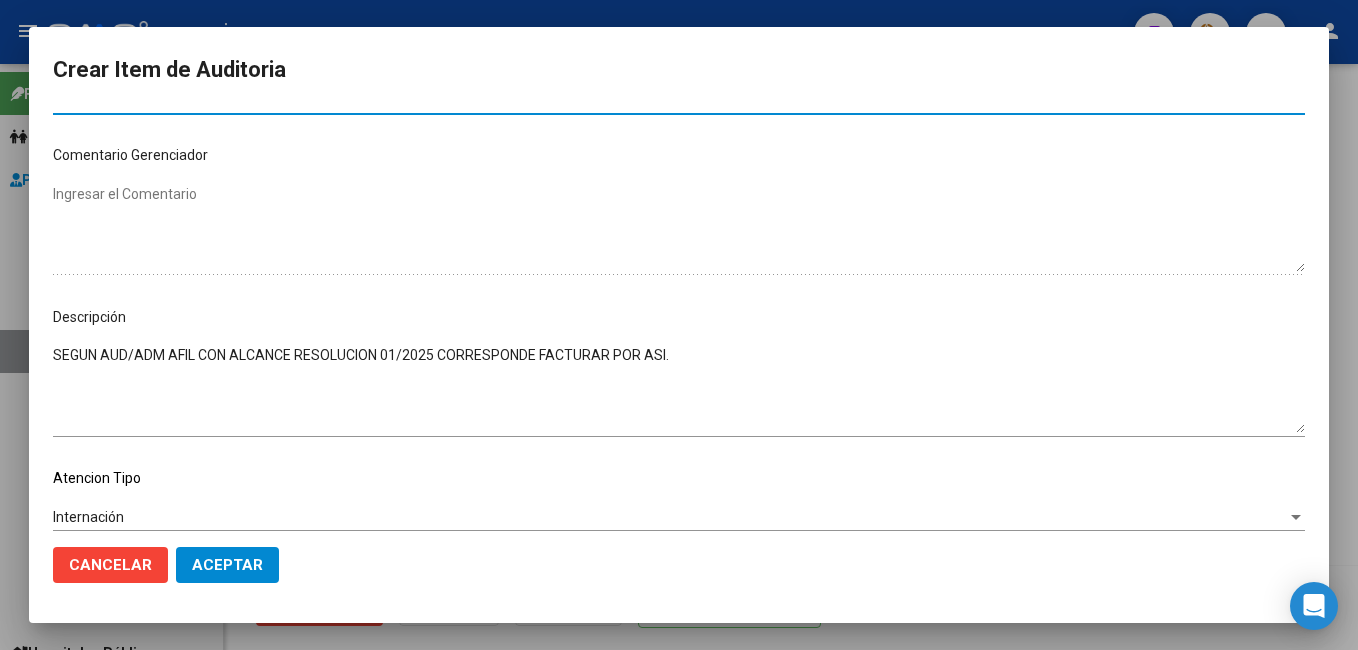 type on "AFILIADO DADO DE BAJA POR EL TITULAR AL MOMENTO DE LA PRESTACION." 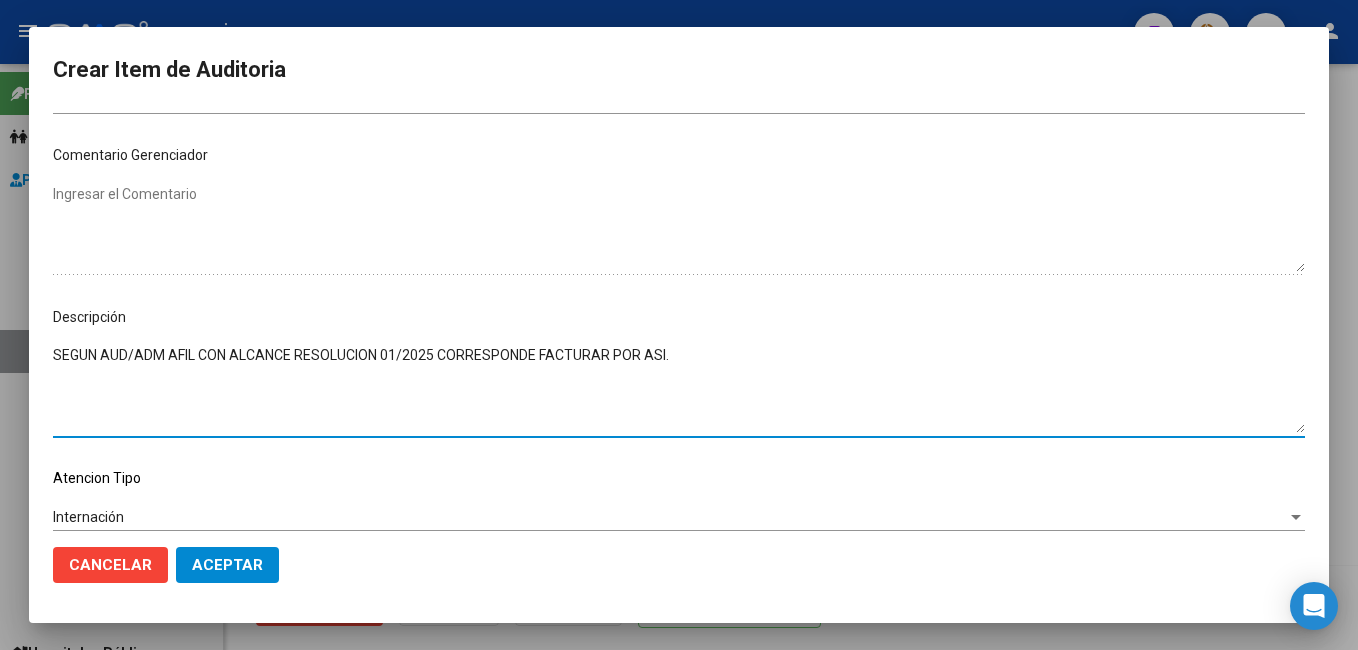 drag, startPoint x: 735, startPoint y: 354, endPoint x: -4, endPoint y: 311, distance: 740.24994 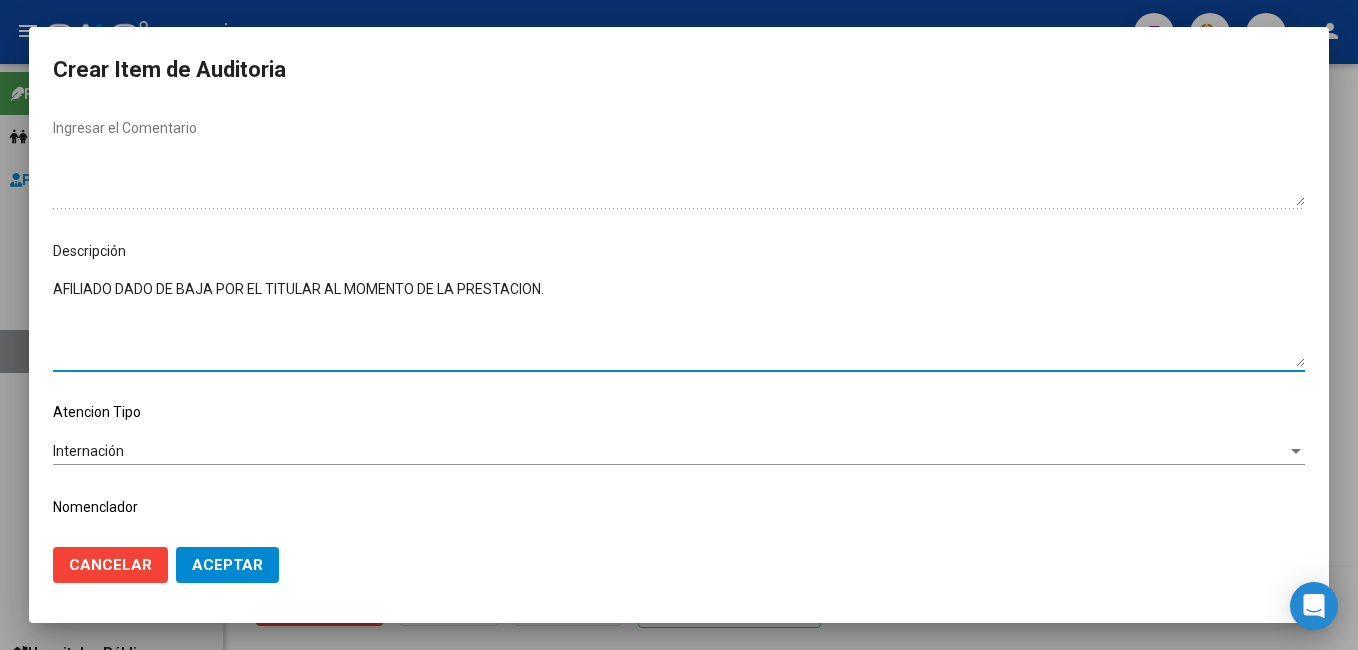 scroll, scrollTop: 1012, scrollLeft: 0, axis: vertical 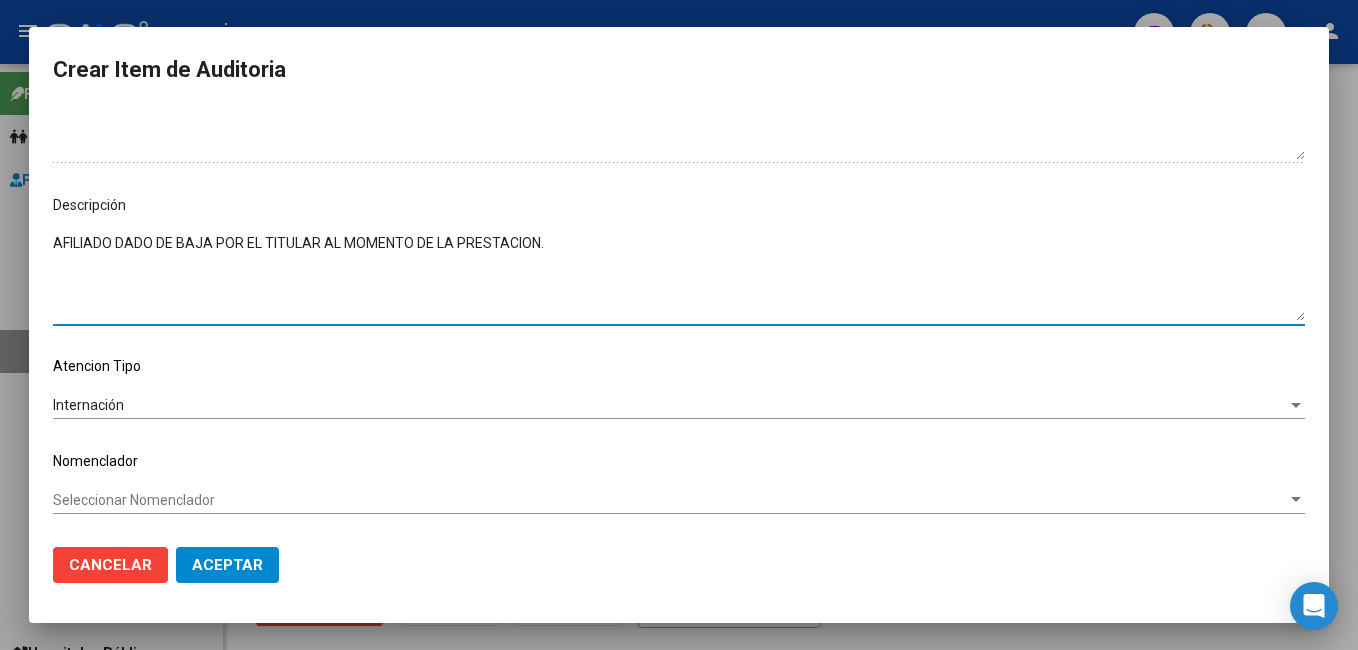 type on "AFILIADO DADO DE BAJA POR EL TITULAR AL MOMENTO DE LA PRESTACION." 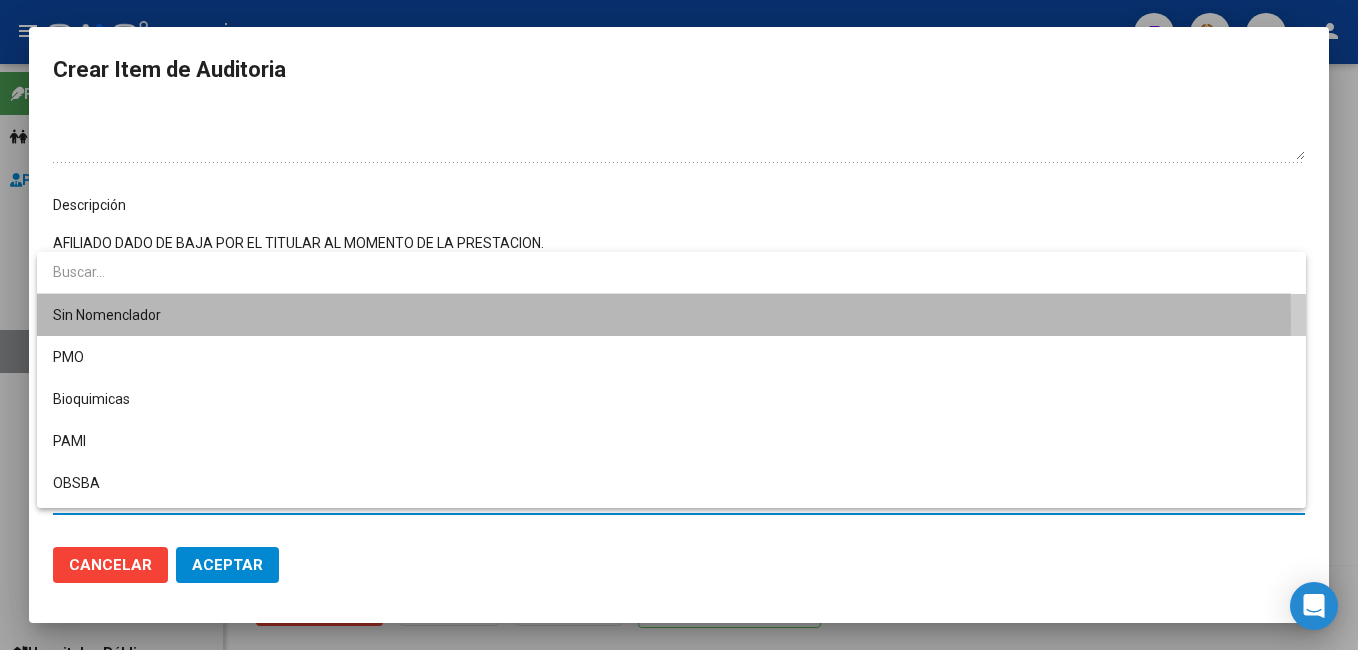 click on "Sin Nomenclador" at bounding box center [671, 315] 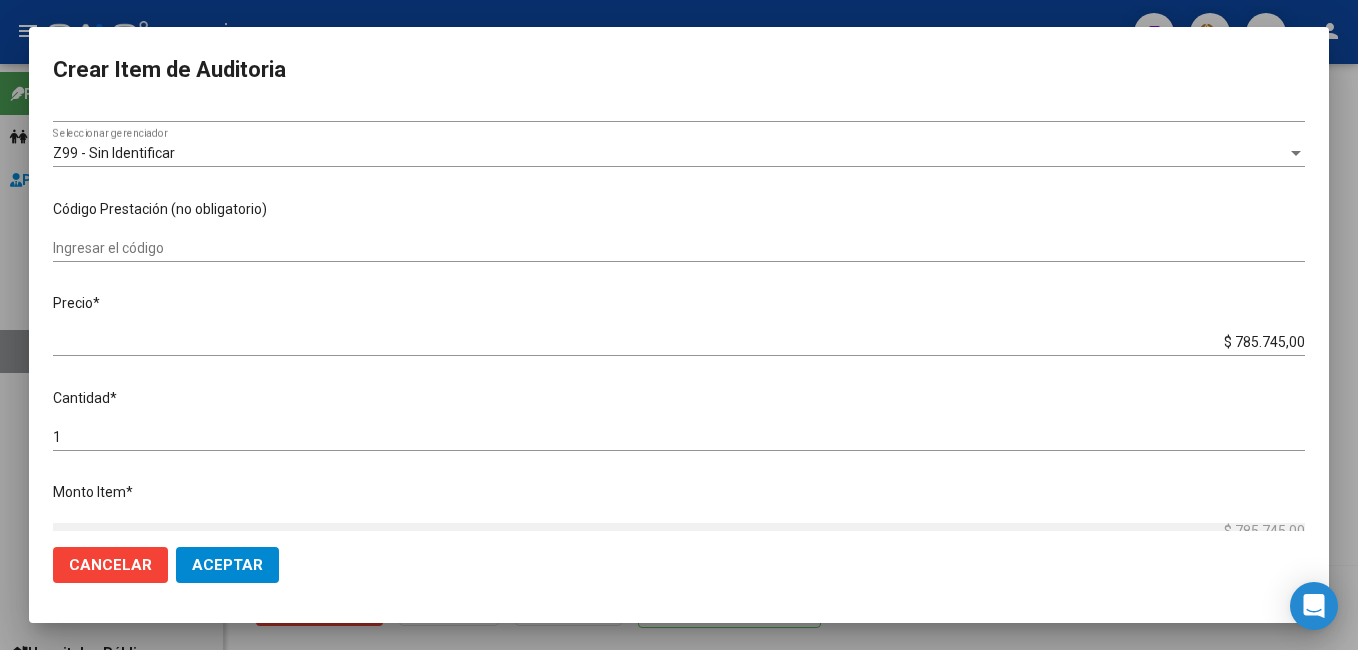 scroll, scrollTop: 0, scrollLeft: 0, axis: both 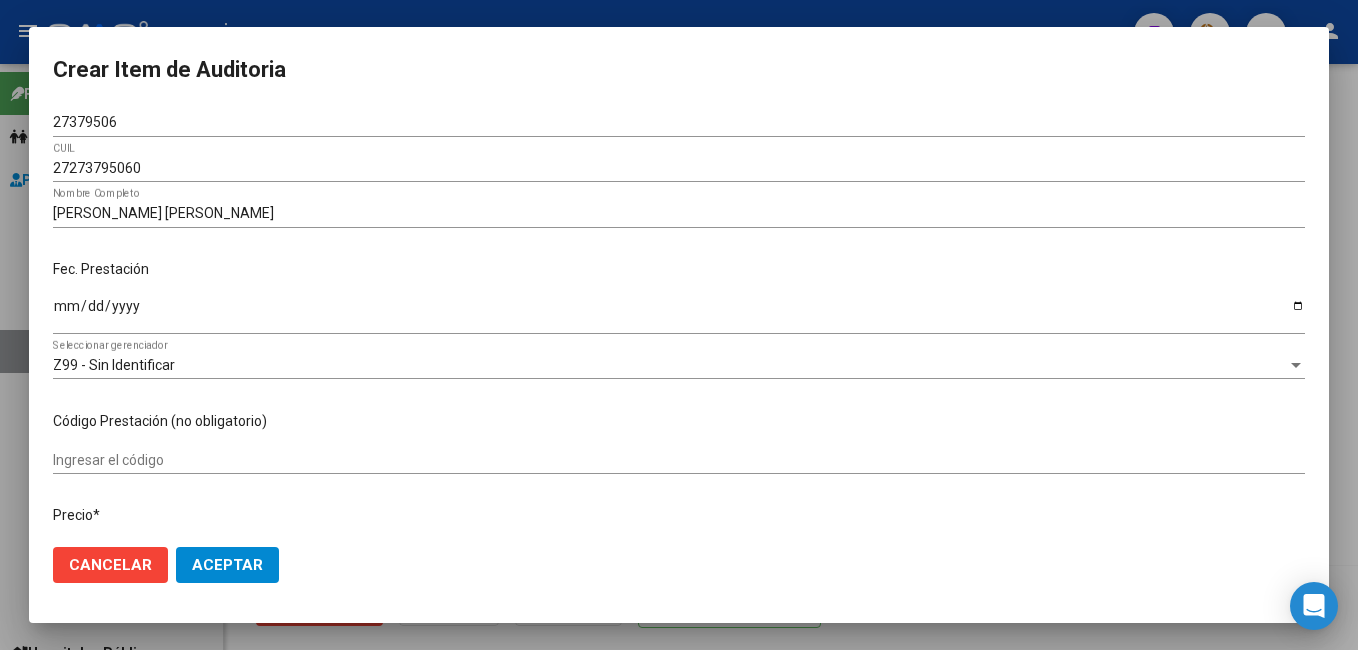 click on "Aceptar" 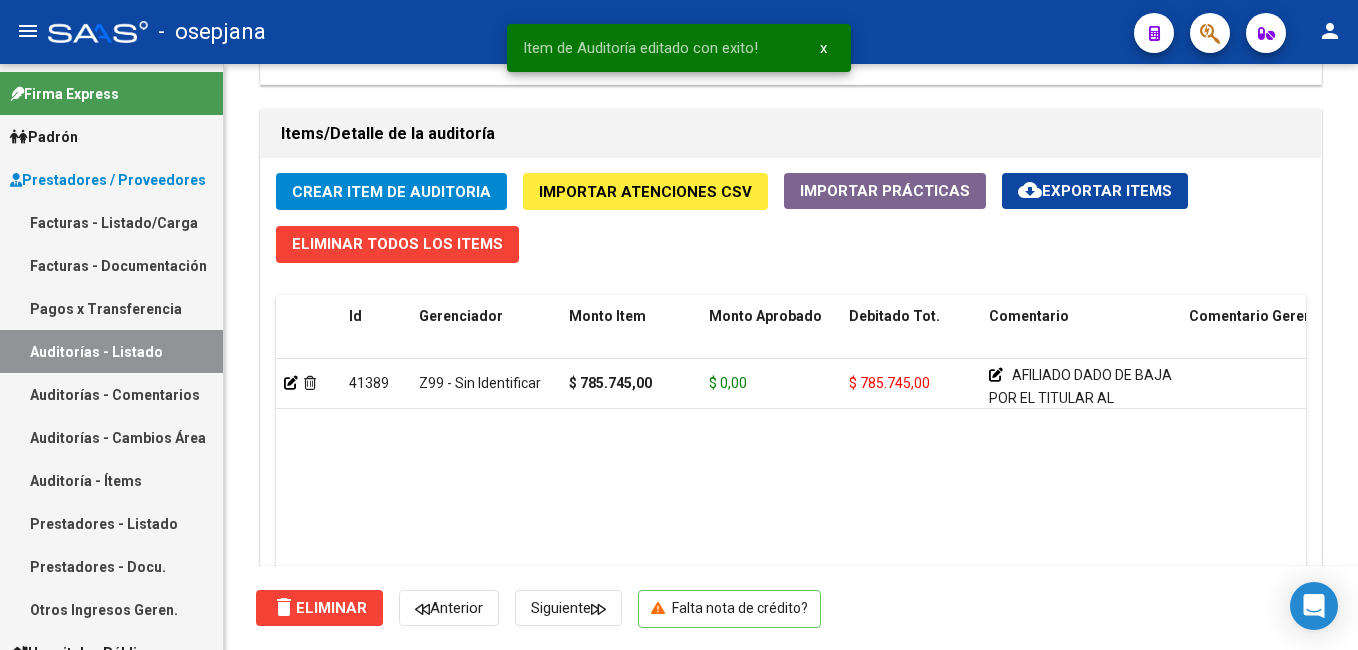click on "Auditorías - Listado" at bounding box center (111, 351) 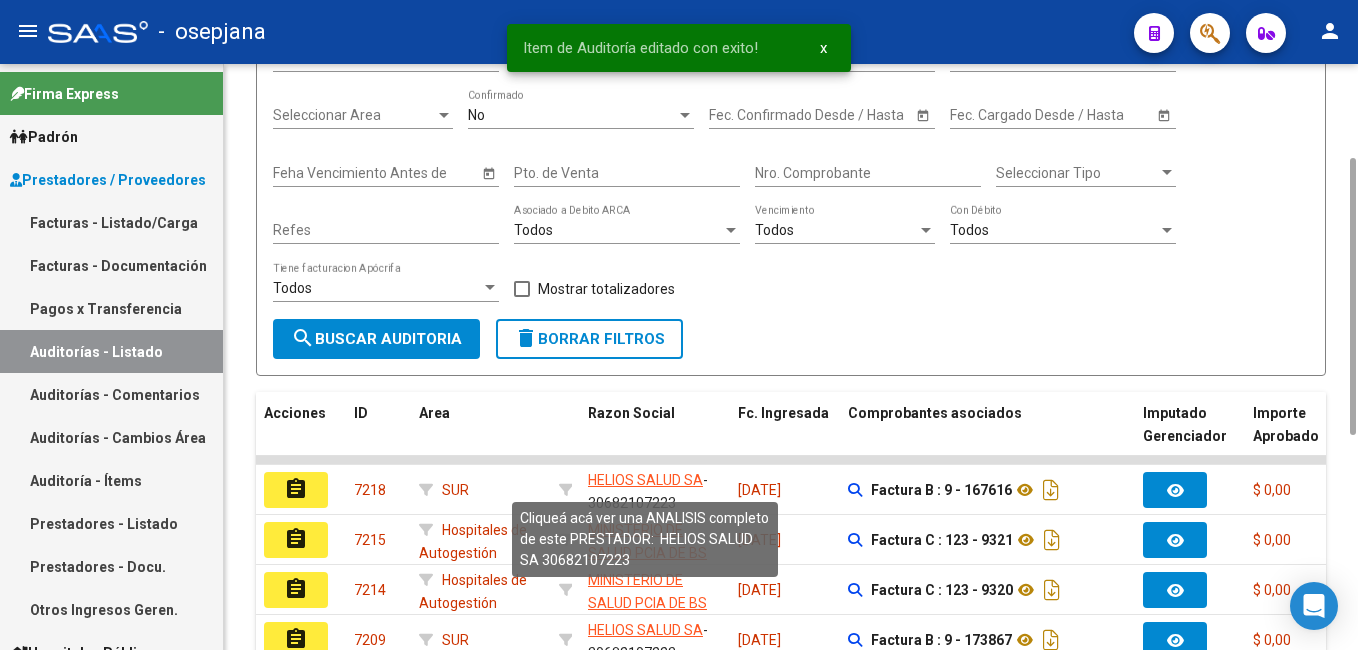 scroll, scrollTop: 600, scrollLeft: 0, axis: vertical 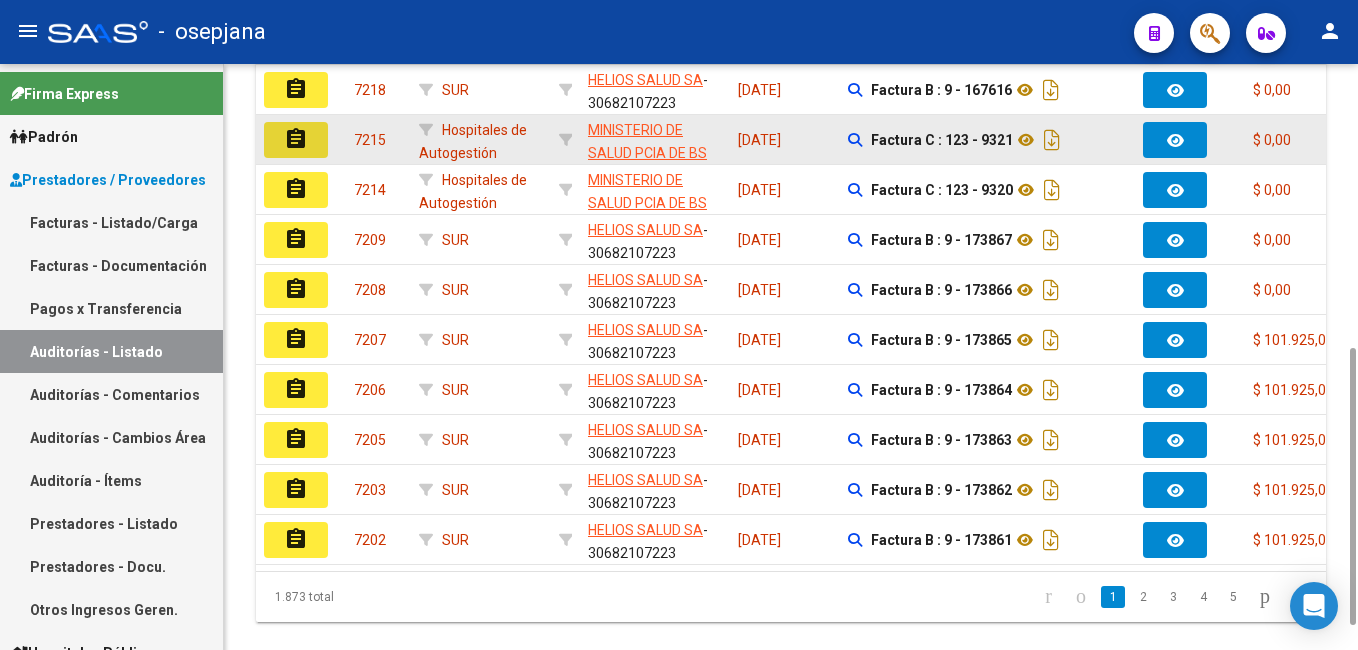 click on "assignment" 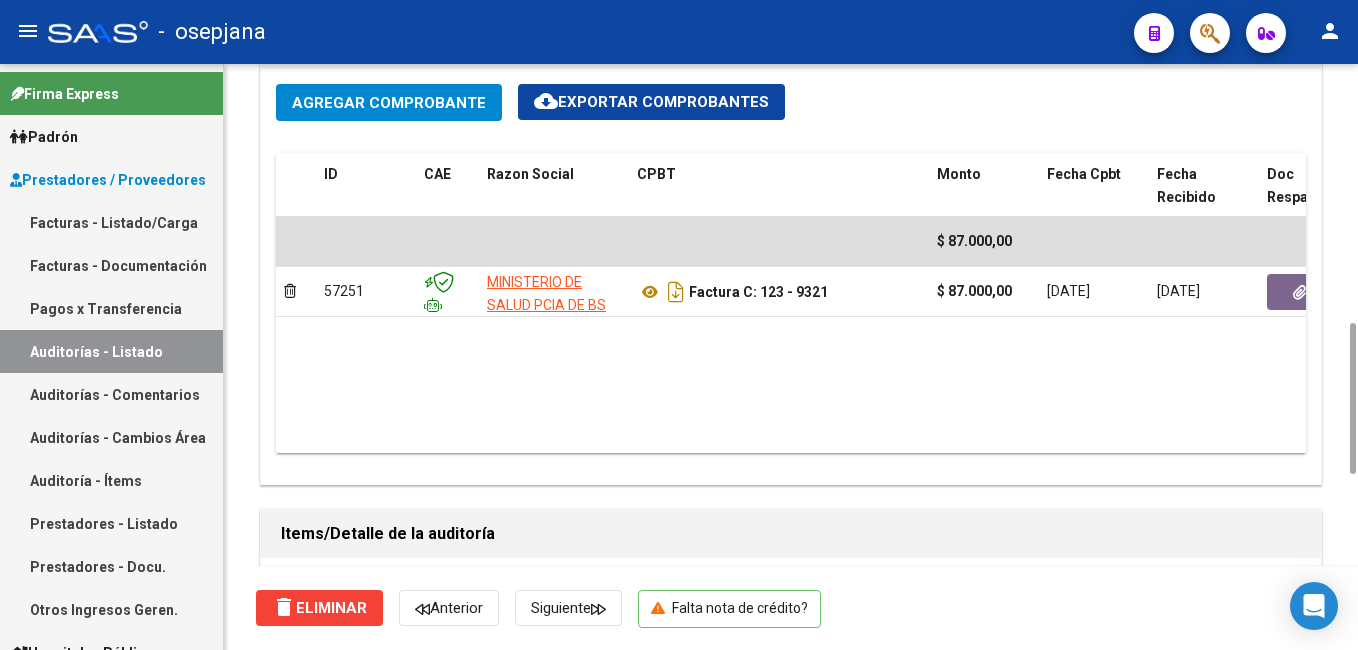scroll, scrollTop: 1400, scrollLeft: 0, axis: vertical 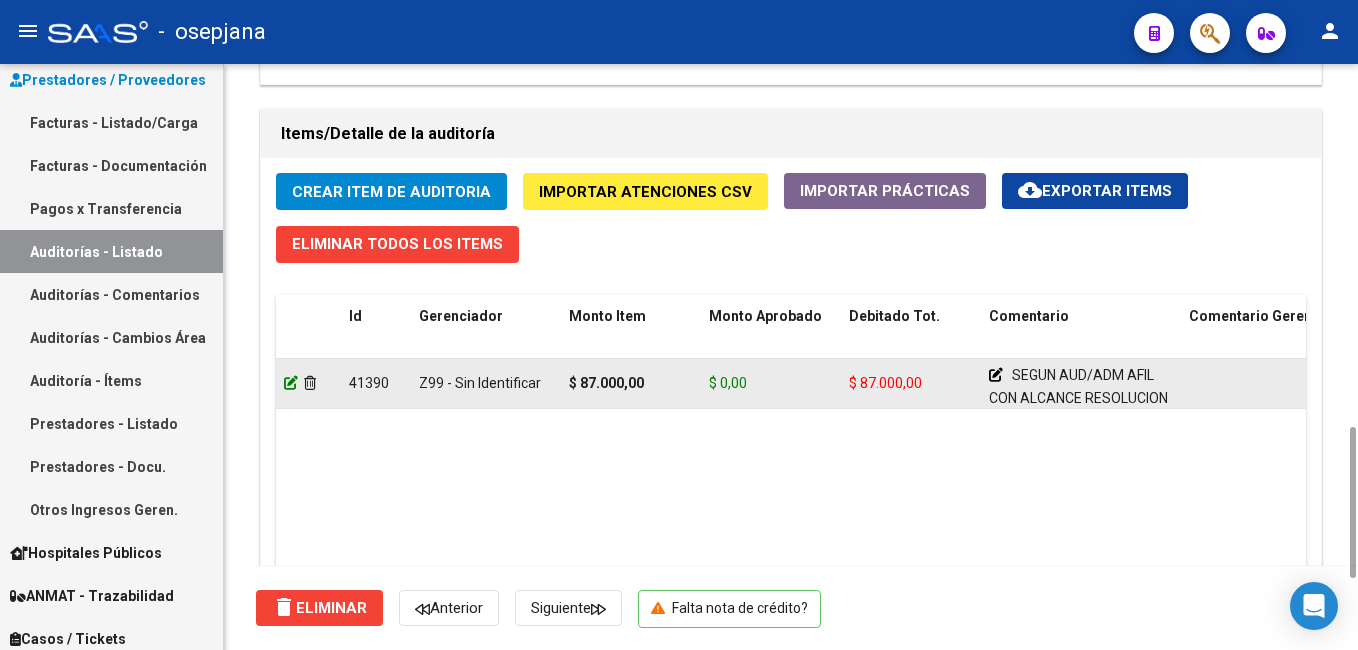 click 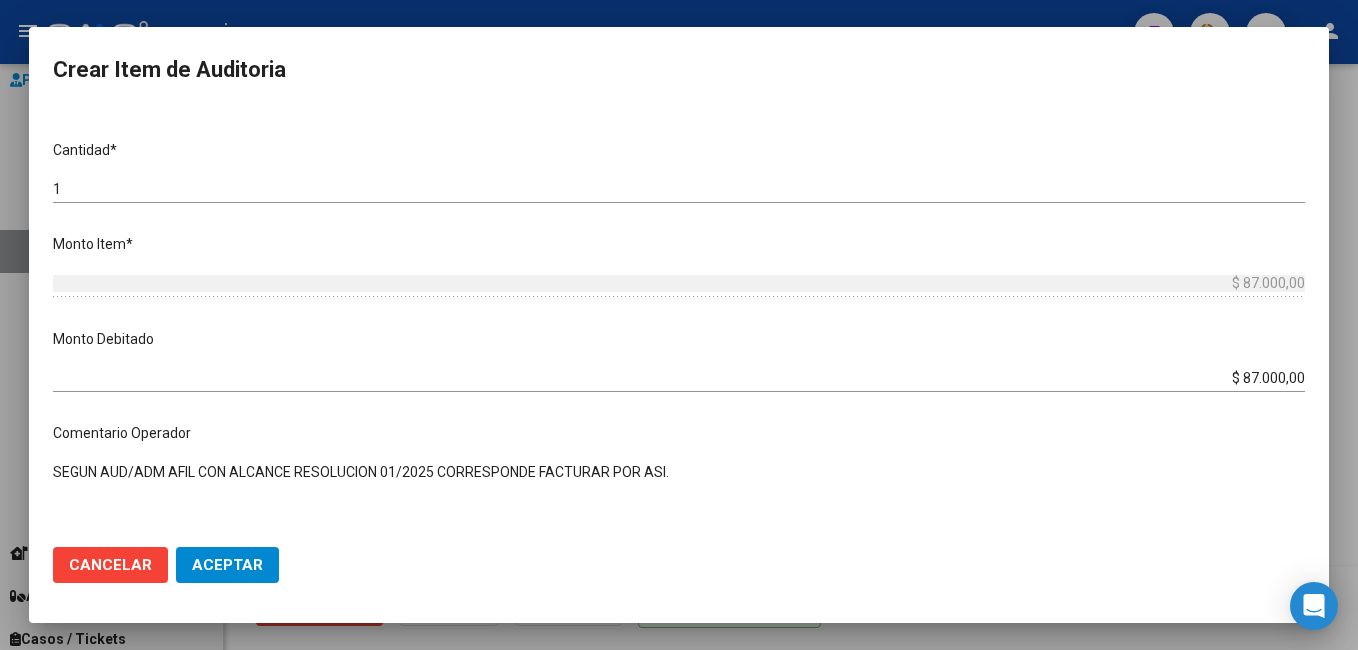 scroll, scrollTop: 500, scrollLeft: 0, axis: vertical 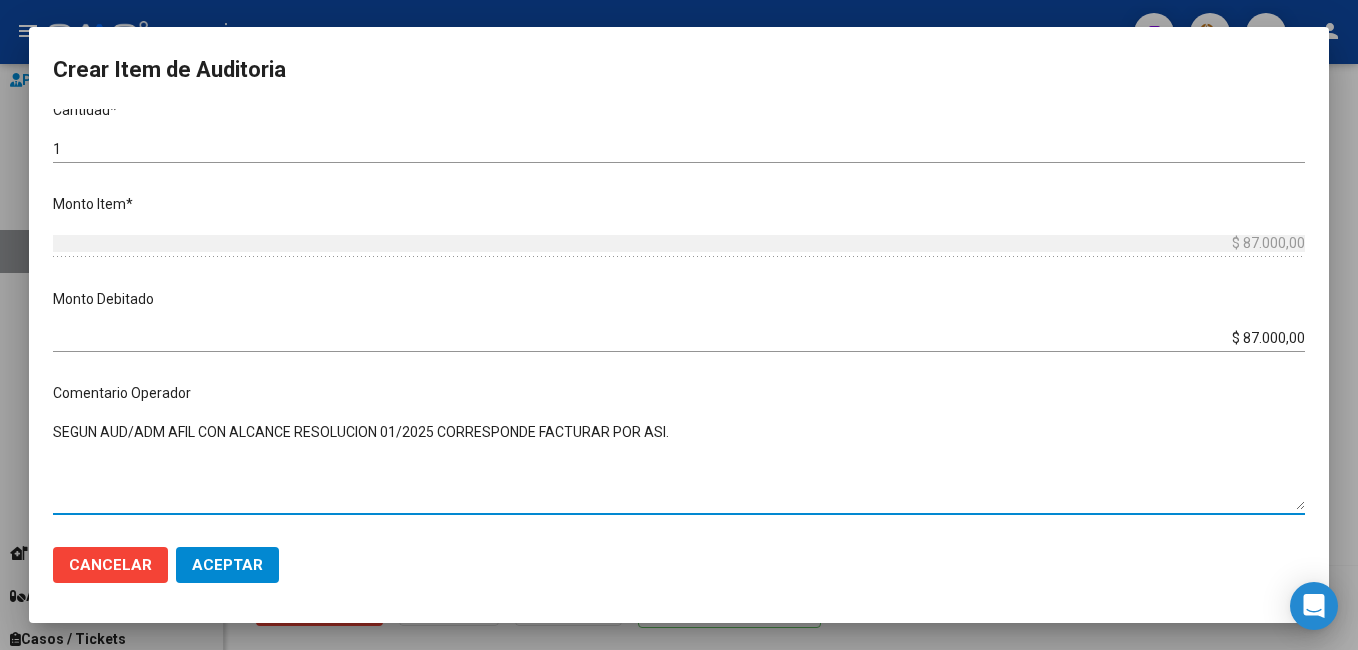 drag, startPoint x: 719, startPoint y: 465, endPoint x: -4, endPoint y: 341, distance: 733.5564 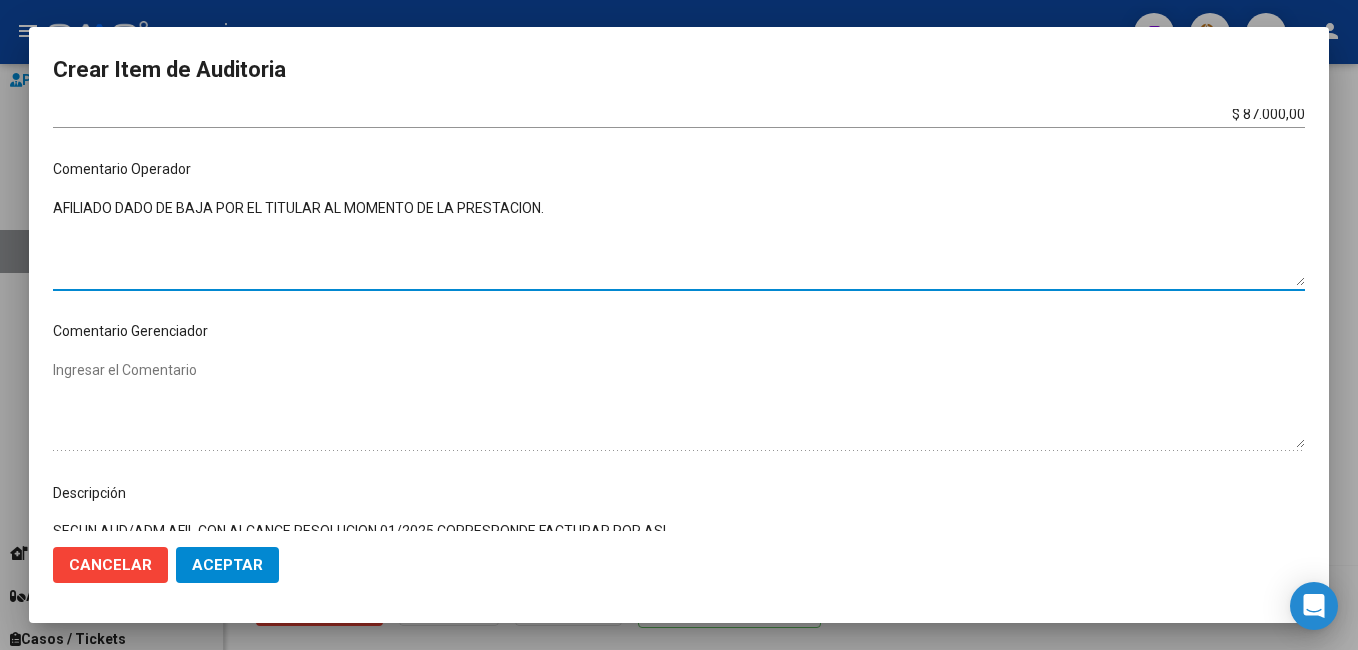 scroll, scrollTop: 900, scrollLeft: 0, axis: vertical 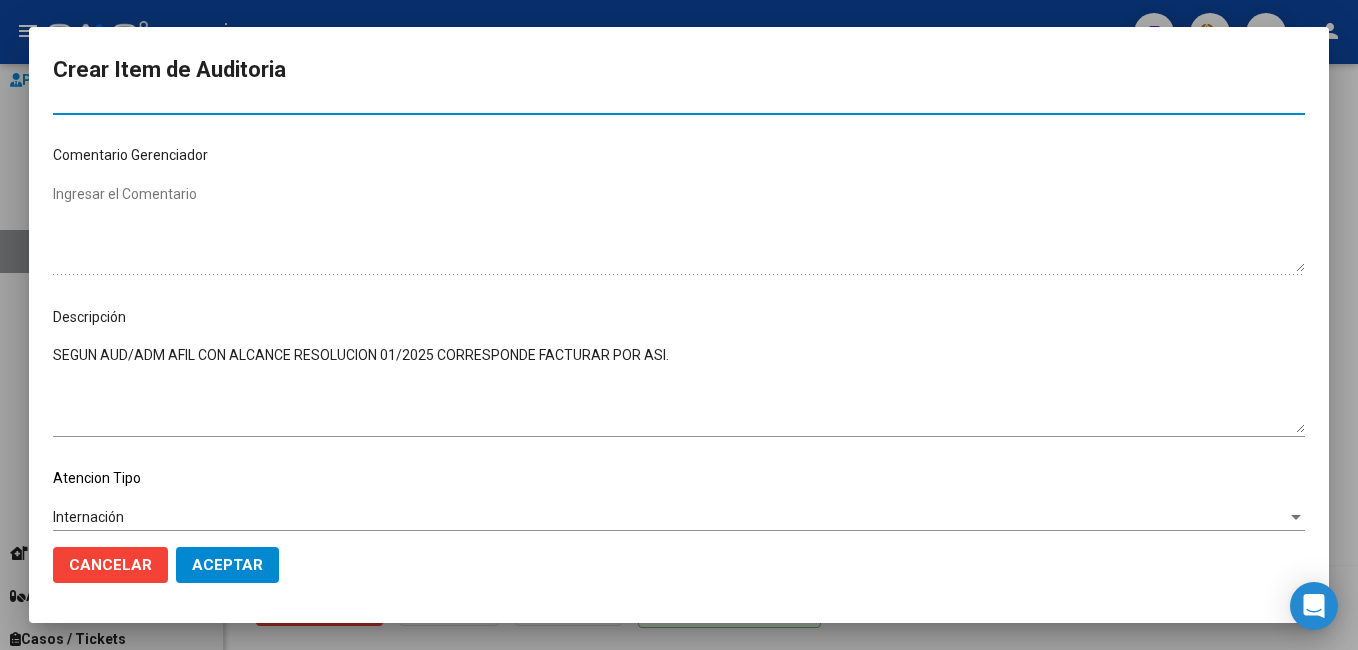 type on "AFILIADO DADO DE BAJA POR EL TITULAR AL MOMENTO DE LA PRESTACION." 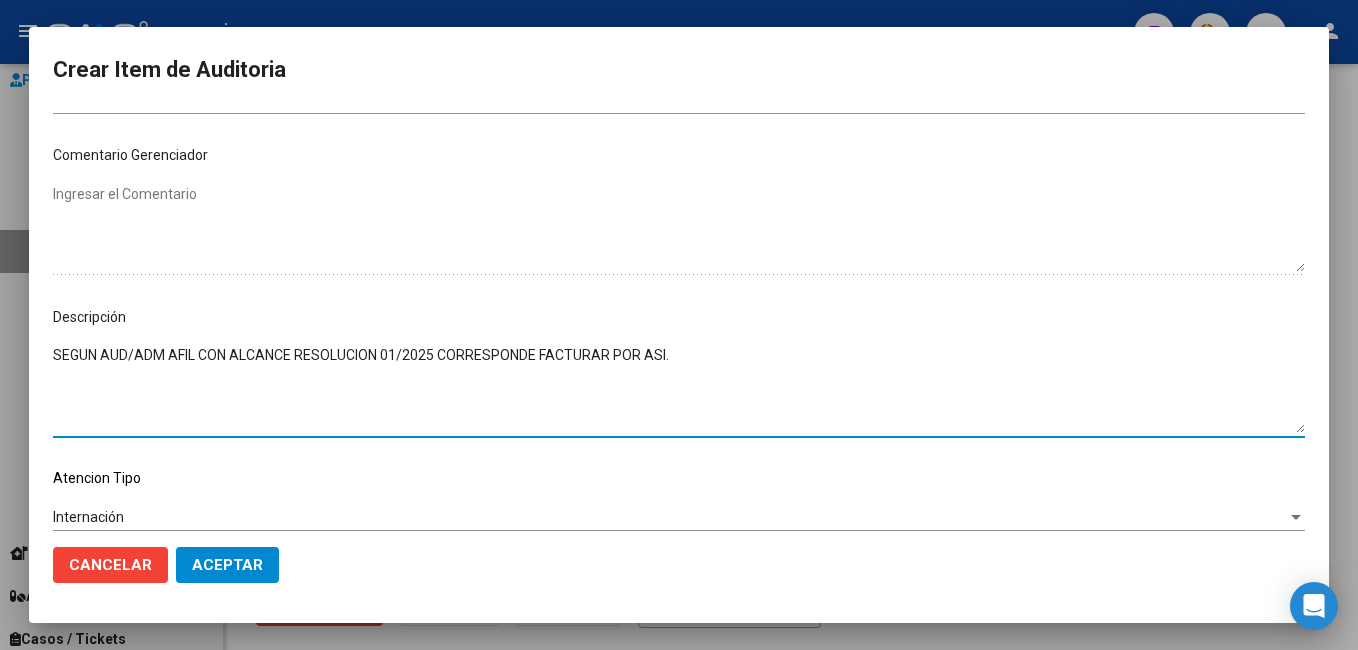 drag, startPoint x: 739, startPoint y: 367, endPoint x: -4, endPoint y: 285, distance: 747.5112 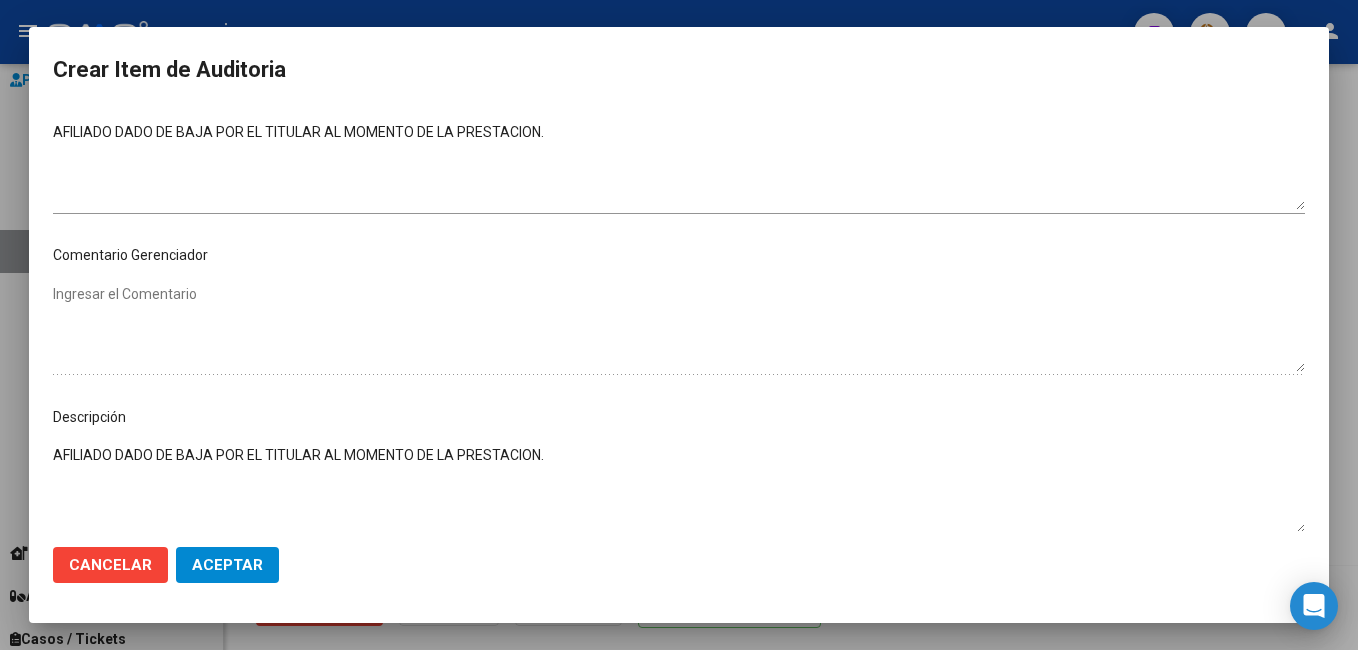 scroll, scrollTop: 1012, scrollLeft: 0, axis: vertical 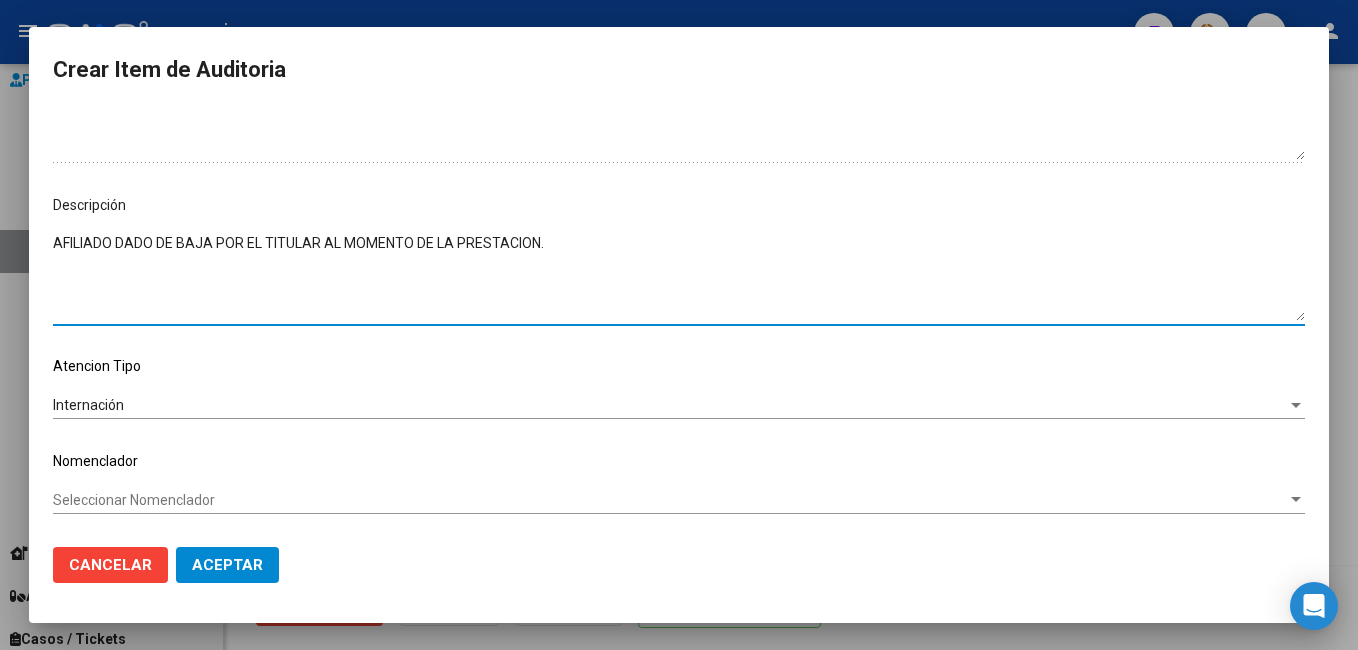 type on "AFILIADO DADO DE BAJA POR EL TITULAR AL MOMENTO DE LA PRESTACION." 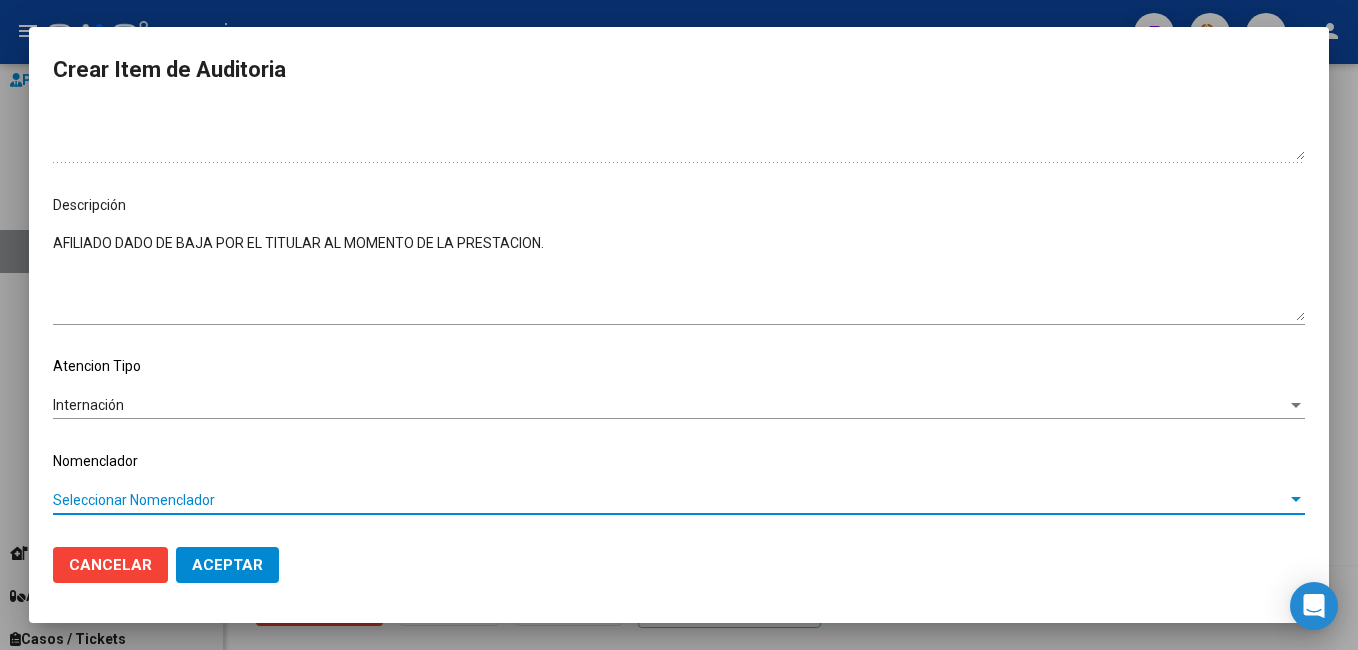 click on "Seleccionar Nomenclador" at bounding box center (670, 500) 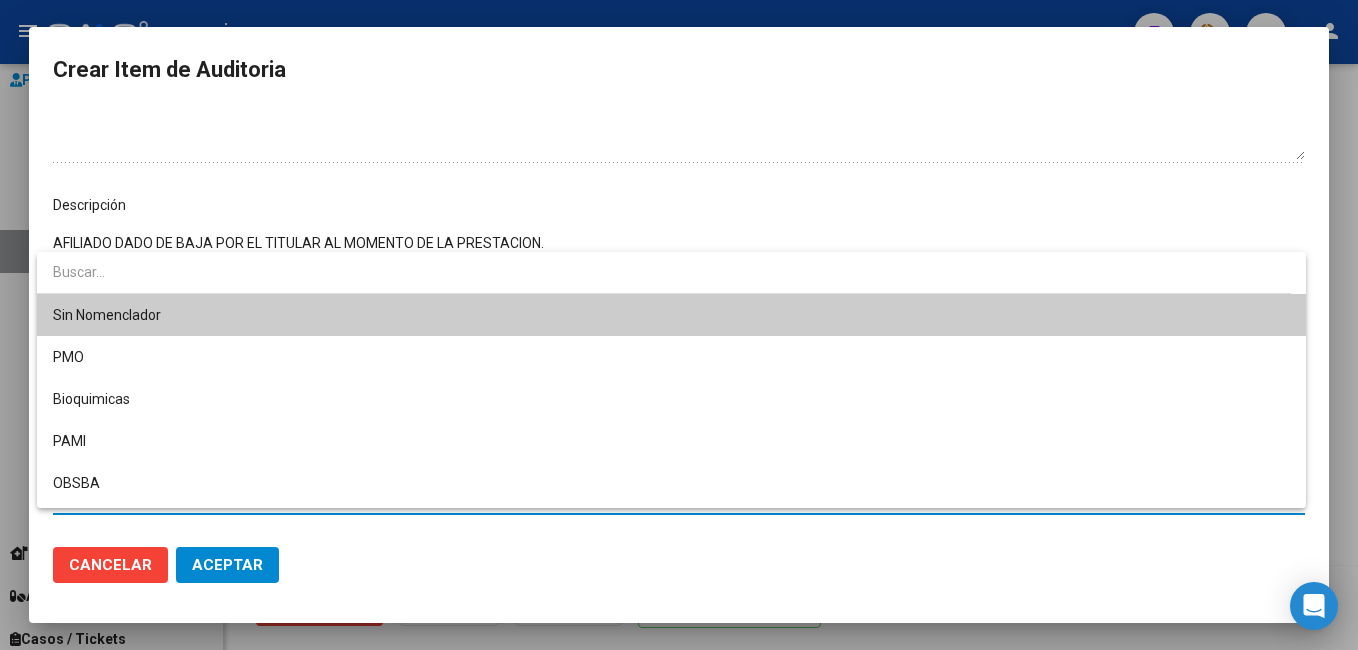 click on "Sin Nomenclador" at bounding box center (671, 315) 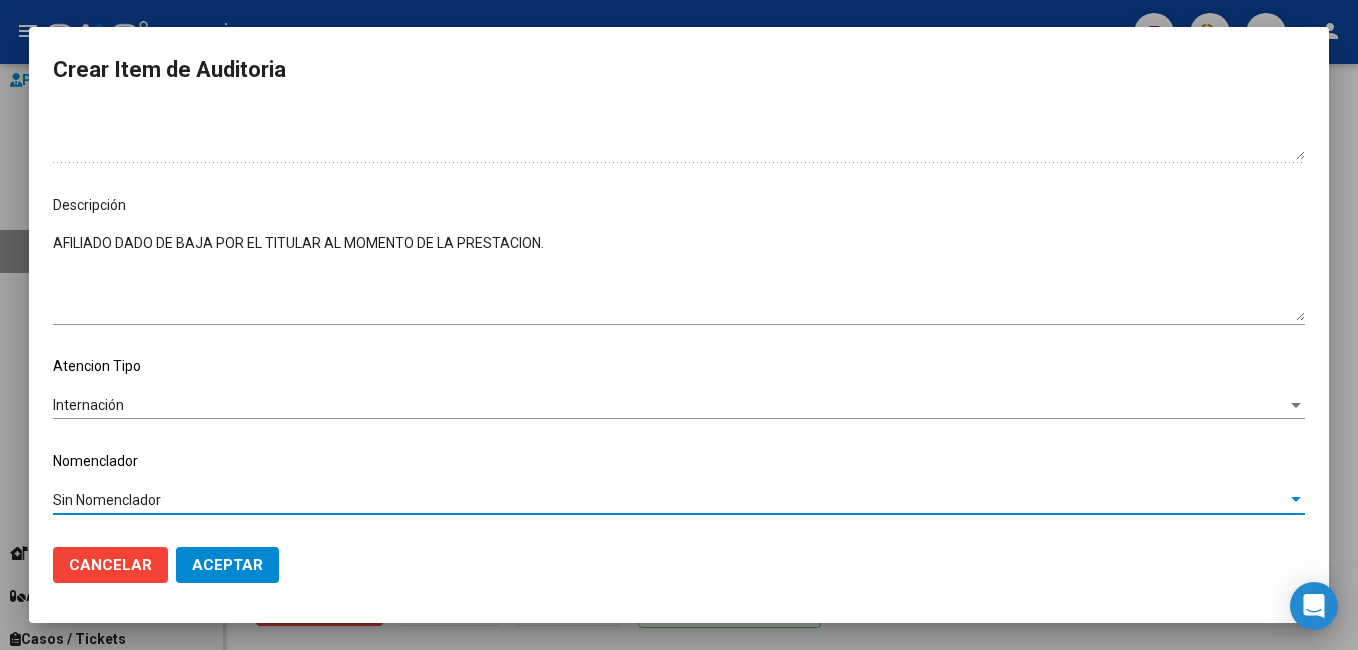 click on "Aceptar" 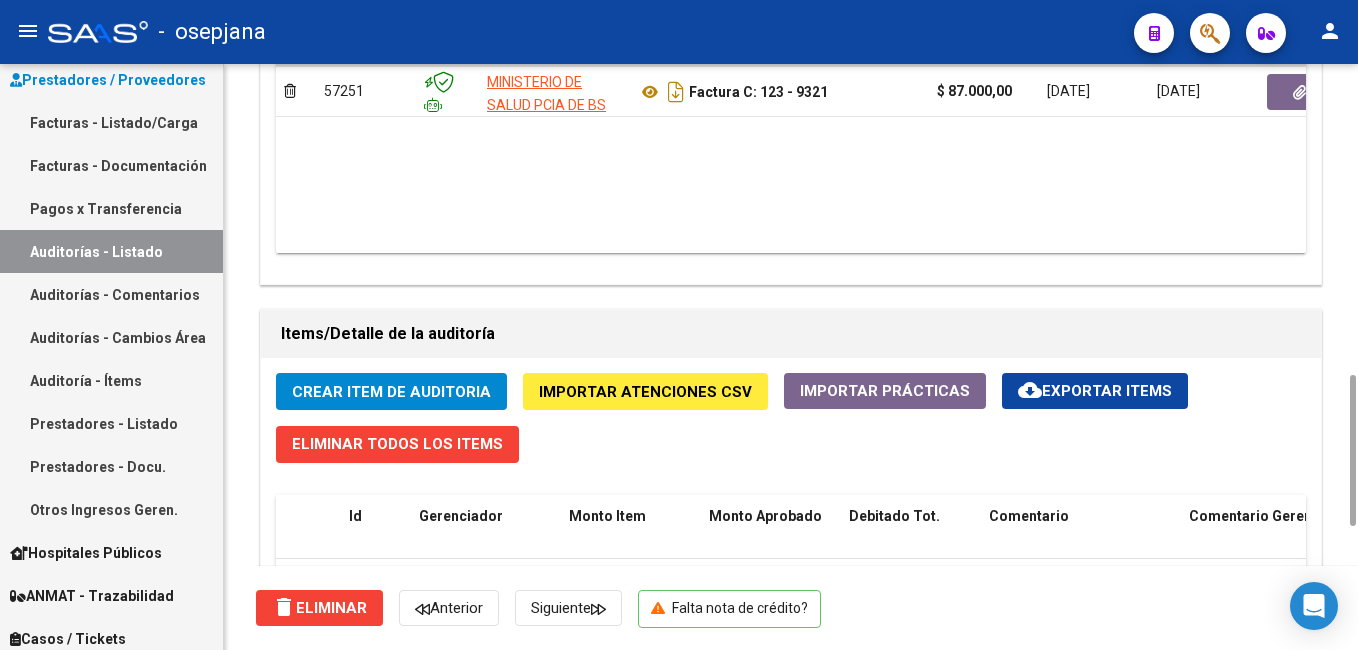scroll, scrollTop: 1600, scrollLeft: 0, axis: vertical 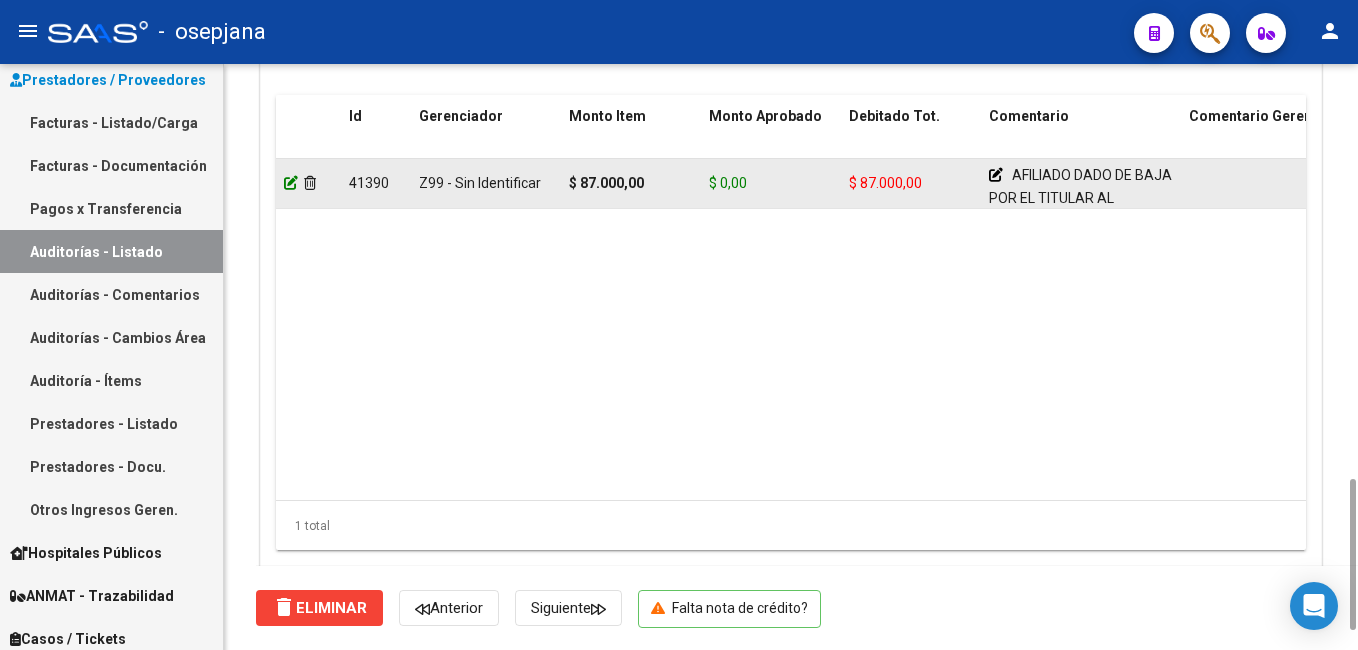 click 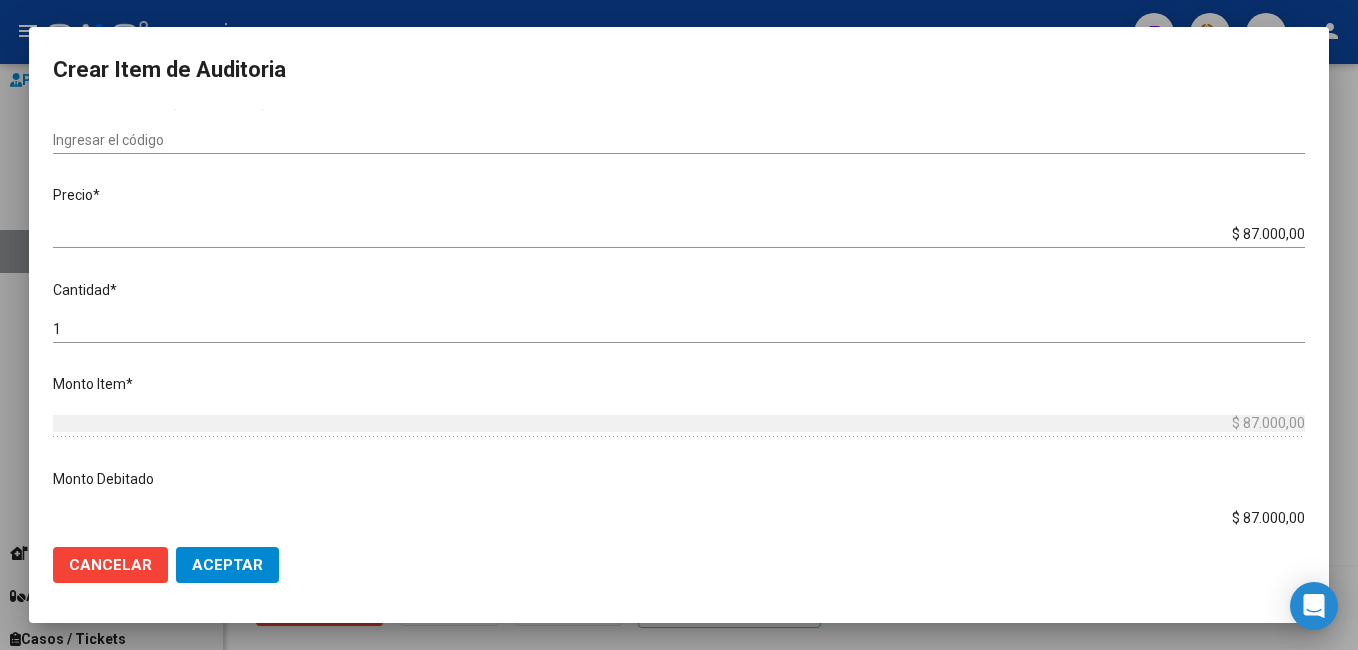 scroll, scrollTop: 500, scrollLeft: 0, axis: vertical 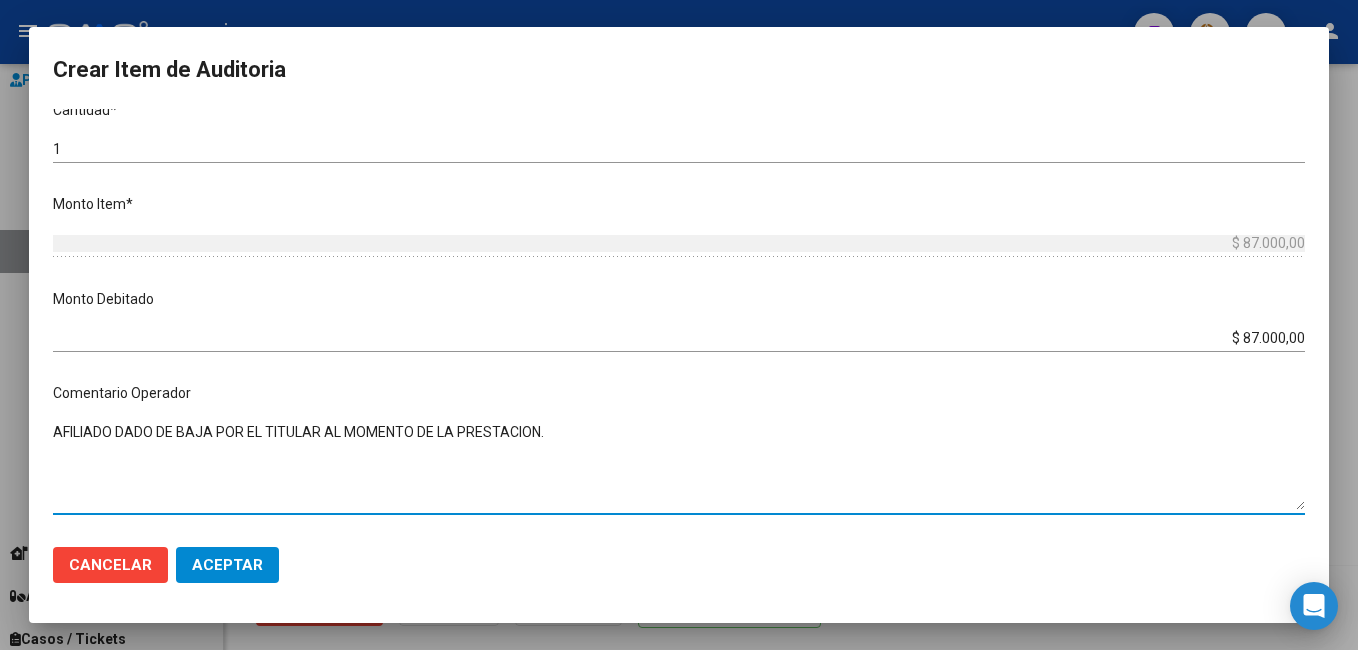 drag, startPoint x: 620, startPoint y: 441, endPoint x: -4, endPoint y: 433, distance: 624.0513 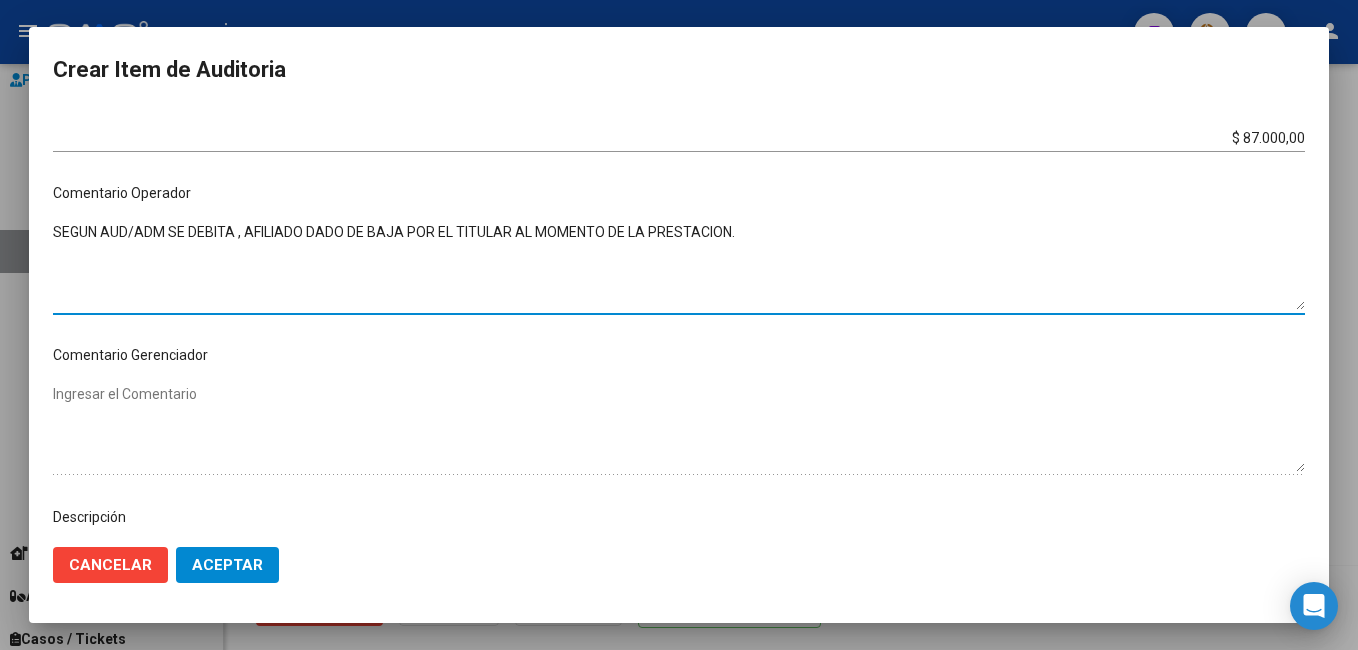 scroll, scrollTop: 1000, scrollLeft: 0, axis: vertical 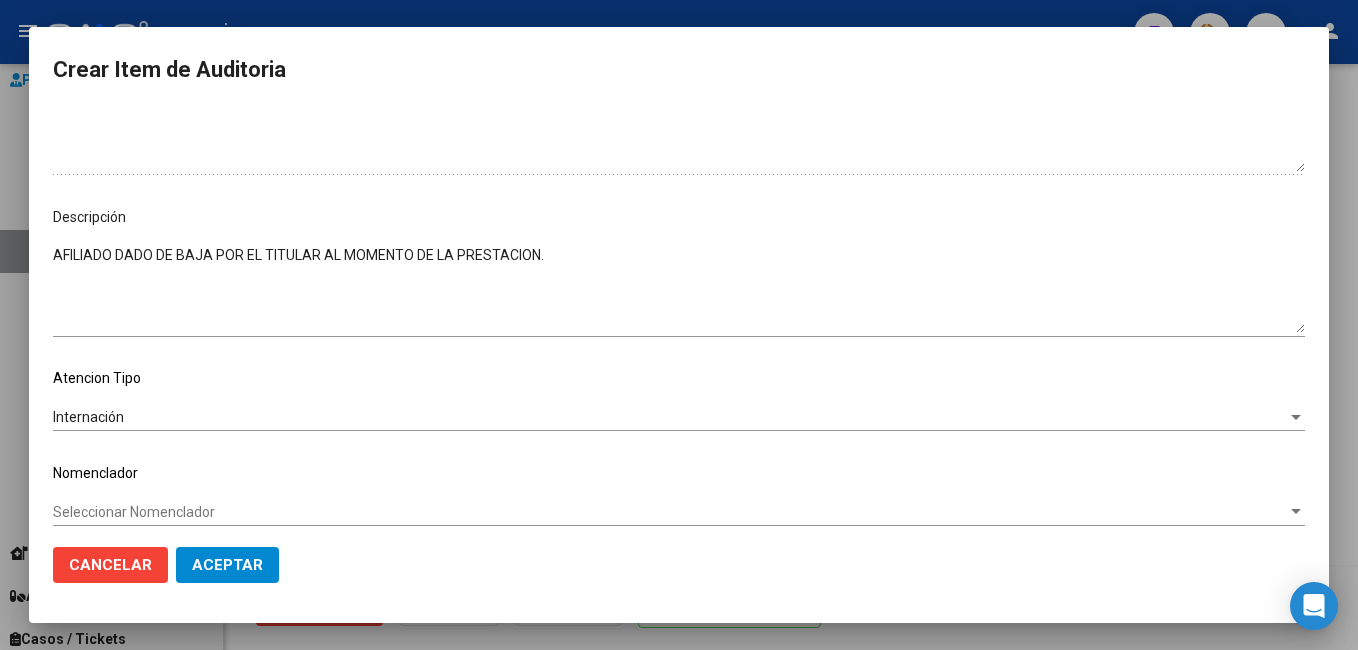 type on "SEGUN AUD/ADM SE DEBITA , AFILIADO DADO DE BAJA POR EL TITULAR AL MOMENTO DE LA PRESTACION." 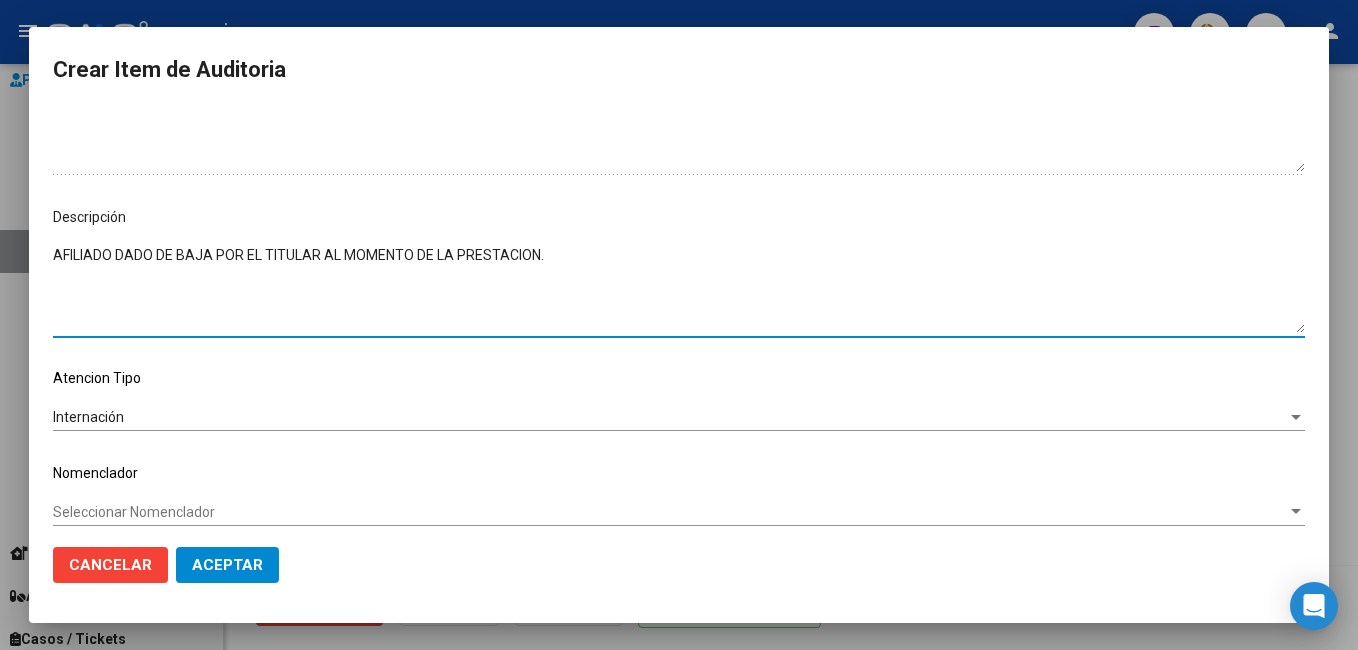 drag, startPoint x: 602, startPoint y: 245, endPoint x: 0, endPoint y: 213, distance: 602.8499 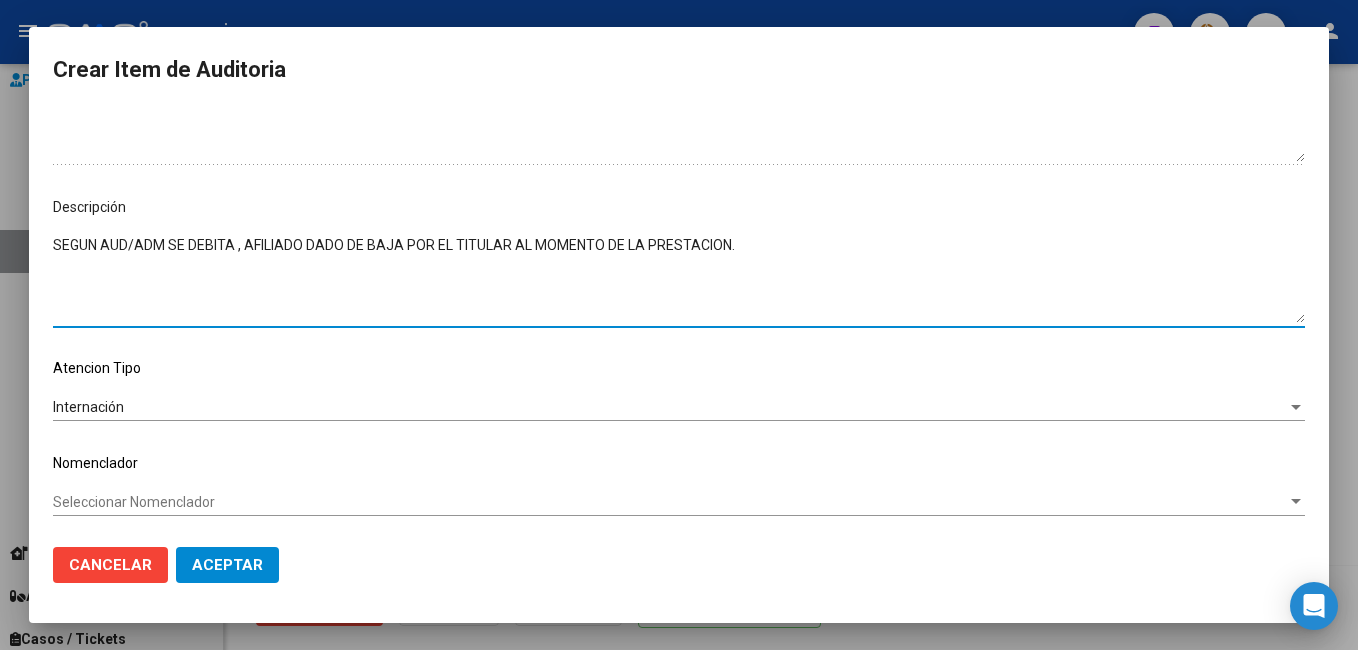 scroll, scrollTop: 1012, scrollLeft: 0, axis: vertical 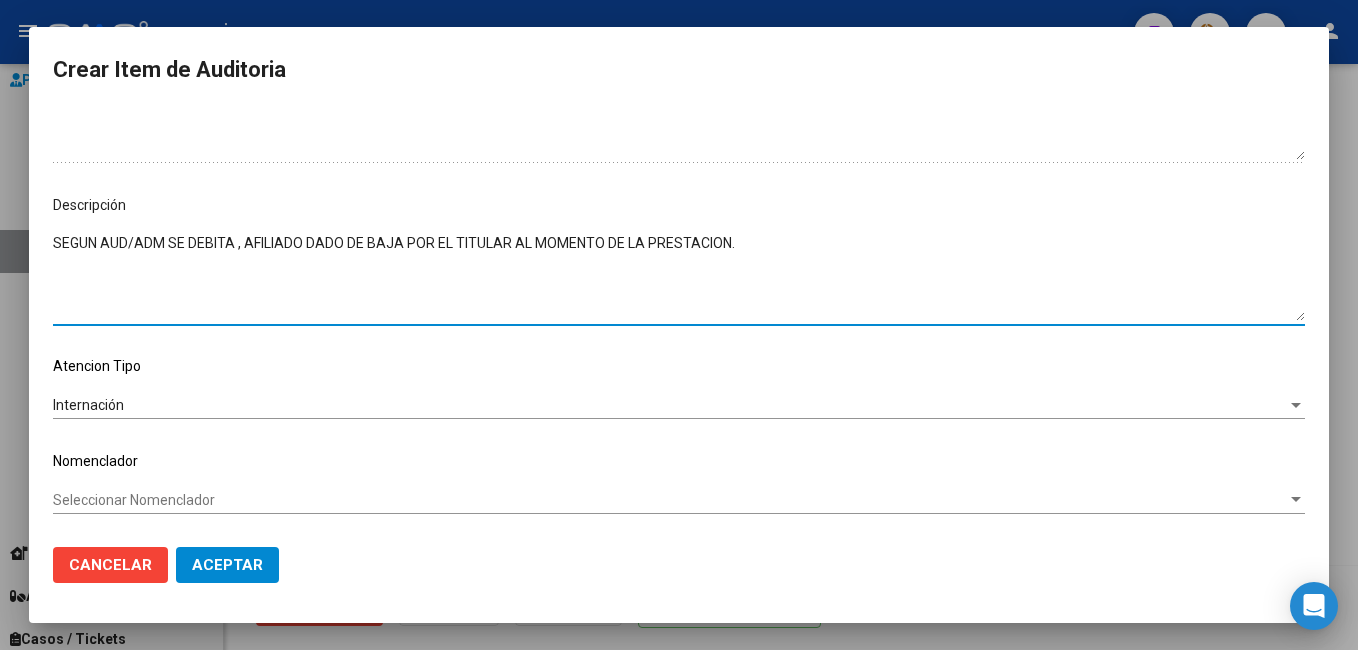 type on "SEGUN AUD/ADM SE DEBITA , AFILIADO DADO DE BAJA POR EL TITULAR AL MOMENTO DE LA PRESTACION." 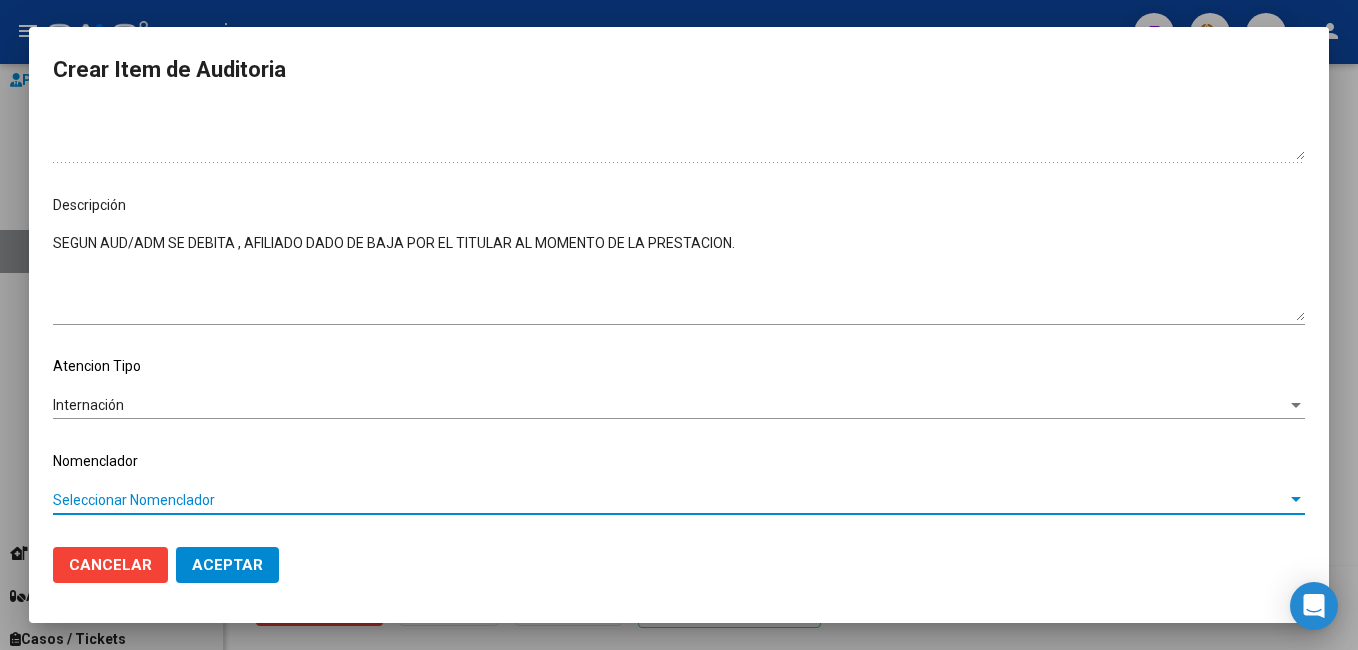 click on "Seleccionar Nomenclador" at bounding box center [670, 500] 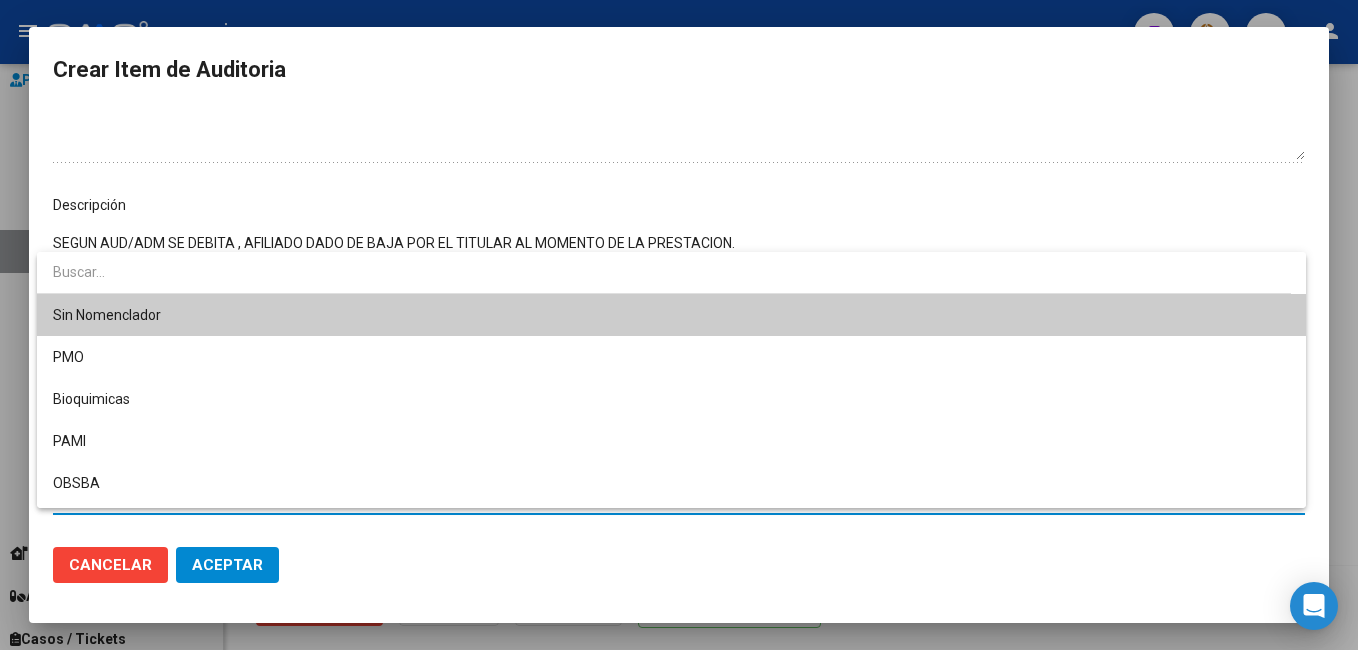 click on "Sin Nomenclador" at bounding box center (671, 315) 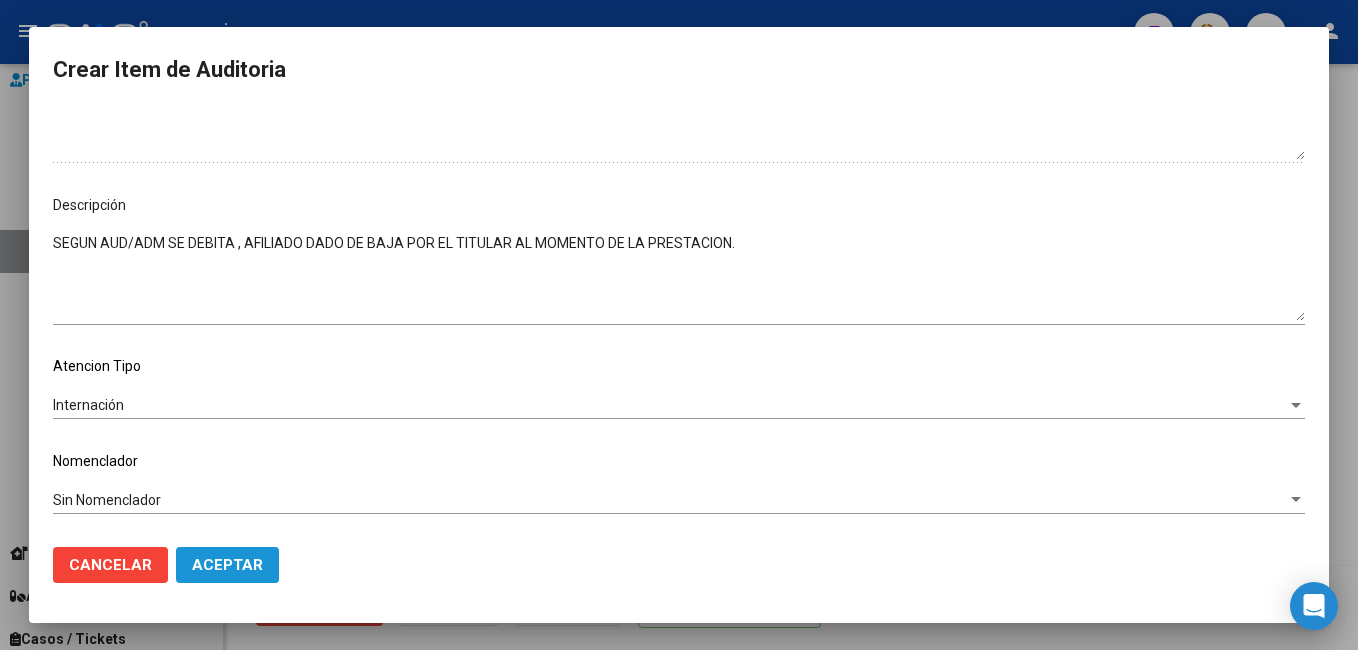 click on "Aceptar" 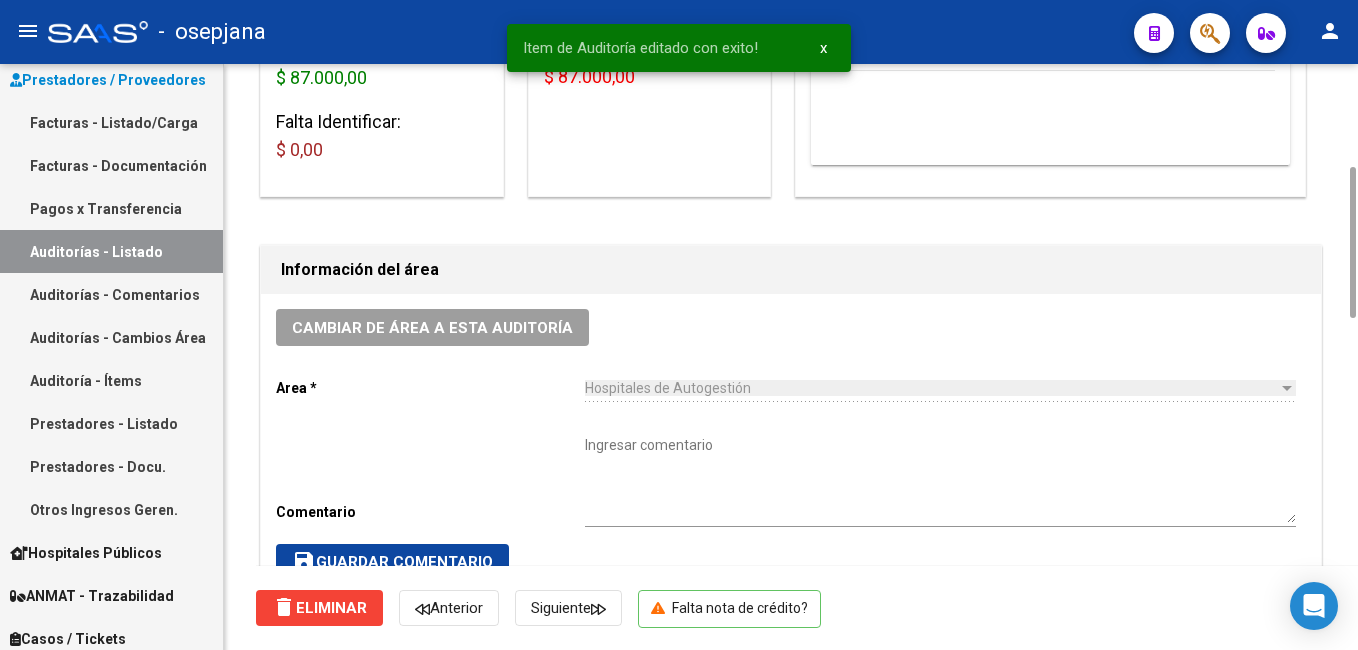 scroll, scrollTop: 0, scrollLeft: 0, axis: both 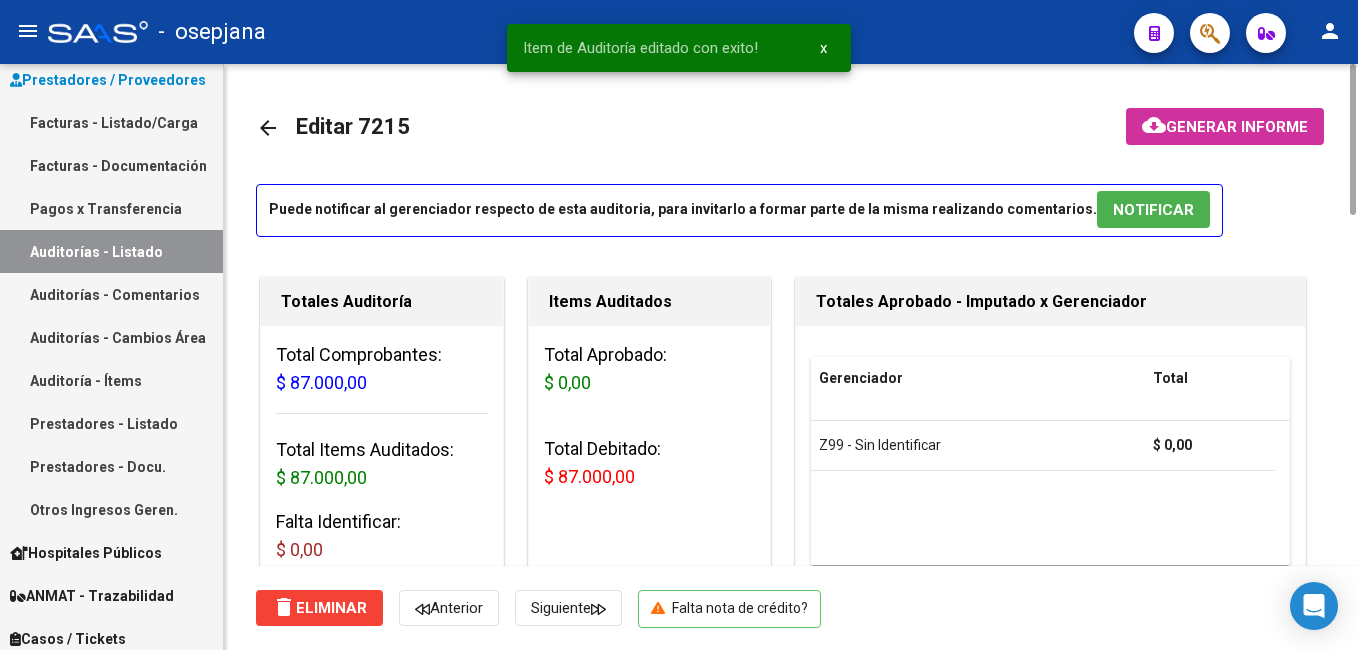 click on "arrow_back" 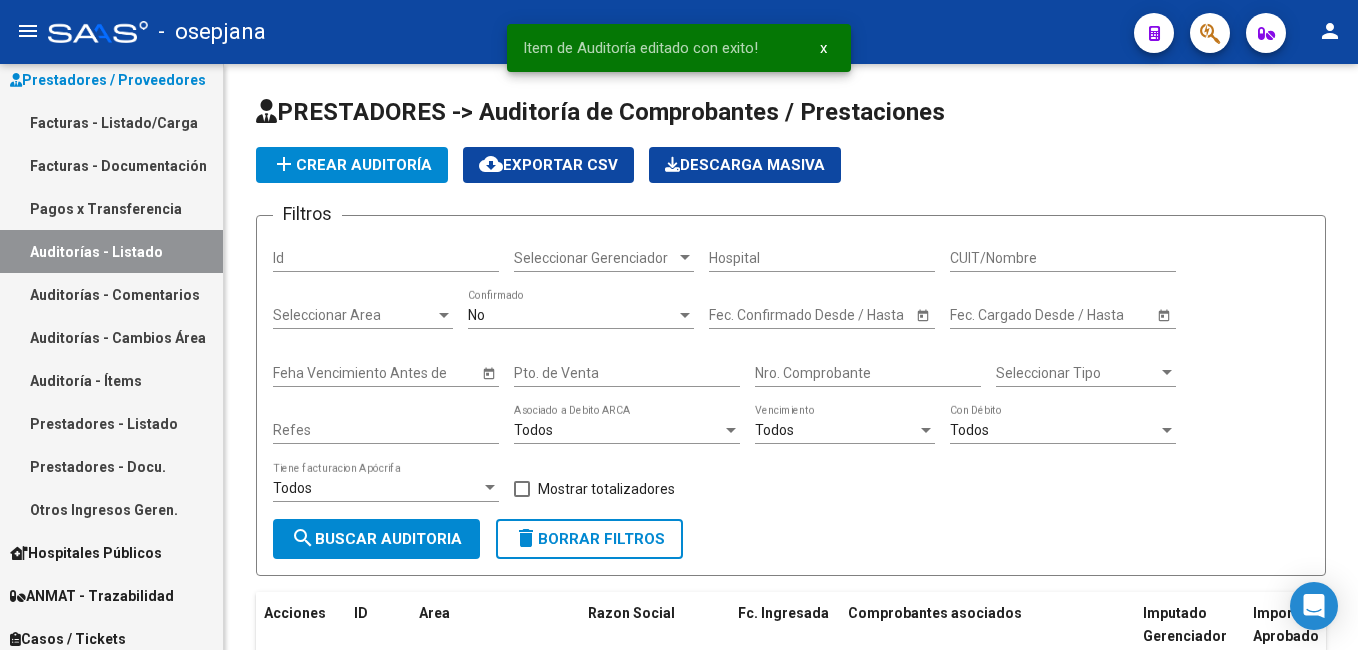 scroll, scrollTop: 652, scrollLeft: 0, axis: vertical 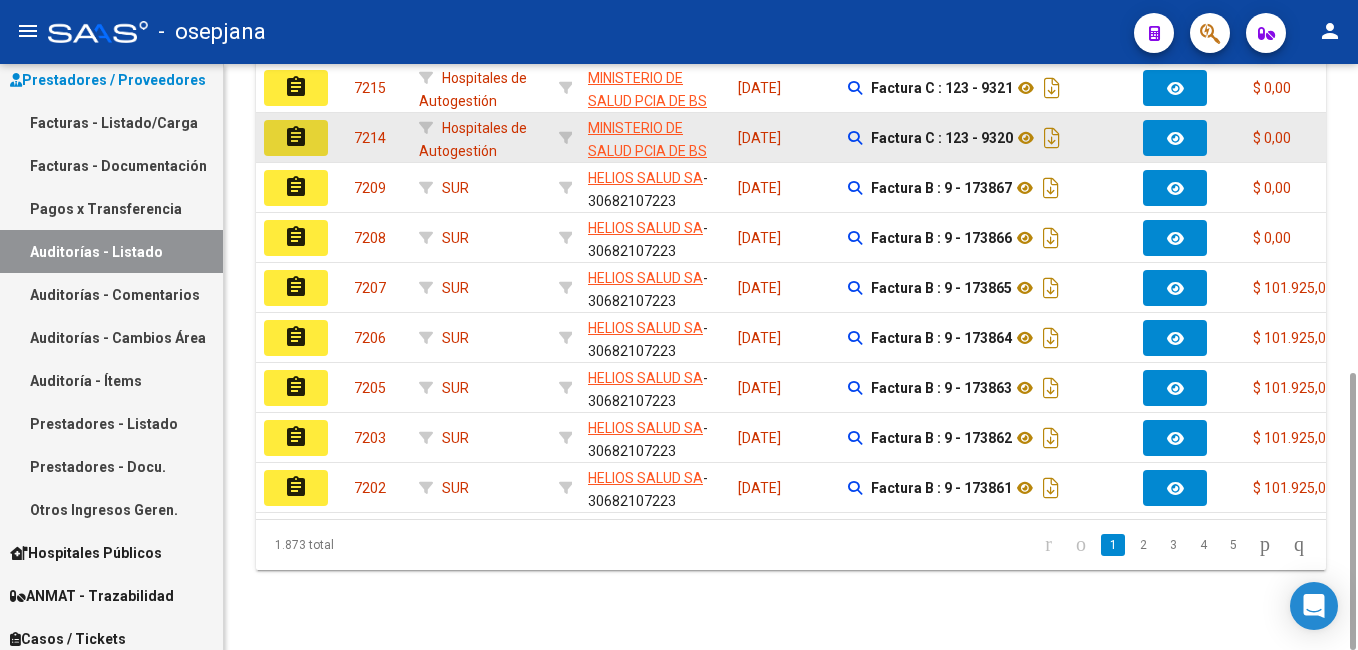click on "assignment" 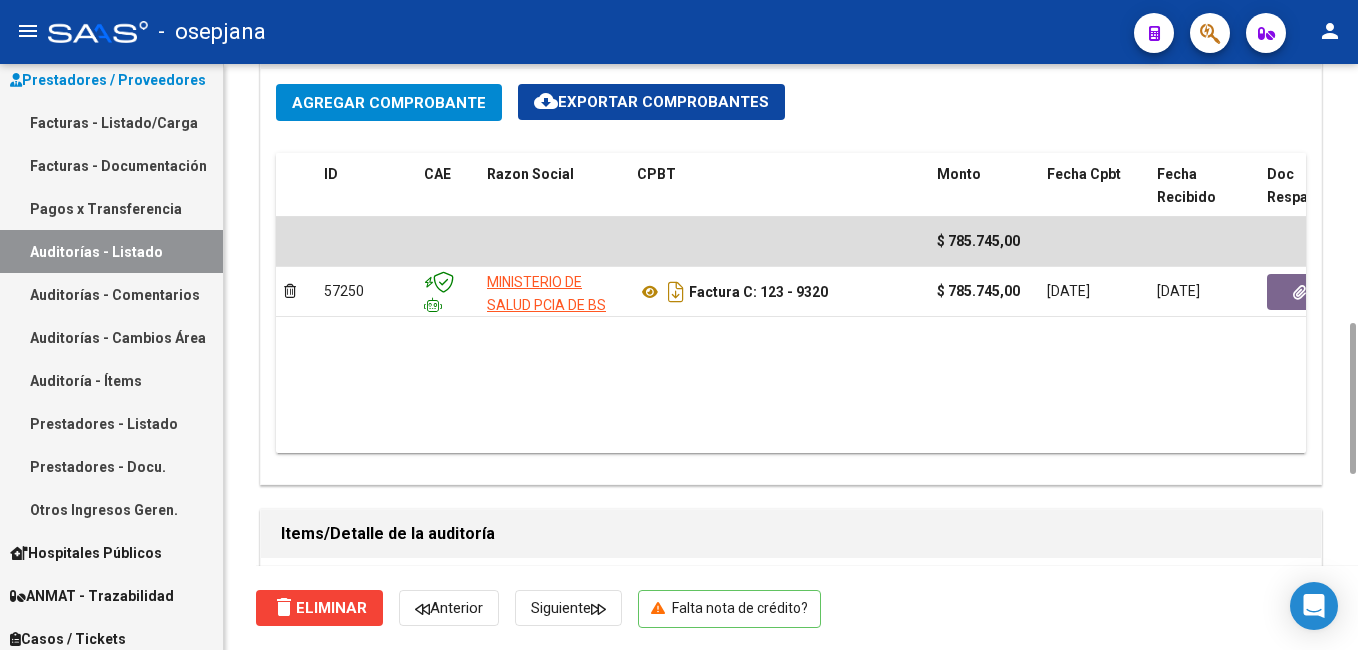 scroll, scrollTop: 1600, scrollLeft: 0, axis: vertical 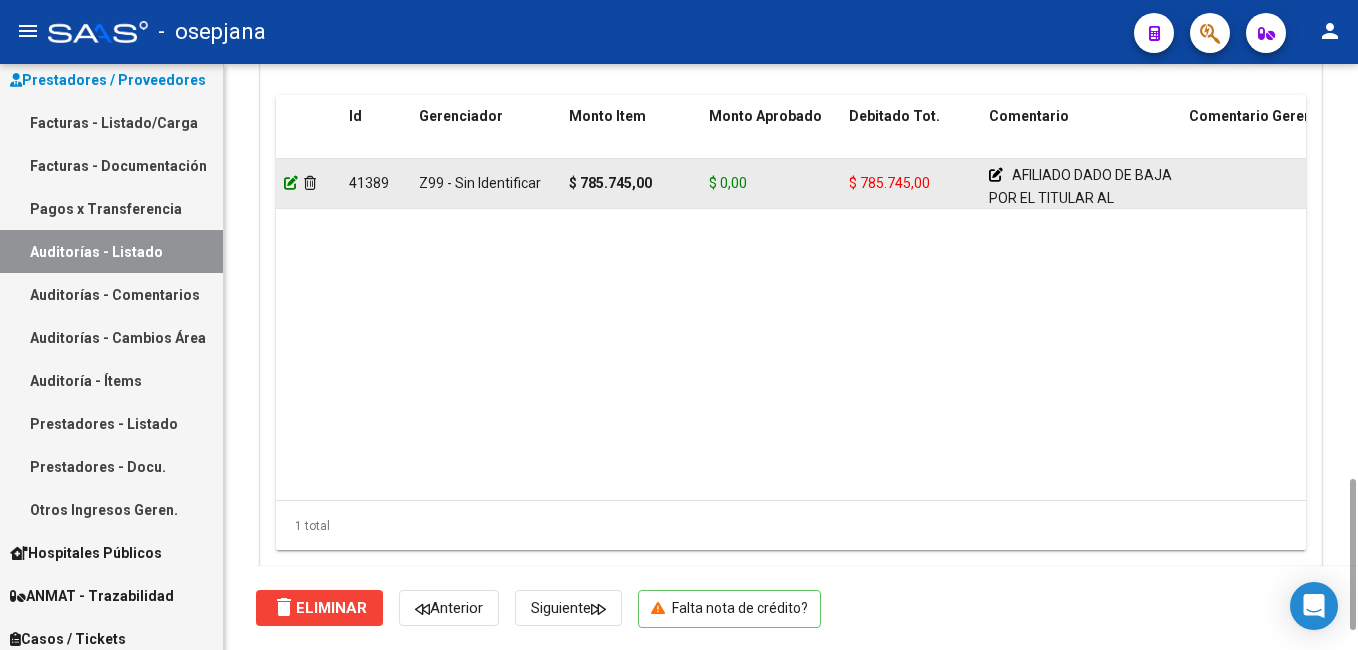 click 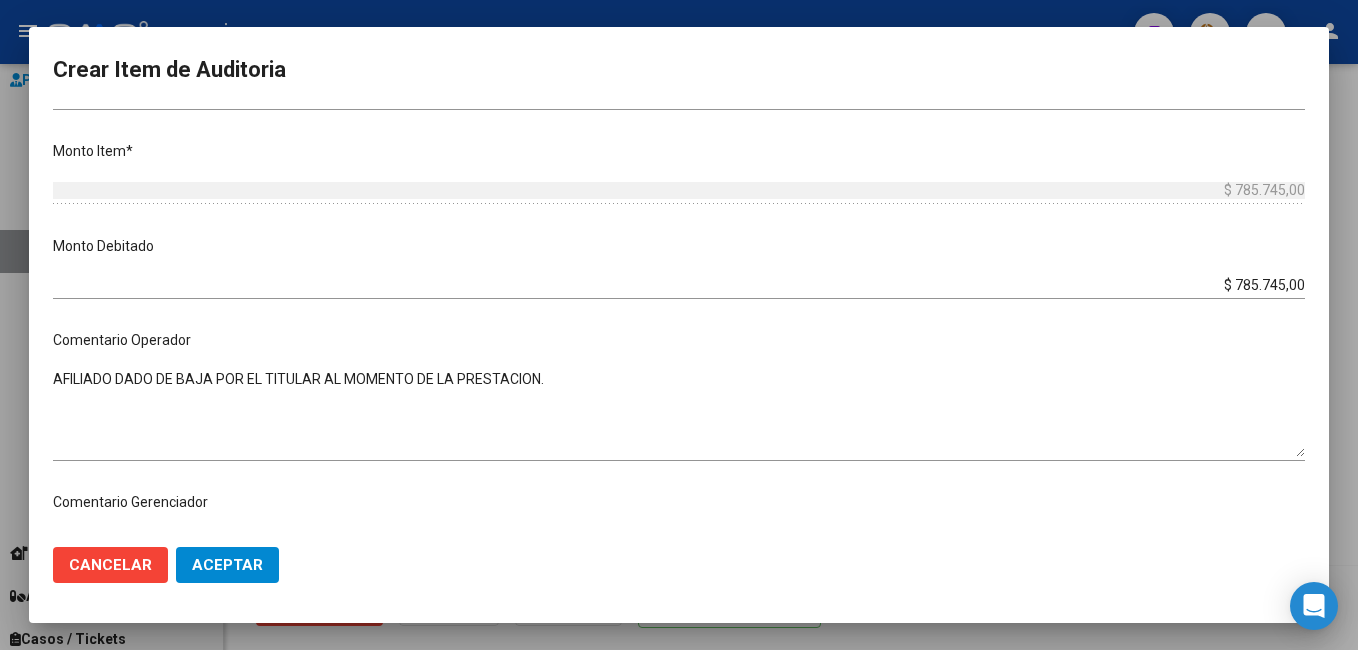 scroll, scrollTop: 600, scrollLeft: 0, axis: vertical 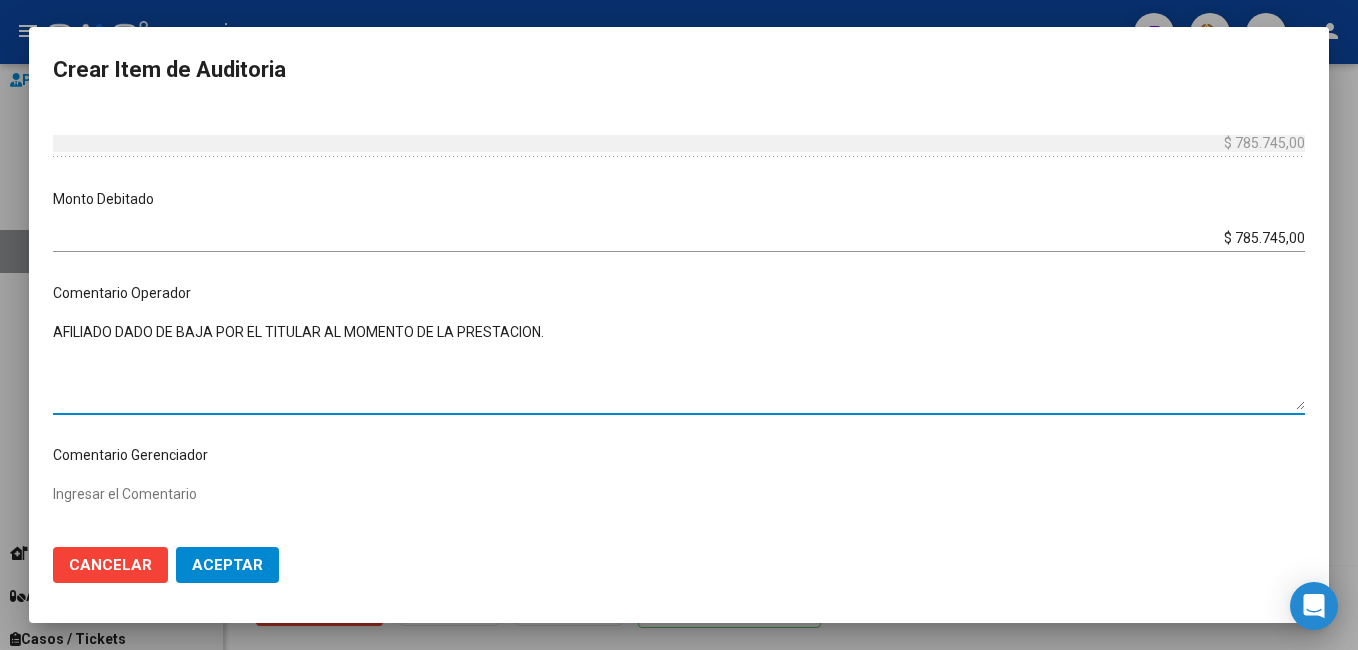 drag, startPoint x: 602, startPoint y: 336, endPoint x: -4, endPoint y: 316, distance: 606.32996 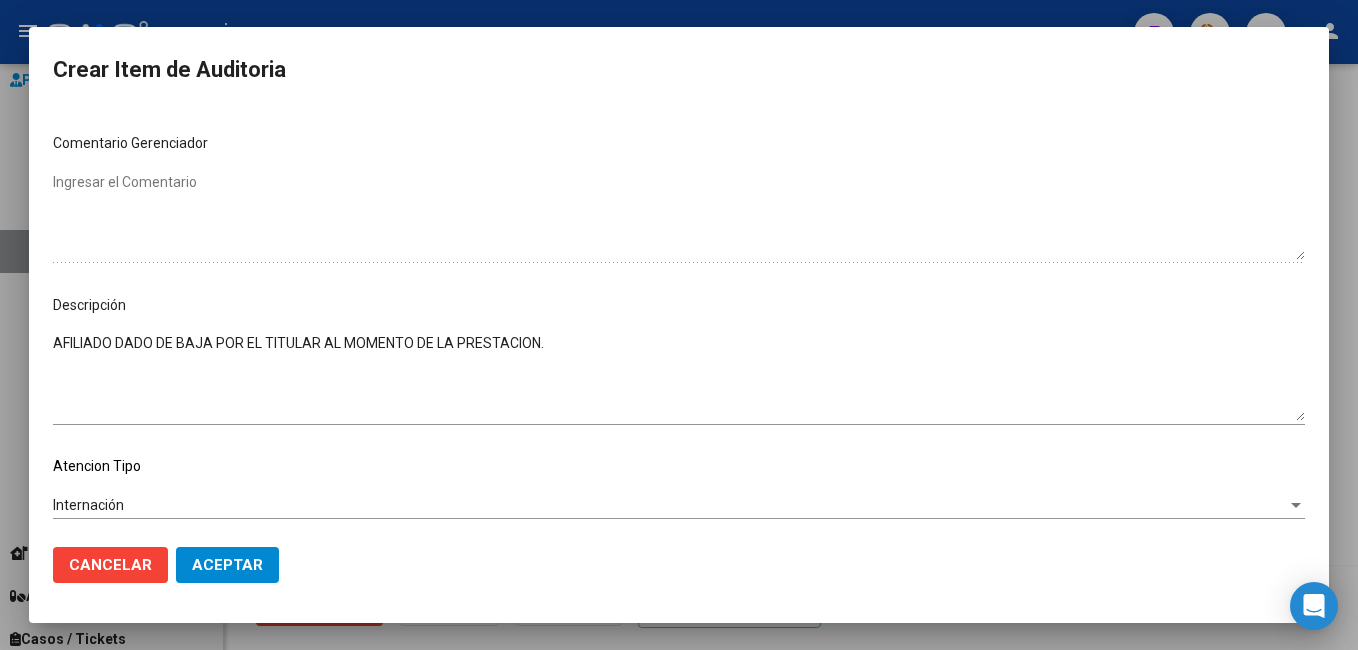 scroll, scrollTop: 1000, scrollLeft: 0, axis: vertical 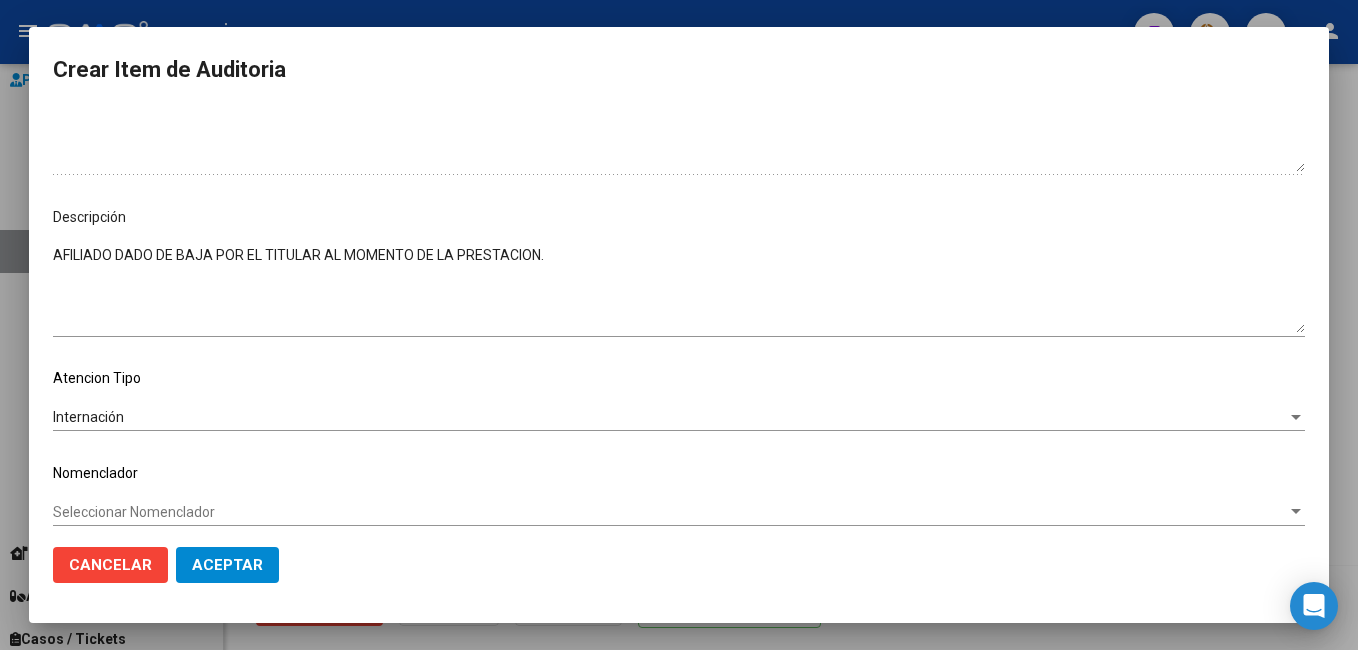type on "SEGUN AUD/ADM SE DEBITA , AFILIADO DADO DE BAJA POR EL TITULAR AL MOMENTO DE LA PRESTACION." 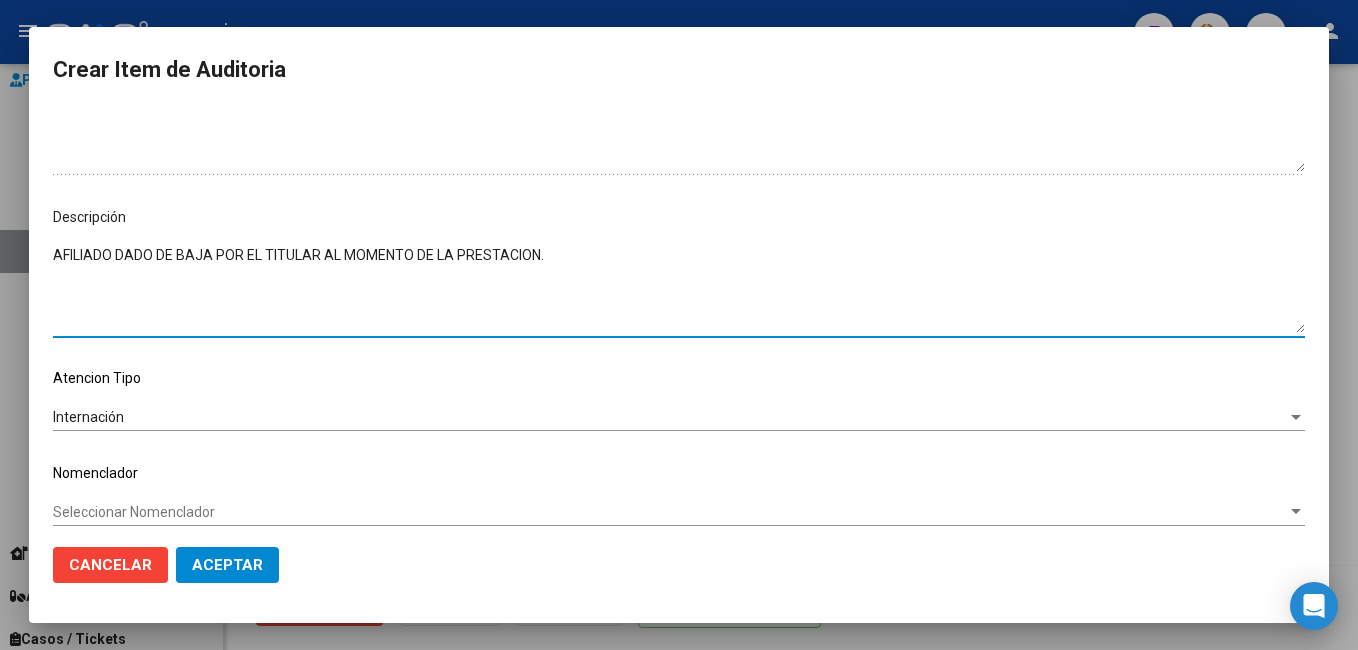drag, startPoint x: 614, startPoint y: 291, endPoint x: -4, endPoint y: 265, distance: 618.5467 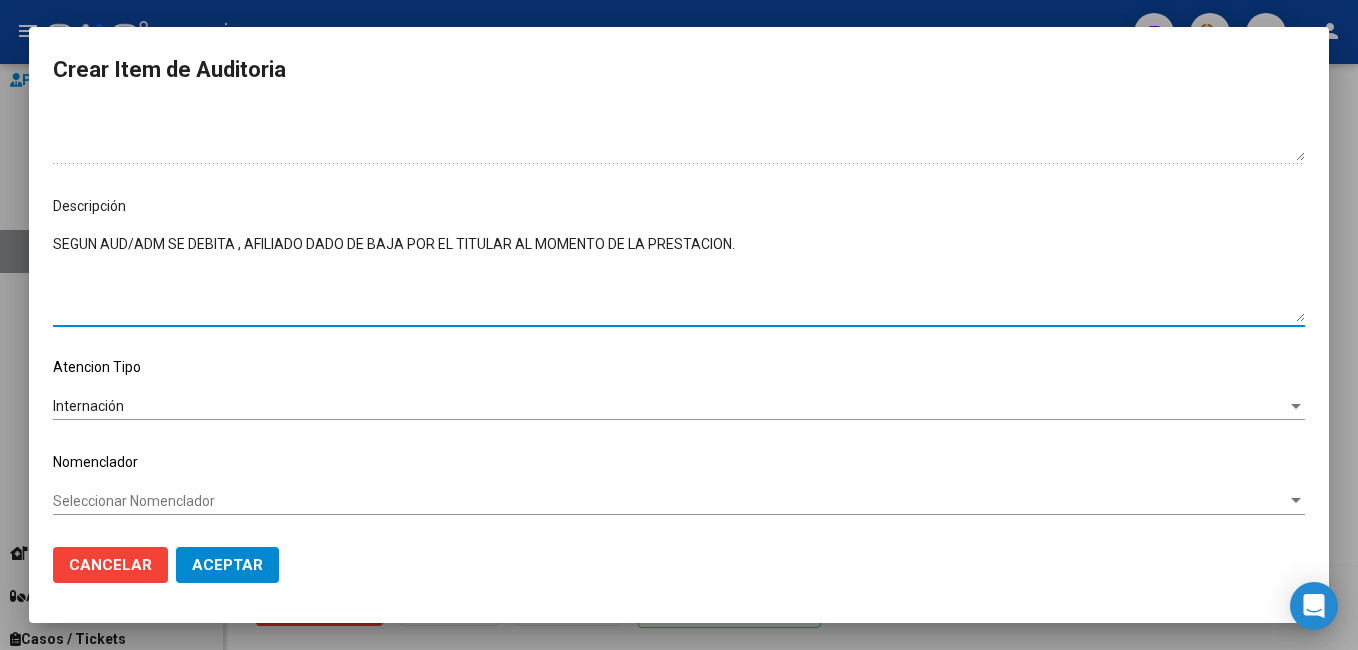 scroll, scrollTop: 1012, scrollLeft: 0, axis: vertical 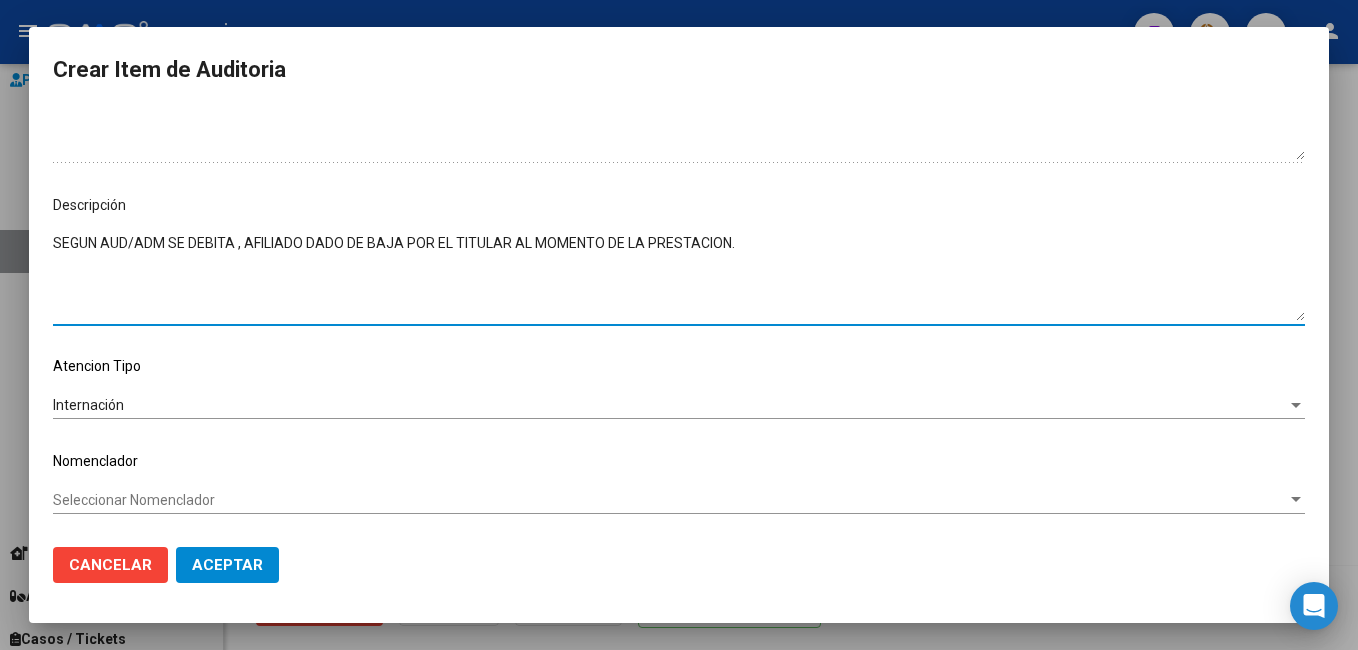 type on "SEGUN AUD/ADM SE DEBITA , AFILIADO DADO DE BAJA POR EL TITULAR AL MOMENTO DE LA PRESTACION." 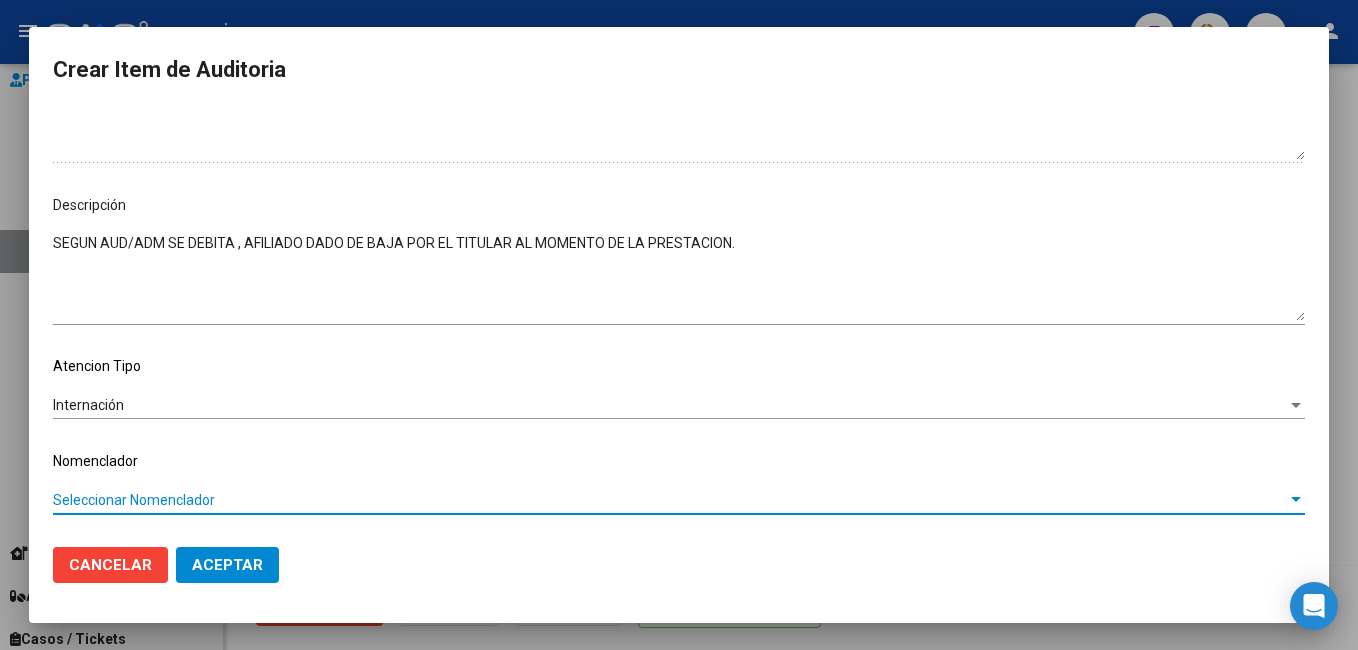 click on "Seleccionar Nomenclador" at bounding box center [670, 500] 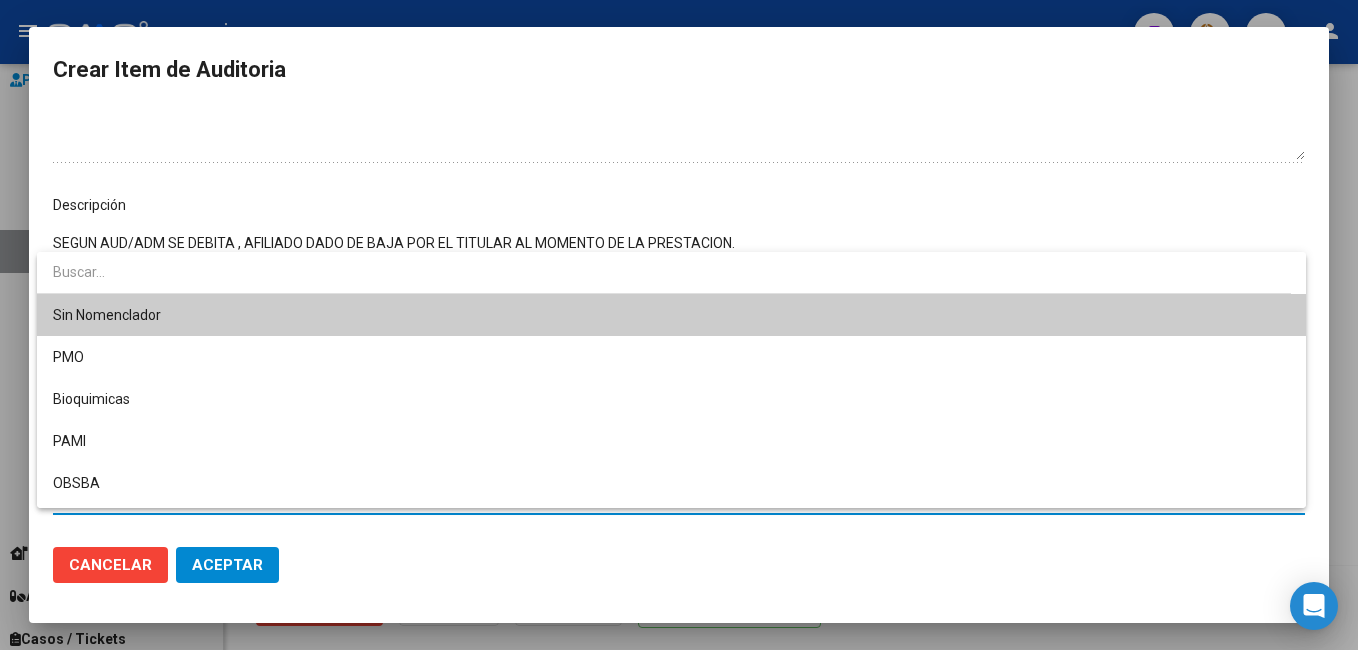 click on "Sin Nomenclador" at bounding box center [671, 315] 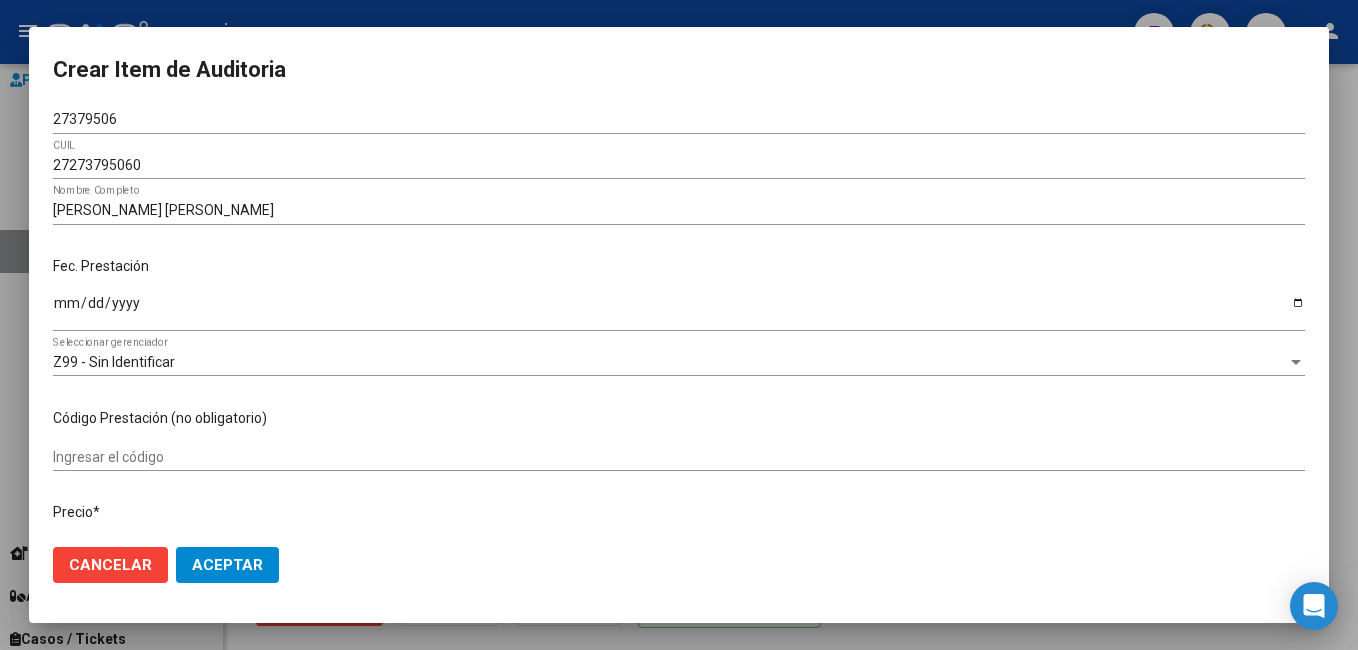 scroll, scrollTop: 0, scrollLeft: 0, axis: both 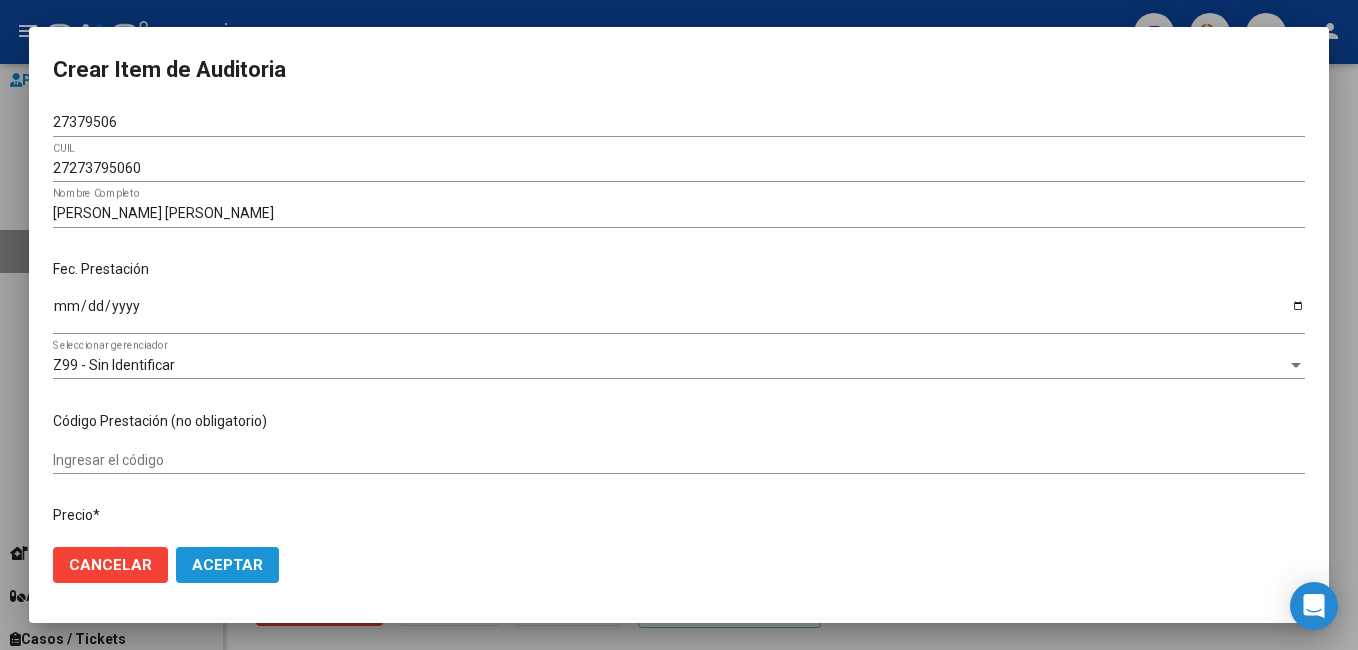 click on "Aceptar" 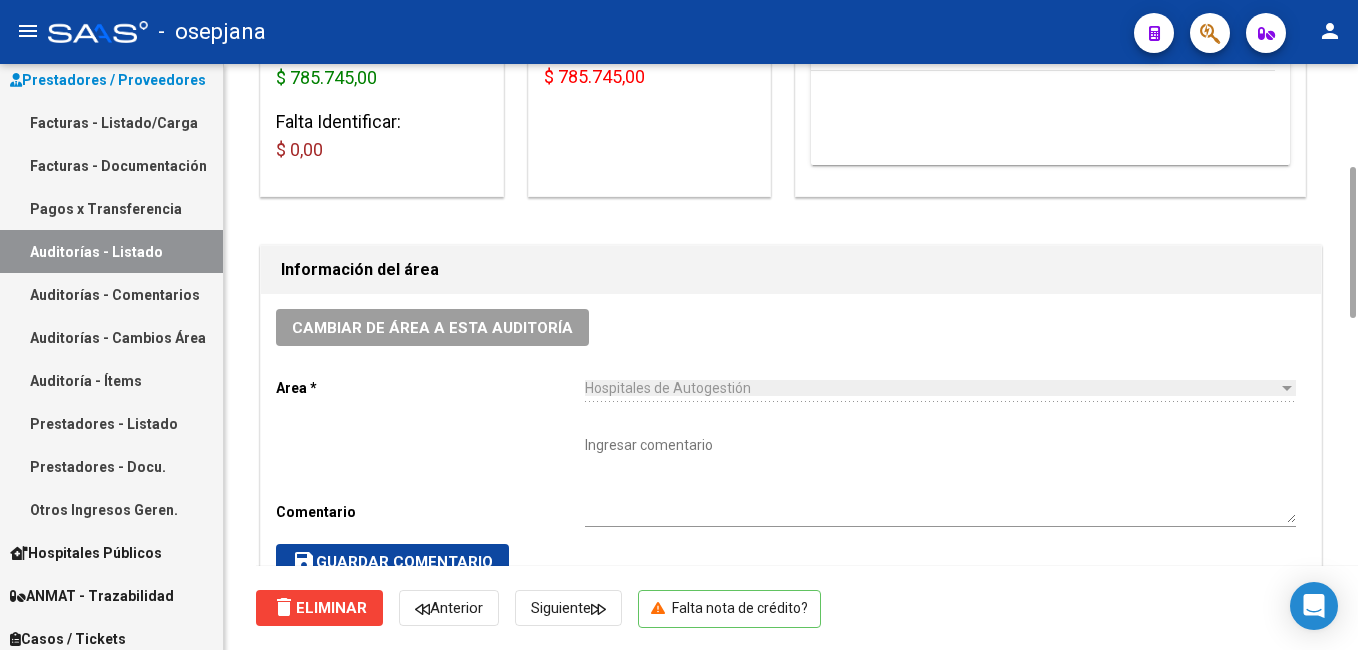 scroll, scrollTop: 0, scrollLeft: 0, axis: both 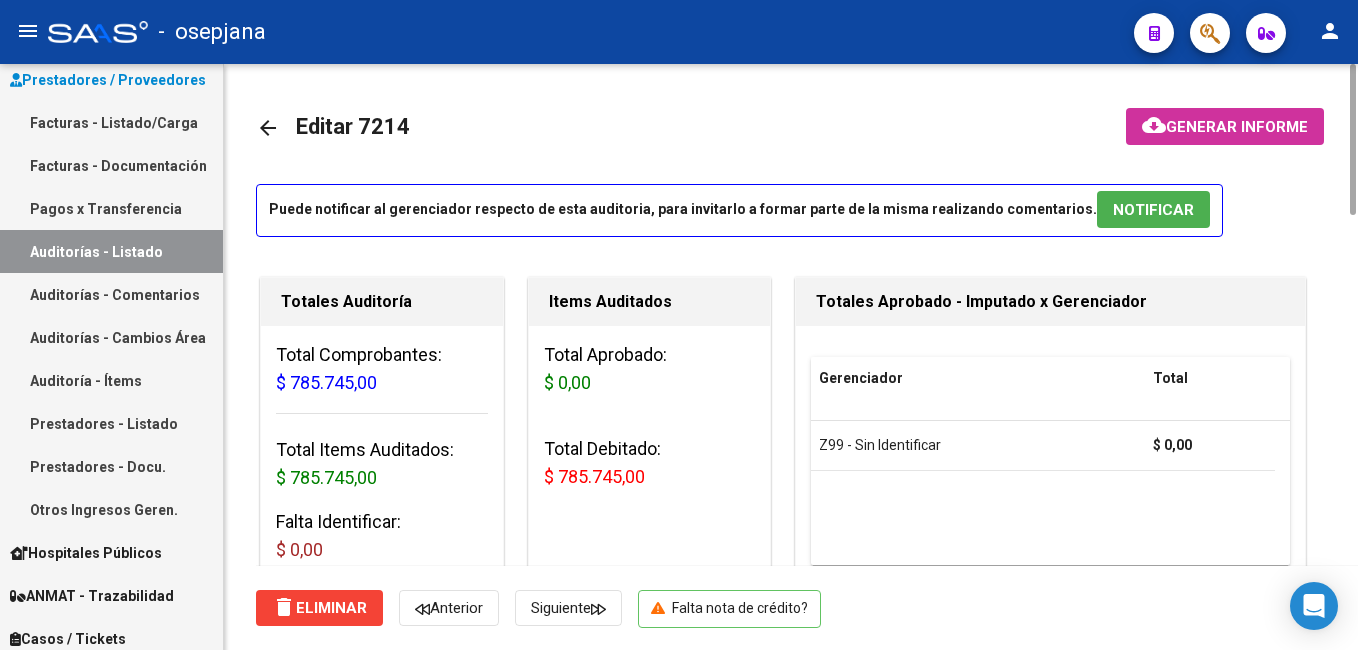 click on "arrow_back" 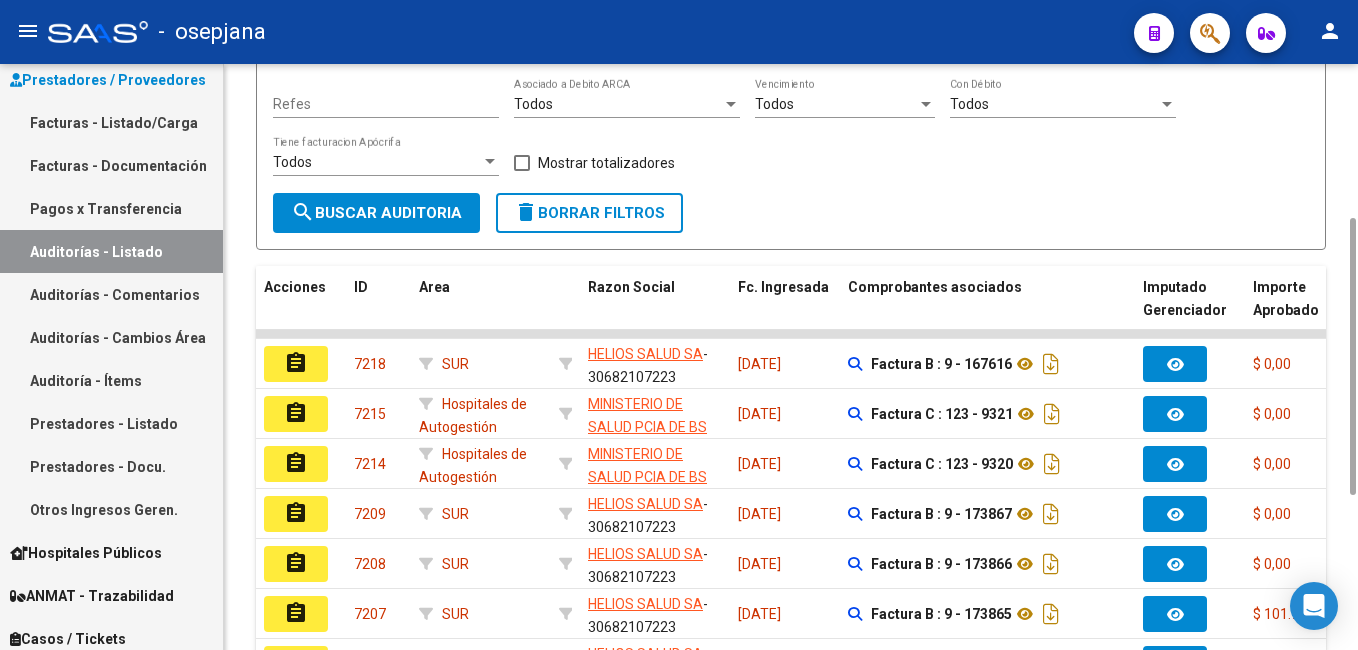 scroll, scrollTop: 0, scrollLeft: 0, axis: both 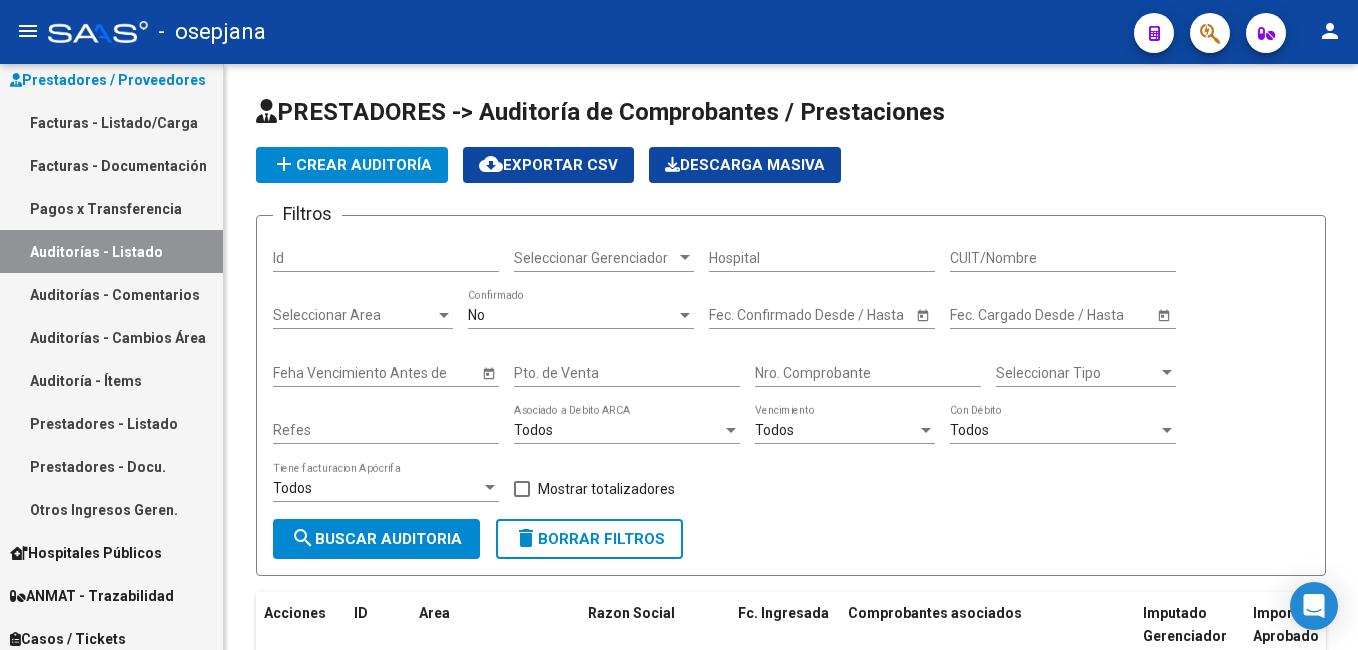 click on "Facturas - Listado/Carga" at bounding box center [111, 122] 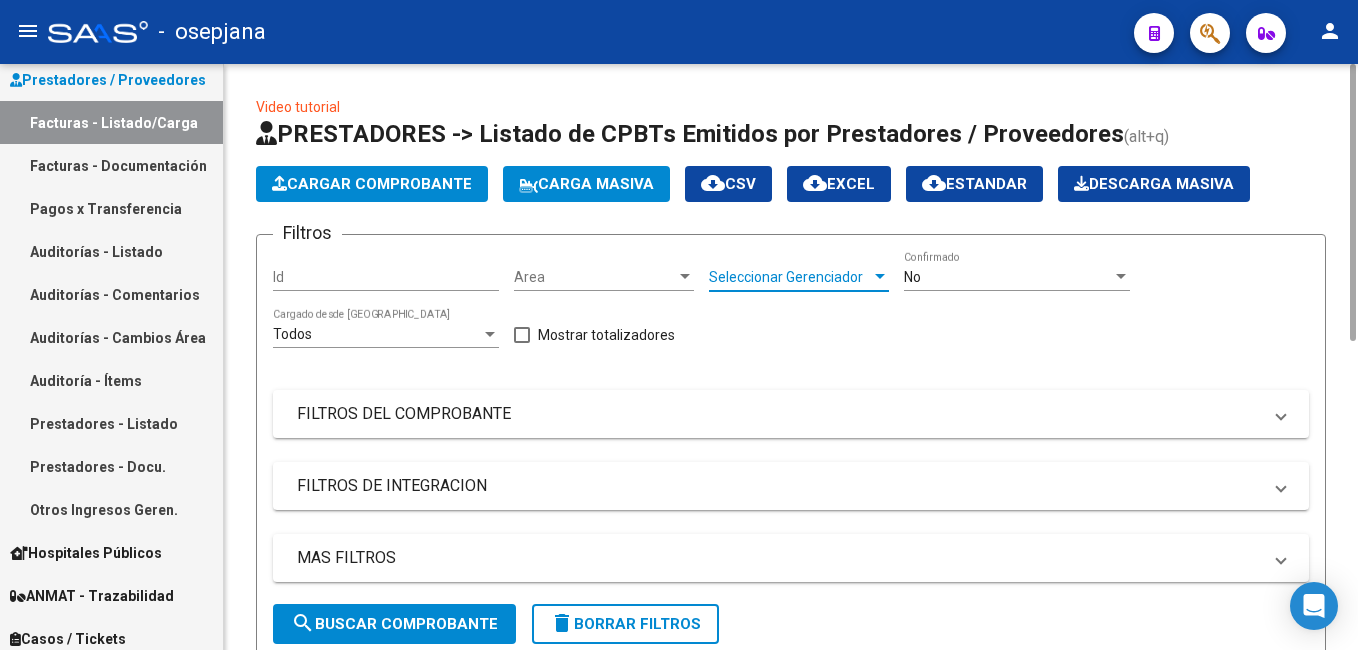 click on "Seleccionar Gerenciador" at bounding box center [790, 277] 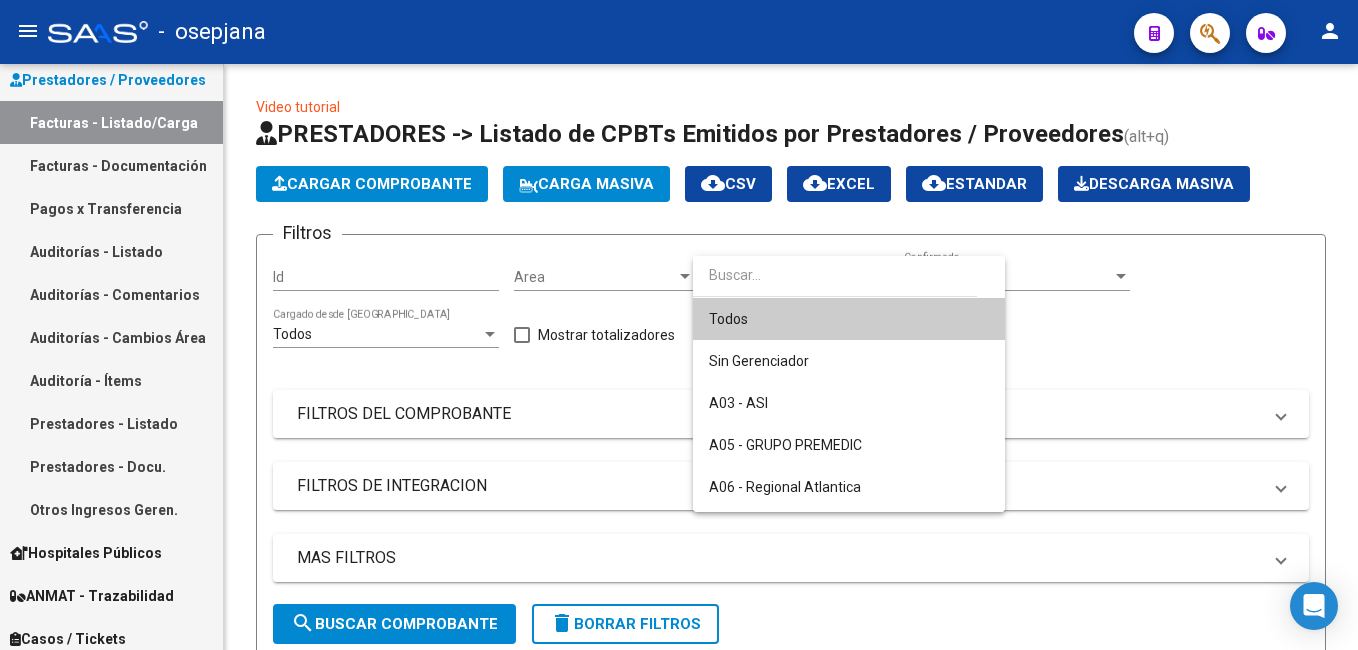 click on "Todos" at bounding box center [849, 319] 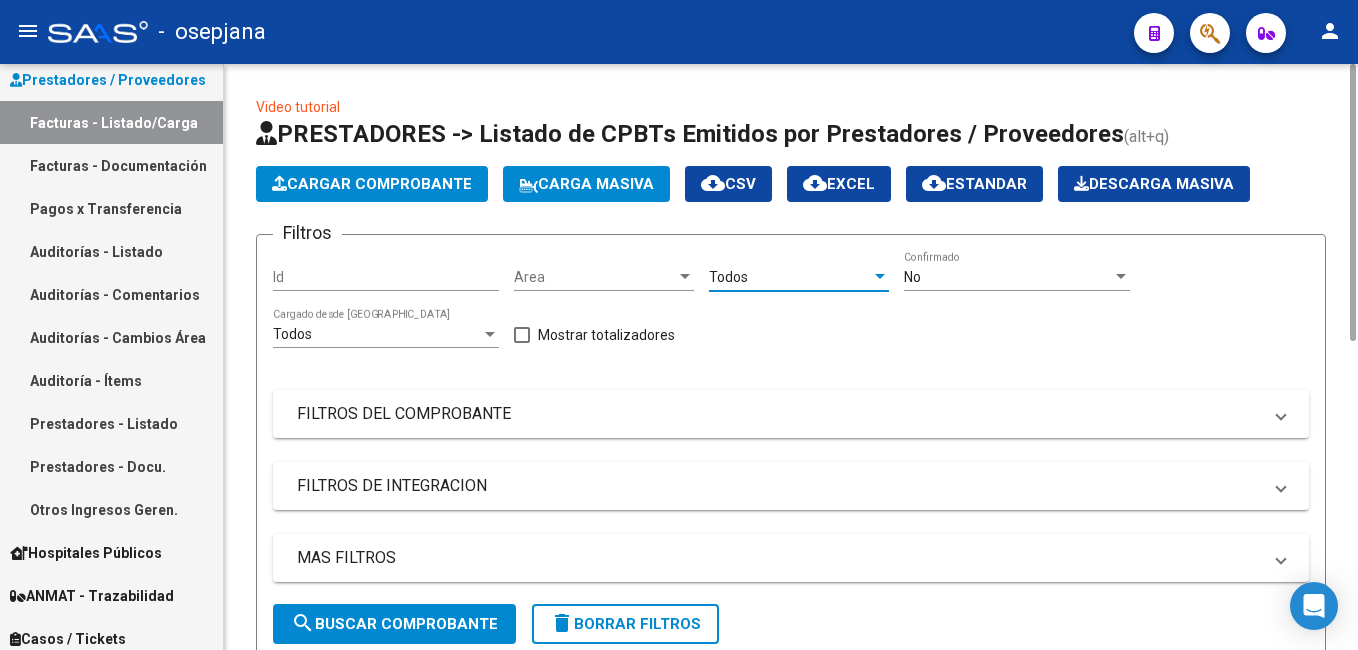 click on "No  Confirmado" 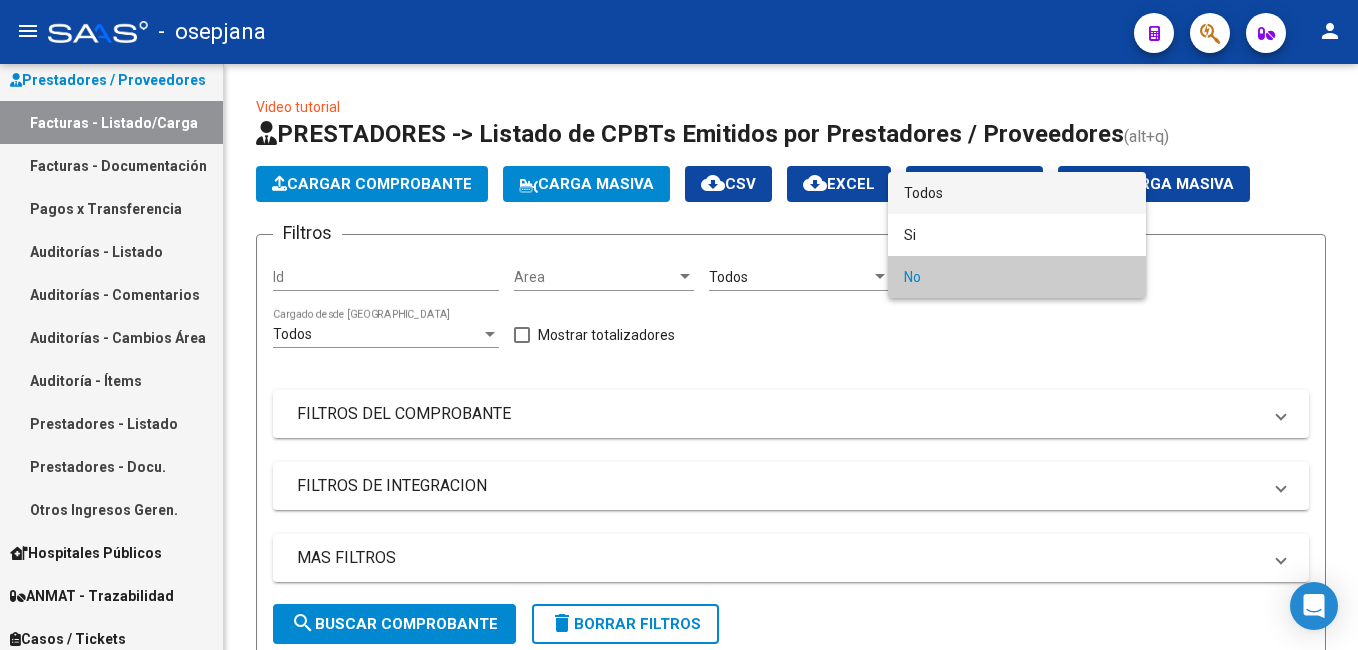 click on "Todos" at bounding box center (1017, 193) 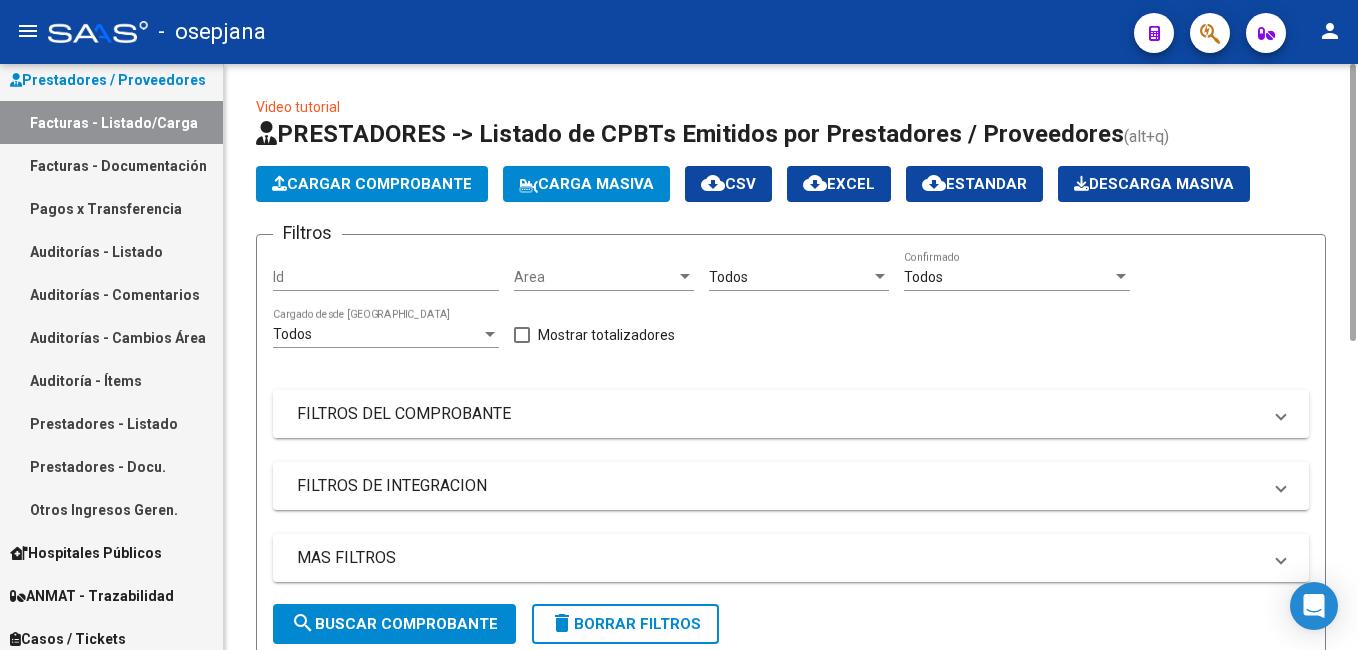 click on "FILTROS DEL COMPROBANTE" at bounding box center (791, 414) 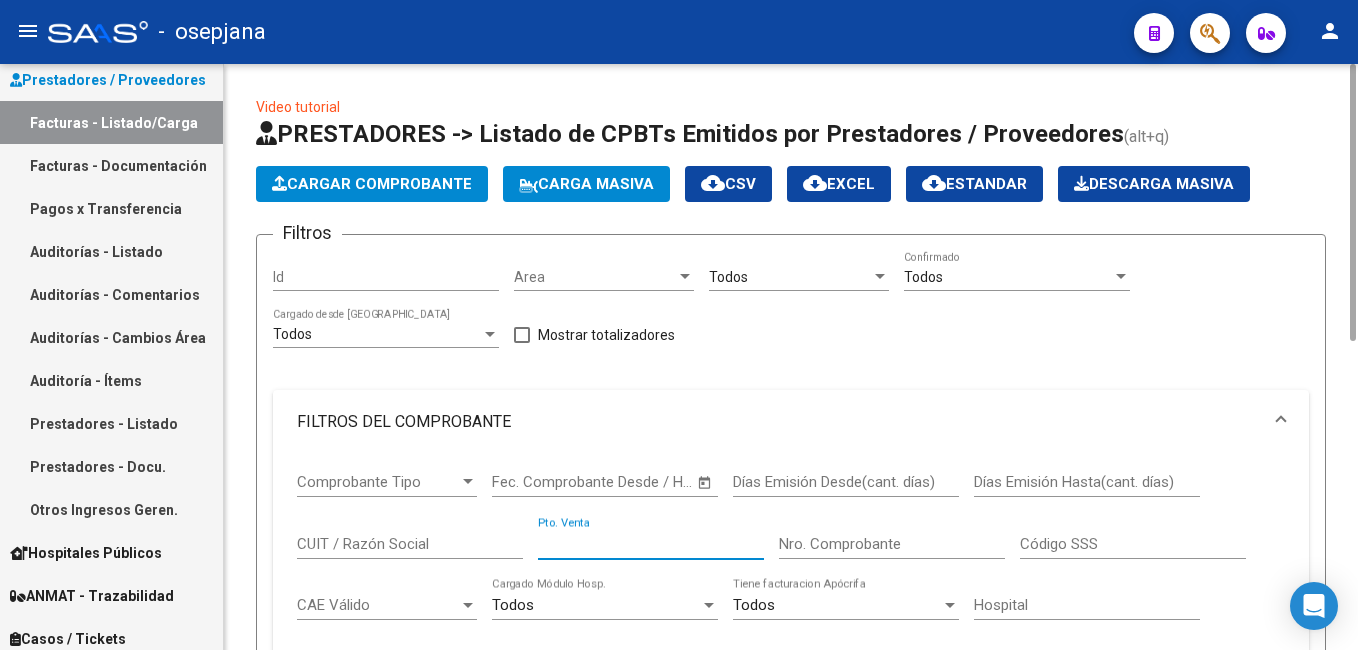 click on "Pto. Venta" at bounding box center (651, 544) 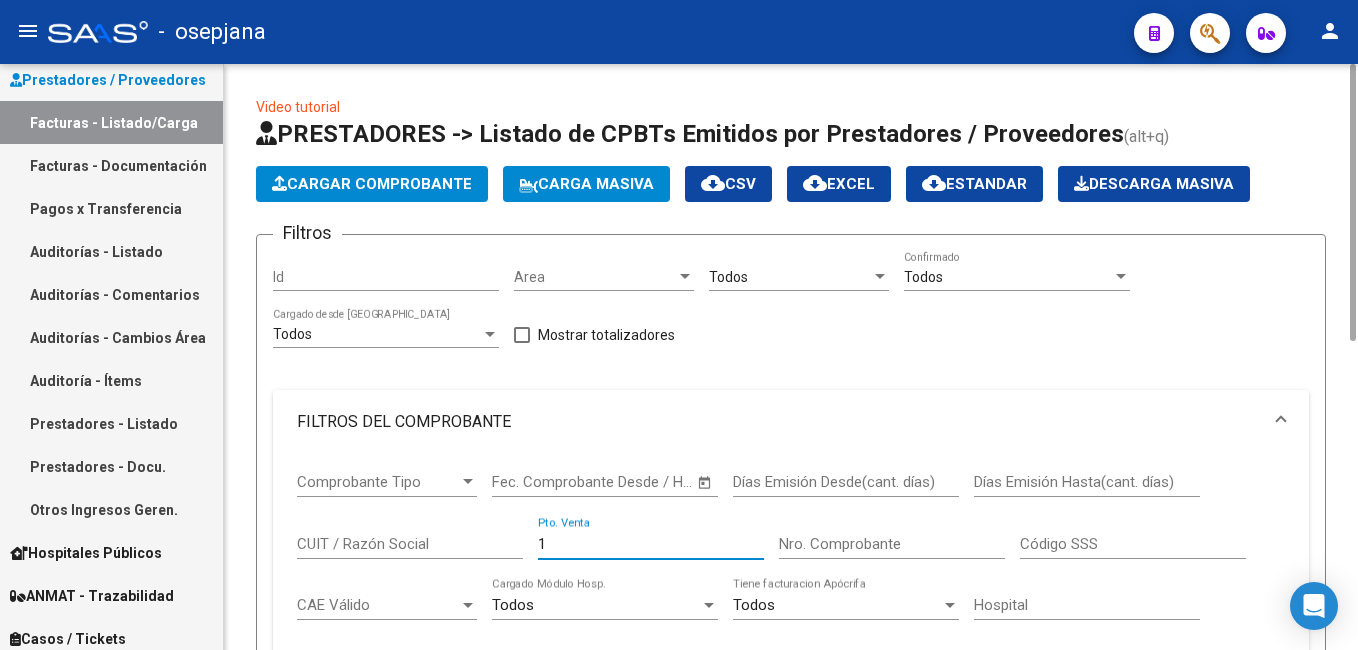 type on "1" 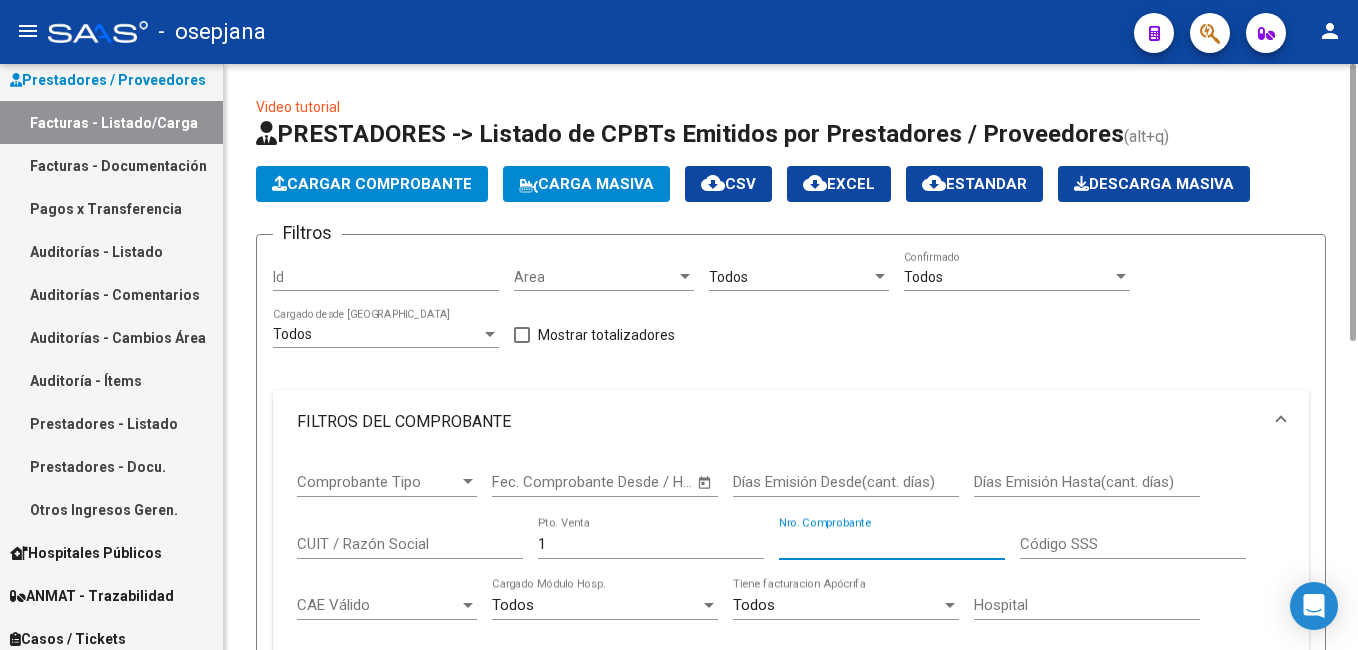 click on "Nro. Comprobante" at bounding box center [892, 544] 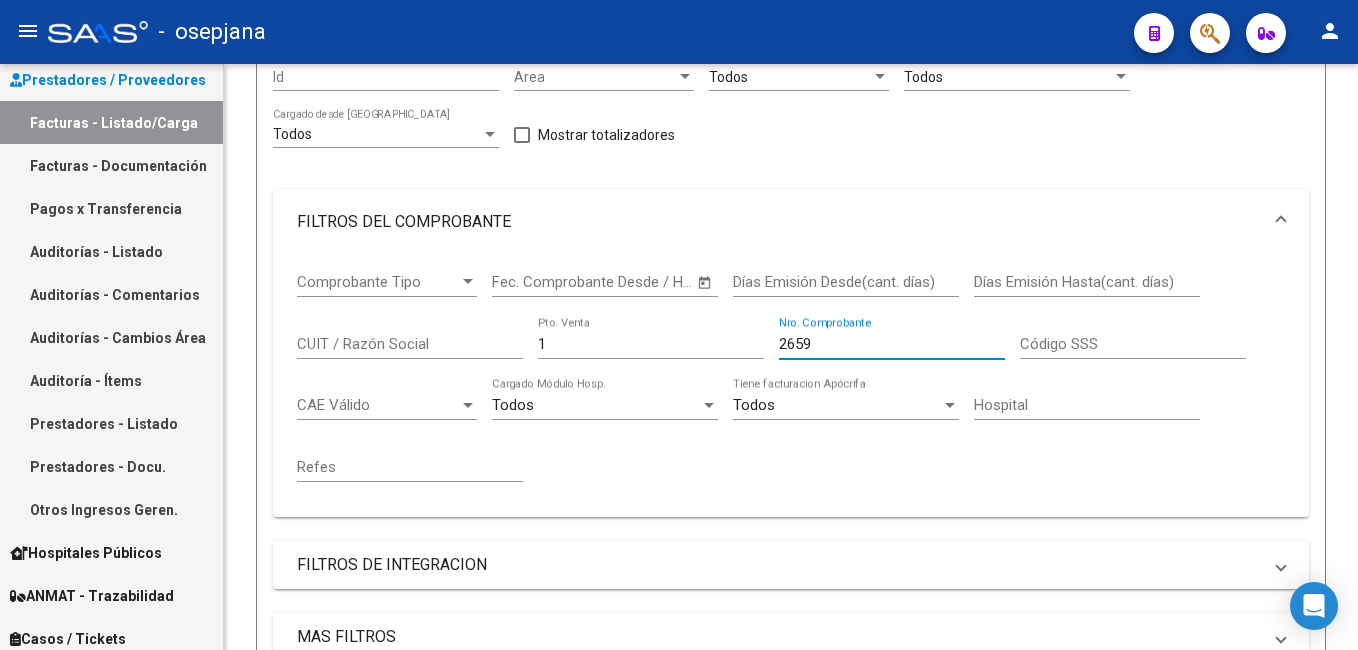 scroll, scrollTop: 616, scrollLeft: 0, axis: vertical 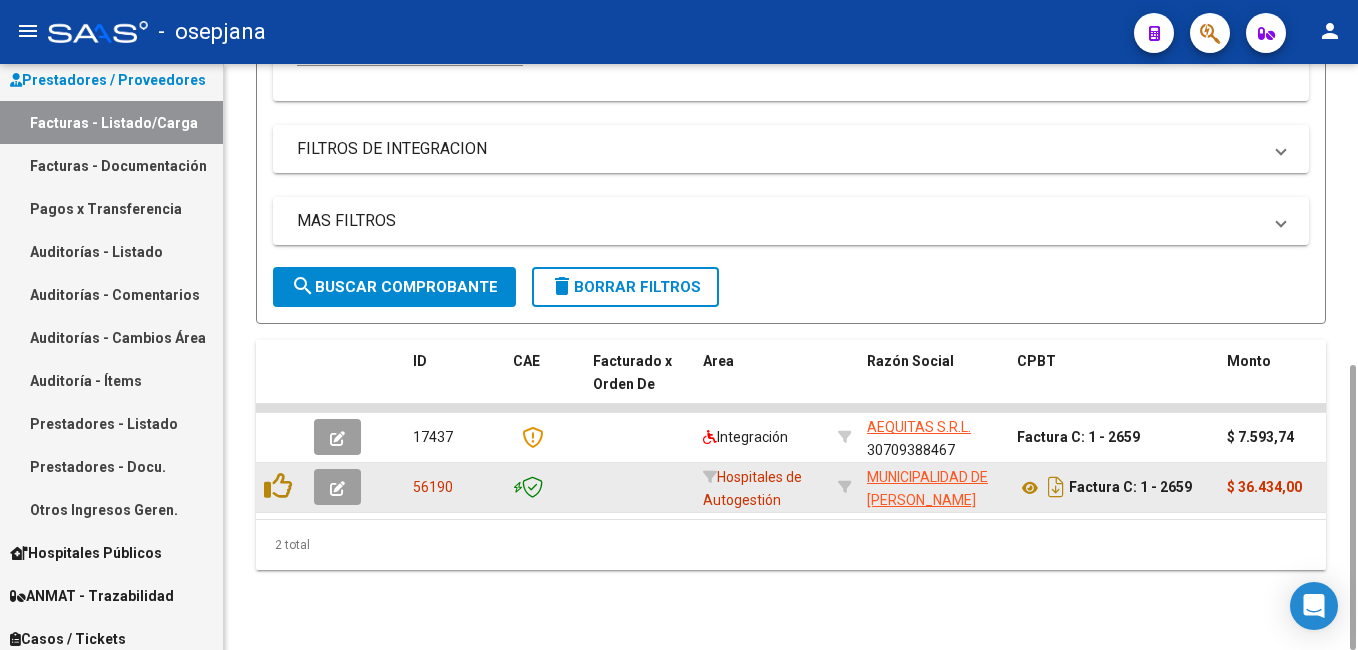 type on "2659" 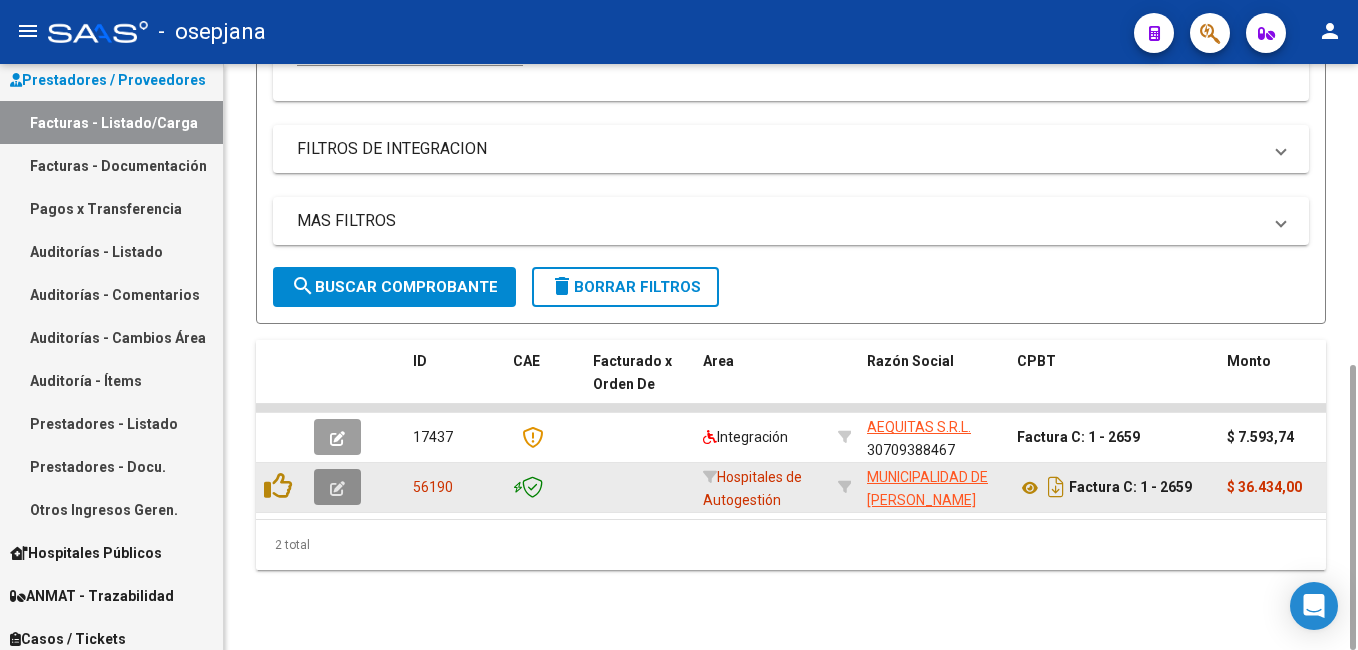 click 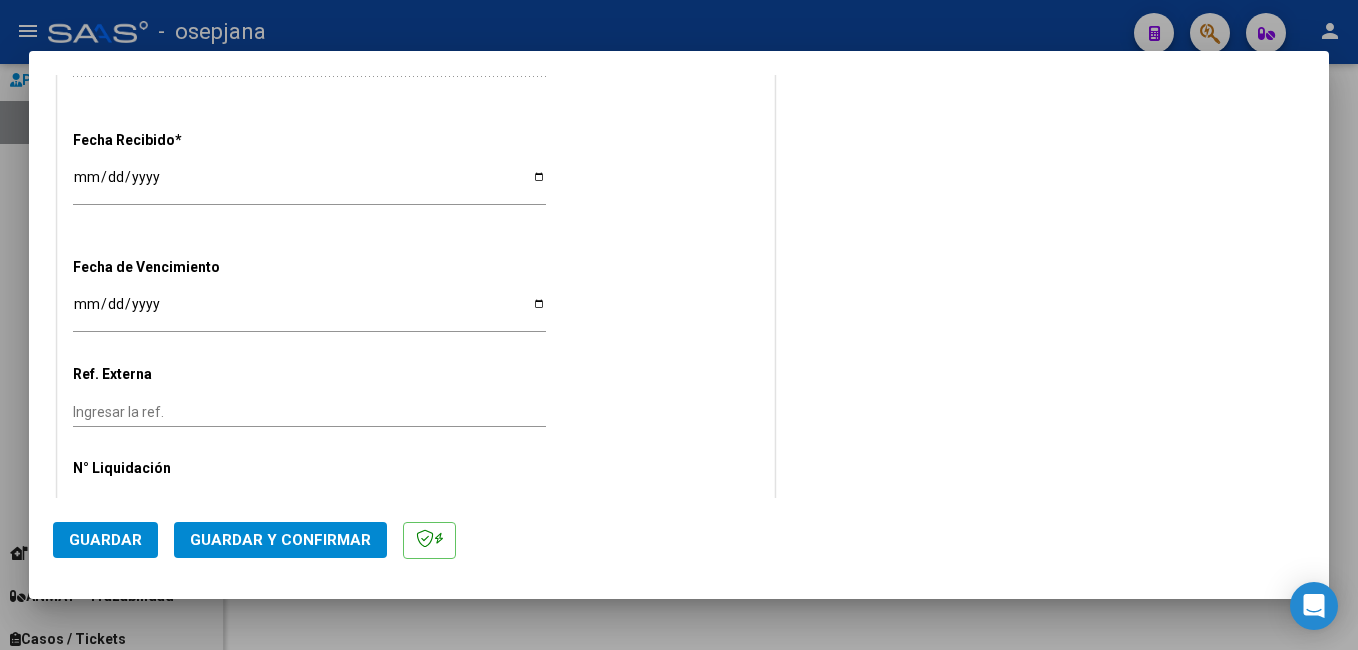 scroll, scrollTop: 1118, scrollLeft: 0, axis: vertical 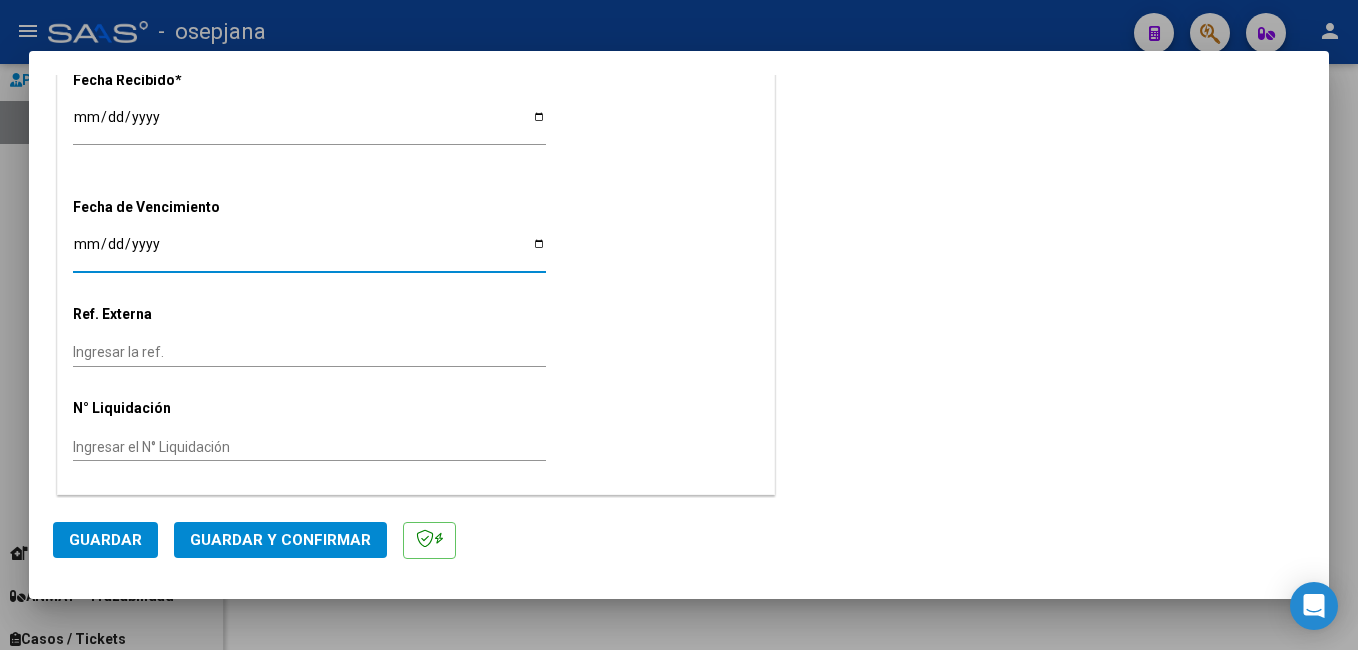 click on "Ingresar la fecha" at bounding box center (309, 251) 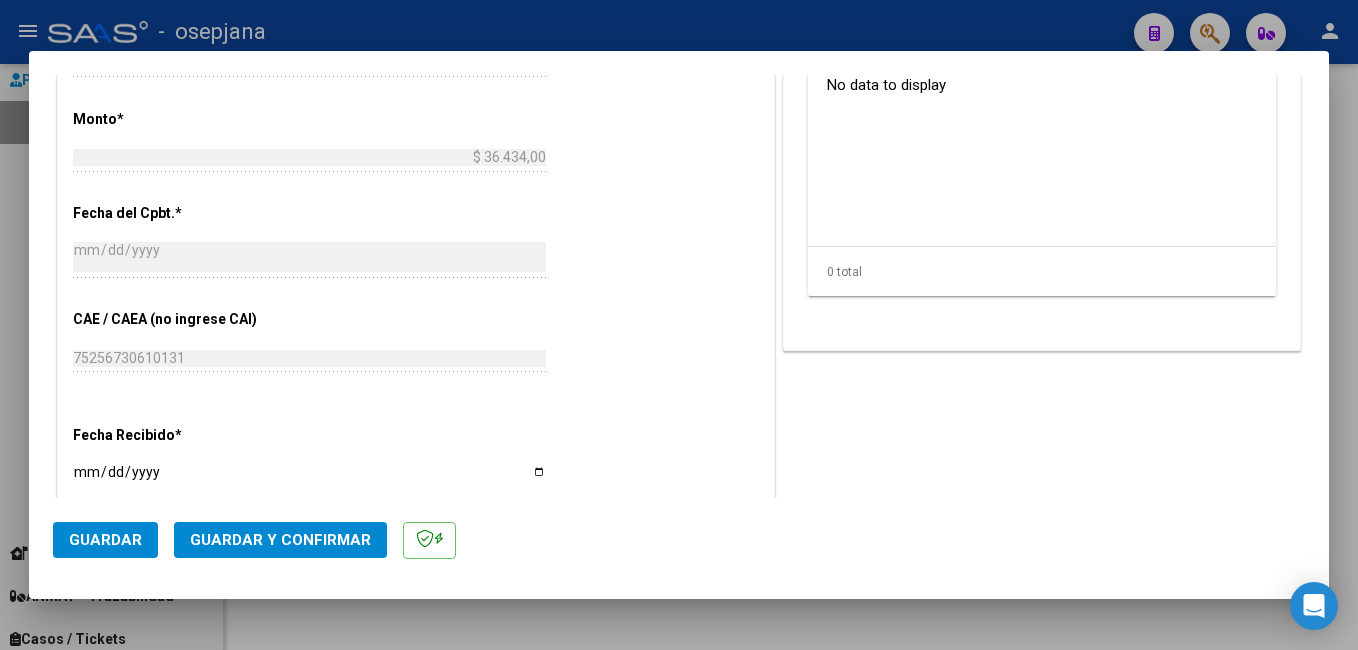 scroll, scrollTop: 418, scrollLeft: 0, axis: vertical 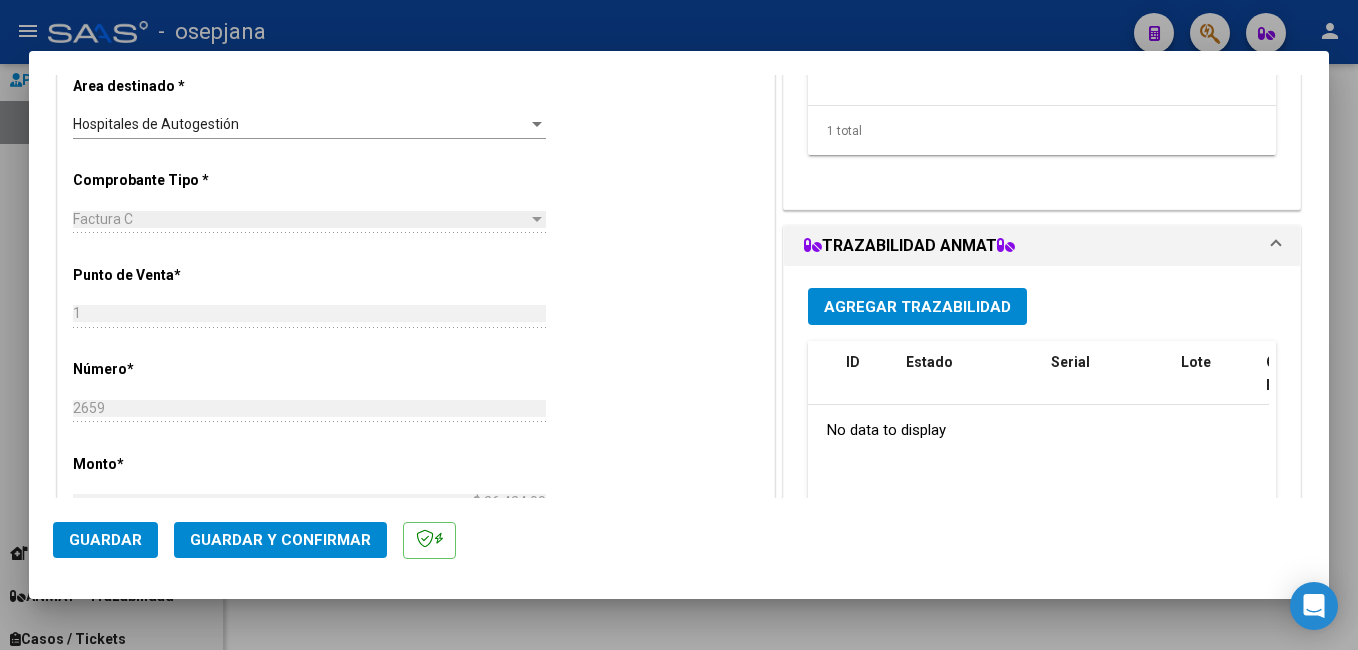 type on "30944" 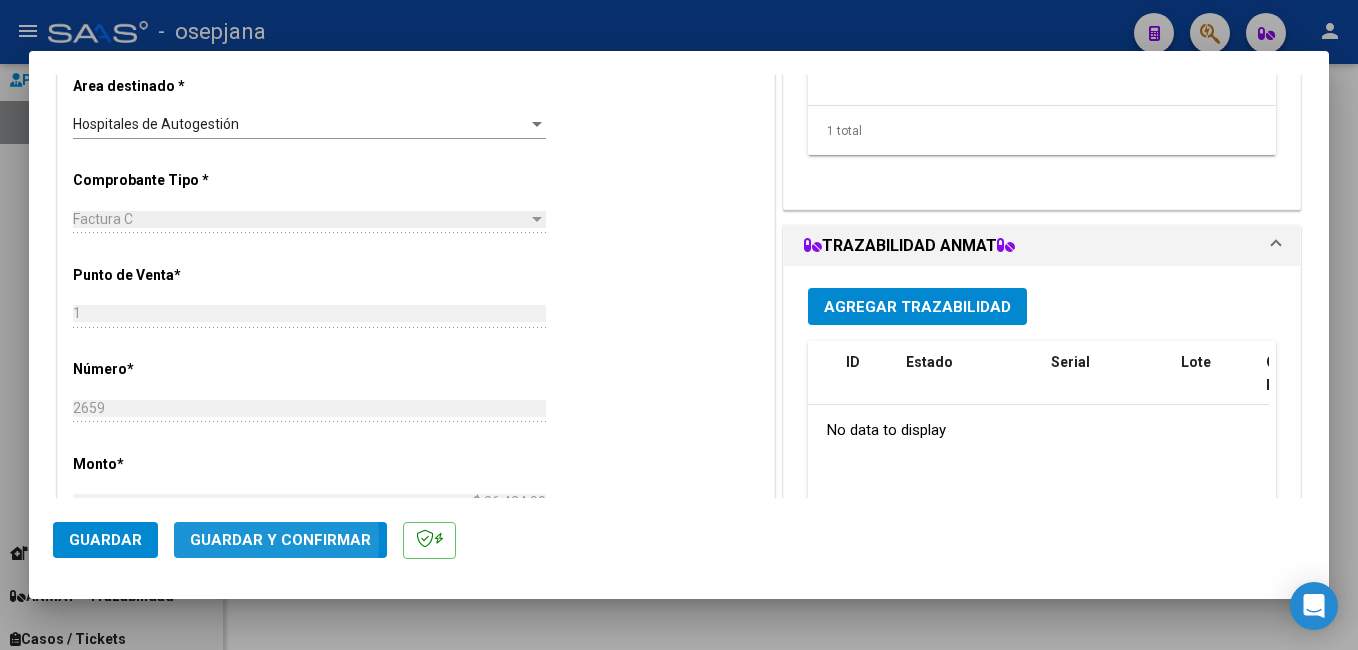 click on "Guardar y Confirmar" 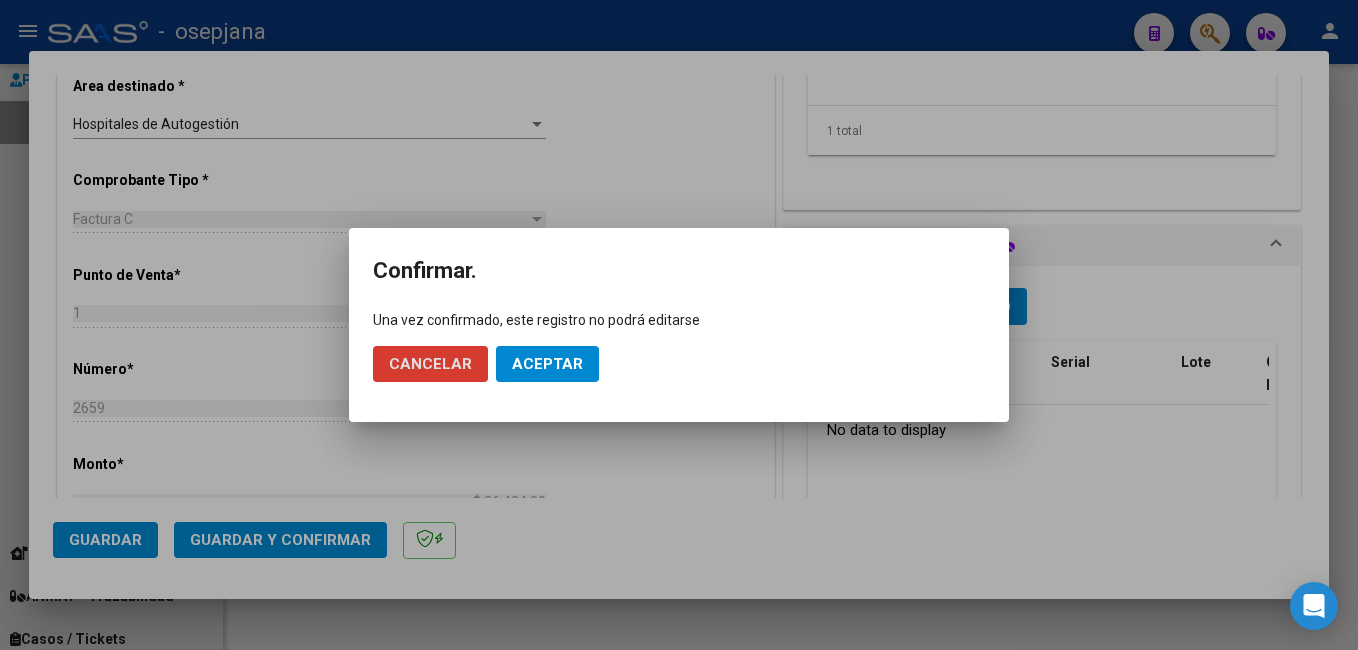 click on "Aceptar" 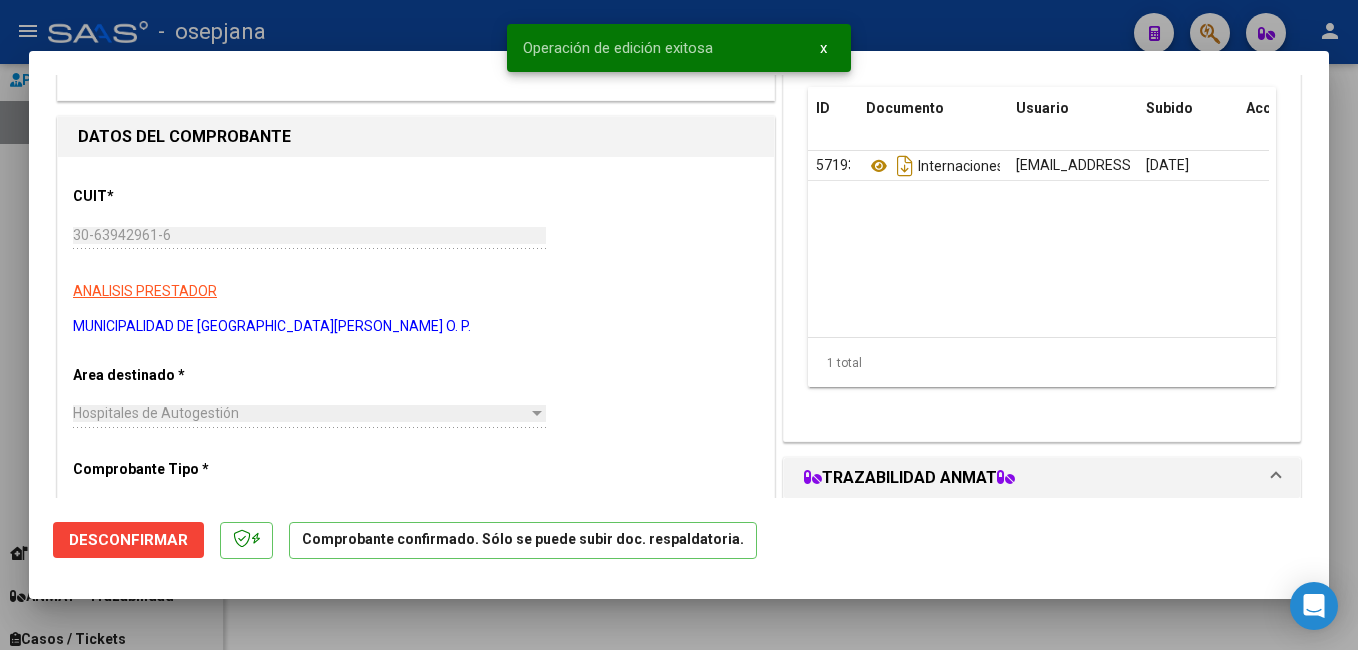 scroll, scrollTop: 118, scrollLeft: 0, axis: vertical 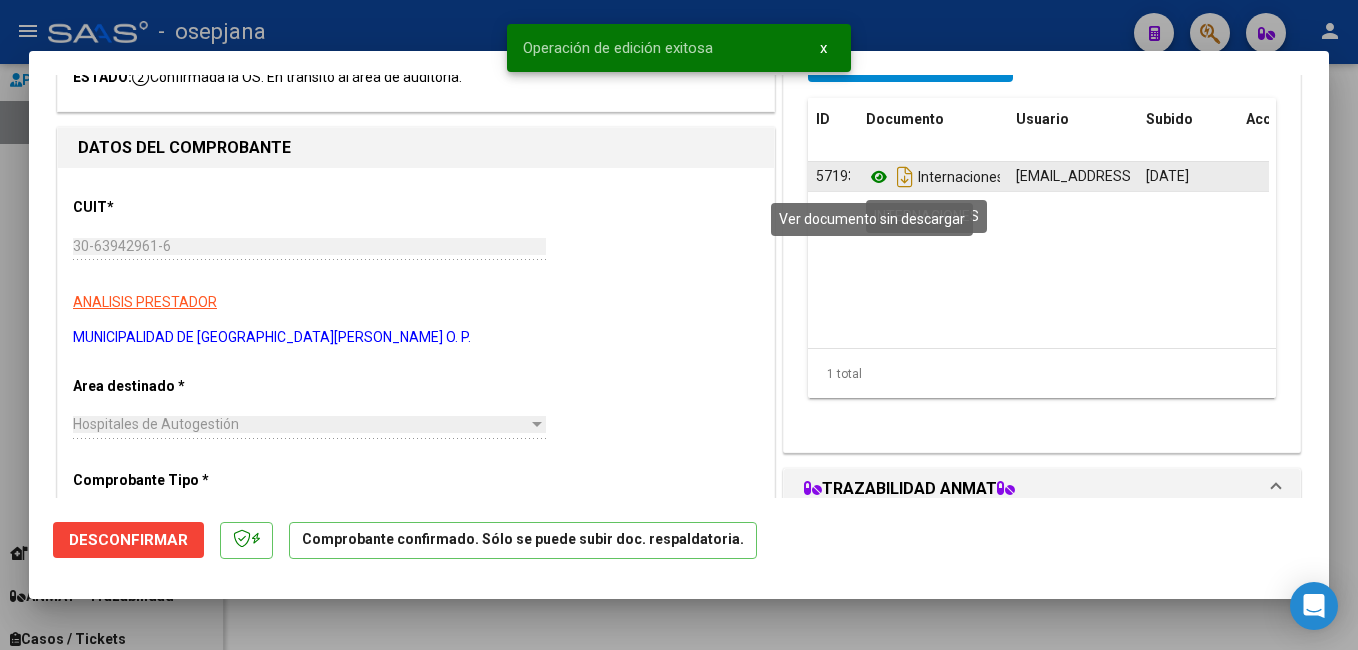 click 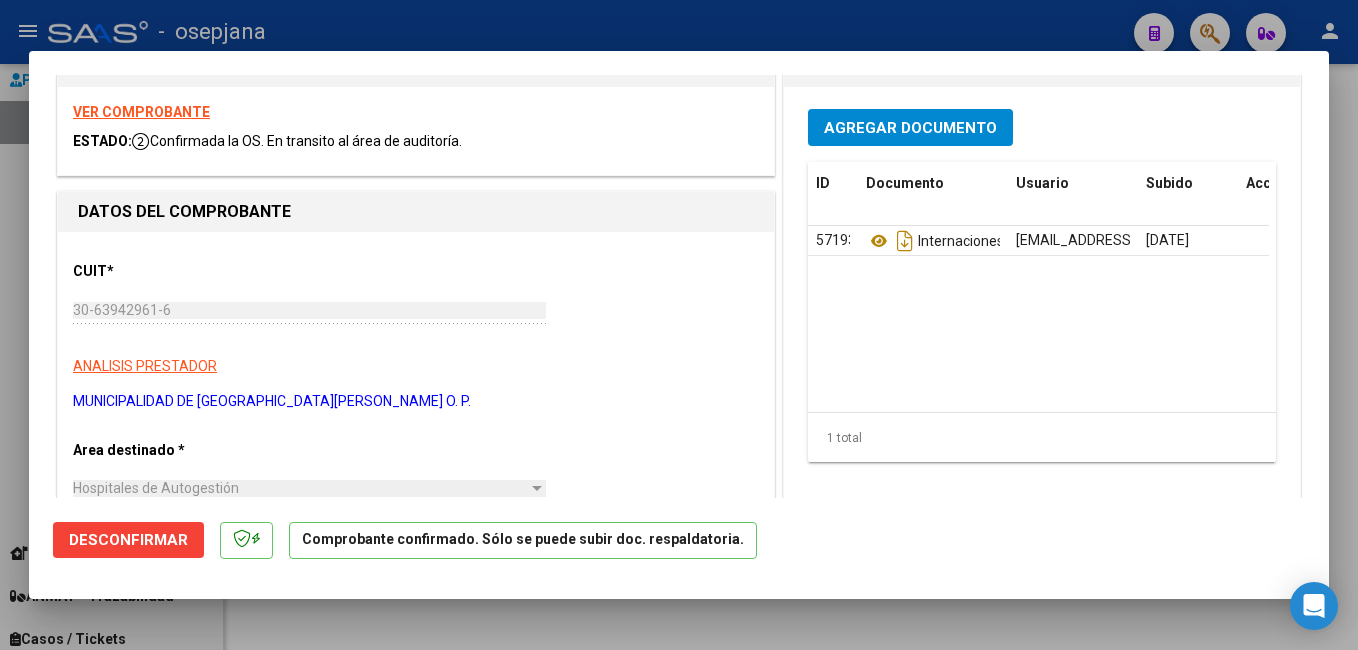 scroll, scrollTop: 0, scrollLeft: 0, axis: both 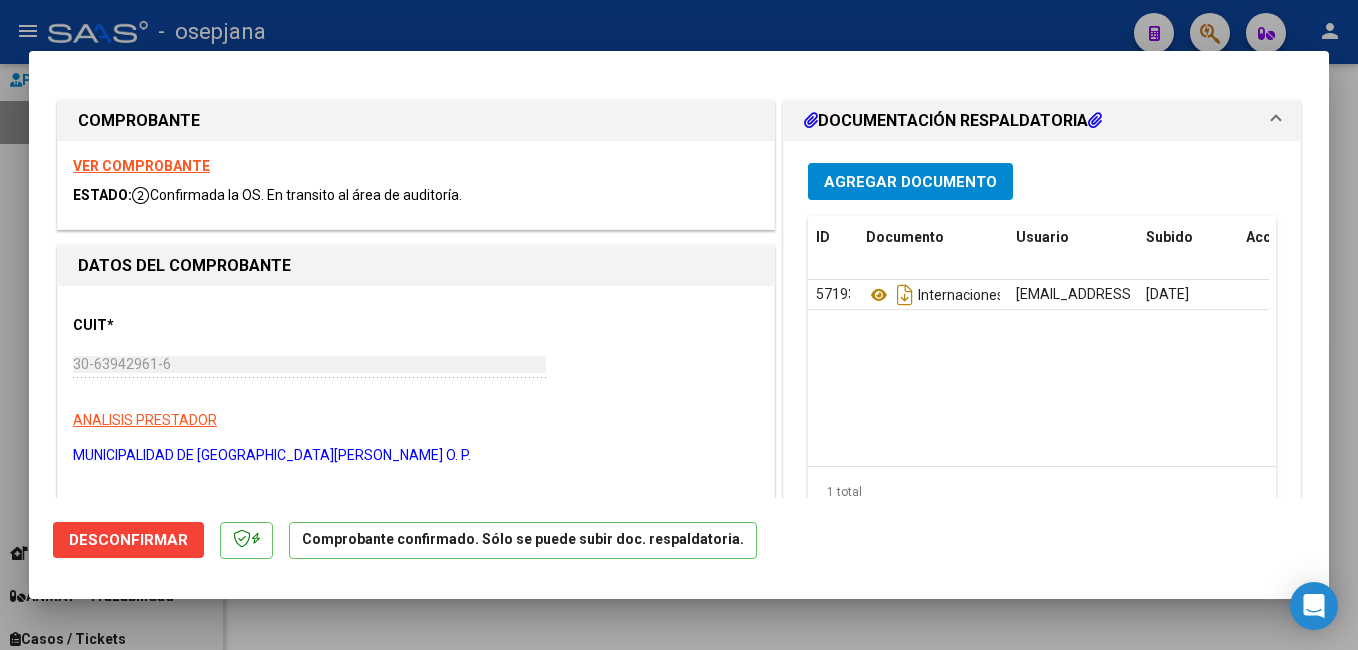 click on "VER COMPROBANTE" at bounding box center (141, 166) 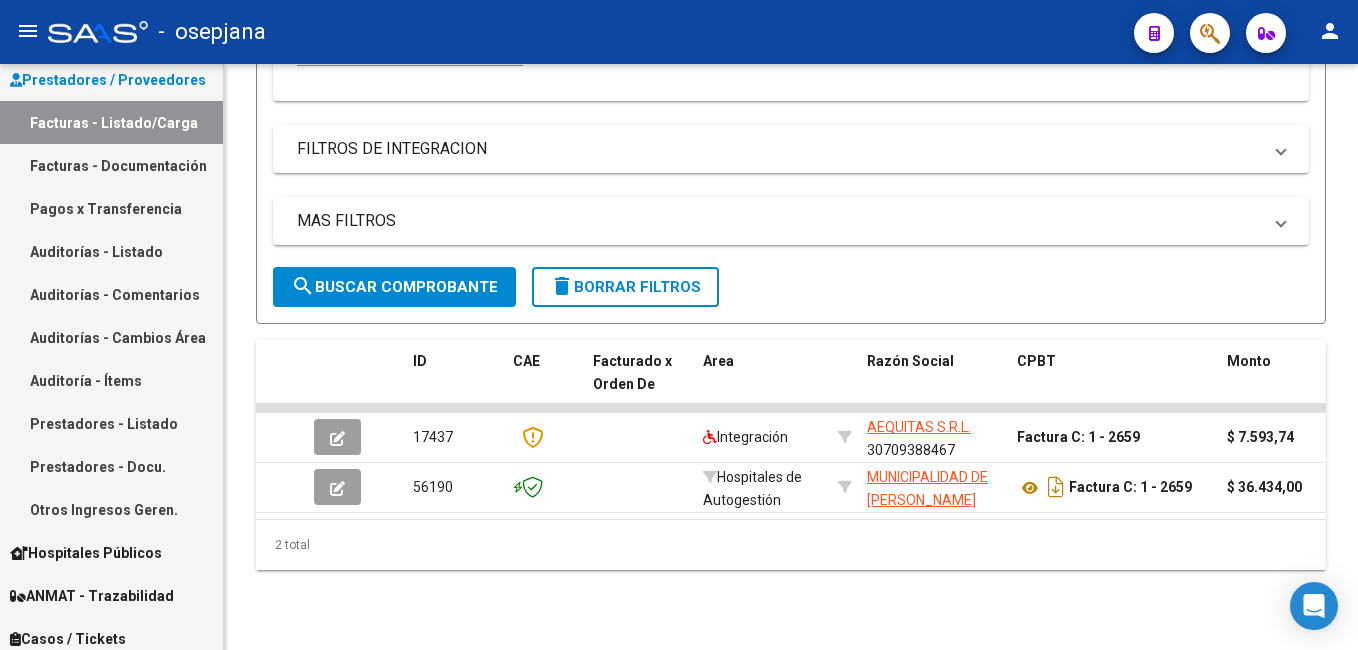 click on "Facturas - Documentación" at bounding box center [111, 165] 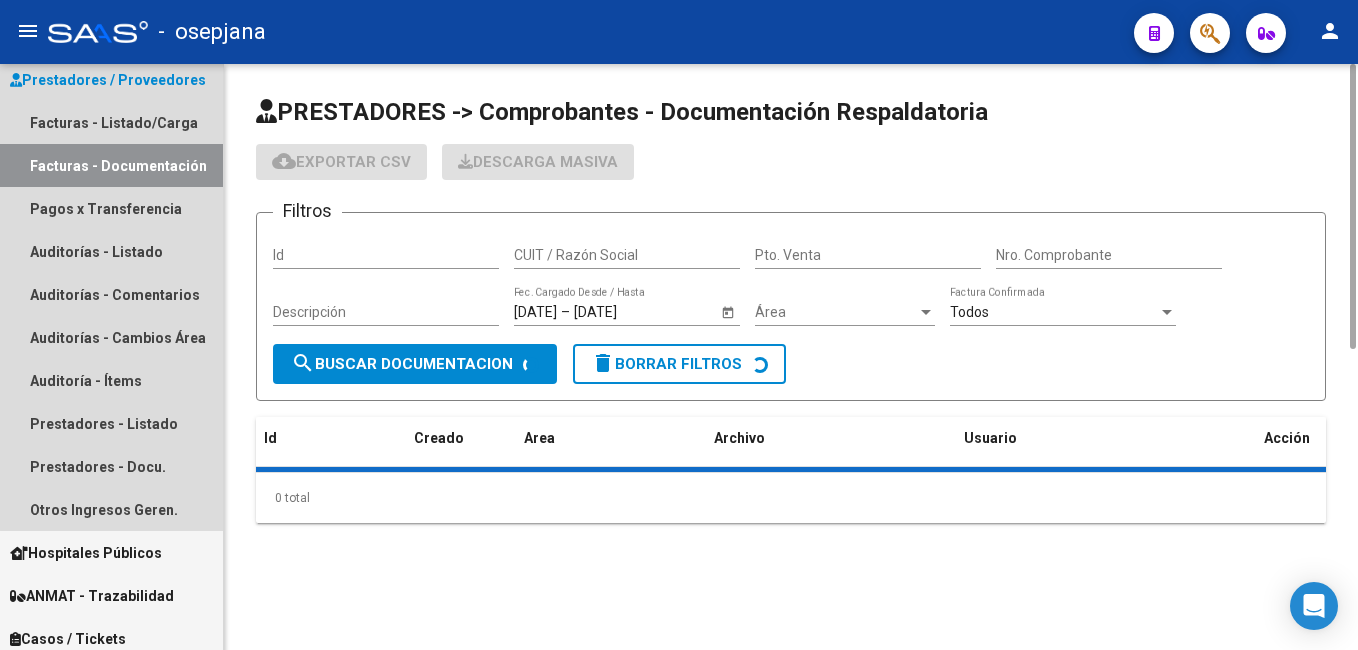 scroll, scrollTop: 0, scrollLeft: 0, axis: both 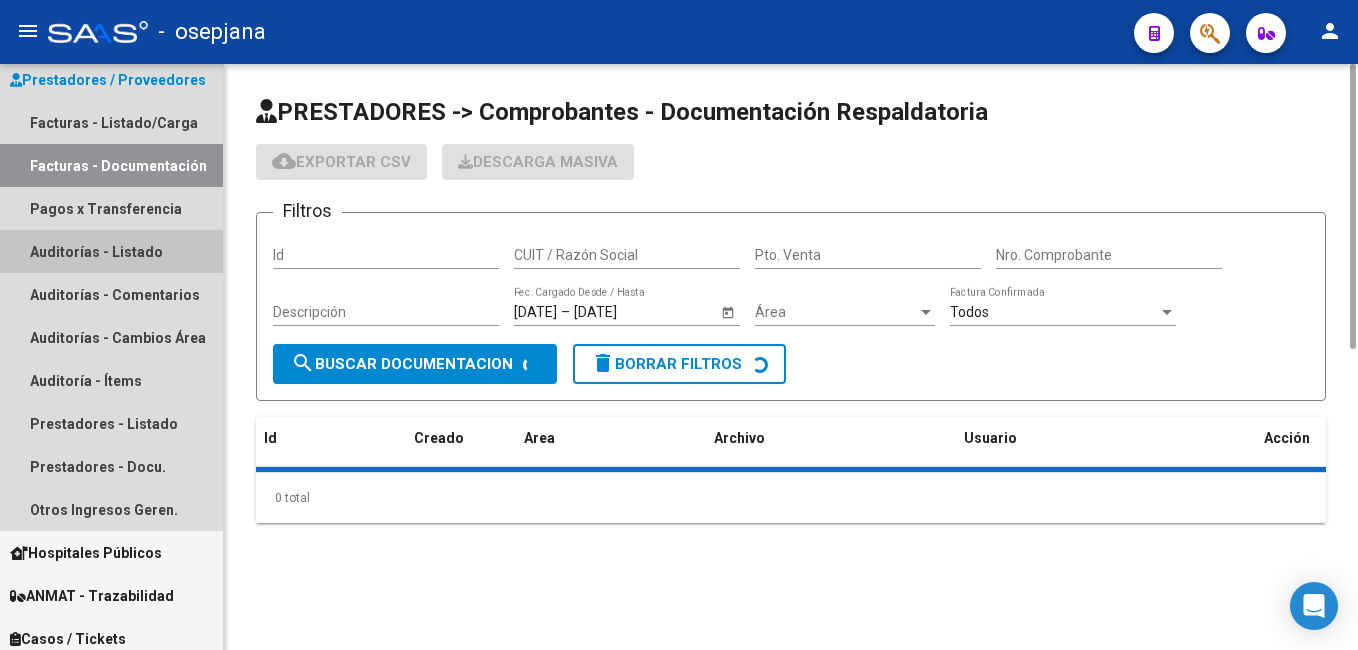 click on "Auditorías - Listado" at bounding box center [111, 251] 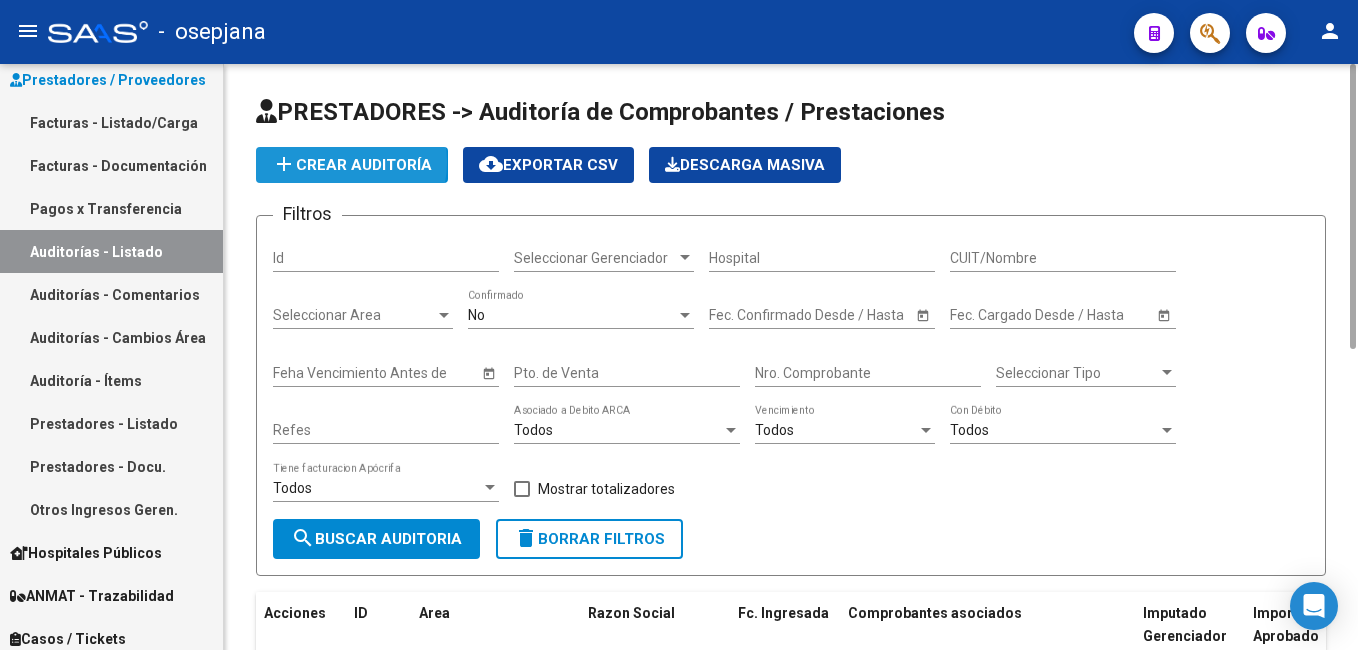 click on "add  Crear Auditoría" 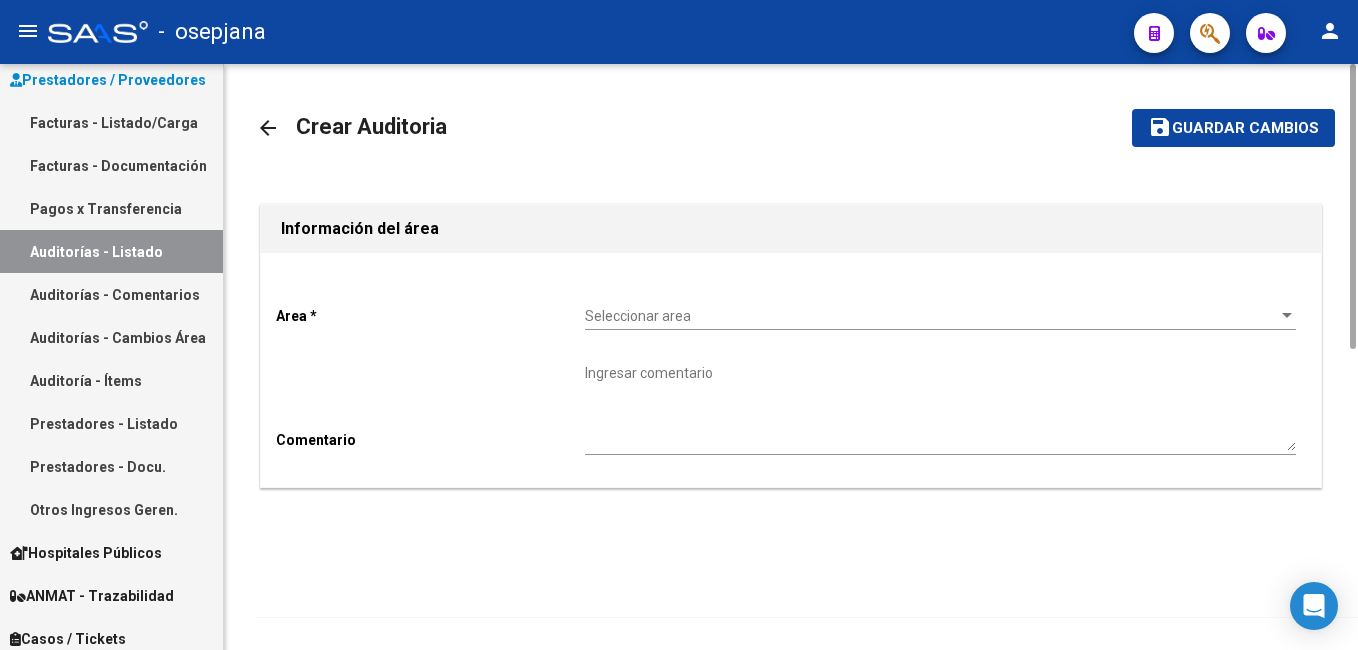click on "Seleccionar area" at bounding box center [931, 316] 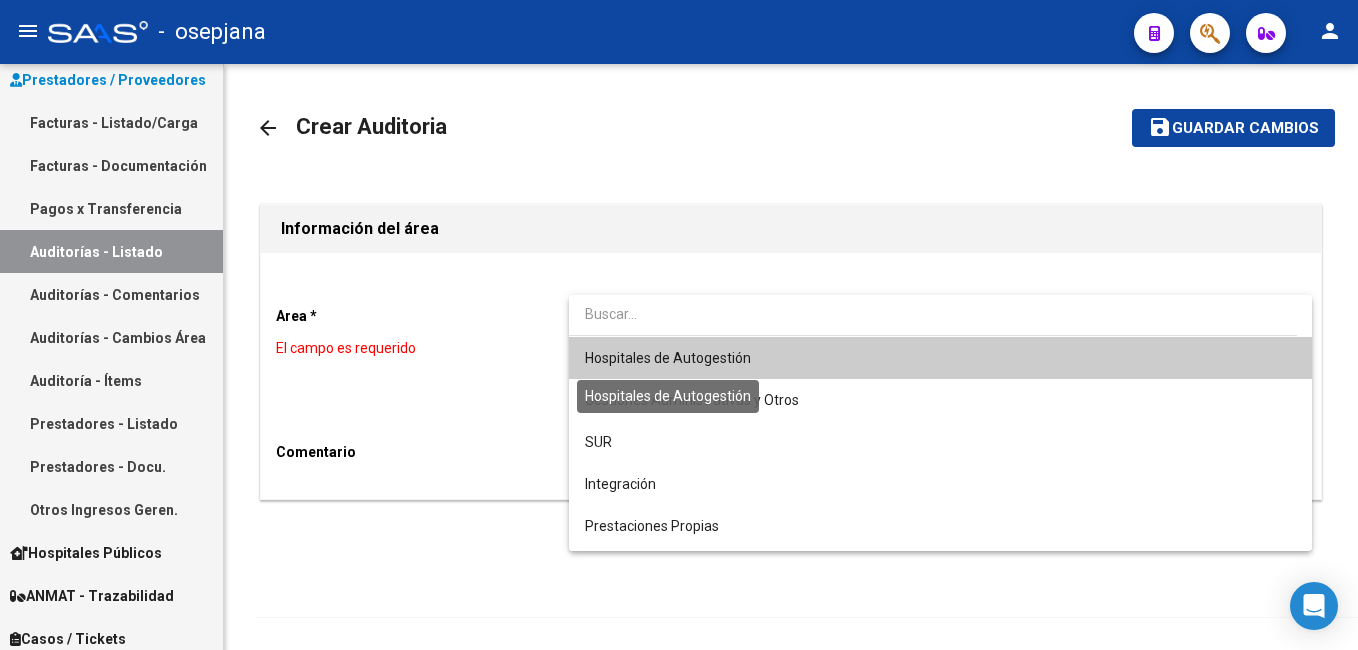 click on "Hospitales de Autogestión" at bounding box center (668, 358) 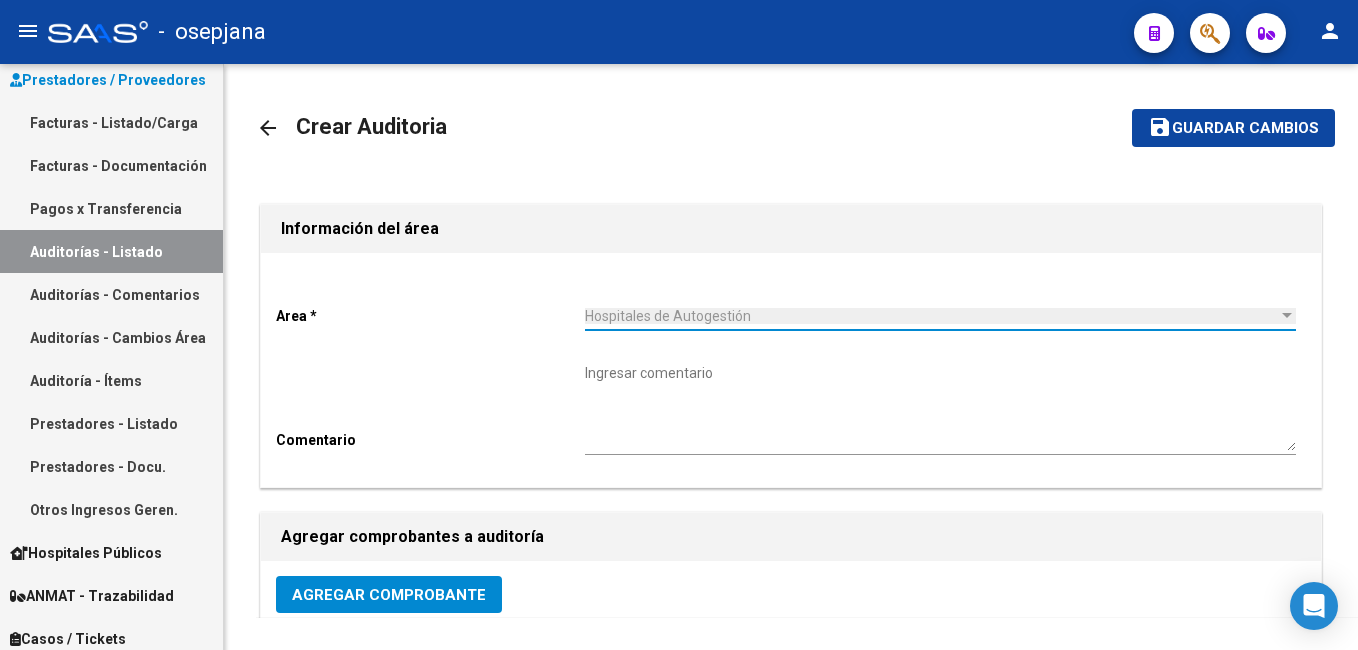 scroll, scrollTop: 469, scrollLeft: 0, axis: vertical 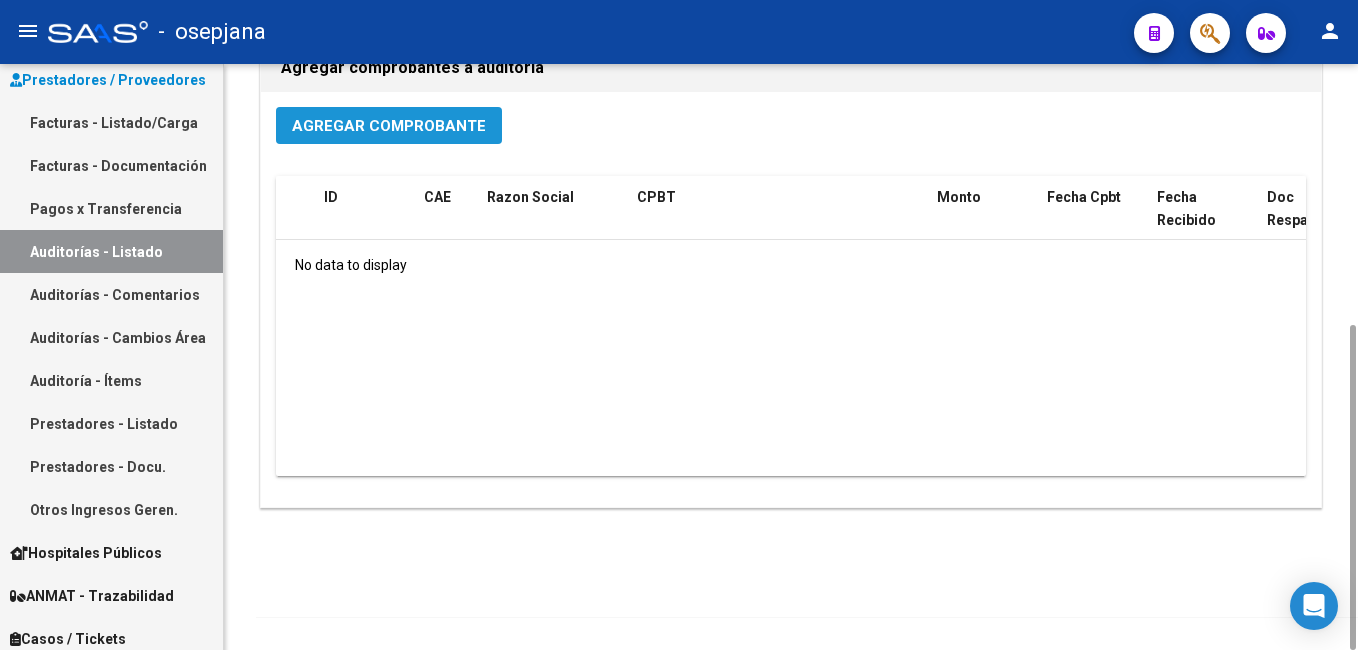 click on "Agregar Comprobante" 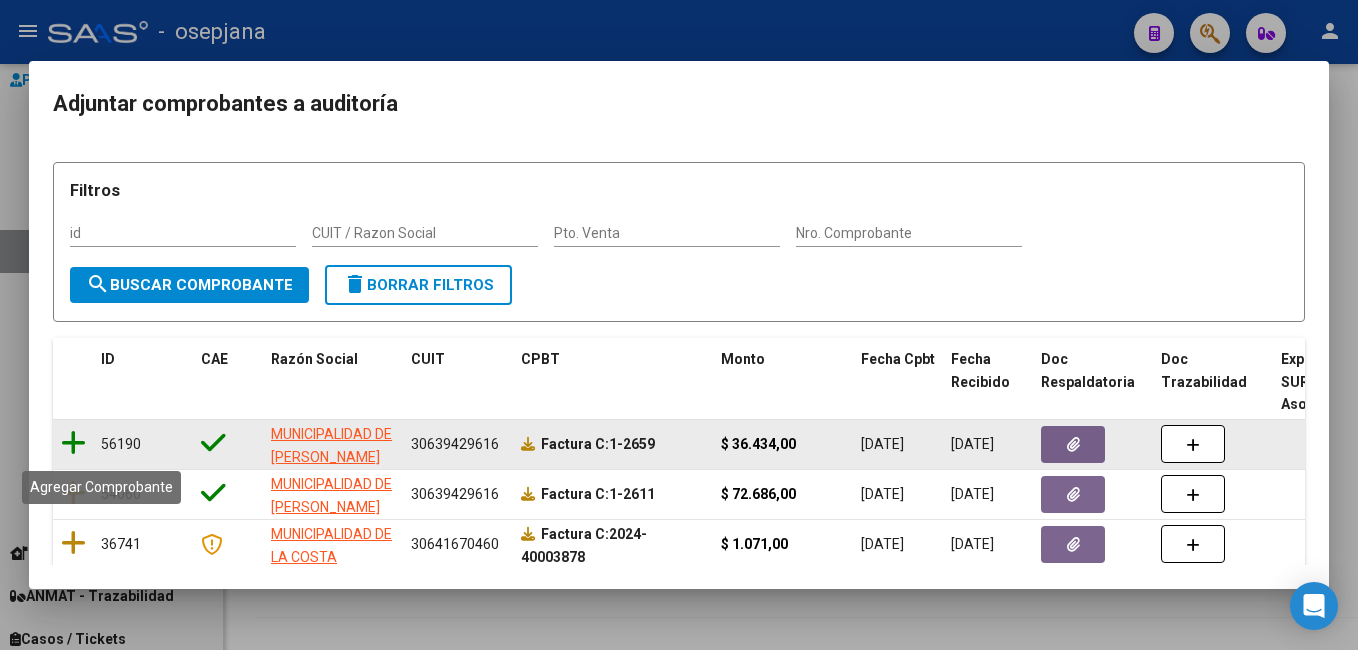click 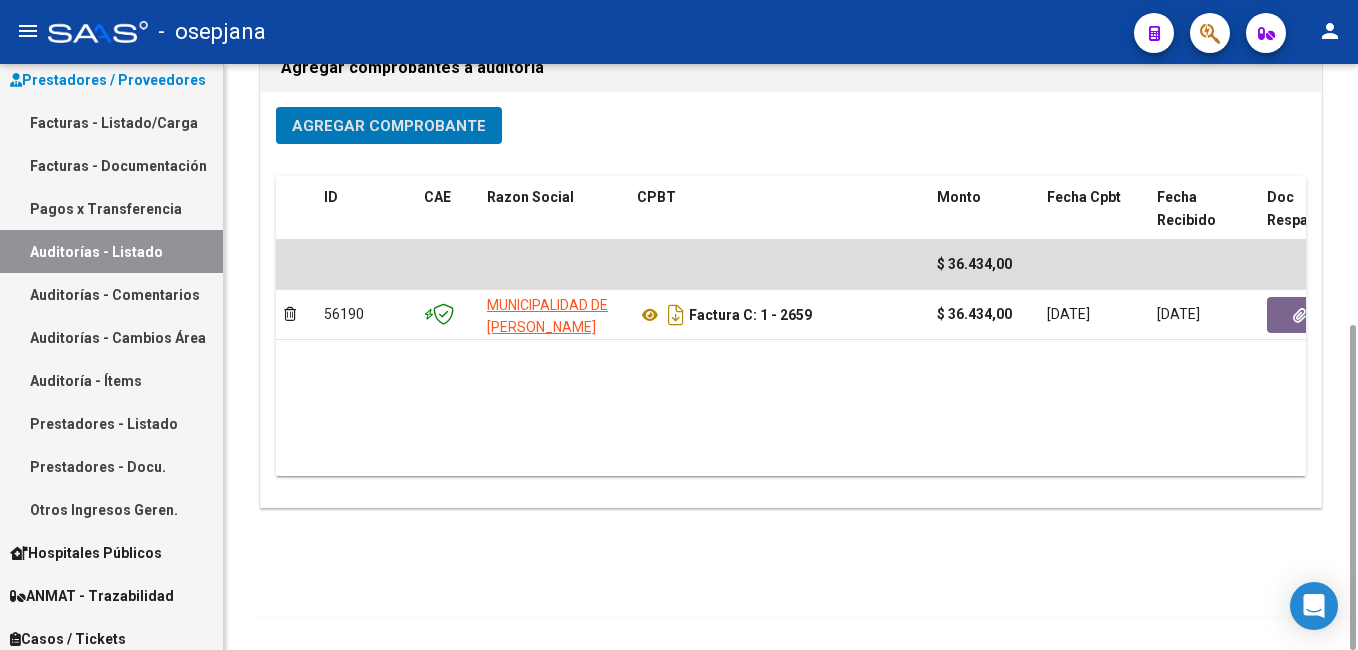 scroll, scrollTop: 0, scrollLeft: 0, axis: both 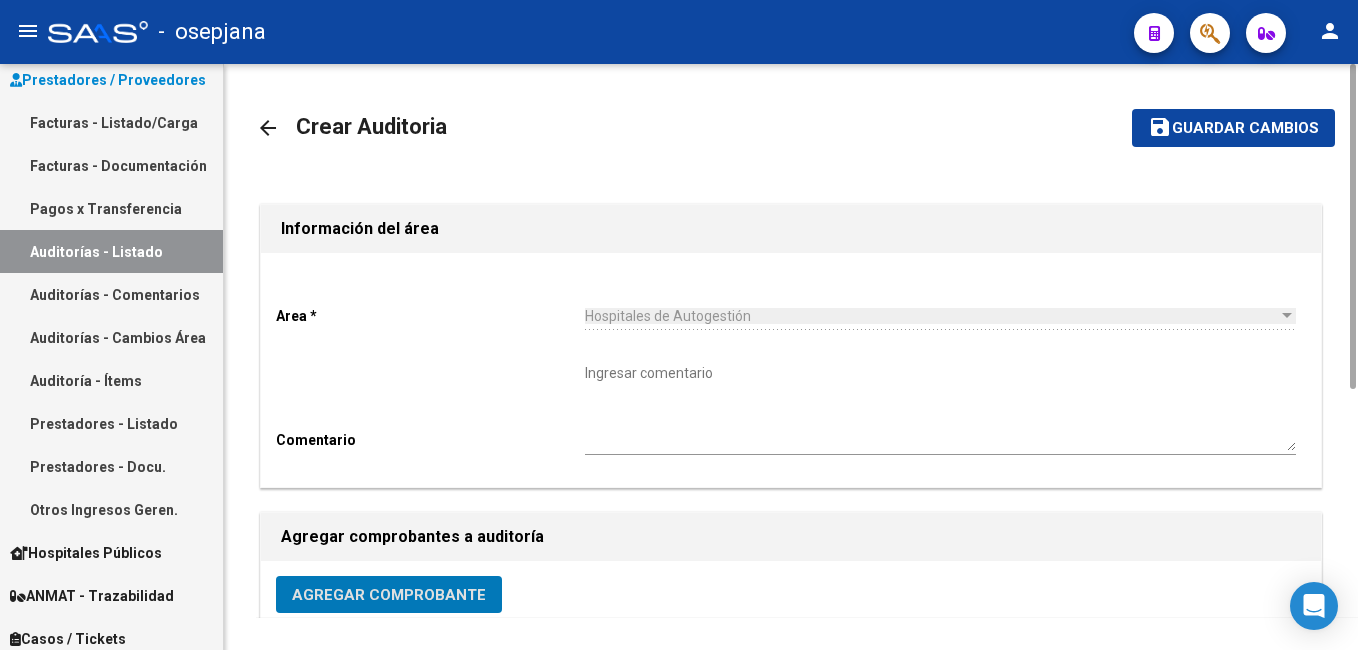 click on "Guardar cambios" 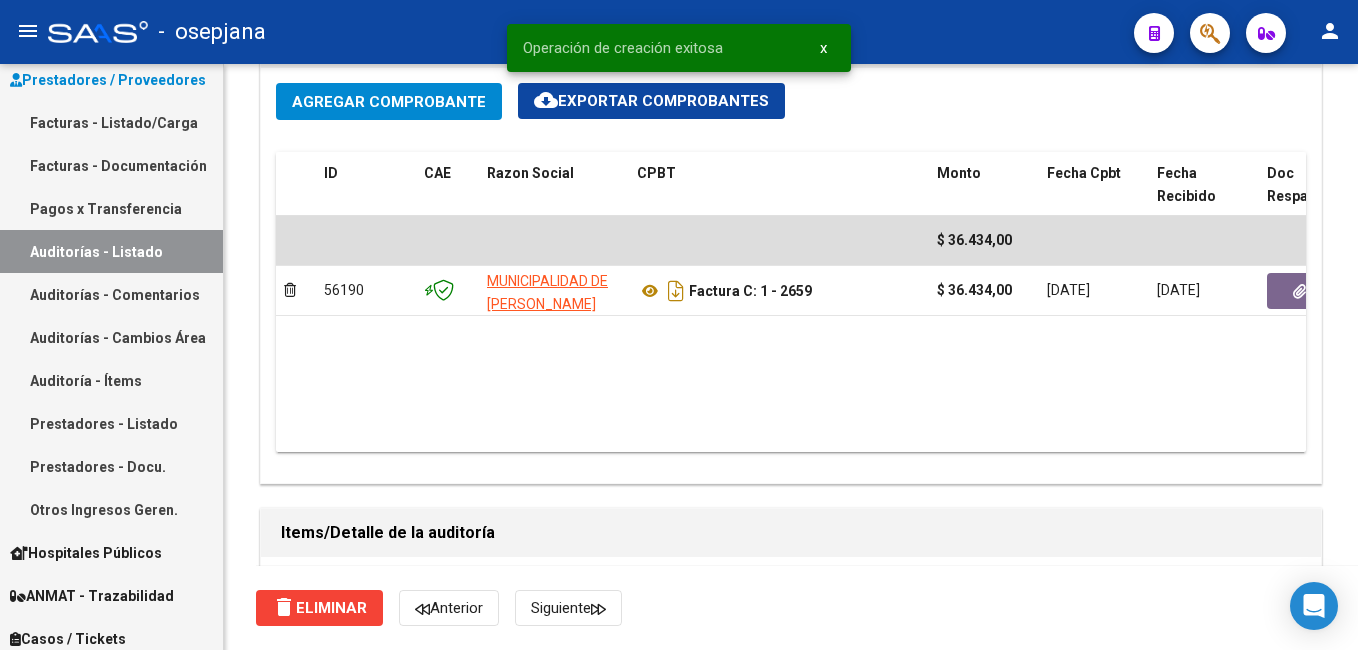 scroll, scrollTop: 1400, scrollLeft: 0, axis: vertical 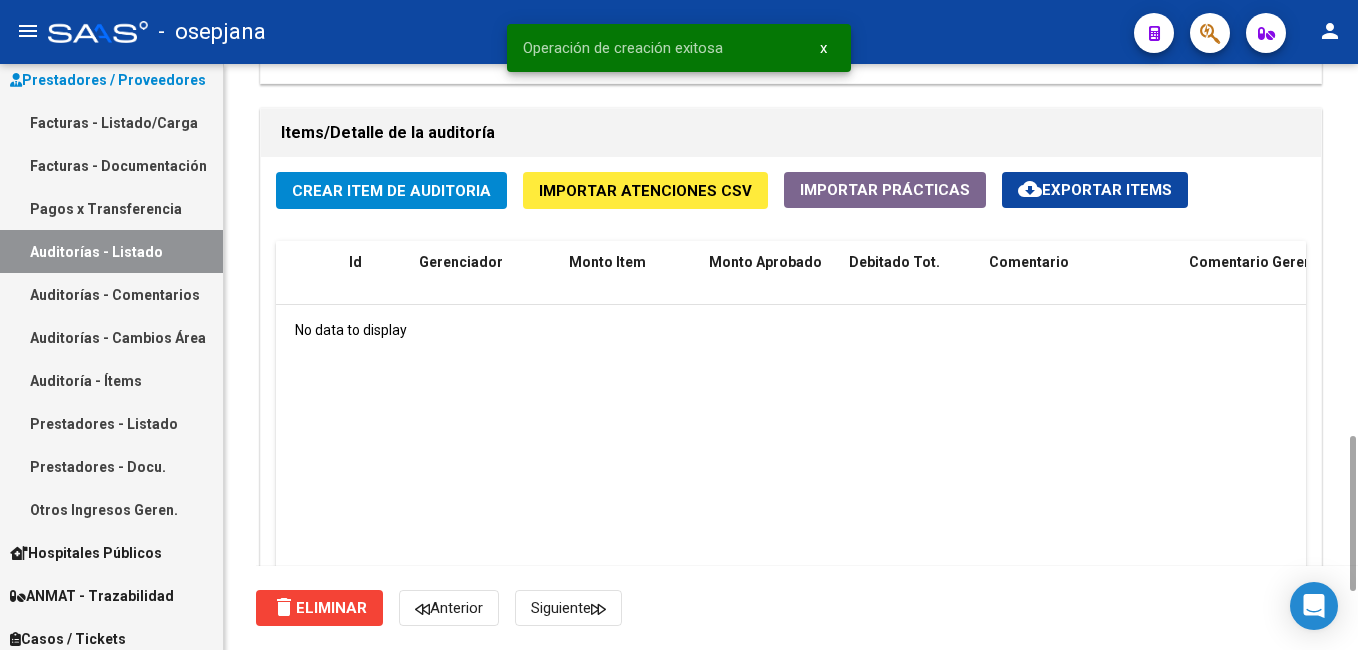 click on "Crear Item de Auditoria" 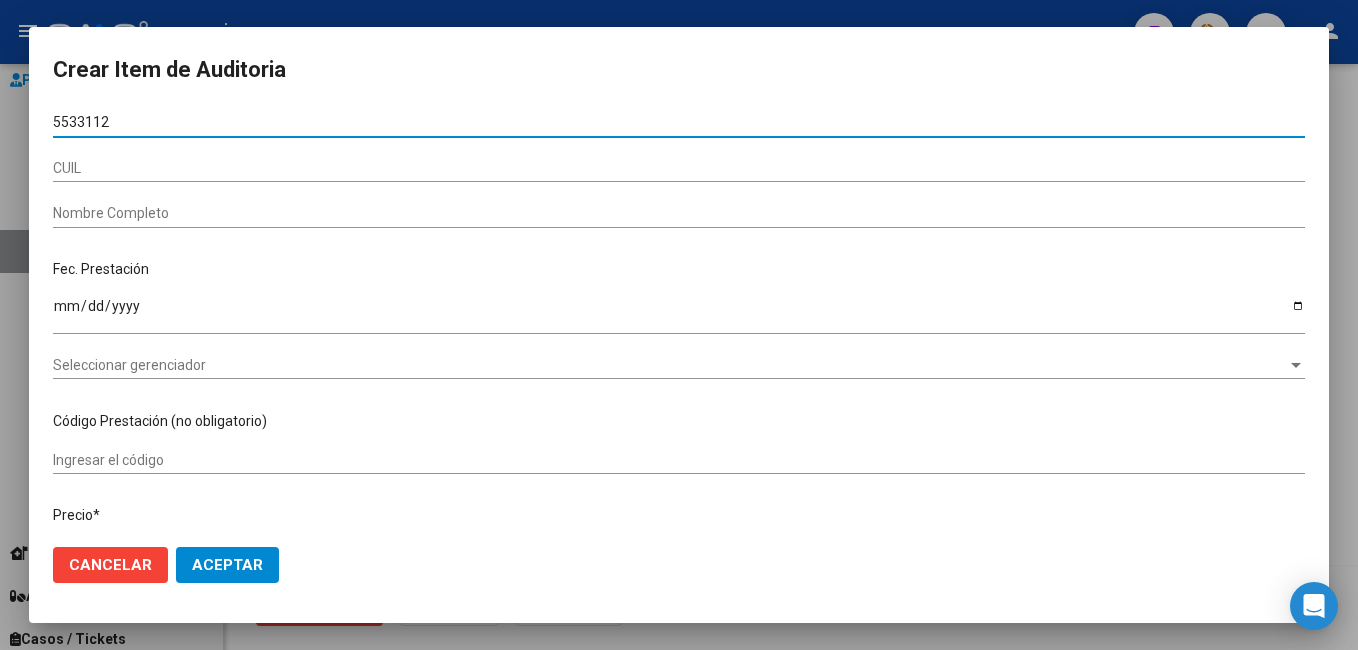 type on "55331123" 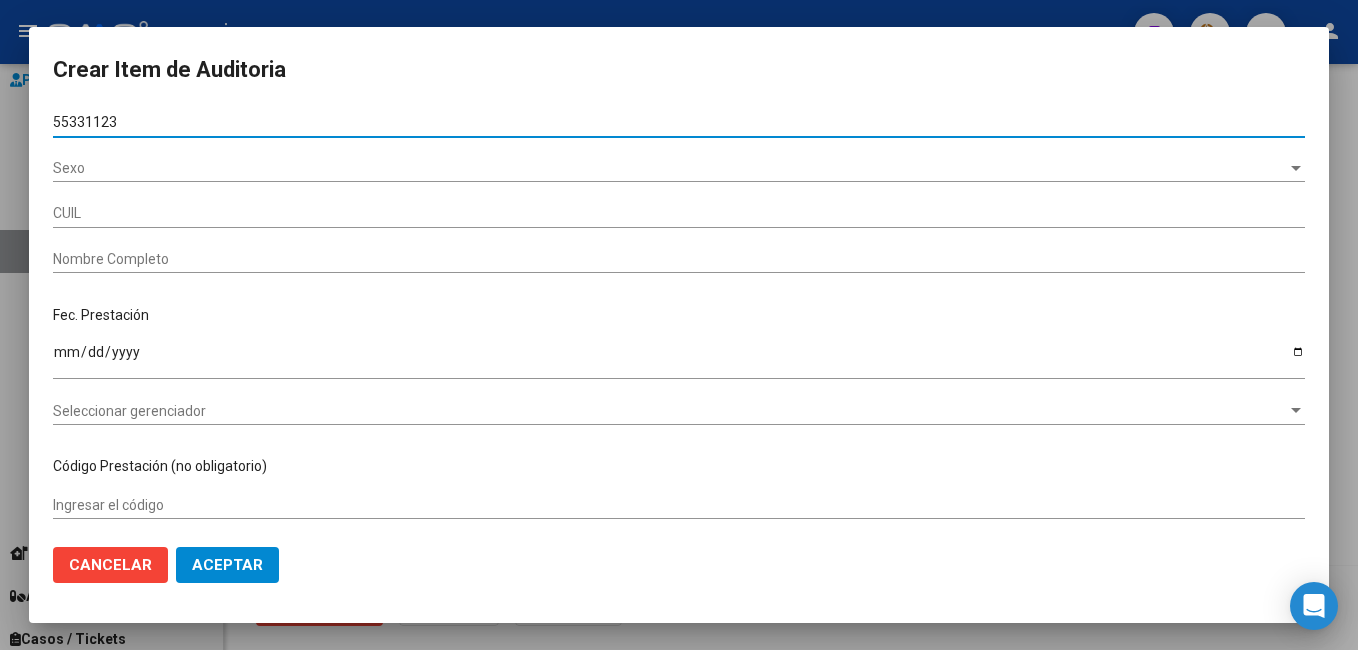 type on "27553311239" 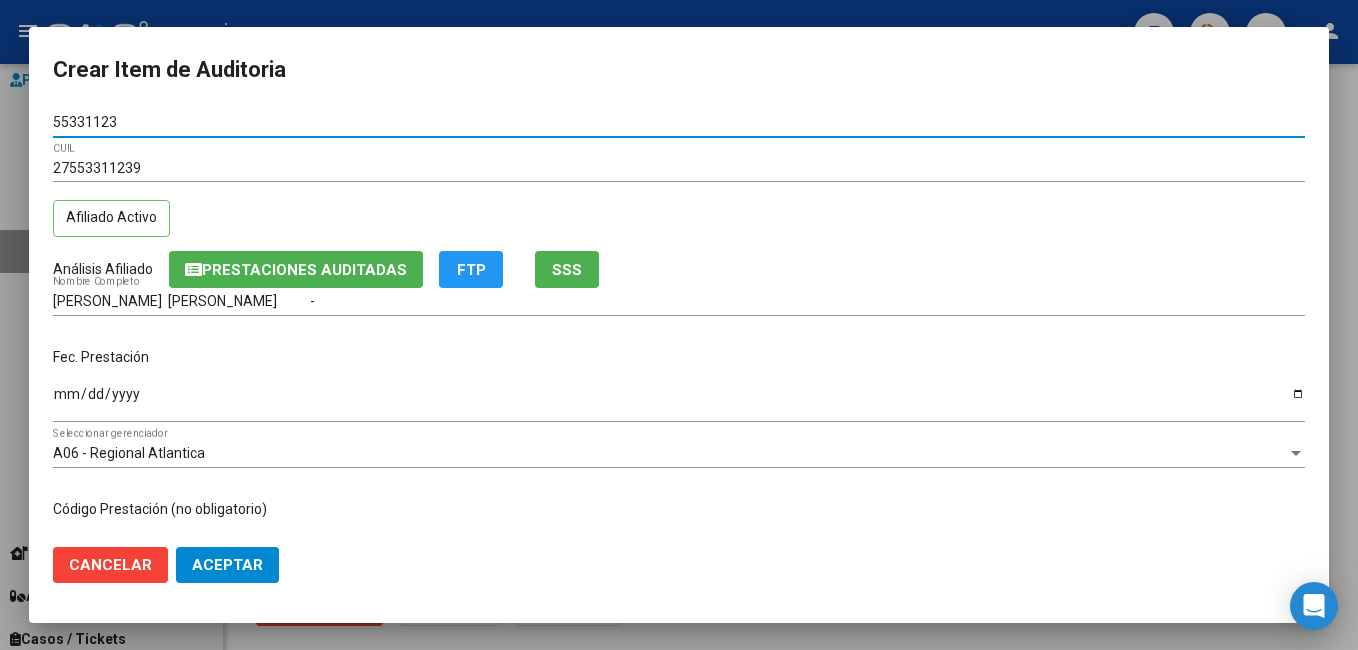 type on "55331123" 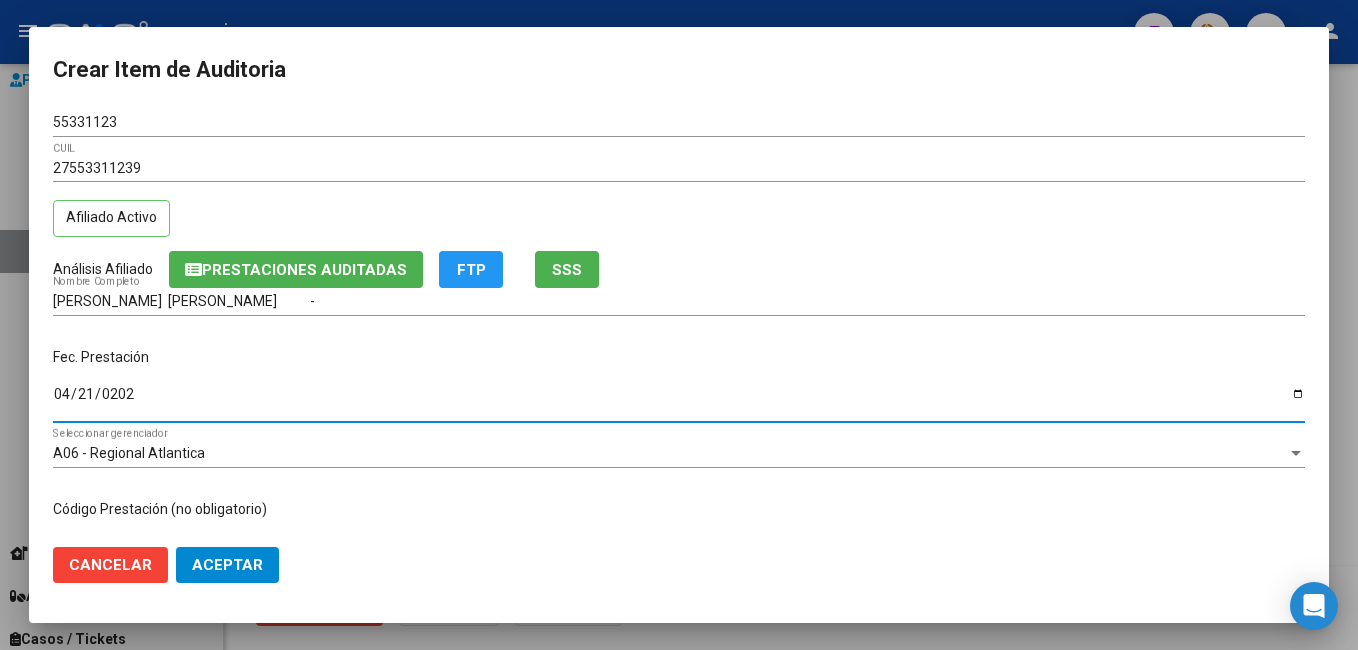 type on "[DATE]" 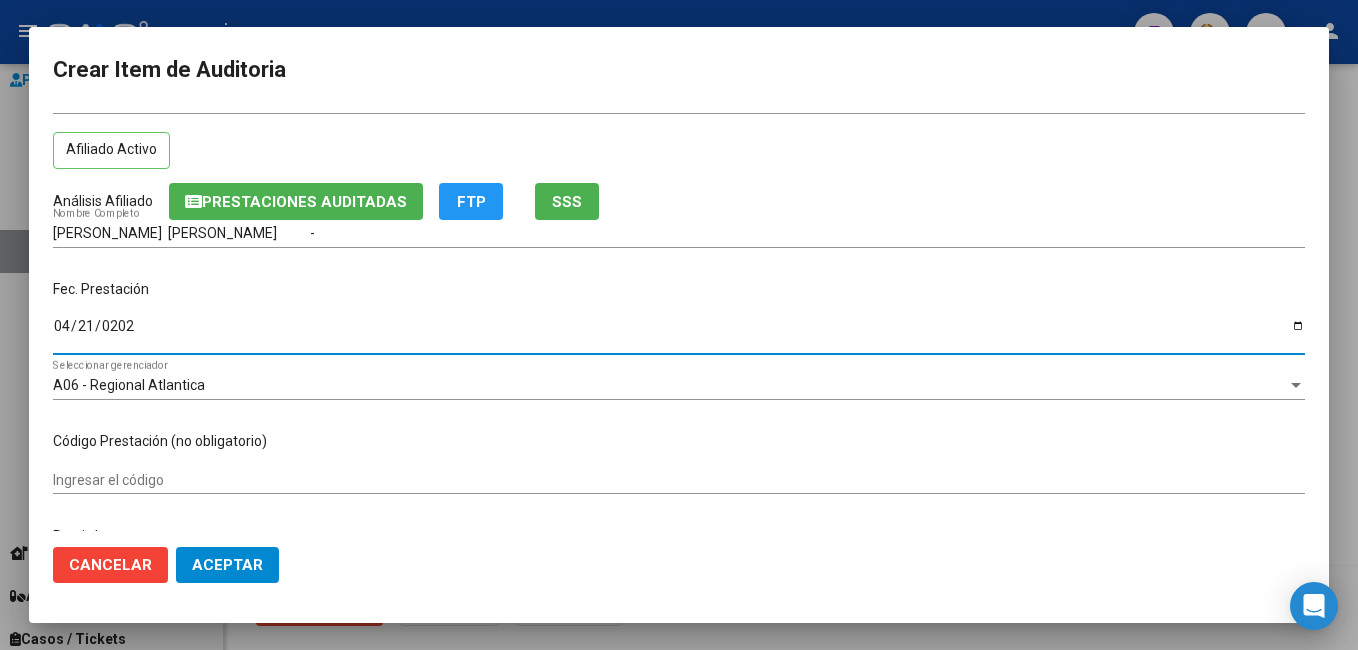 scroll, scrollTop: 500, scrollLeft: 0, axis: vertical 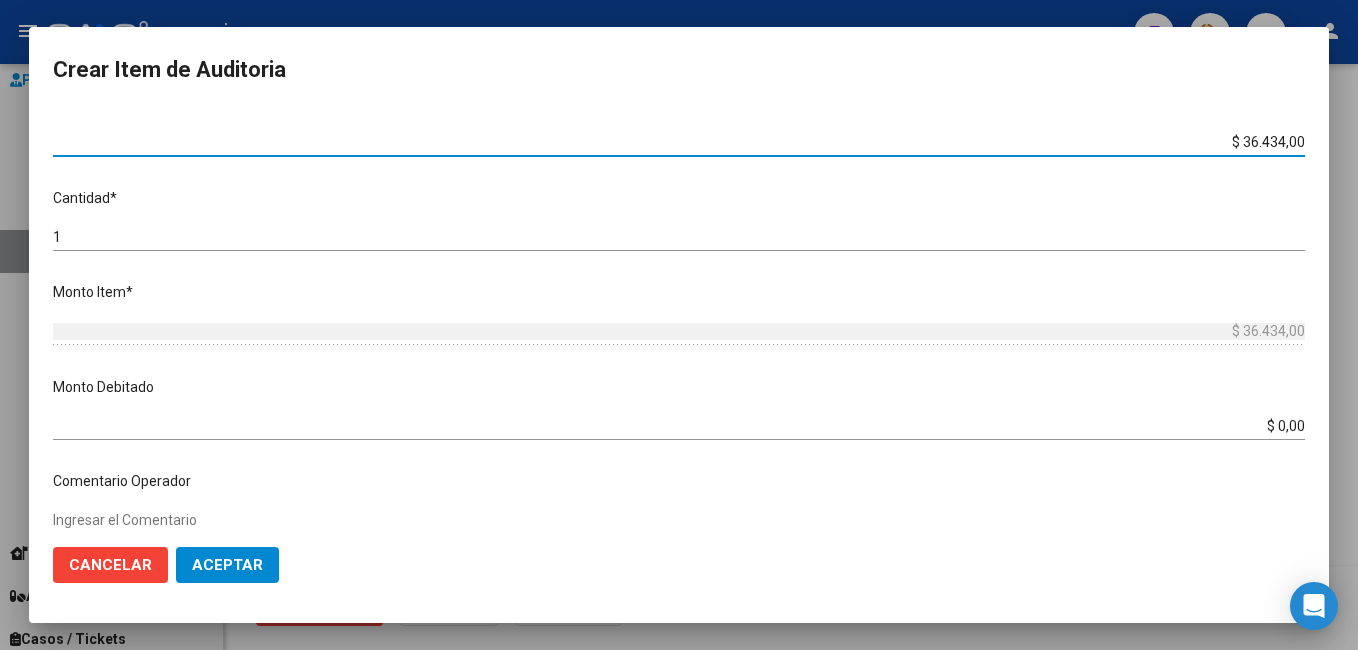 drag, startPoint x: 1225, startPoint y: 146, endPoint x: 1361, endPoint y: 132, distance: 136.71869 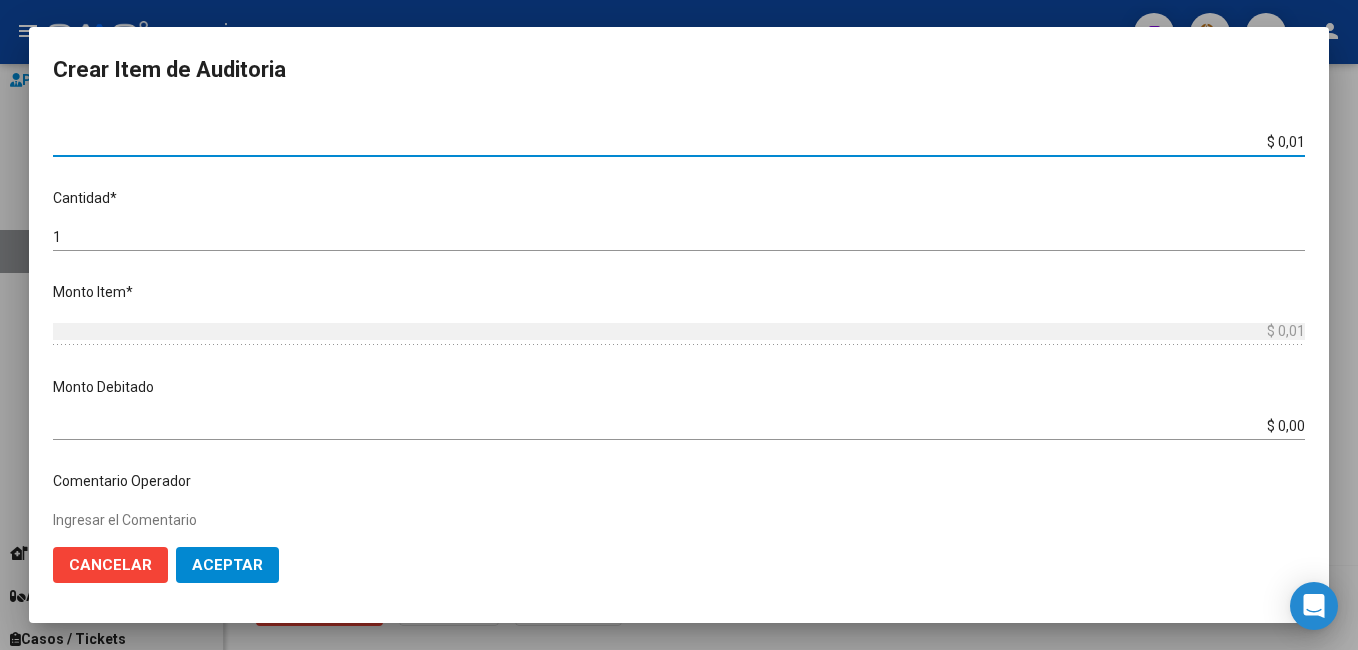 type on "$ 0,18" 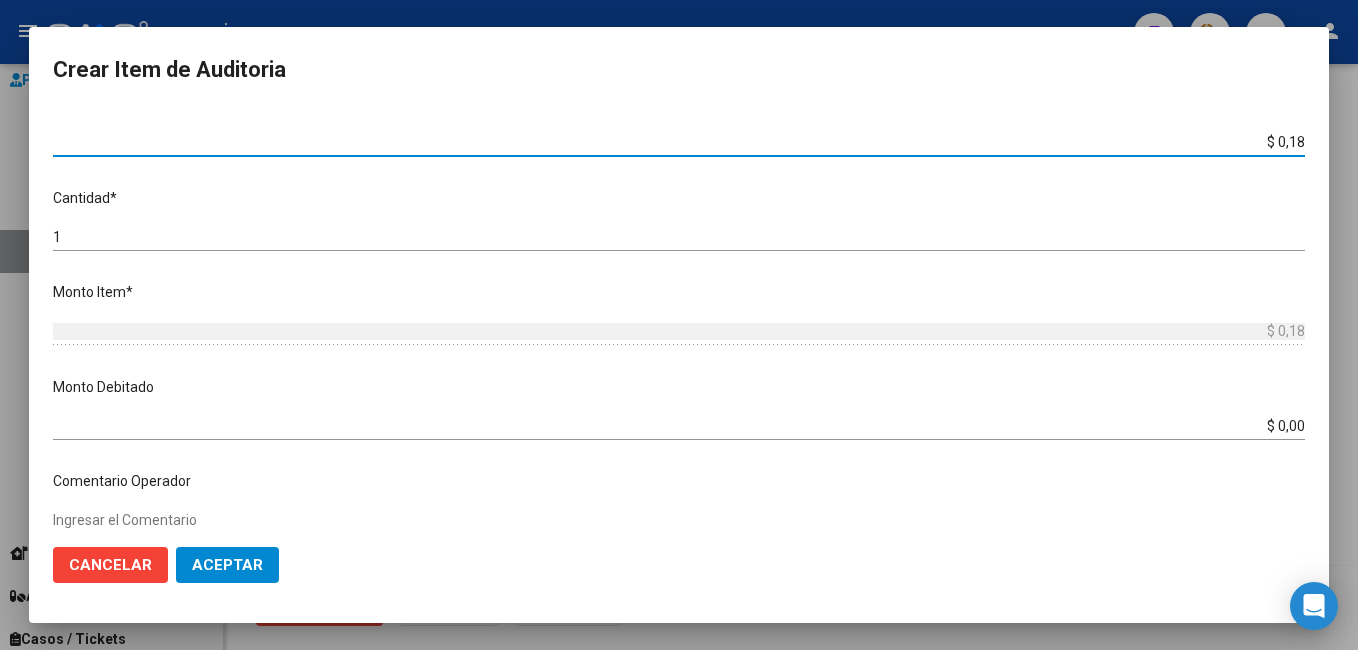 type on "$ 1,82" 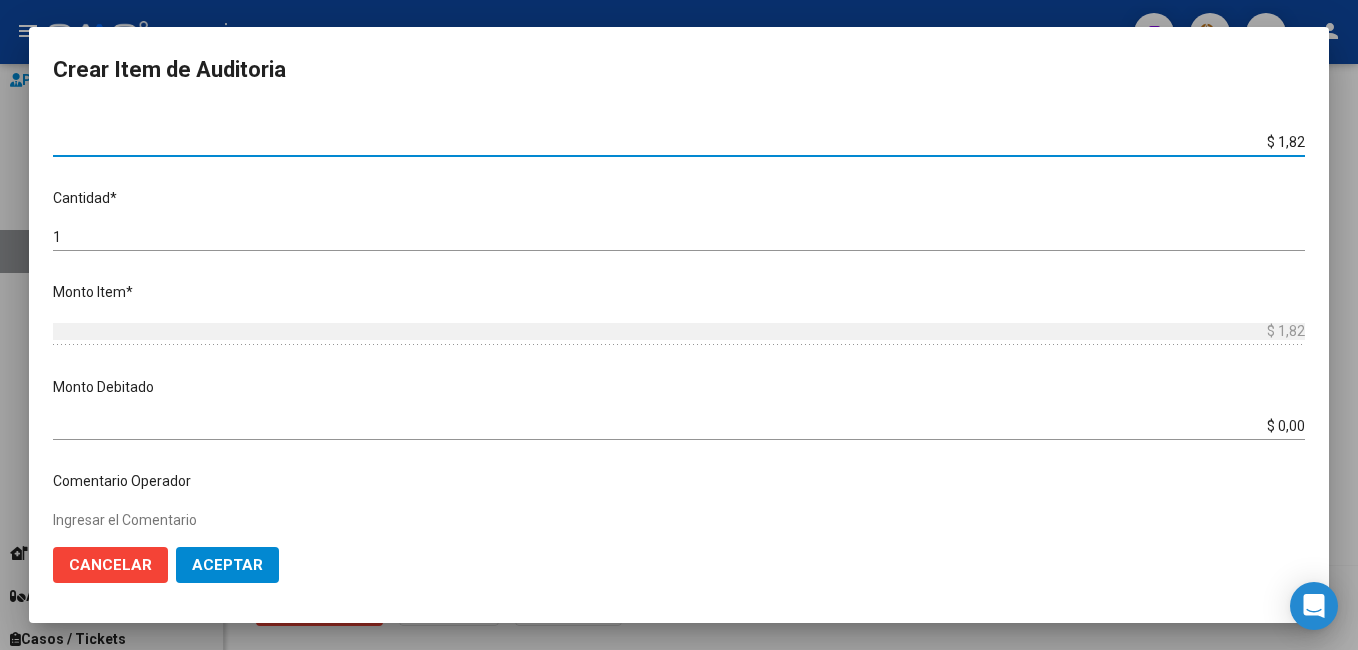 type on "$ 18,21" 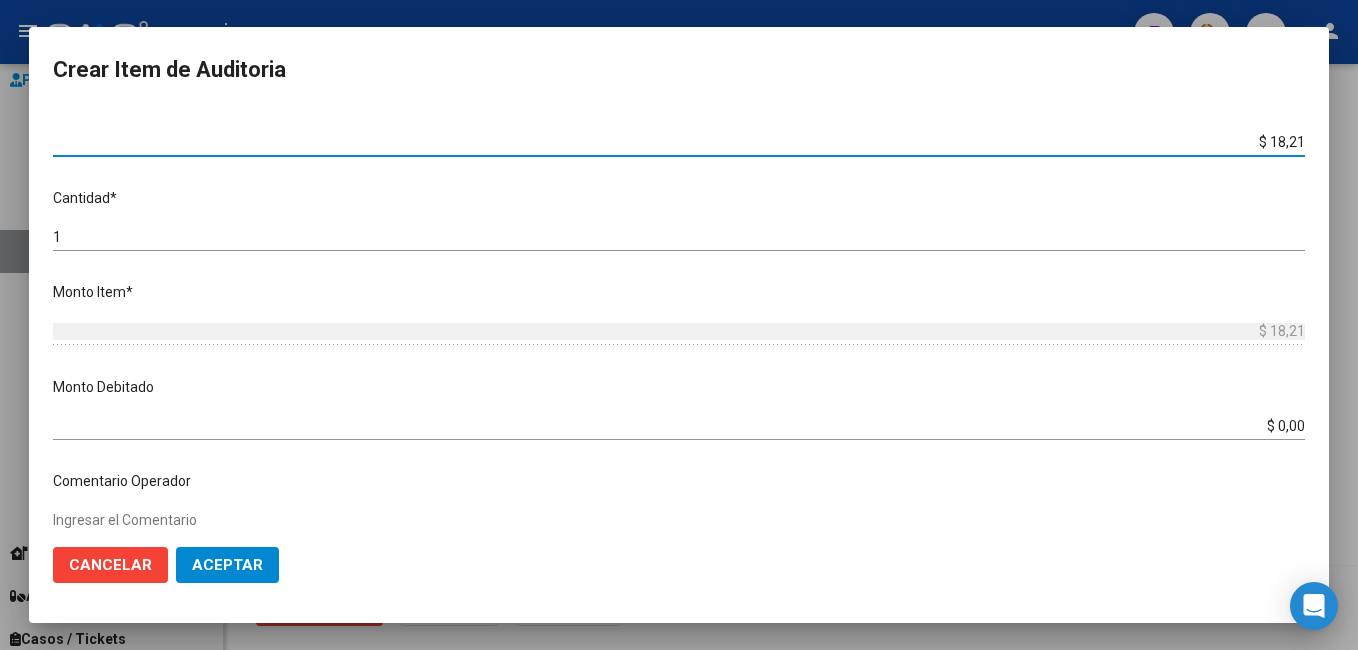 type on "$ 182,17" 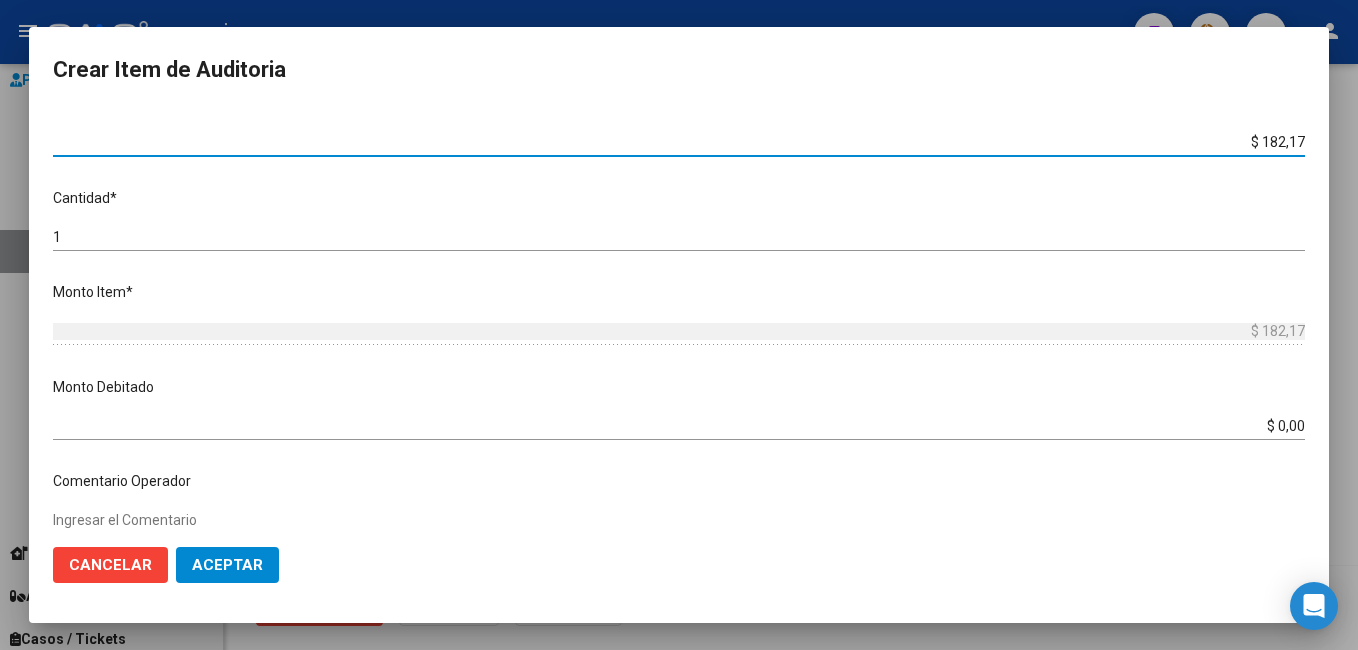 type on "$ 1.821,70" 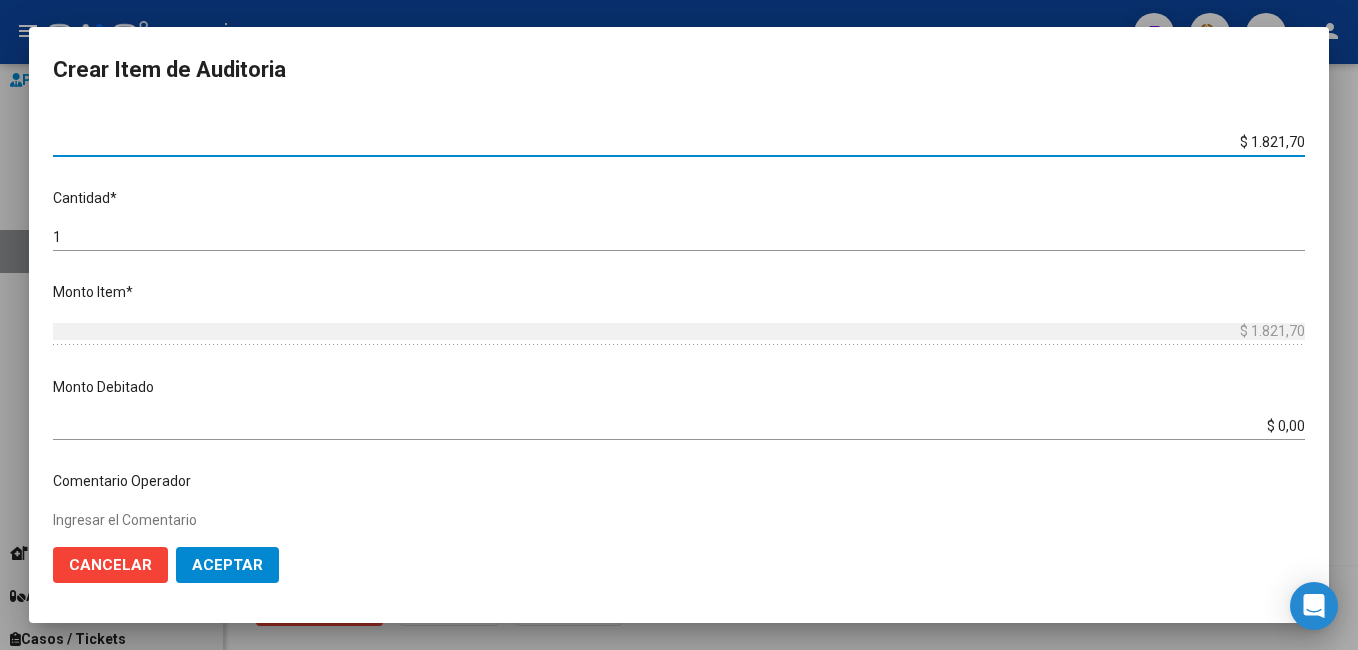 type on "$ 18.217,00" 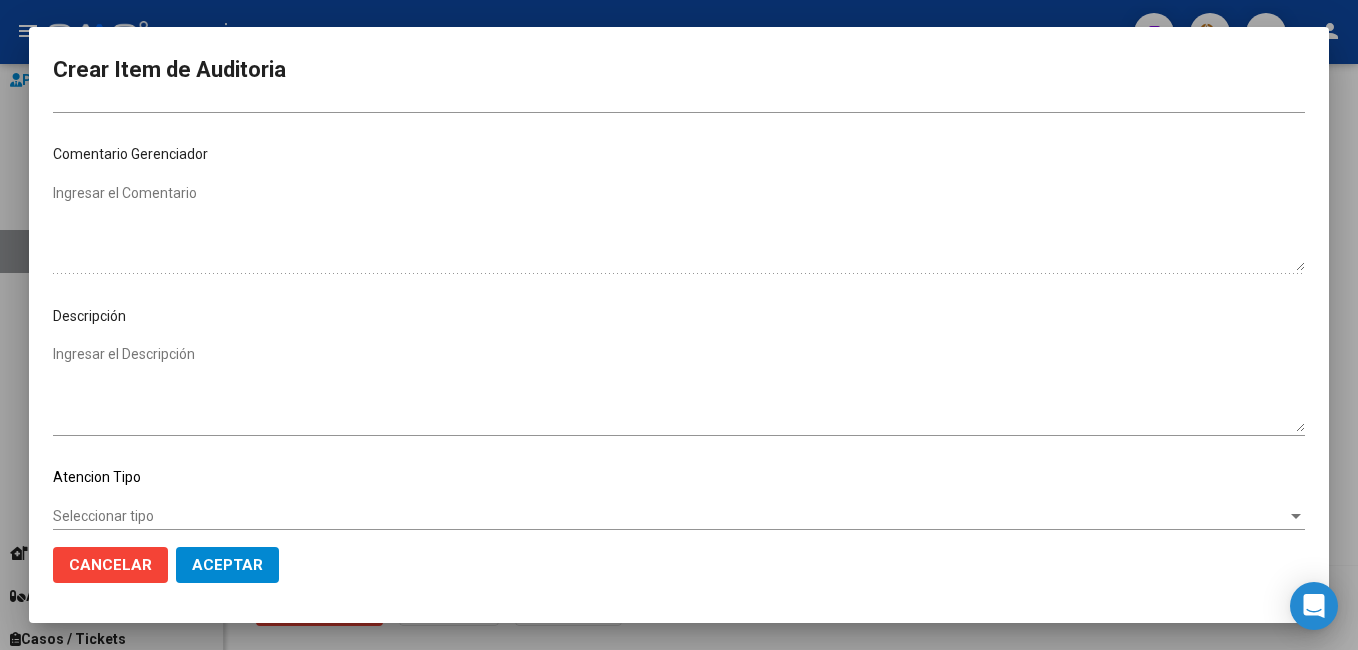 scroll, scrollTop: 1100, scrollLeft: 0, axis: vertical 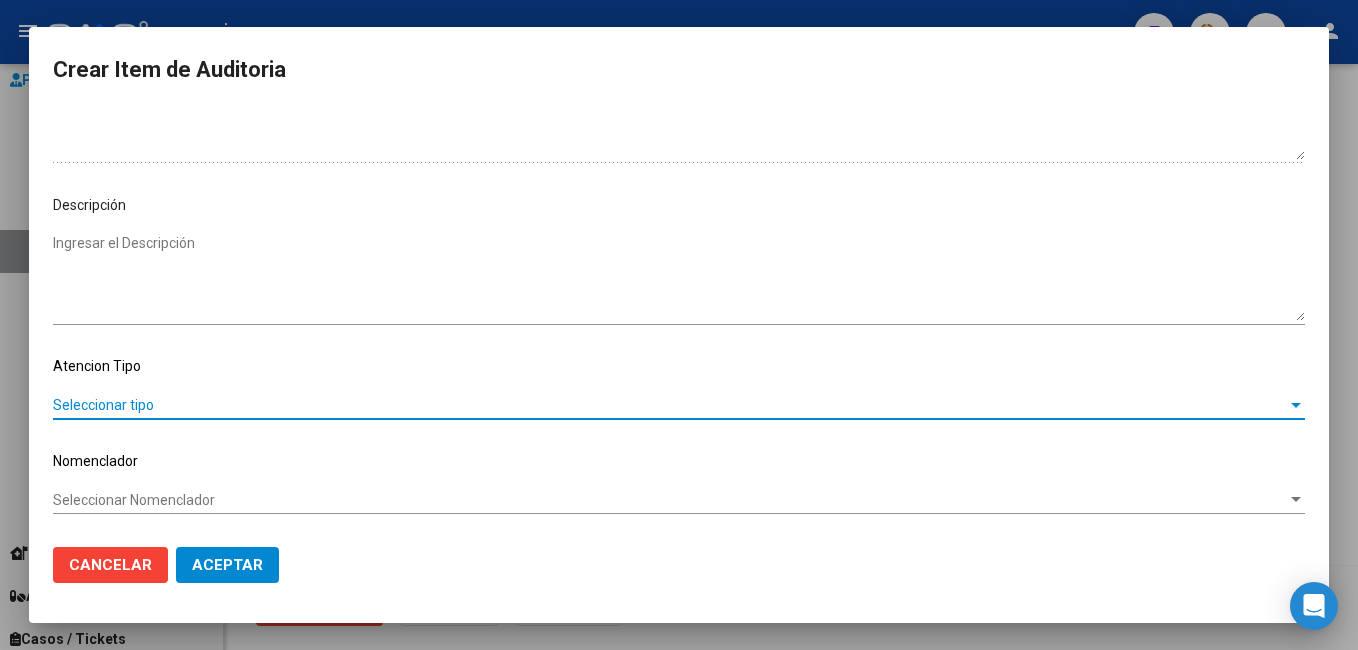 click on "Seleccionar tipo" at bounding box center (670, 405) 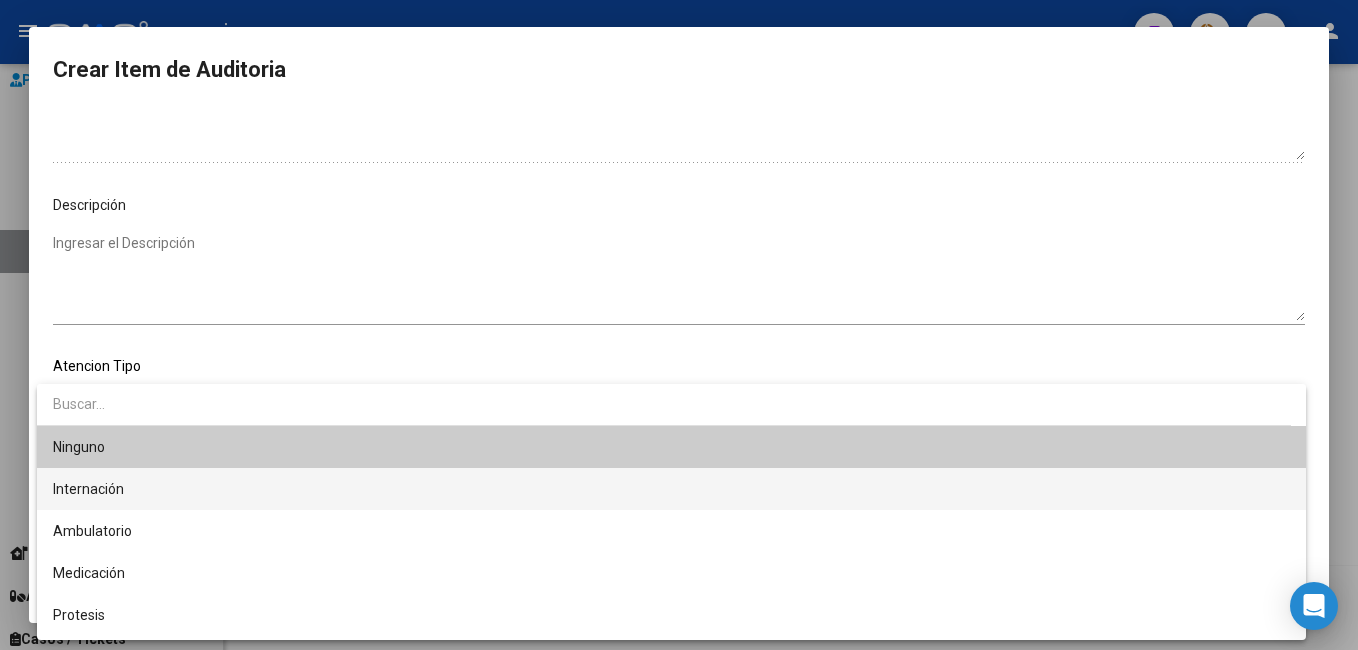 click on "Internación" at bounding box center [671, 489] 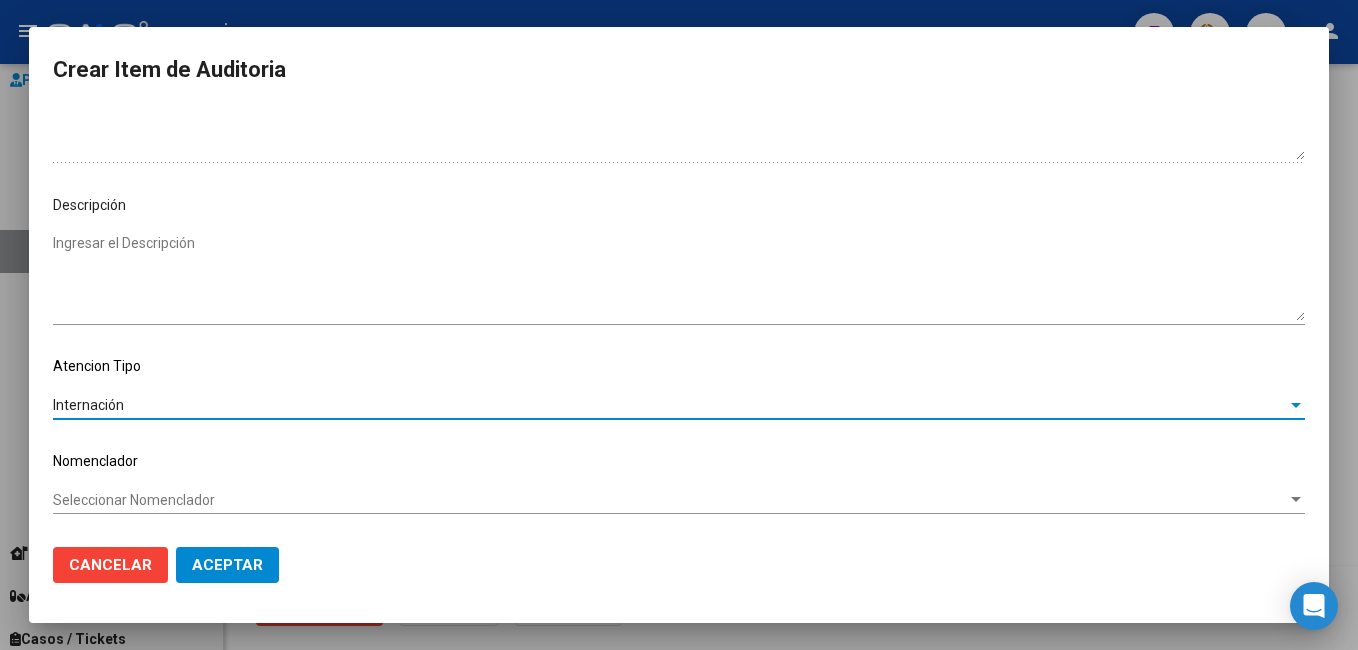 click on "Seleccionar Nomenclador" at bounding box center [670, 500] 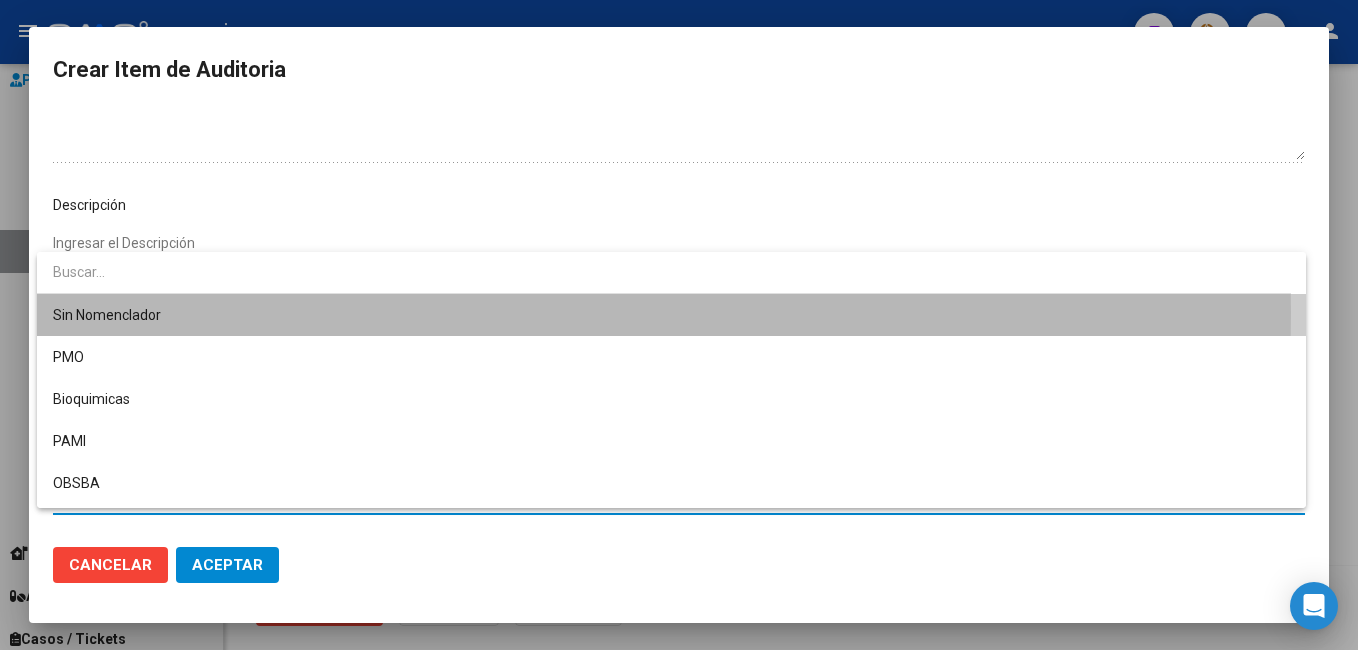 drag, startPoint x: 137, startPoint y: 494, endPoint x: 130, endPoint y: 312, distance: 182.13457 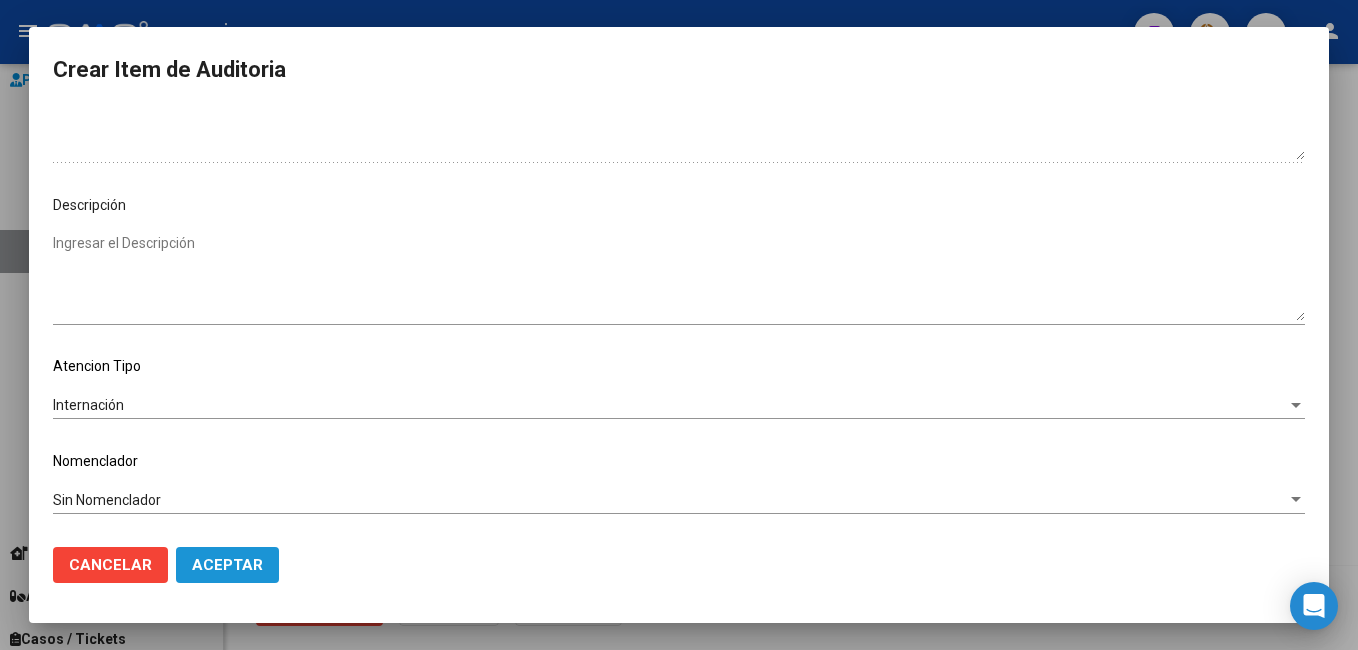 drag, startPoint x: 230, startPoint y: 559, endPoint x: 251, endPoint y: 430, distance: 130.69812 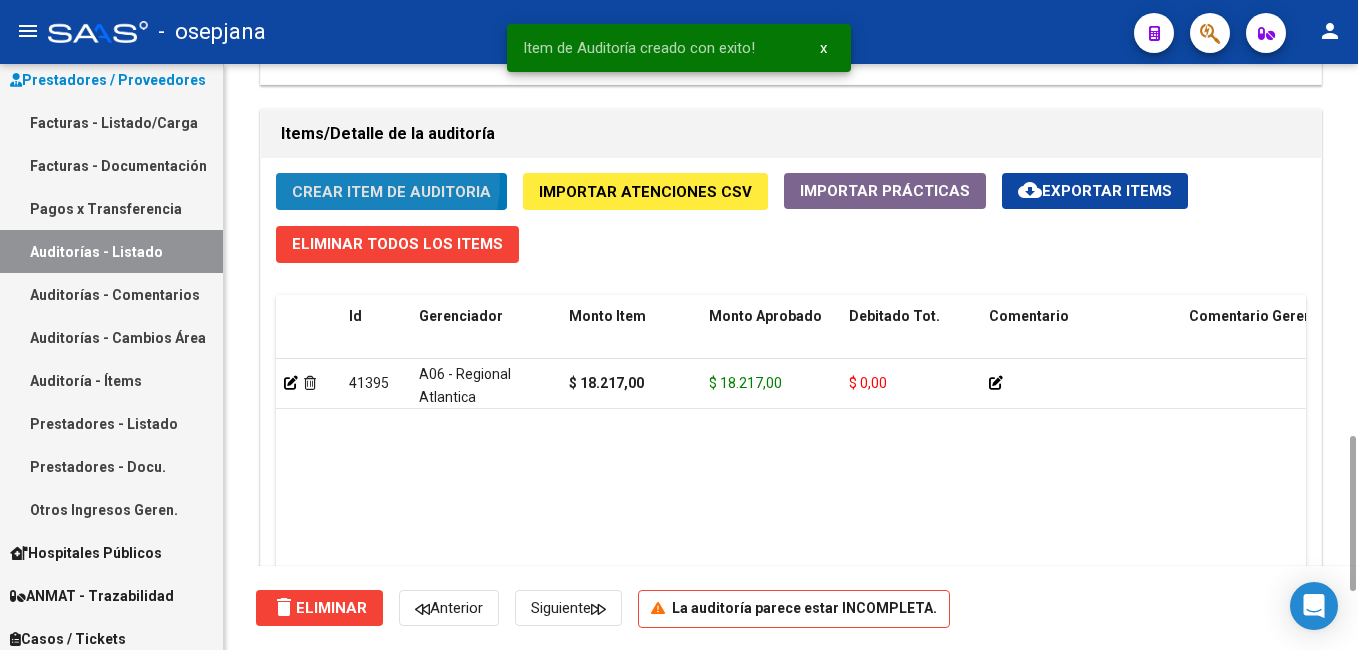 click on "Crear Item de Auditoria" 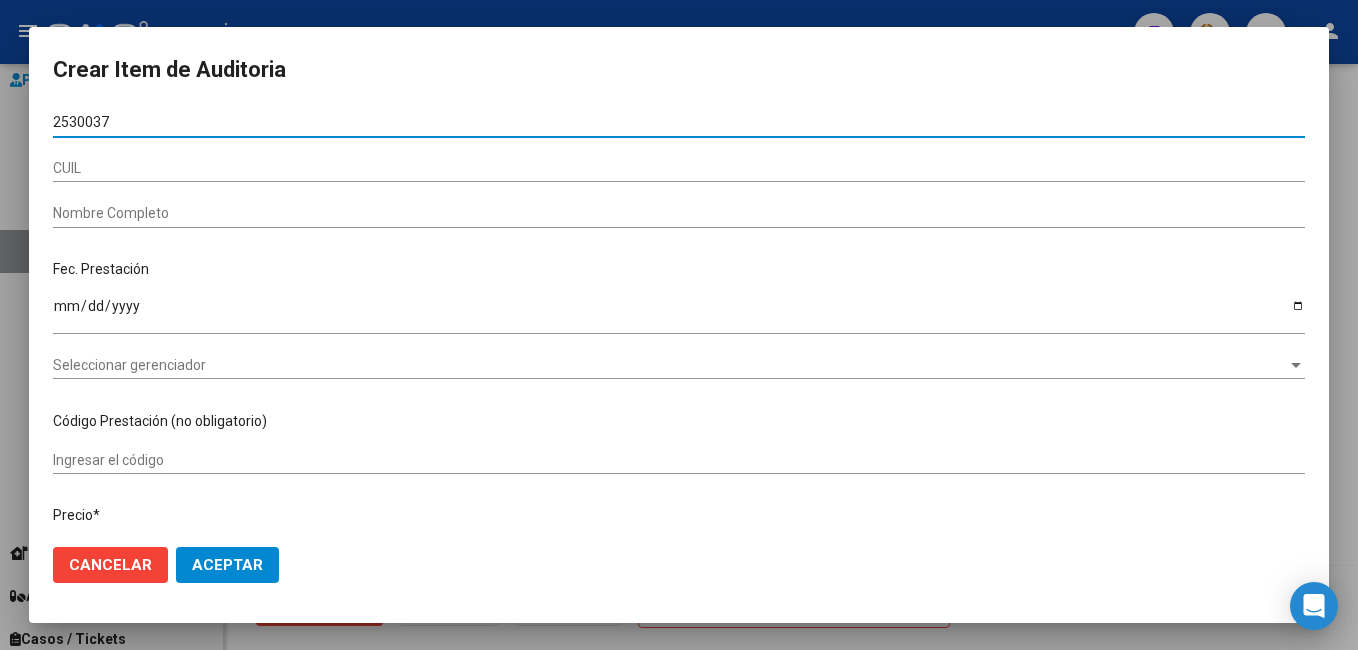 type on "25300370" 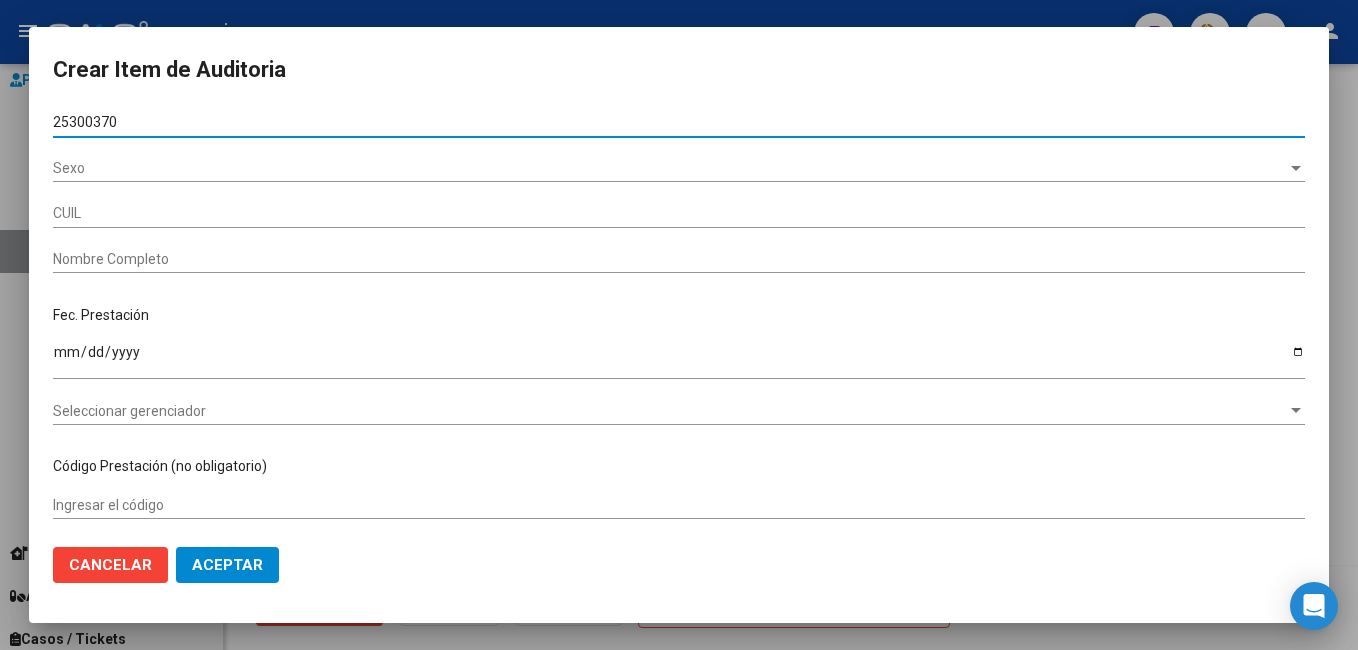type 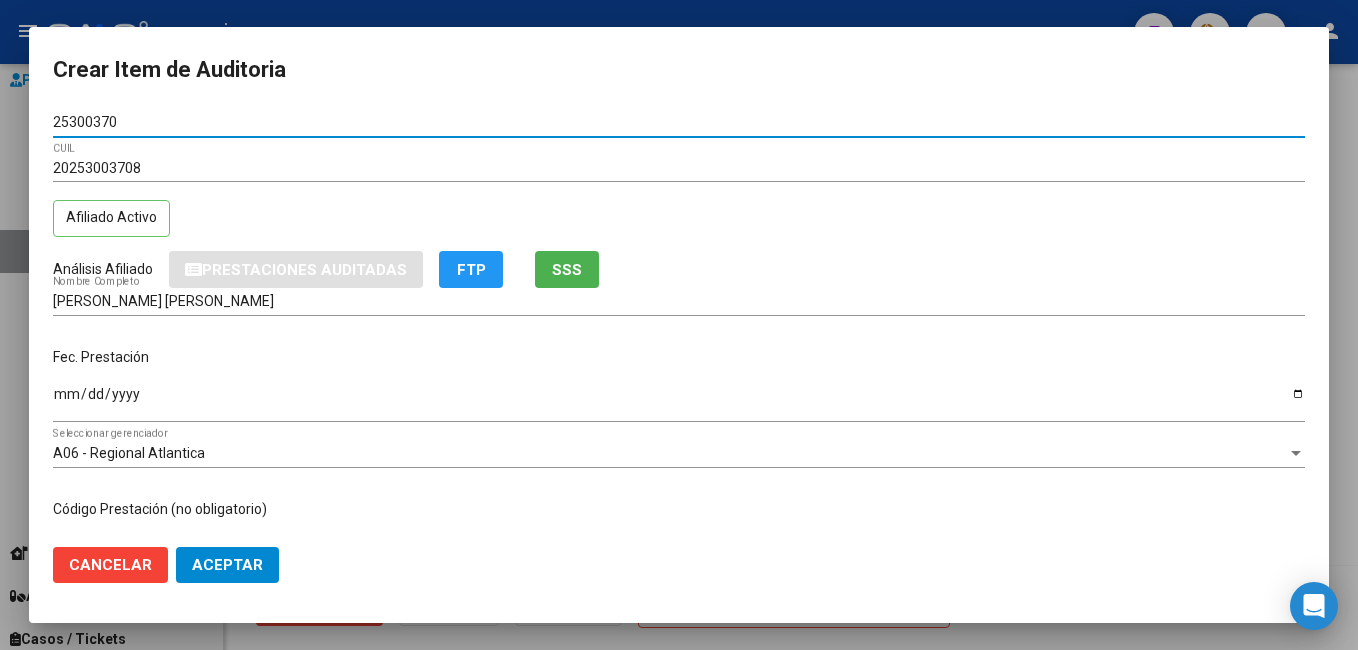 click on "Ingresar la fecha" at bounding box center (679, 401) 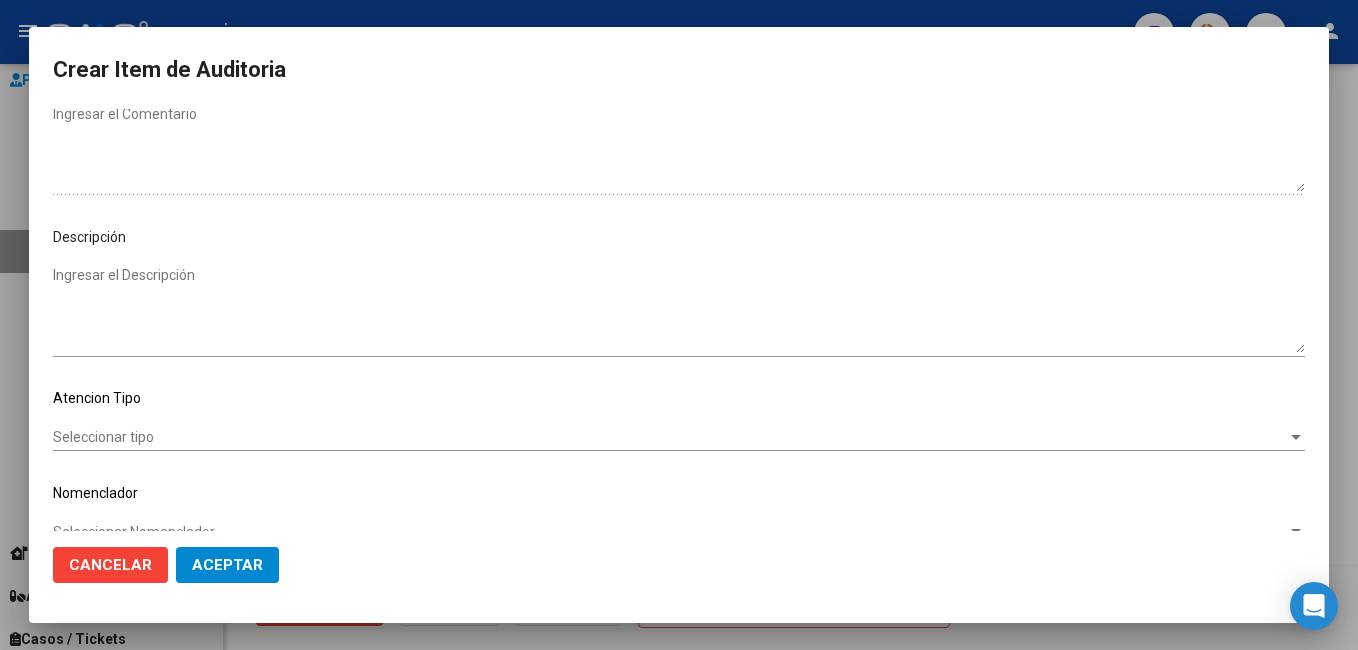 scroll, scrollTop: 1100, scrollLeft: 0, axis: vertical 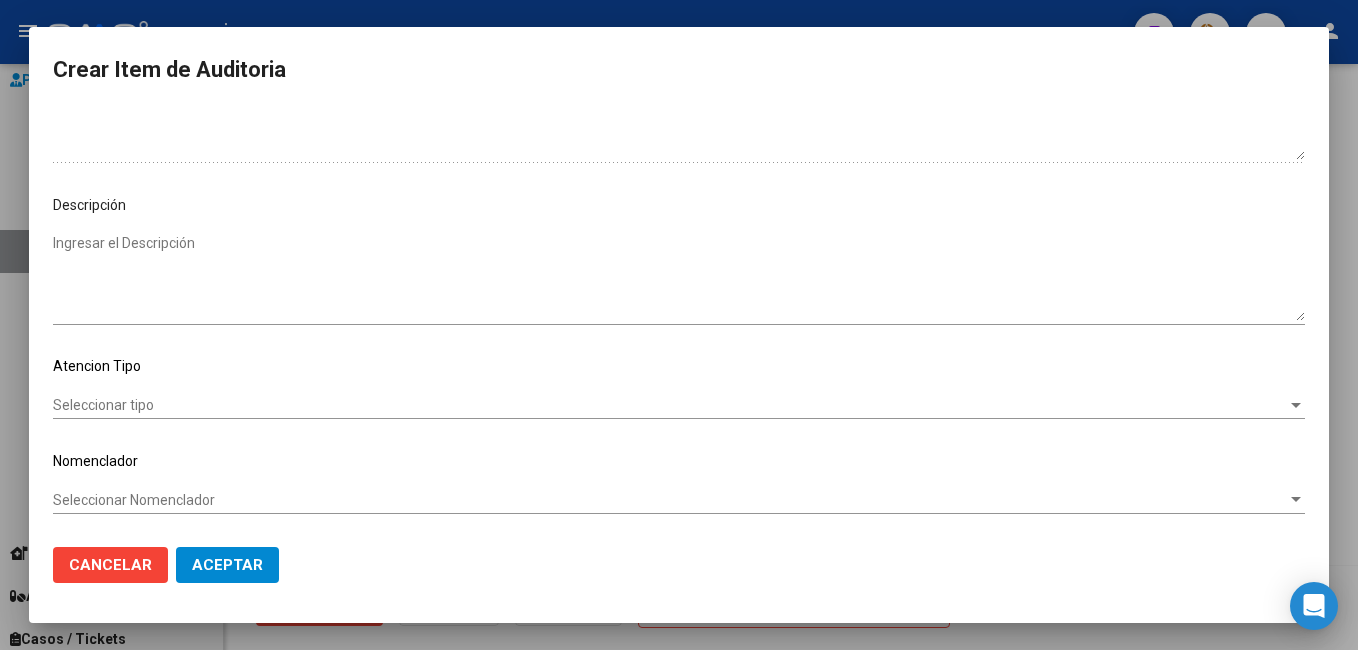 click on "Seleccionar tipo Seleccionar tipo" 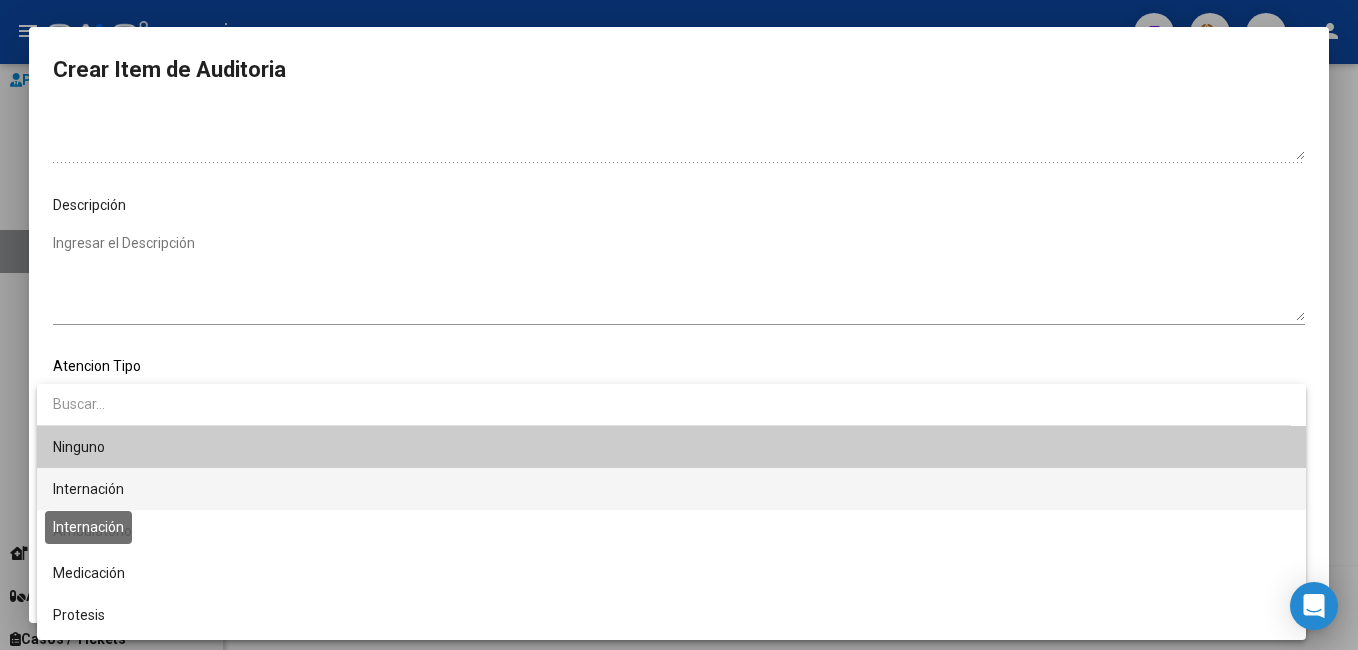 click on "Internación" at bounding box center (88, 489) 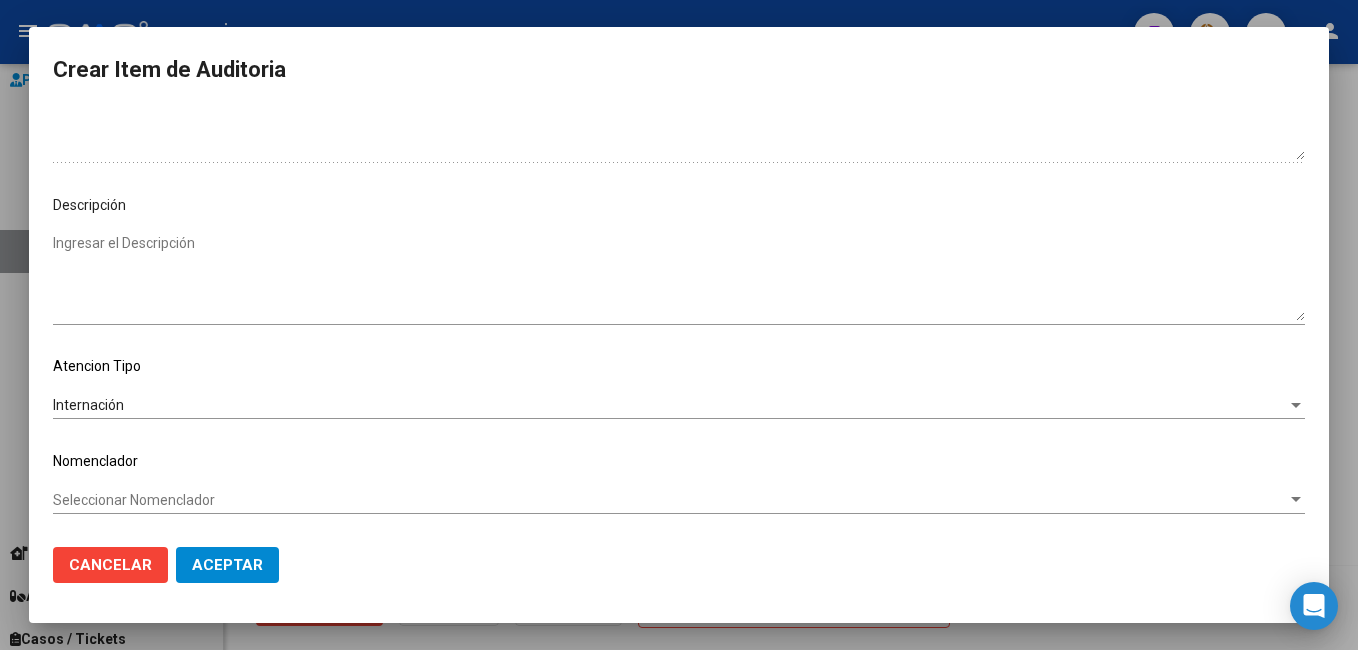 click on "Seleccionar Nomenclador Seleccionar Nomenclador" 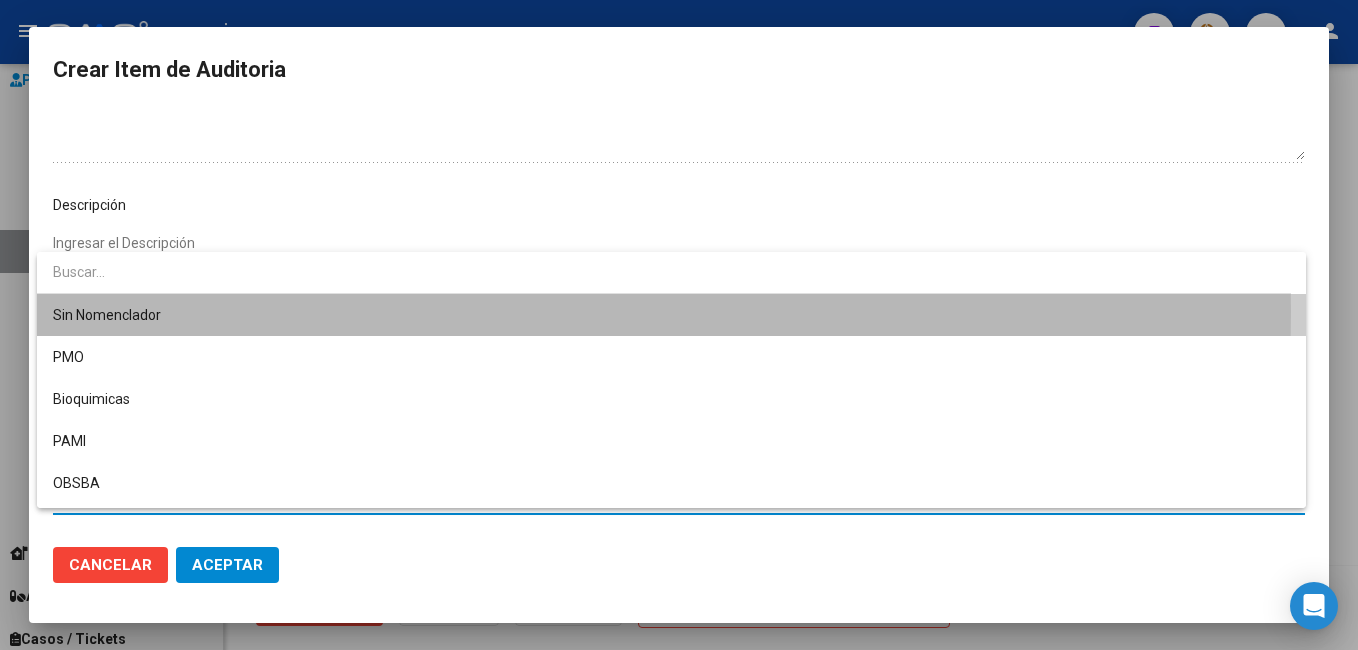 click on "Sin Nomenclador" at bounding box center (671, 315) 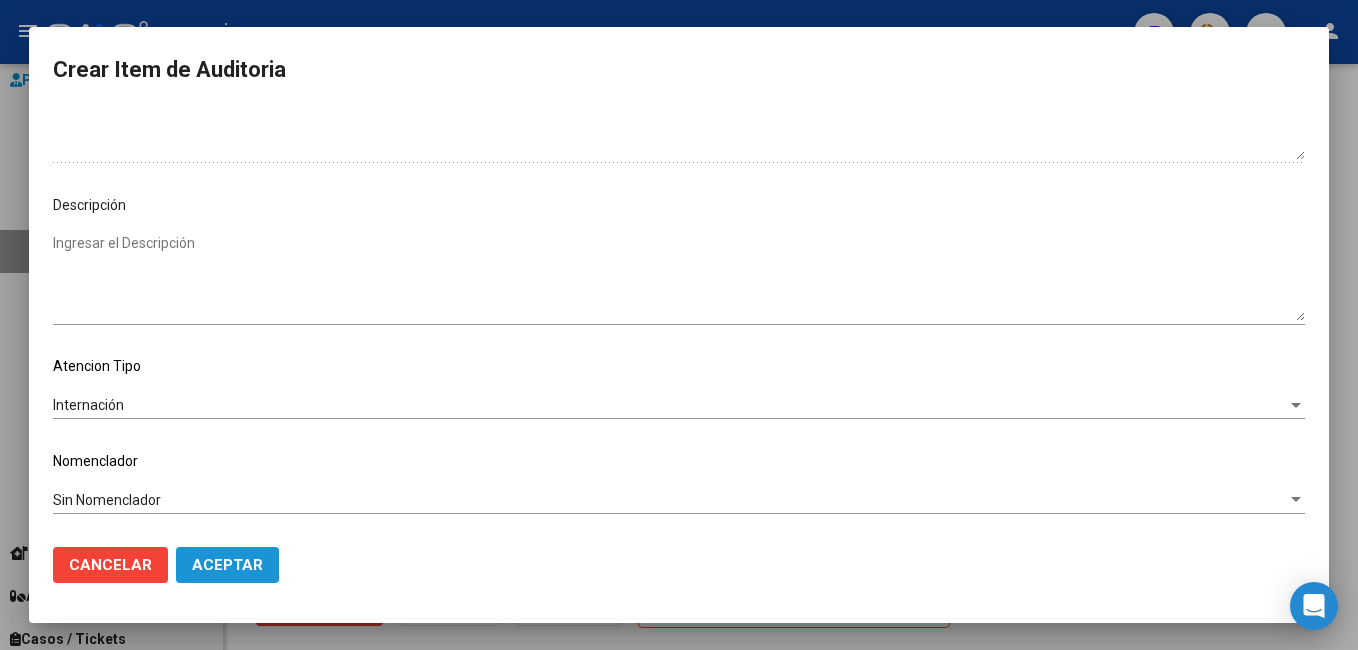 click on "Aceptar" 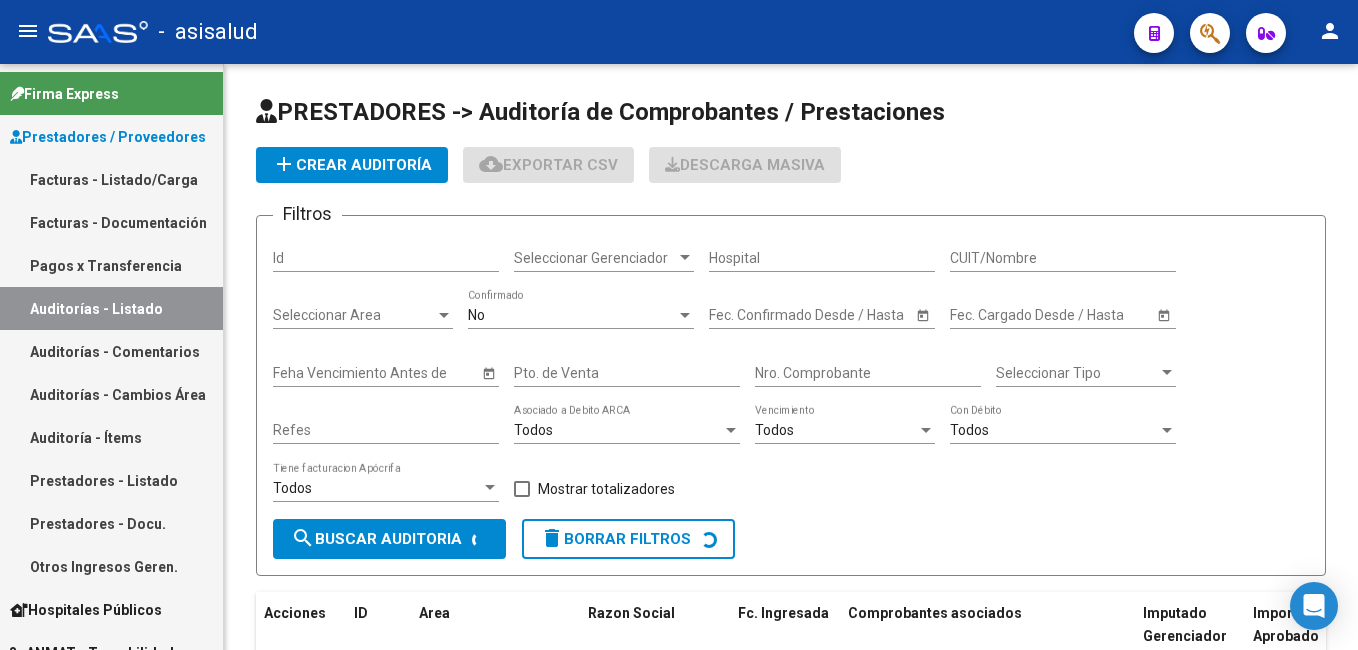 scroll, scrollTop: 0, scrollLeft: 0, axis: both 